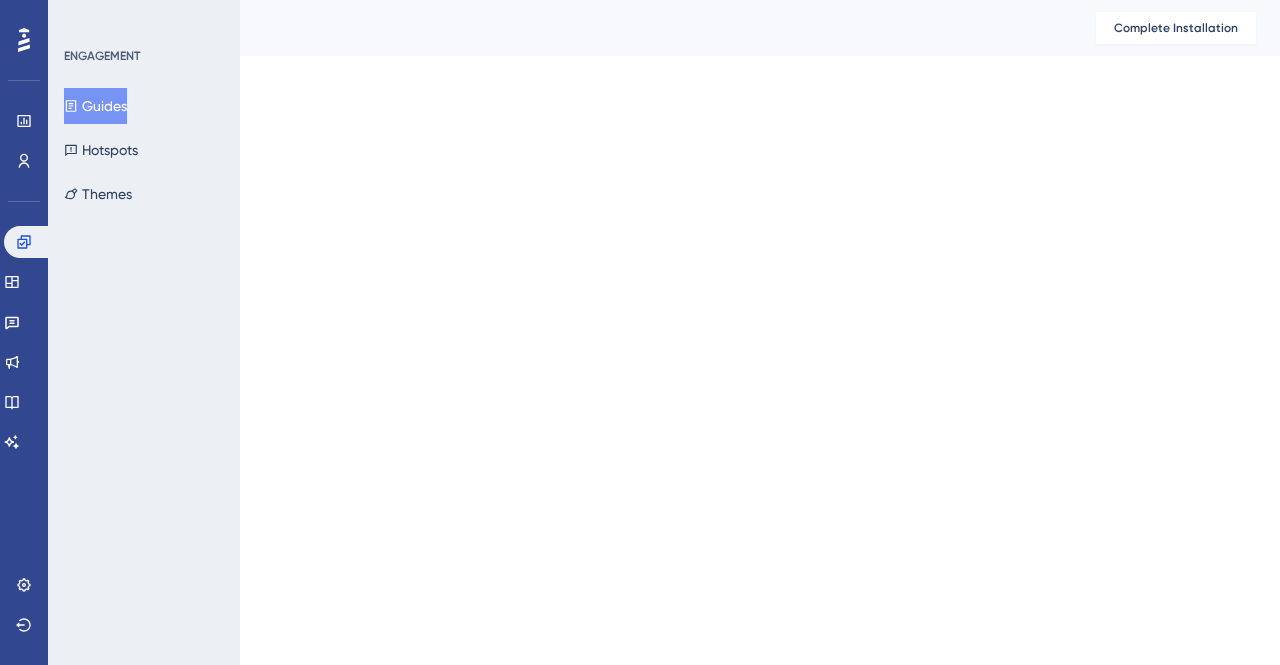 scroll, scrollTop: 0, scrollLeft: 0, axis: both 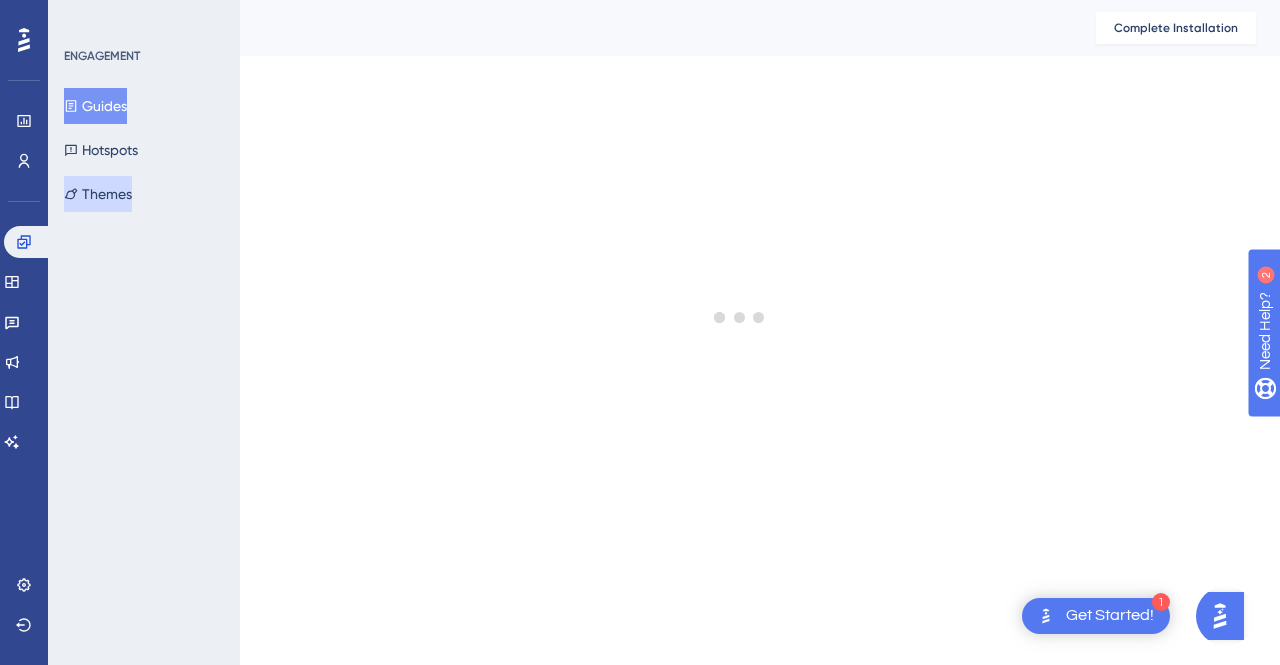 click on "Themes" at bounding box center (98, 194) 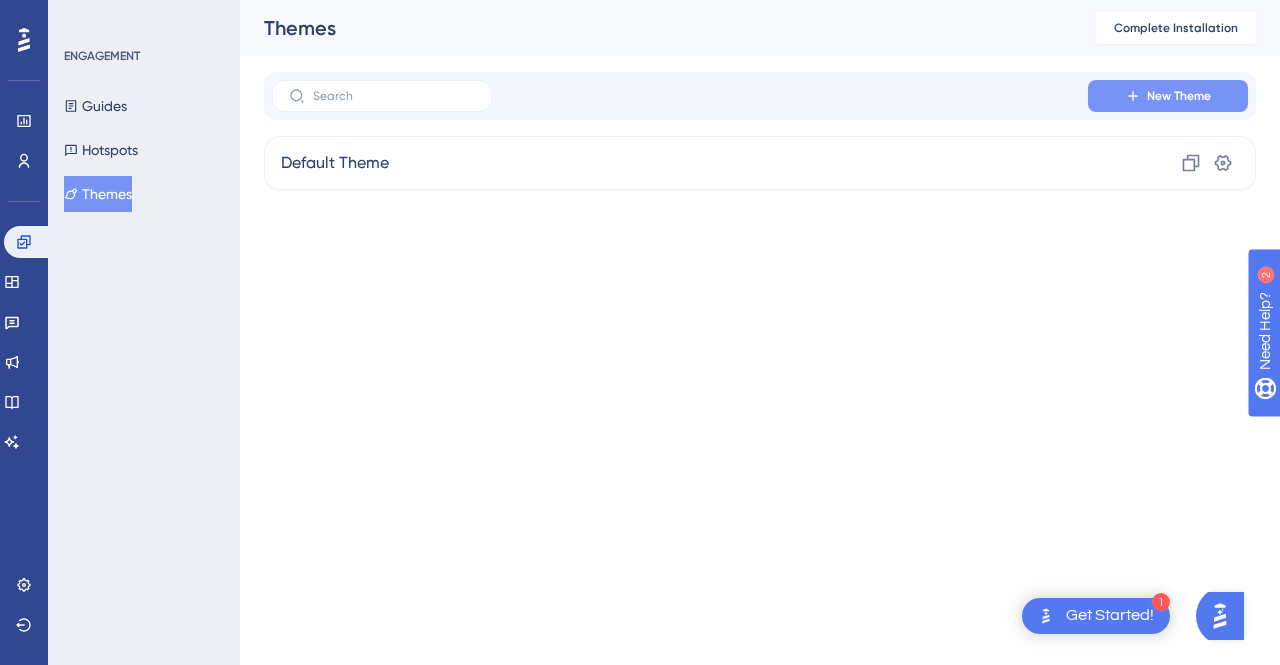 click on "New Theme" at bounding box center [1168, 96] 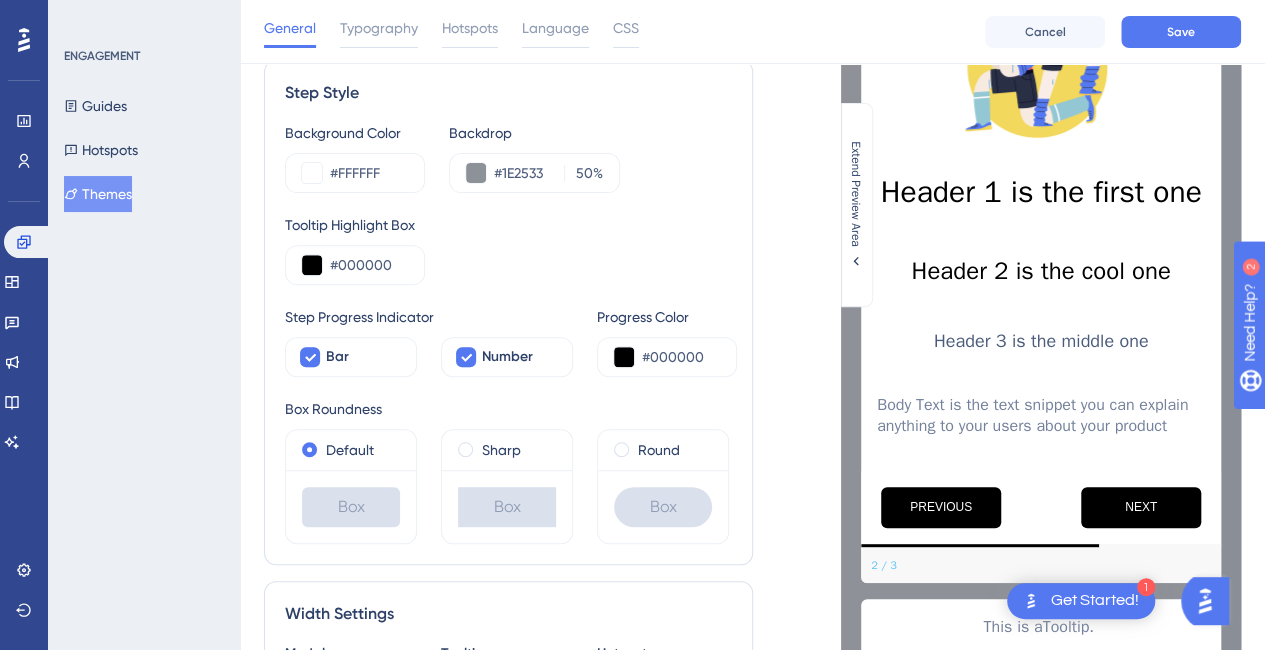 scroll, scrollTop: 333, scrollLeft: 0, axis: vertical 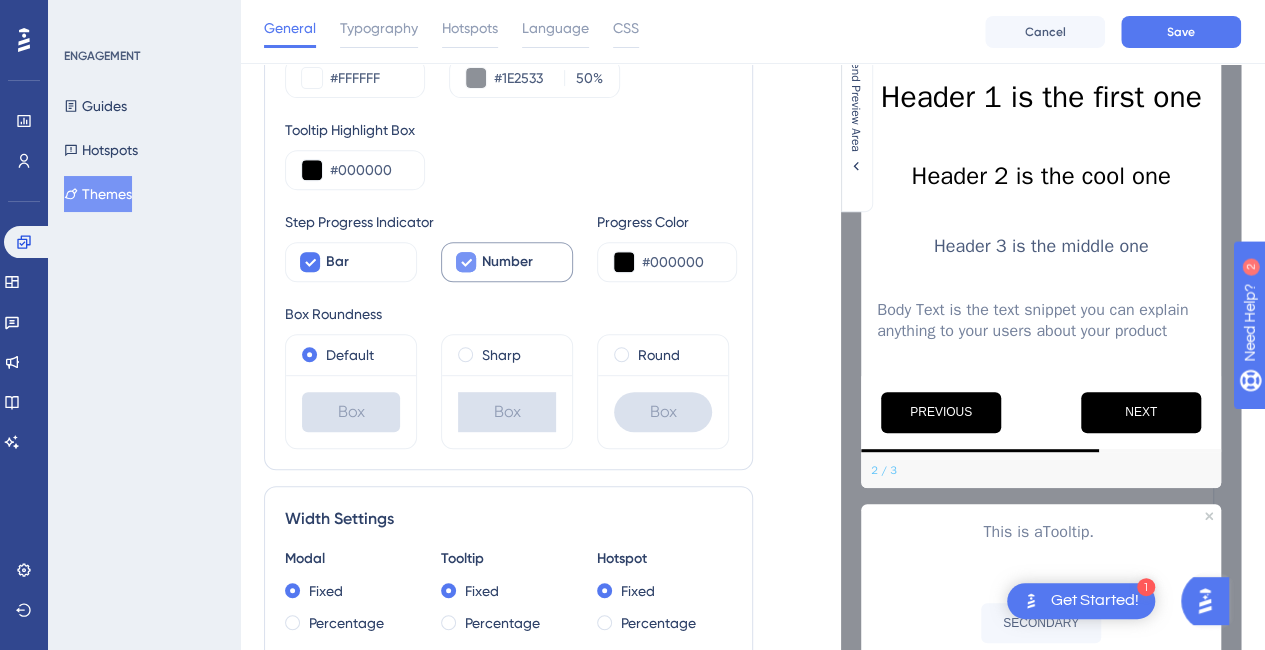 click 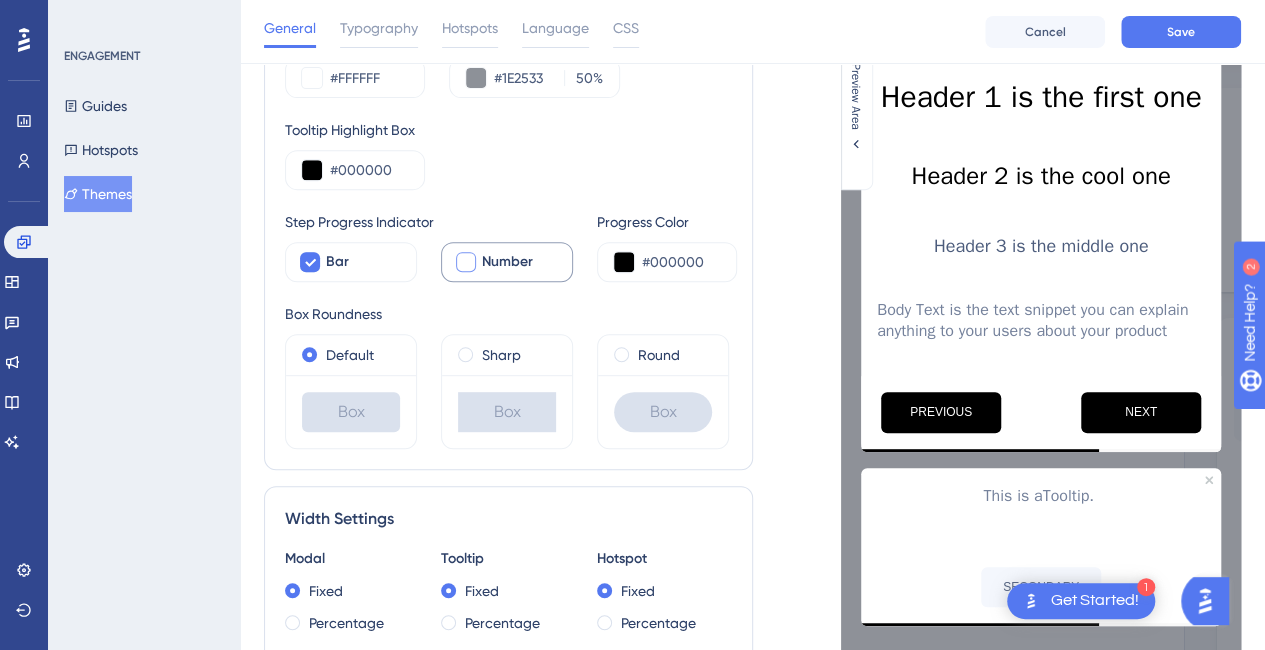 click at bounding box center [466, 262] 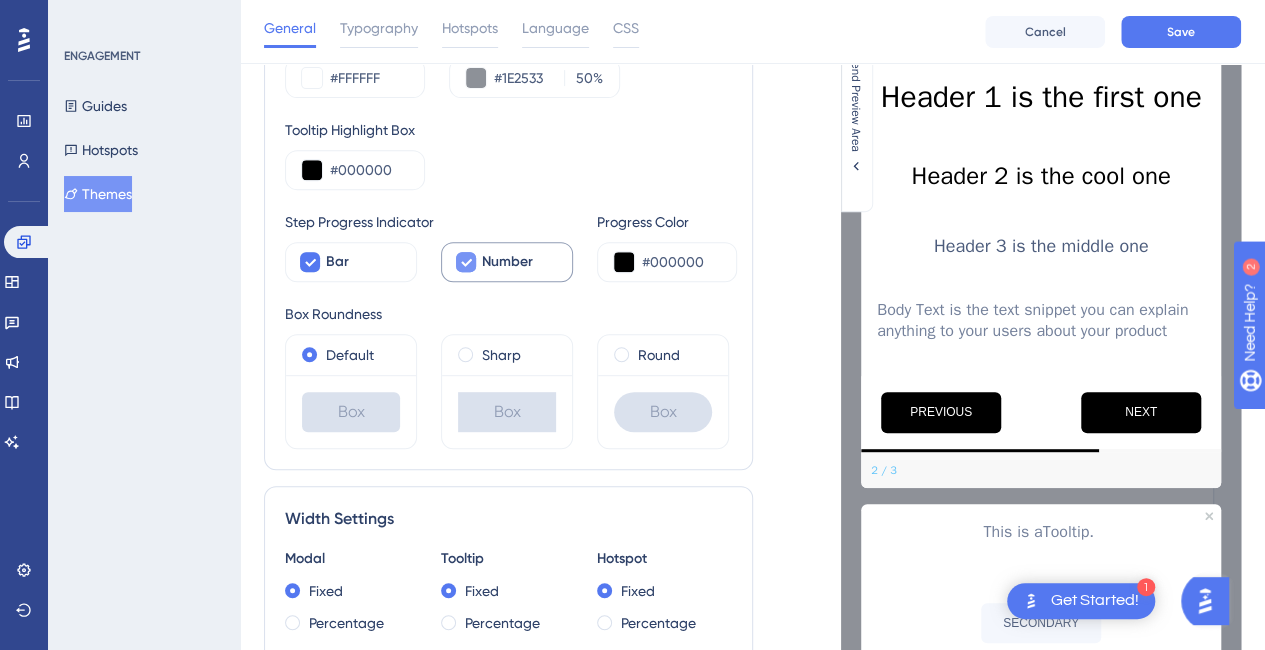 click 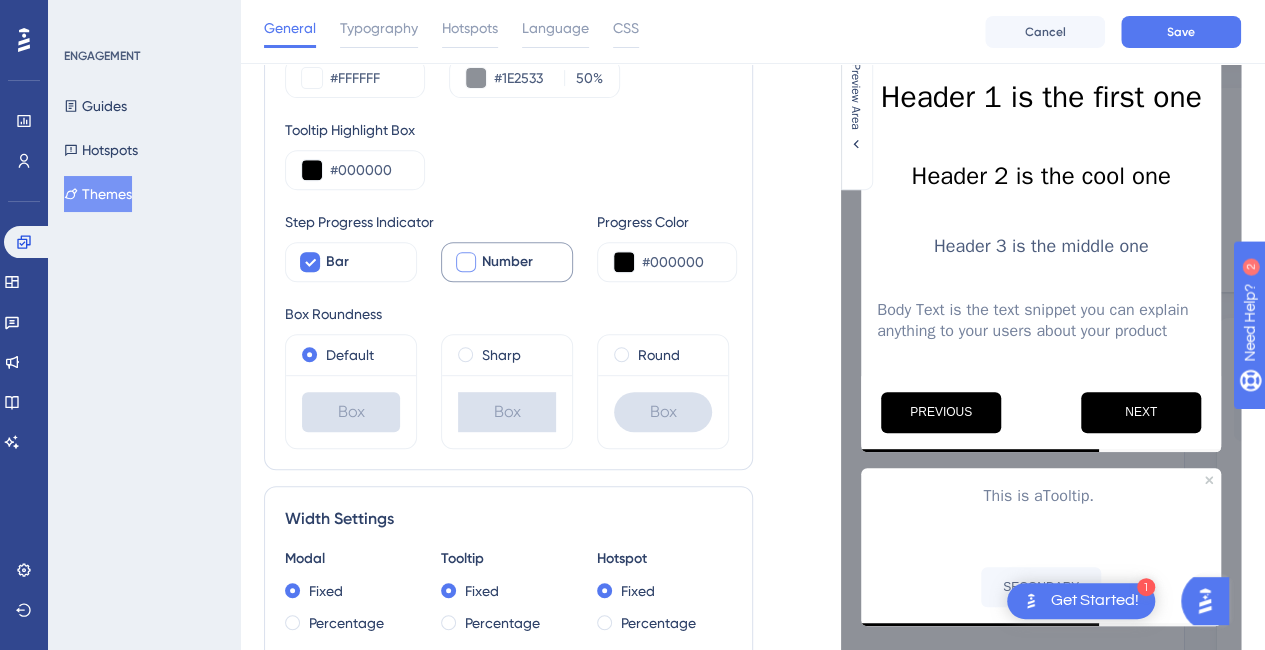 click at bounding box center (466, 262) 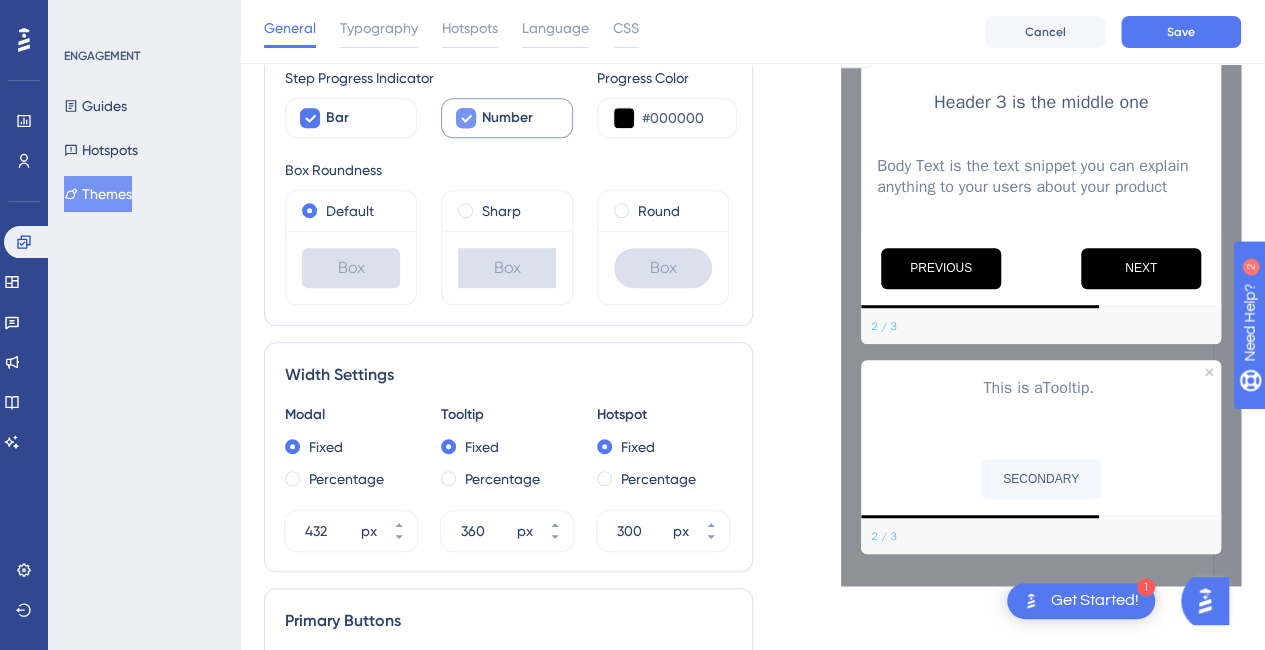 scroll, scrollTop: 484, scrollLeft: 0, axis: vertical 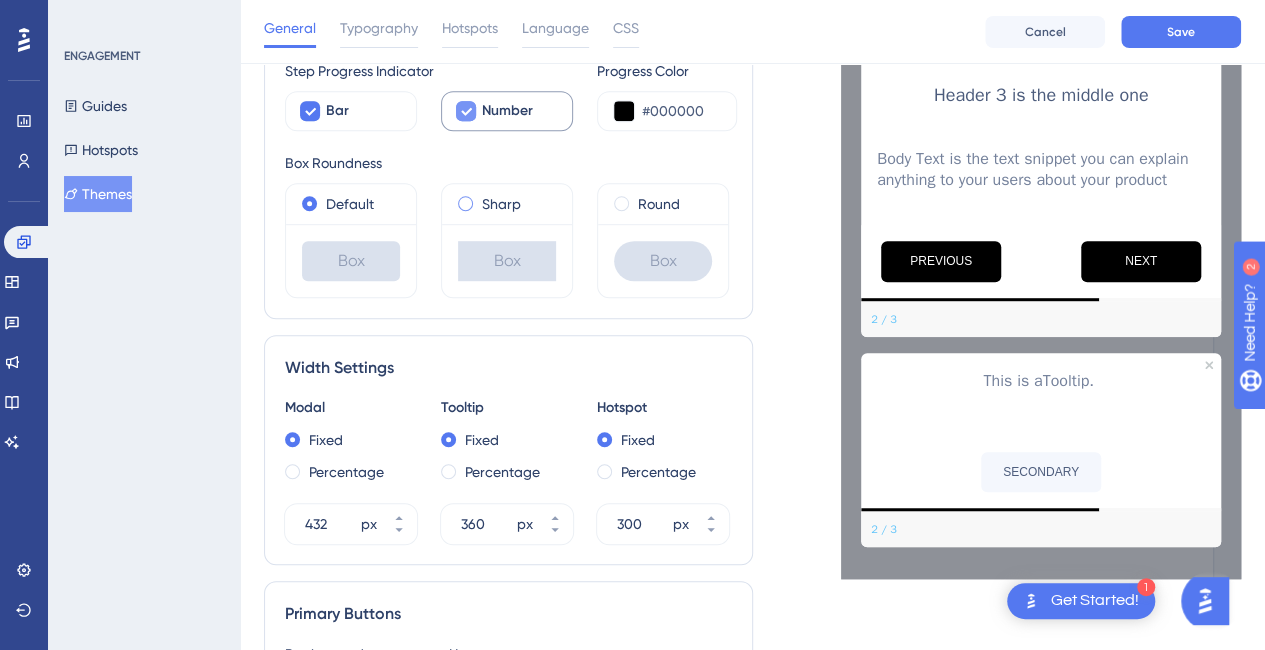 click at bounding box center [465, 203] 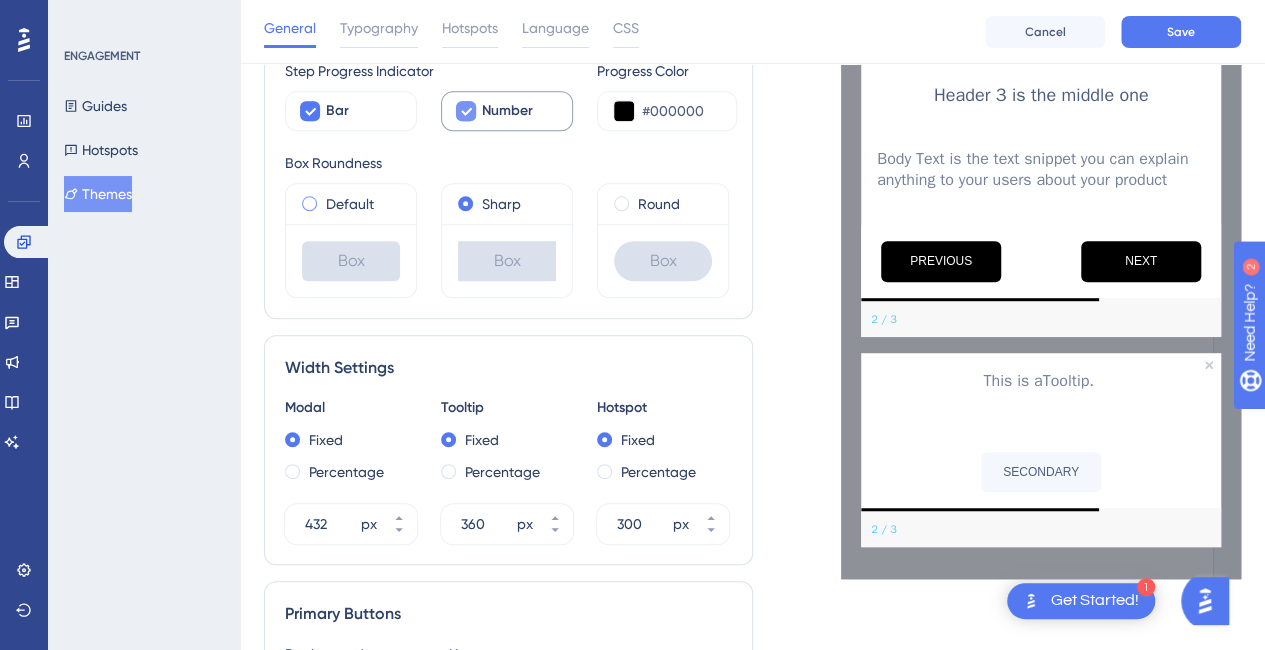 click on "Default" at bounding box center [351, 204] 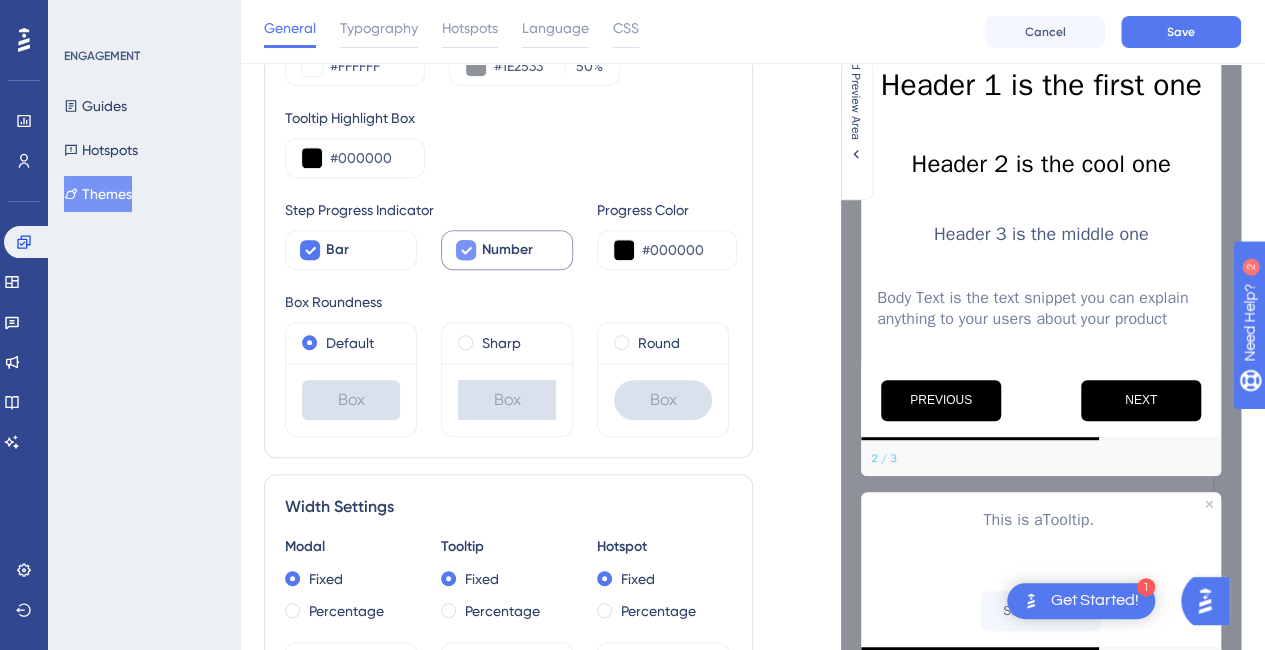 scroll, scrollTop: 343, scrollLeft: 0, axis: vertical 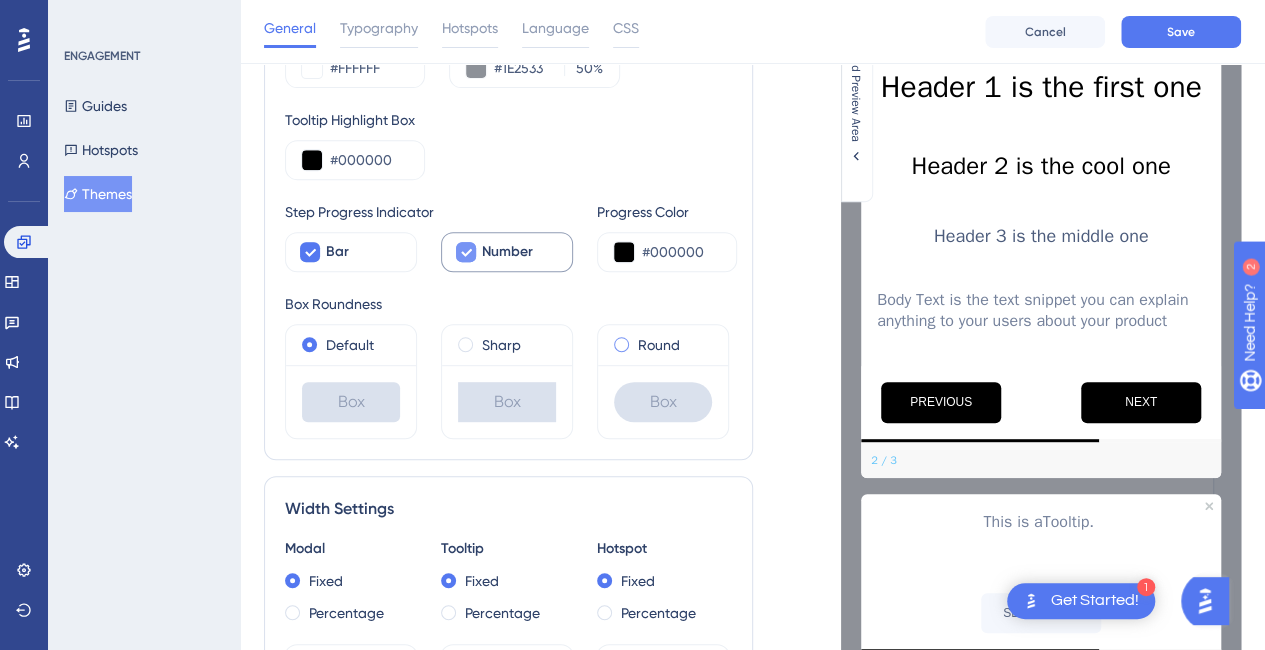 click at bounding box center [621, 344] 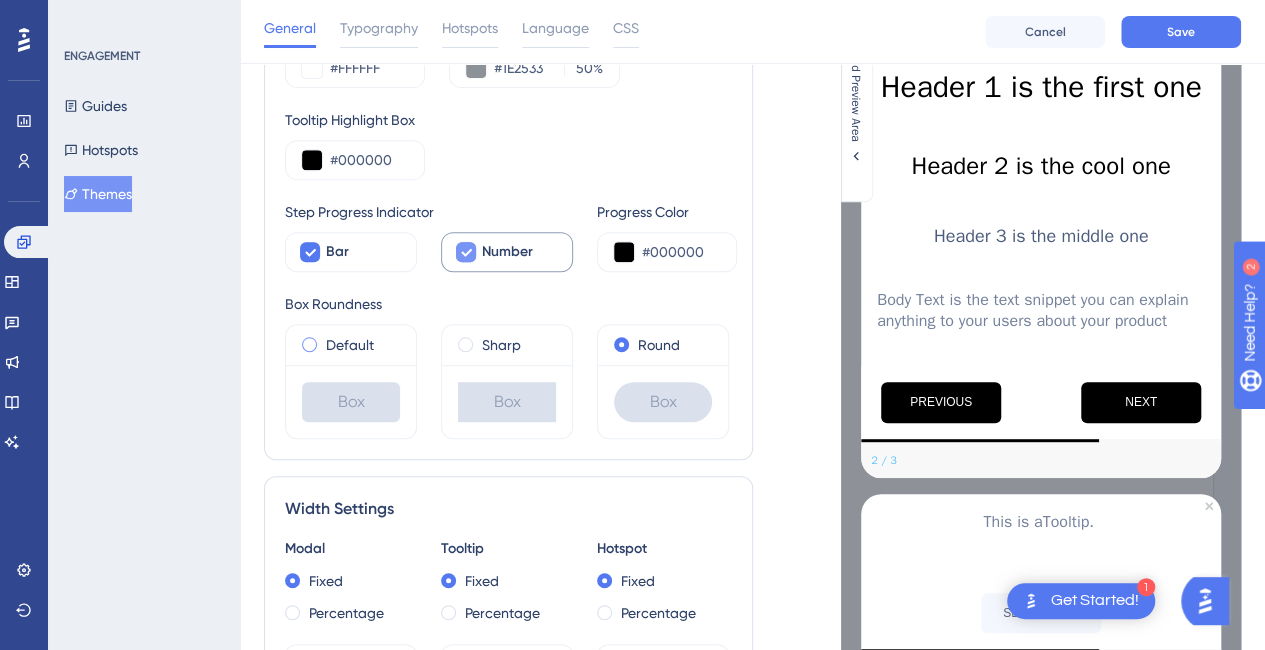 click on "Default" at bounding box center (351, 345) 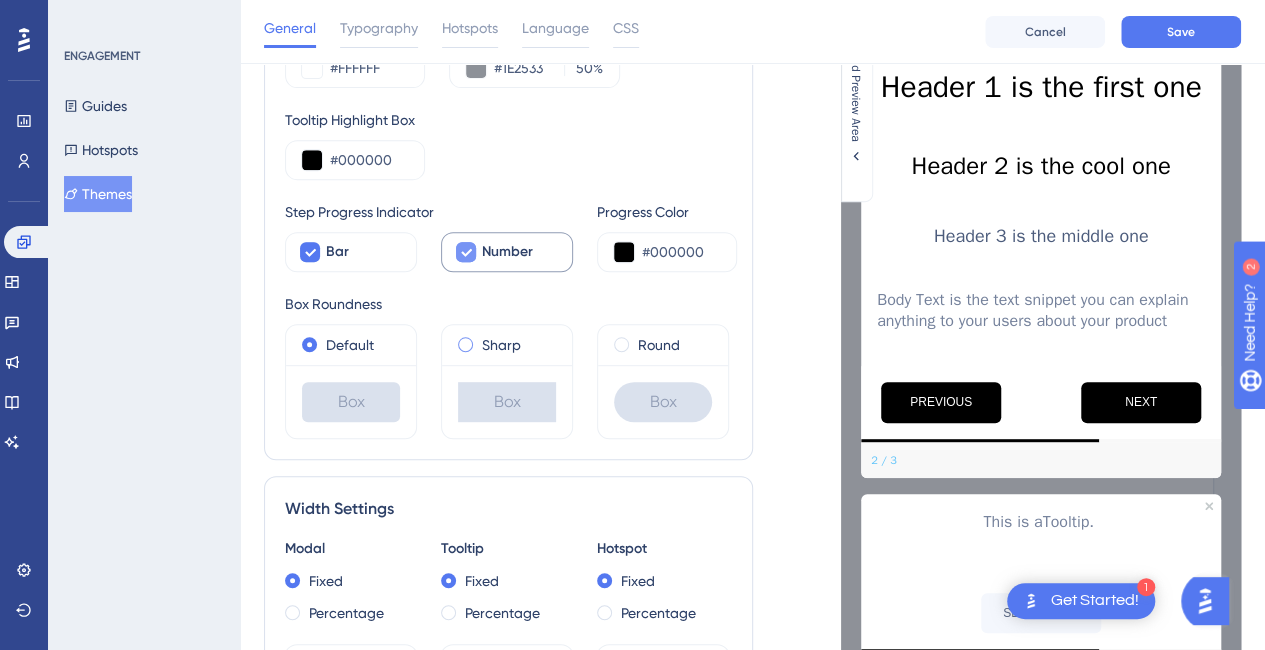 click at bounding box center (465, 344) 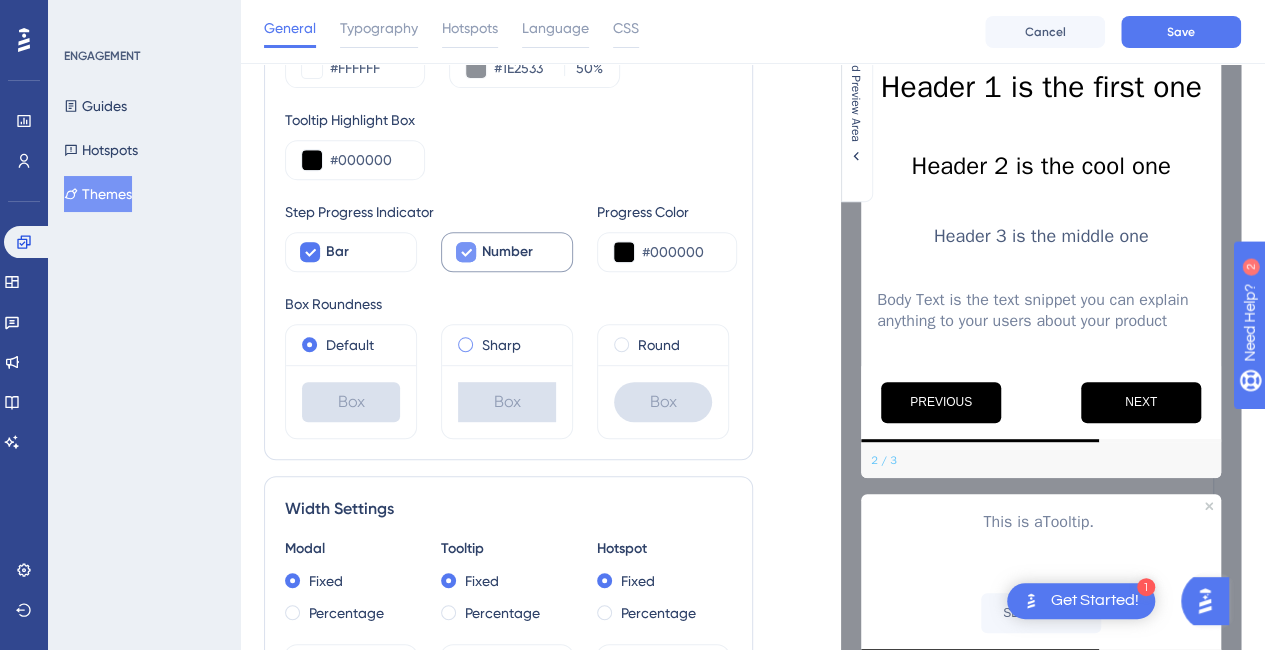 click at bounding box center (479, 340) 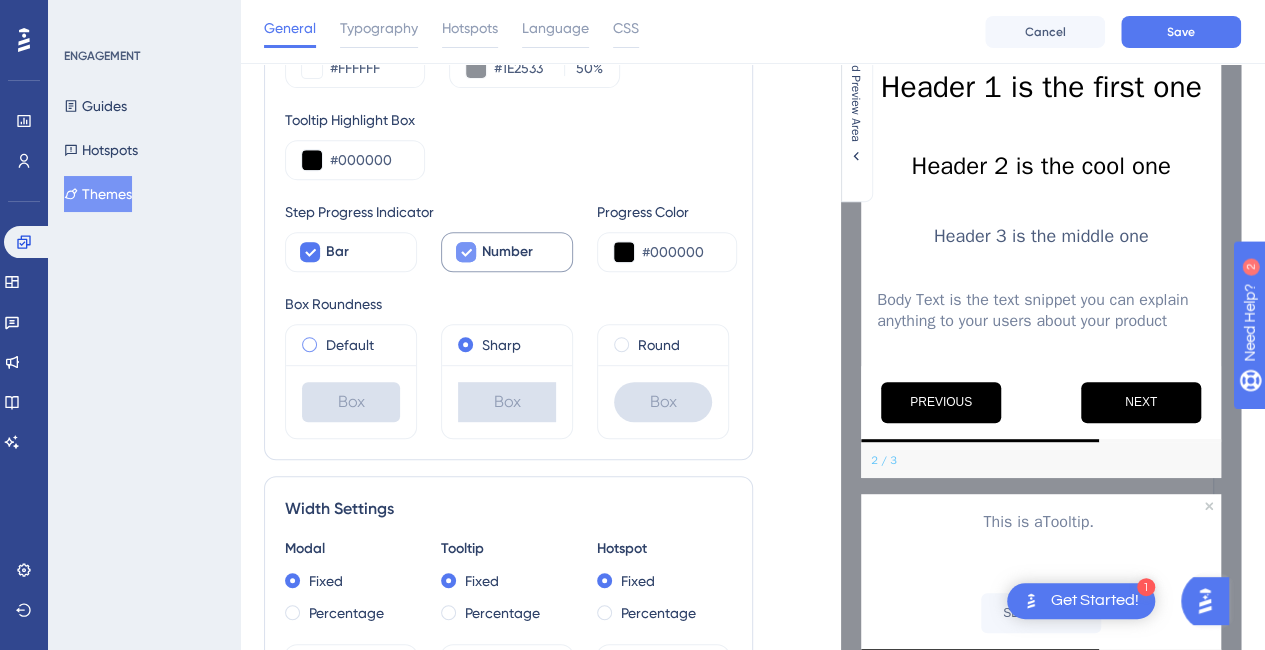 click on "Default" at bounding box center (351, 345) 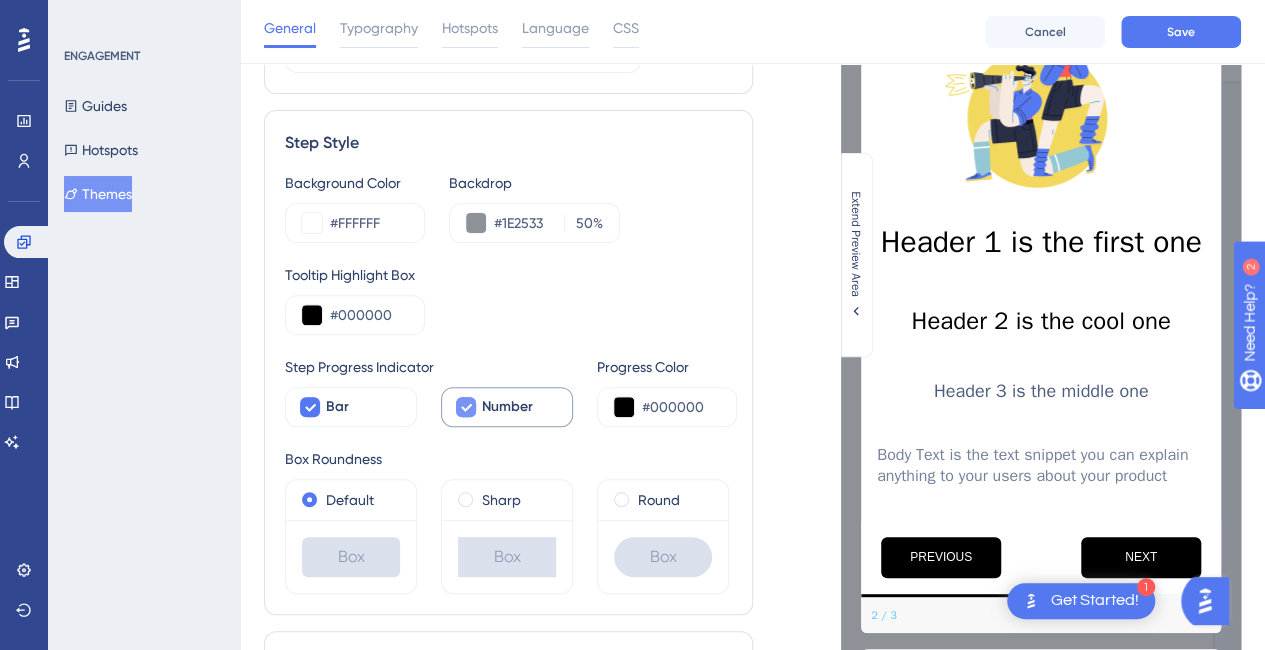 scroll, scrollTop: 0, scrollLeft: 0, axis: both 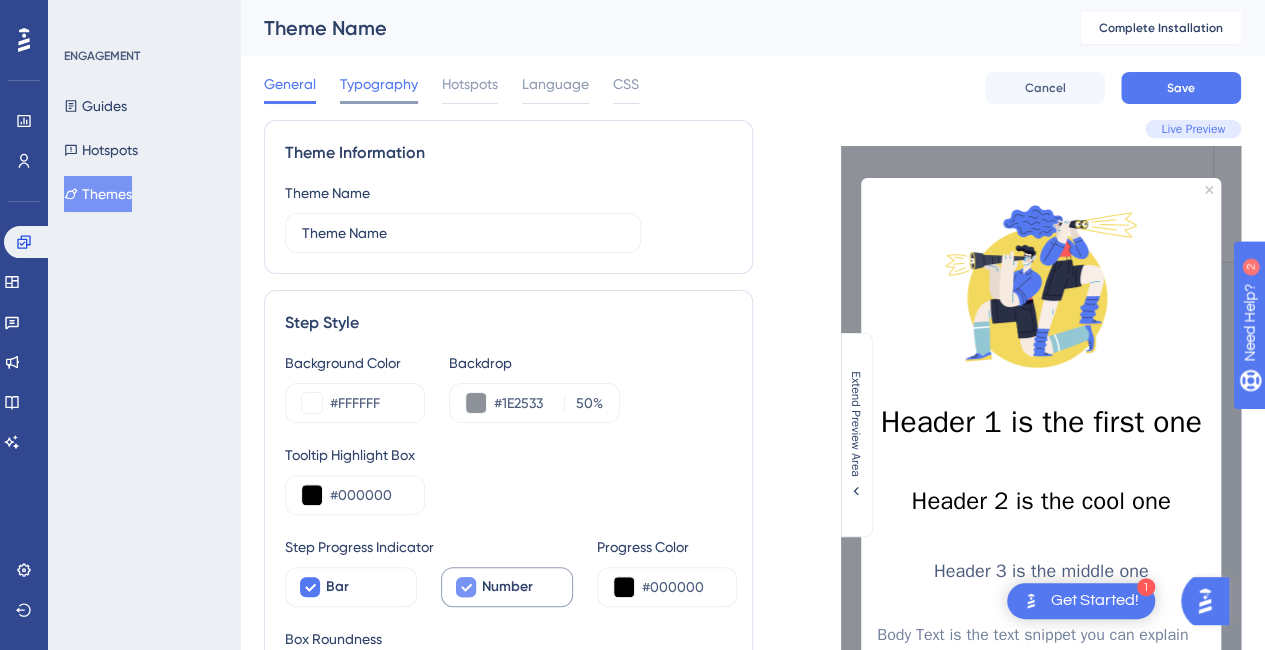 click on "Typography" at bounding box center (379, 84) 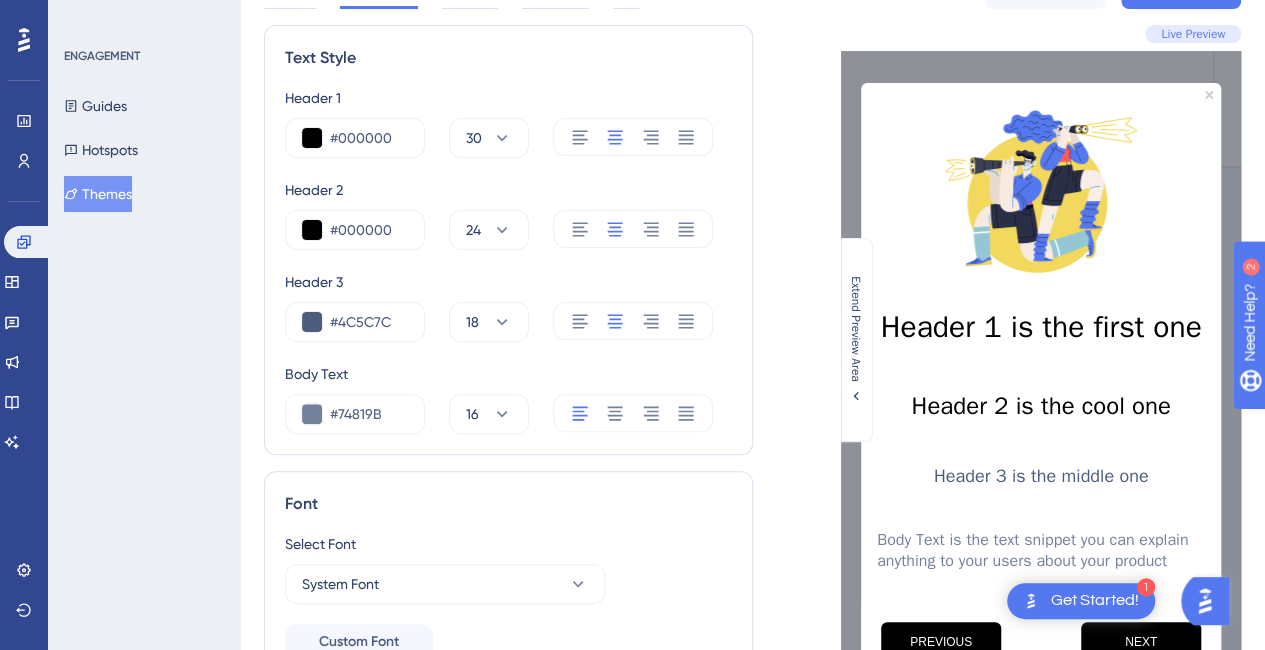 scroll, scrollTop: 0, scrollLeft: 0, axis: both 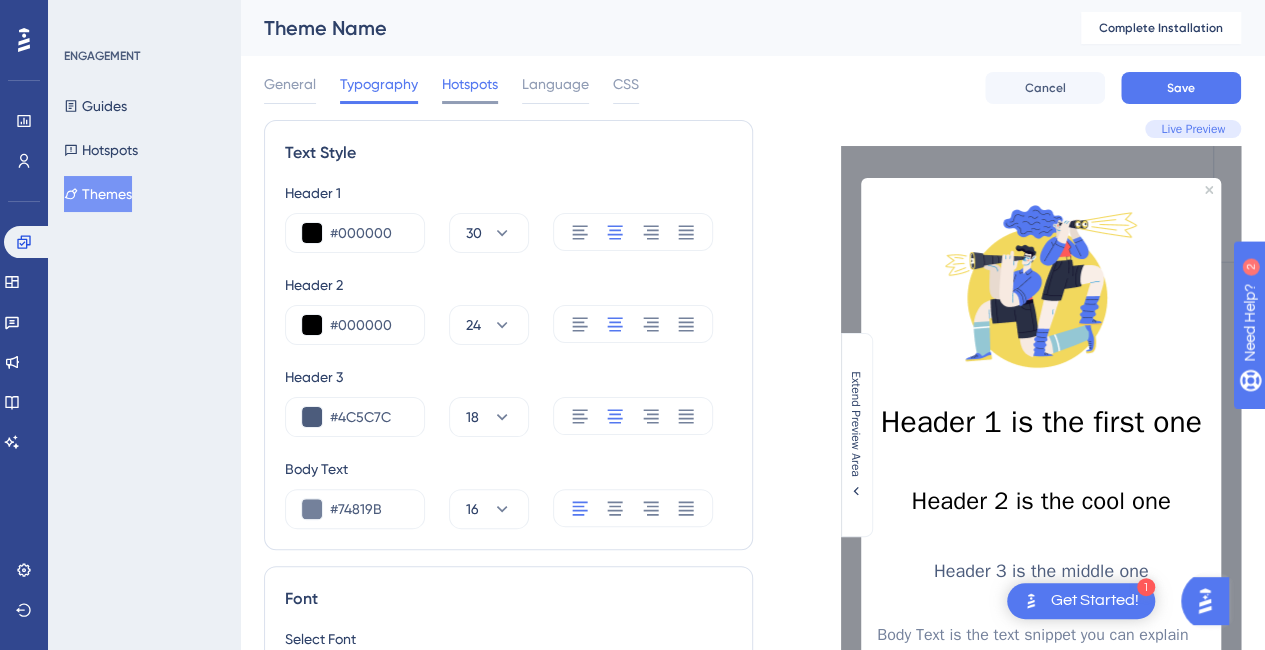 click on "Hotspots" at bounding box center (470, 84) 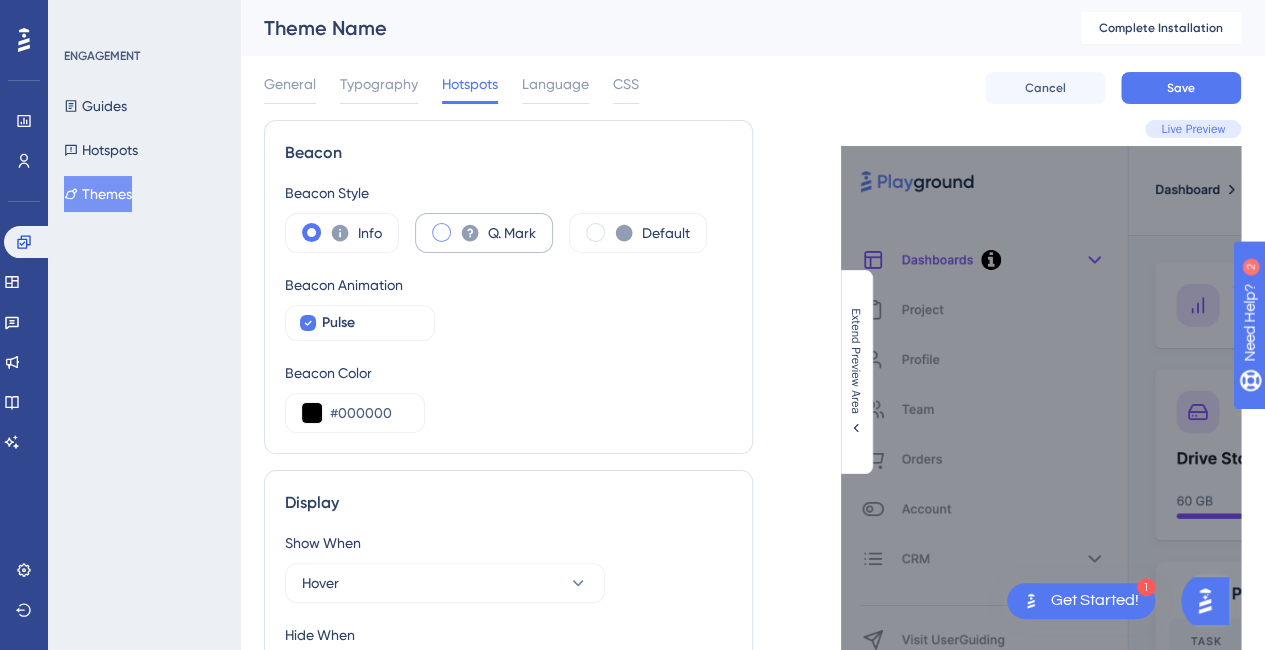 click on "Q. Mark" at bounding box center [484, 233] 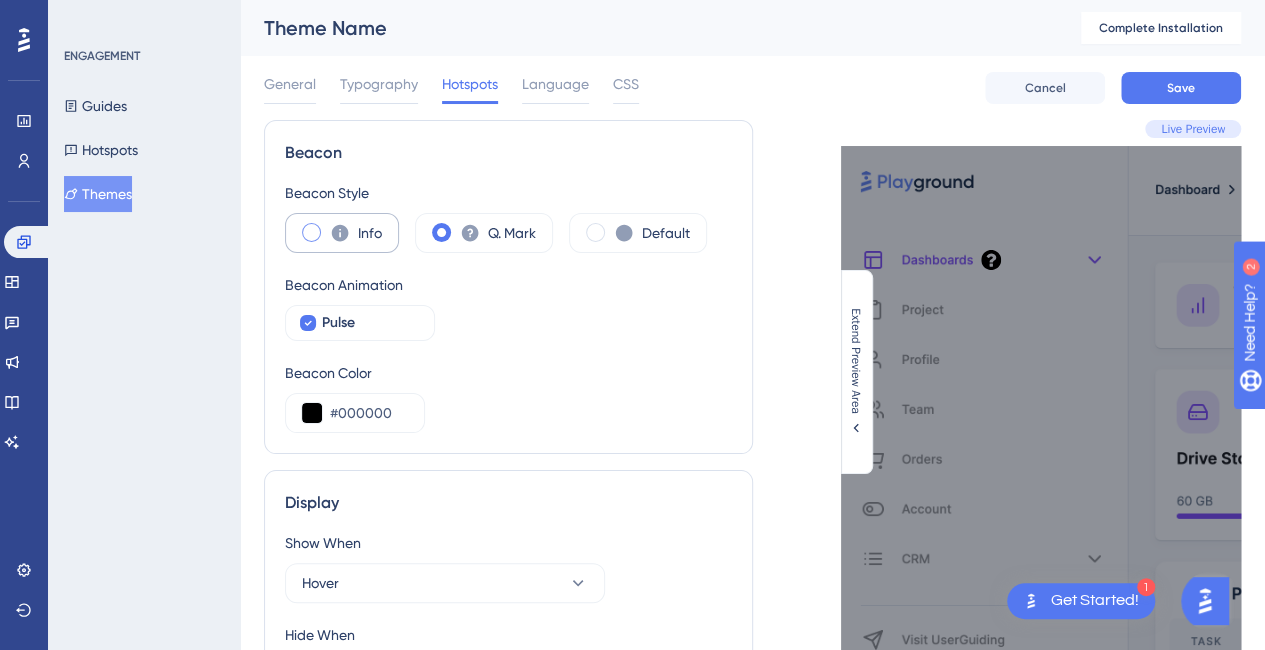 click at bounding box center [311, 232] 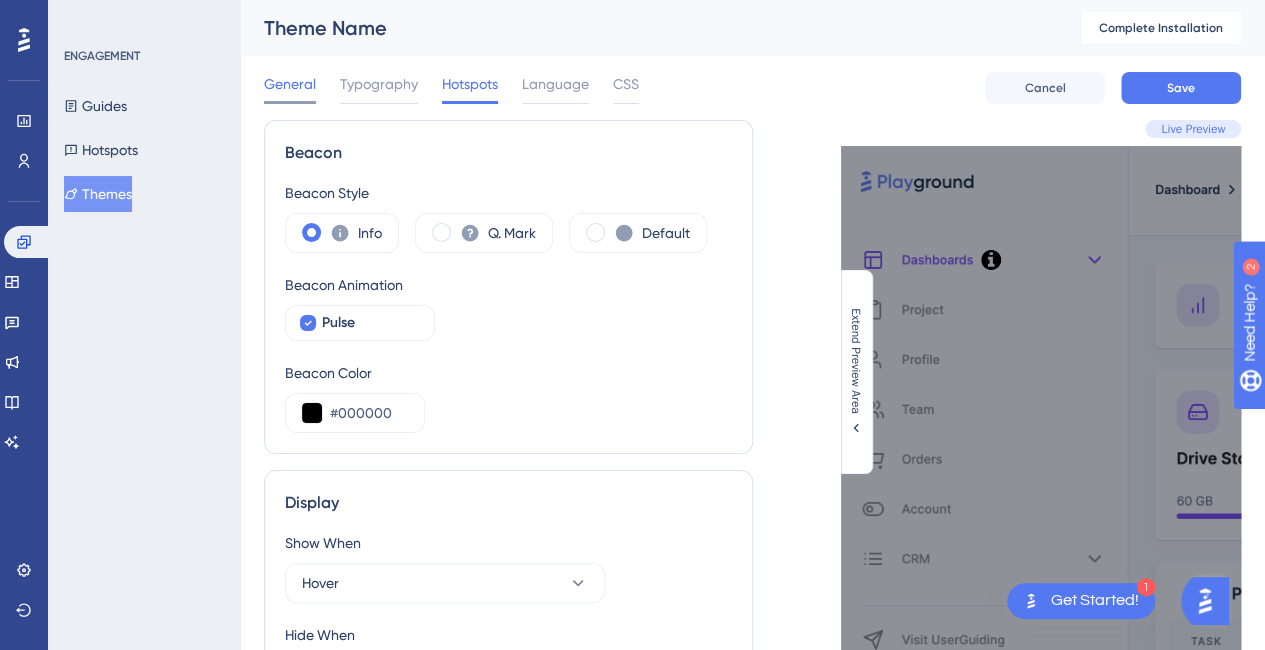 click on "General" at bounding box center (290, 88) 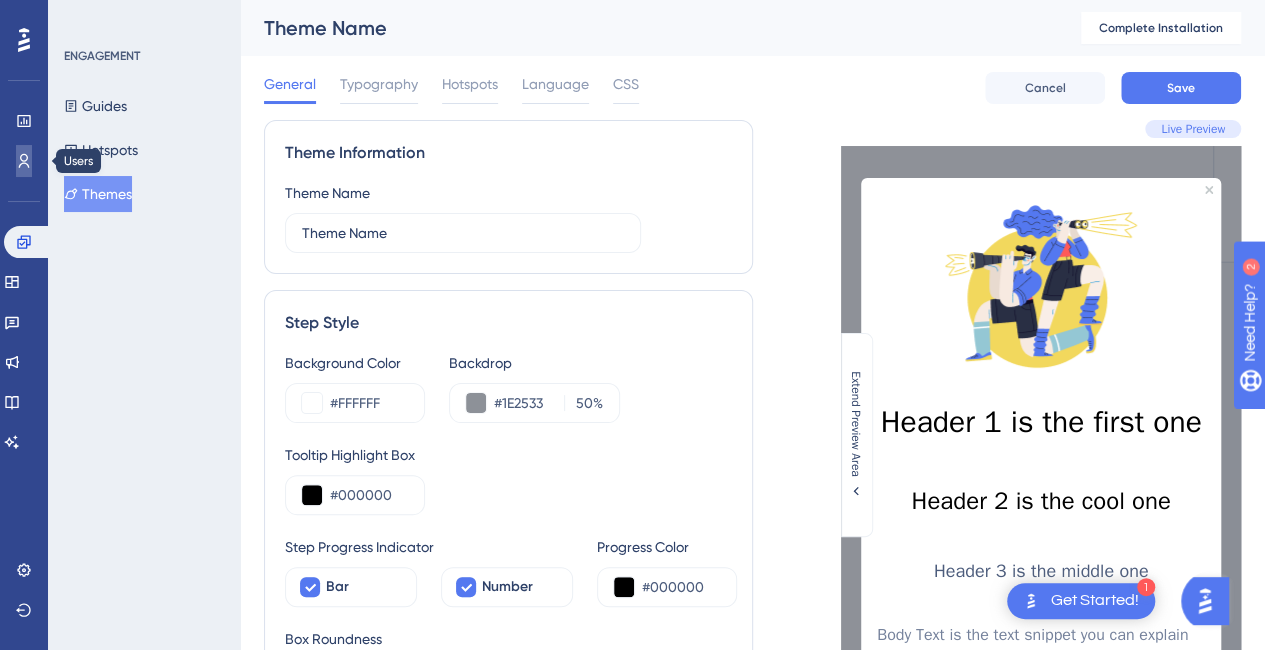 click at bounding box center [24, 161] 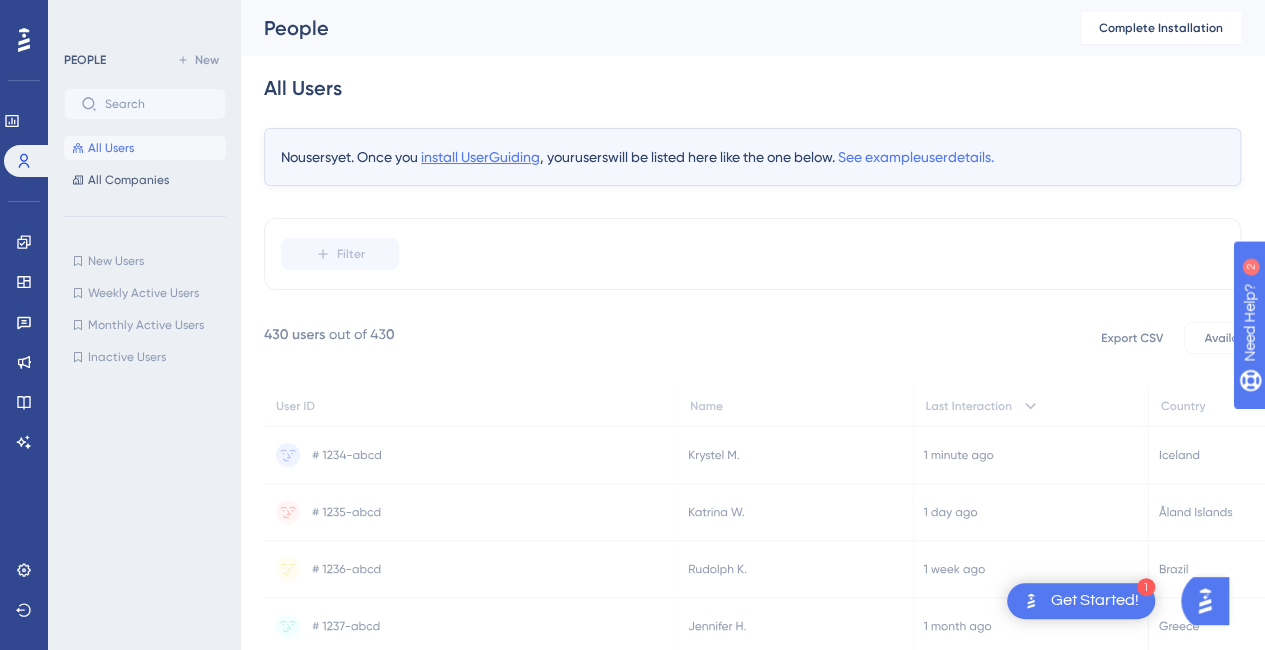 click on "install UserGuiding" at bounding box center [480, 157] 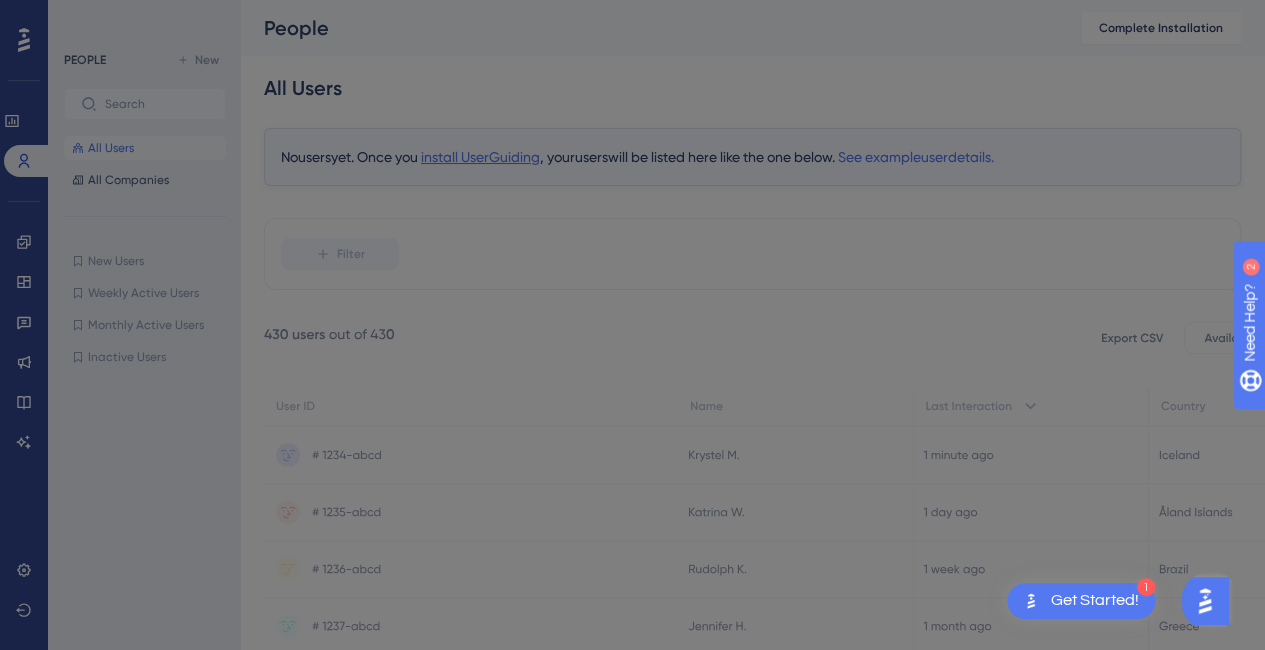 scroll, scrollTop: 0, scrollLeft: 0, axis: both 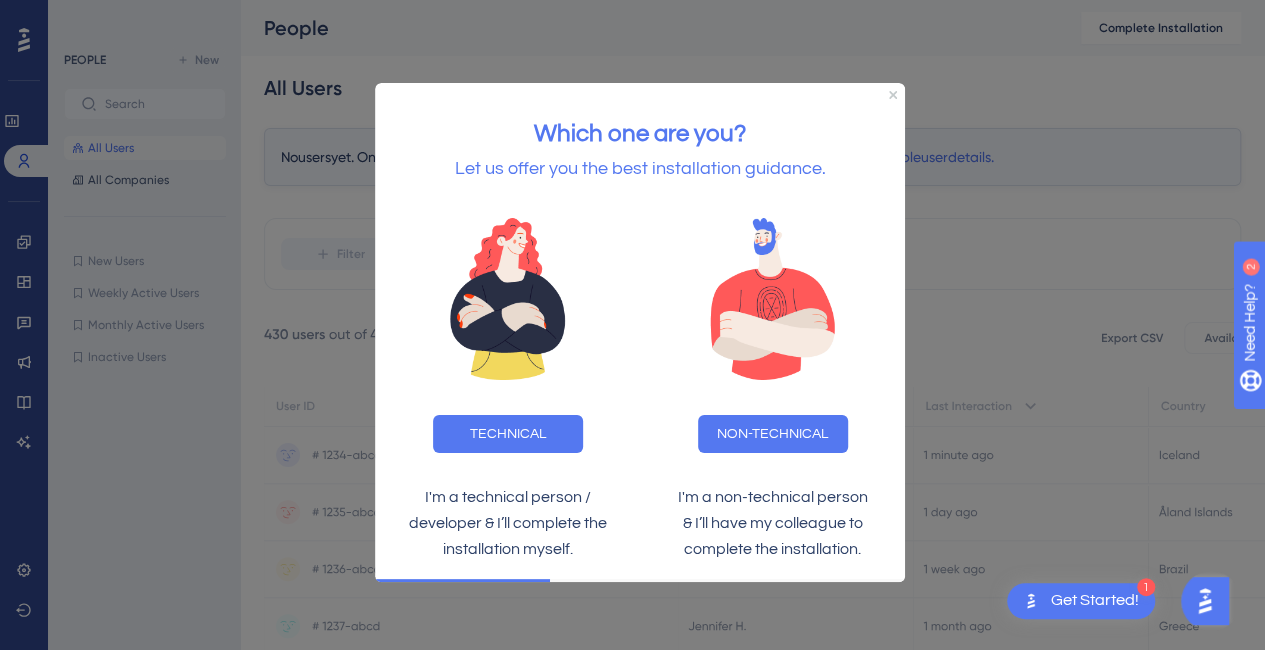 click at bounding box center (632, 325) 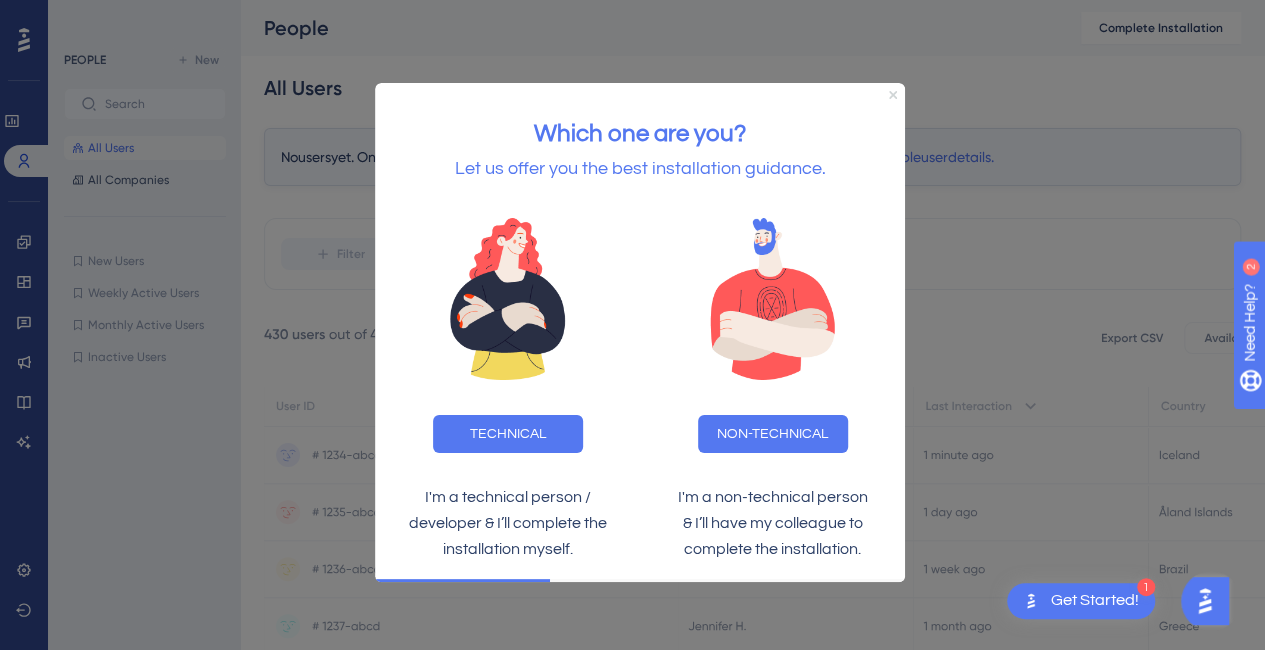 click 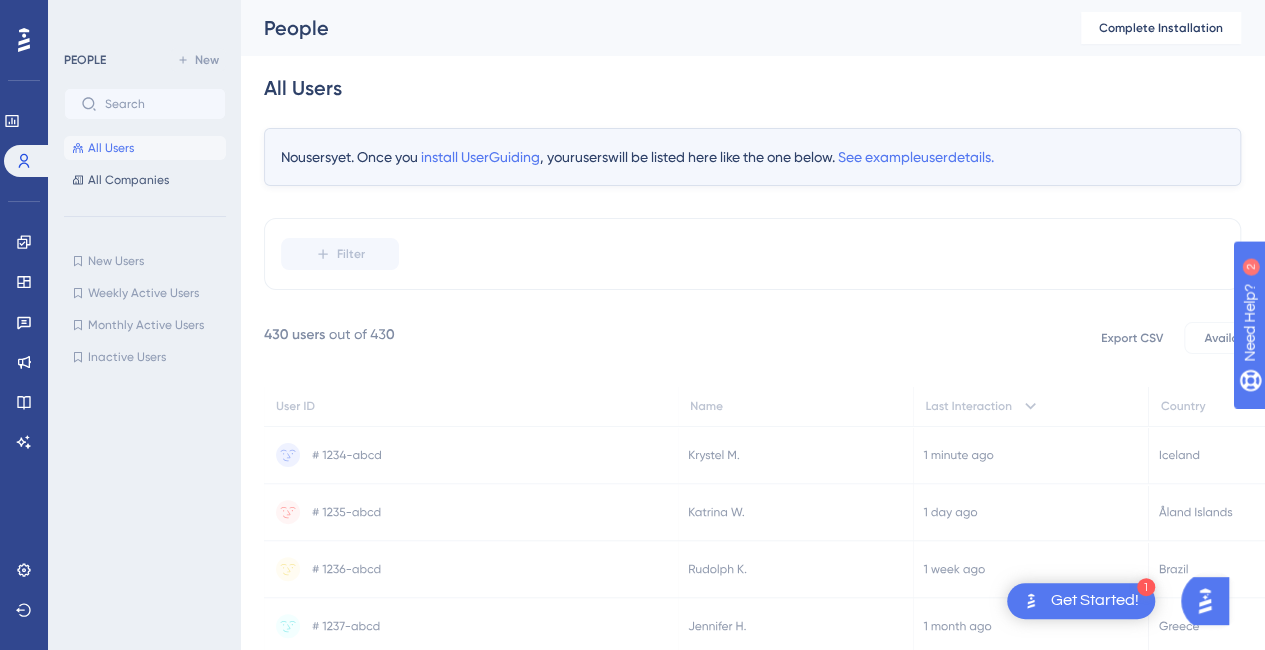 scroll, scrollTop: 0, scrollLeft: 0, axis: both 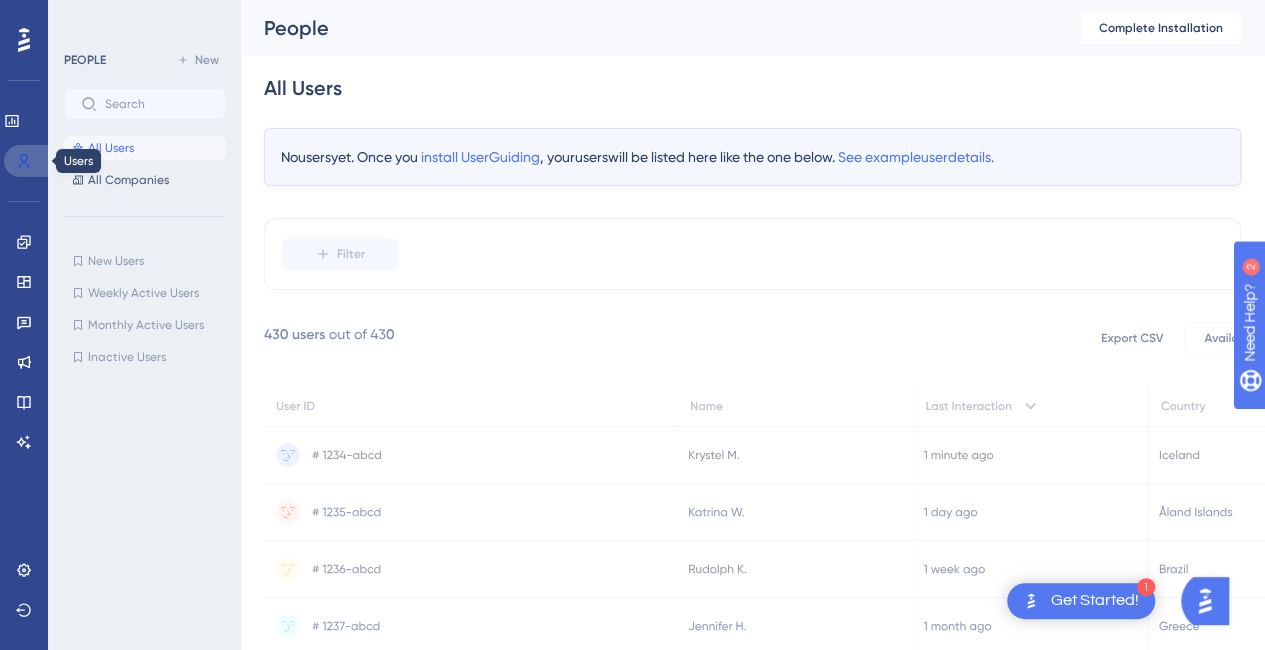 click 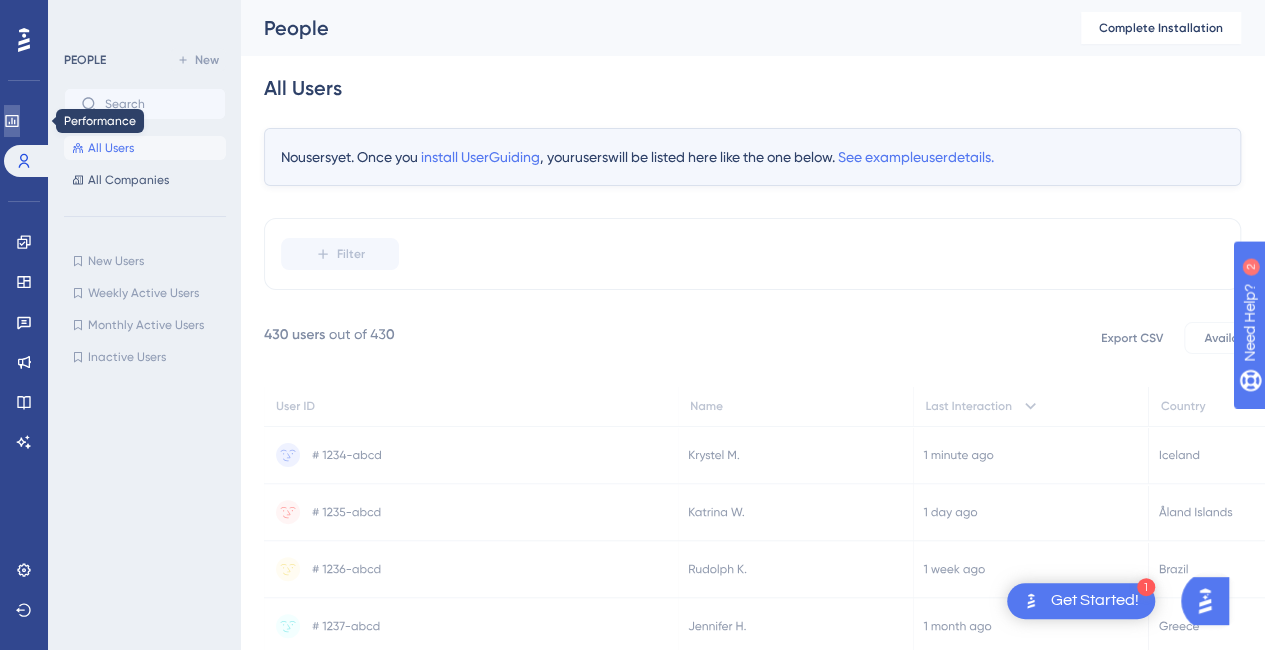 click at bounding box center [12, 121] 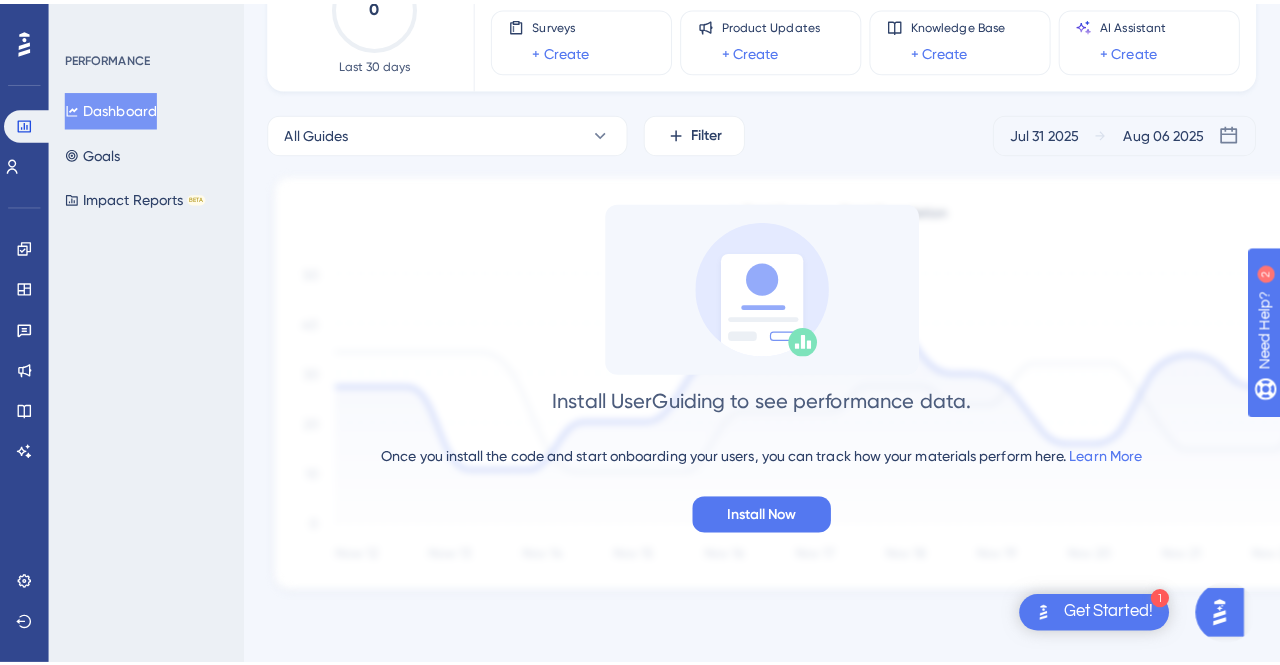 scroll, scrollTop: 0, scrollLeft: 0, axis: both 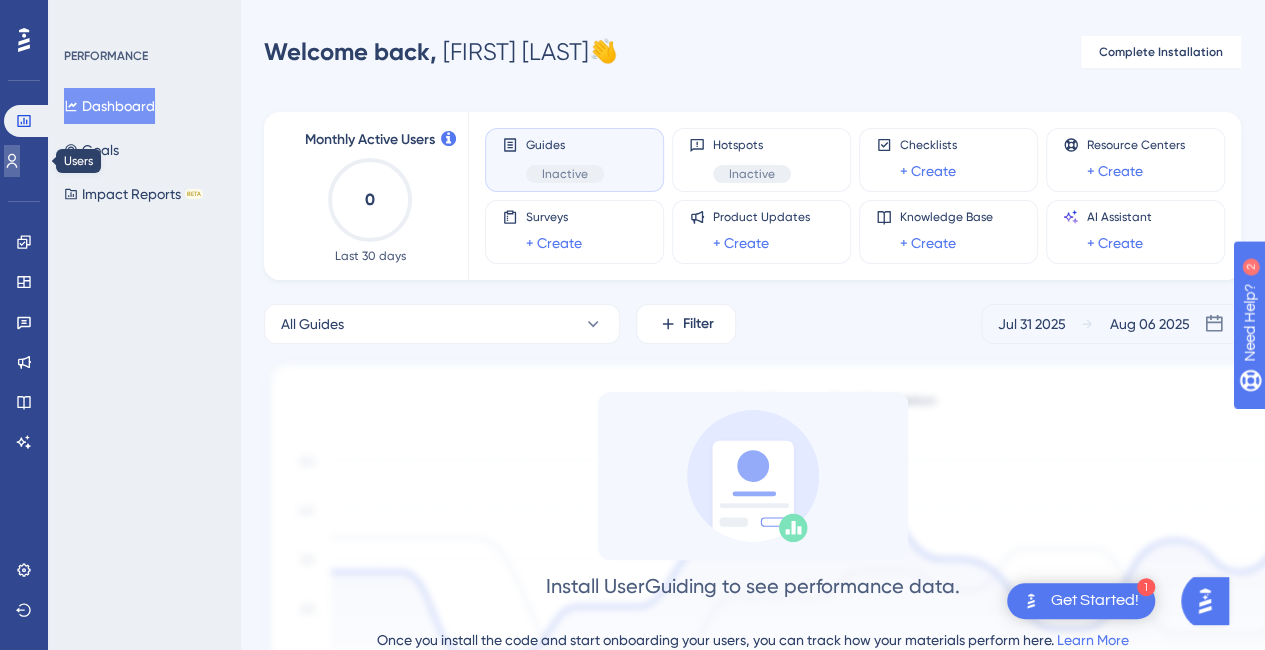 click at bounding box center (12, 161) 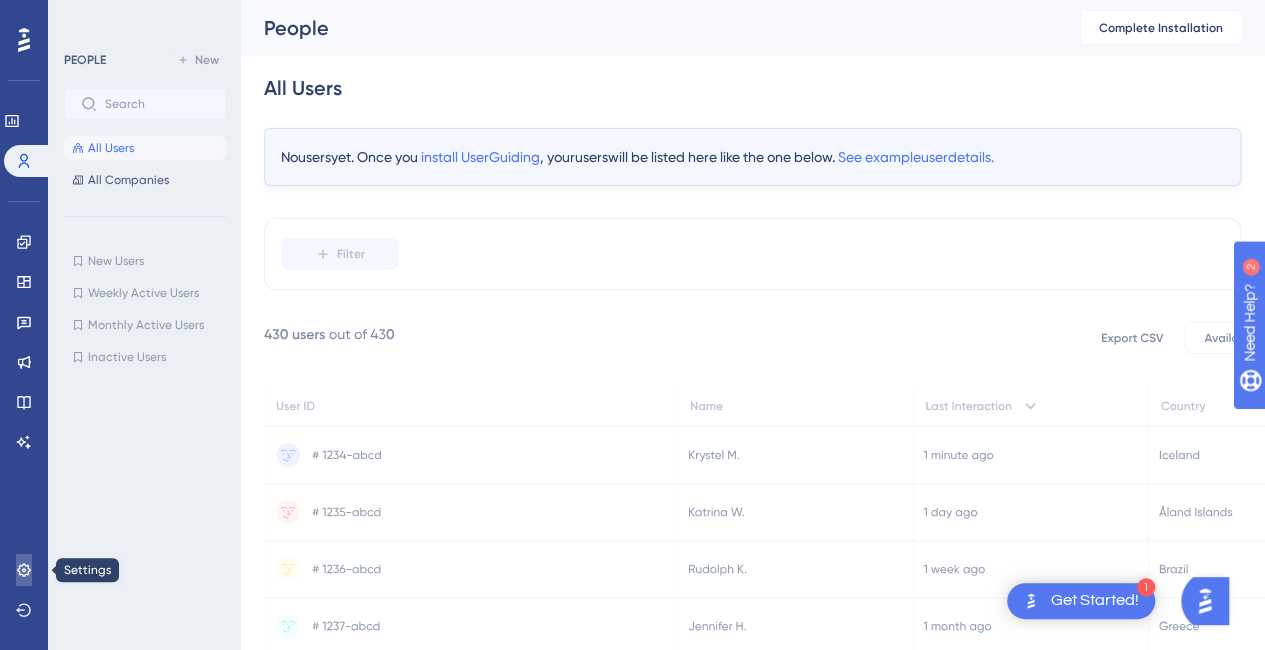 click 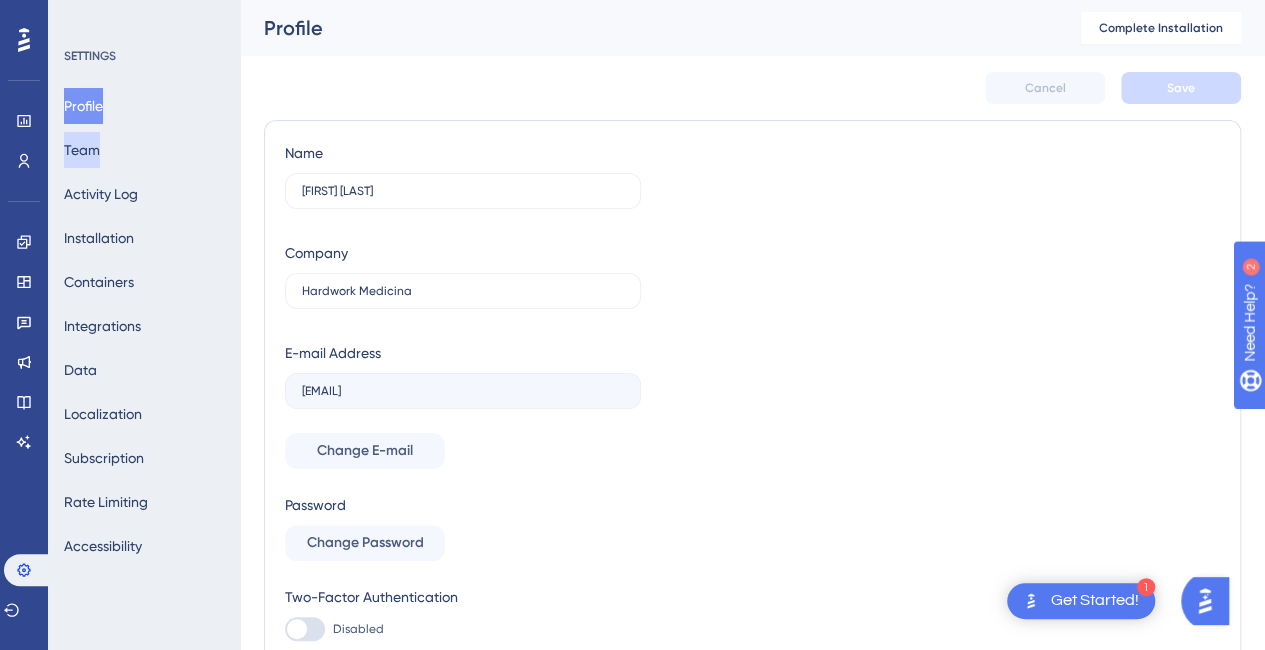 click on "Team" at bounding box center [82, 150] 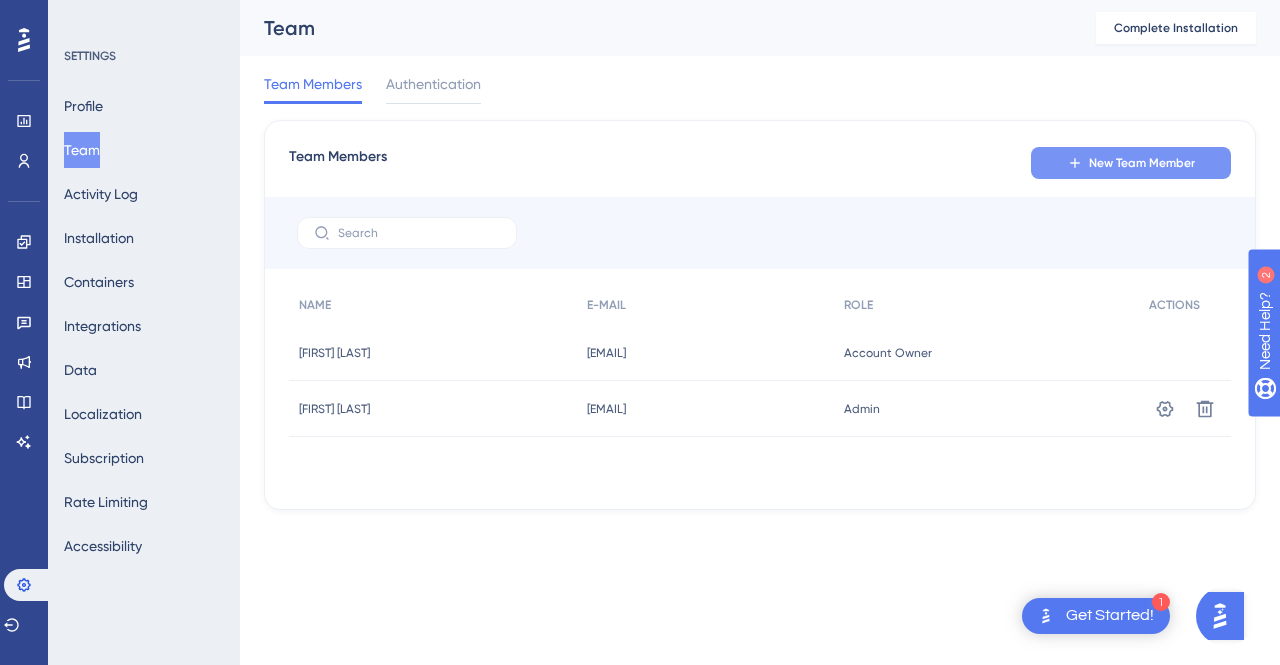click on "New Team Member" at bounding box center [1142, 163] 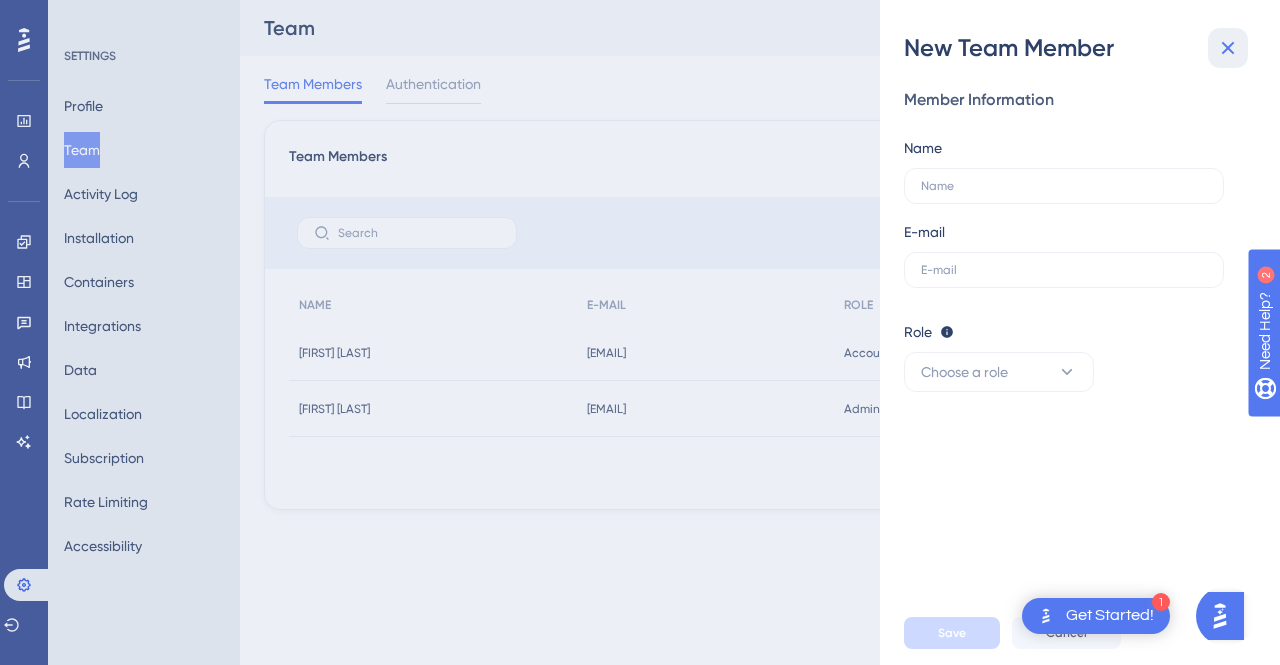 click 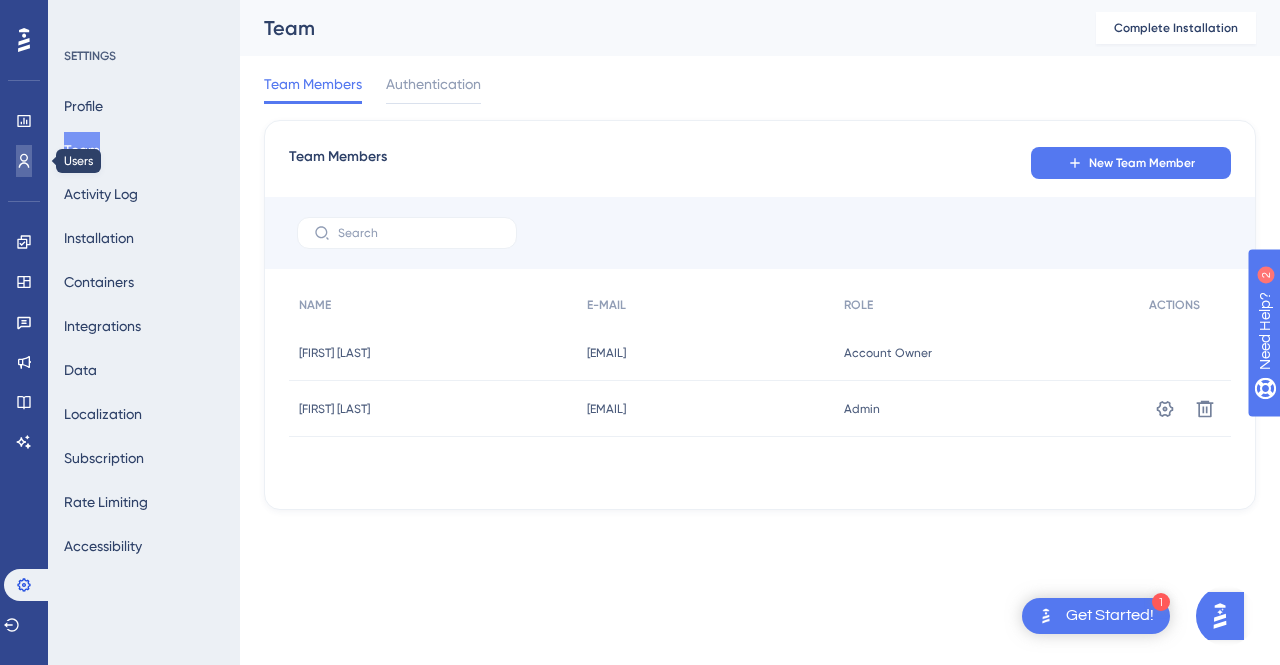 click 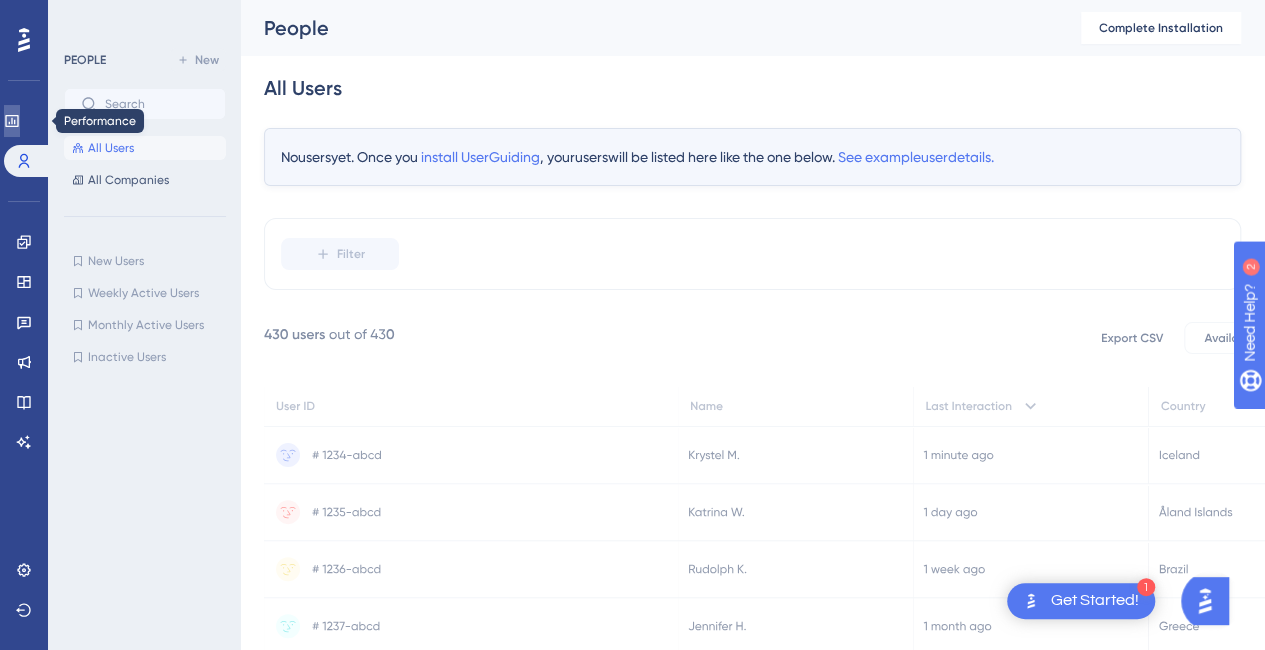click 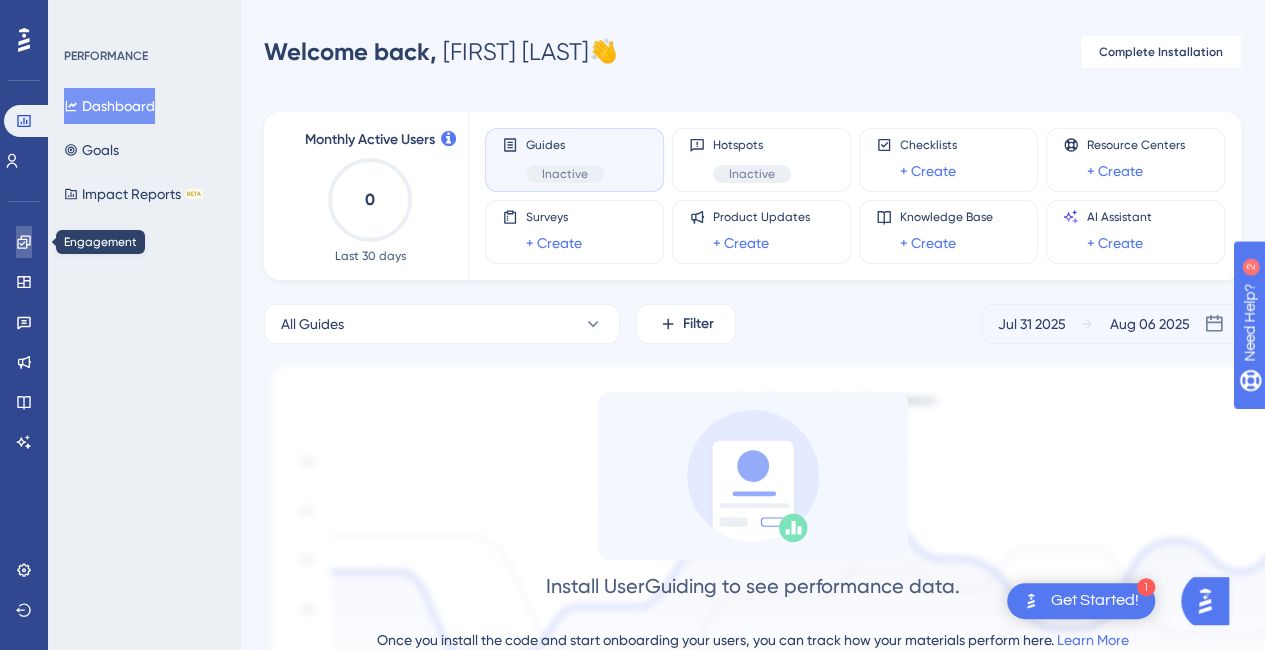 click 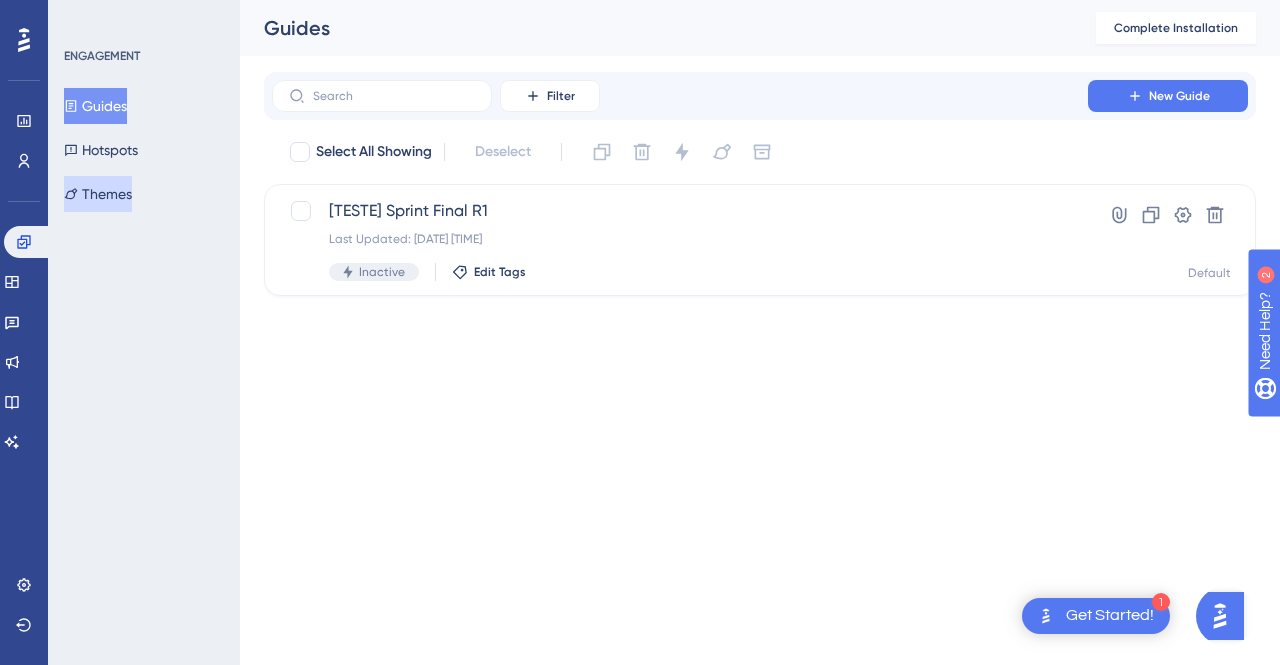 click on "Themes" at bounding box center (98, 194) 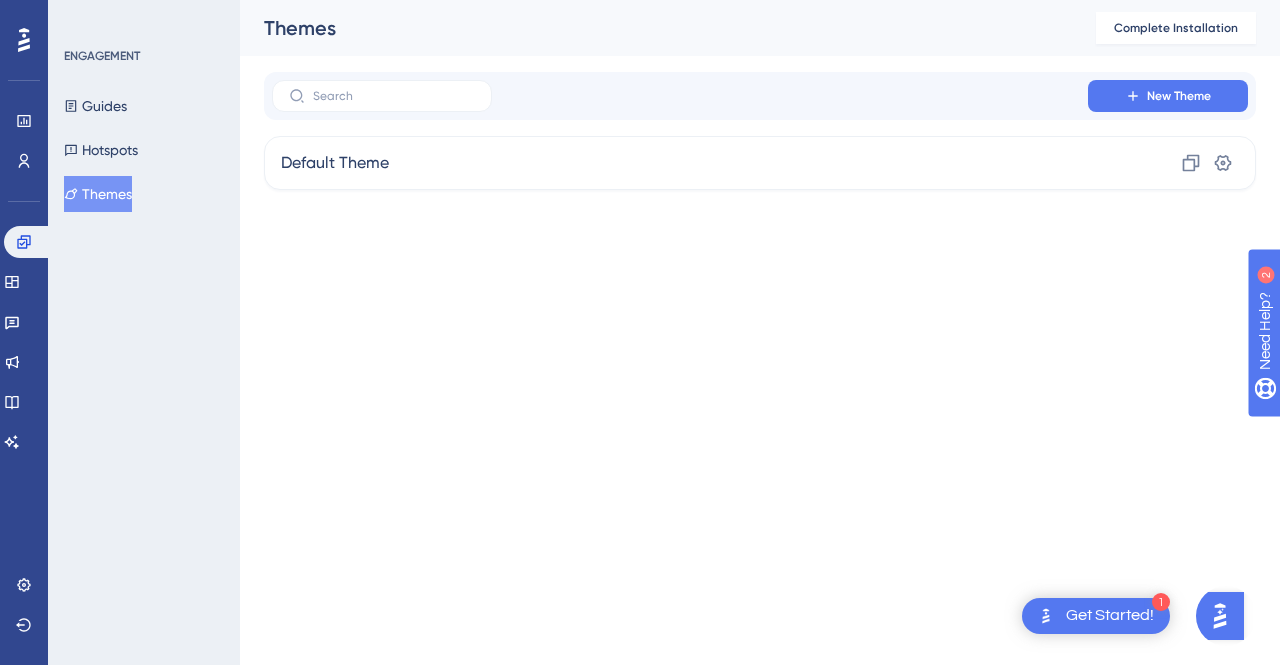 click on "1 Get Started!" at bounding box center [1096, 616] 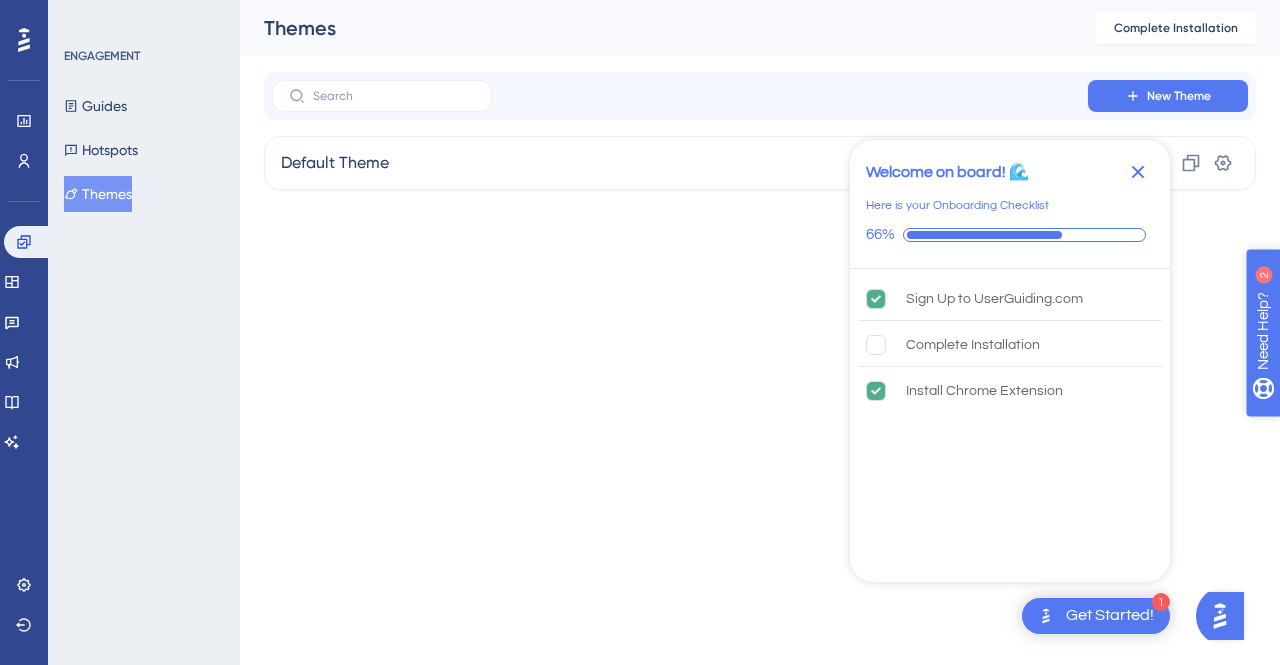 click on "Need Help? 2" at bounding box center [1329, 433] 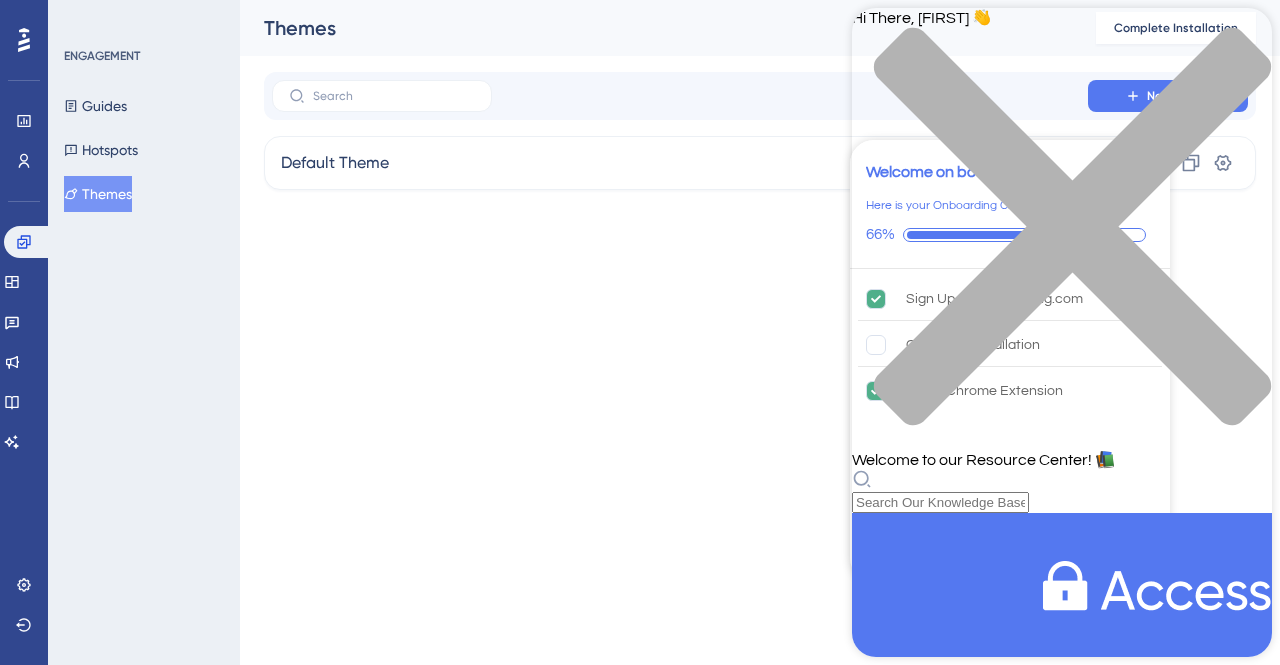 scroll, scrollTop: 829, scrollLeft: 0, axis: vertical 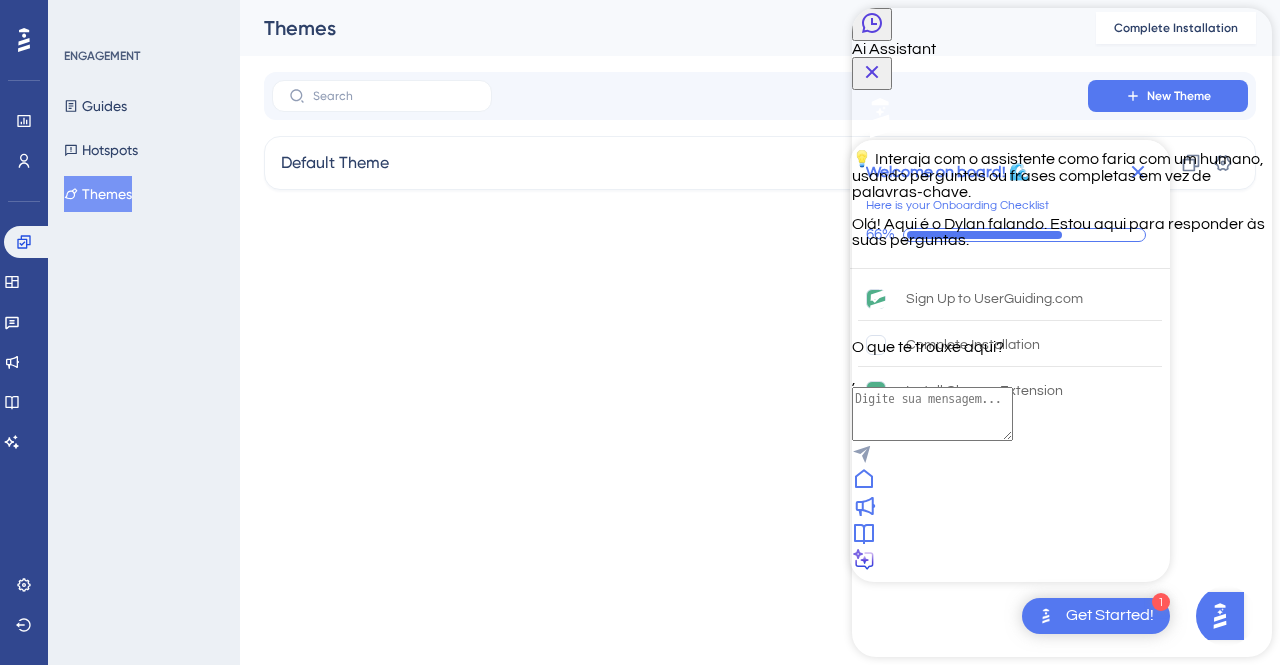 click at bounding box center (932, 414) 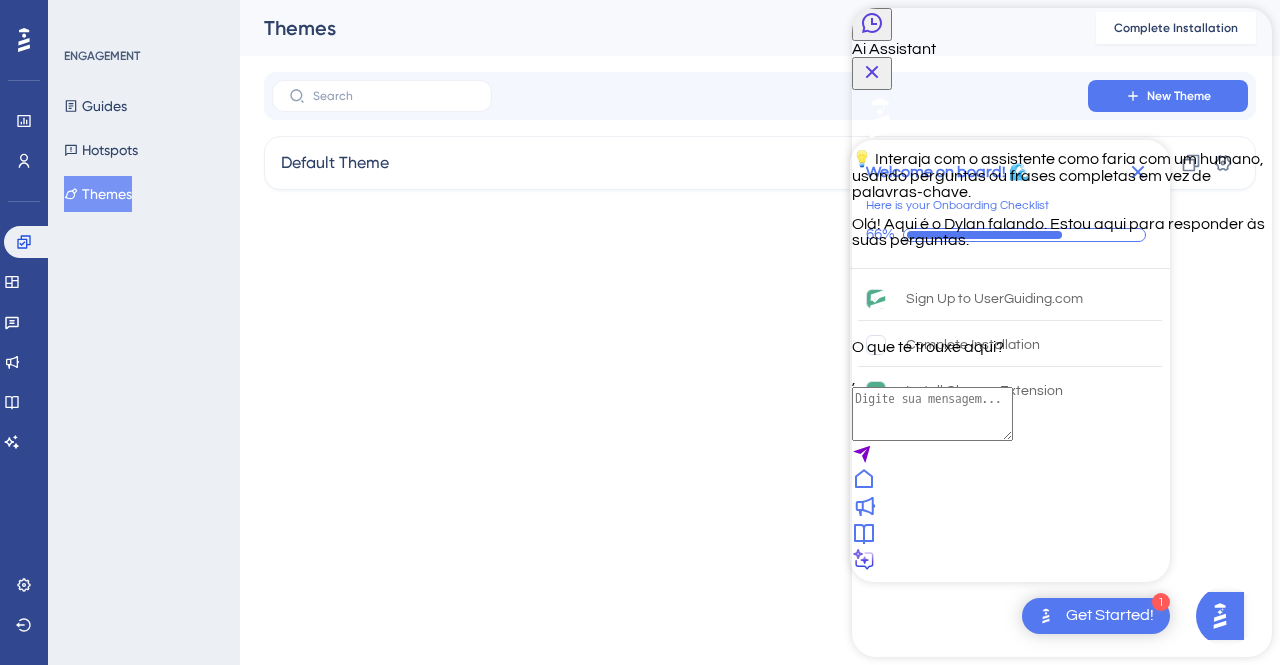 paste on "Targeting not matched
Targeting configurations not matching with the current URL.
Learn More" 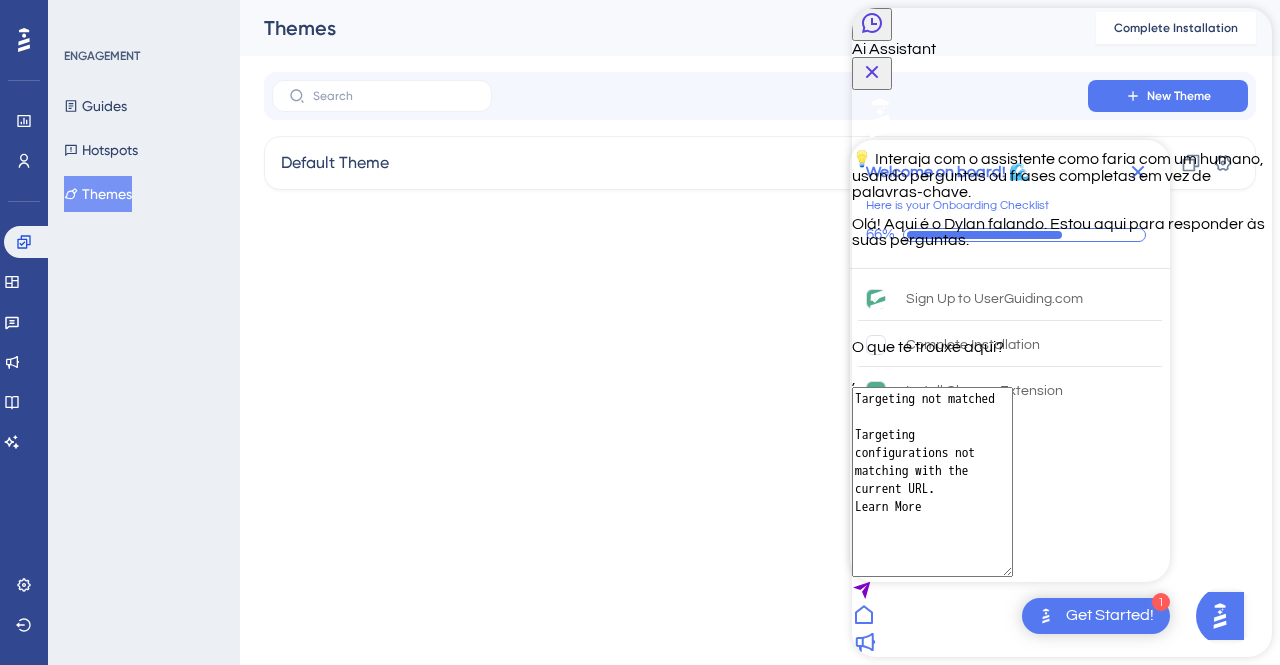 scroll, scrollTop: 16, scrollLeft: 0, axis: vertical 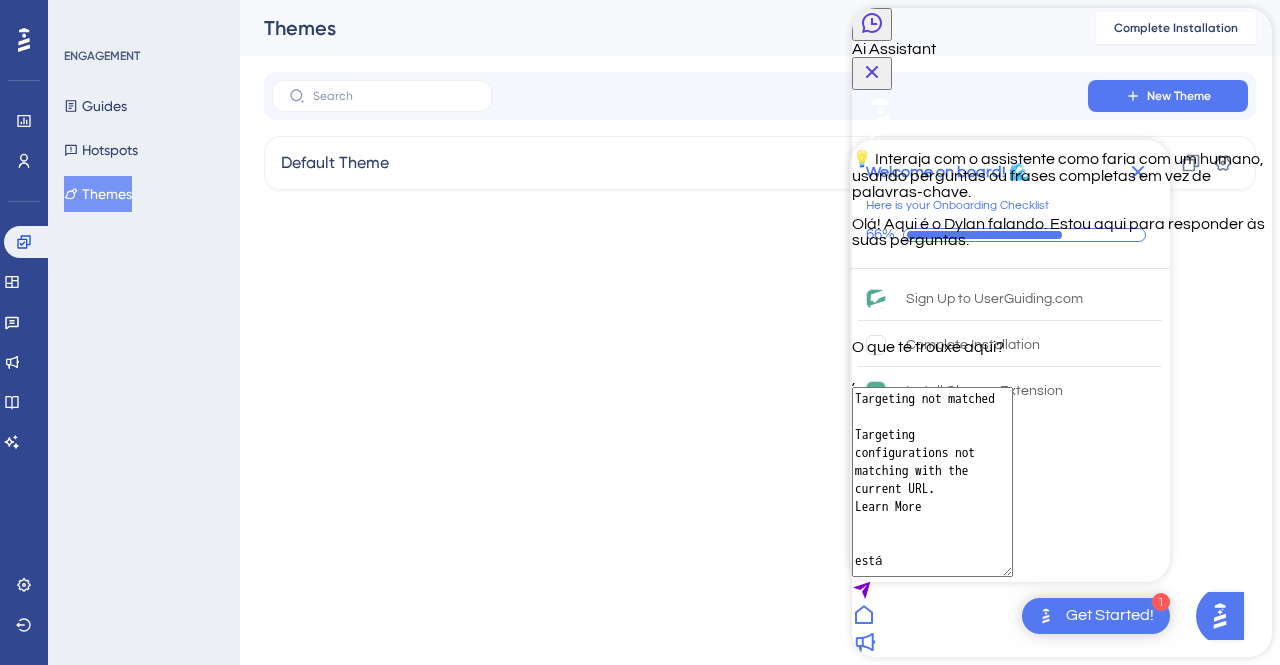 type on "Targeting not matched
Targeting configurations not matching with the current URL.
Learn More
está" 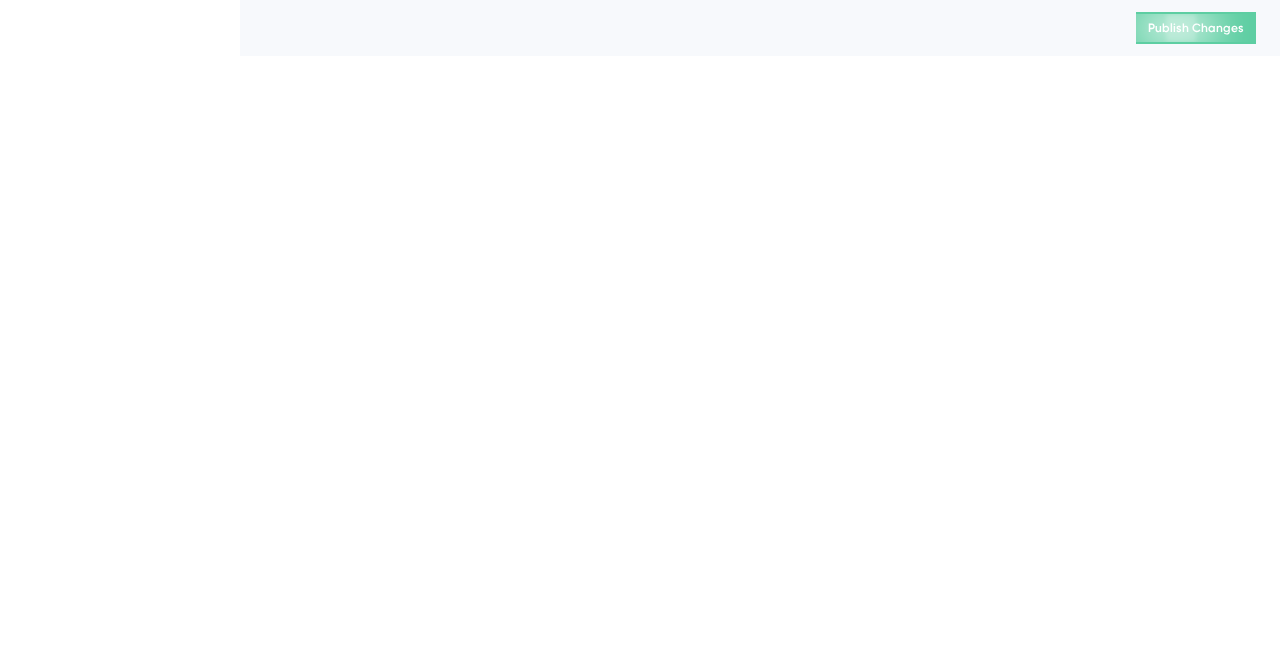 scroll, scrollTop: 0, scrollLeft: 0, axis: both 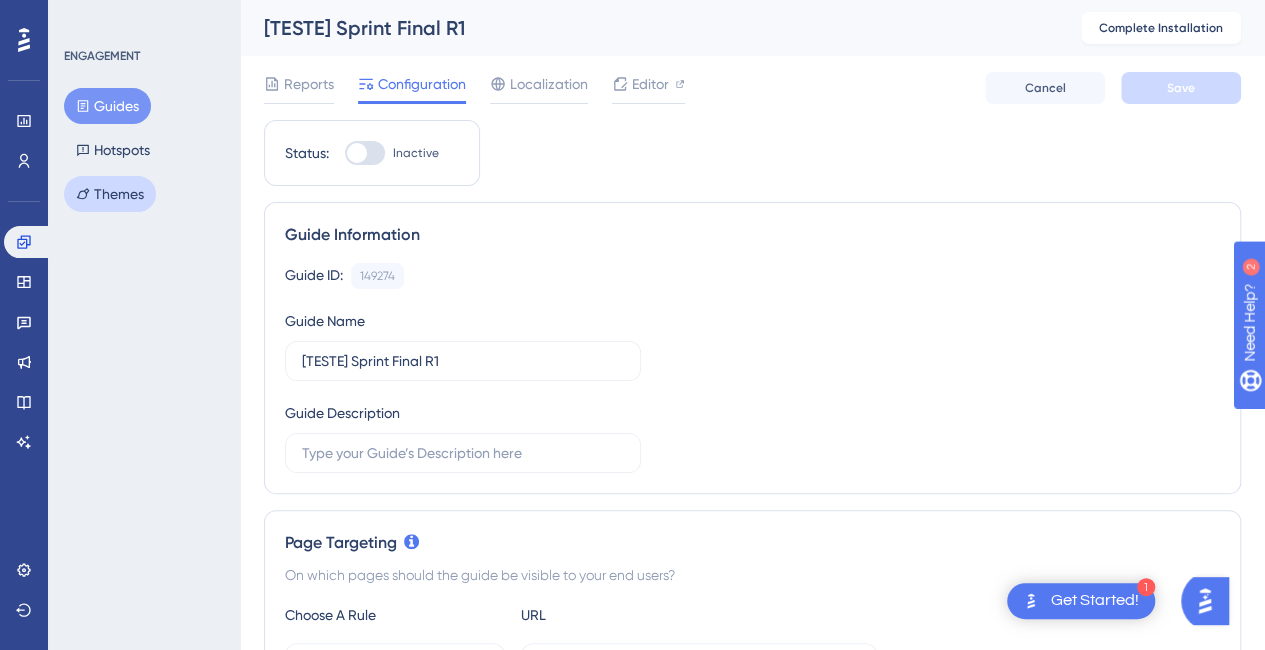 click on "Themes" at bounding box center (110, 194) 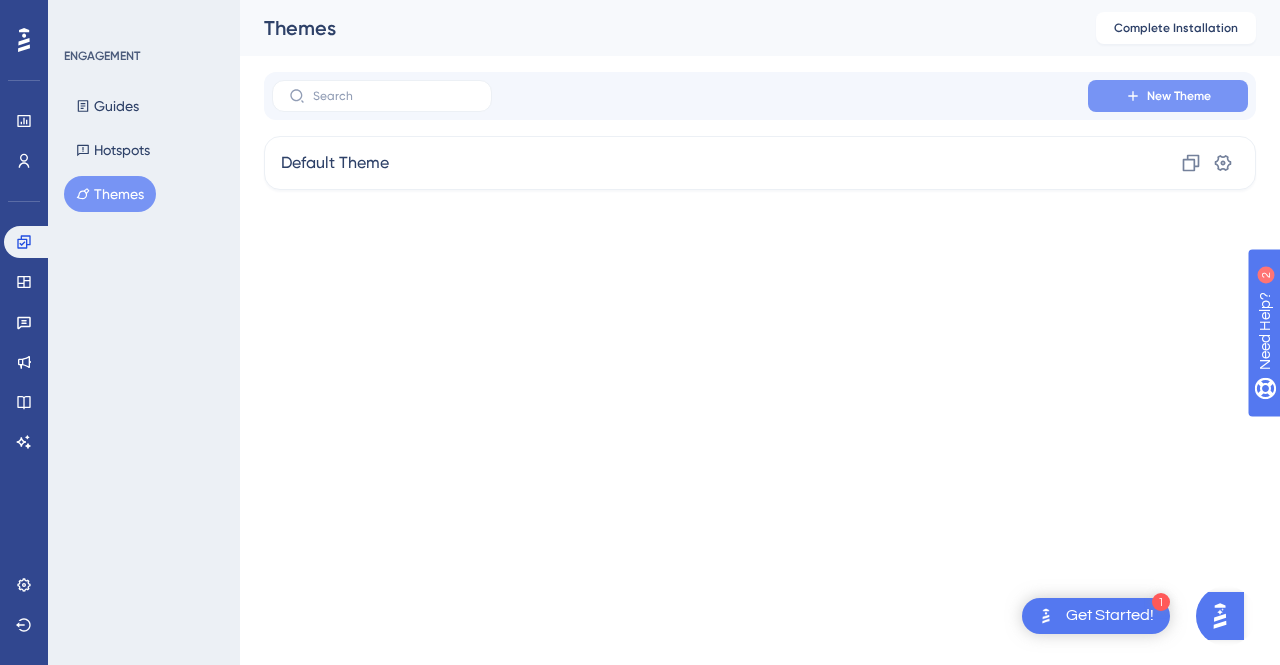 click on "New Theme" at bounding box center (1168, 96) 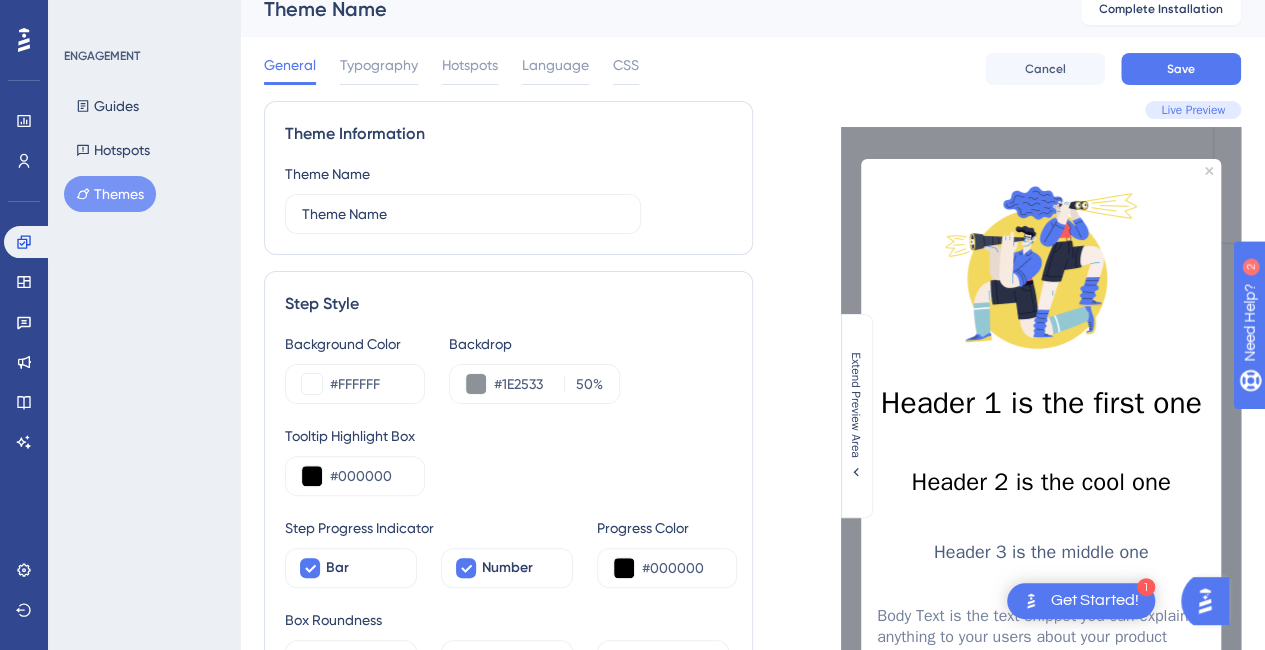 scroll, scrollTop: 0, scrollLeft: 0, axis: both 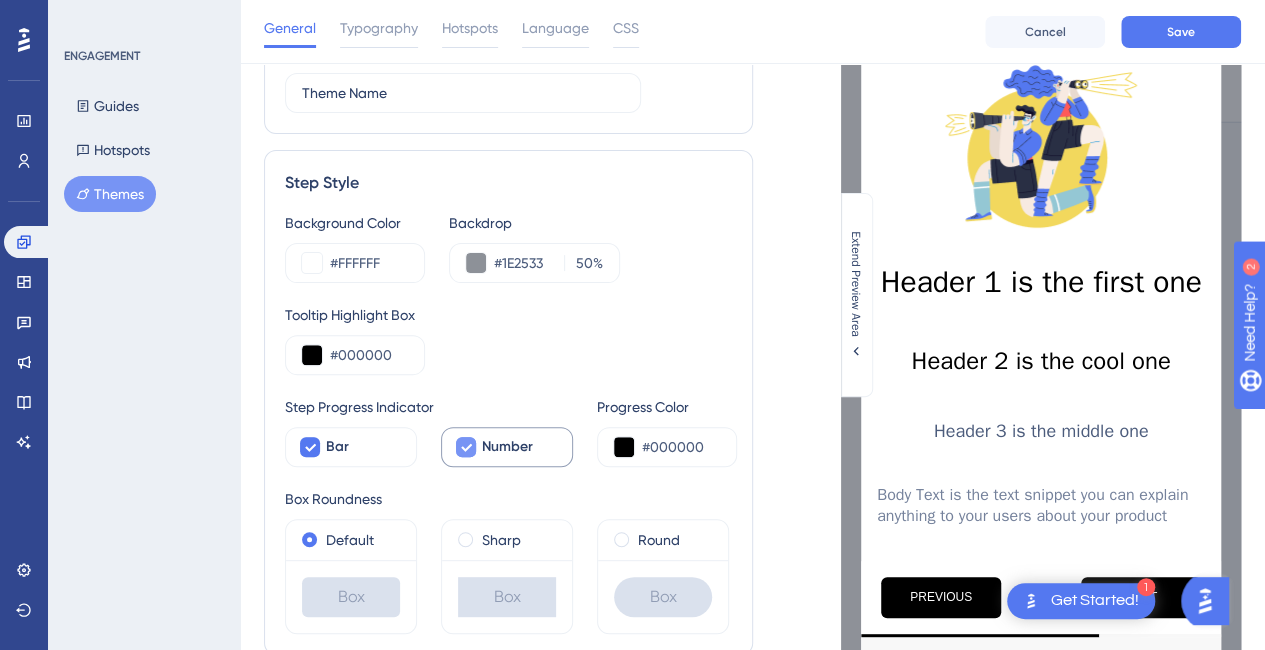 click at bounding box center (466, 447) 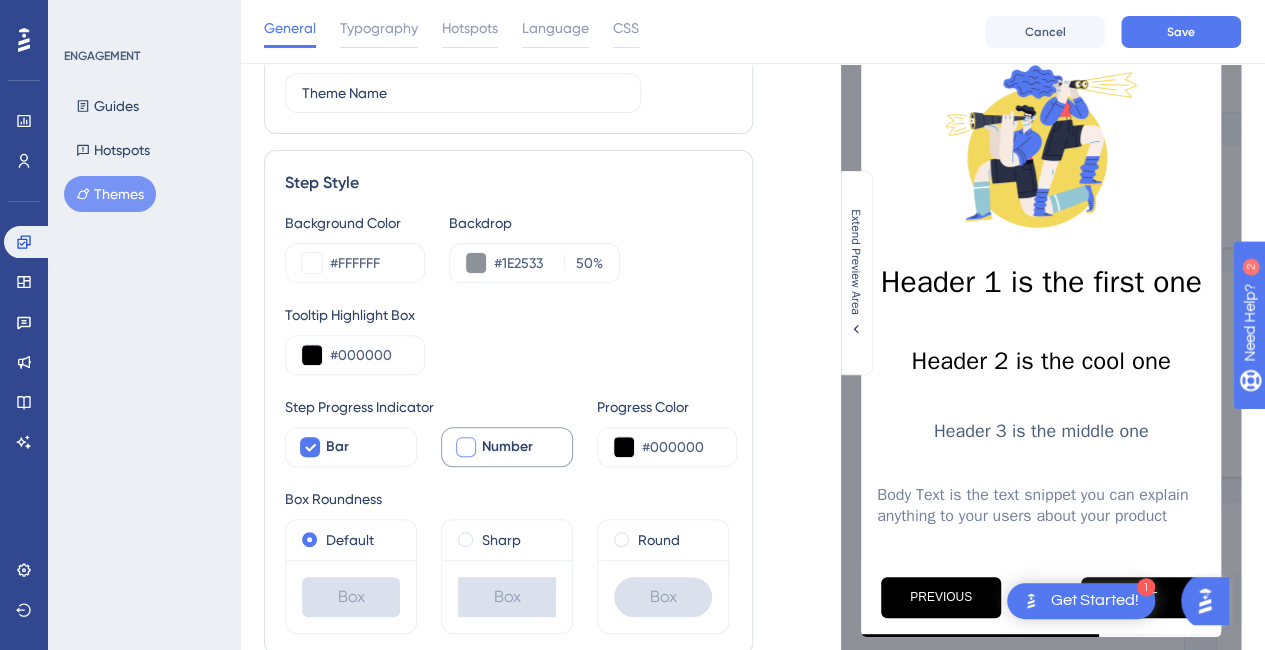 click at bounding box center (466, 447) 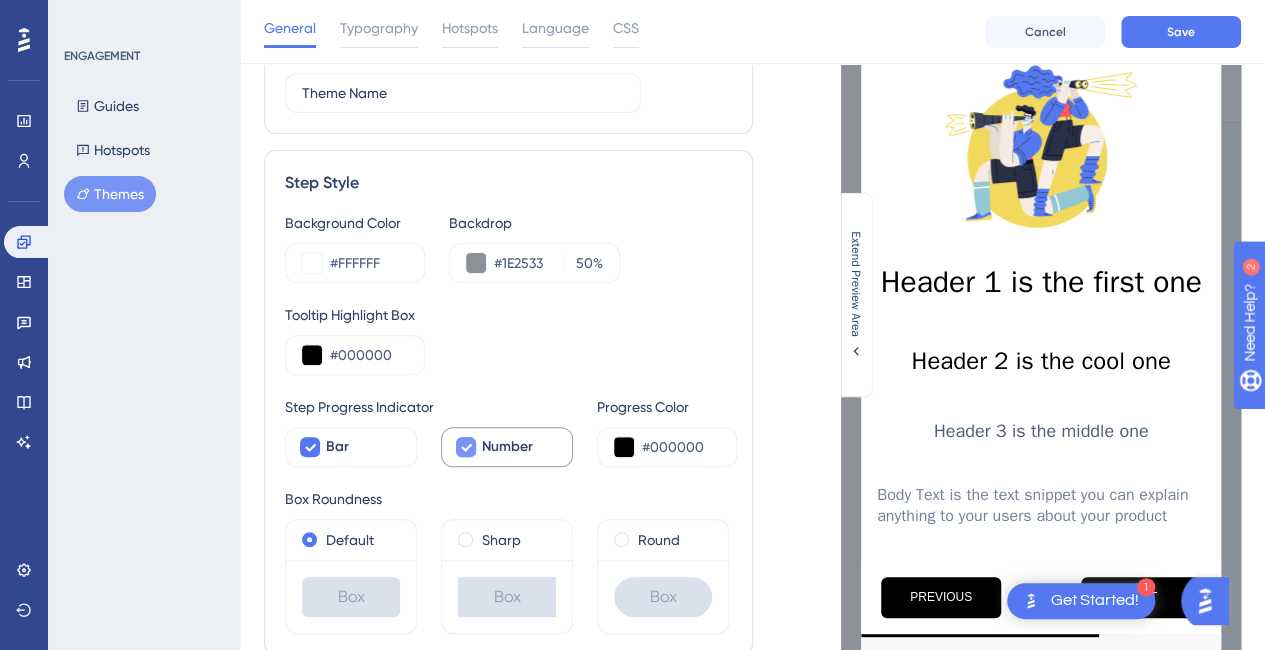 click at bounding box center [466, 447] 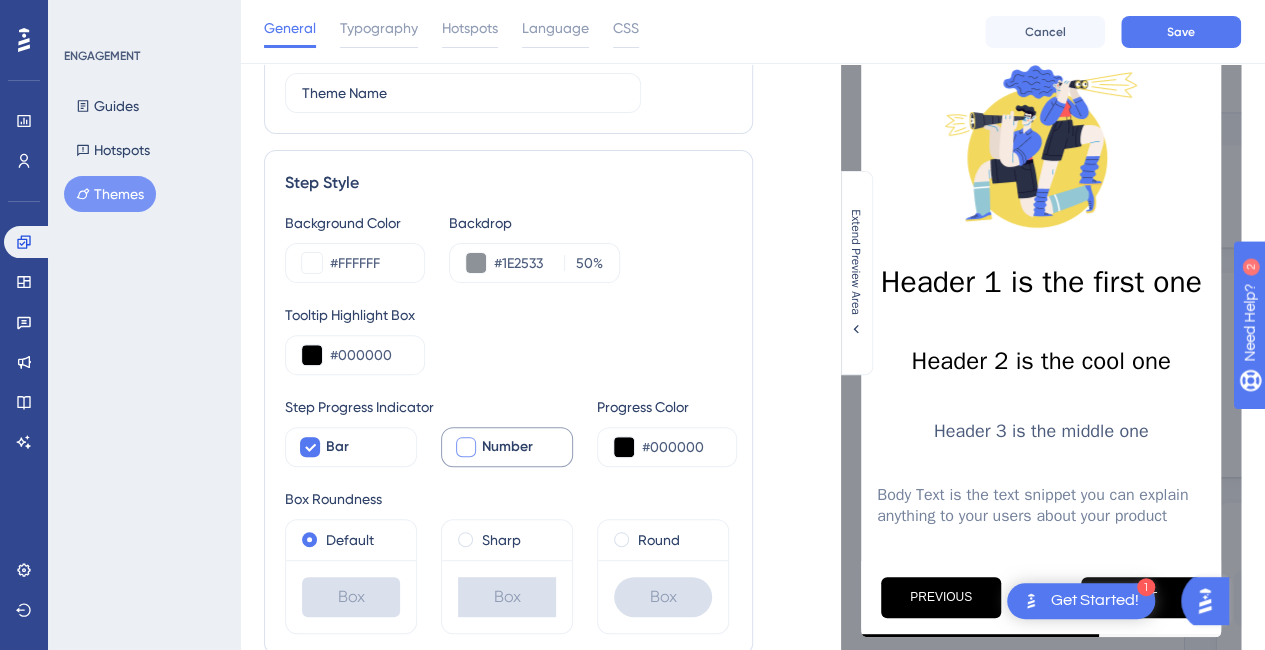 click at bounding box center (466, 447) 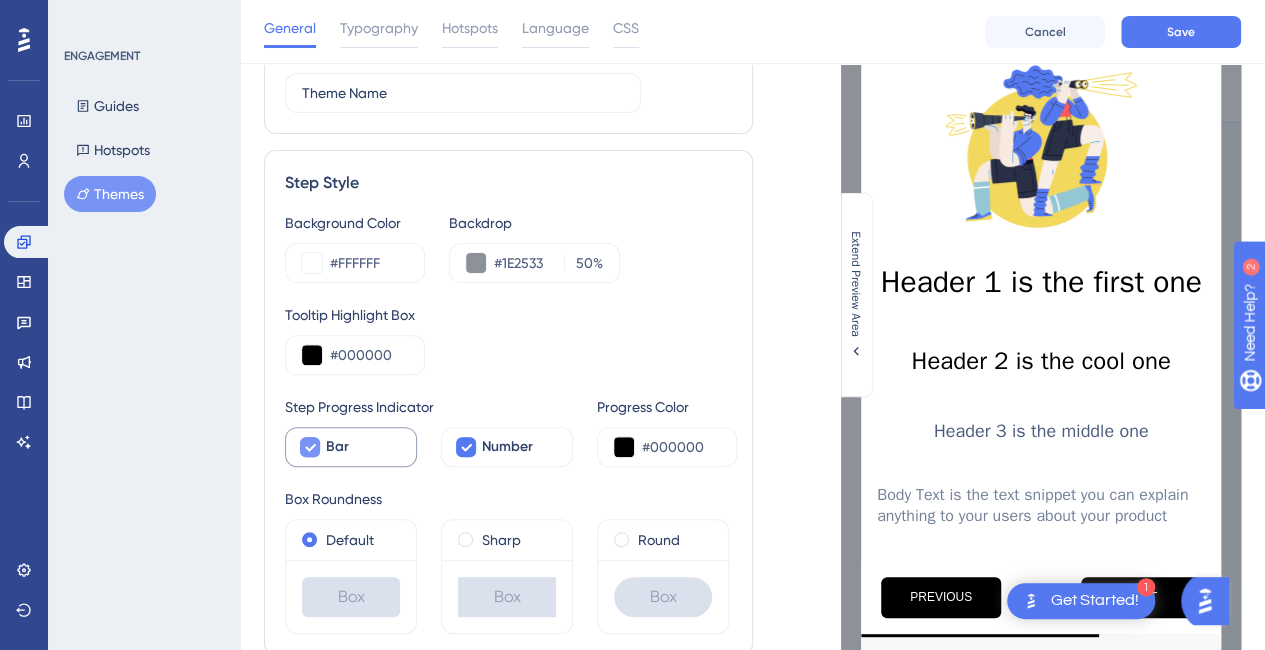 click on "Bar" at bounding box center (337, 447) 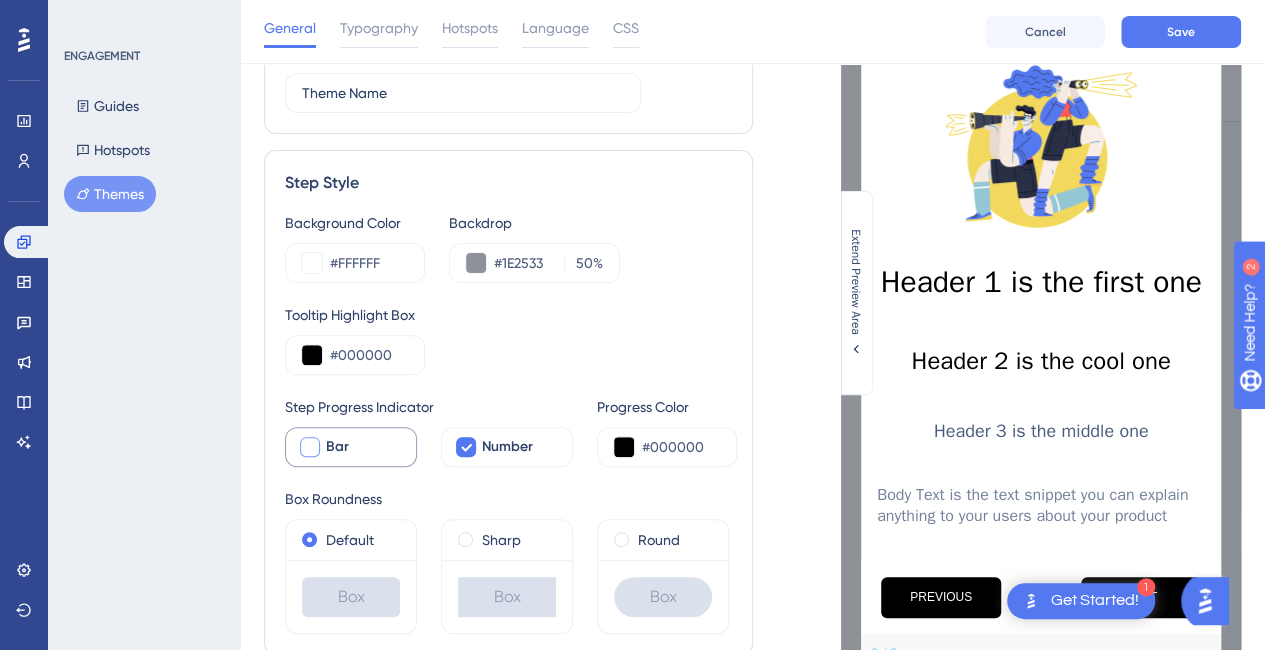 click on "Bar" at bounding box center (337, 447) 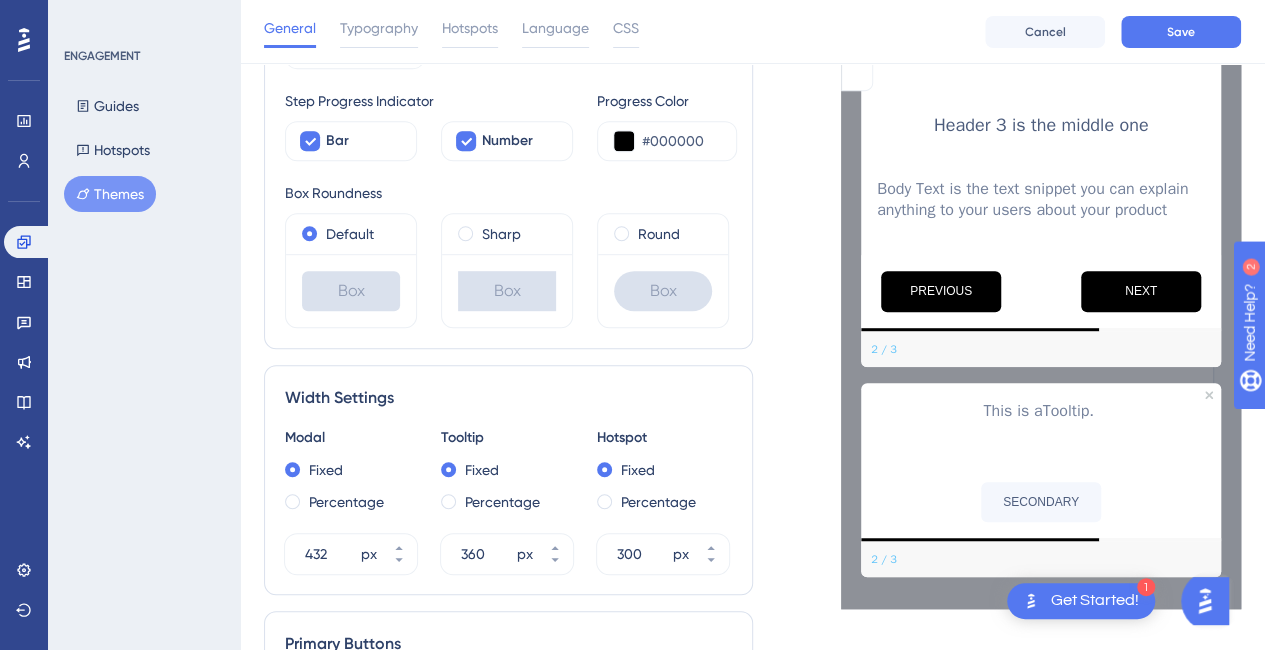 scroll, scrollTop: 472, scrollLeft: 0, axis: vertical 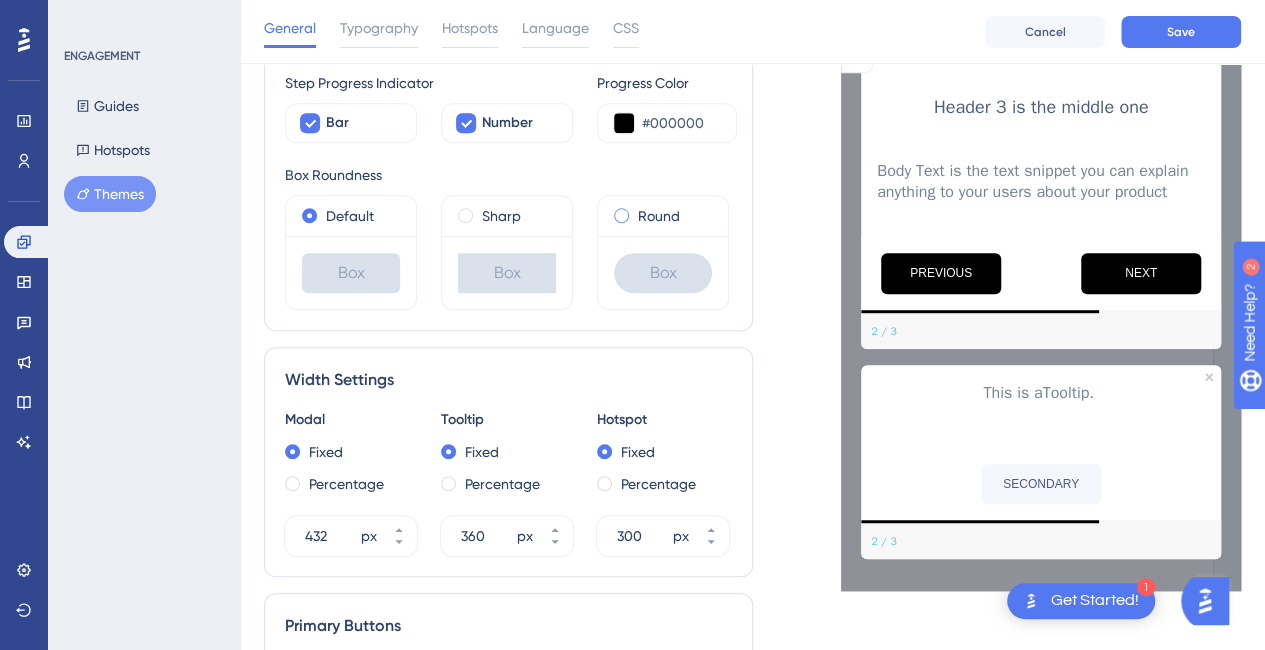 click at bounding box center [621, 215] 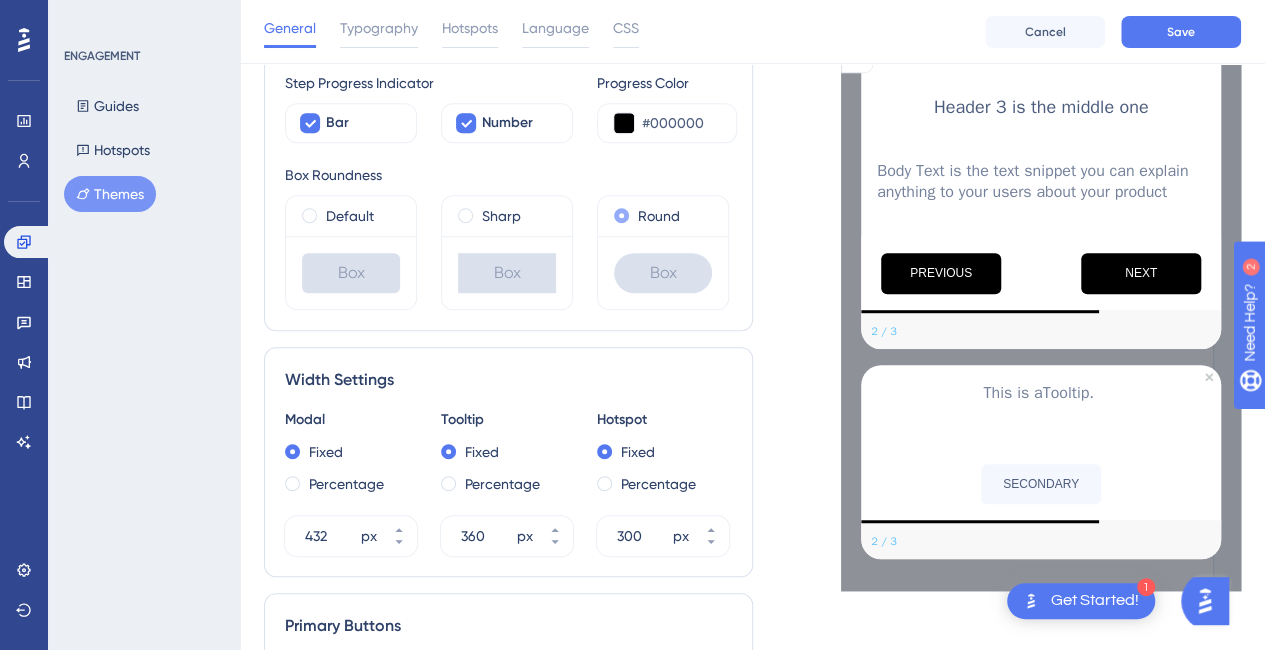 click at bounding box center (621, 215) 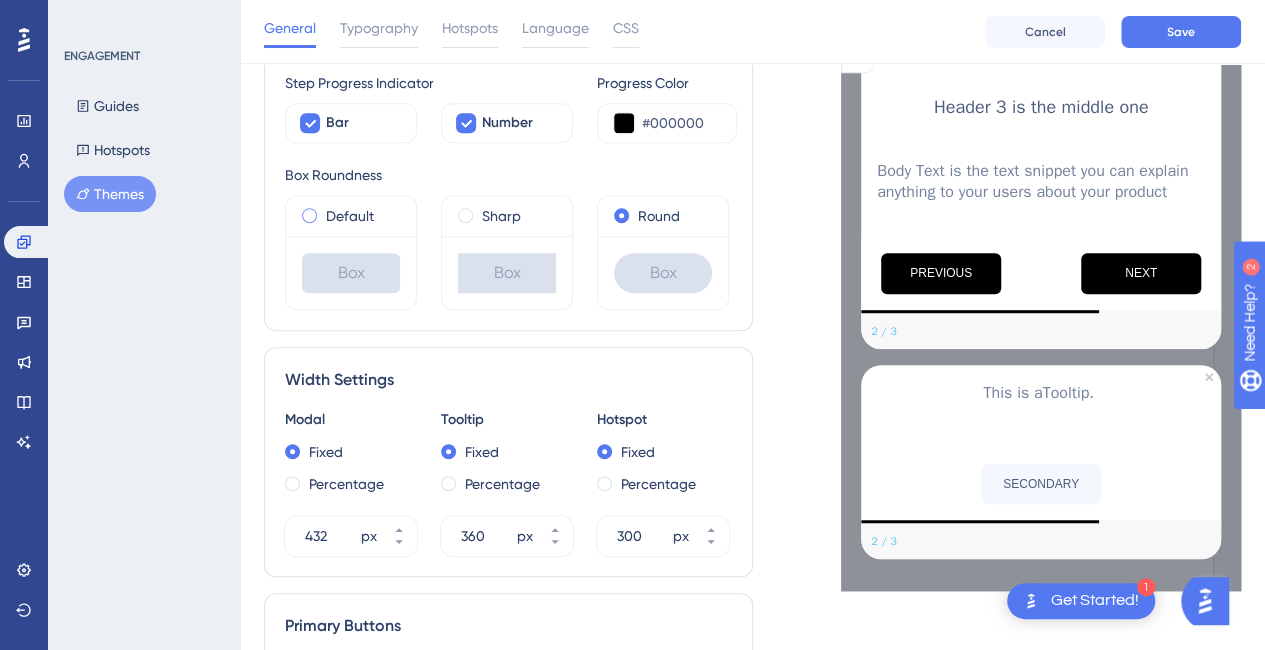 click on "Default" at bounding box center [350, 216] 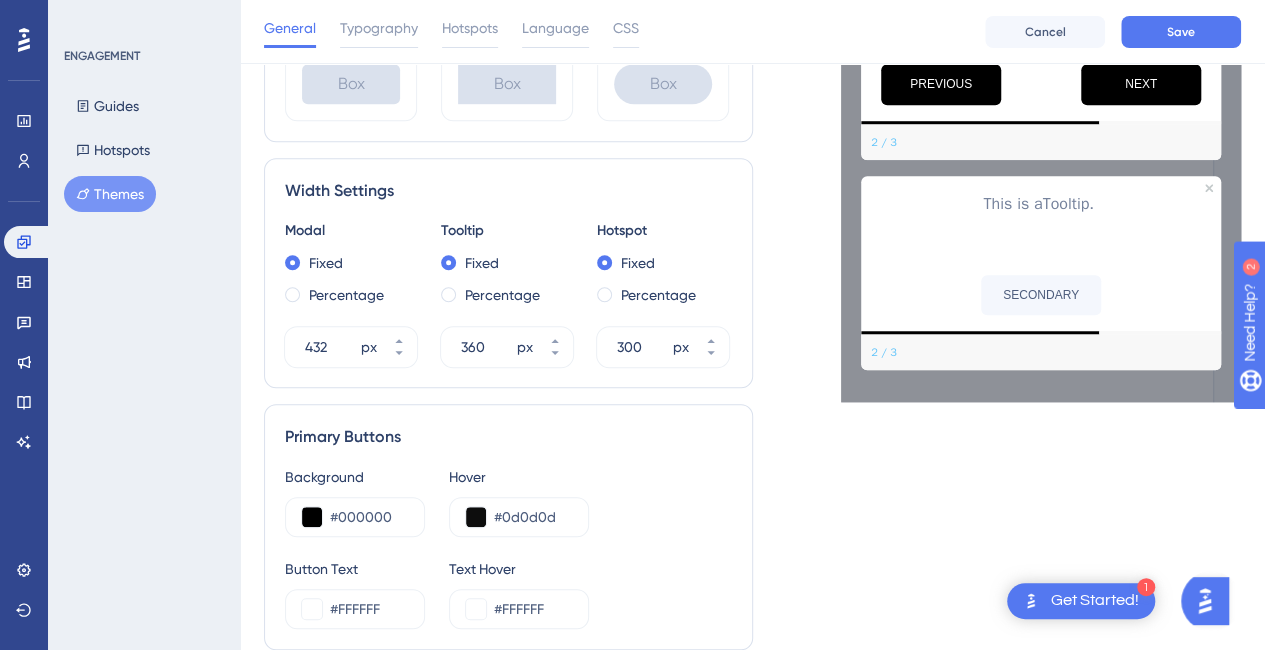 scroll, scrollTop: 679, scrollLeft: 0, axis: vertical 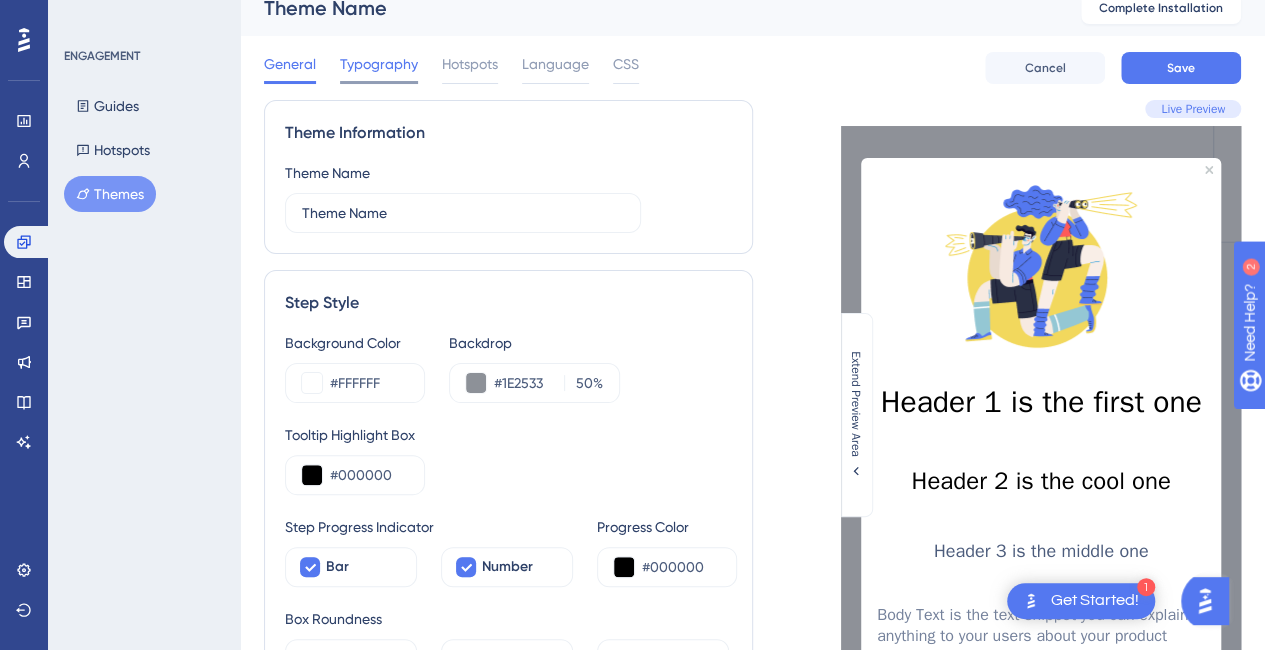 click on "Typography" at bounding box center (379, 64) 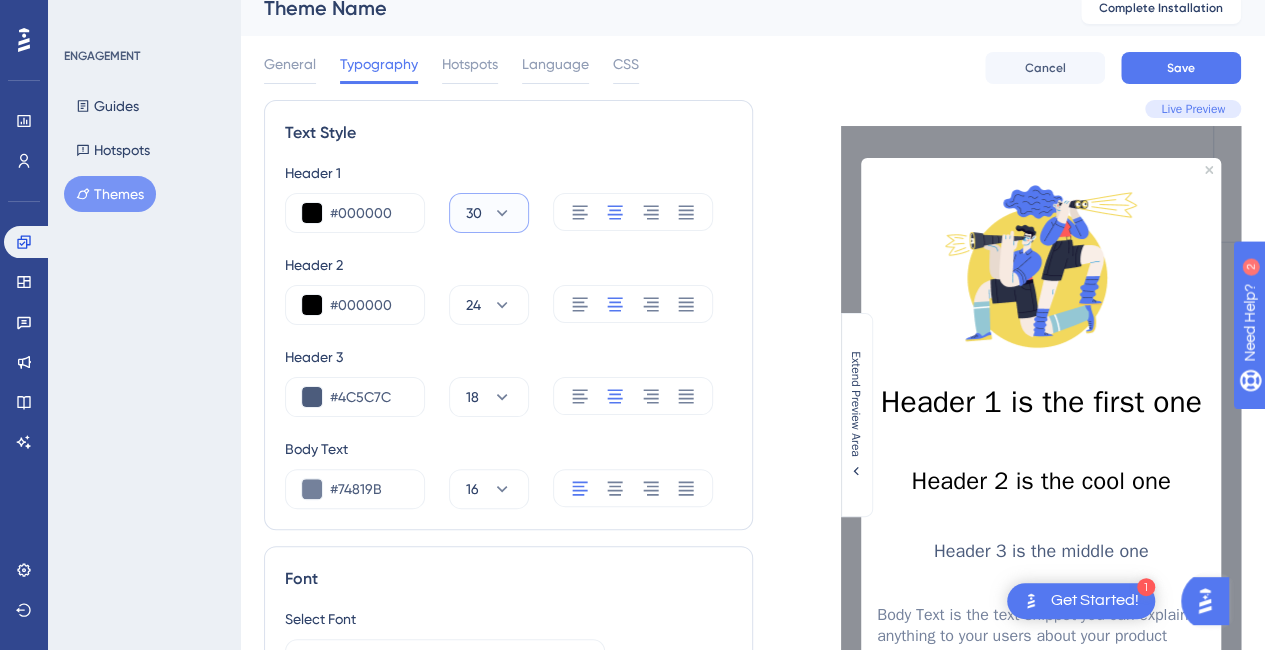 click on "30" at bounding box center [489, 213] 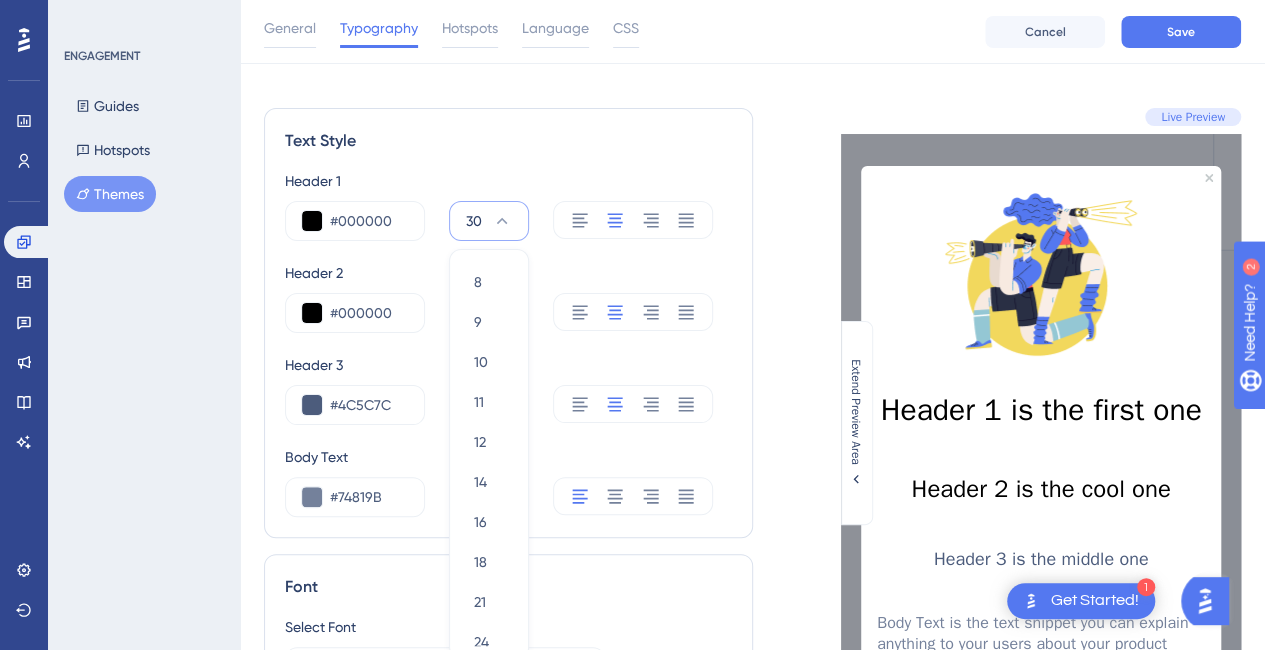 scroll, scrollTop: 137, scrollLeft: 0, axis: vertical 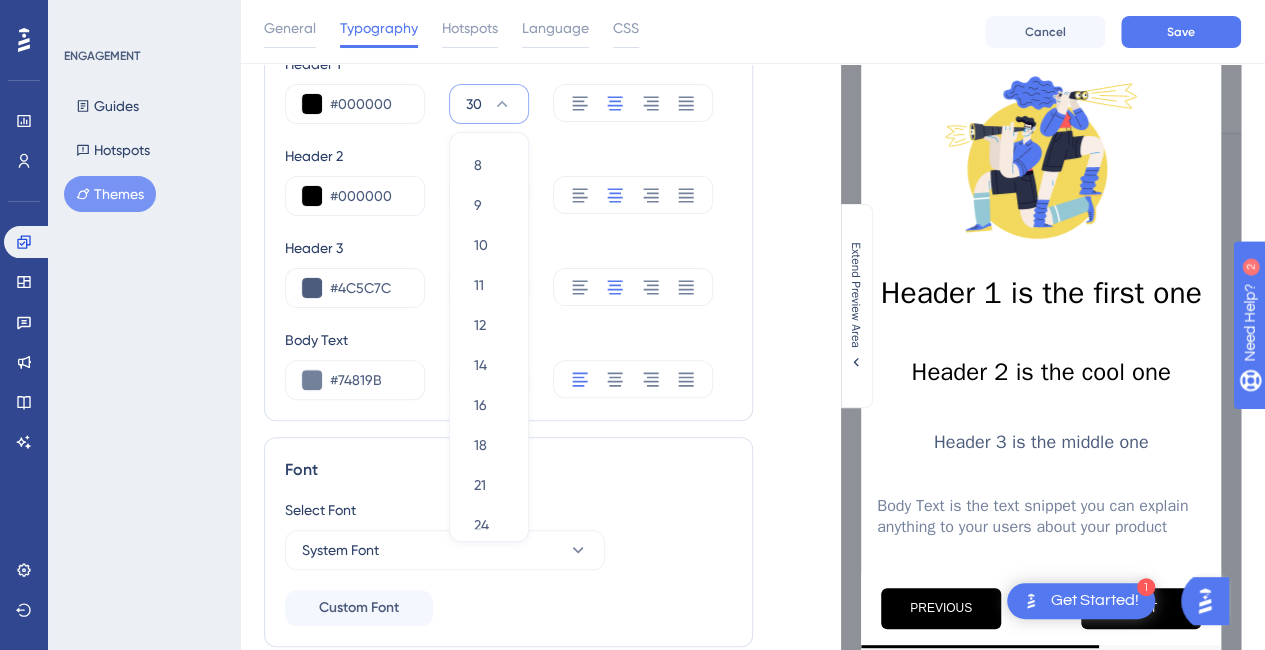 click on "Live Preview Header 1 is the first one
Header 2 is the cool one
Header 3 is the middle one
Body Text is the text snippet you can explain anything to your users about your product
PREVIOUS NEXT 2 / 3 This is a  Tooltip.
SECONDARY 2 / 3 Extend Preview Area" at bounding box center (997, 458) 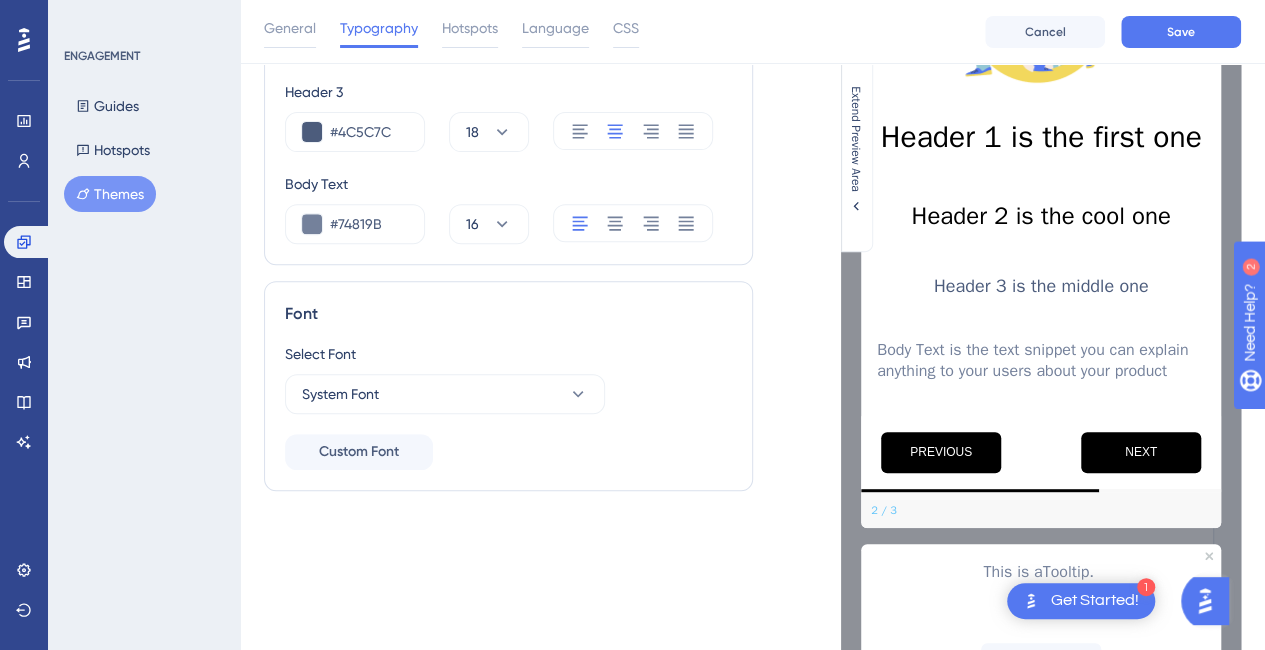 drag, startPoint x: 1272, startPoint y: 188, endPoint x: 120, endPoint y: 20, distance: 1164.1855 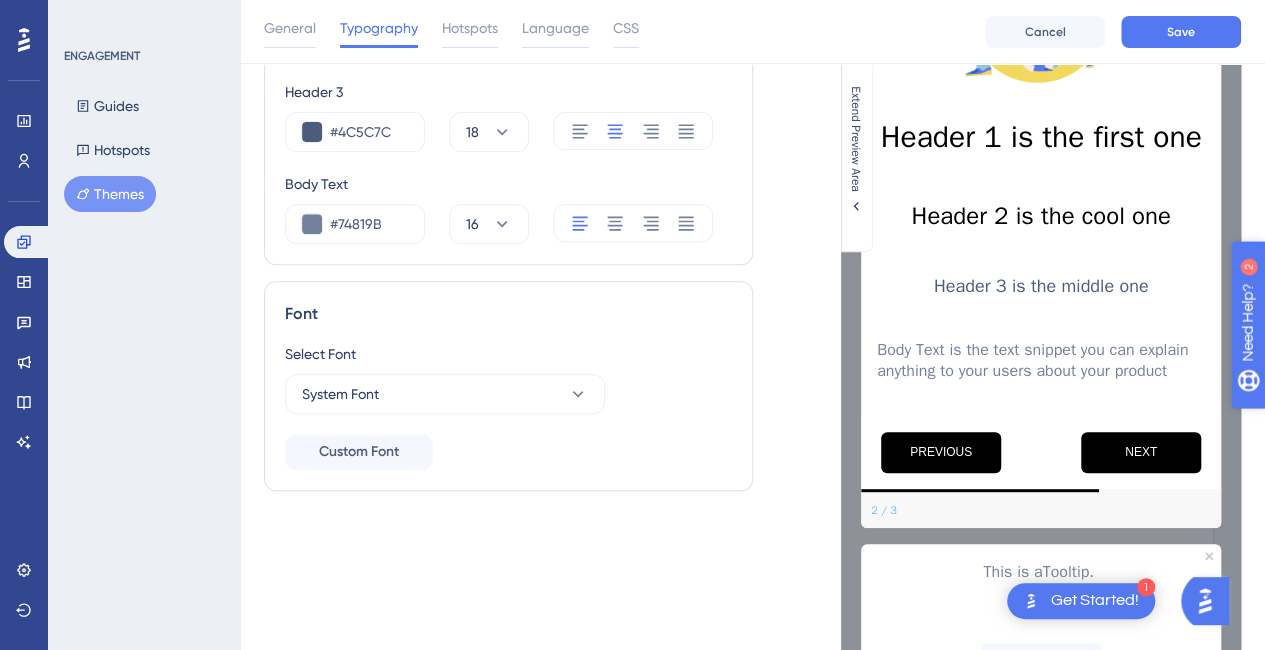scroll, scrollTop: 318, scrollLeft: 0, axis: vertical 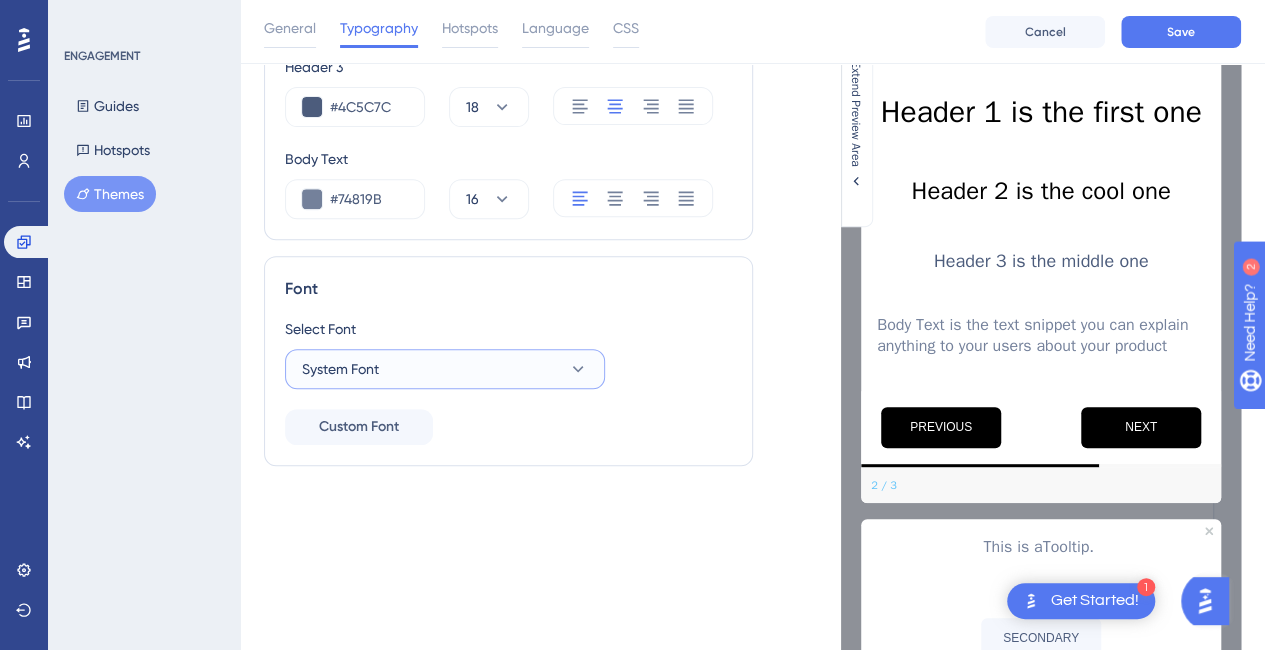 click on "System Font" at bounding box center [445, 369] 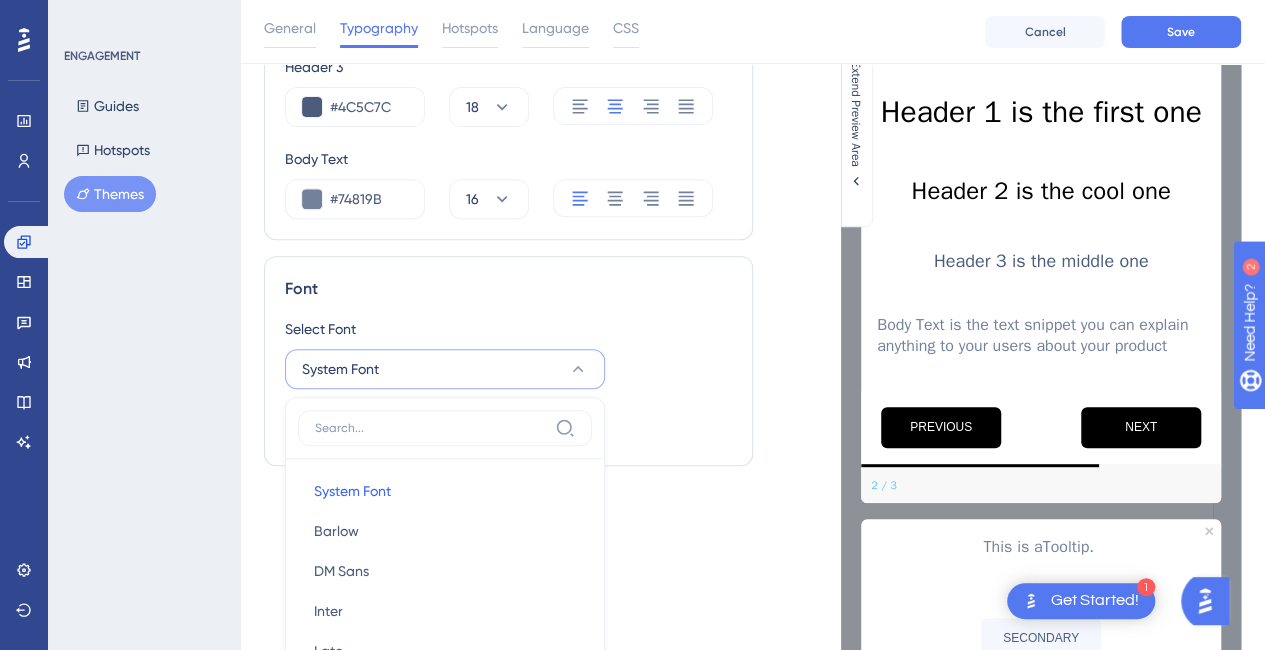 scroll, scrollTop: 586, scrollLeft: 0, axis: vertical 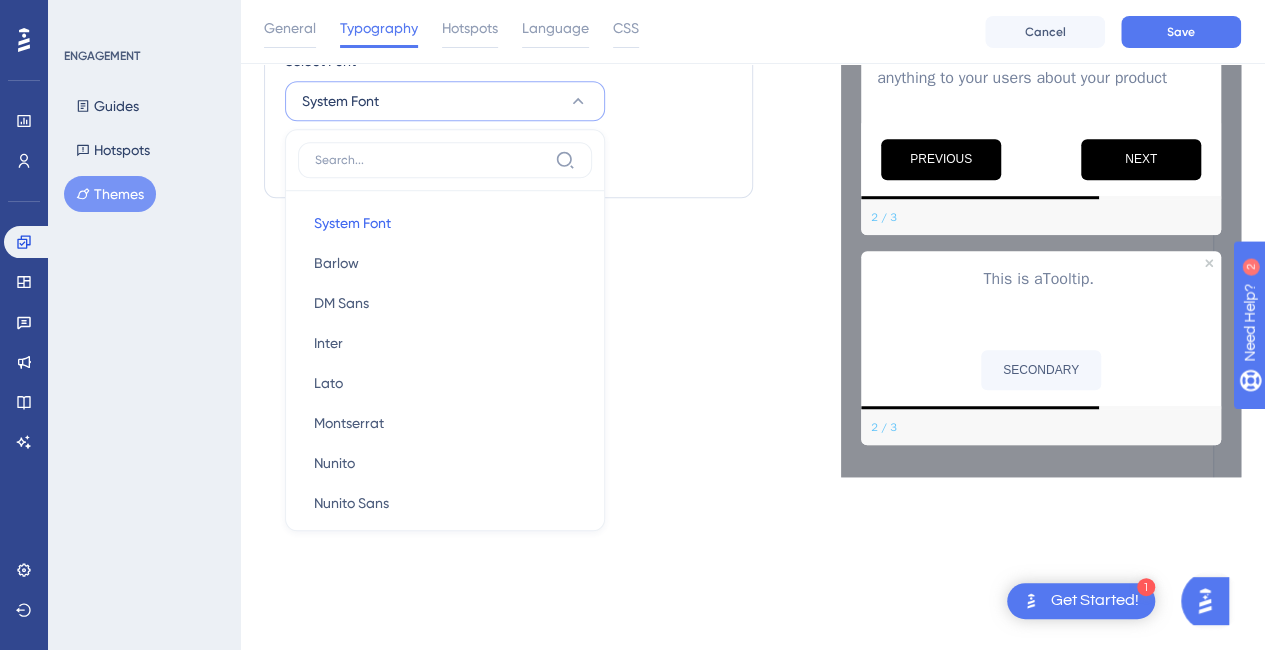 click on "Font Select Font System Font System Font System Font Barlow Barlow DM Sans DM Sans Inter Inter Lato Lato Montserrat Montserrat Nunito Nunito Nunito Sans Nunito Sans Open Sans Open Sans Poppins Poppins Quicksand Quicksand Raleway Raleway Roboto Roboto Rubik Rubik Source Sans Pro Source Sans Pro Custom Font" at bounding box center (508, 93) 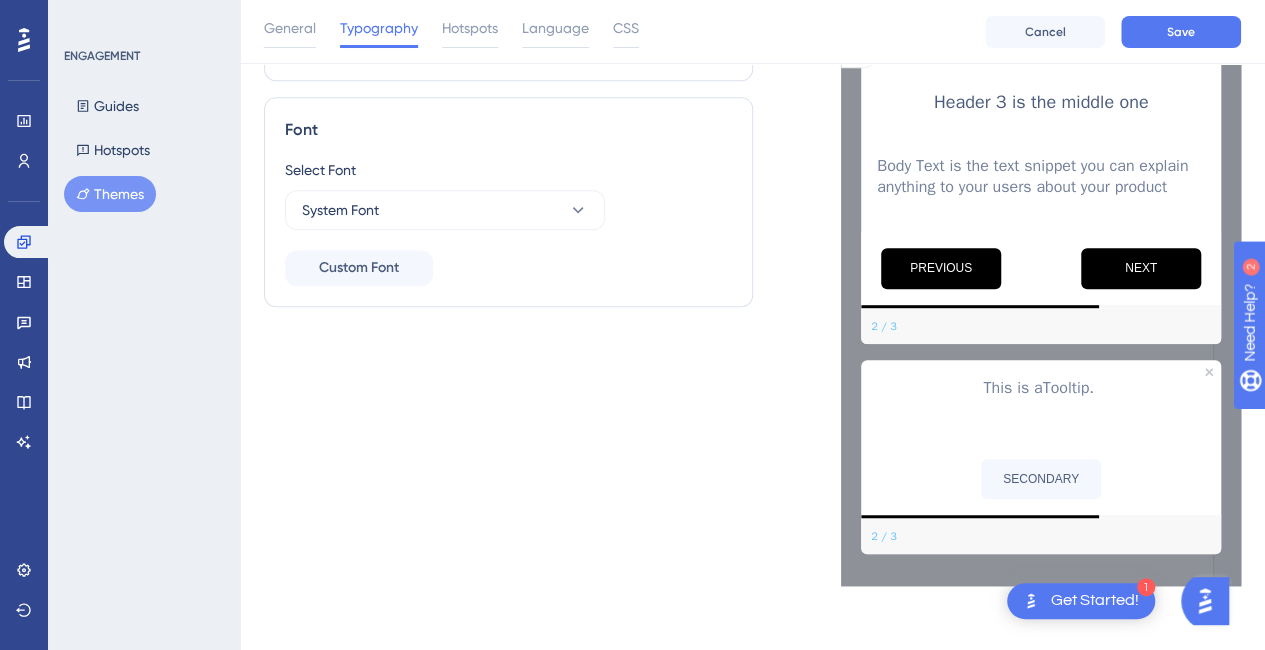 scroll, scrollTop: 476, scrollLeft: 0, axis: vertical 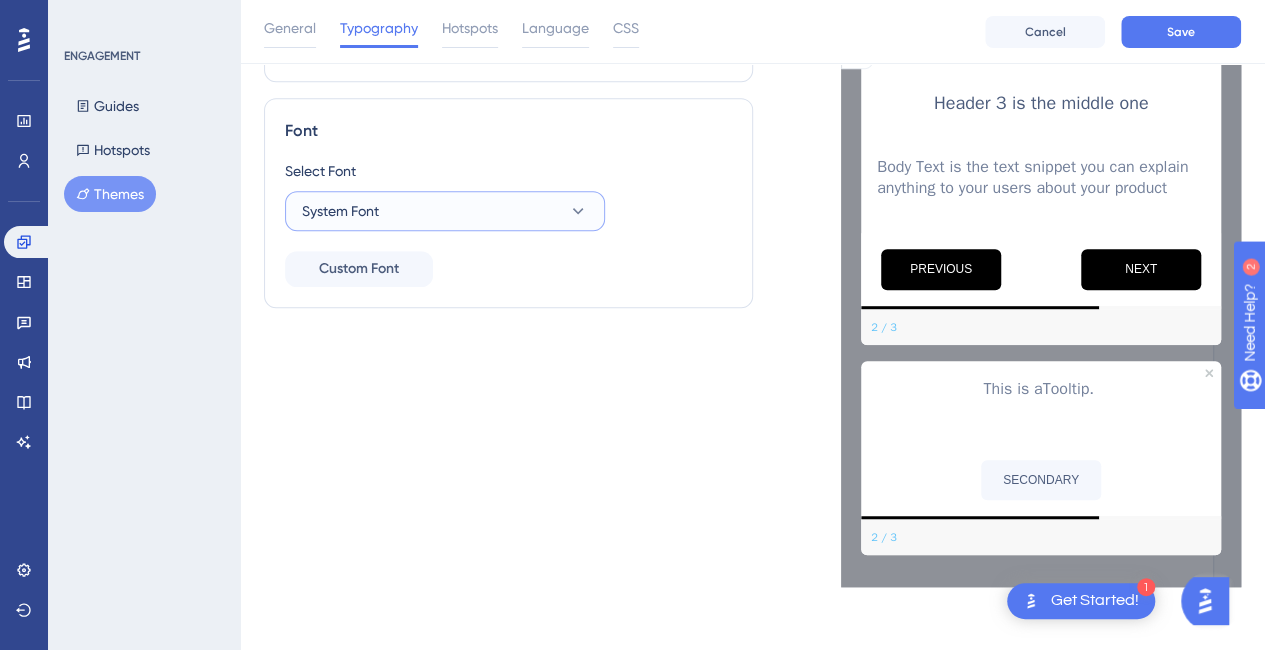 click on "System Font" at bounding box center [445, 211] 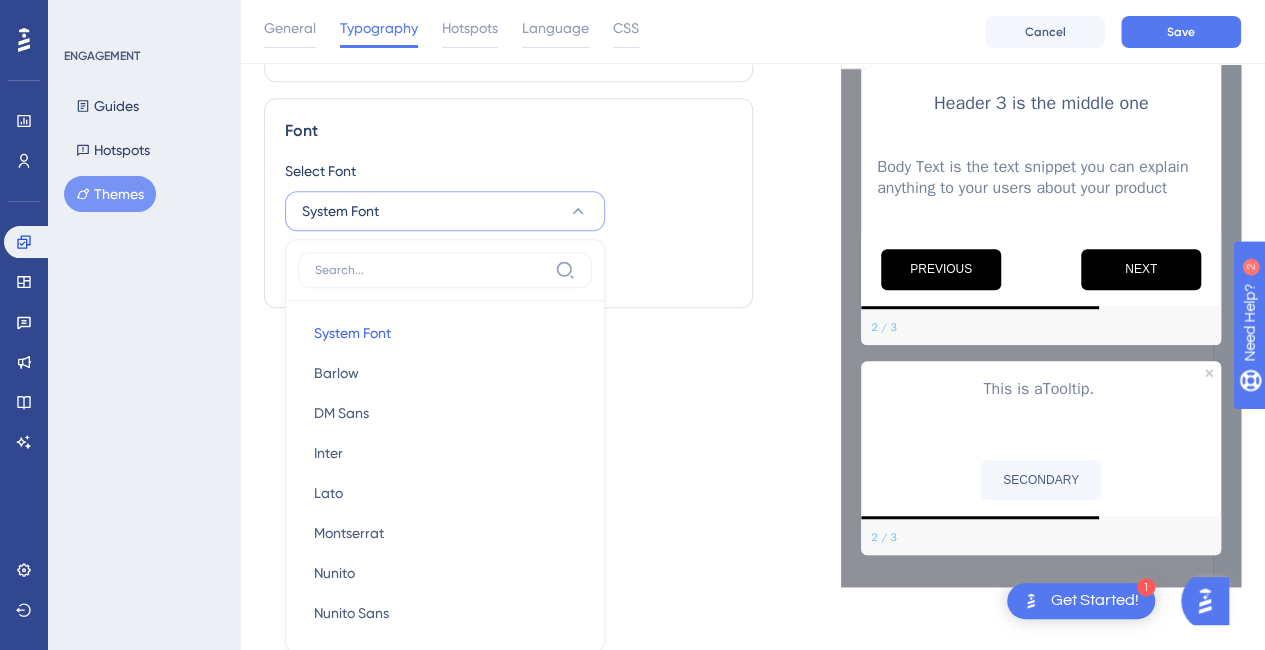 scroll, scrollTop: 592, scrollLeft: 0, axis: vertical 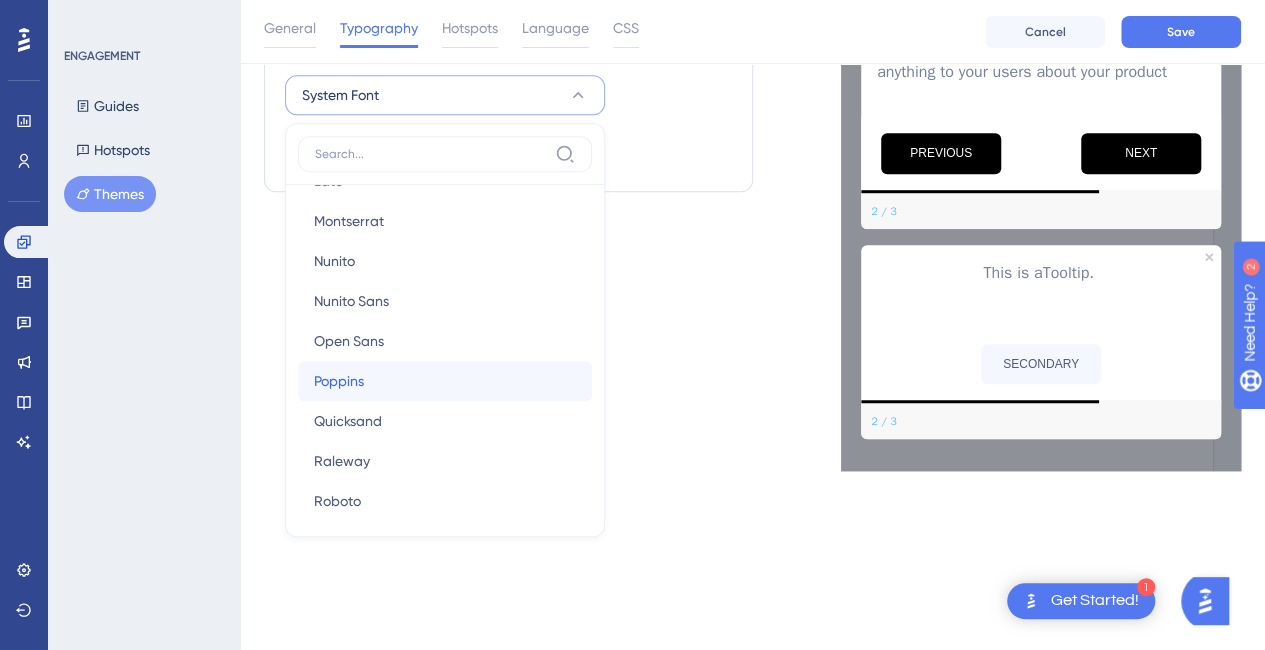 click on "Poppins" at bounding box center (339, 381) 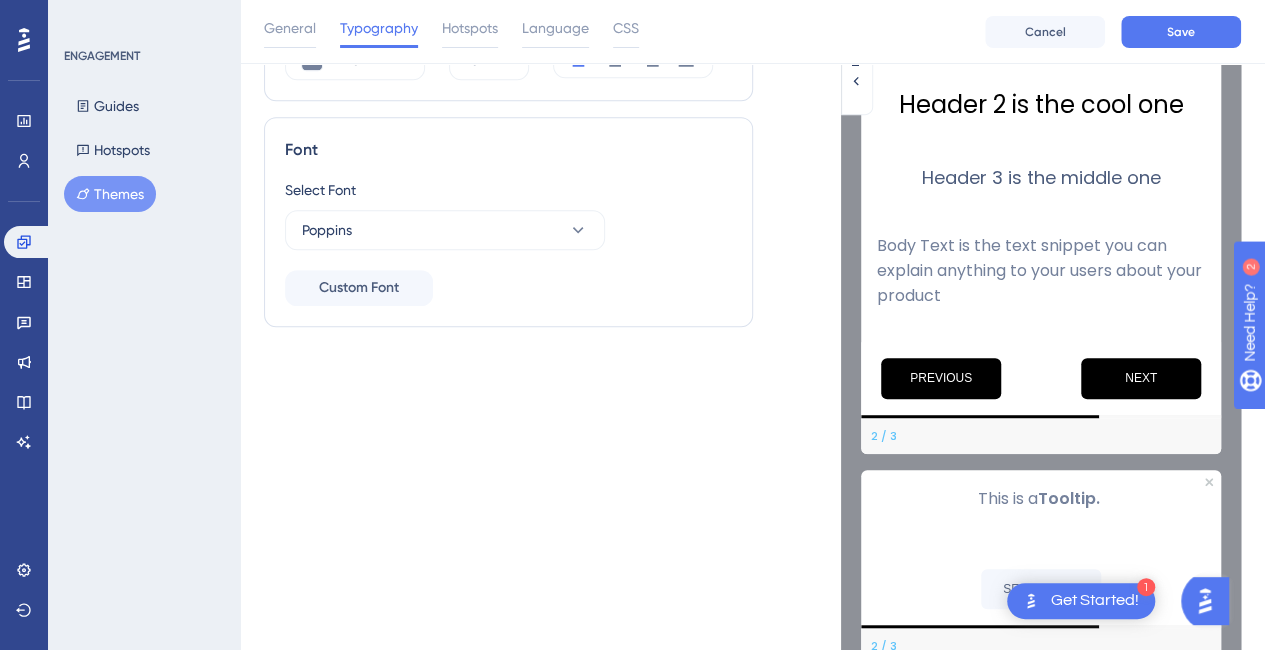 scroll, scrollTop: 562, scrollLeft: 0, axis: vertical 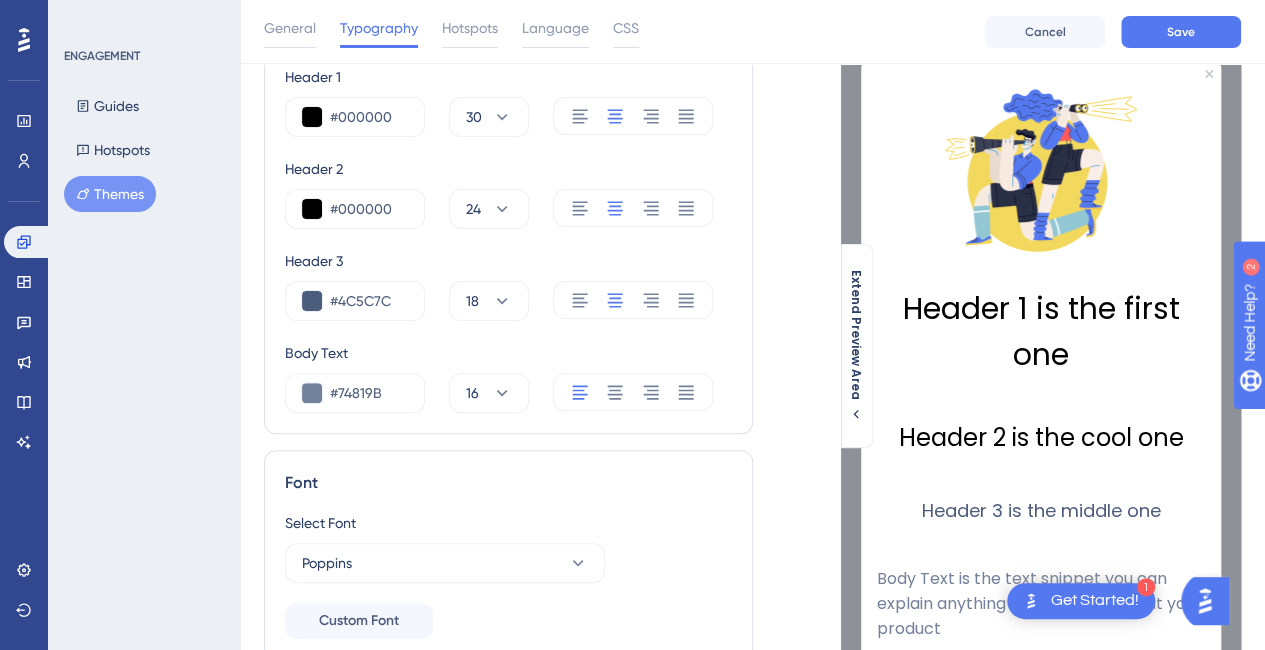 click on "General Typography Hotspots Language CSS" at bounding box center [451, 32] 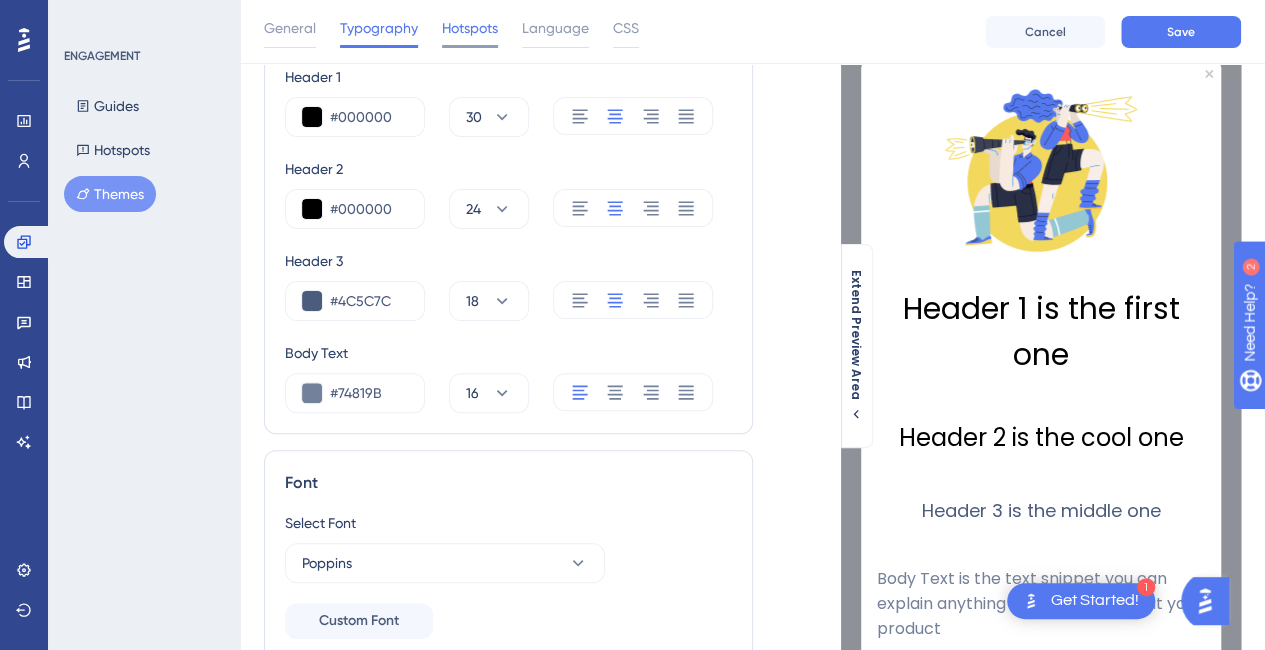 click on "Hotspots" at bounding box center (470, 28) 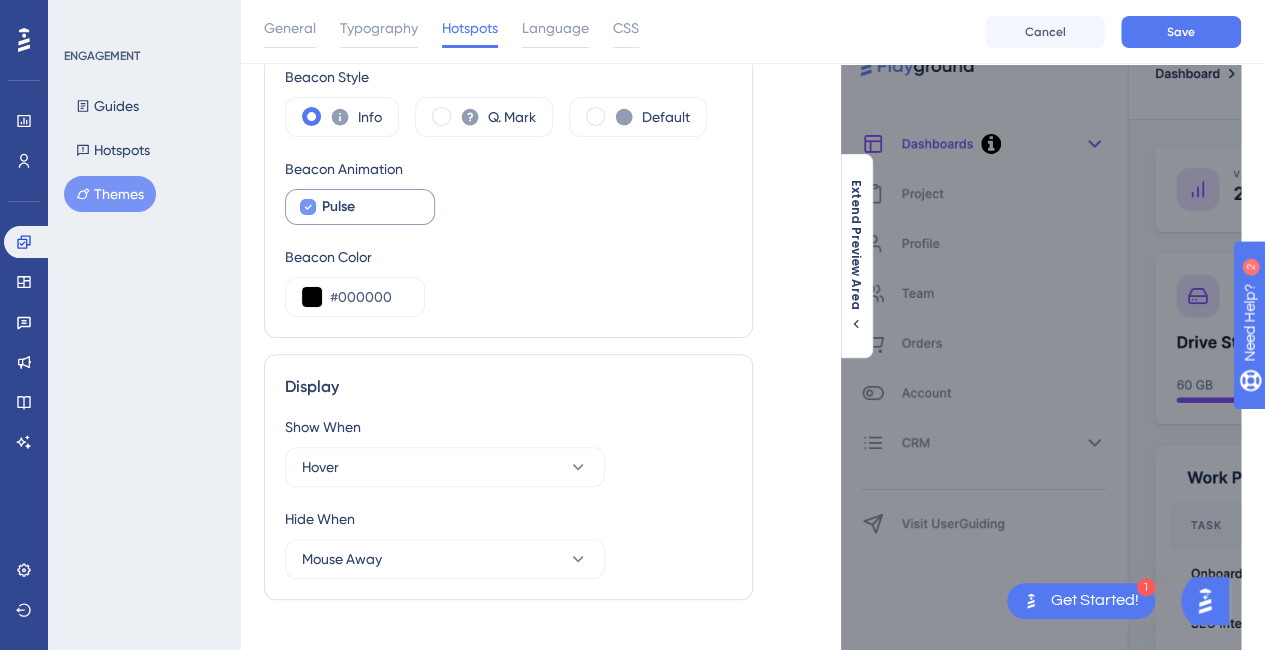 click at bounding box center (308, 207) 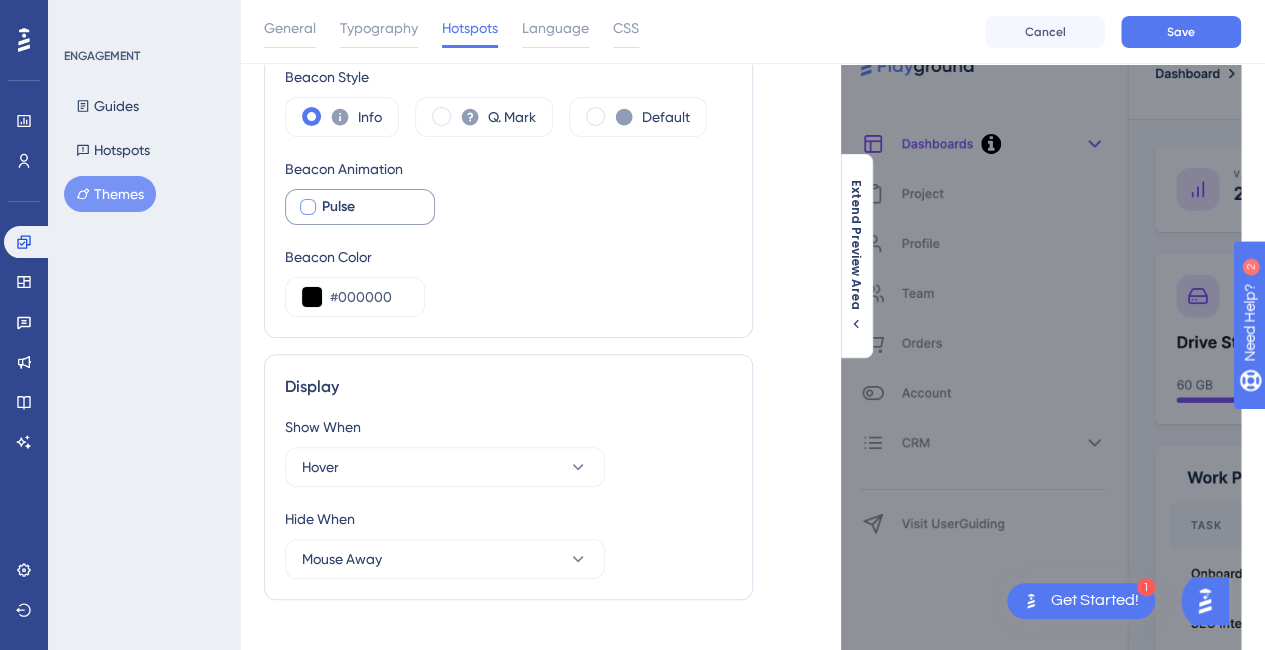 click at bounding box center [308, 207] 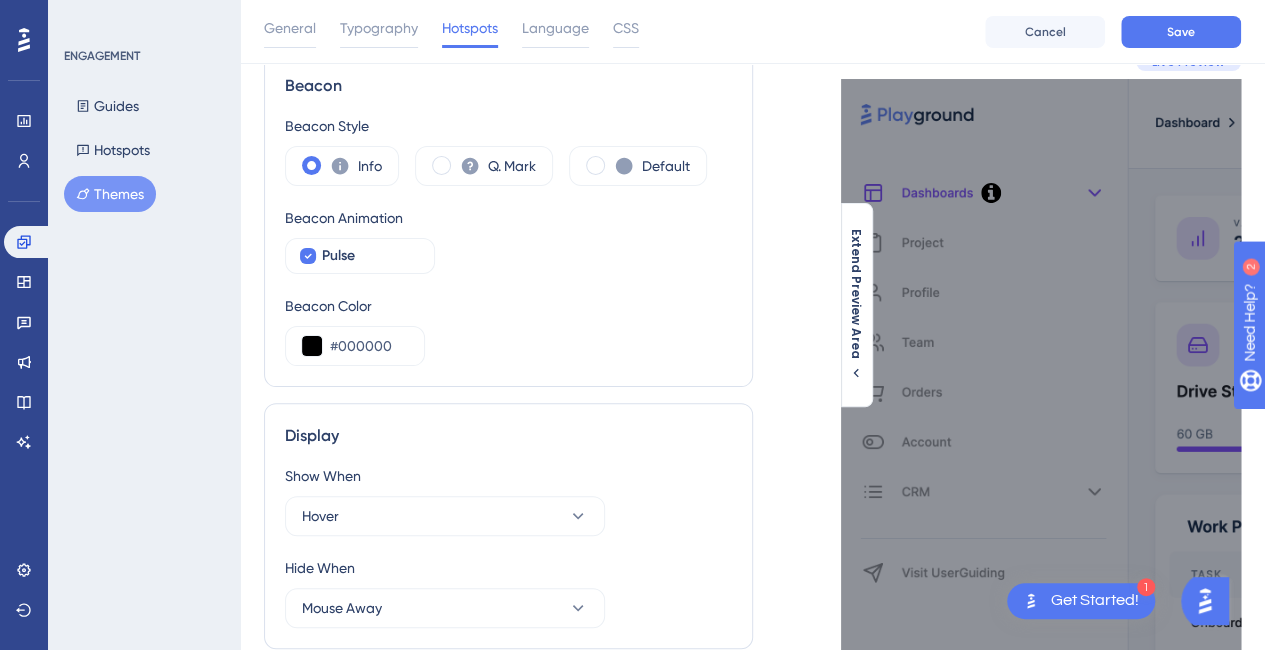 scroll, scrollTop: 0, scrollLeft: 0, axis: both 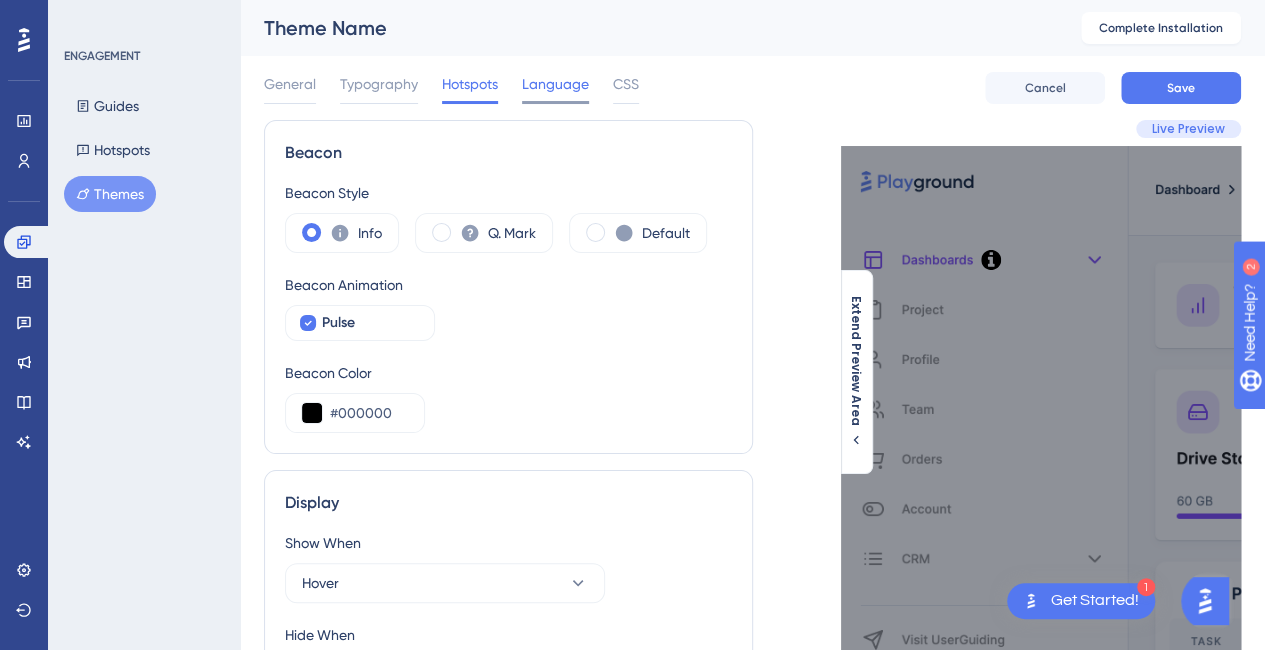 click on "Language" at bounding box center (555, 84) 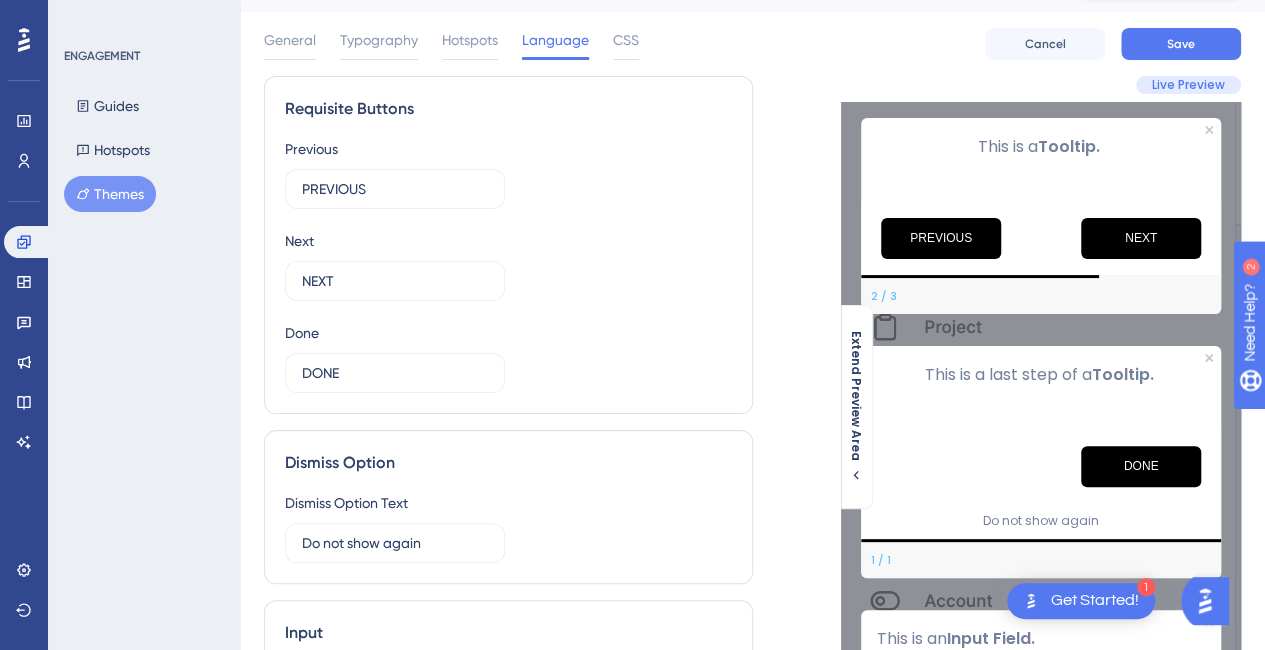 scroll, scrollTop: 0, scrollLeft: 0, axis: both 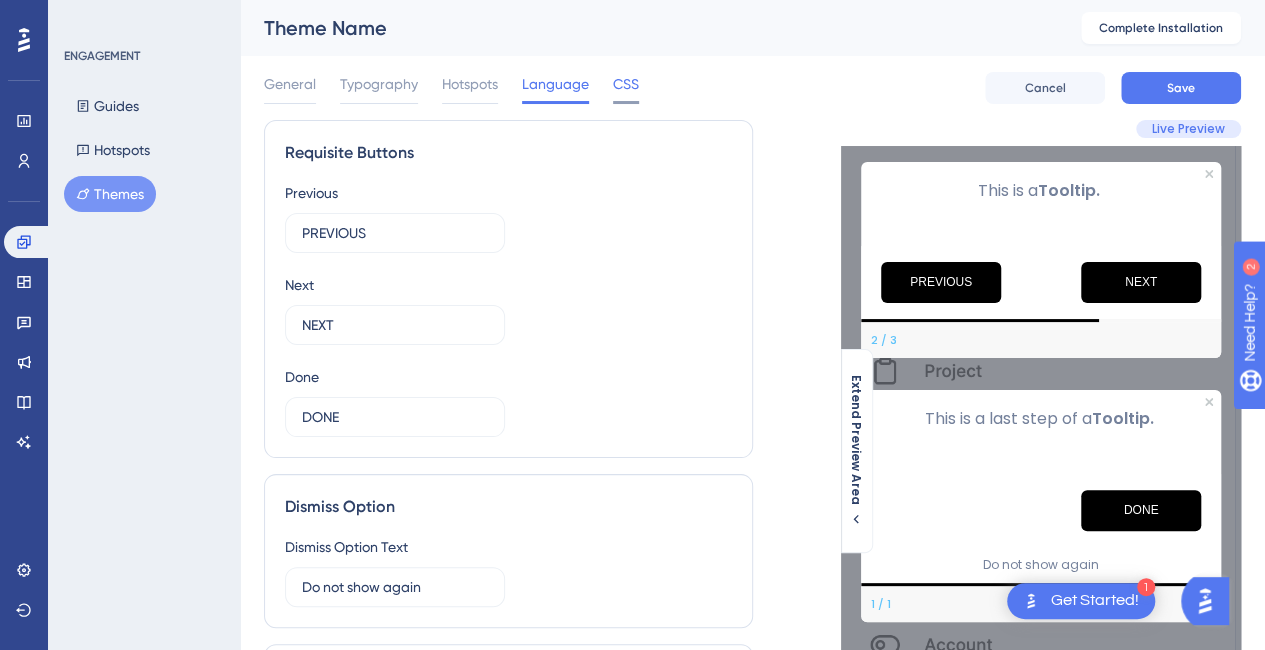 click on "CSS" at bounding box center [626, 84] 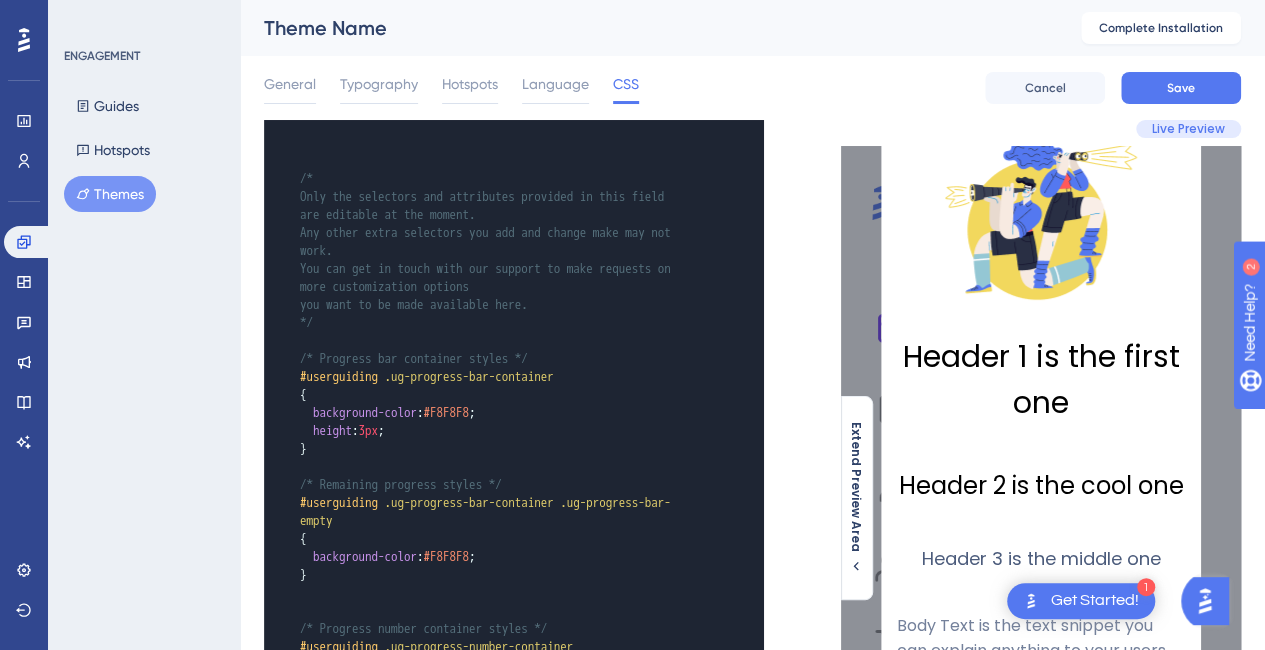 scroll, scrollTop: 0, scrollLeft: 0, axis: both 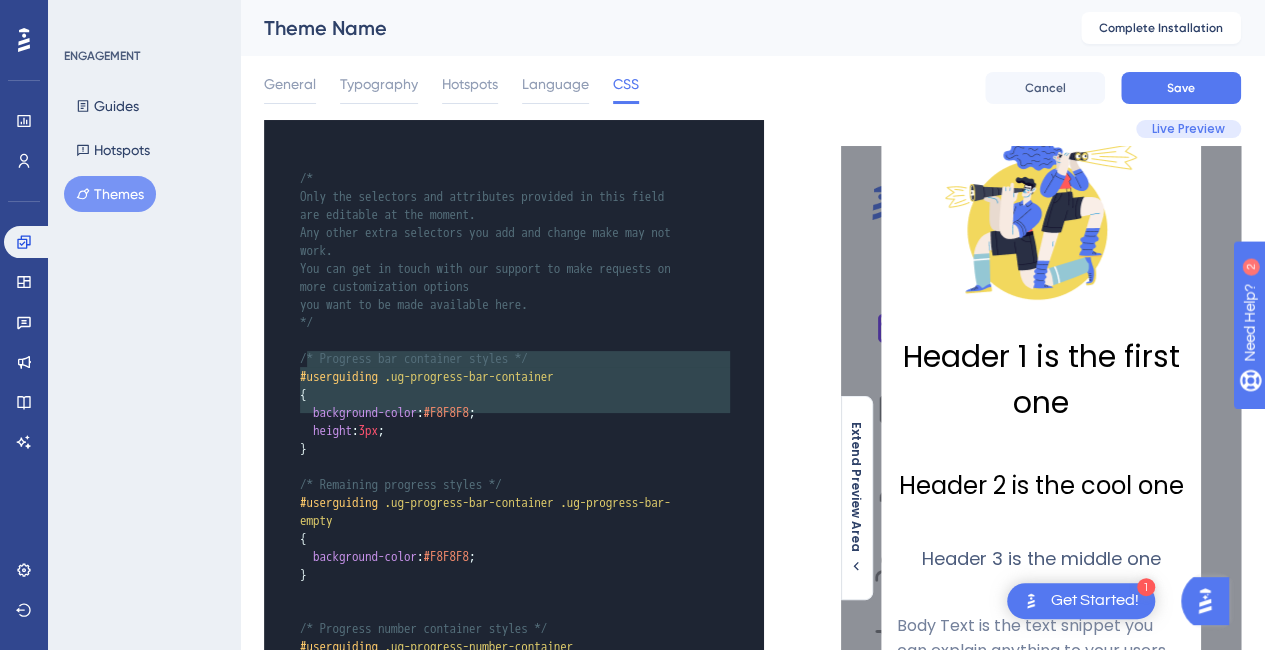 type on "background-color: #F8F8F8;
height: 3px;
}" 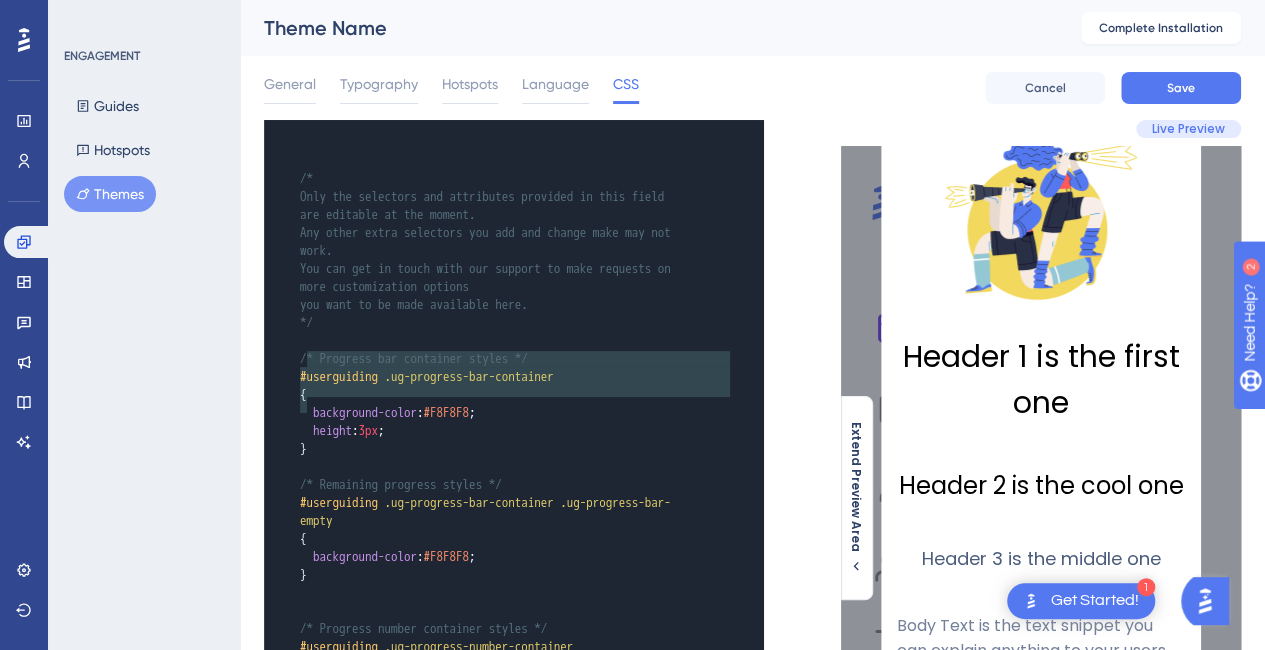 drag, startPoint x: 756, startPoint y: 411, endPoint x: 764, endPoint y: 534, distance: 123.25989 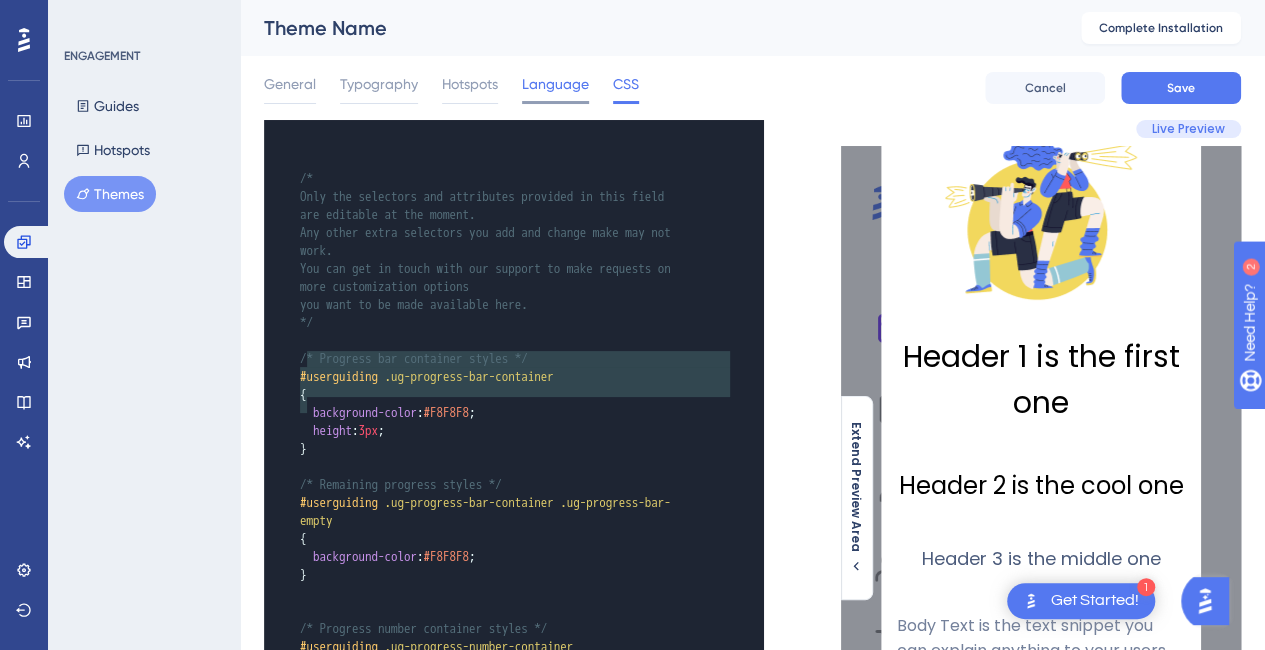 click on "Language" at bounding box center (555, 84) 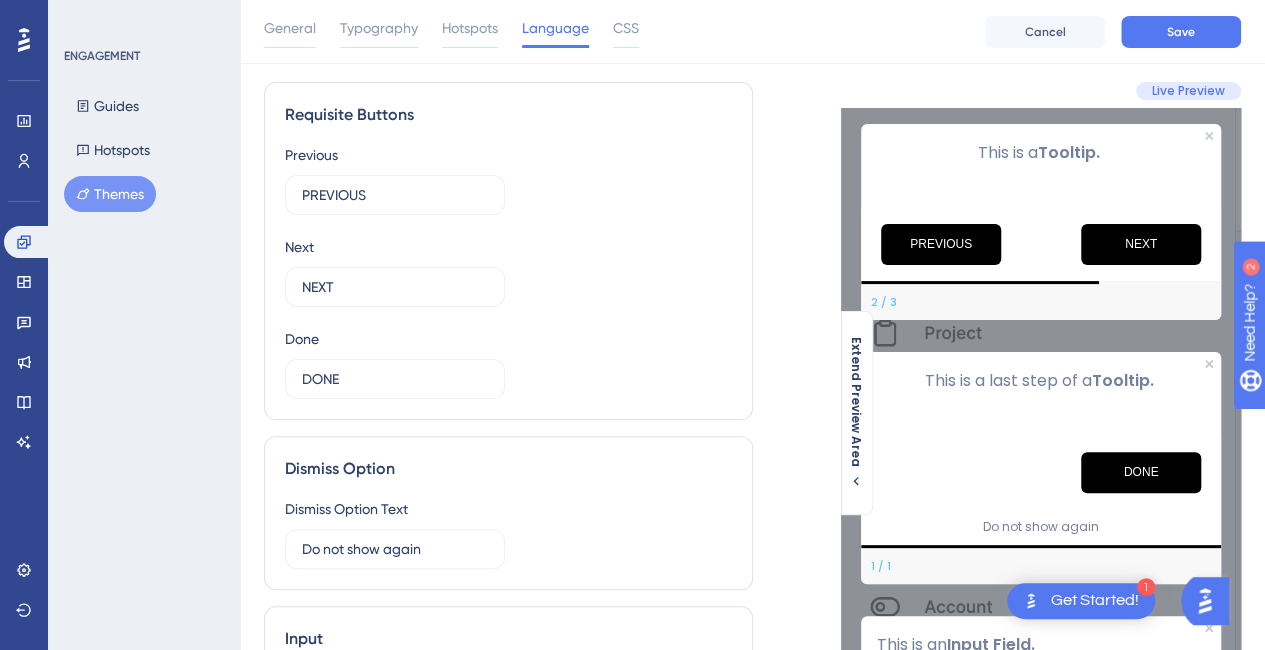 scroll, scrollTop: 0, scrollLeft: 0, axis: both 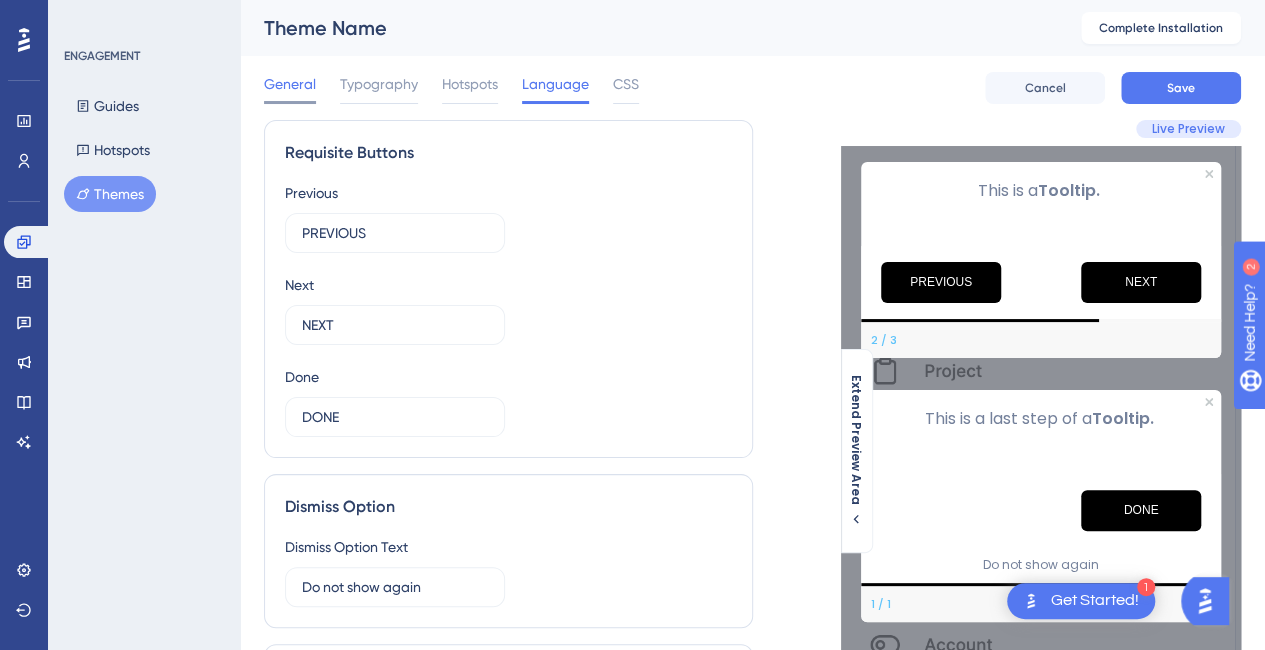 click on "General" at bounding box center [290, 84] 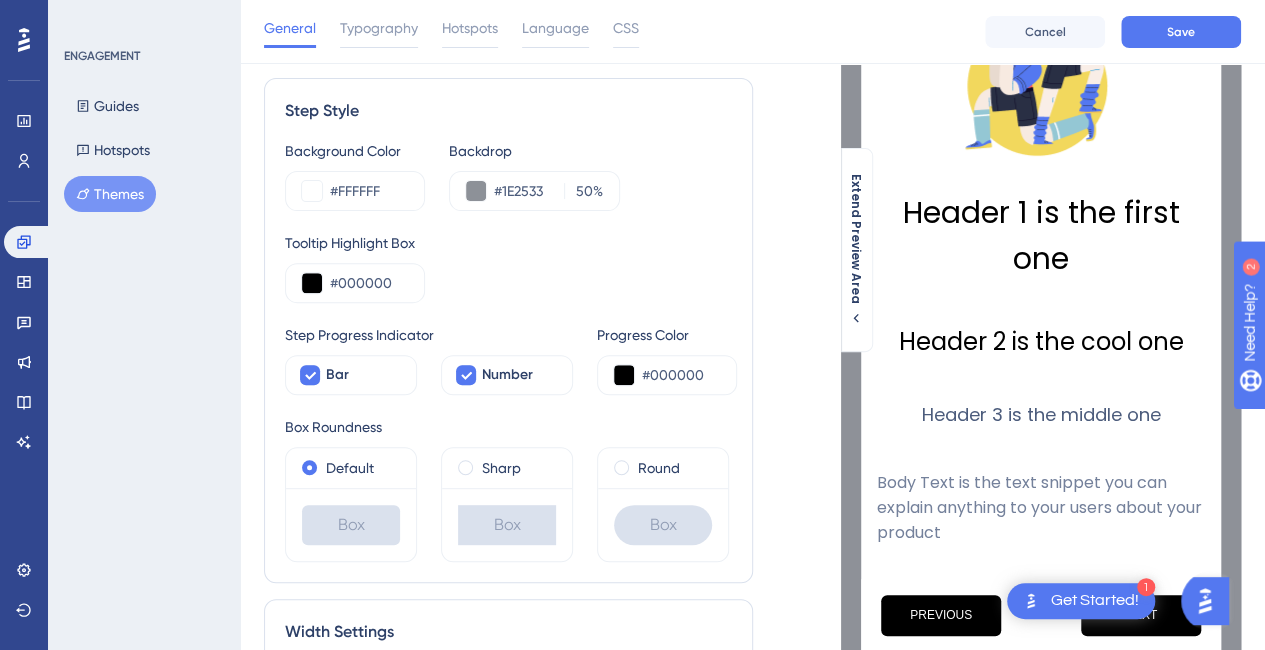 scroll, scrollTop: 226, scrollLeft: 0, axis: vertical 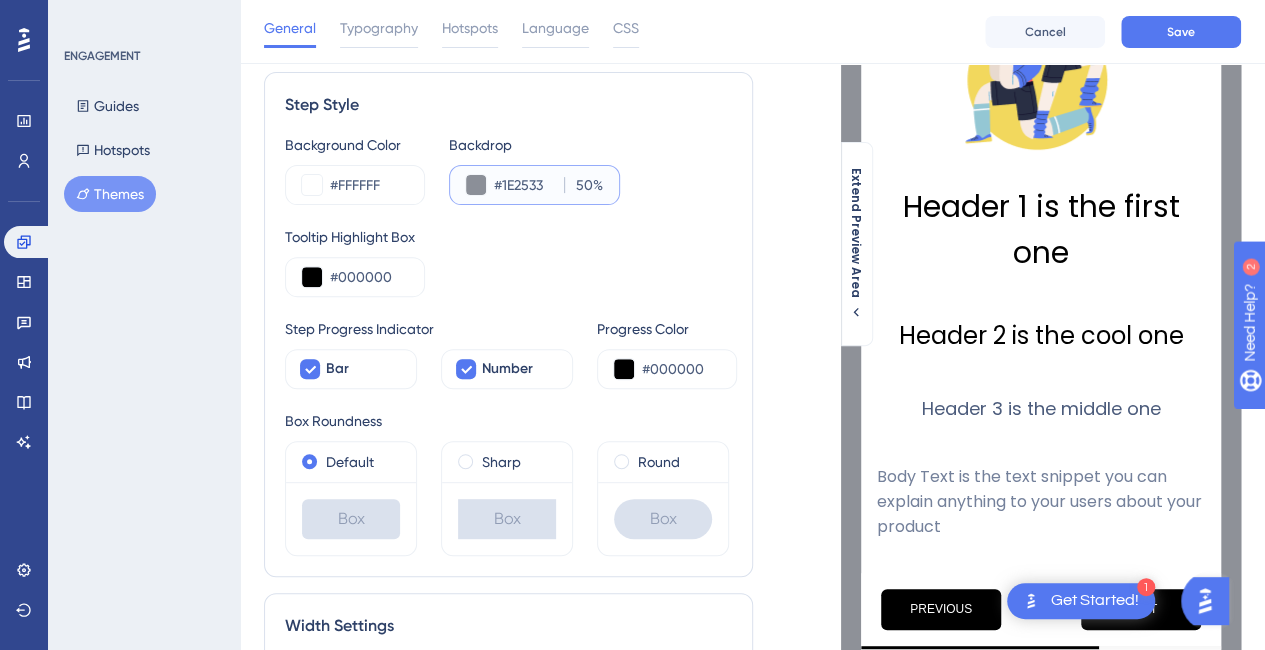 click on "50" at bounding box center [582, 185] 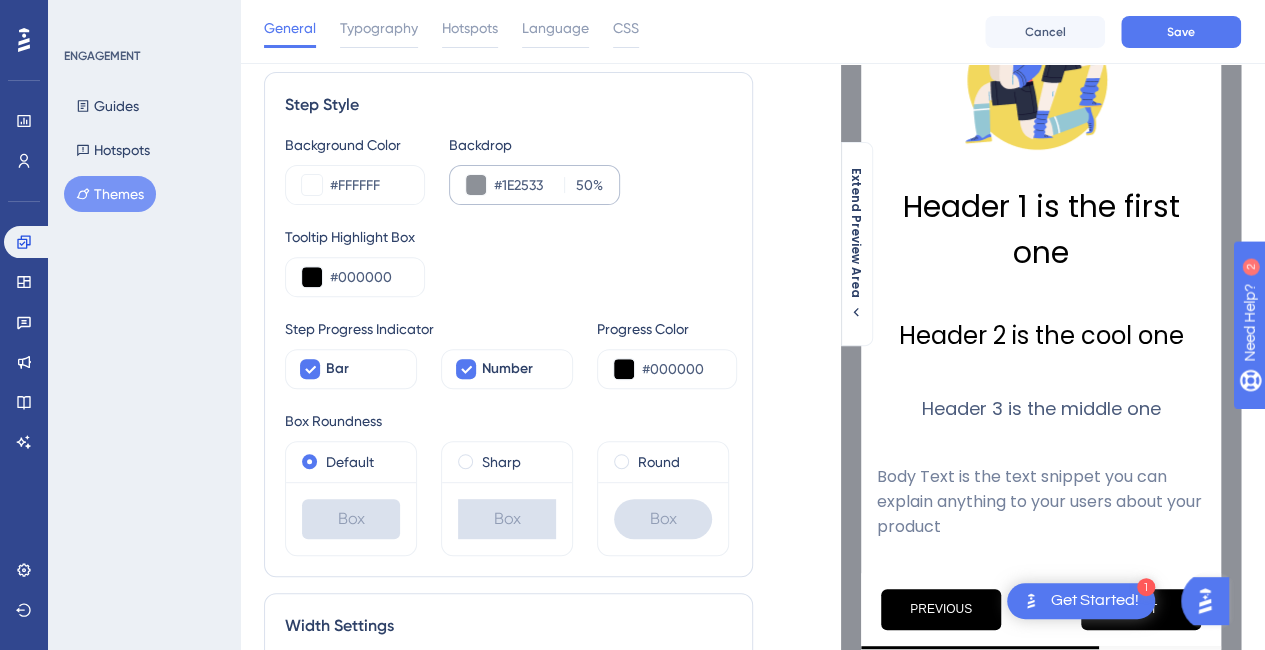 click on "#1E2533 50 %" at bounding box center [534, 185] 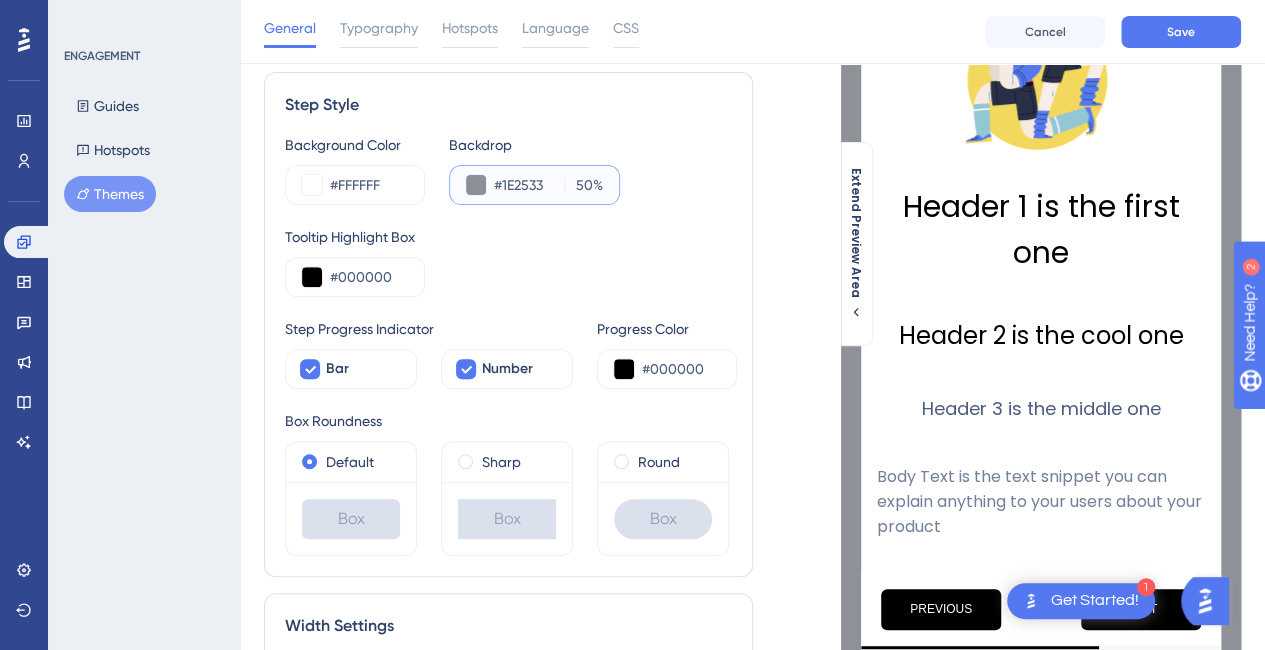 click at bounding box center [476, 185] 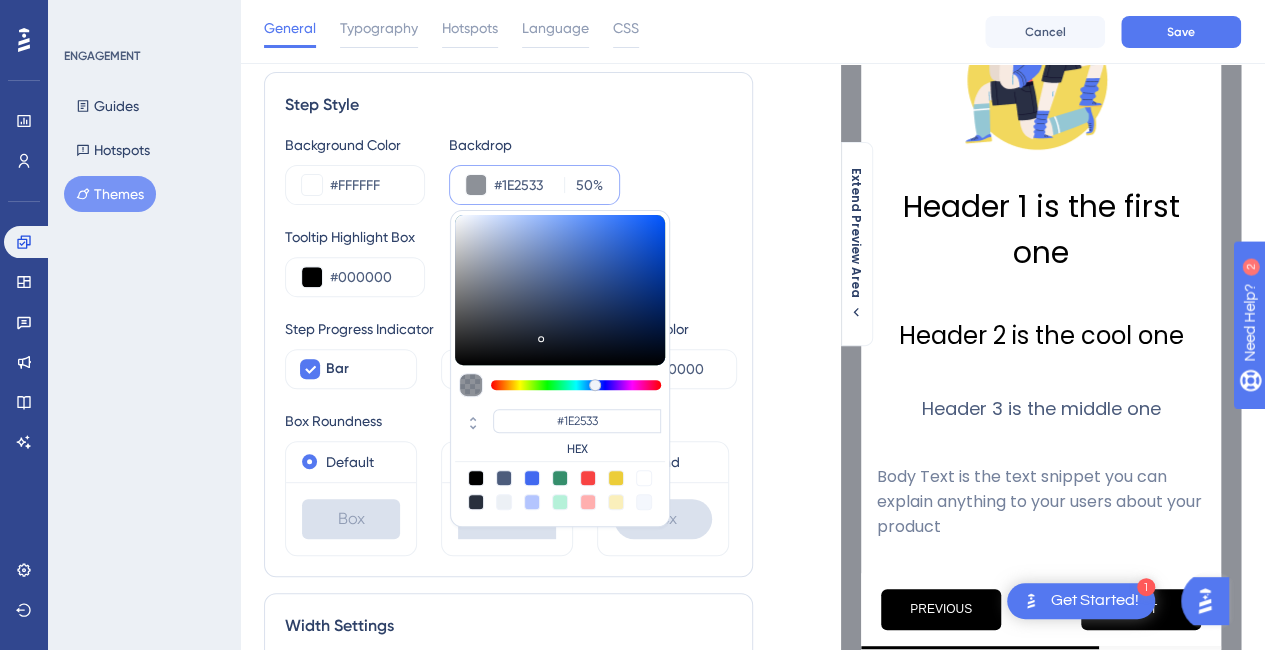 type on "#1b212e" 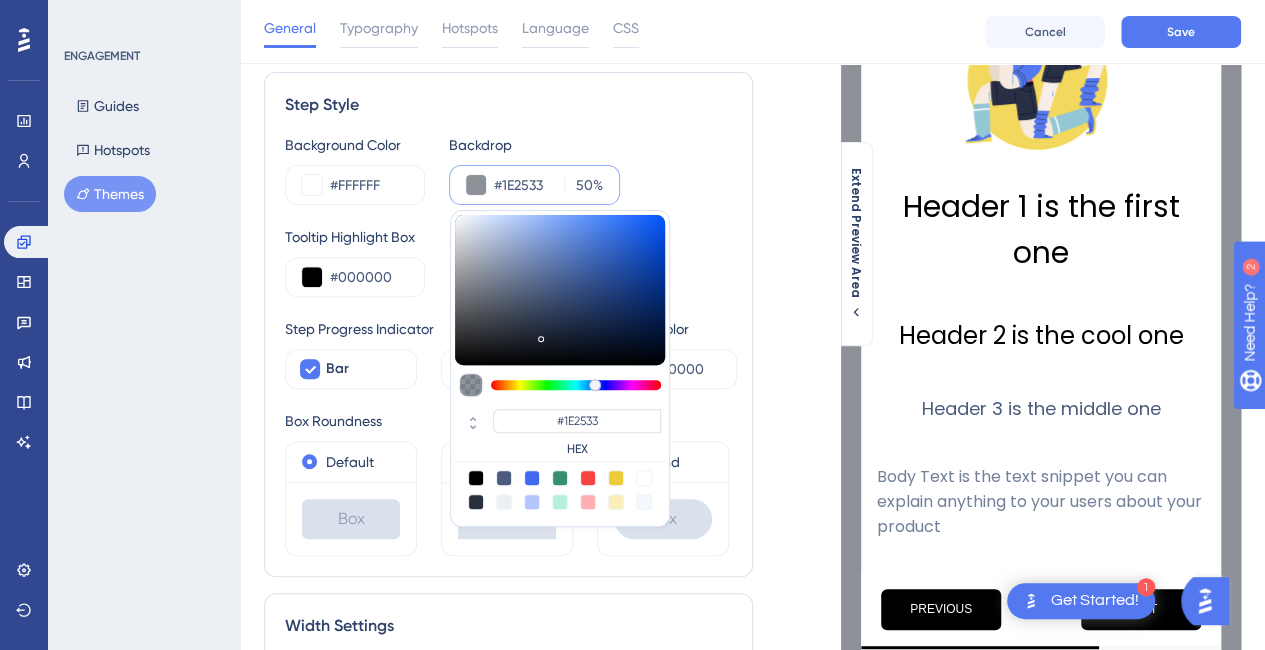 type on "#1B212E" 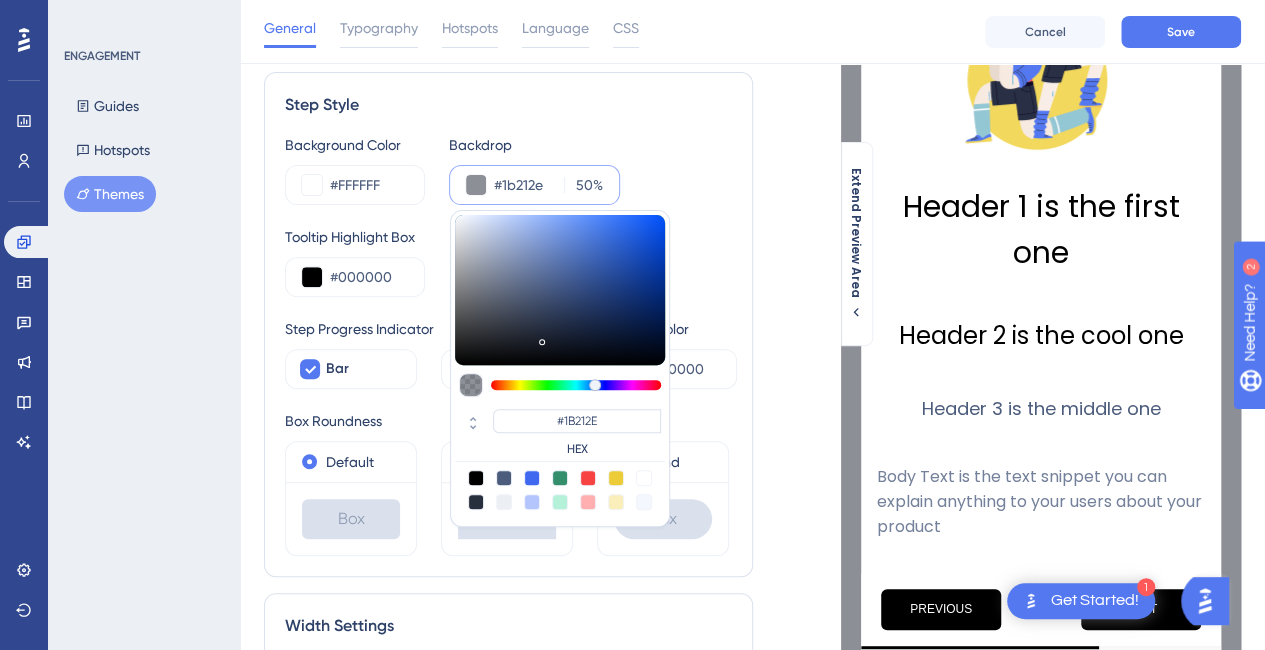 type on "#12151c" 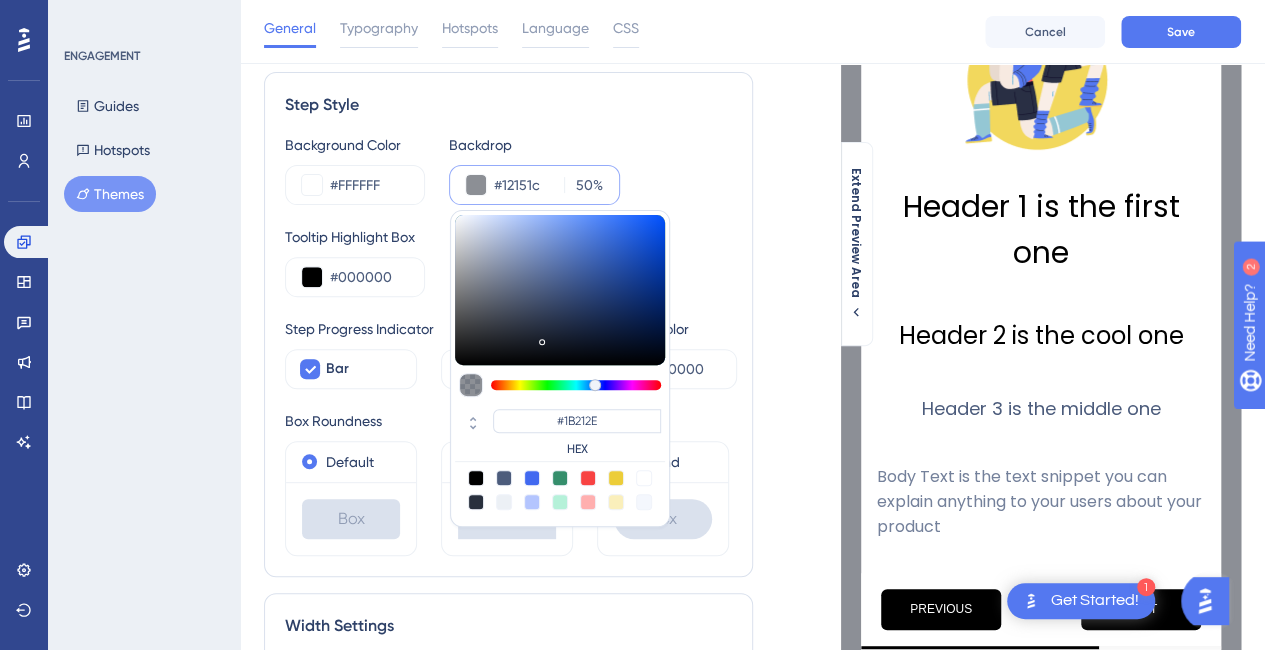 type on "#12151C" 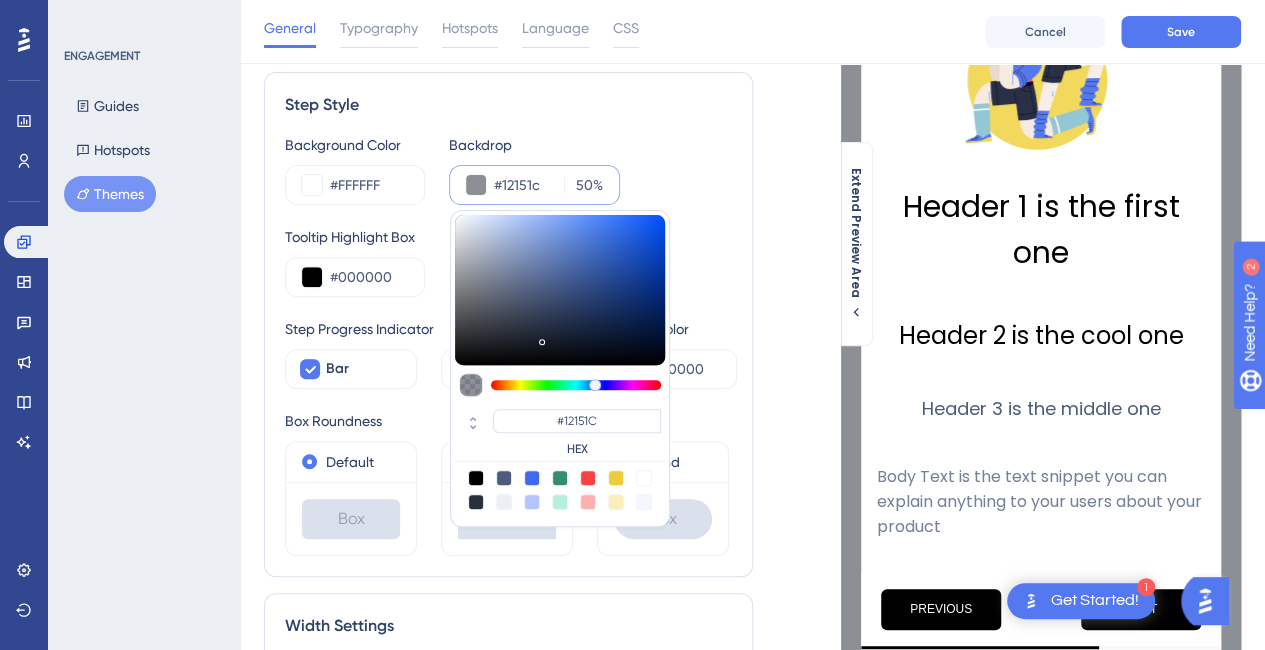 type on "#0a0b0e" 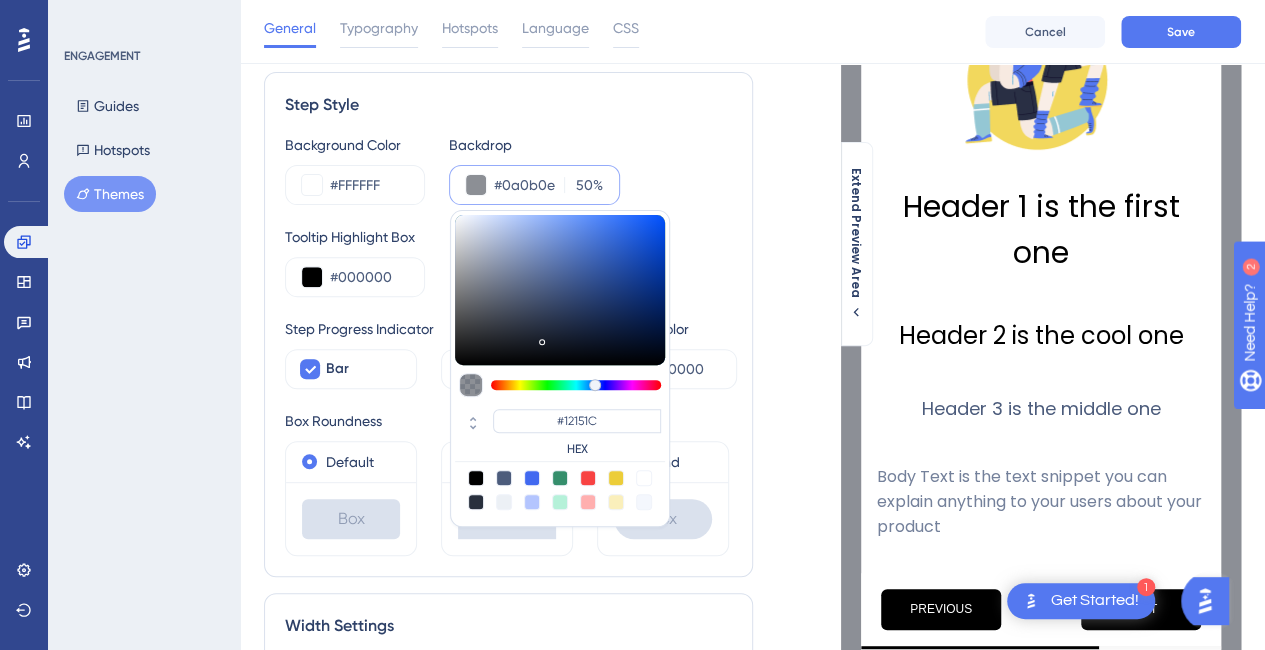 type on "#0A0B0E" 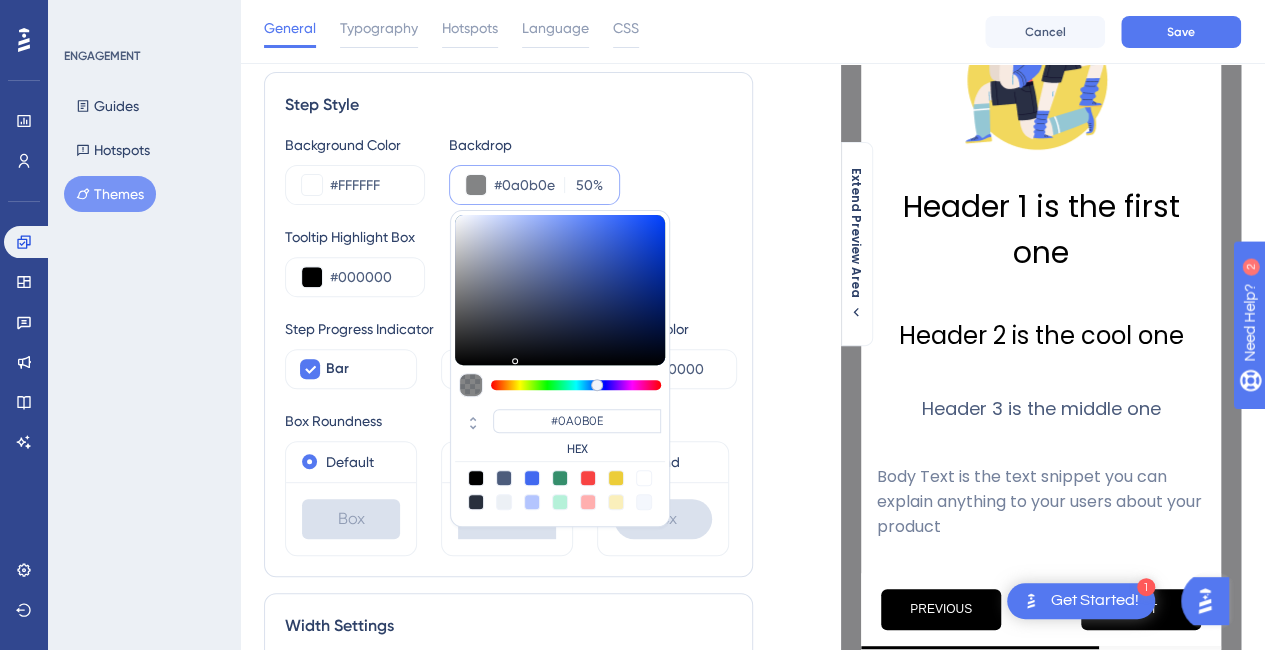 type on "#050607" 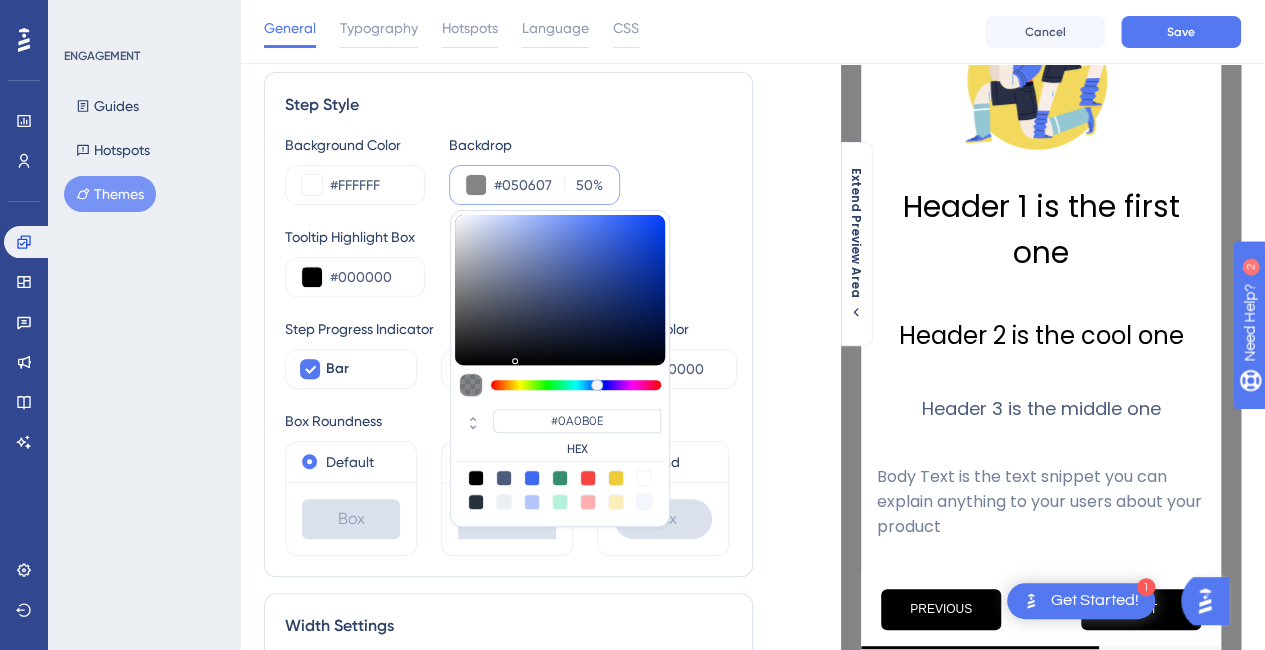 type on "#050607" 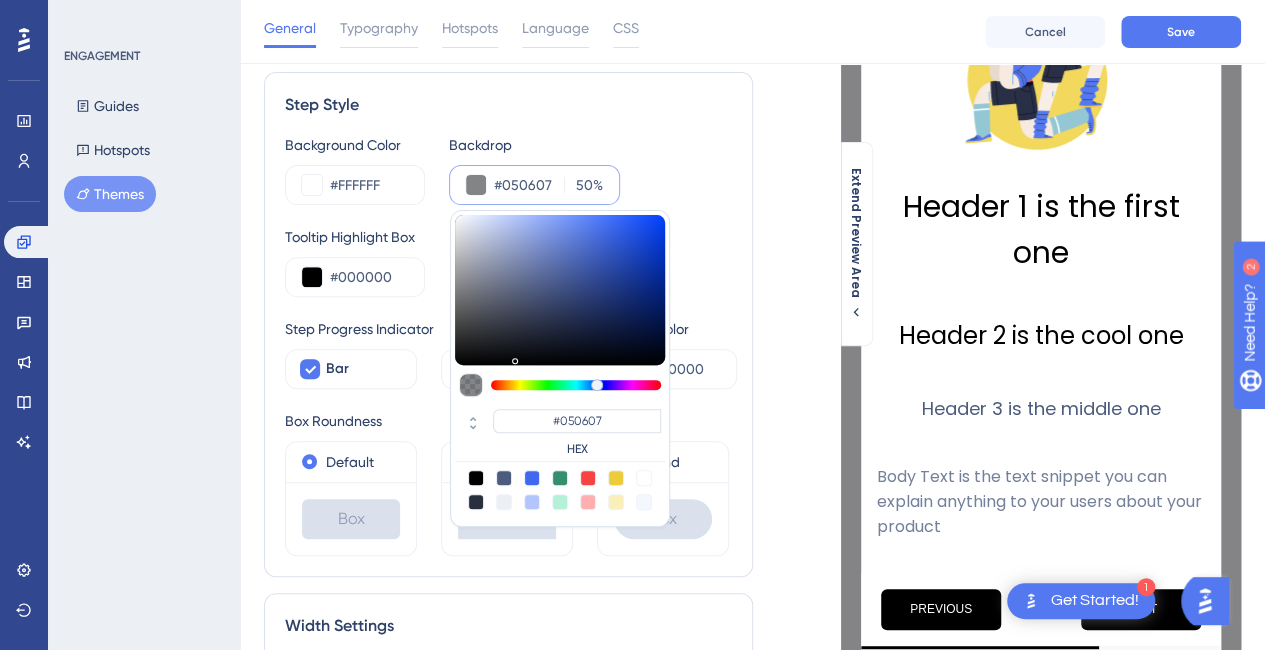 type on "#000101" 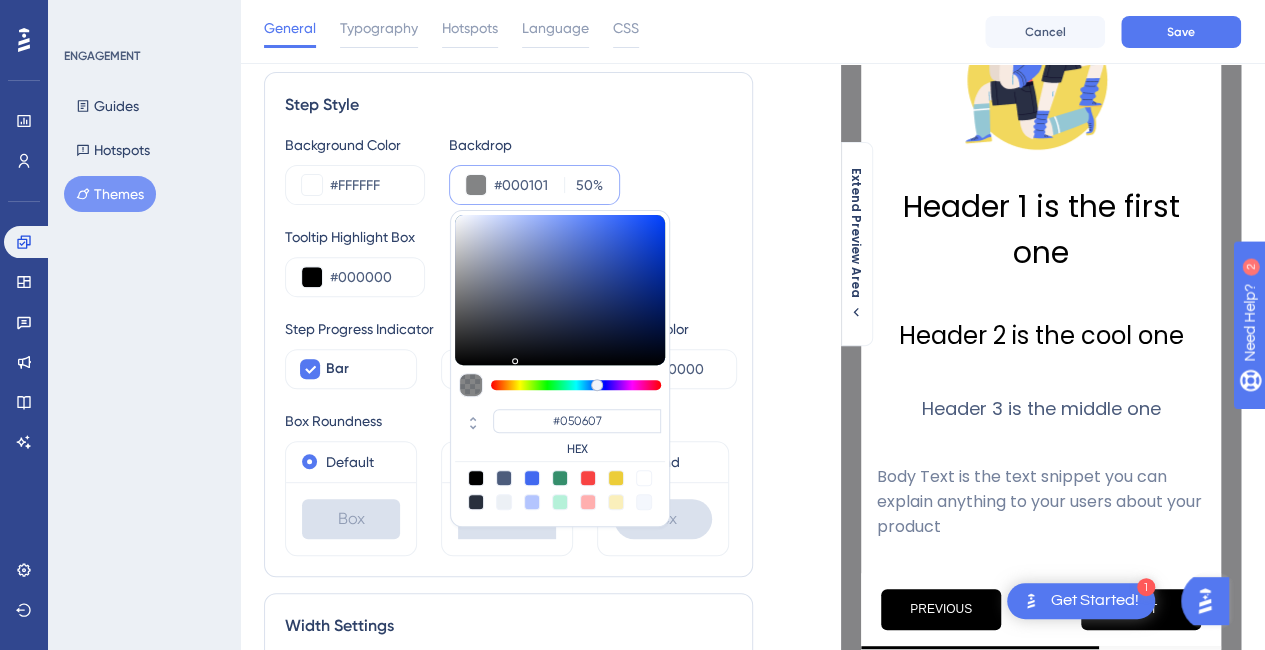 type on "#000101" 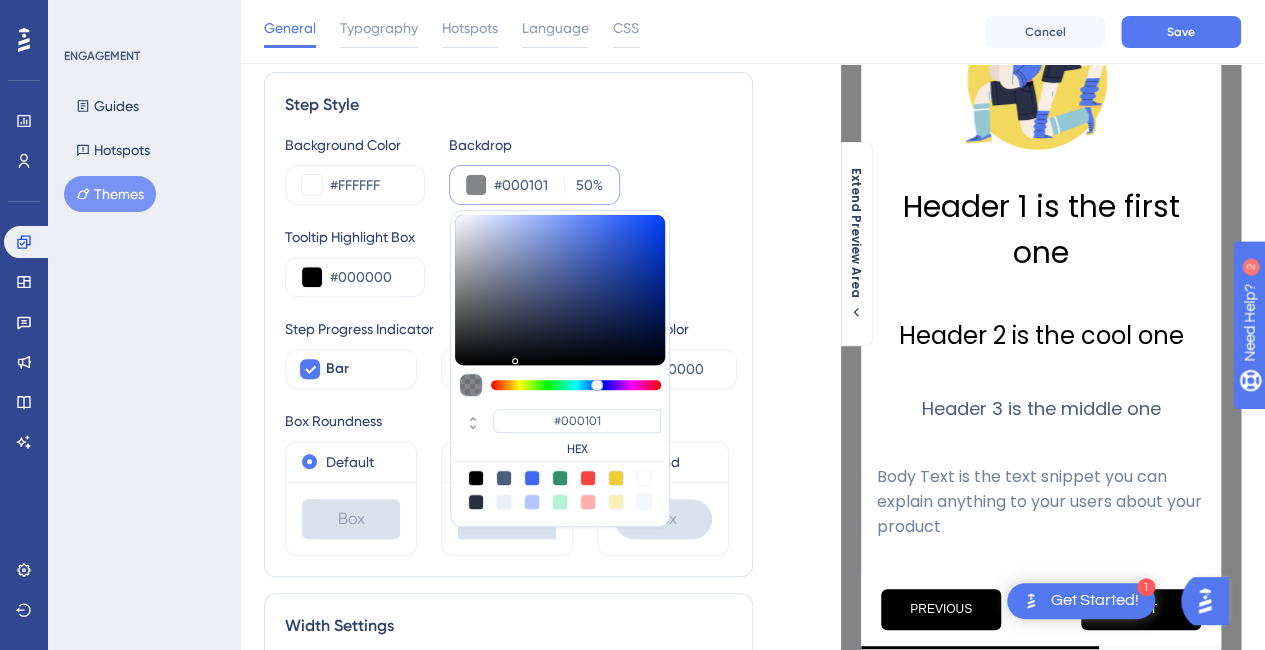 type on "#000000" 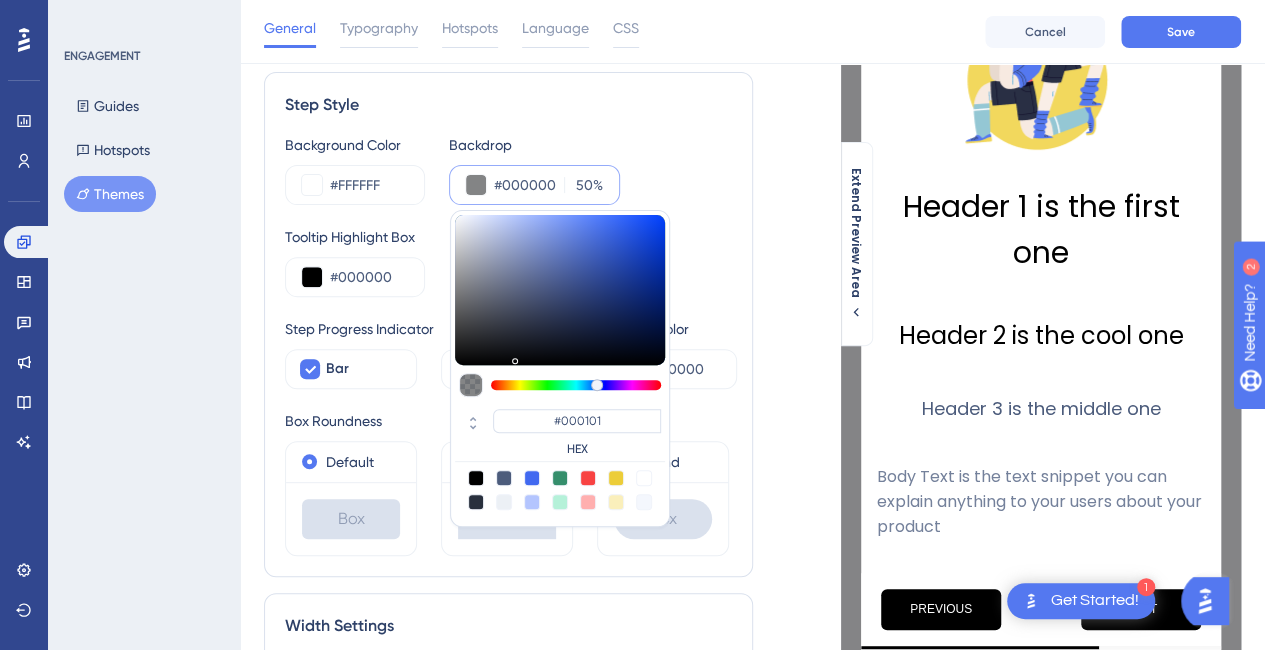type on "#000000" 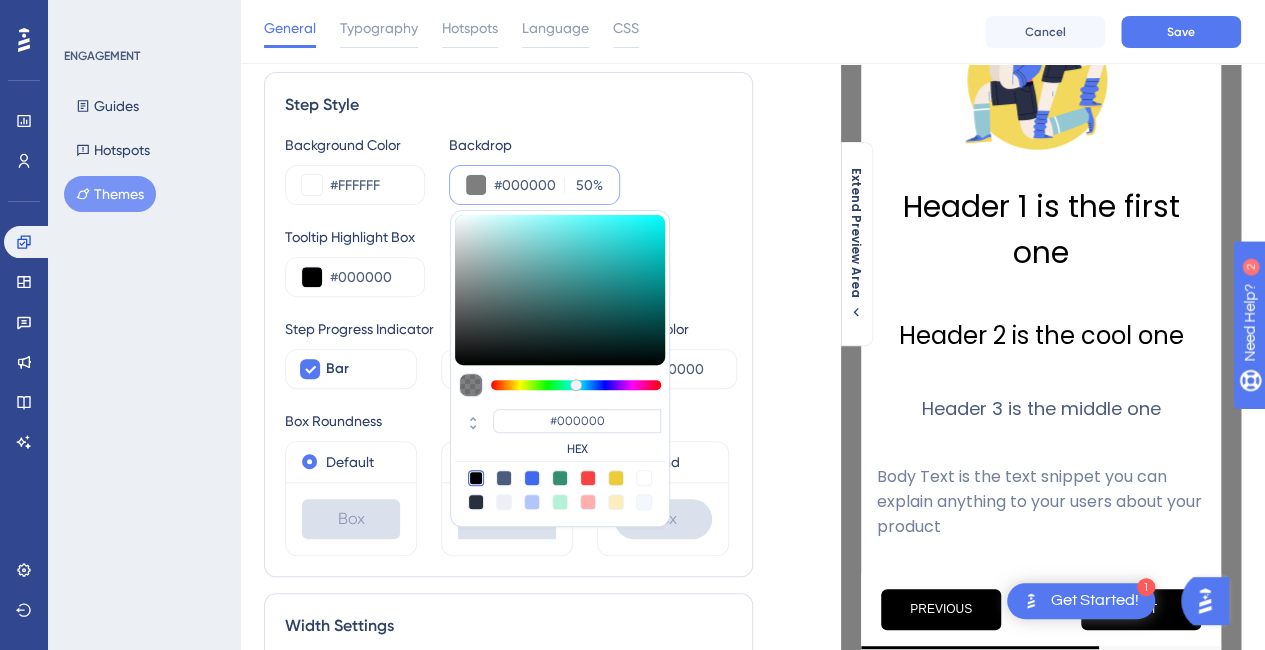 type on "#101313" 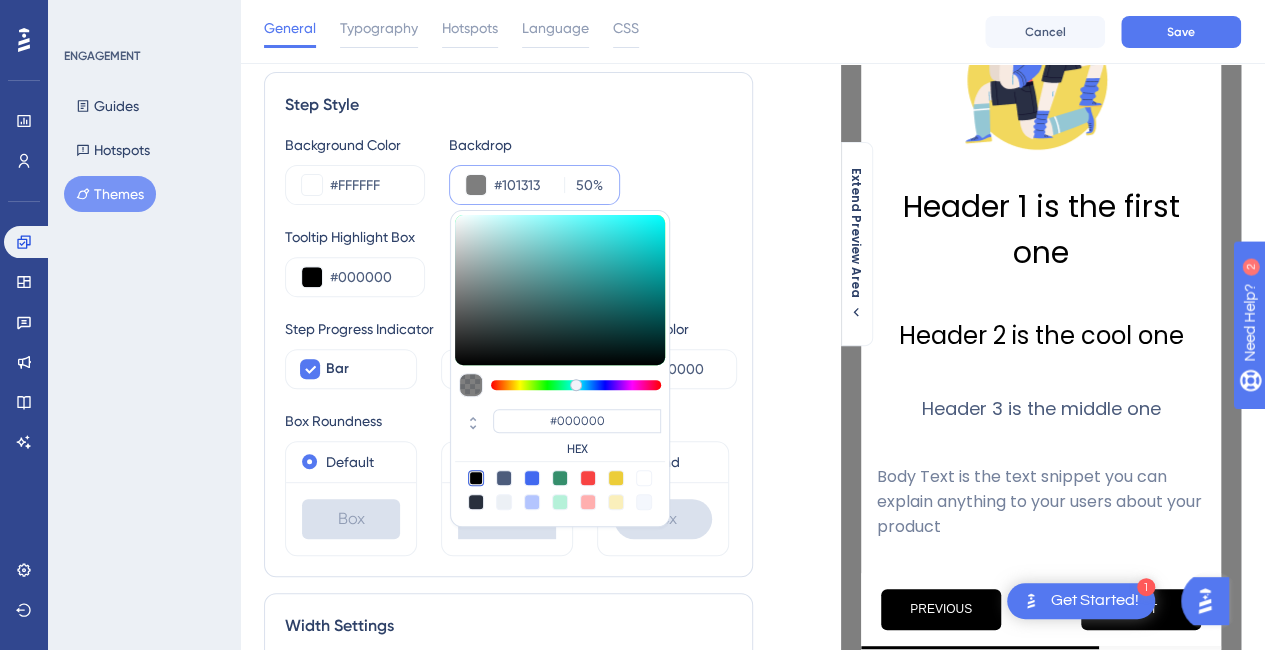 type on "#101313" 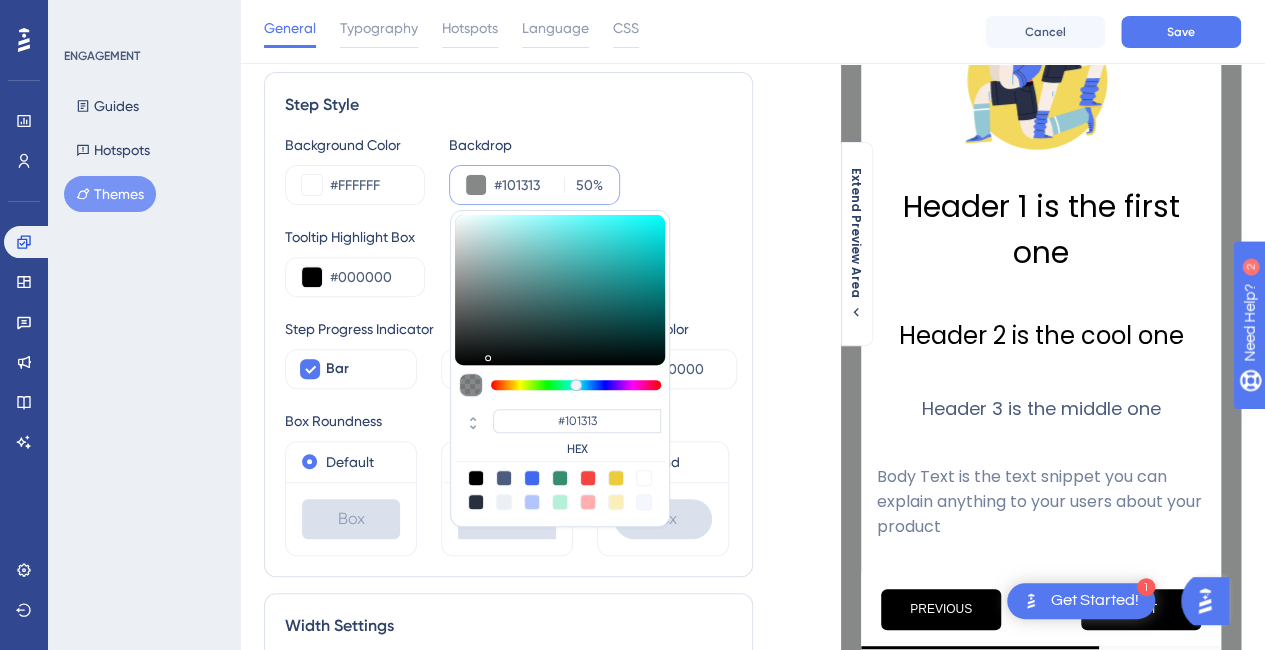 type on "#131717" 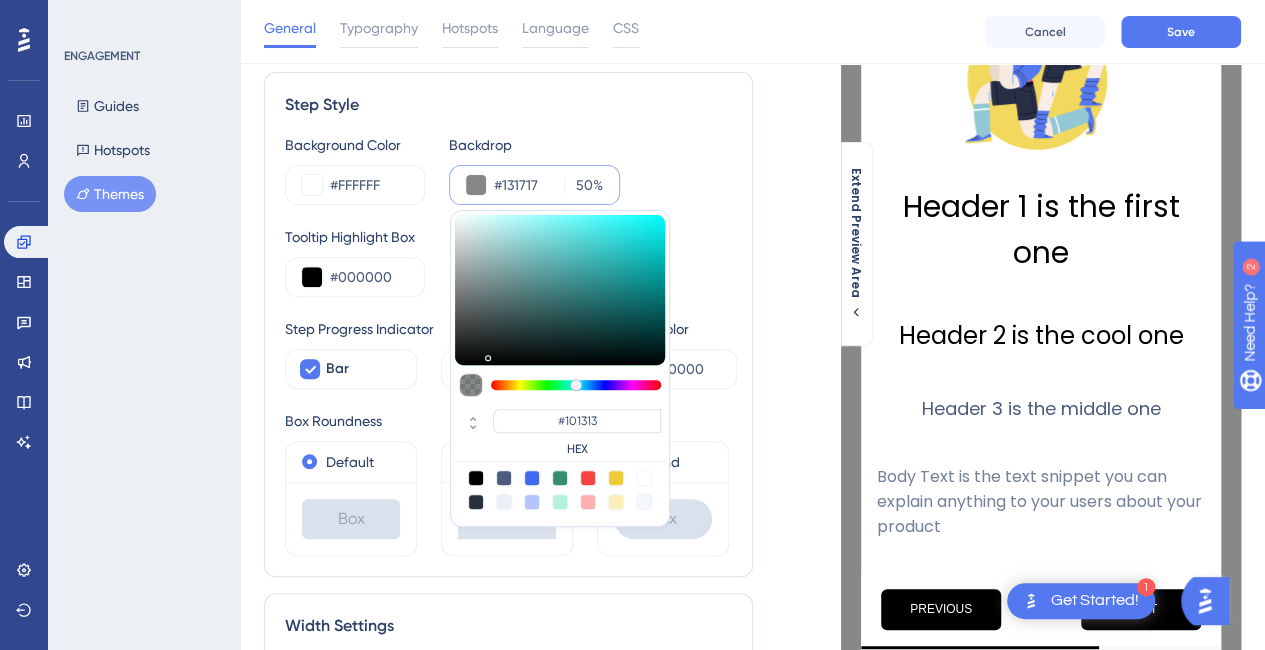 type on "#131717" 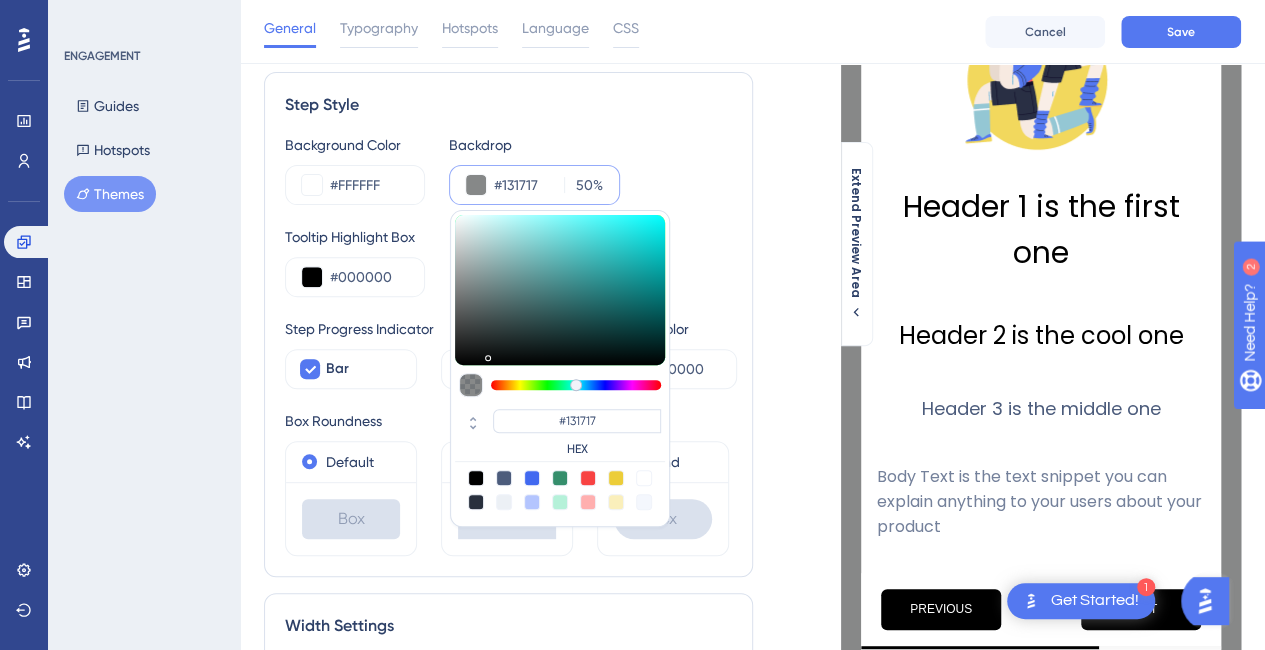 type on "#151c1c" 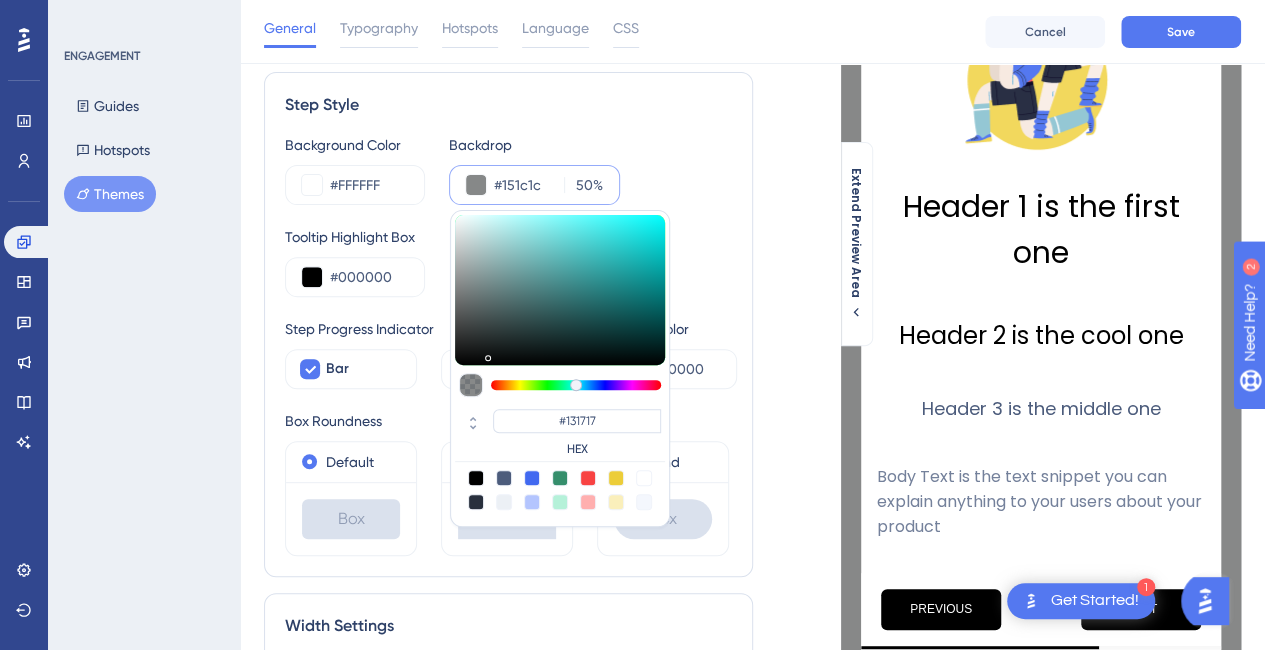 type on "#151C1C" 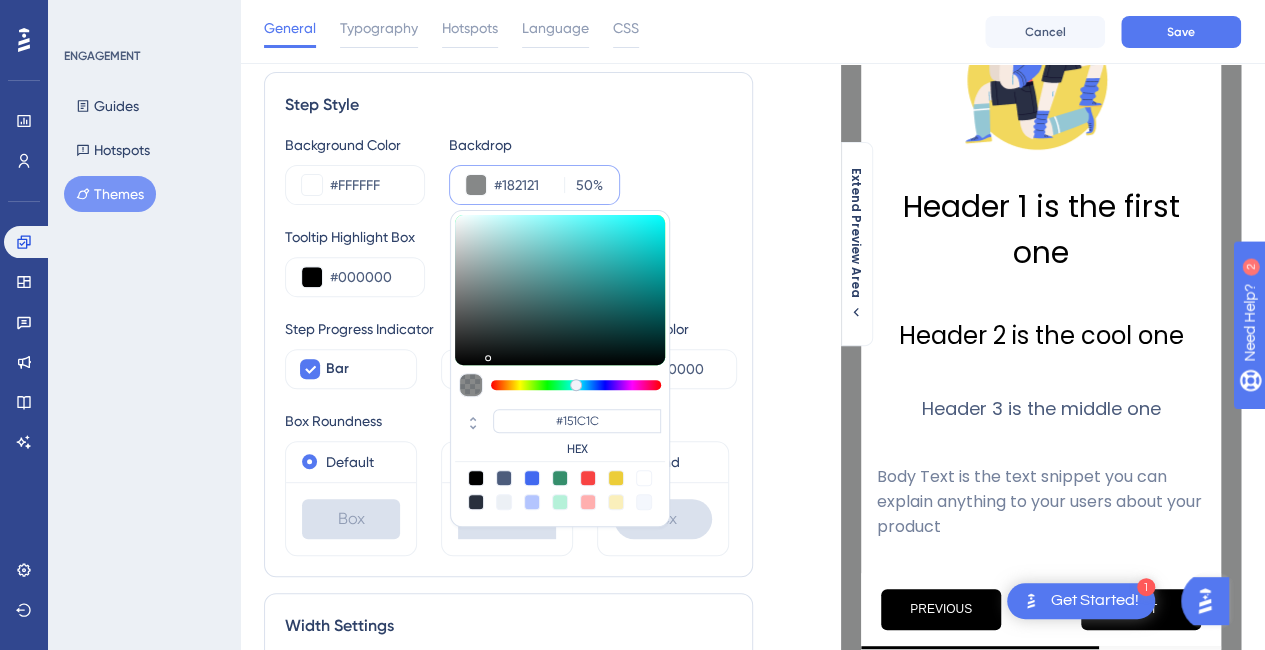 type on "#182323" 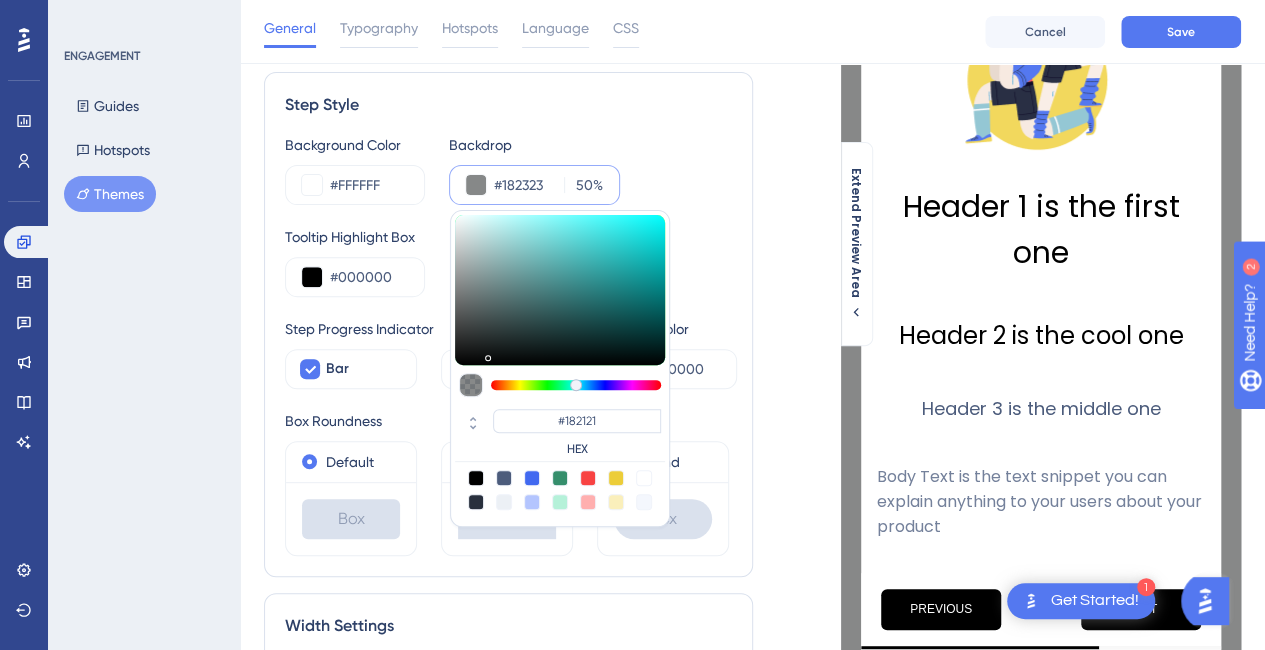 type on "#182323" 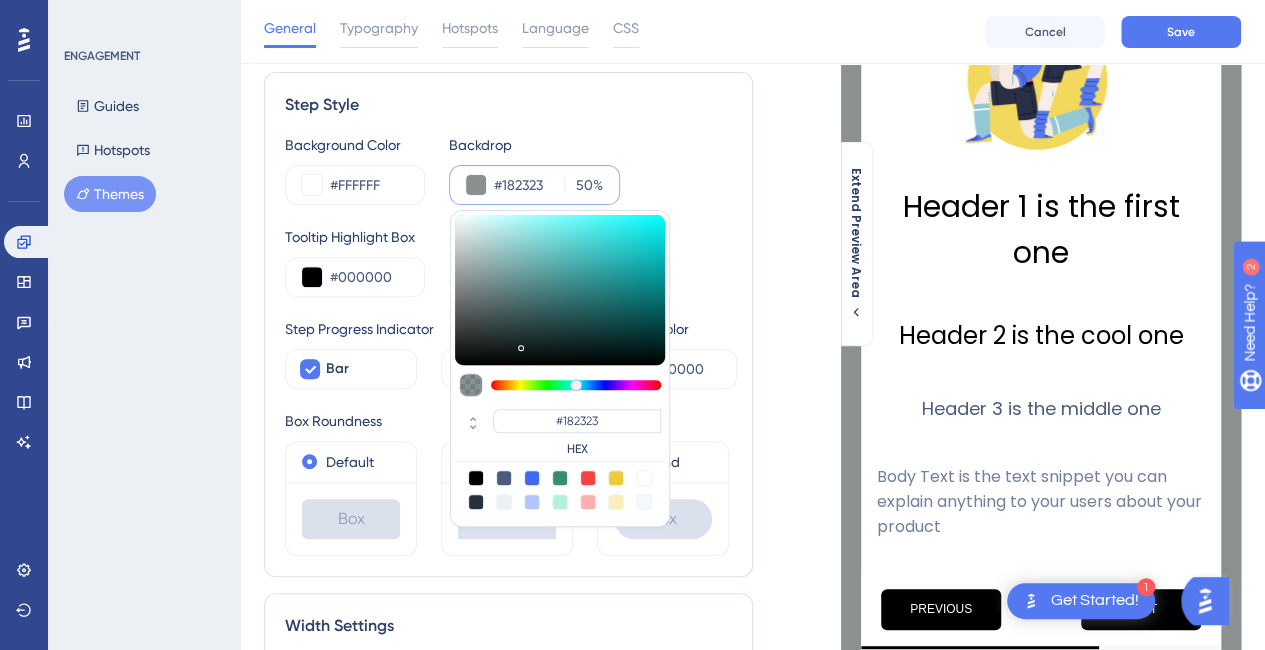 type on "#151f1f" 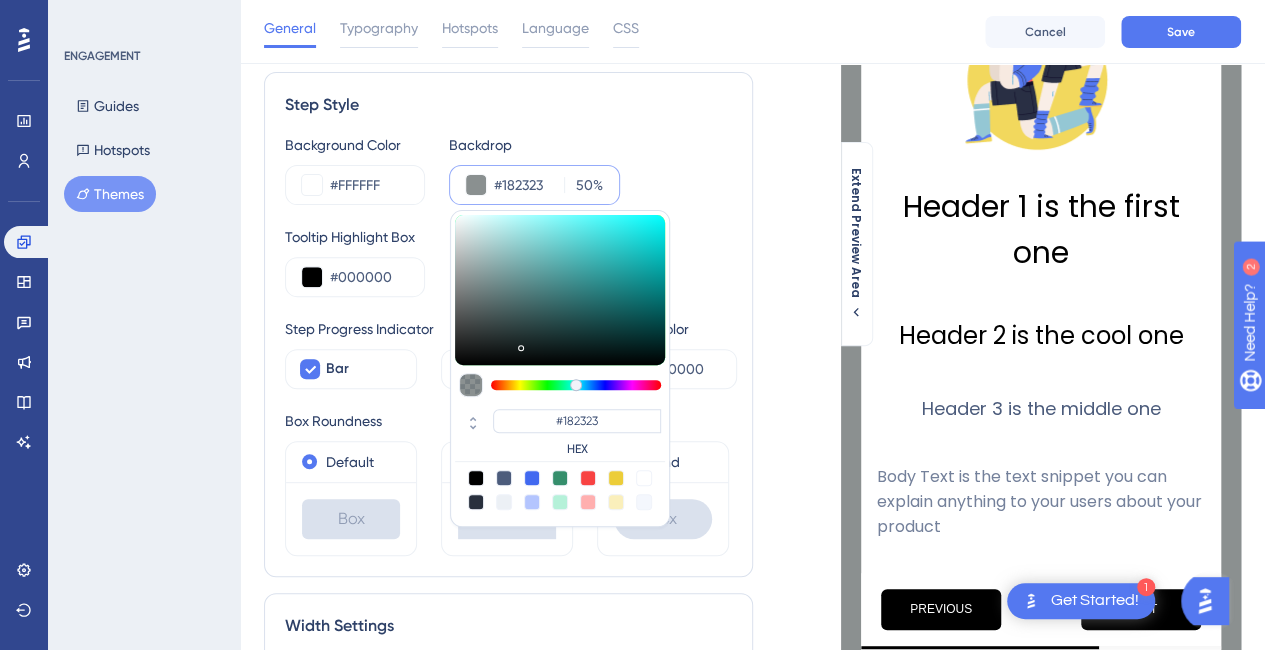 type on "#151F1F" 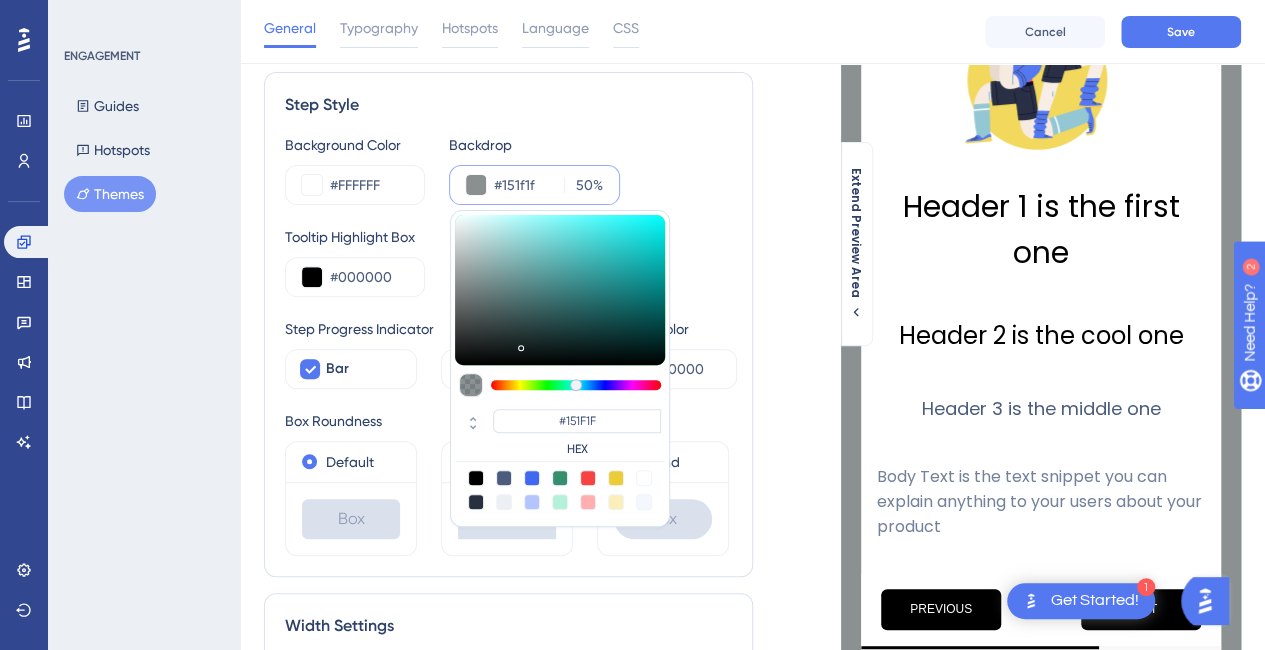 type on "#0e1818" 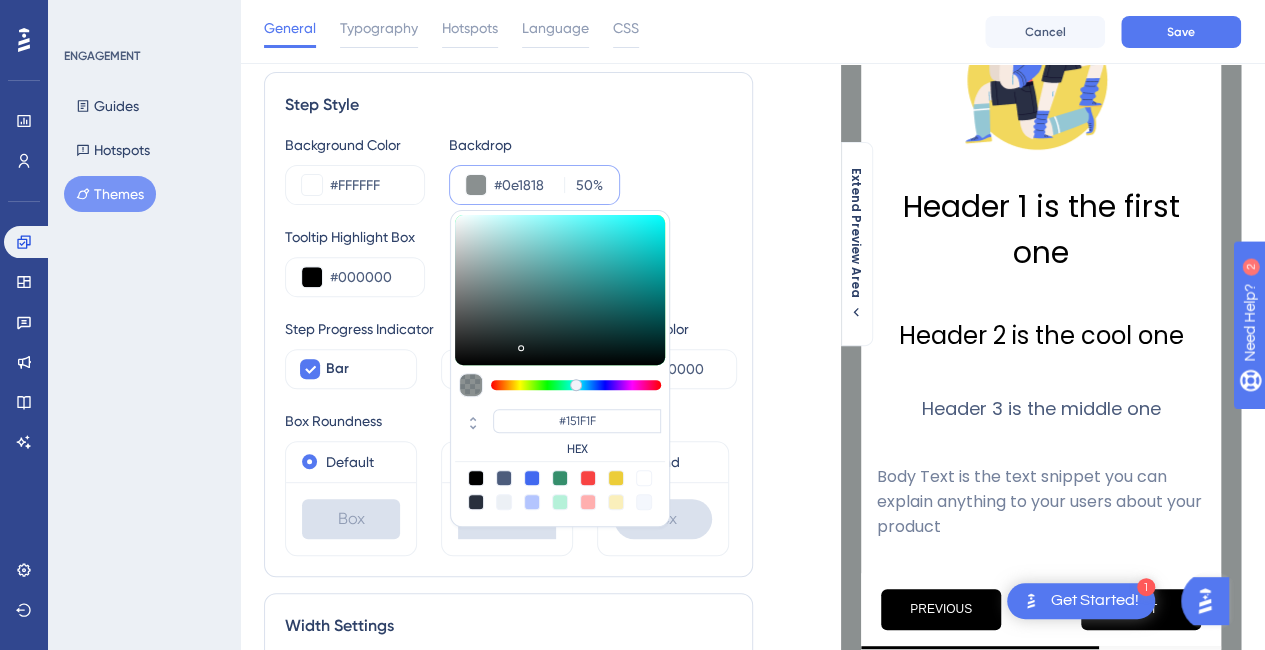 type on "#0E1818" 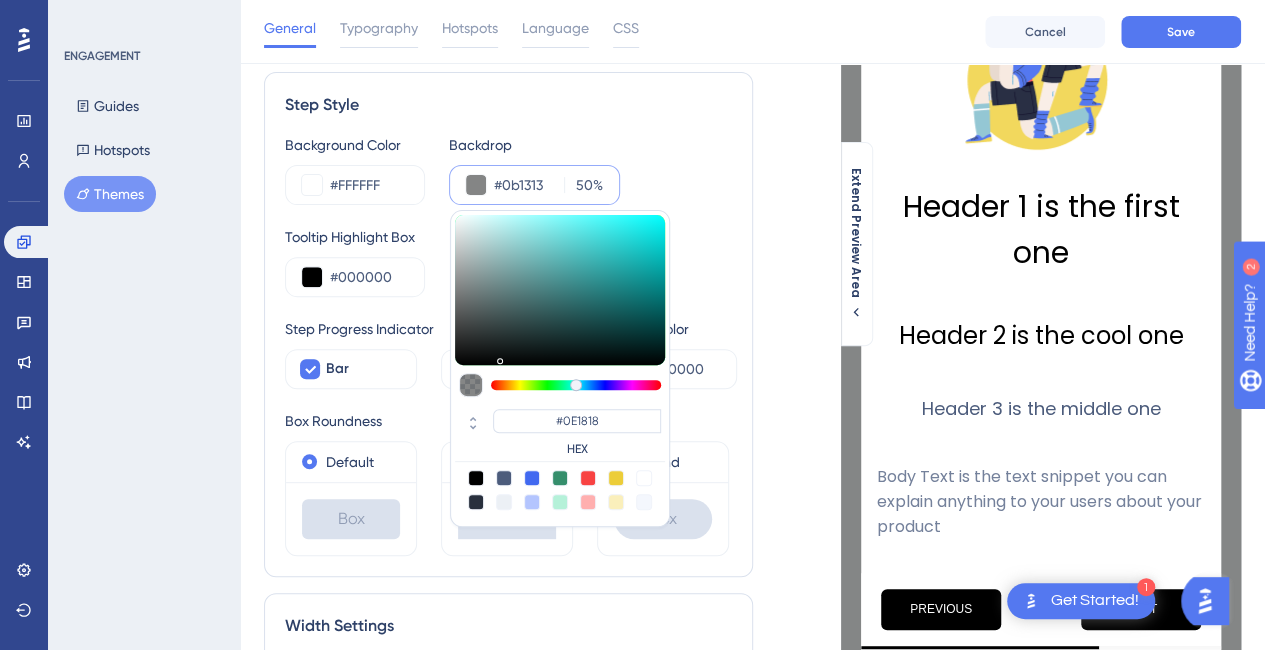 type on "#0b0e0e" 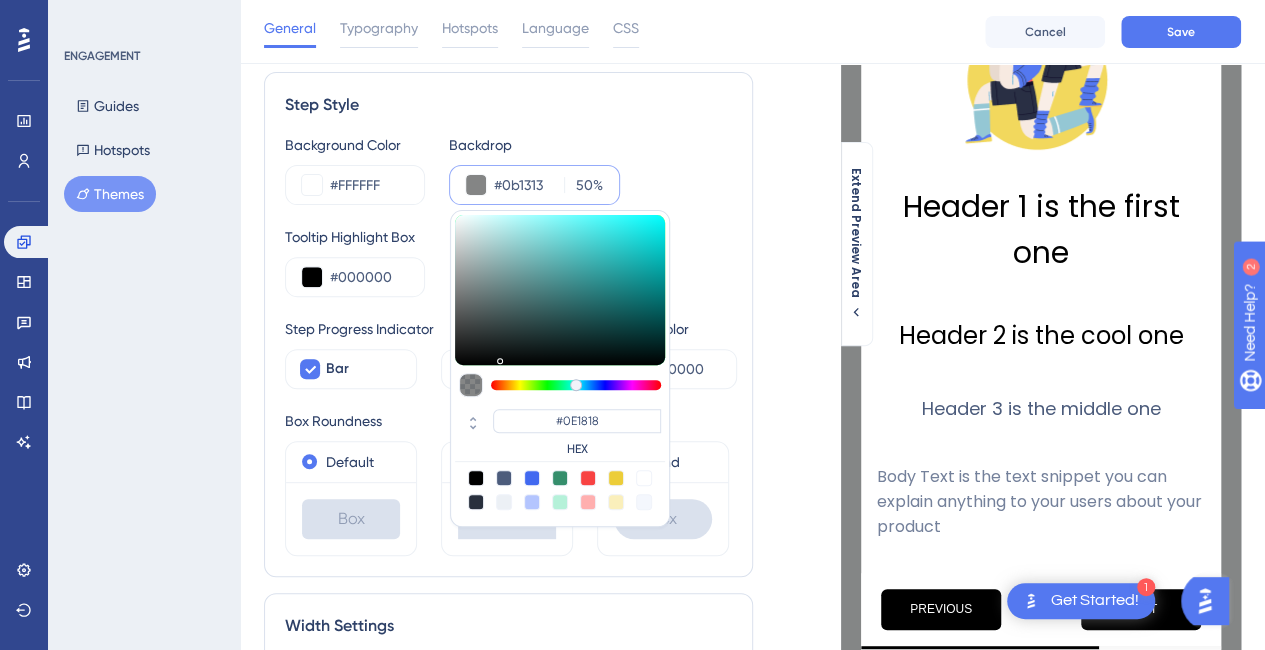 type on "#0B1313" 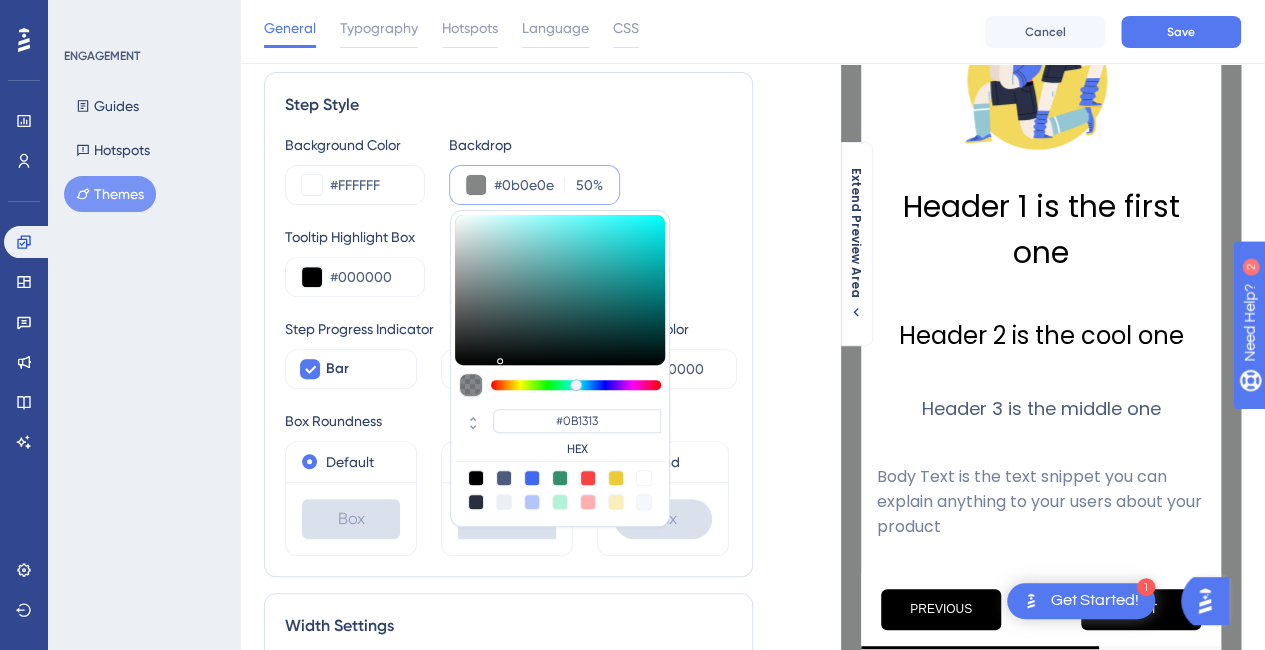 type on "#0f1212" 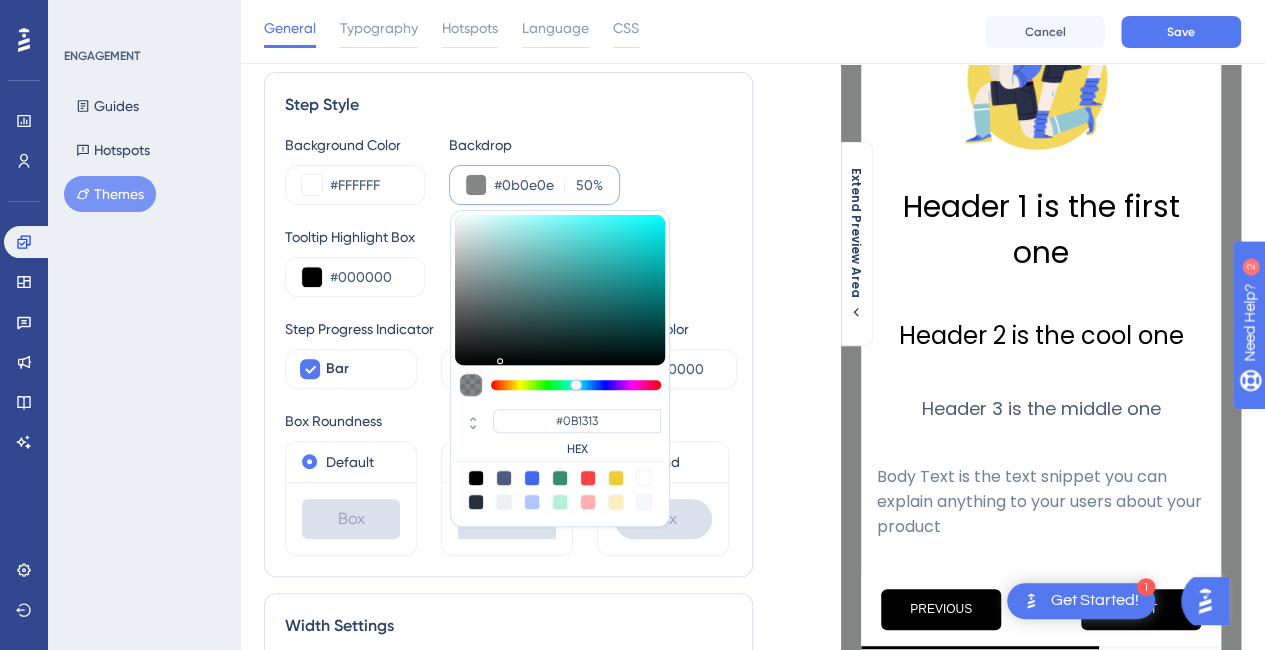 type on "#0B0E0E" 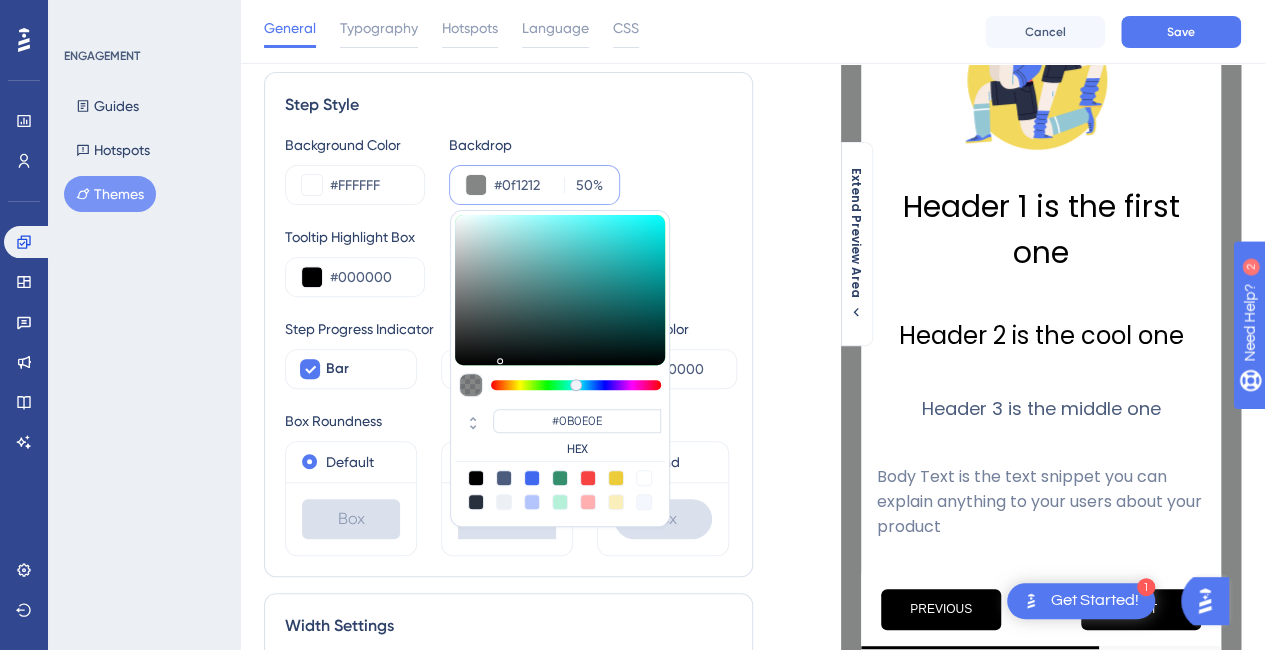 type on "#111313" 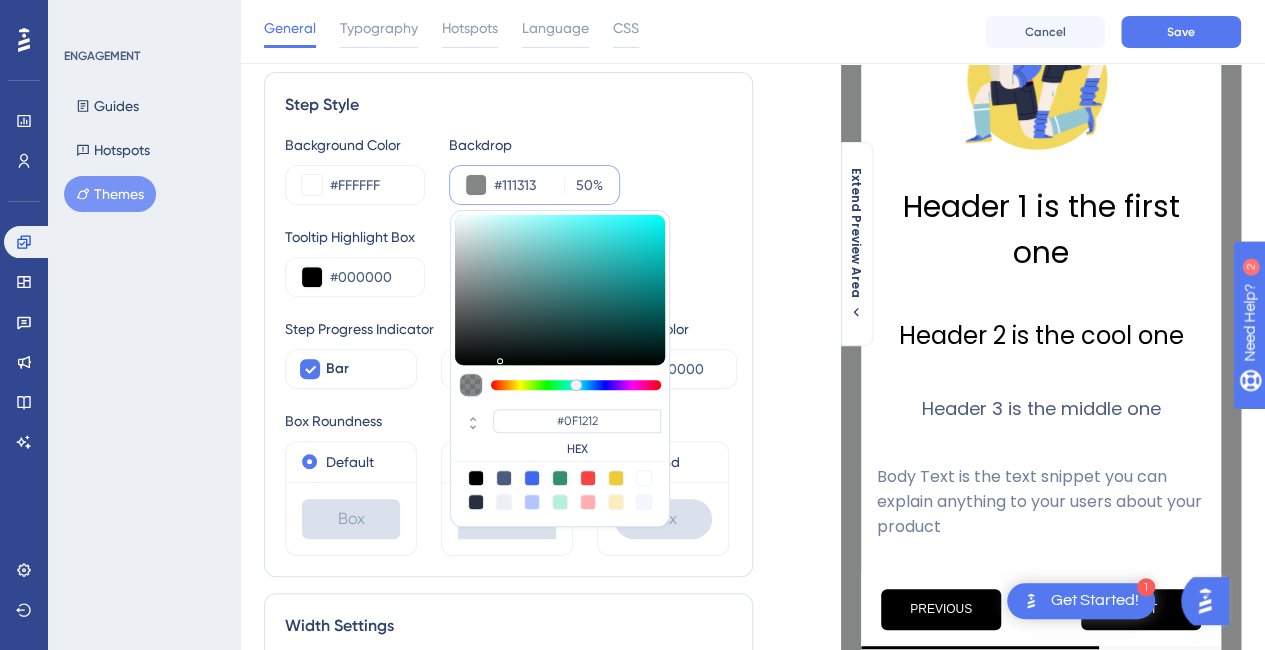 type on "#111313" 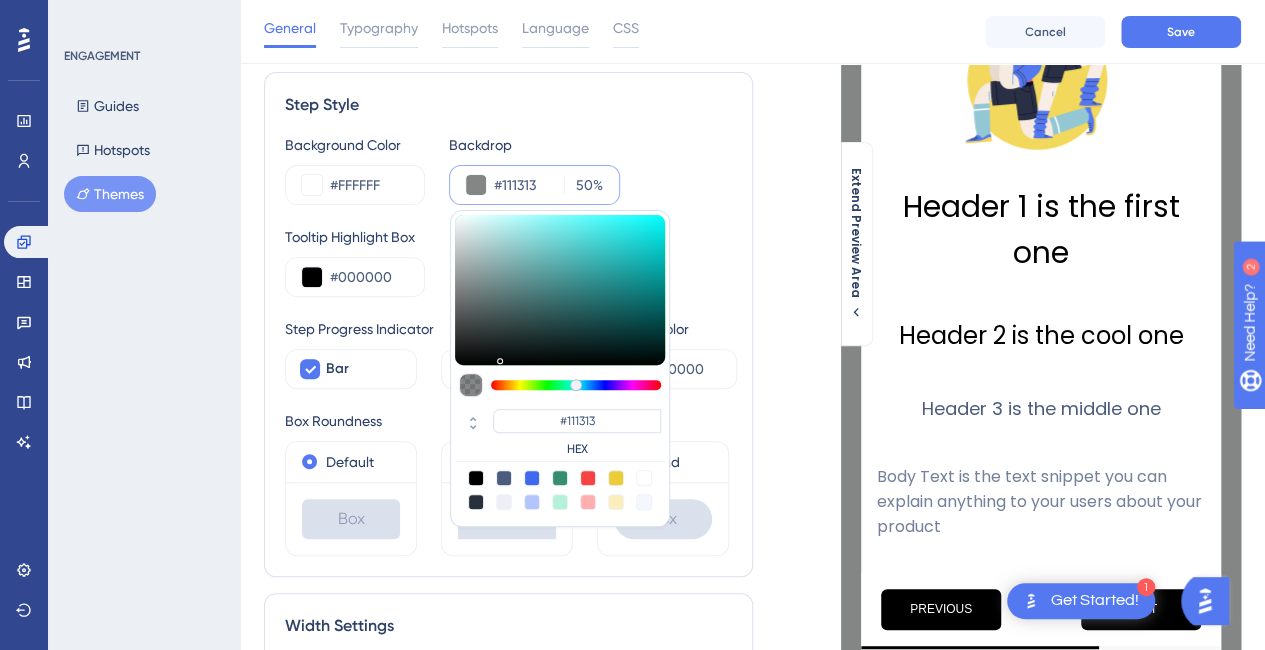 type on "#131515" 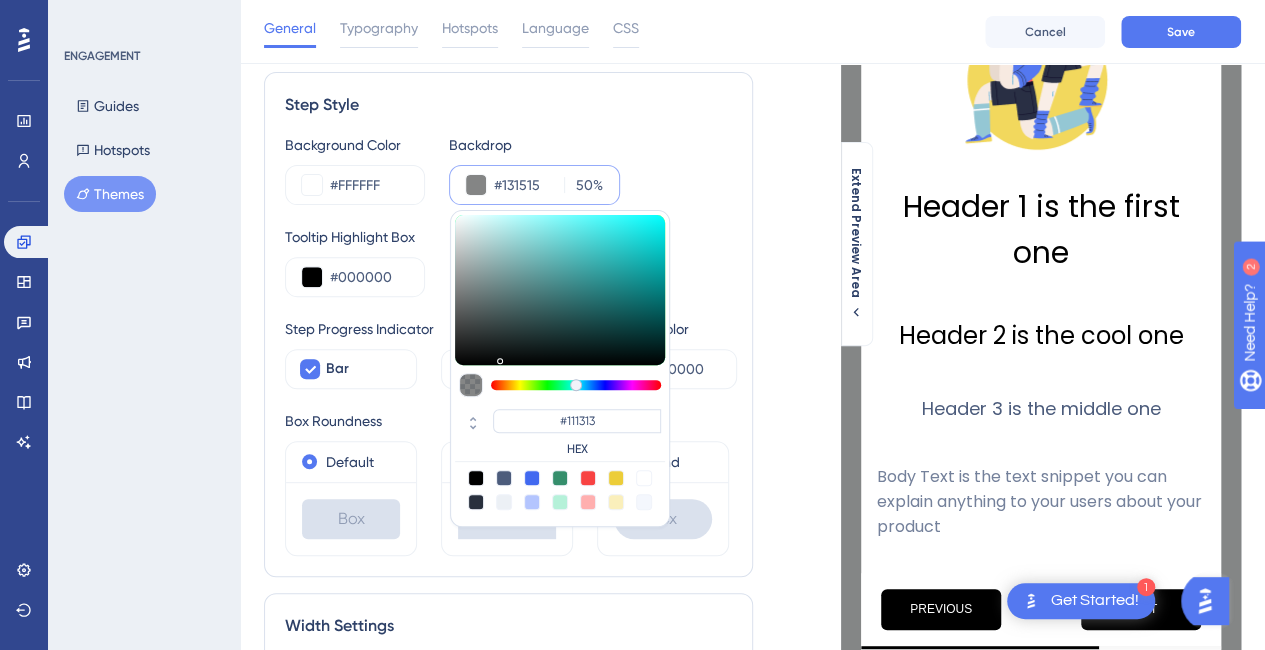 type on "#131515" 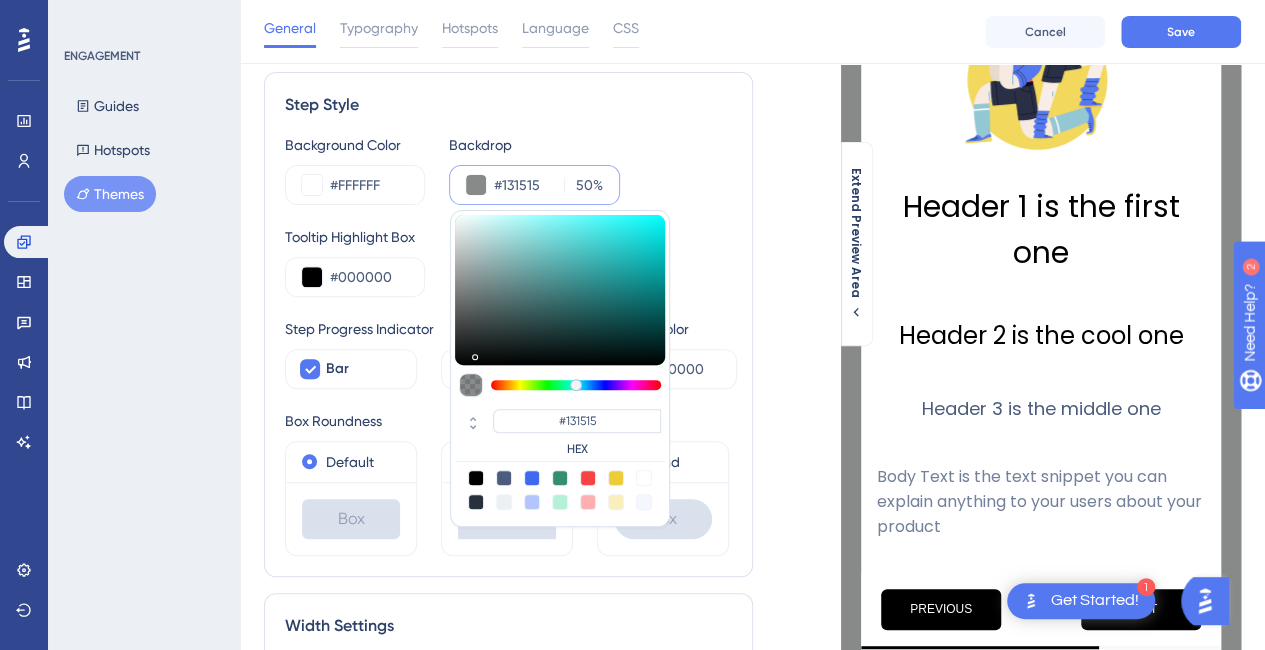 type on "#101212" 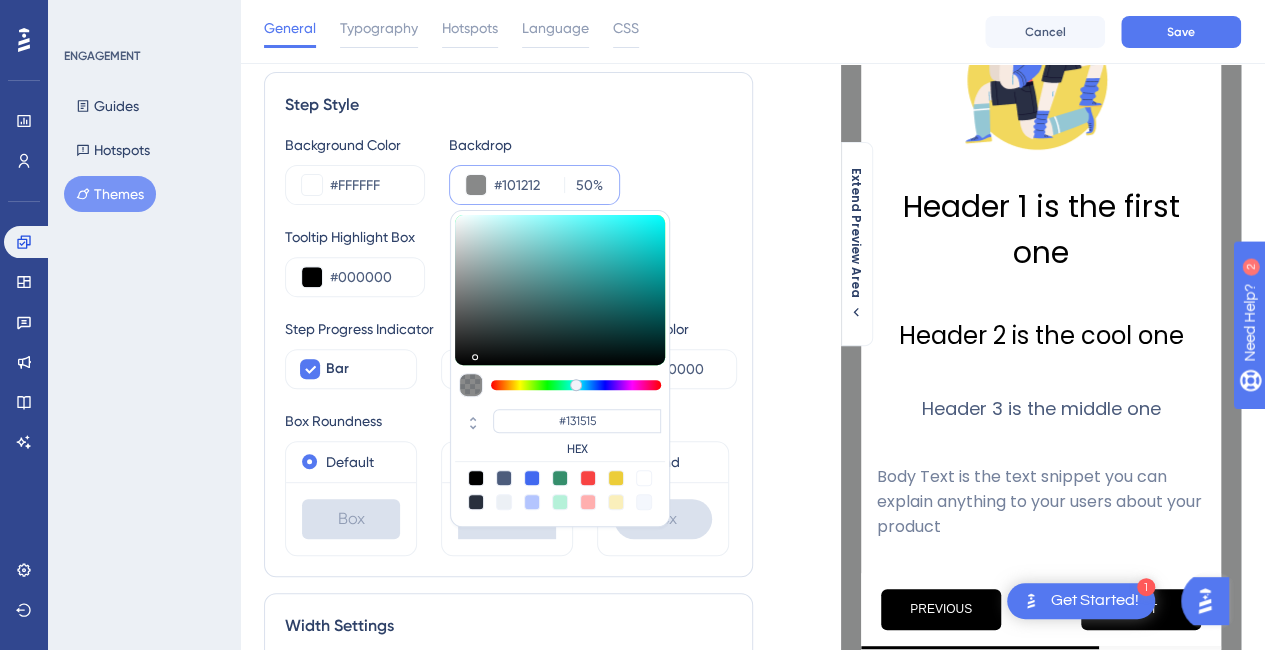 type on "#101212" 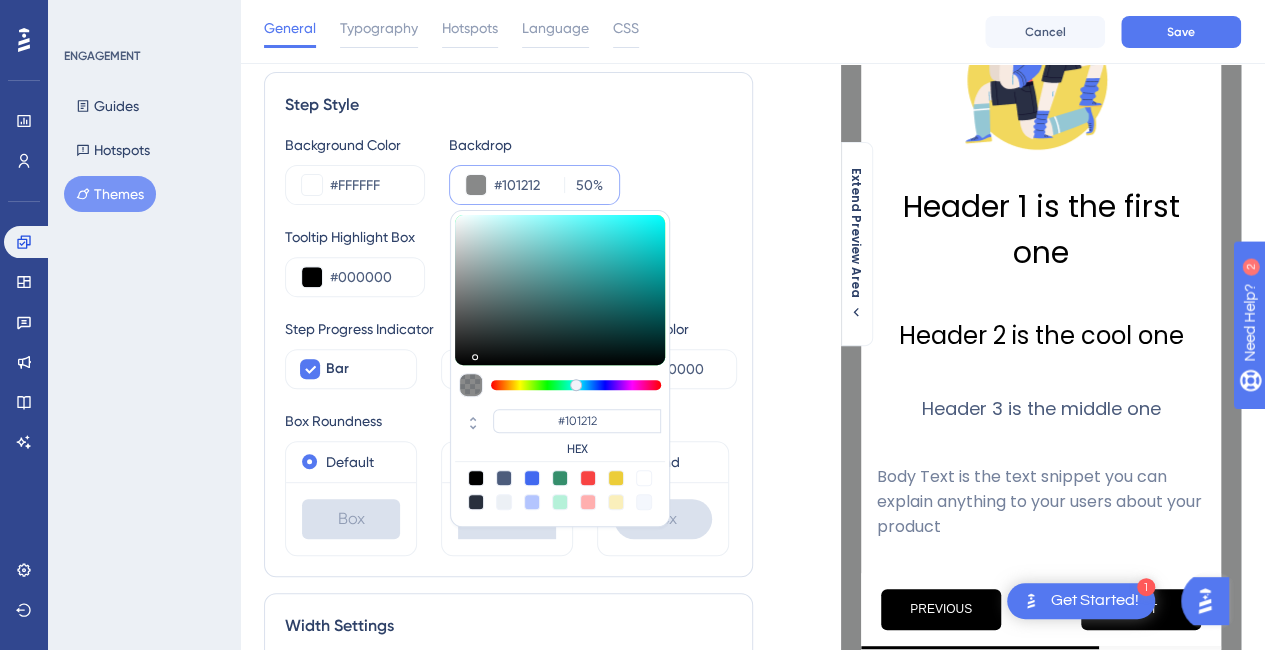 type on "#0d0e0e" 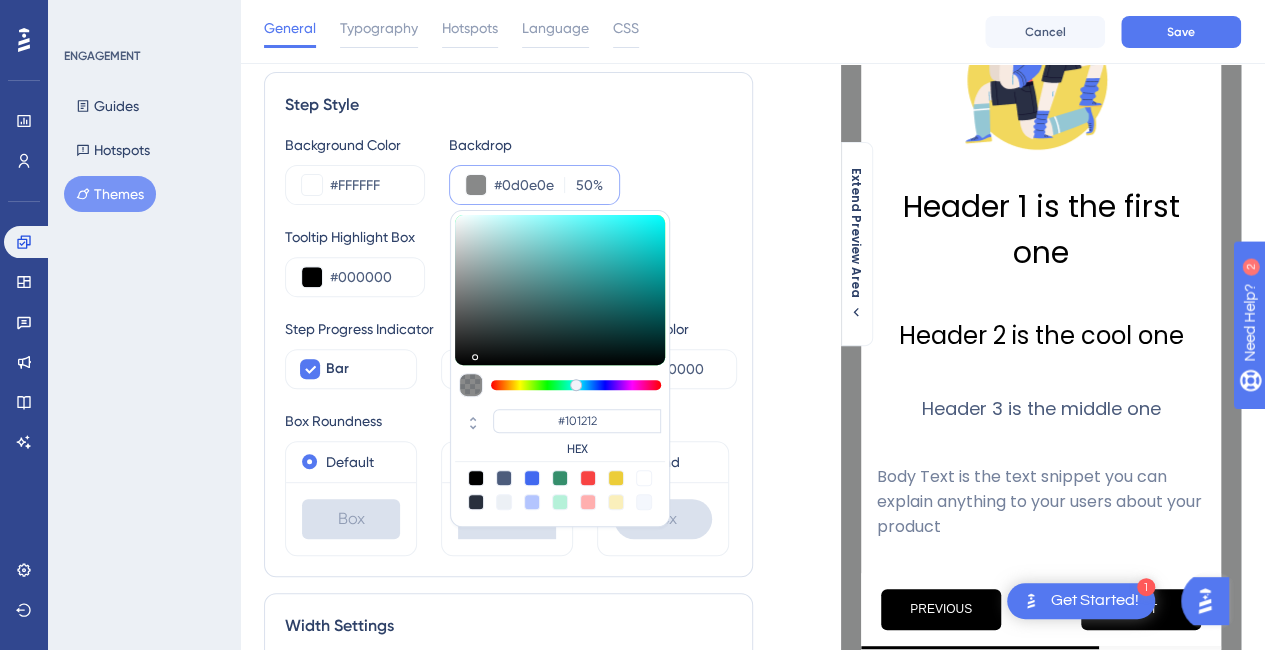 type on "#0D0E0E" 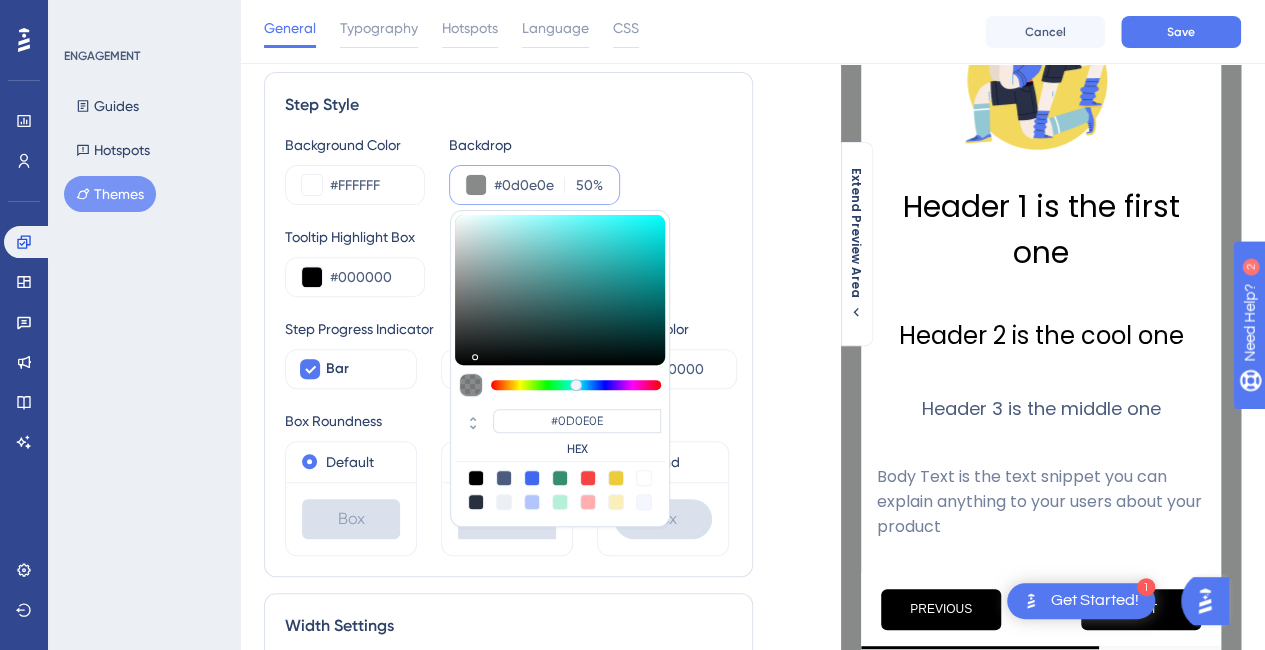type on "#0a0b0b" 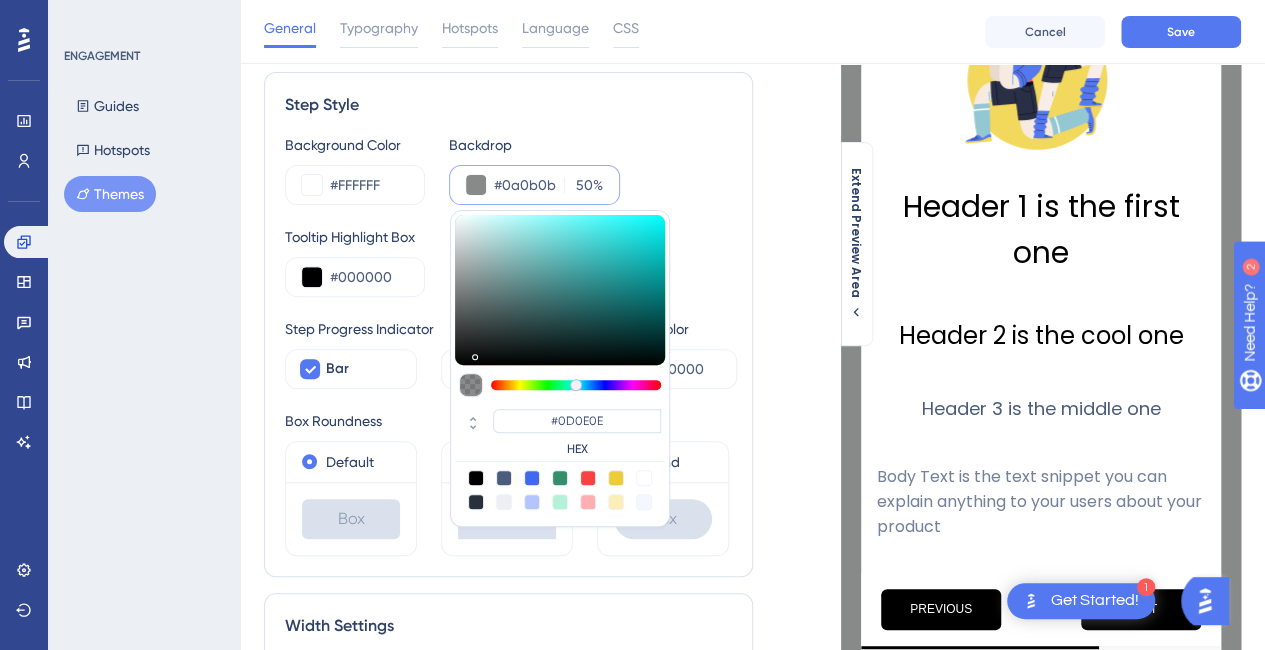 type on "#0A0B0B" 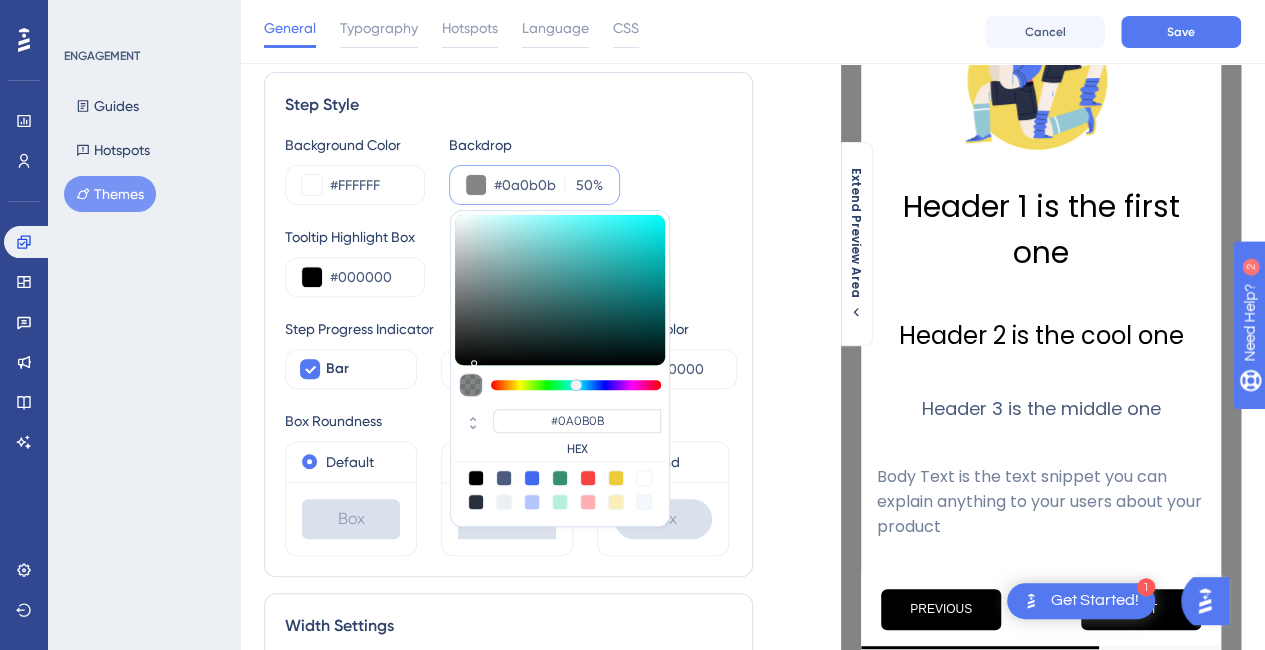 type on "#090909" 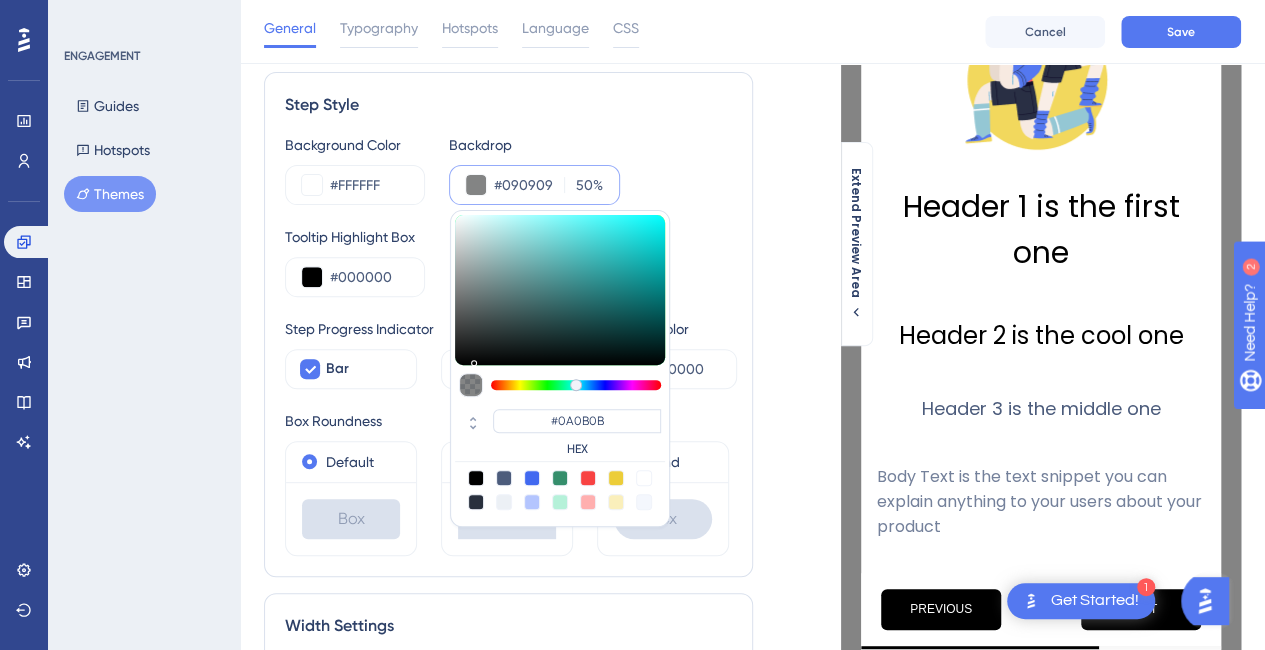 type on "#090909" 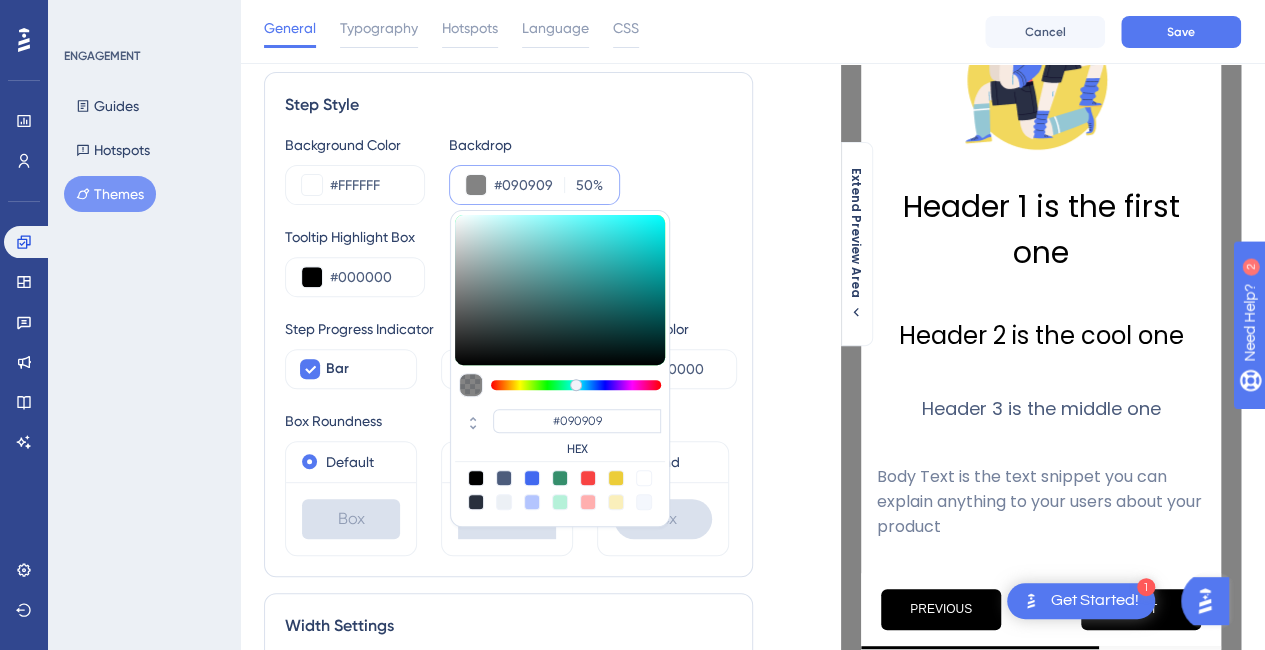 type on "#0a0b0b" 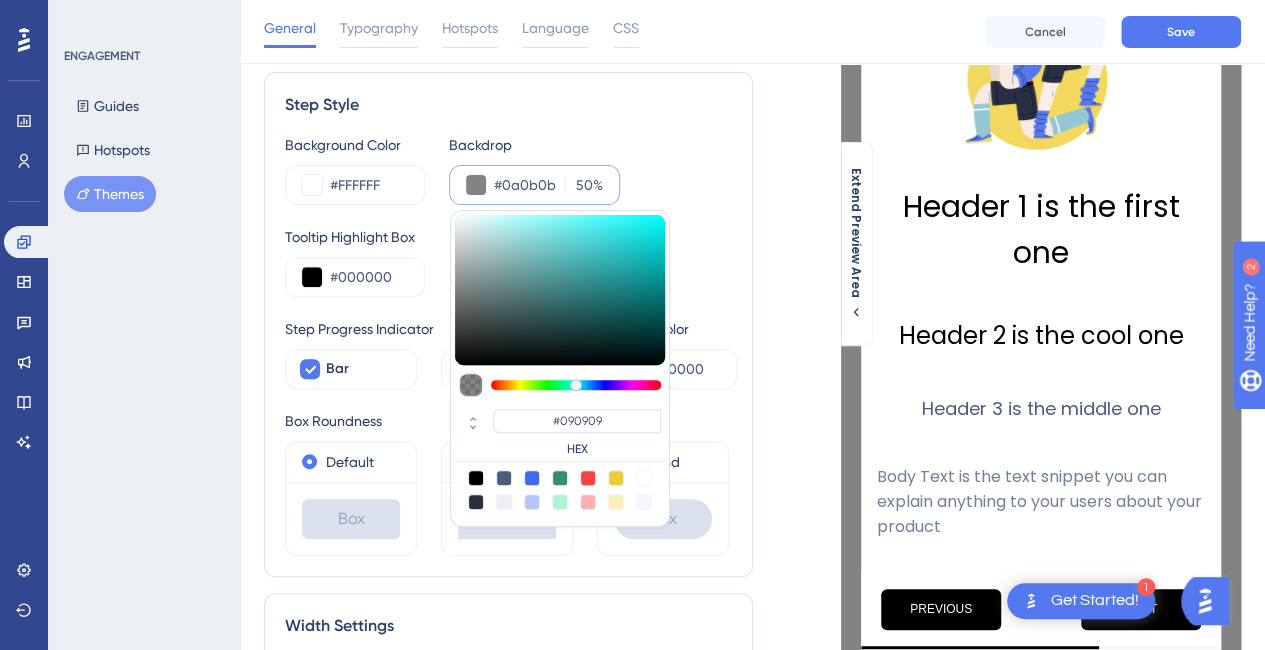type on "#0A0B0B" 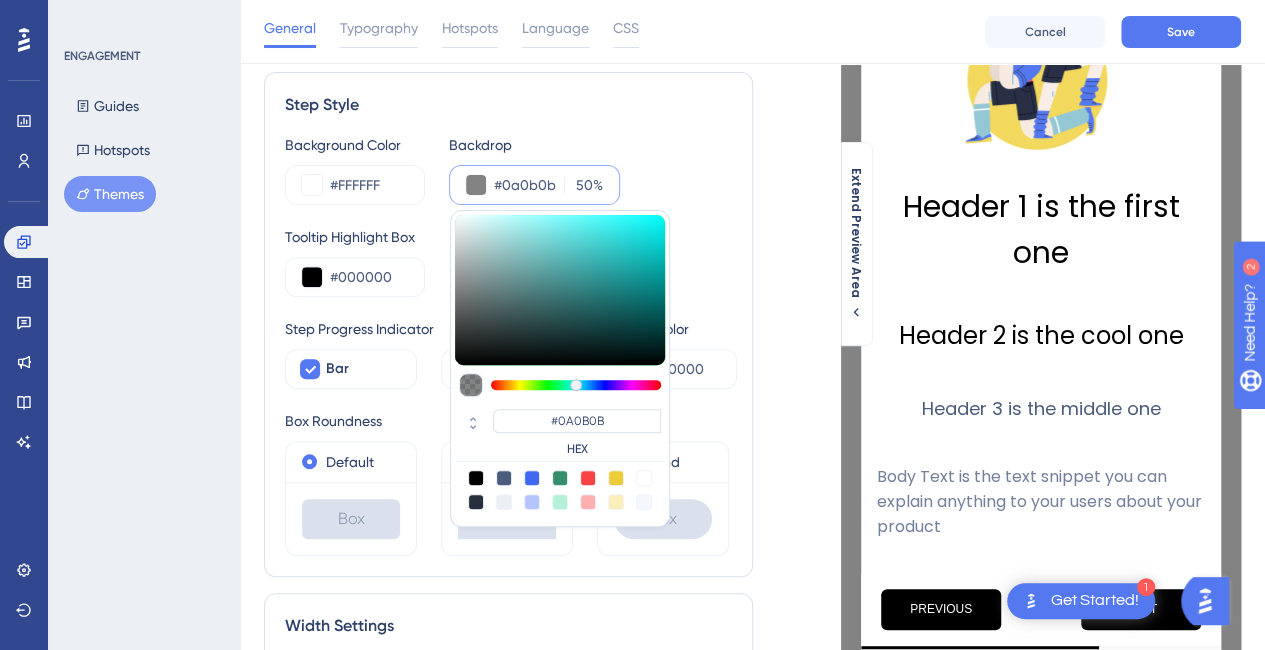 type on "#111212" 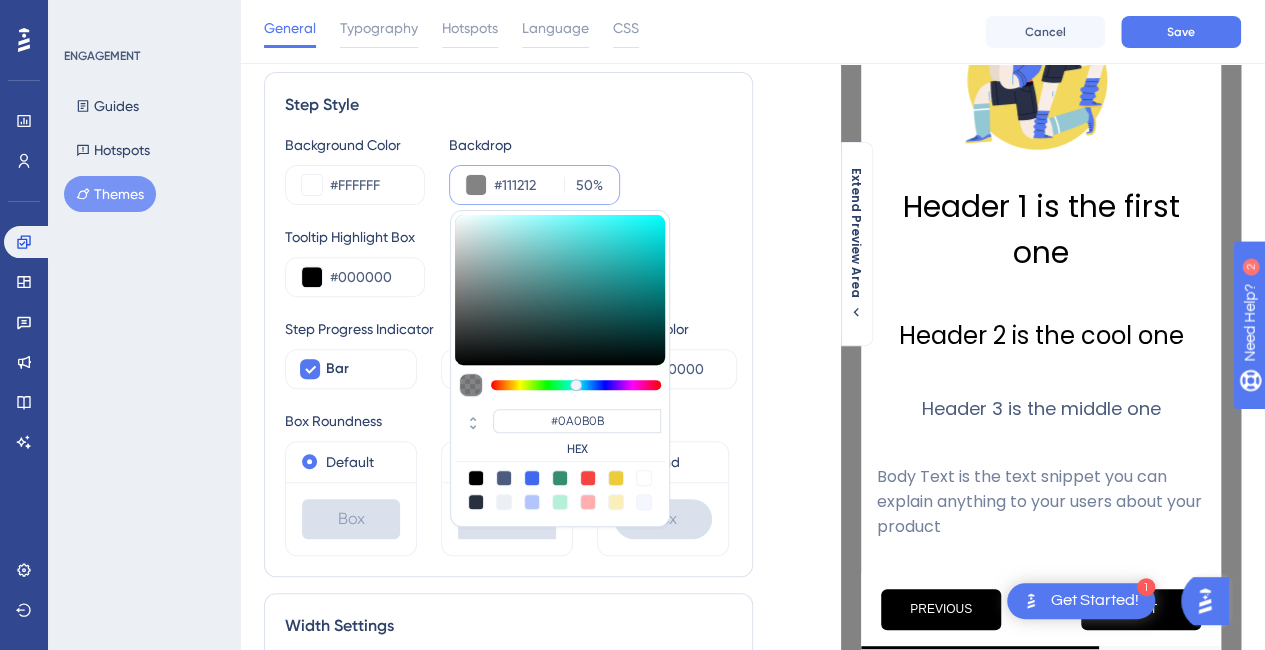 type on "#111212" 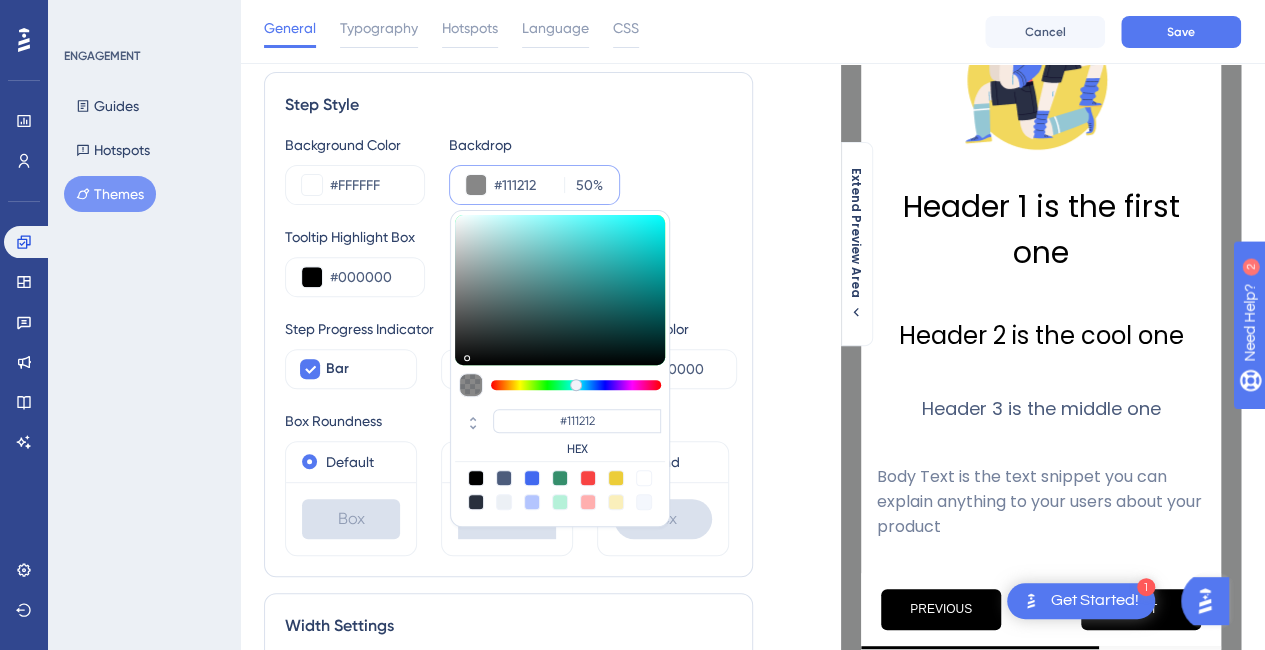 type on "#141515" 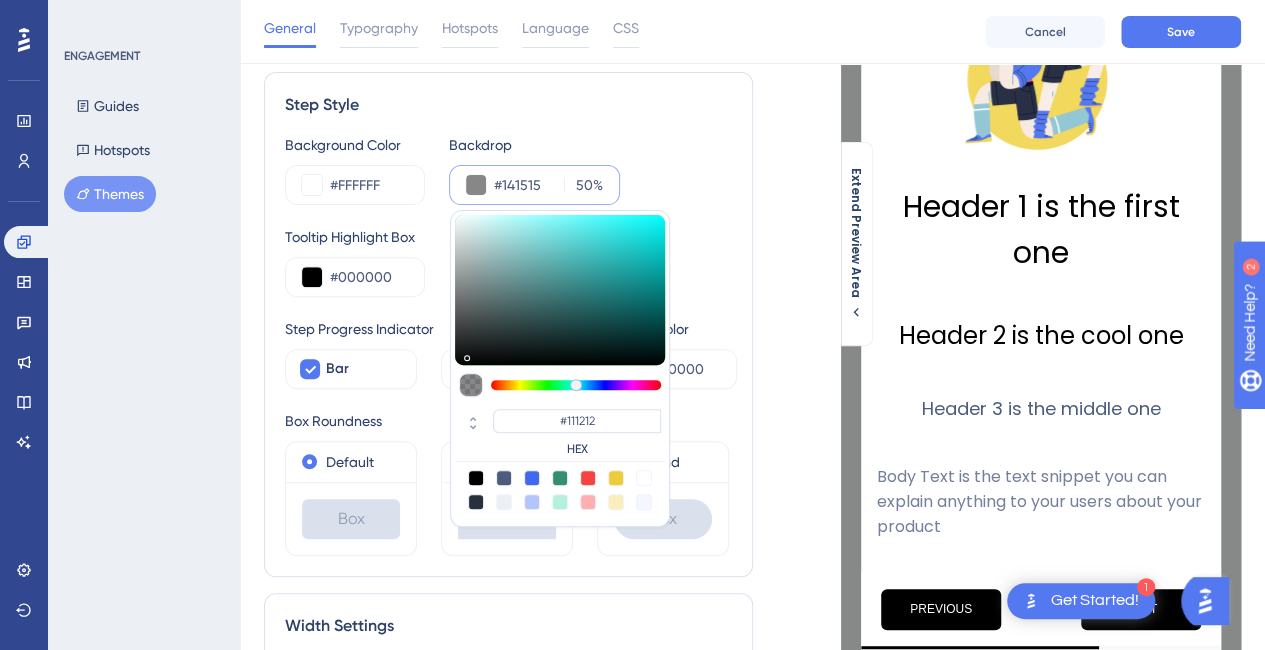 type on "#141515" 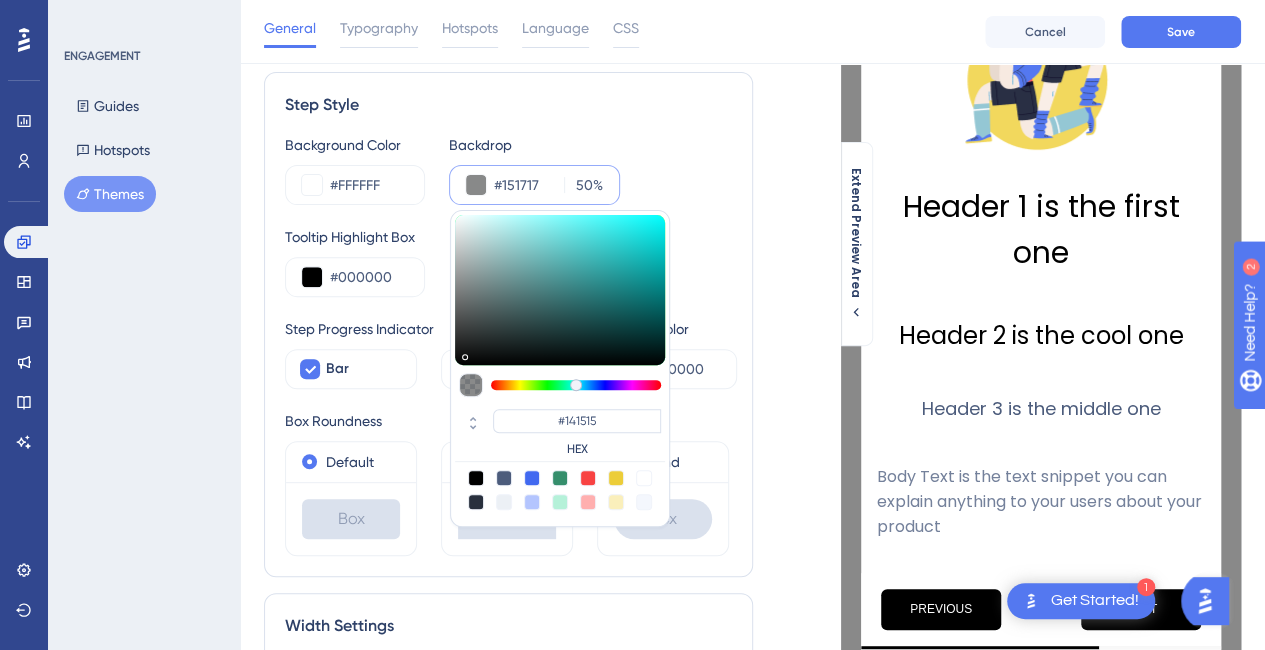 type on "#171818" 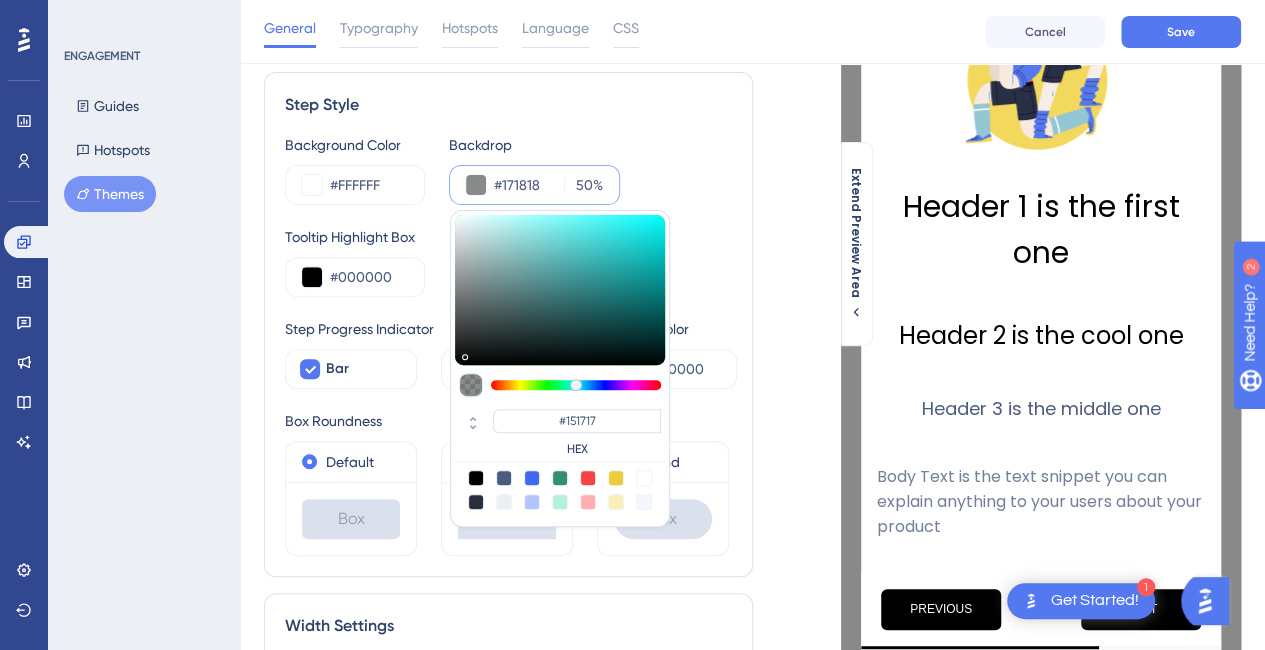 type on "#171818" 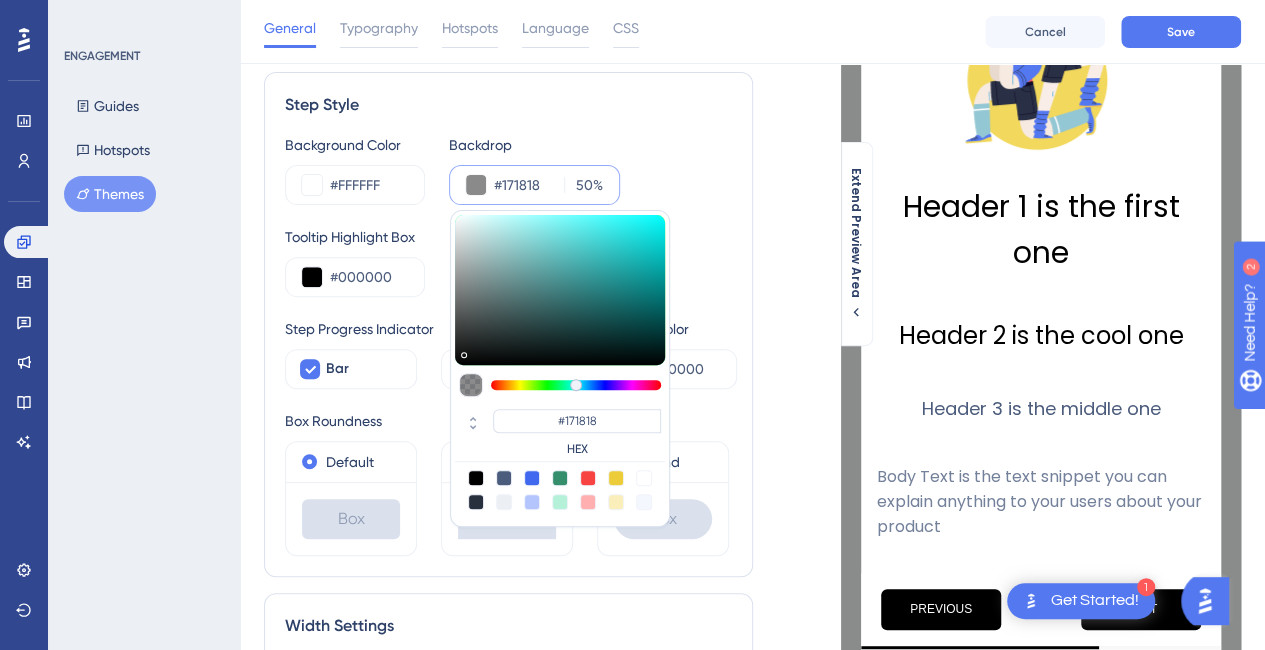 type on "#161717" 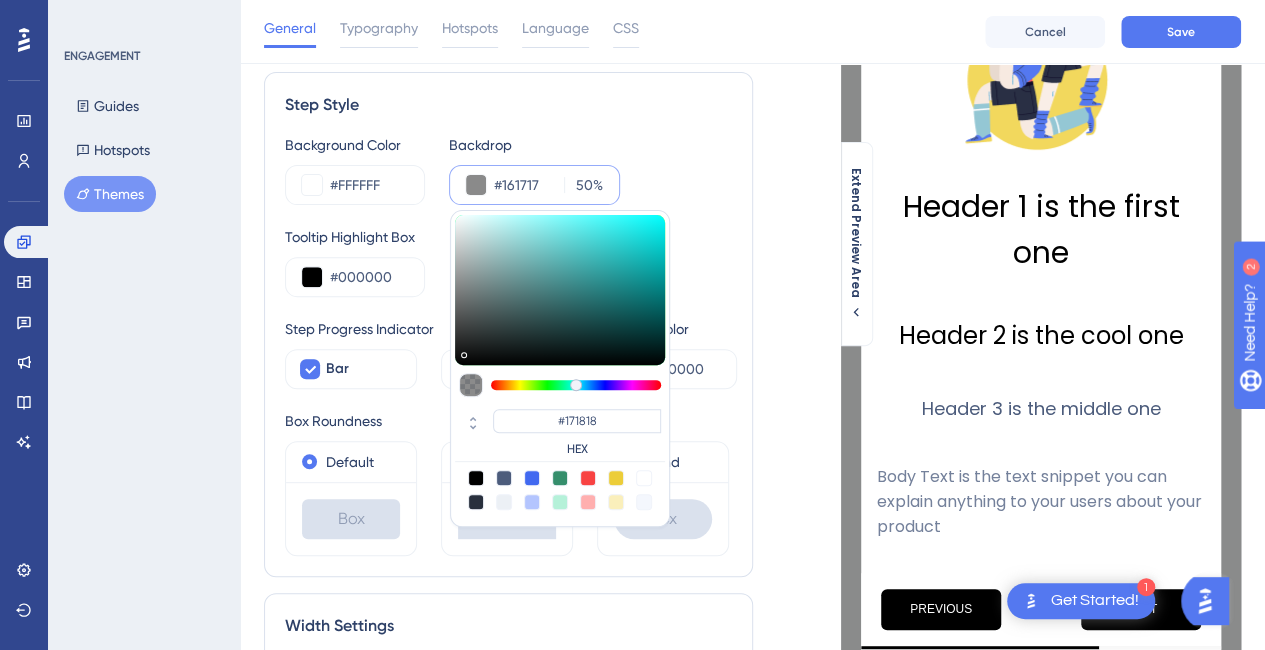 type on "#161717" 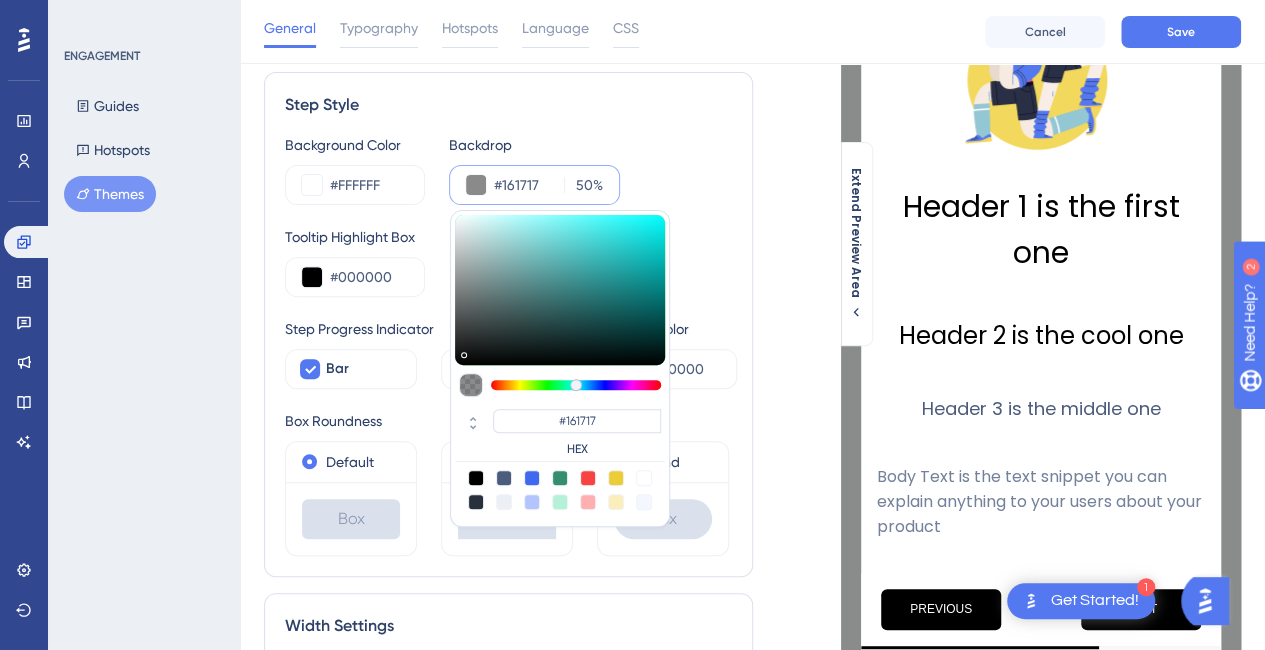 type on "#171717" 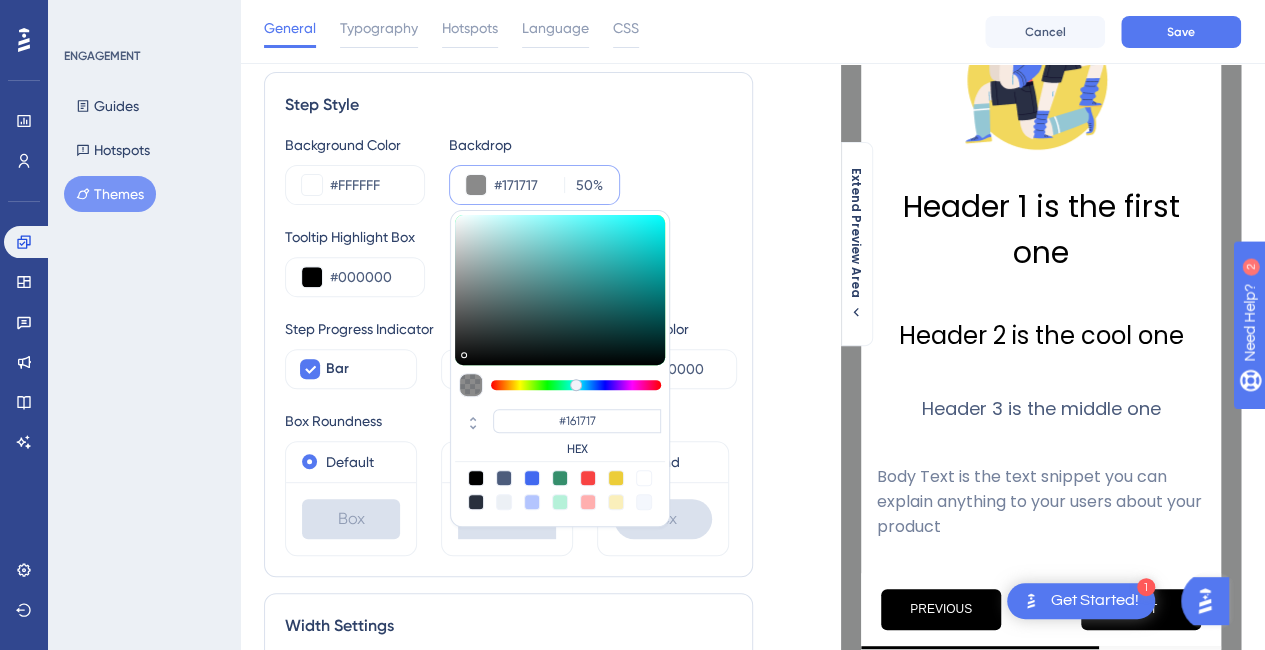 type on "#171717" 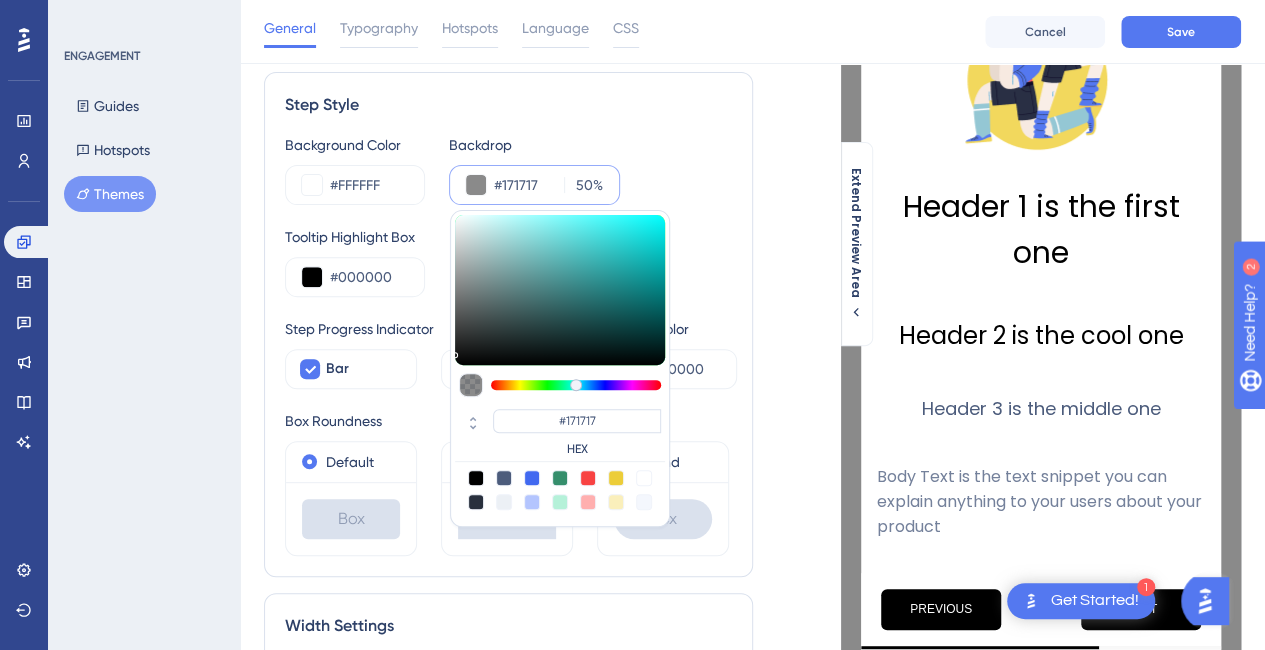 type on "#151515" 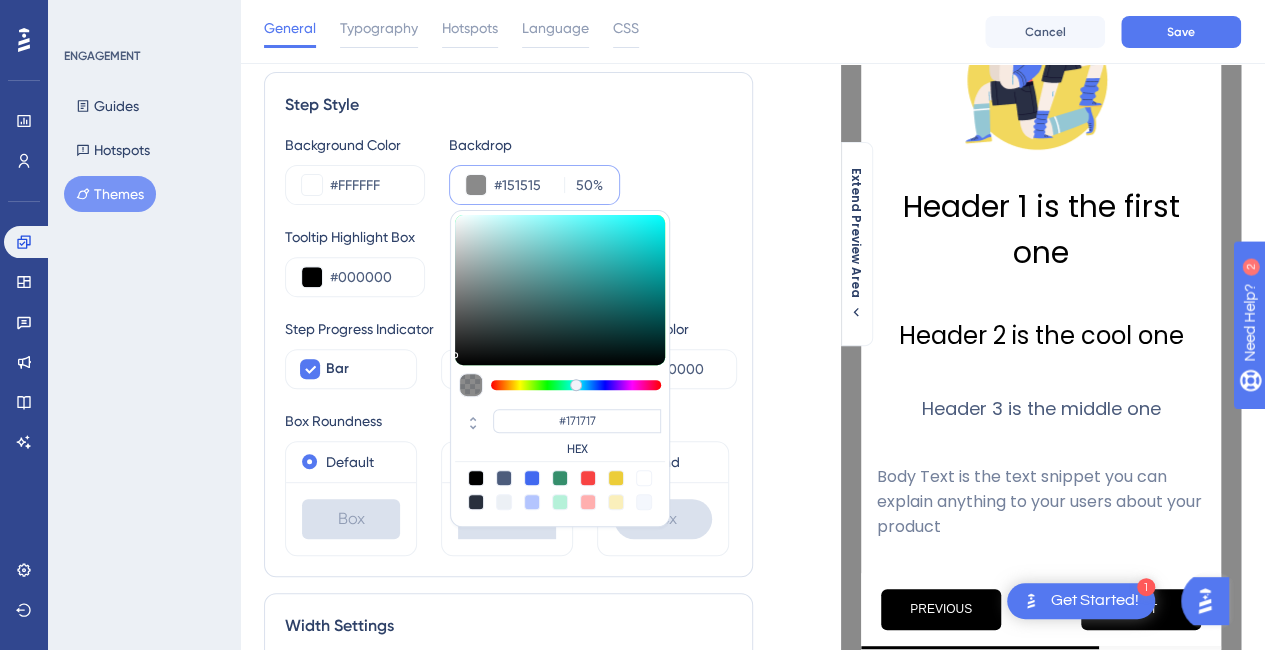 type on "#151515" 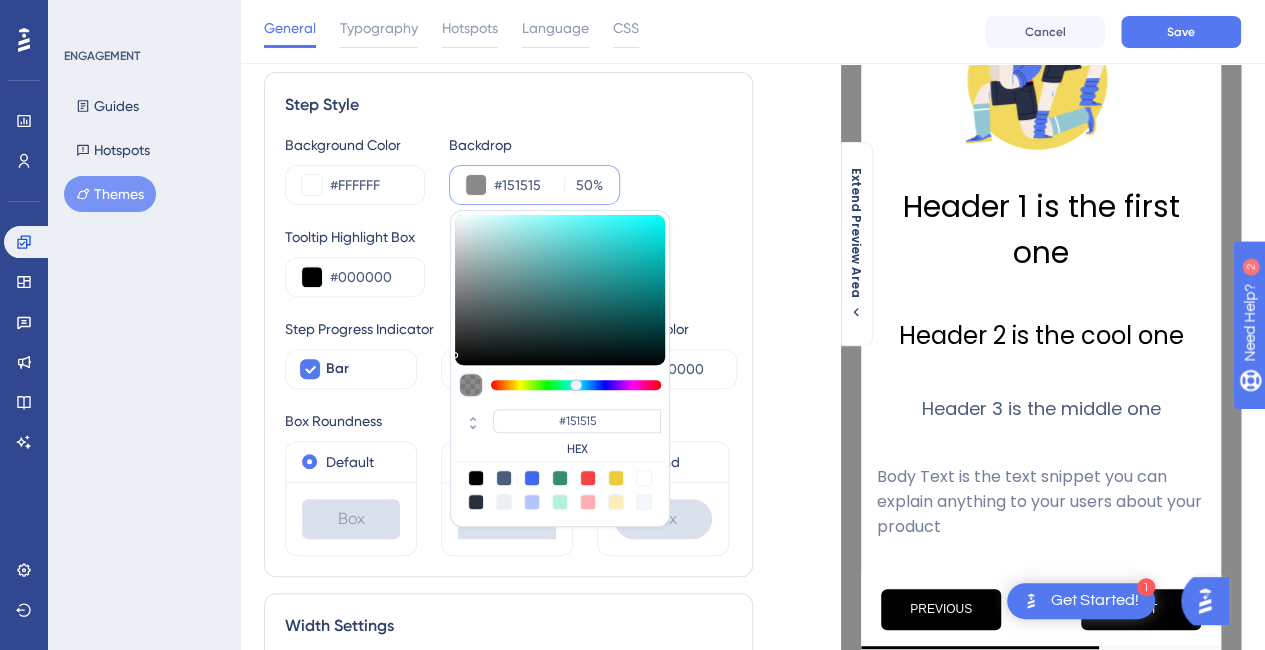 type on "#111212" 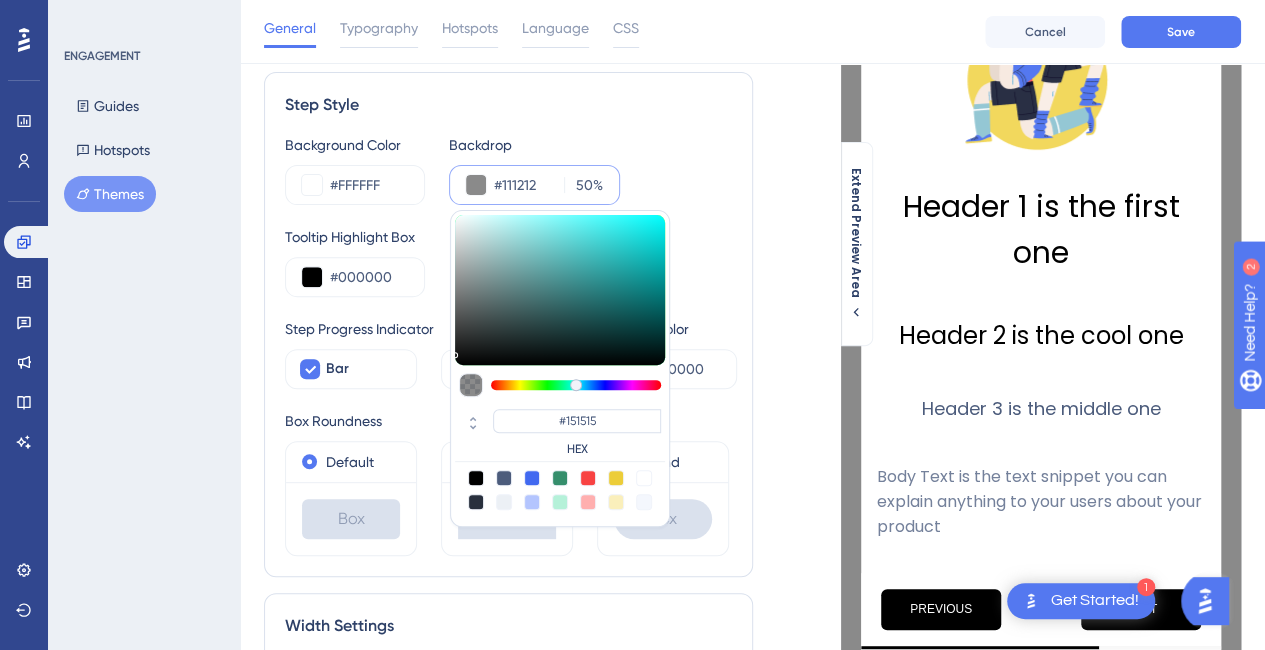 type on "#111212" 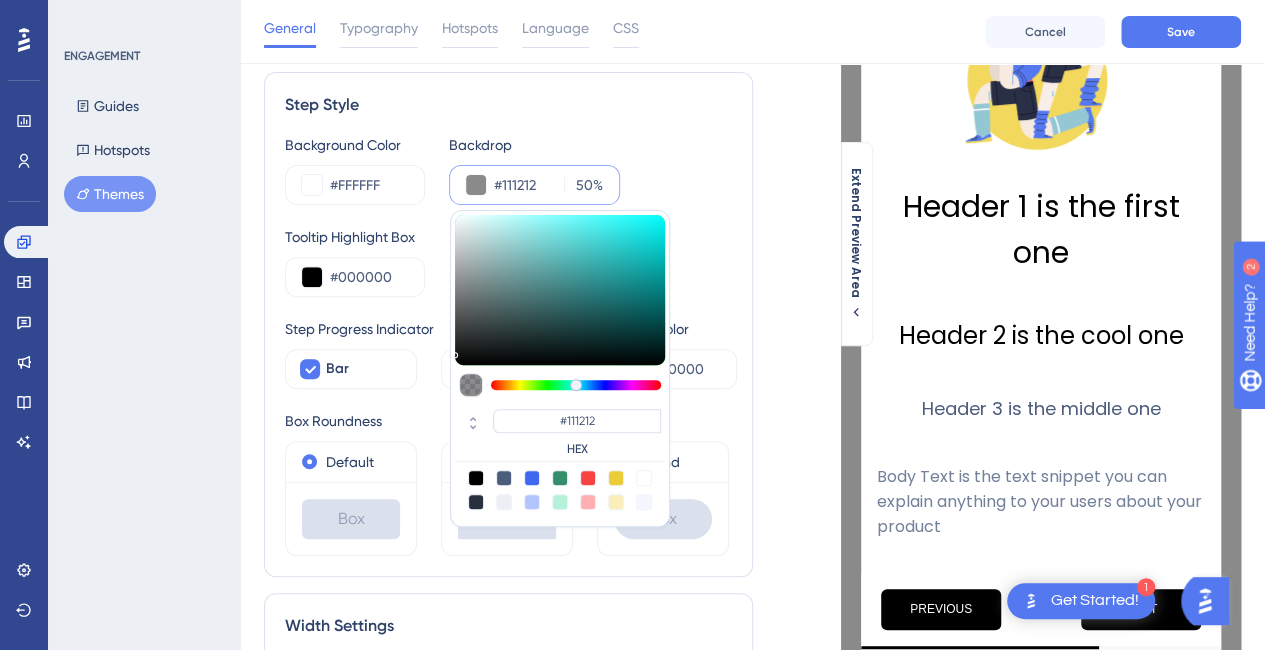 type on "#131313" 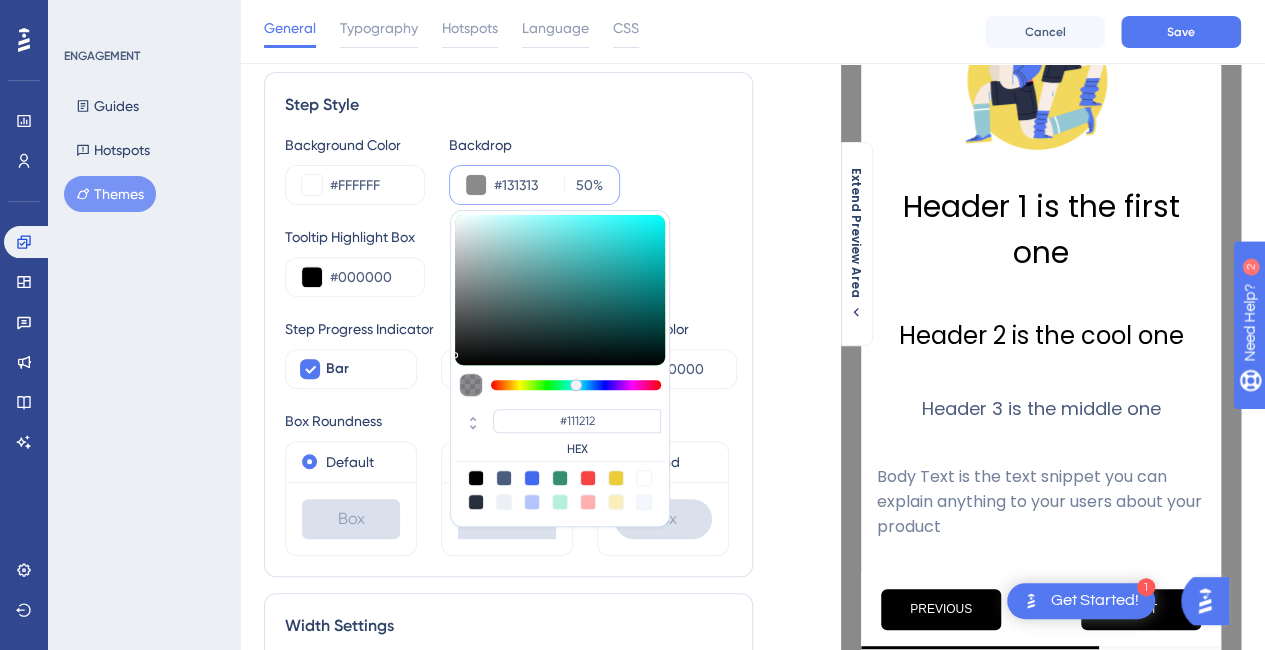type on "#131313" 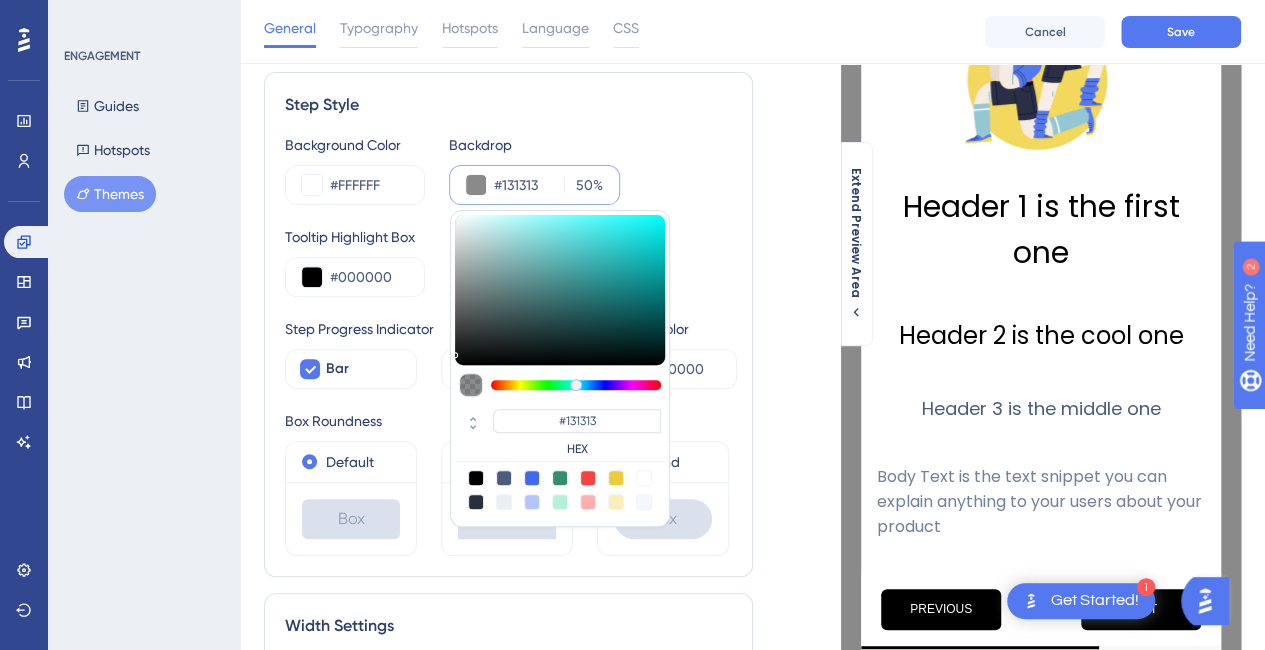 type on "#282d2d" 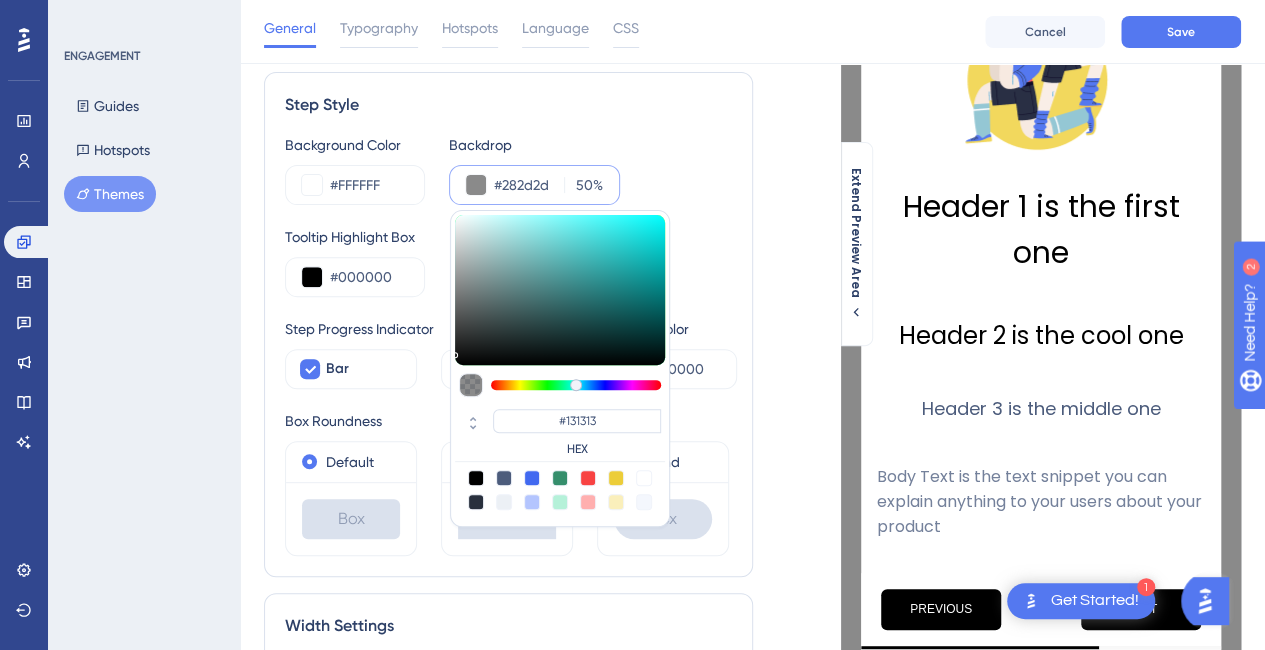 type on "#282D2D" 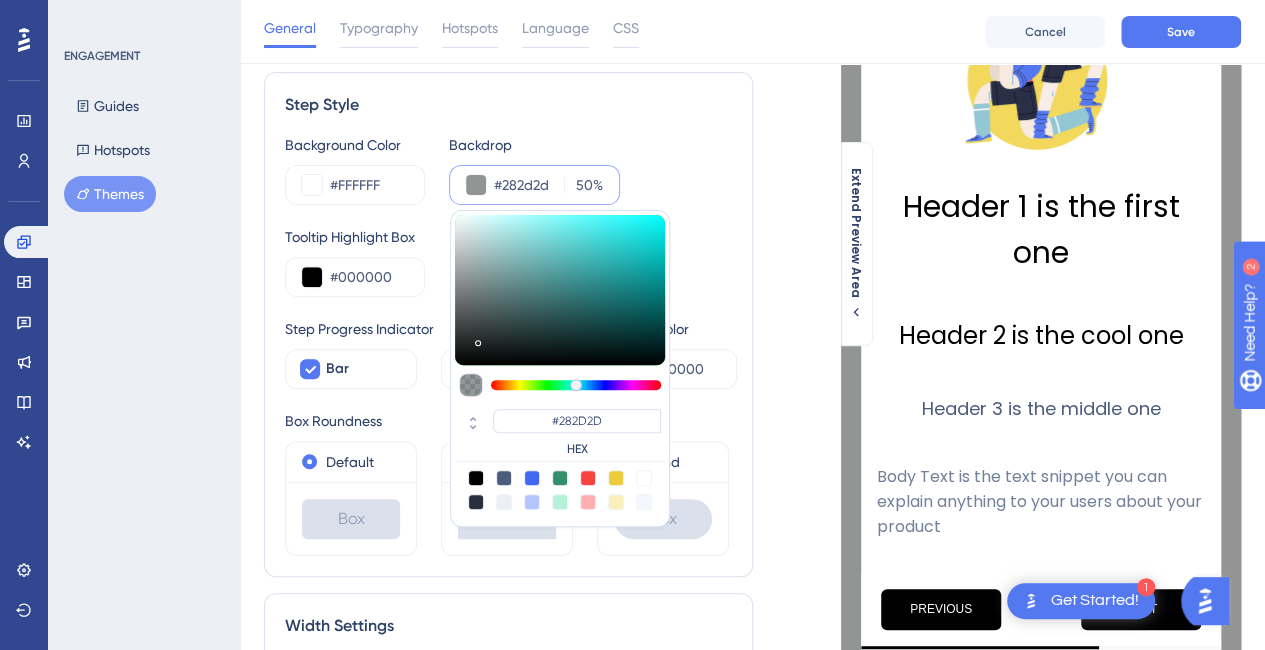 type on "#3c4b4b" 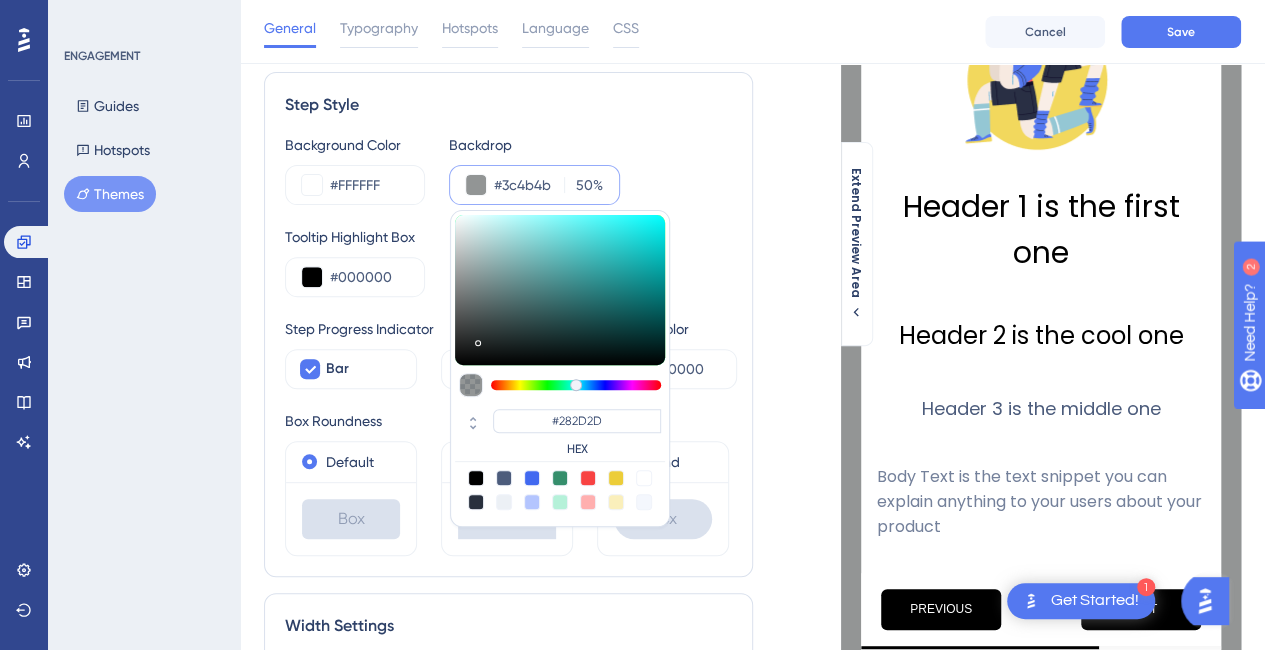 type on "#3C4B4B" 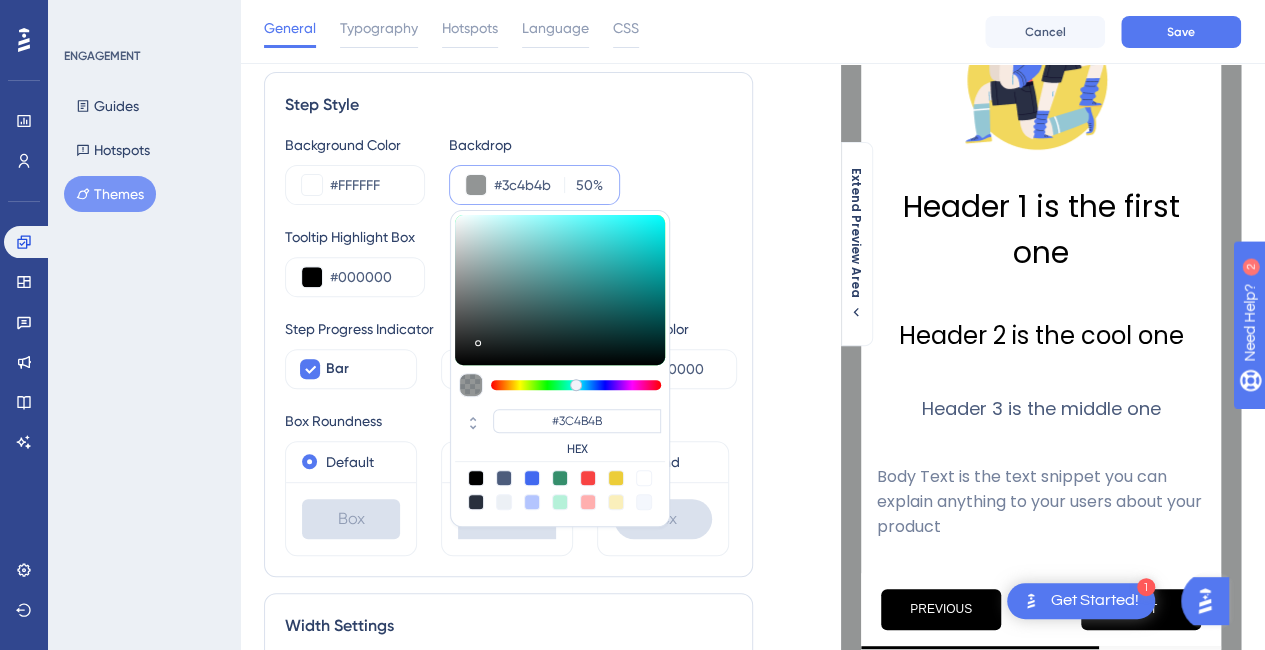 type on "#3d5757" 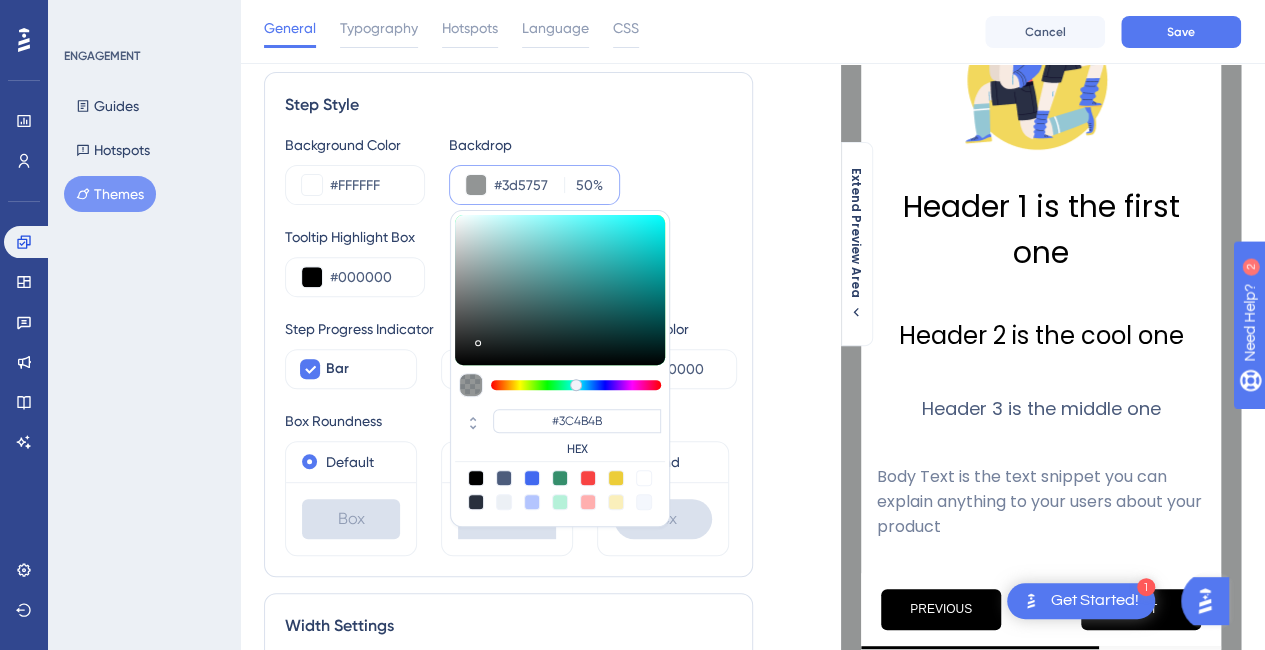 type on "#3D5757" 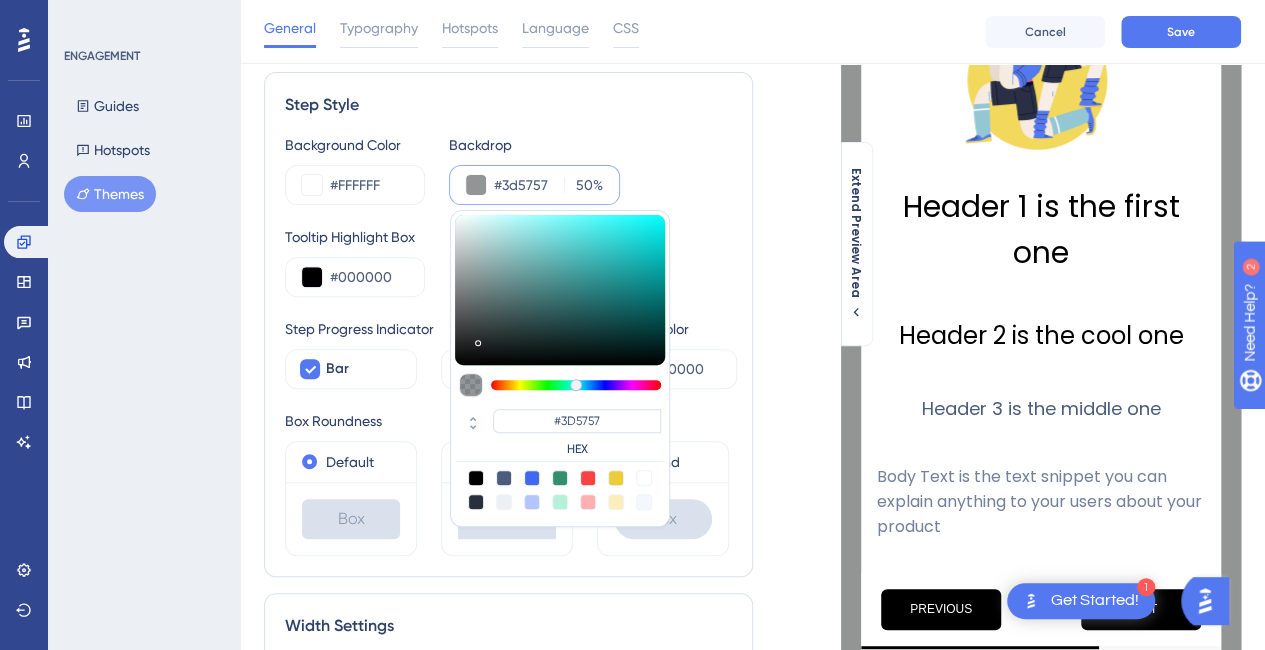 type on "#3e5c5c" 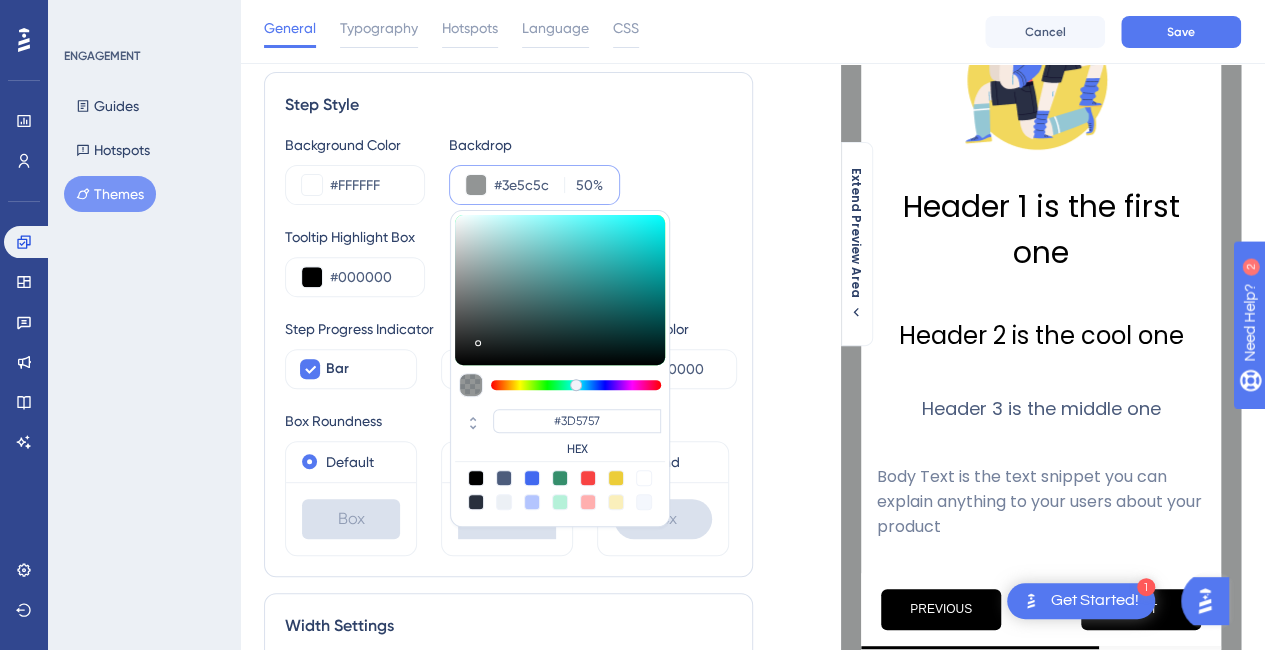 type on "#3E5C5C" 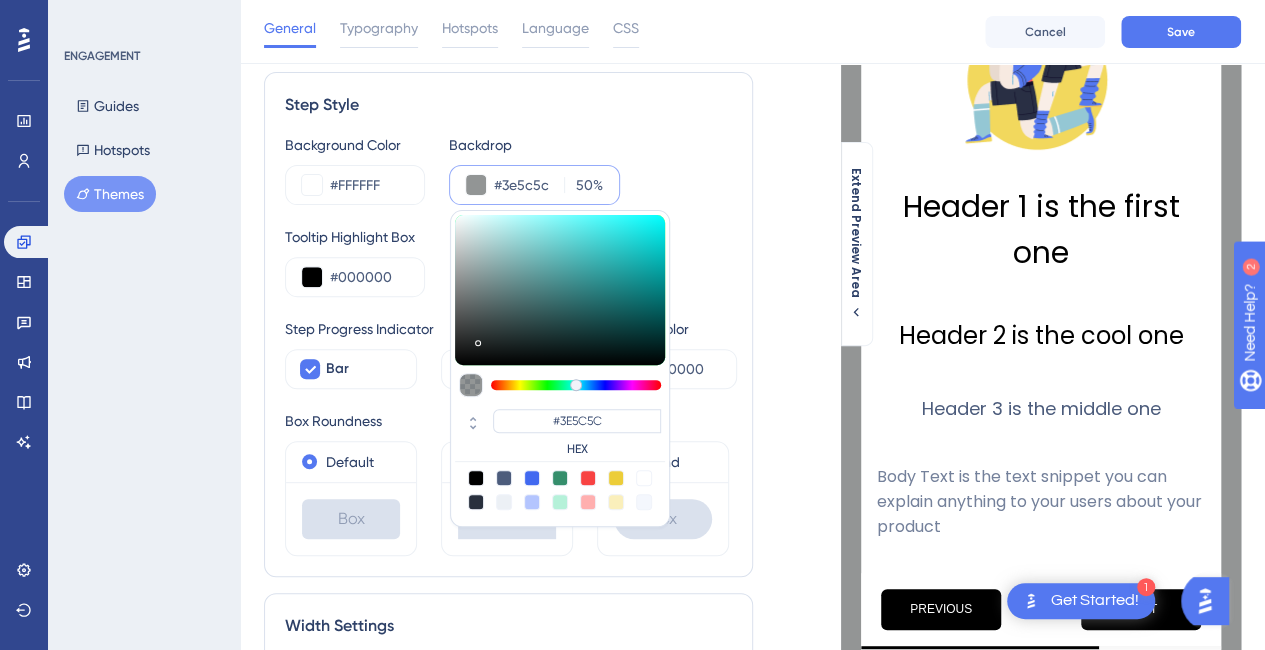 type on "#406363" 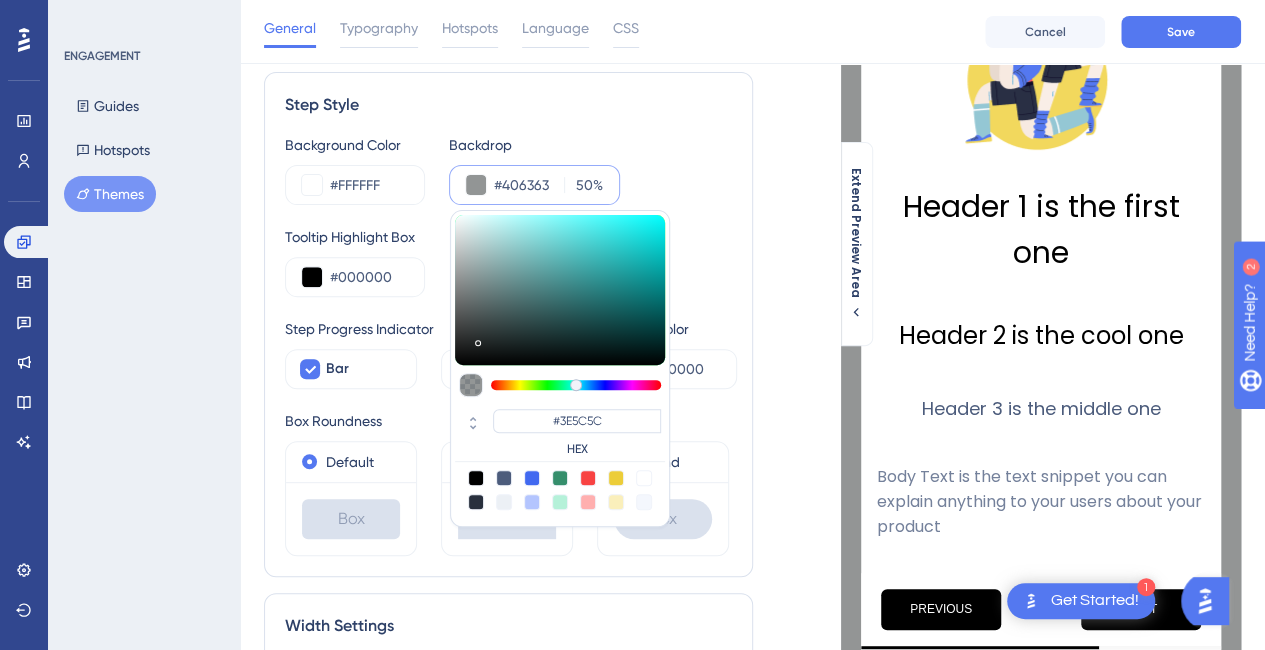 type on "#406363" 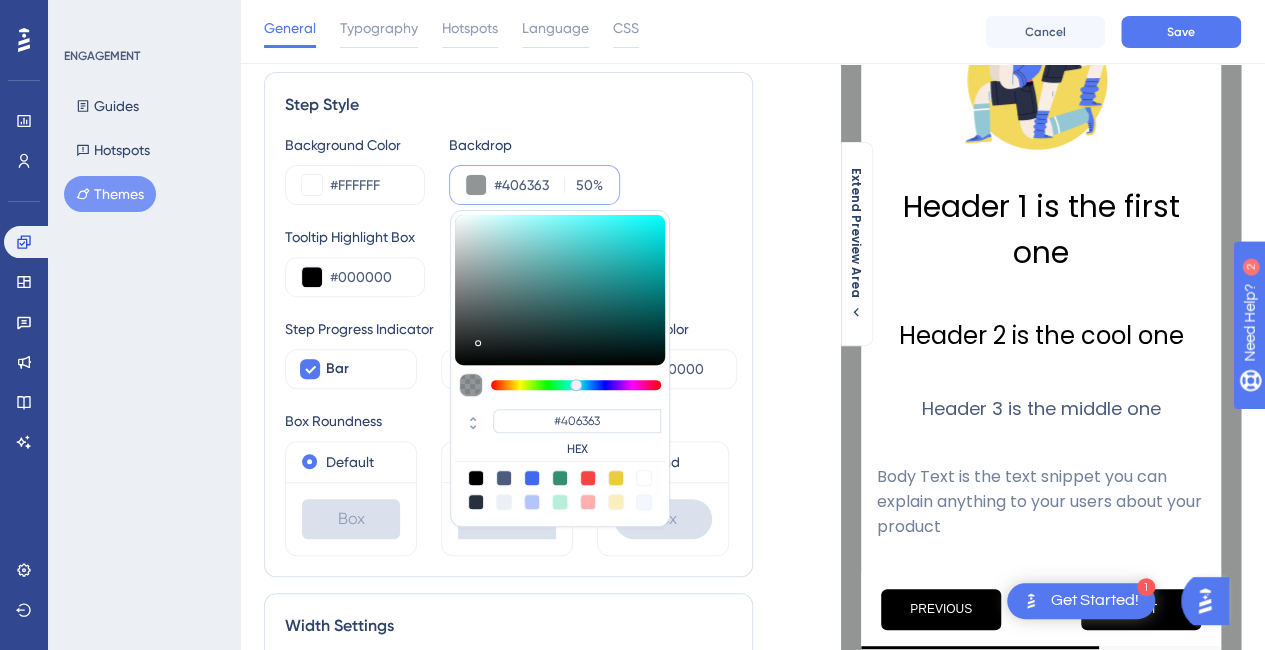 type on "#436f6f" 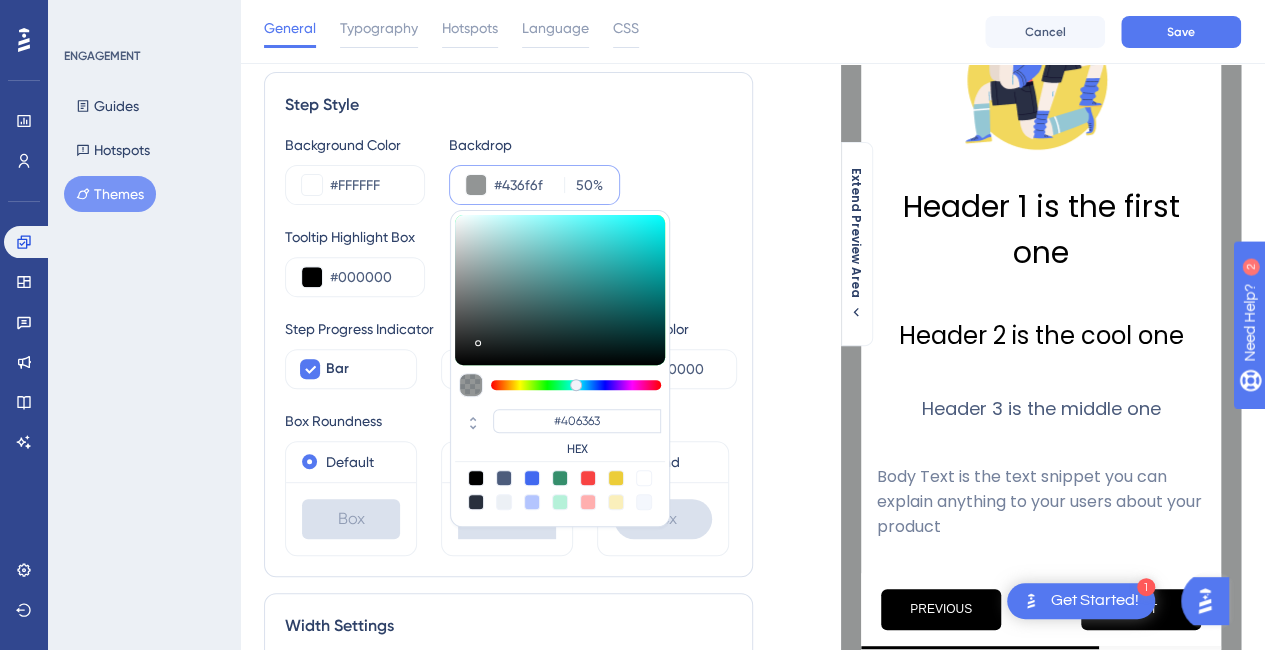 type on "#436F6F" 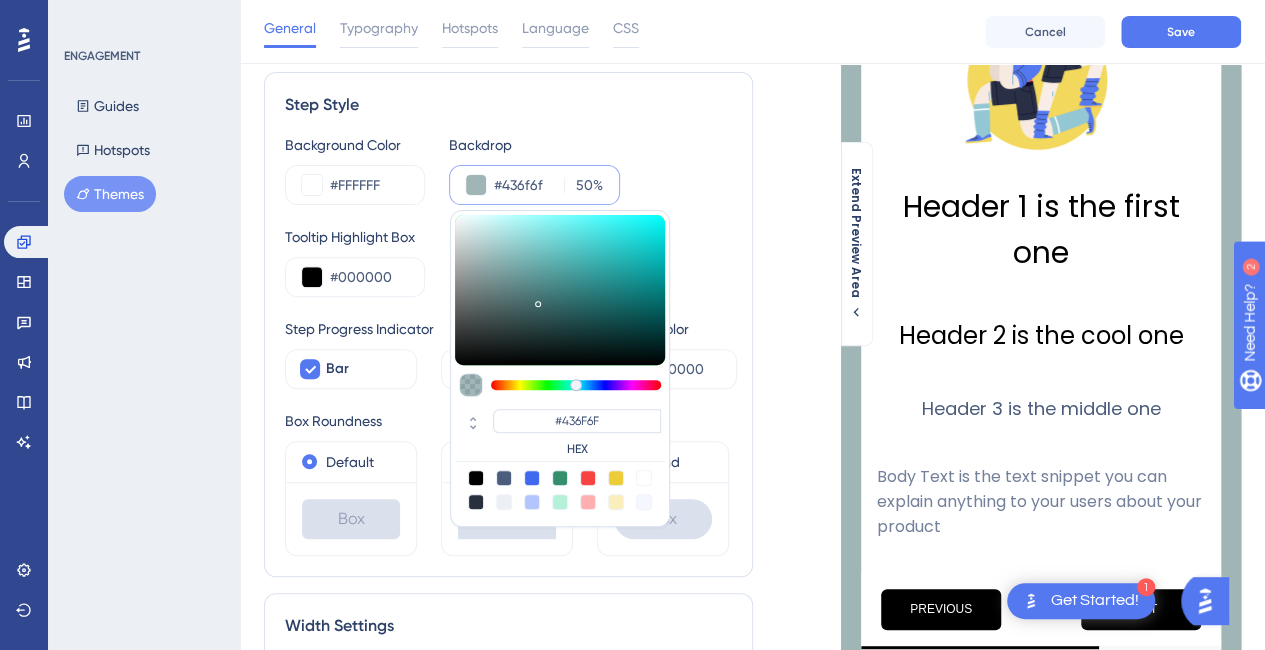 type on "#426f6f" 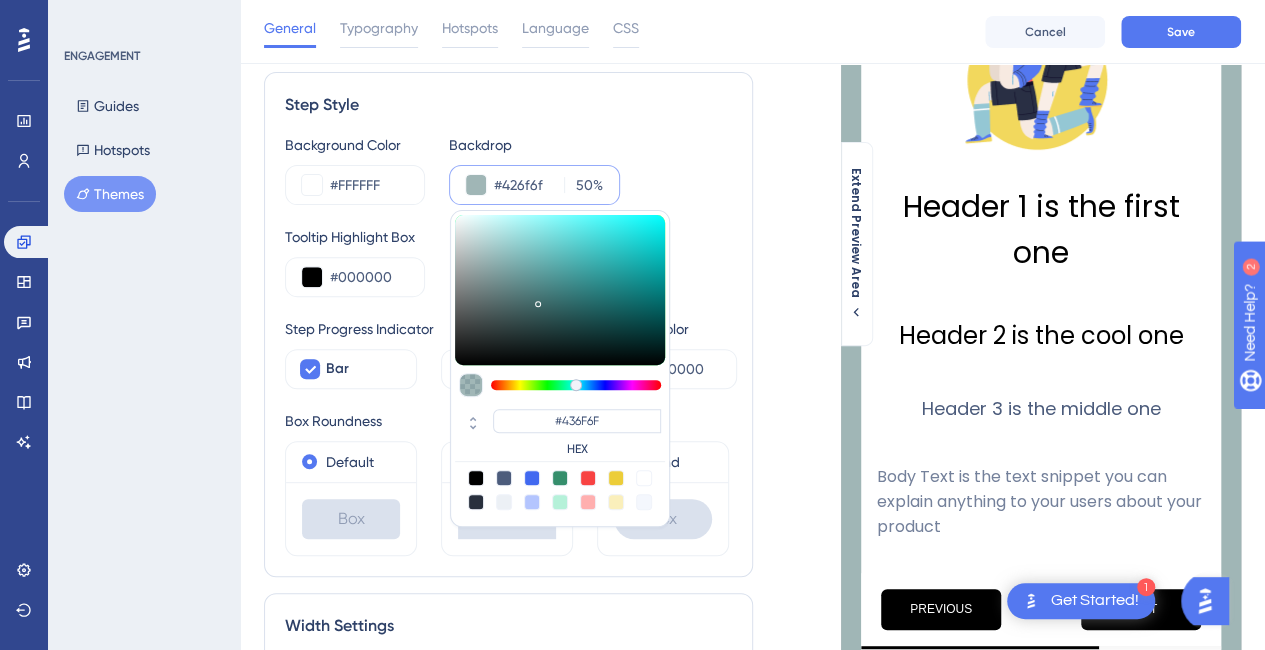 type on "#426F6F" 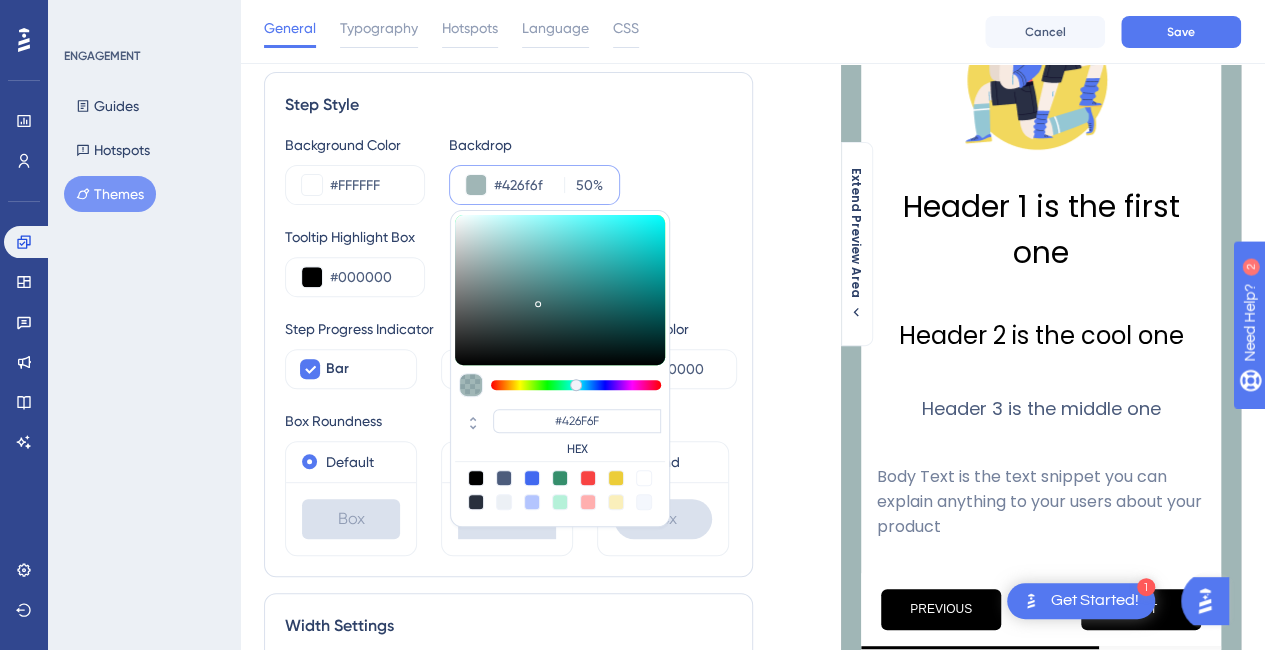 type on "#427171" 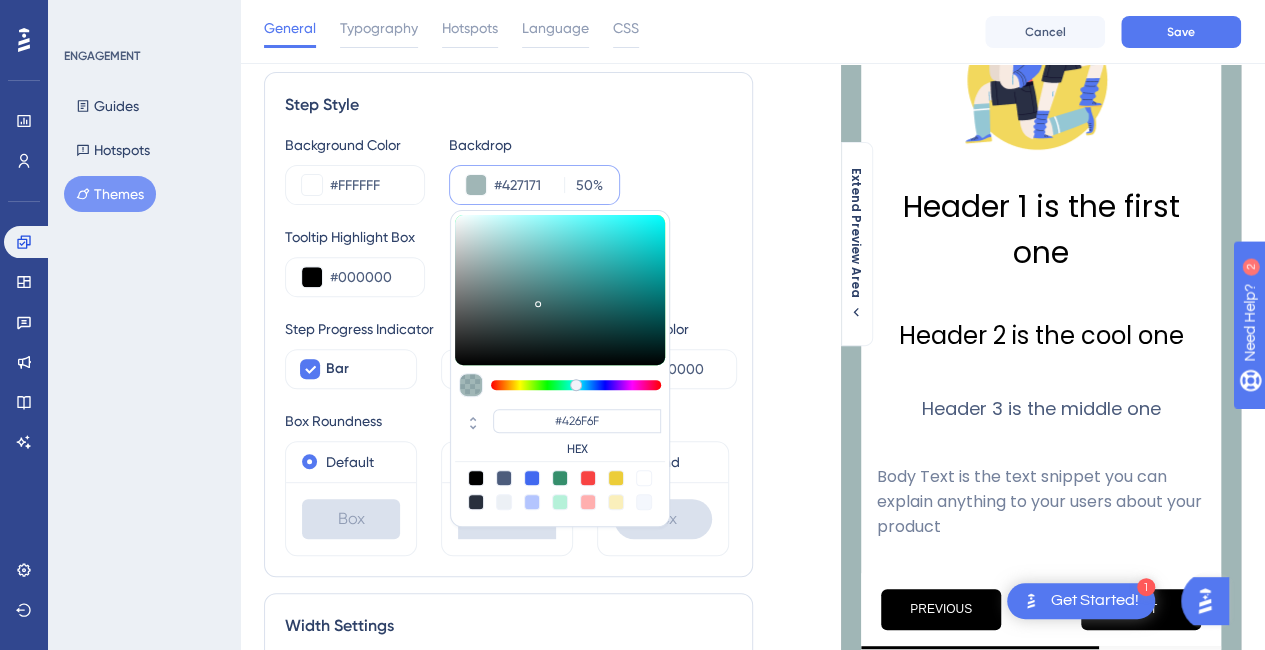 type on "#427171" 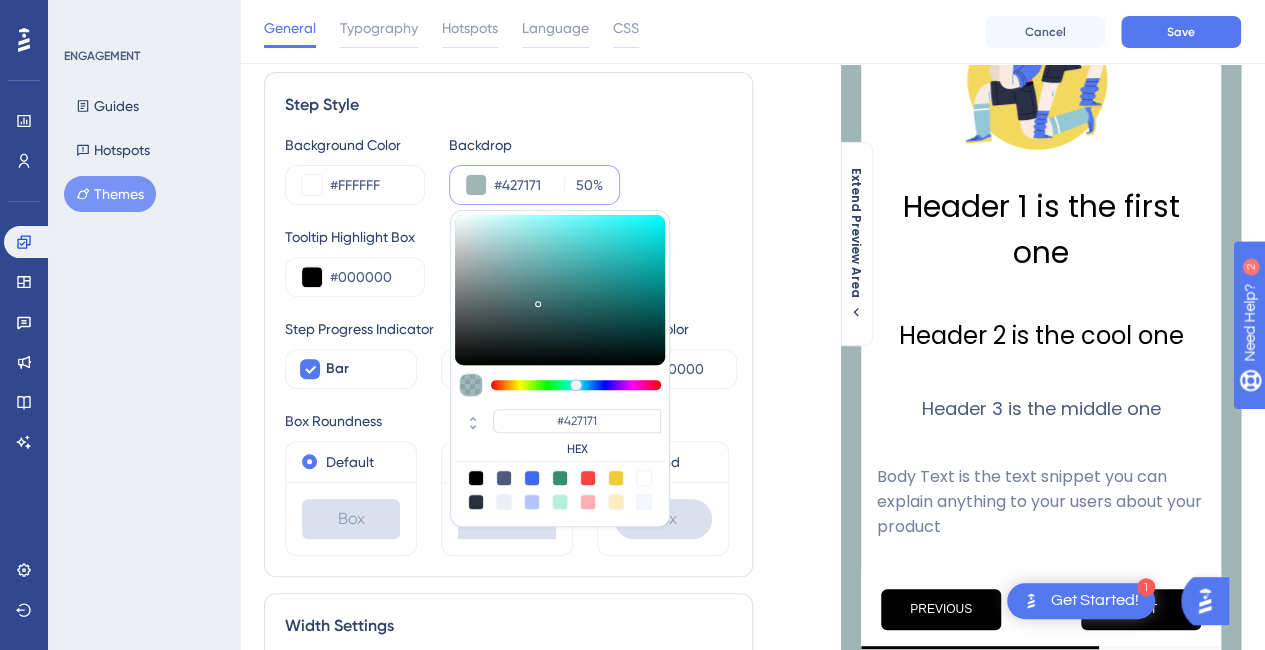 type on "#416f6f" 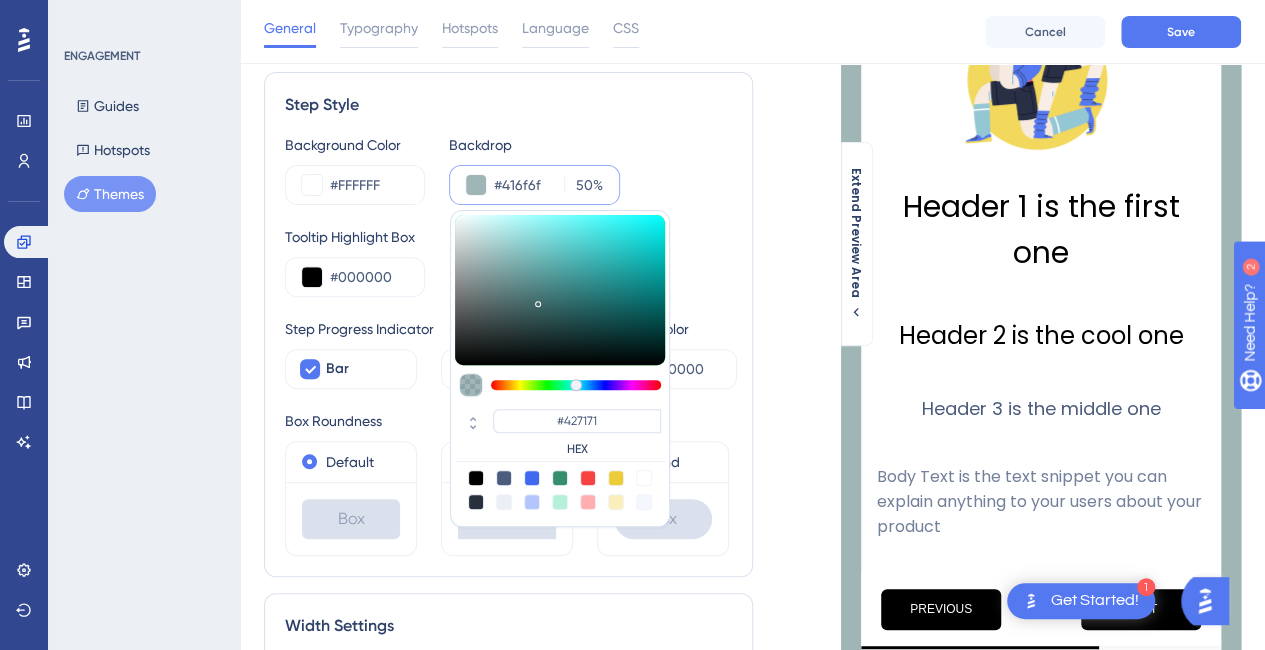 type on "#416F6F" 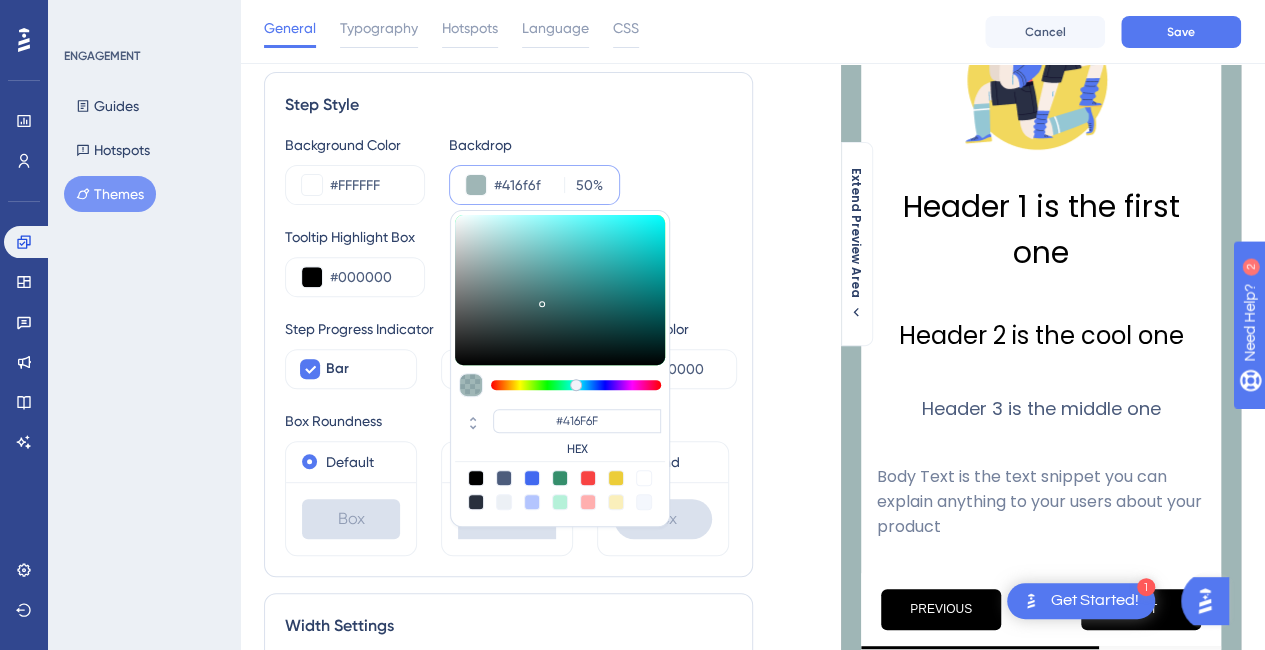 type on "#1f3030" 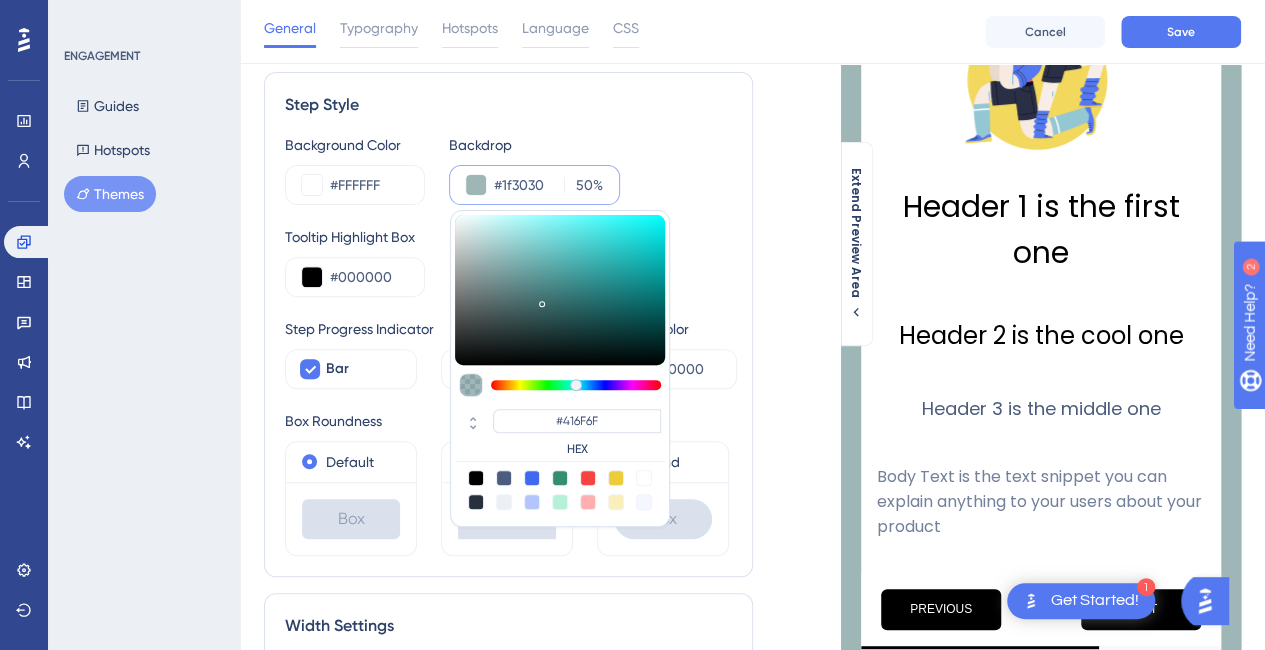 type on "#1F3030" 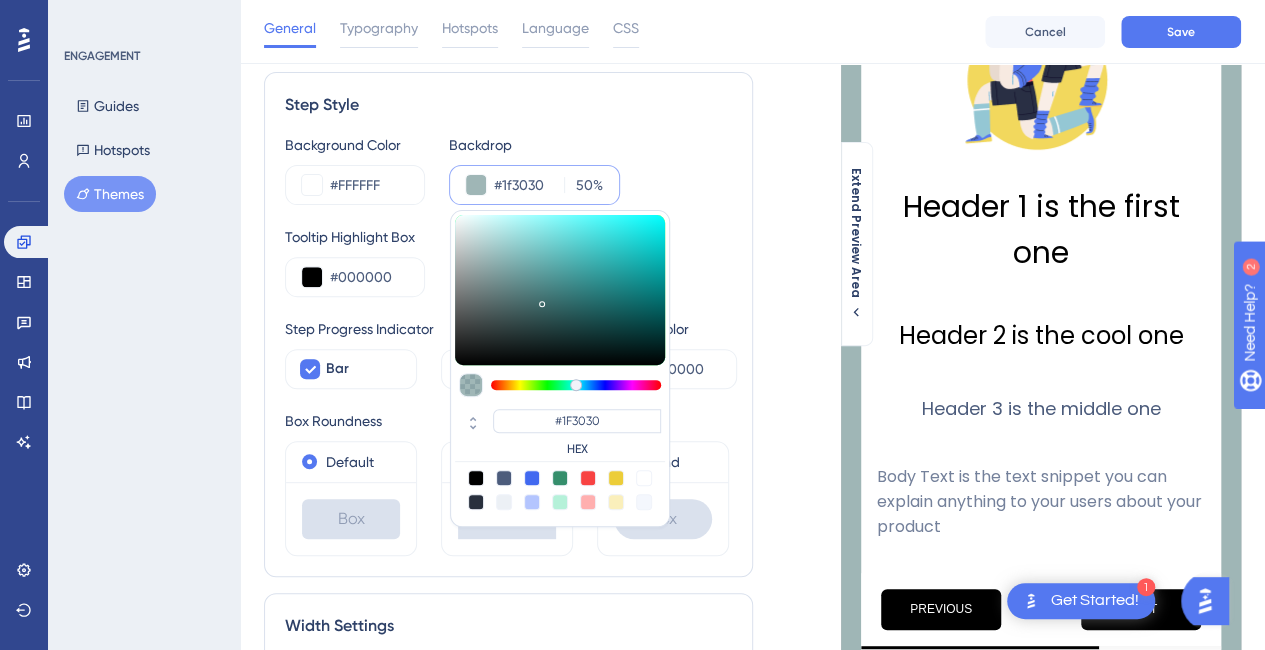 type on "#0a0e0e" 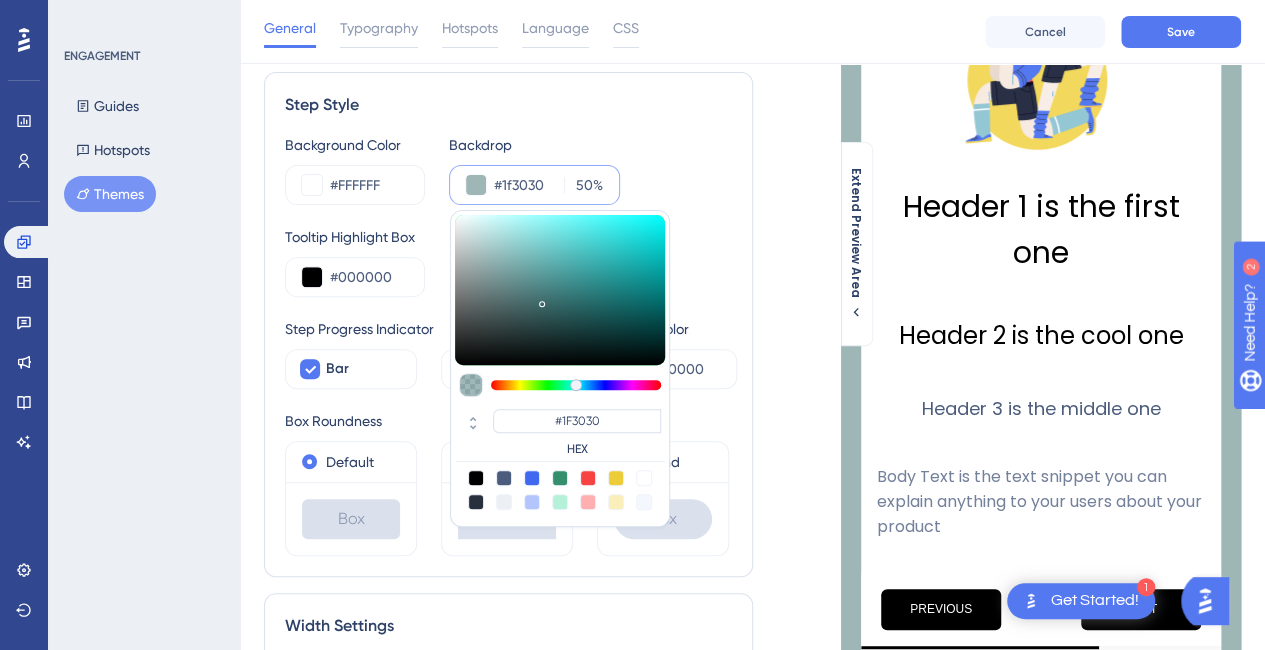 type on "#0A0E0E" 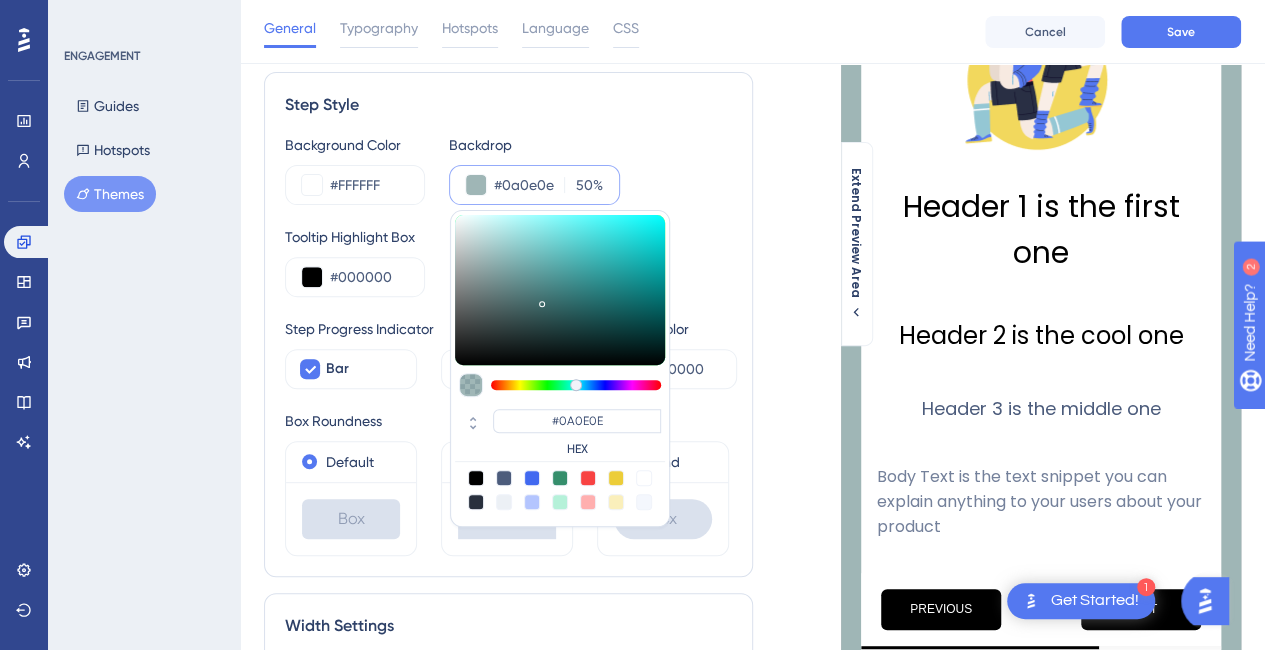 type on "#030404" 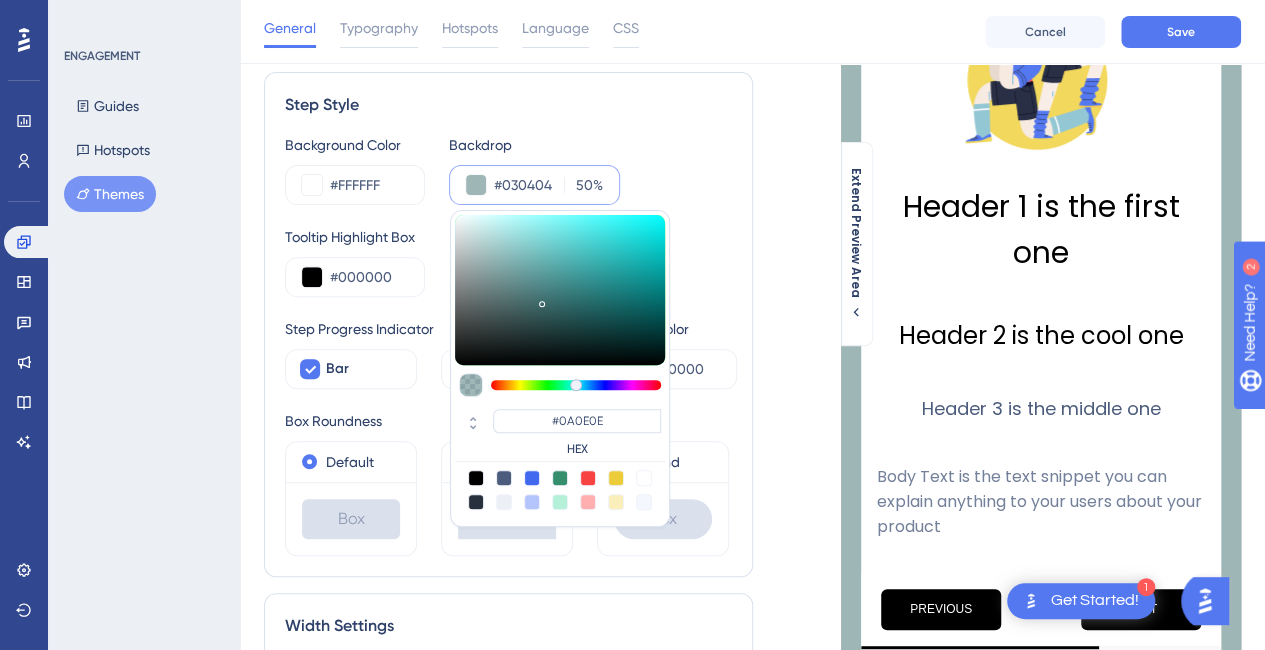 type on "#030404" 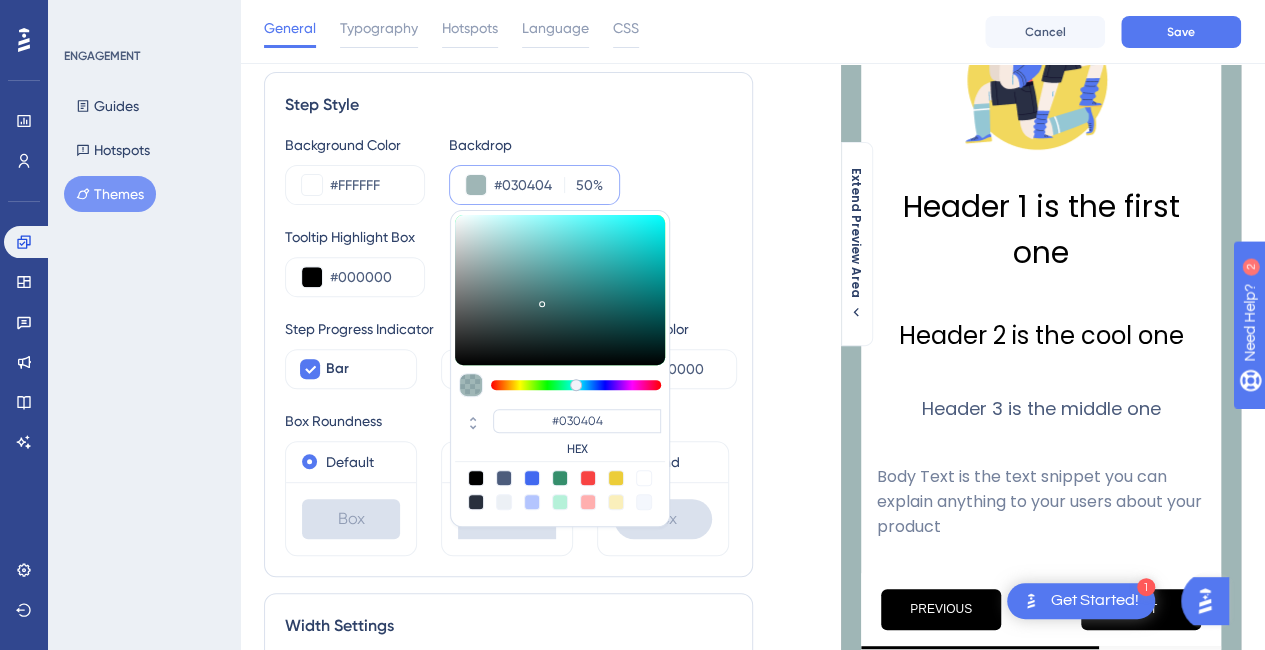 type on "#000000" 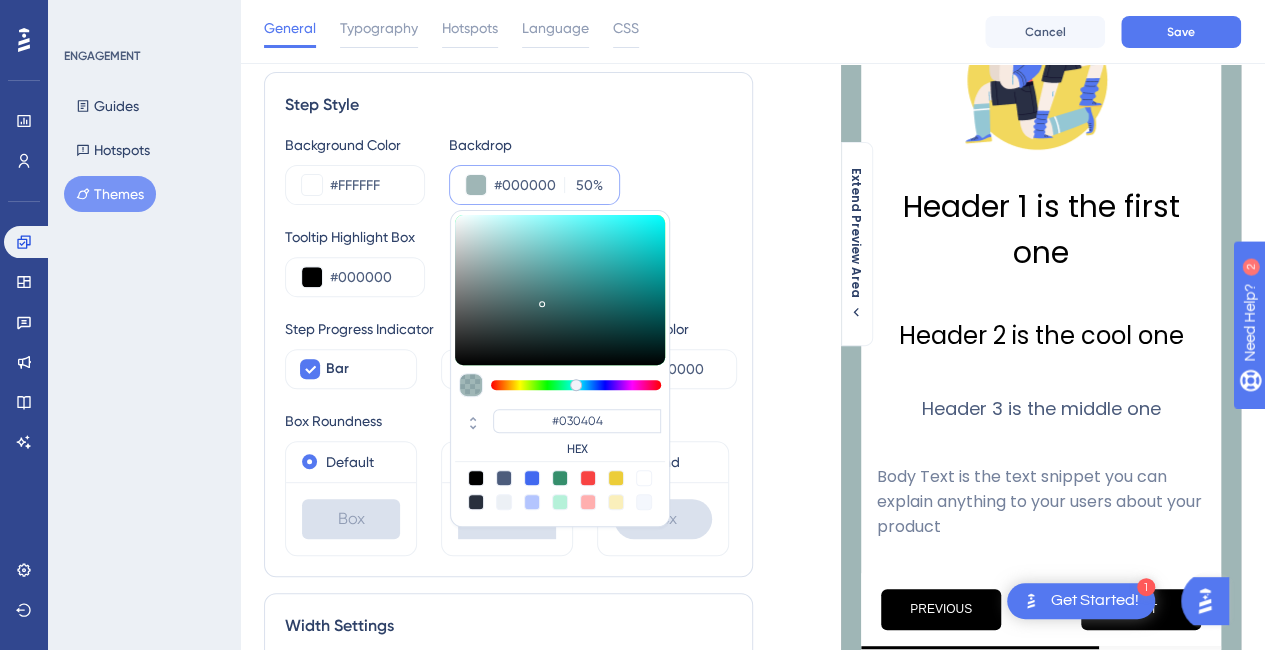 type on "#000000" 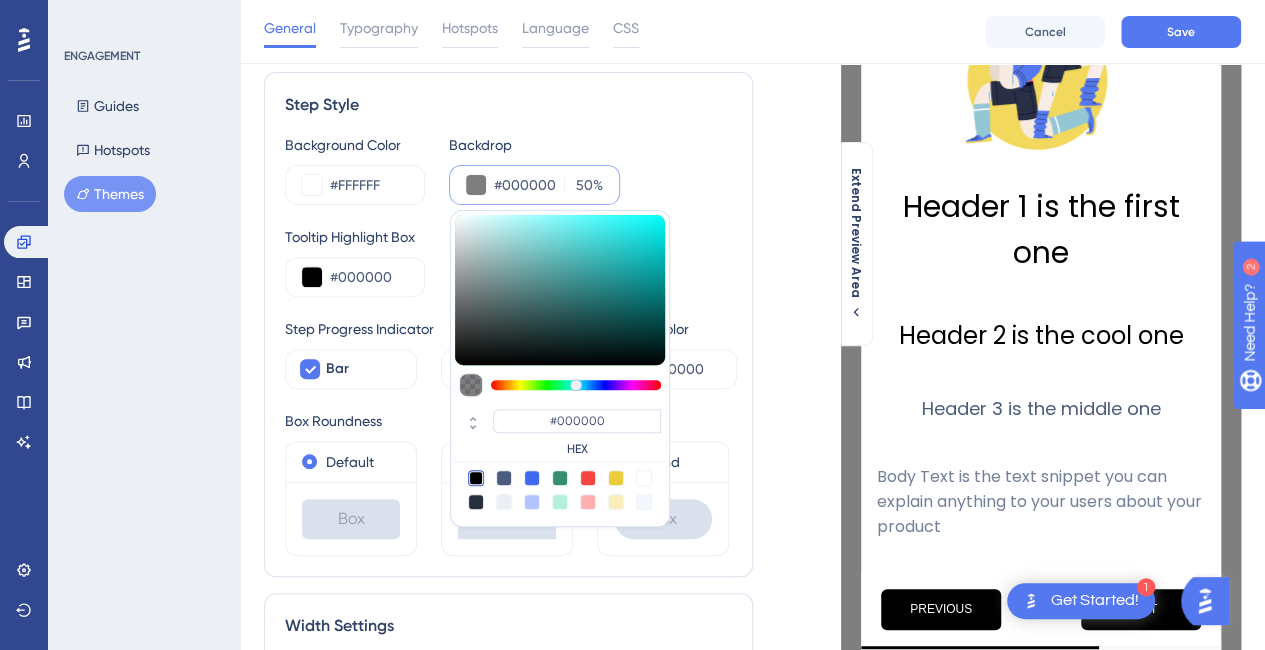 type on "#212323" 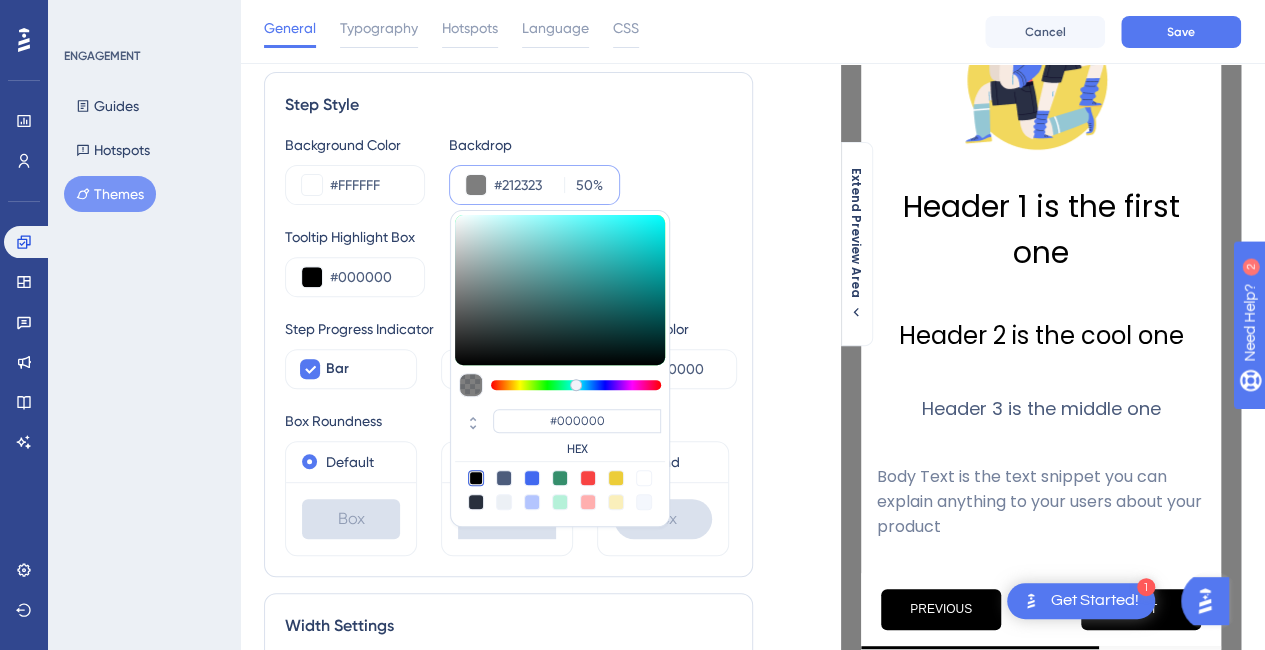 type on "#212323" 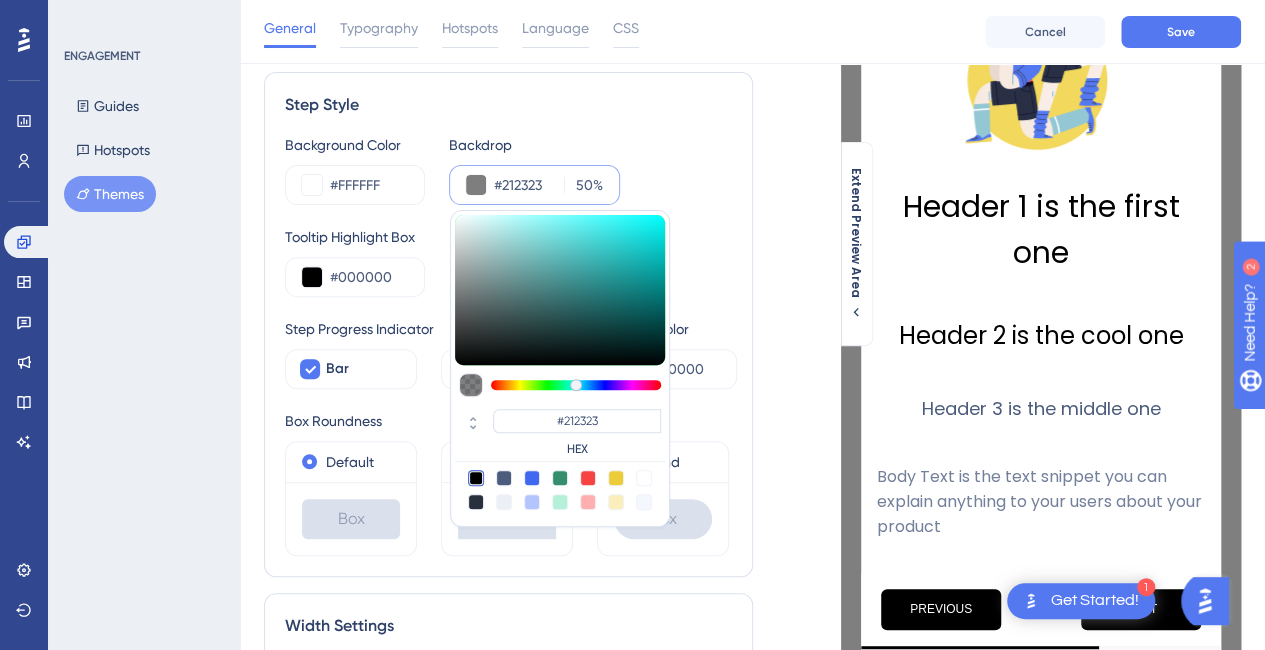type on "#2a2d2d" 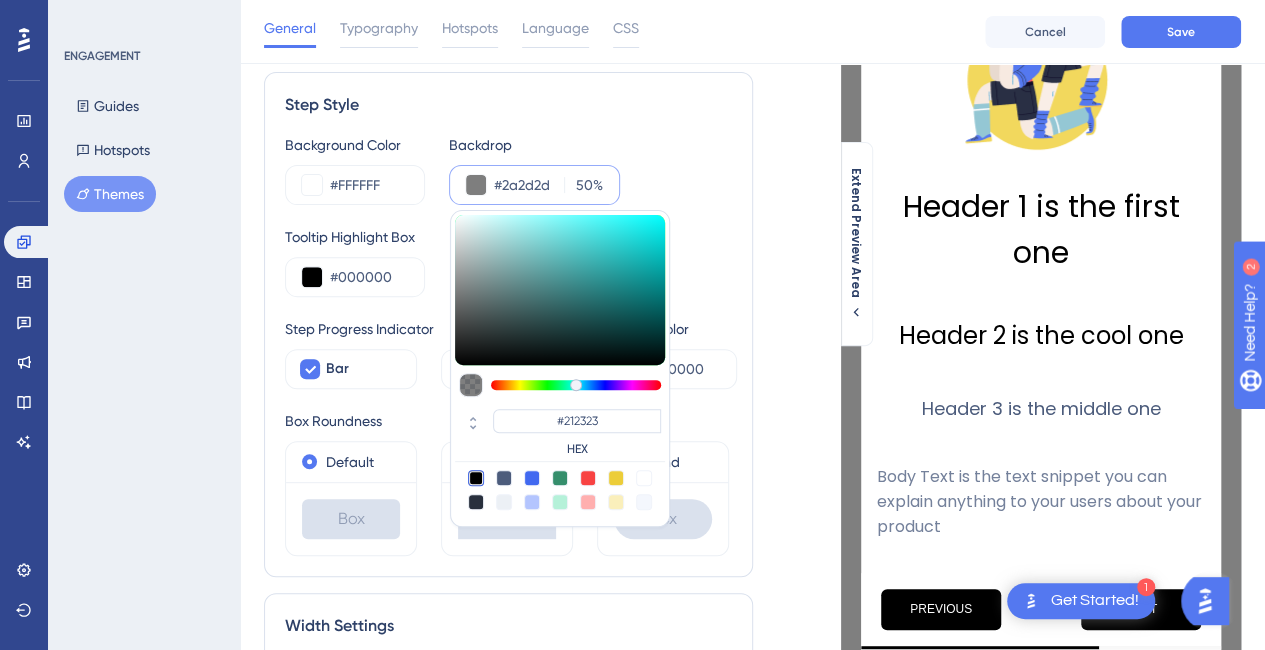 type on "#2A2D2D" 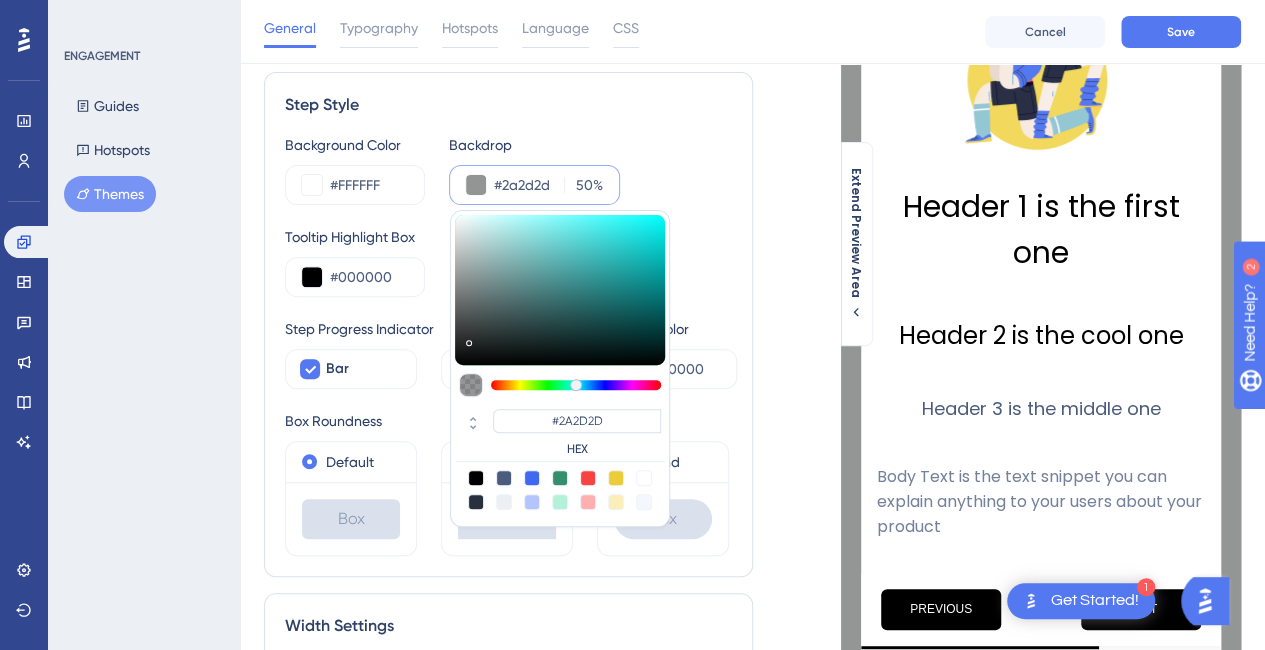 type on "#2d3030" 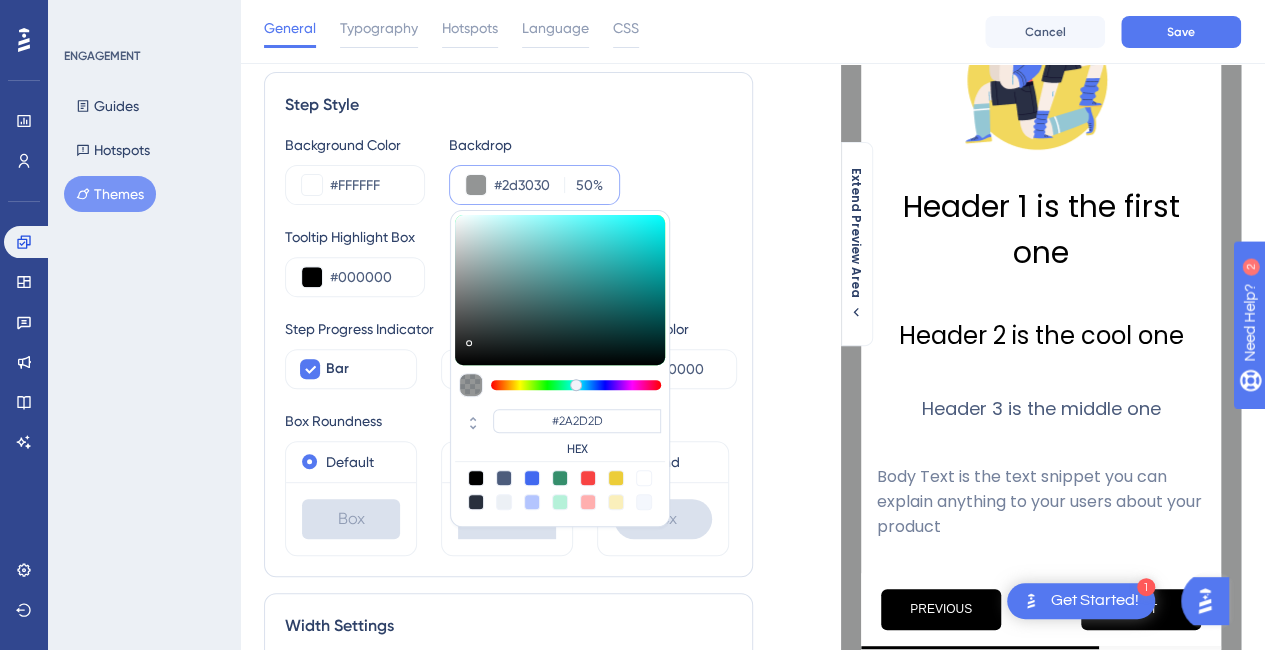 type on "#2D3030" 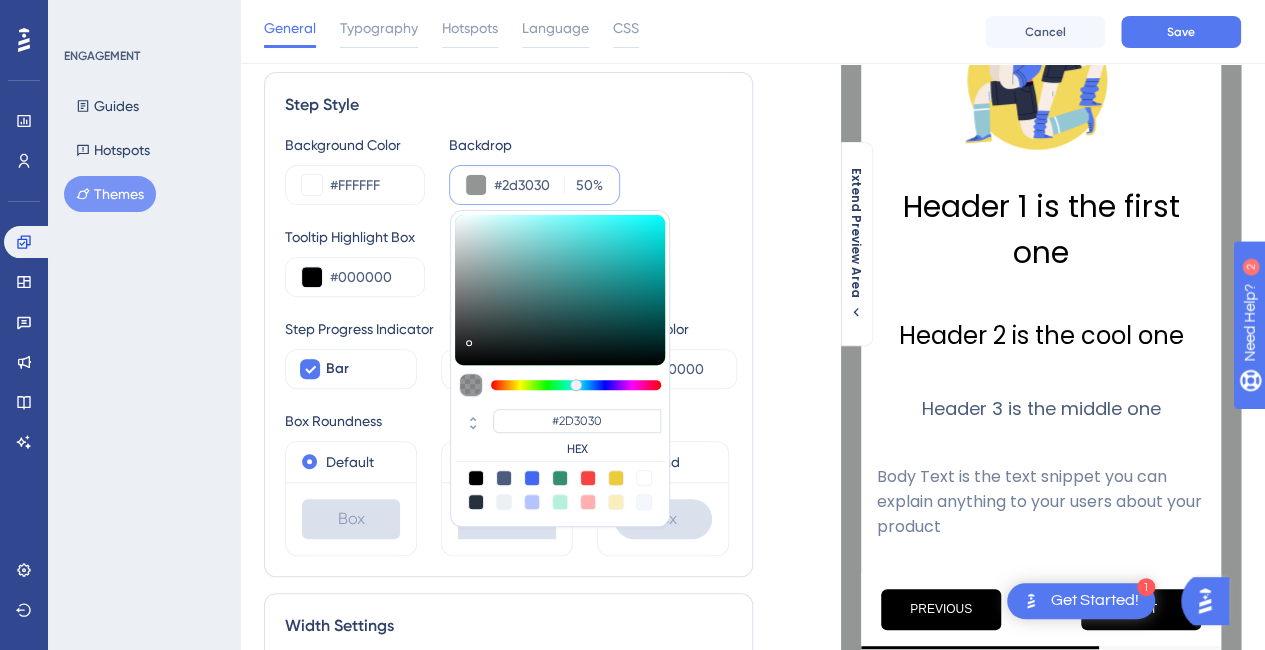 type on "#505b5b" 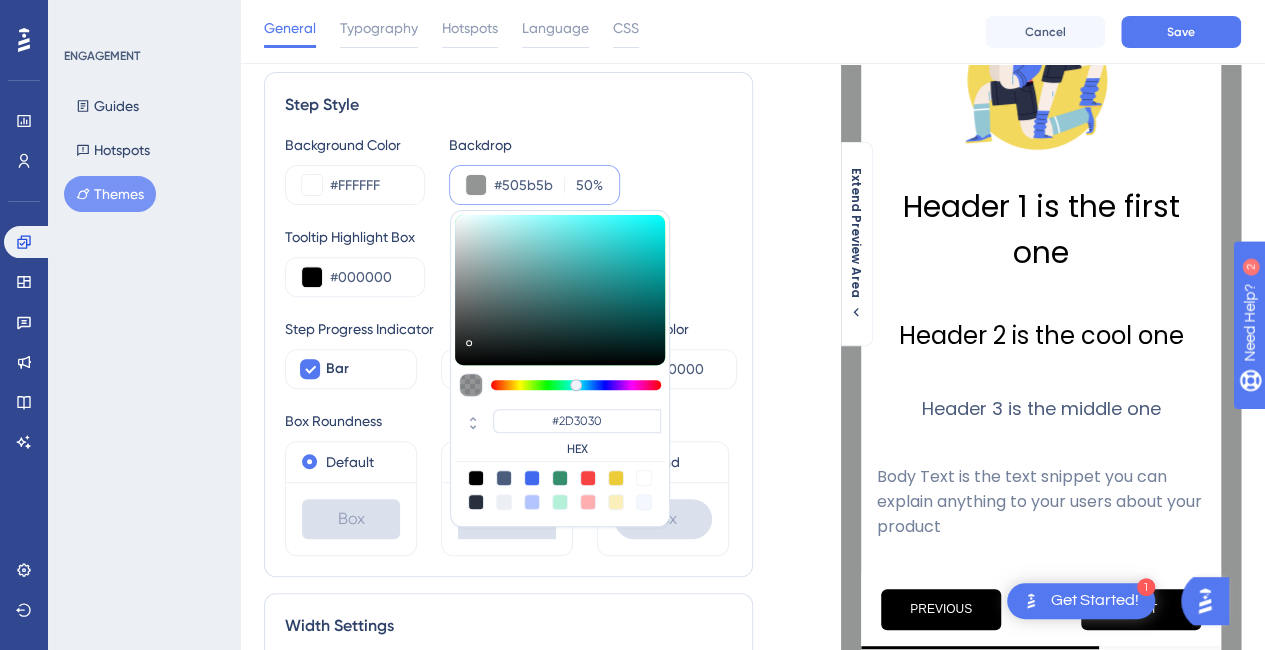 type on "#505B5B" 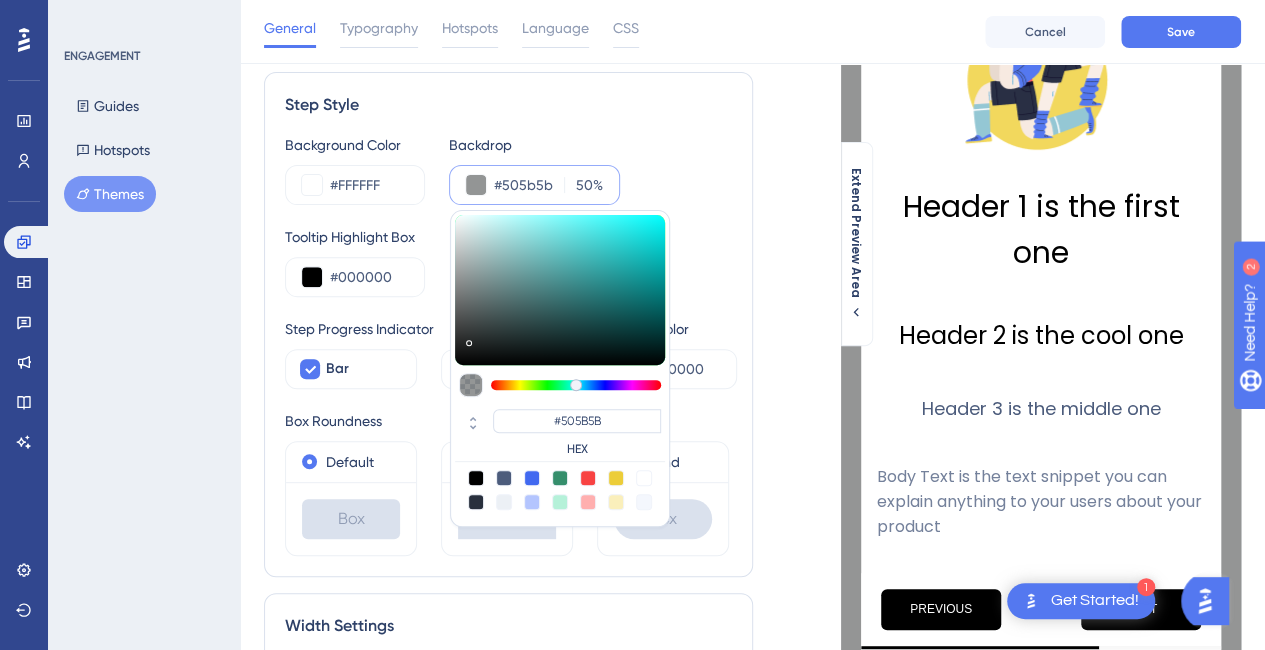 type on "#7f9d9d" 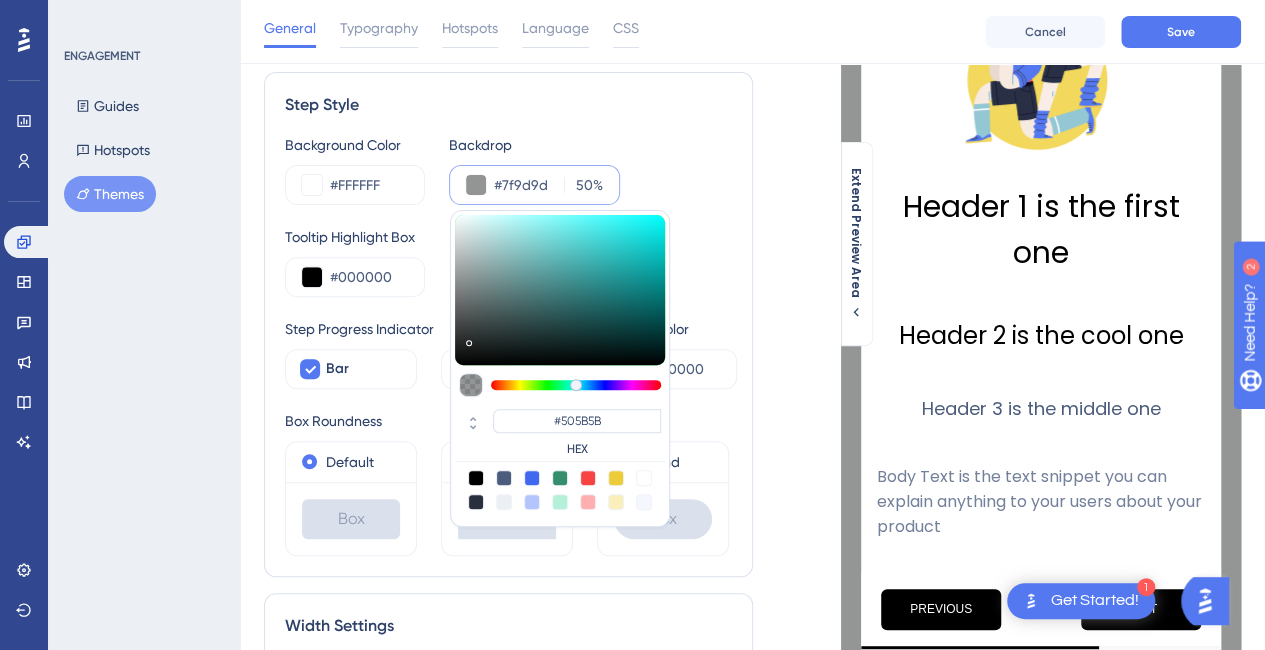 type on "#7F9D9D" 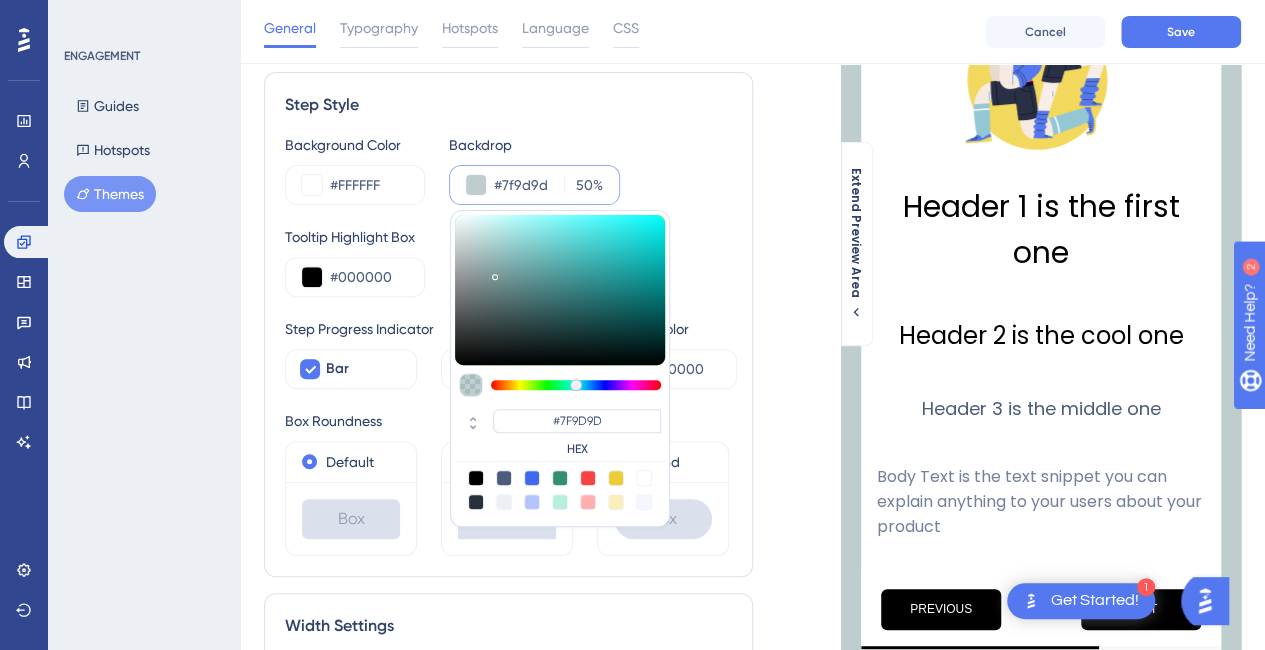 type on "#82a2a2" 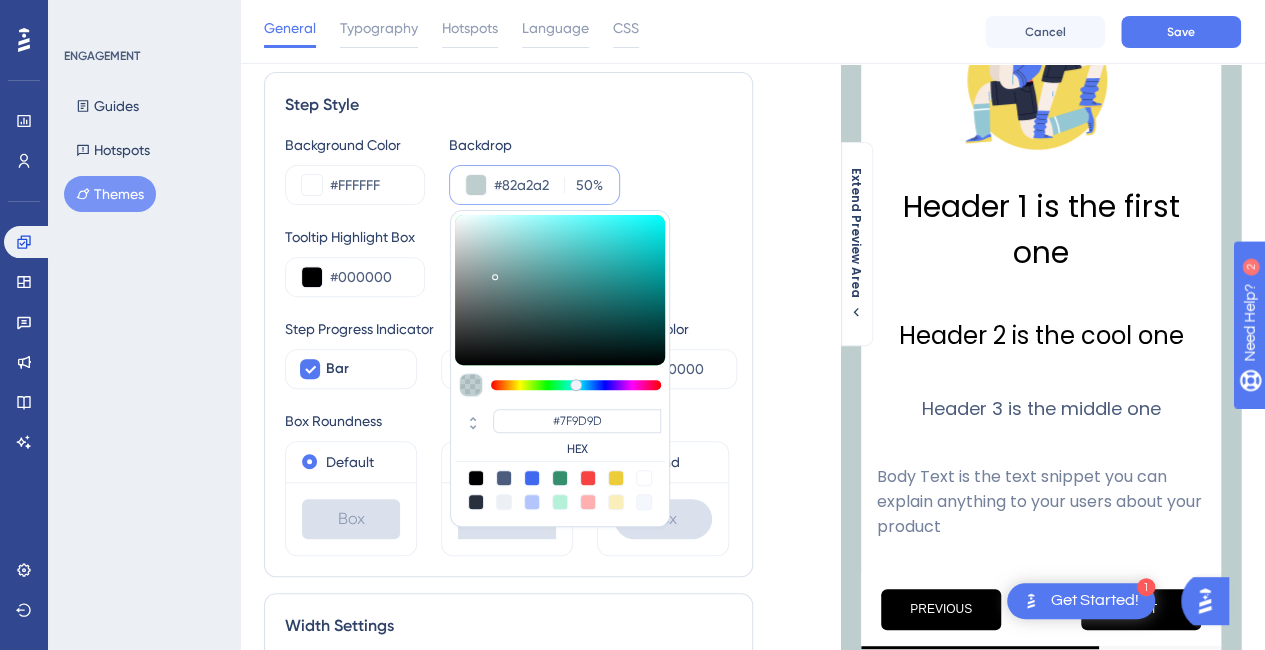 type on "#82A2A2" 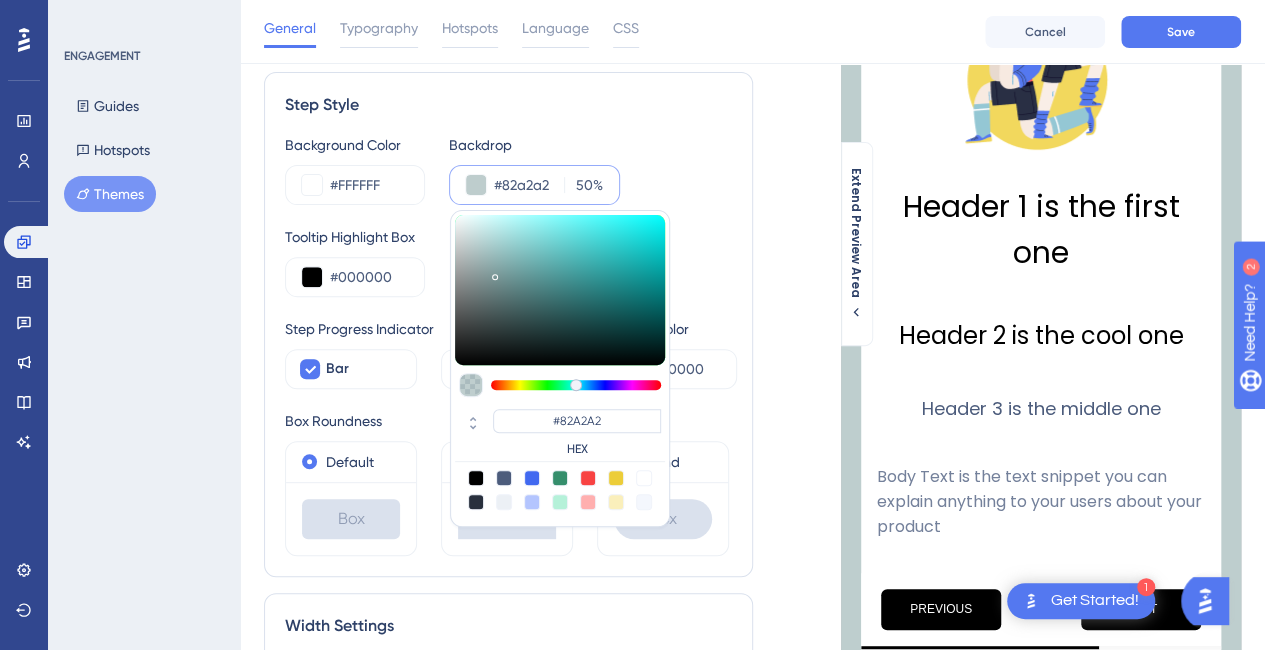 type on "#6a9d9d" 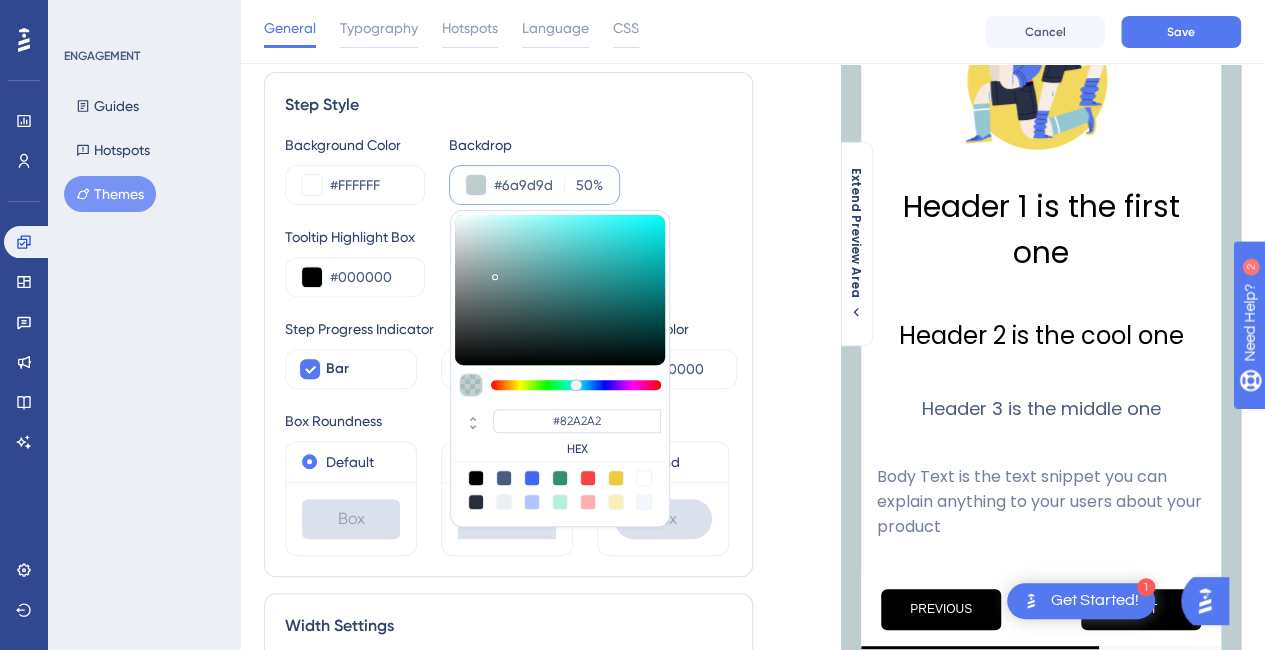 type on "#6A9D9D" 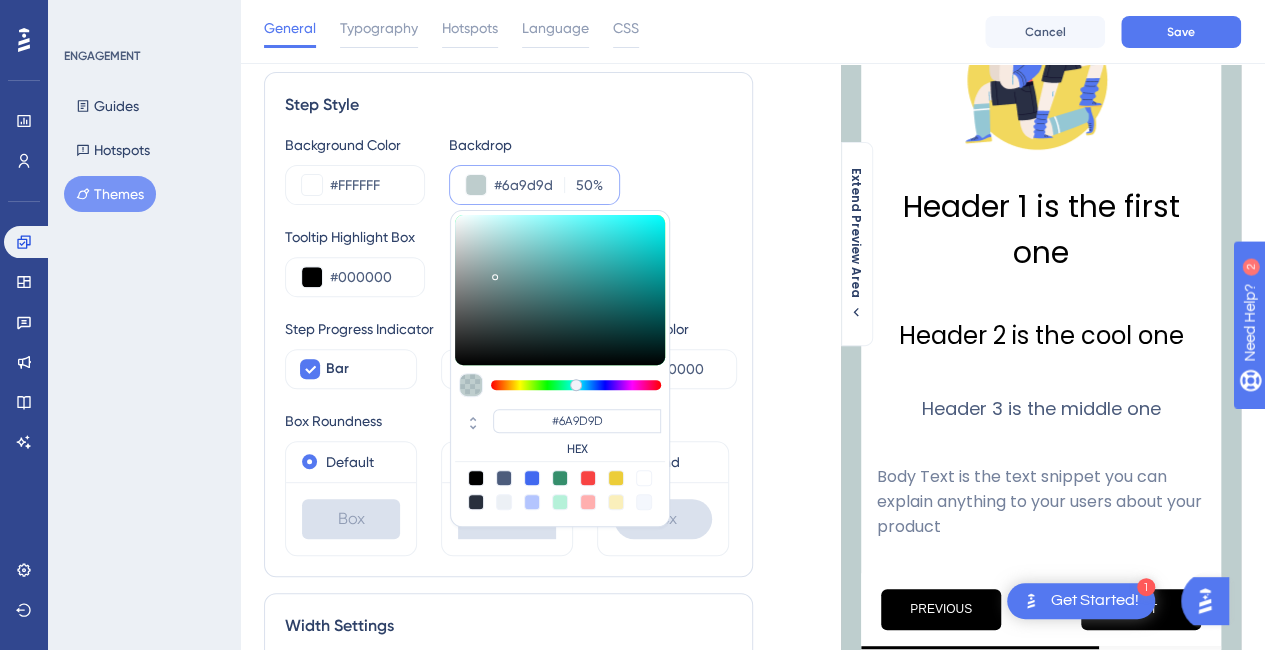 type on "#4a9393" 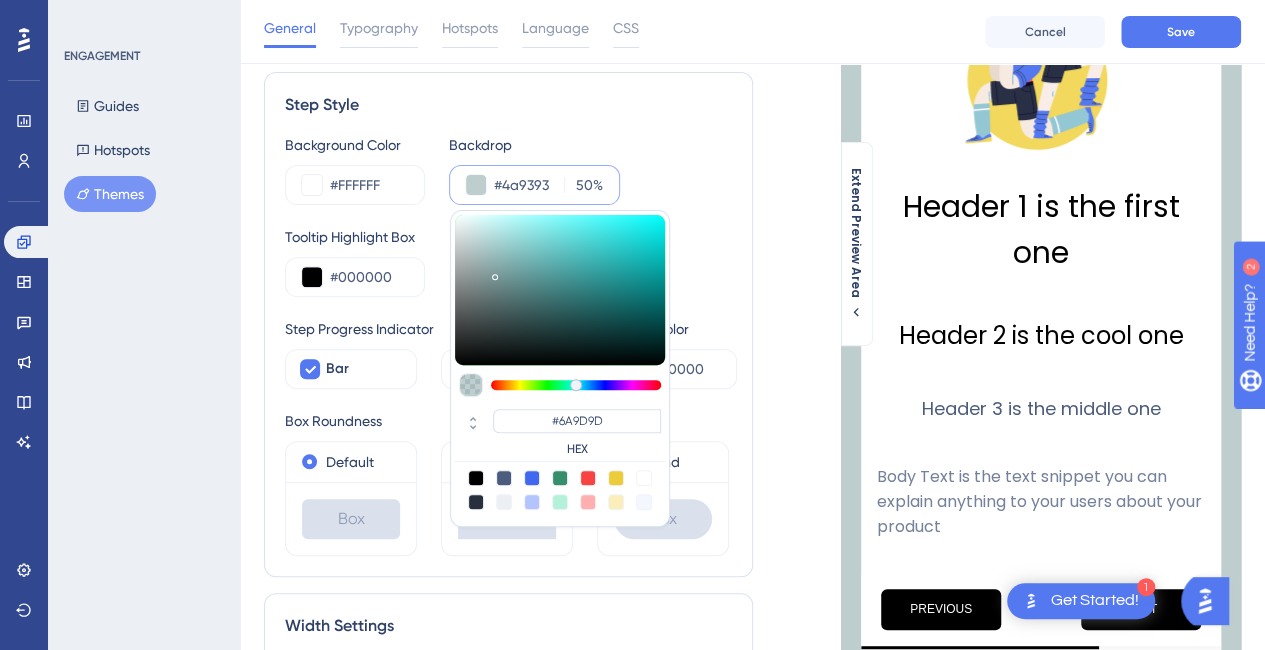 type on "#4A9393" 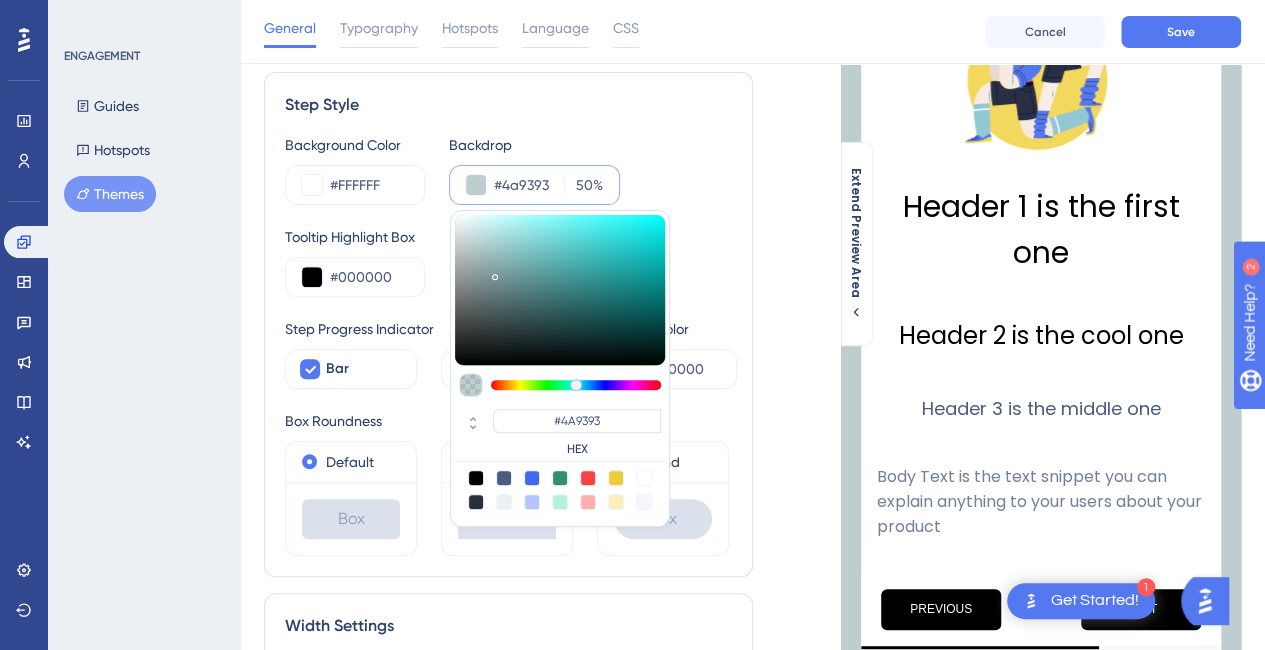 type on "#3ca0a0" 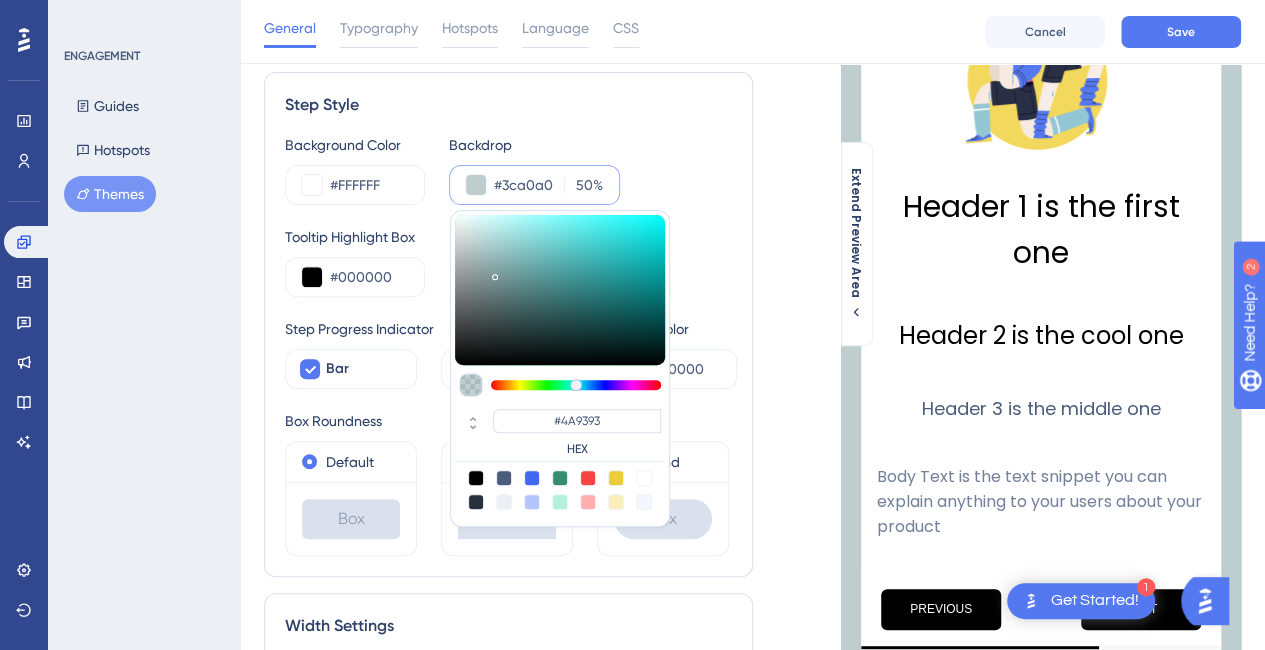 type on "#3CA0A0" 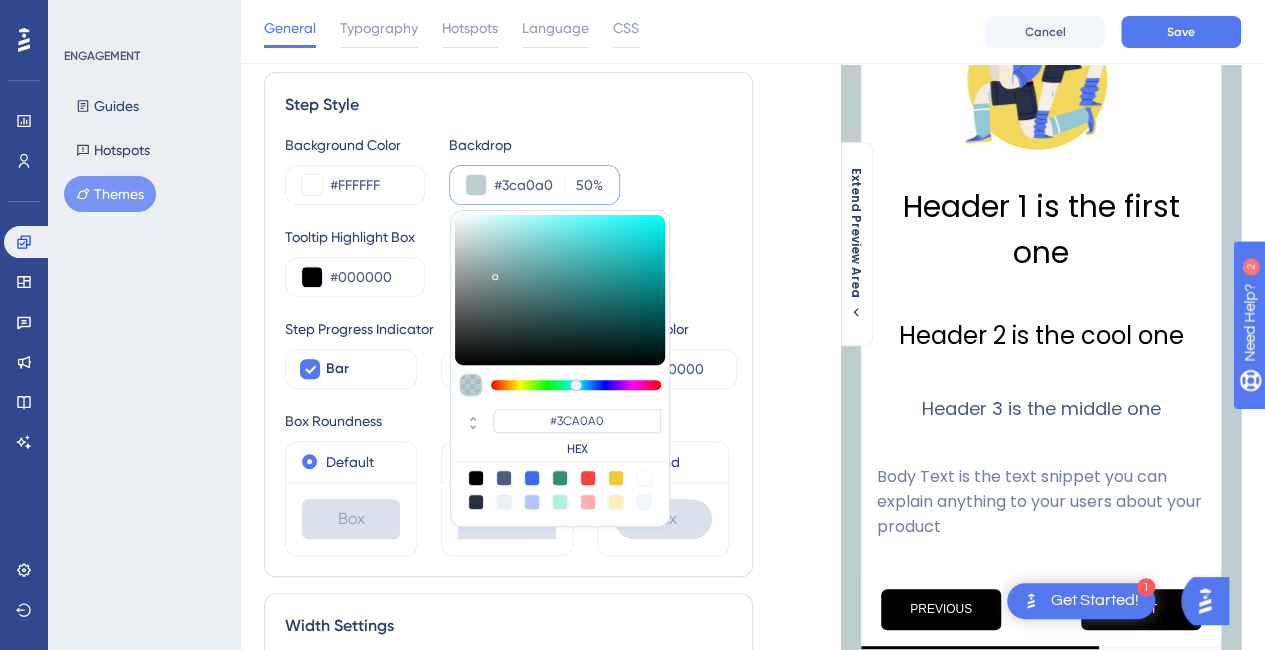 type on "#2dabab" 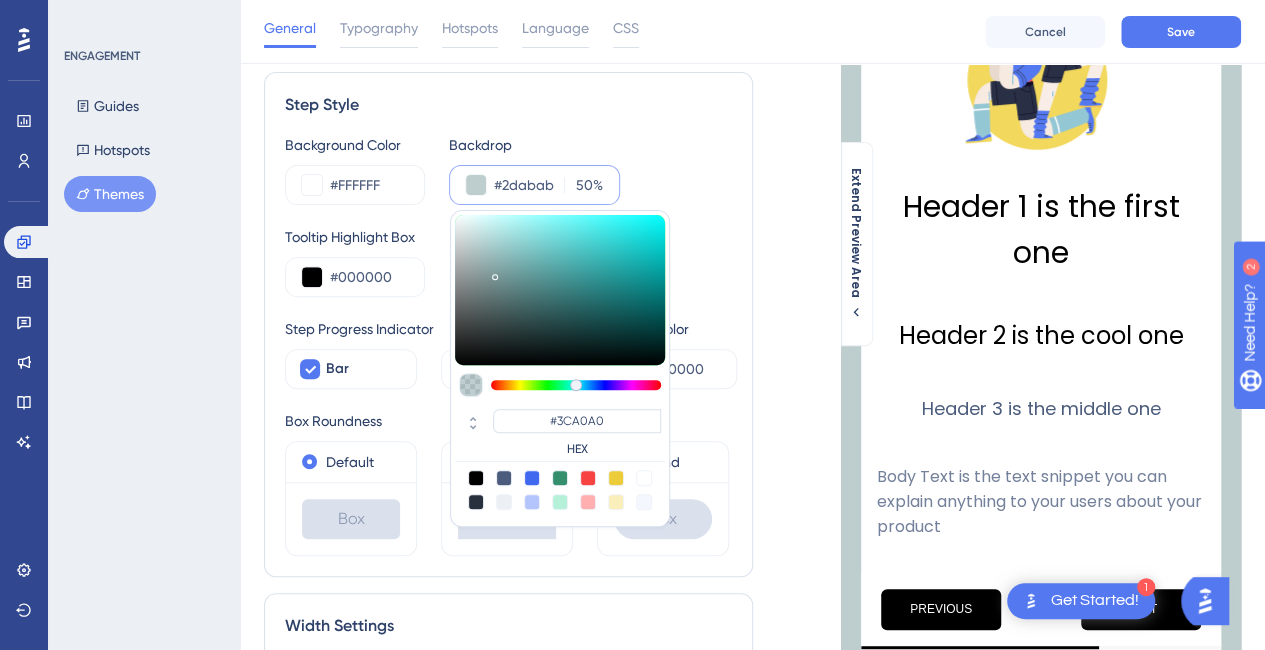 type on "#2DABAB" 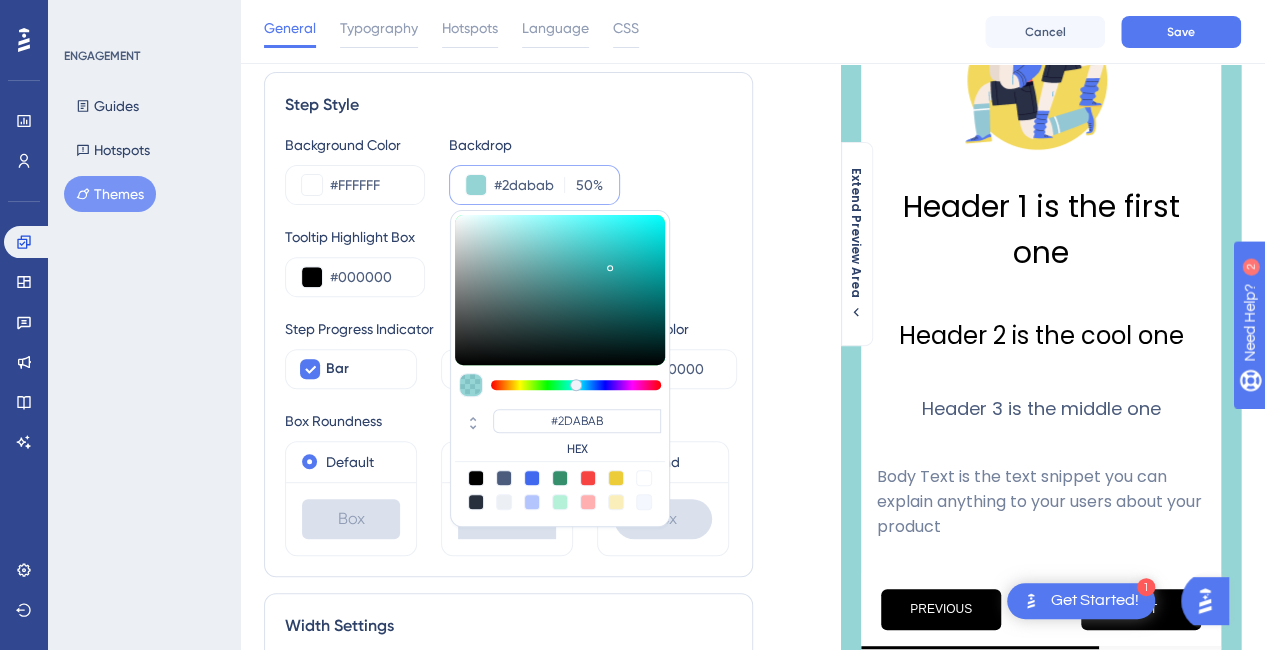 type on "#2fabab" 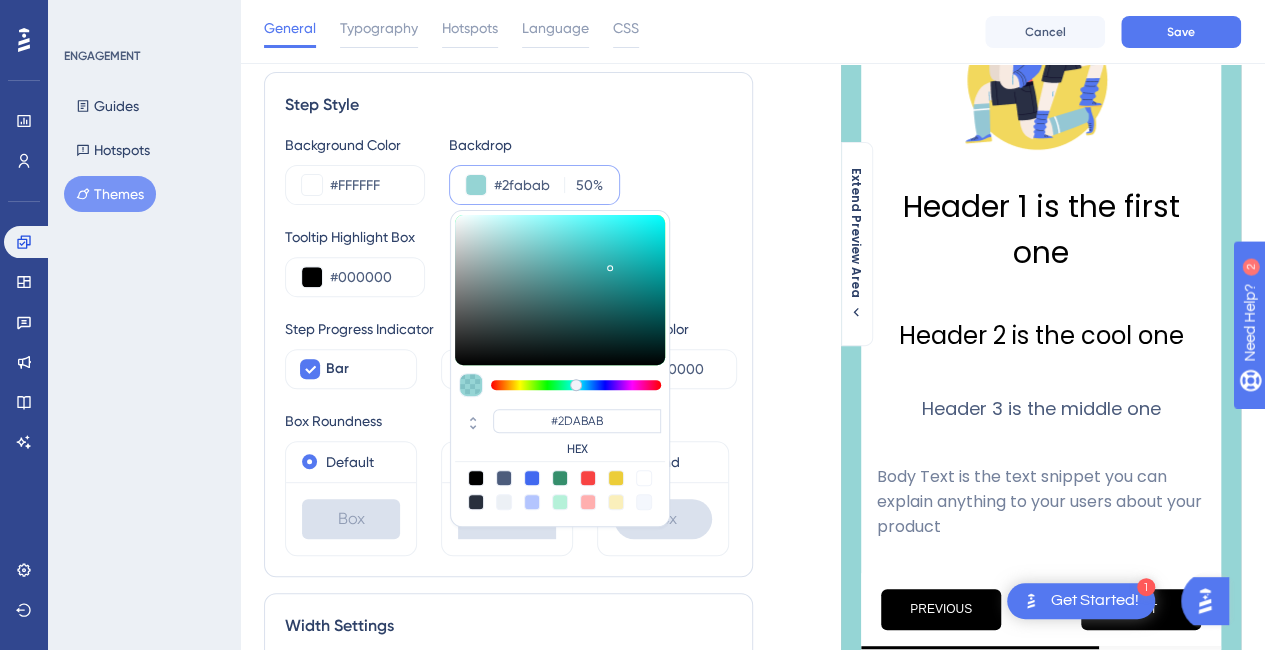 type on "#2FABAB" 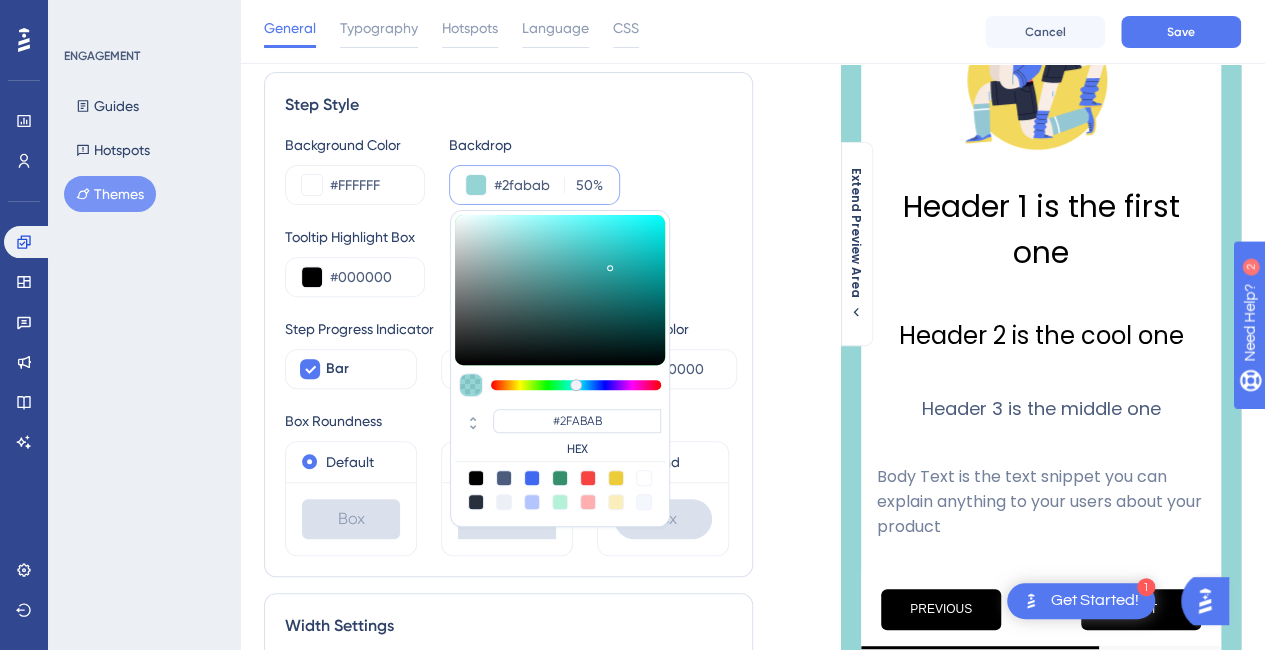 type on "#3da7a7" 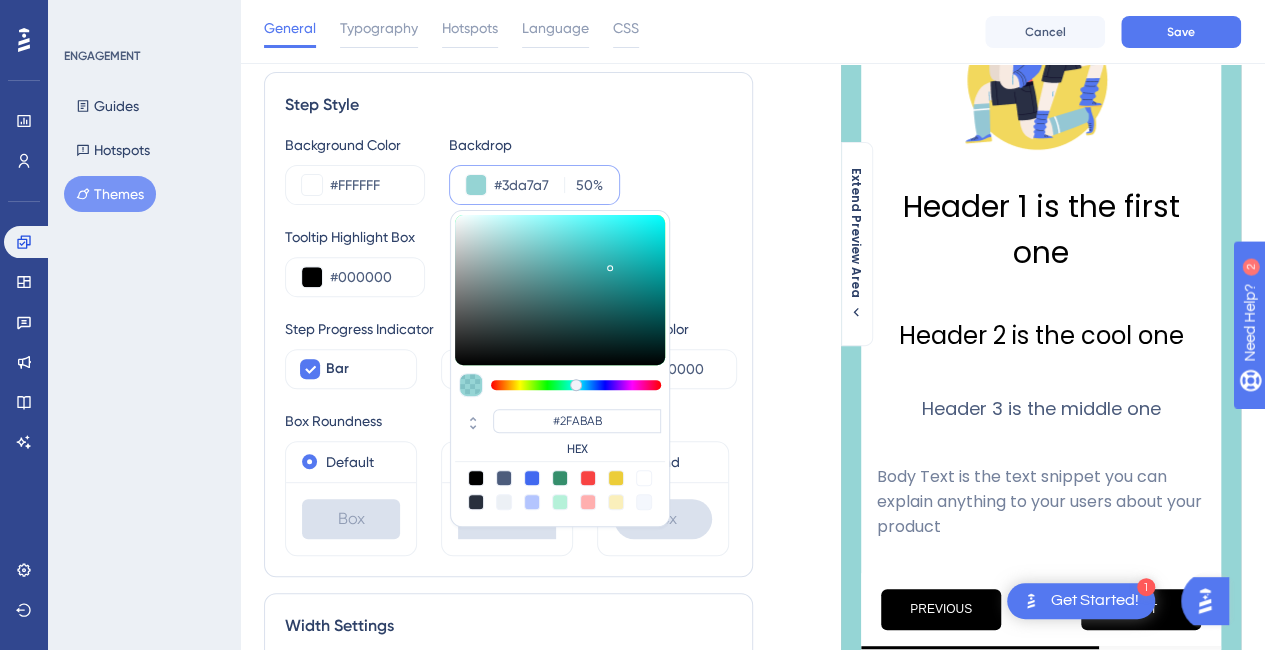 type on "#3DA7A7" 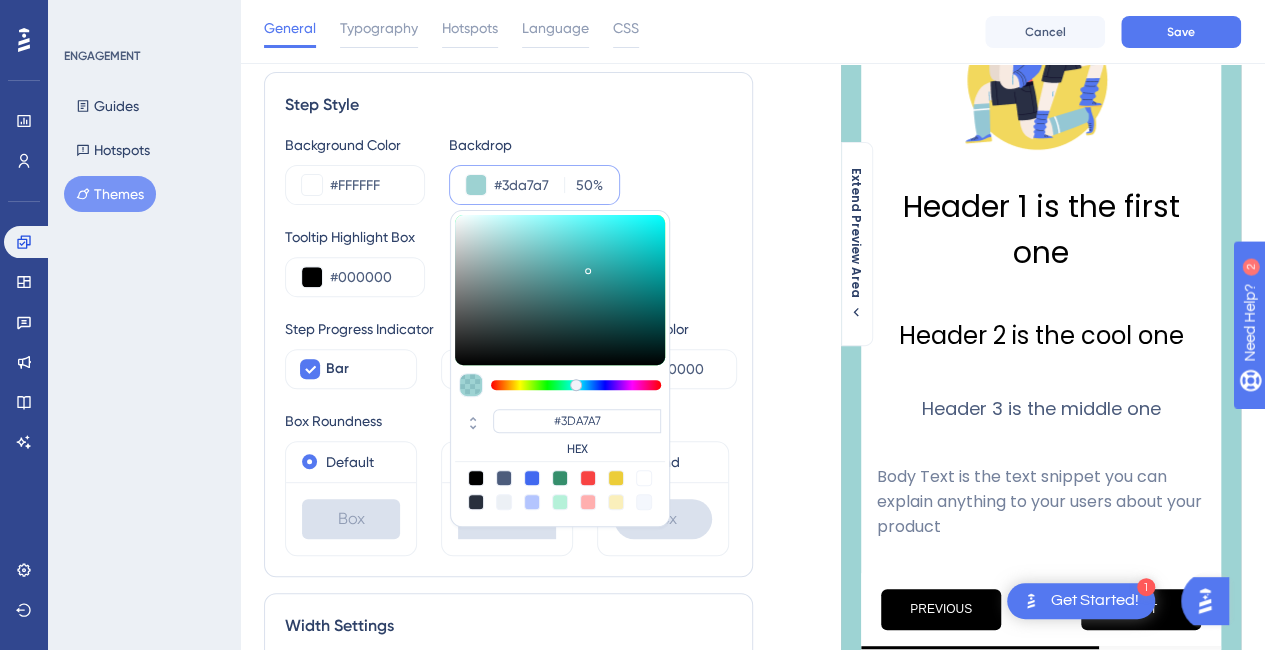 type on "#4ca5a5" 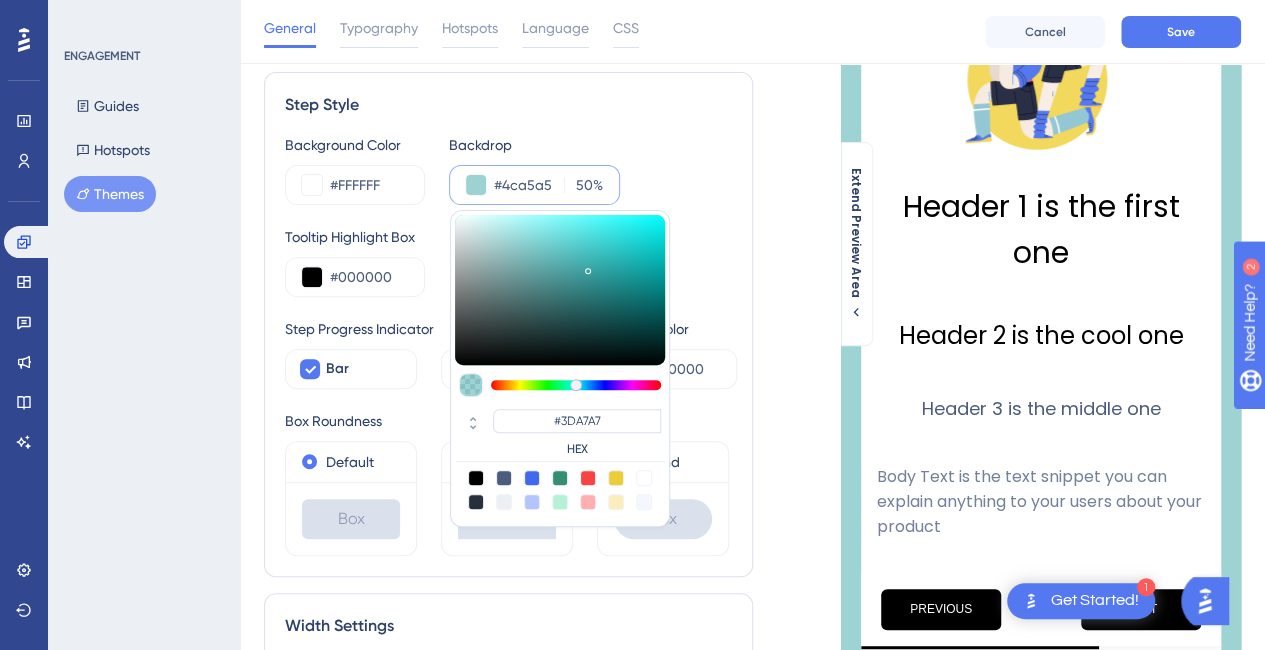 type on "#4CA5A5" 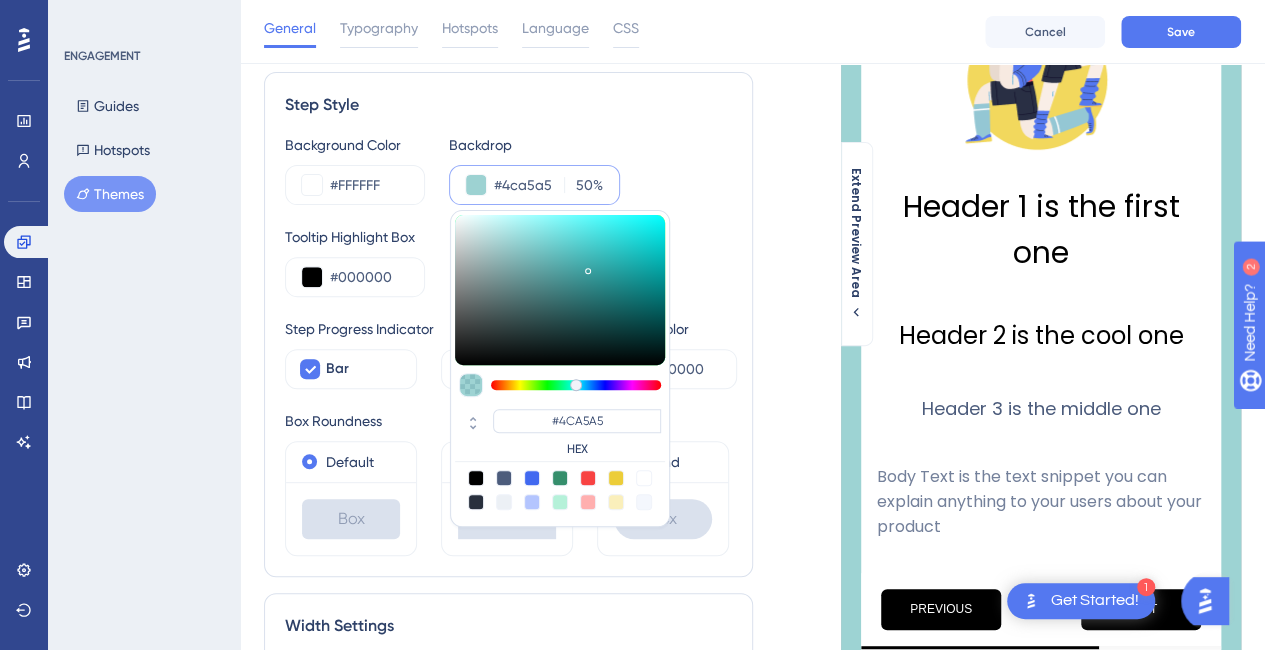 type on "#5baeae" 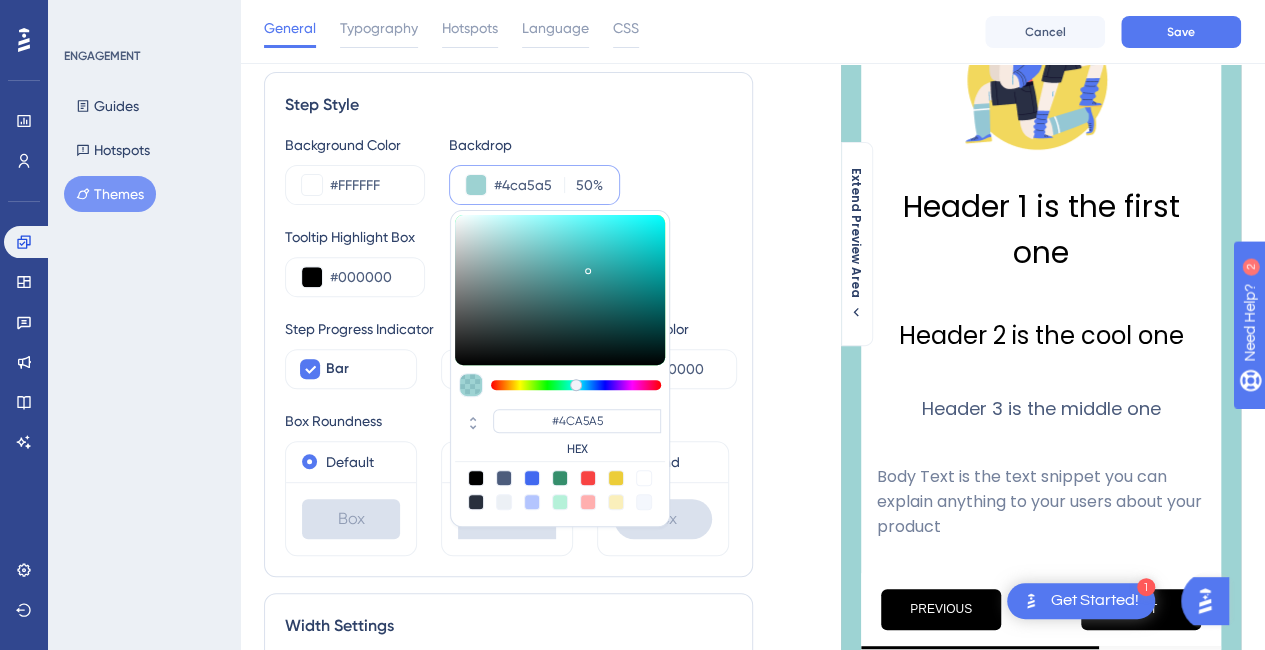 type on "#5BAEAE" 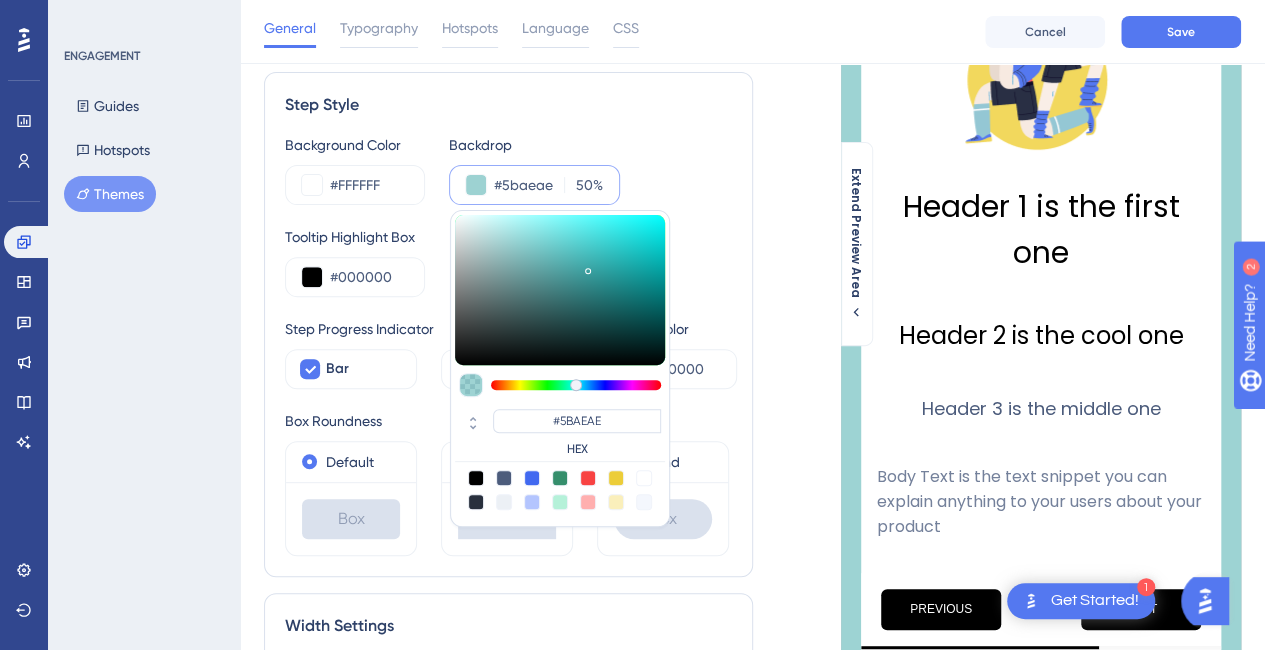 type on "#67b8b8" 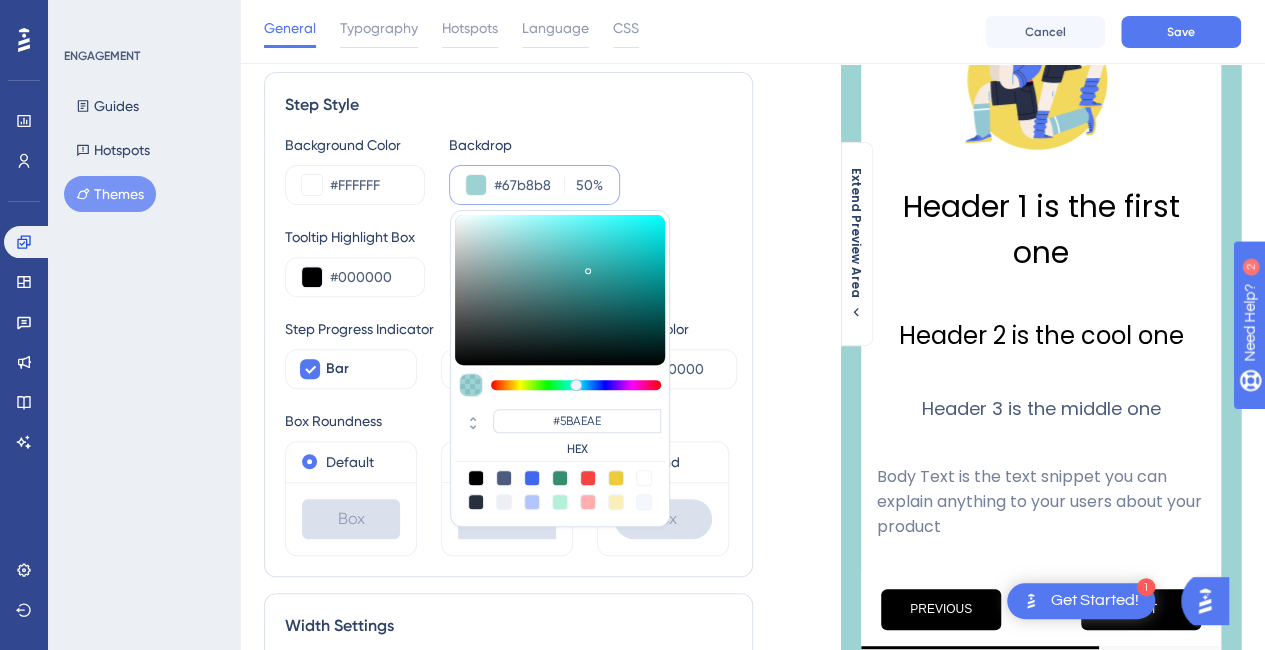 type on "#67B8B8" 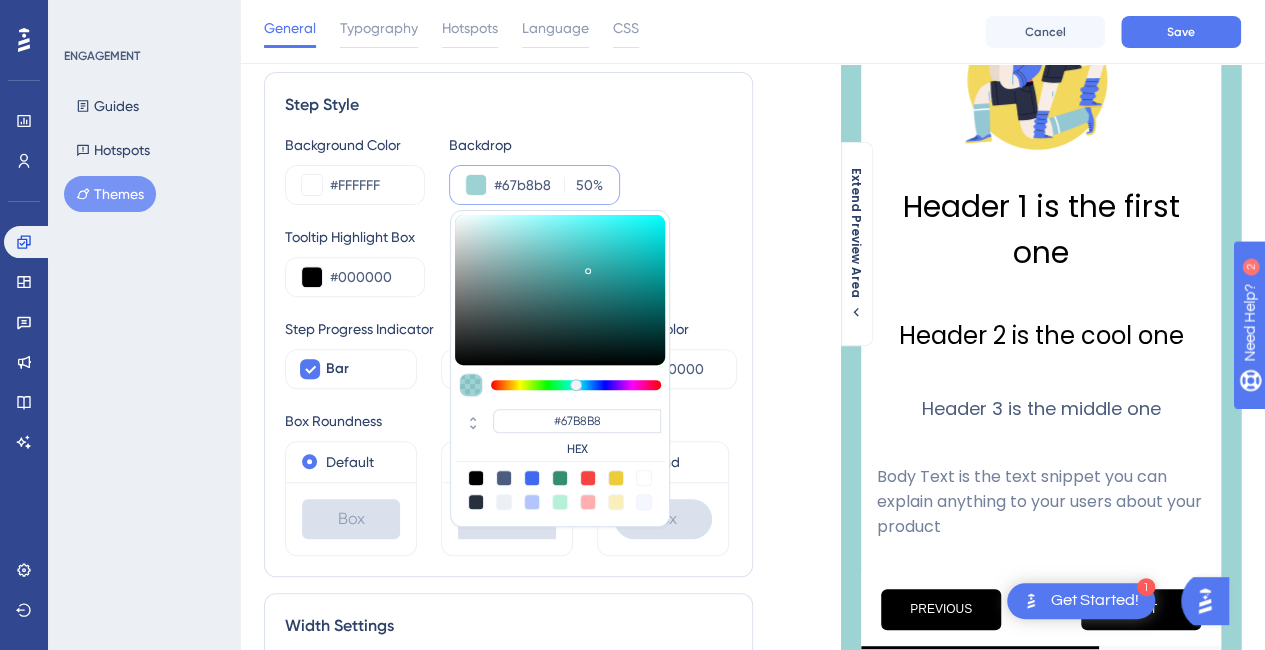 type on "#77d0d0" 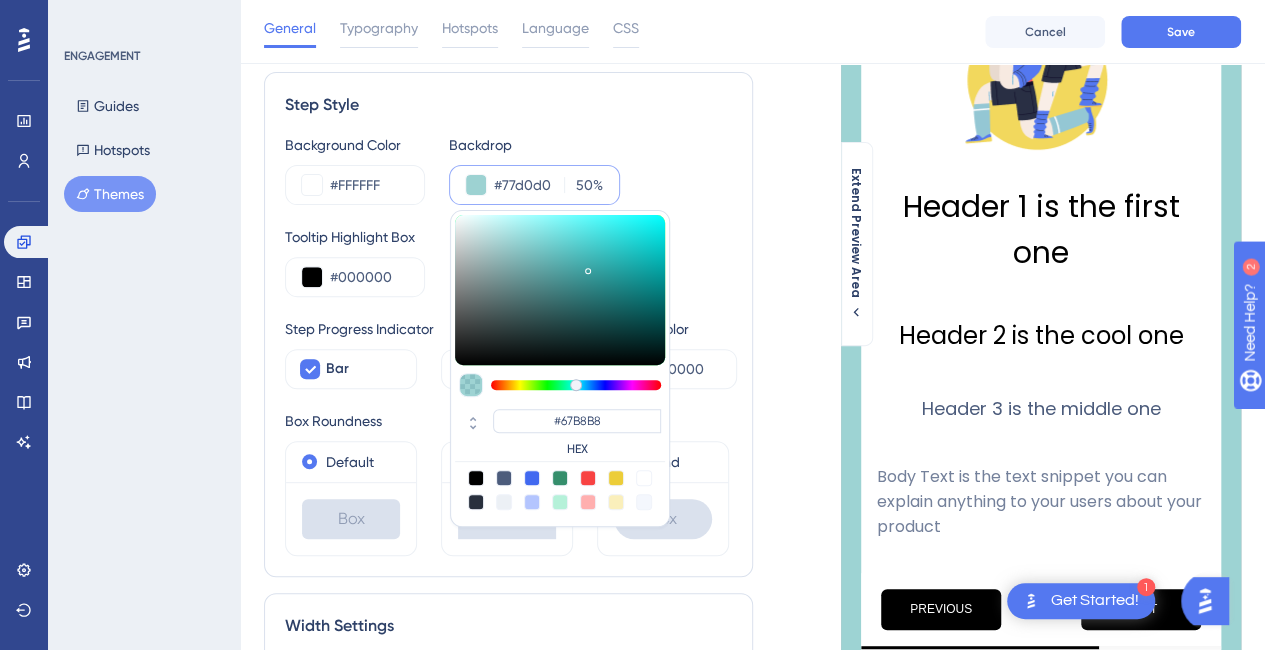 type on "#77D0D0" 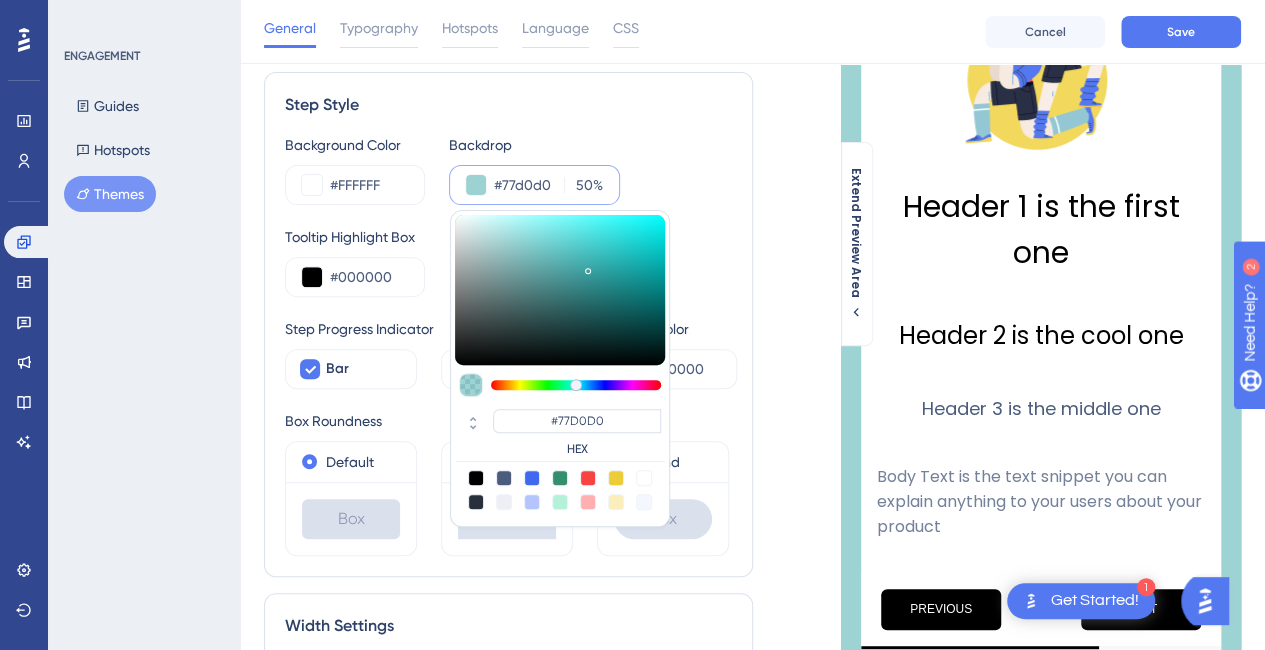 type on "#7ee1e1" 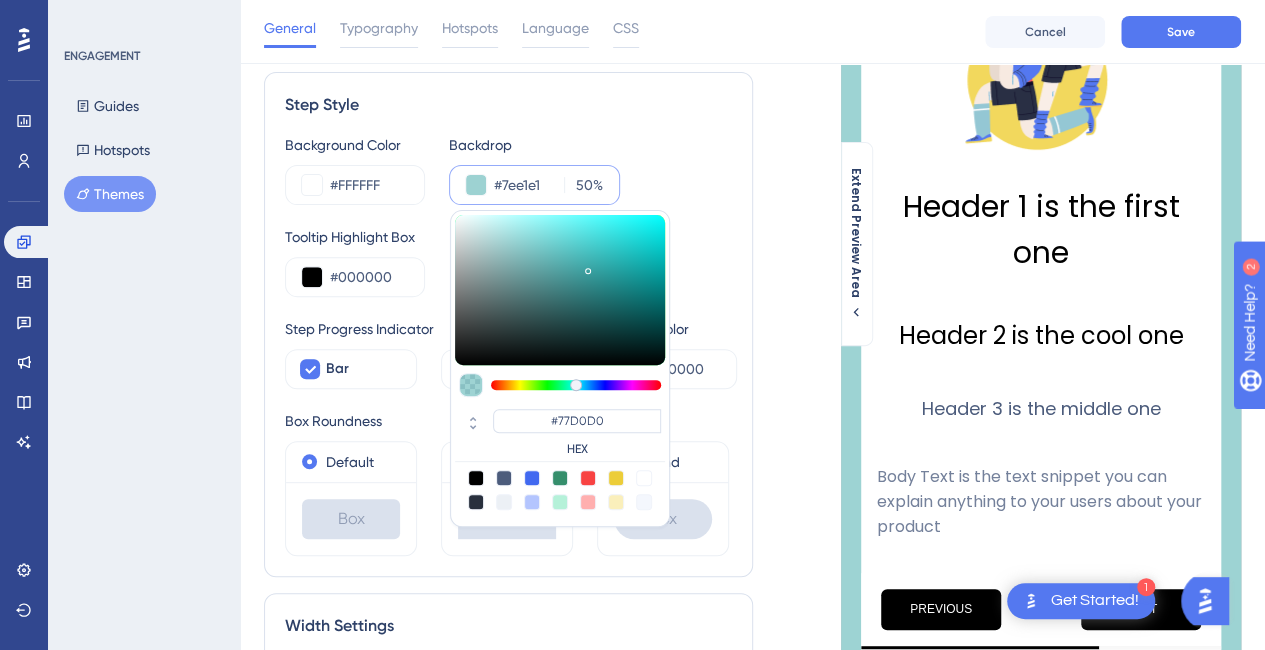type on "#7EE1E1" 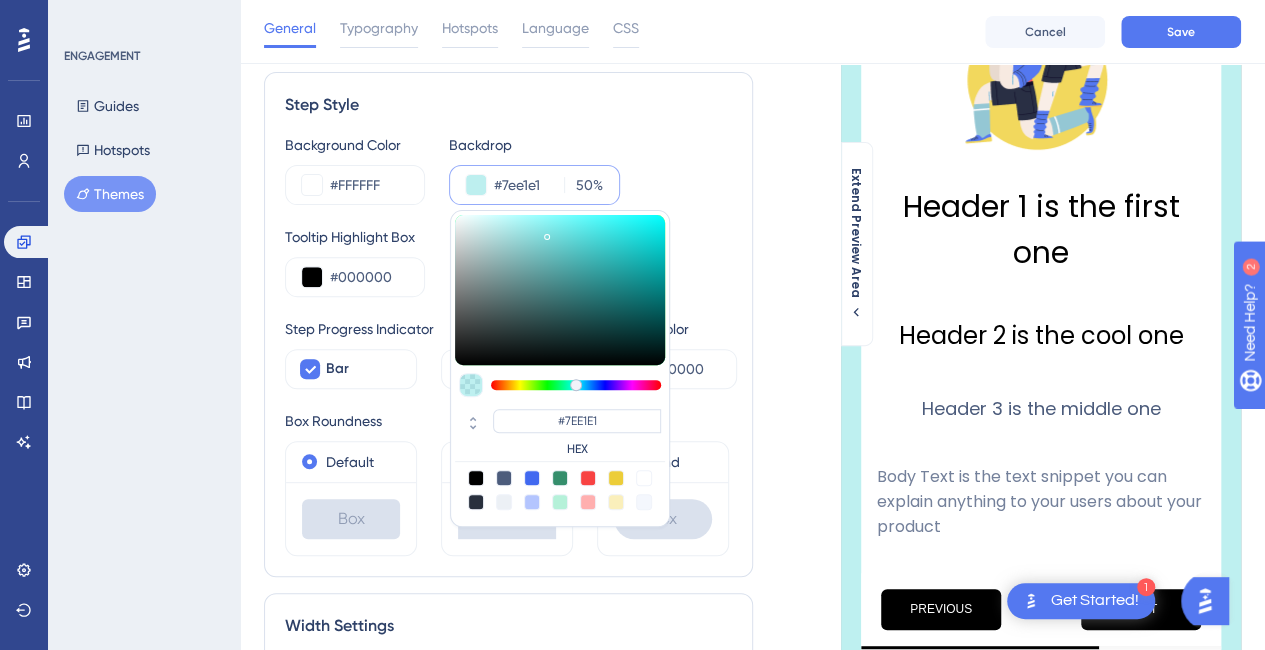type on "#7ce3e3" 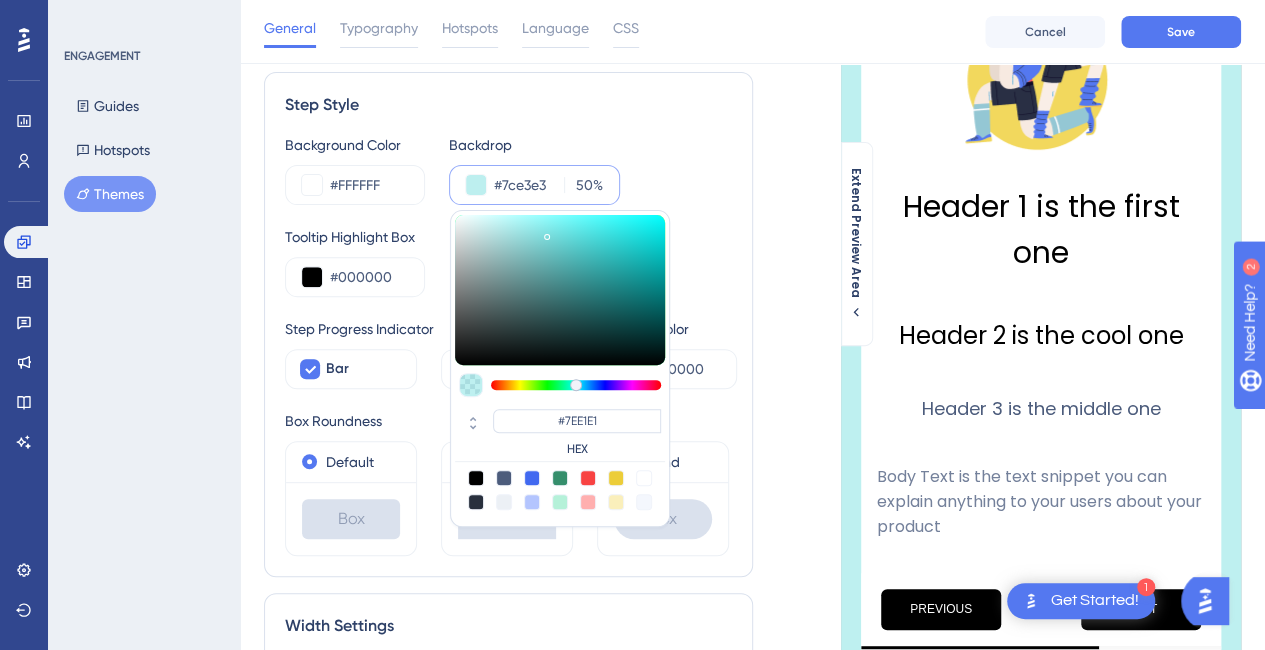 type on "#7CE3E3" 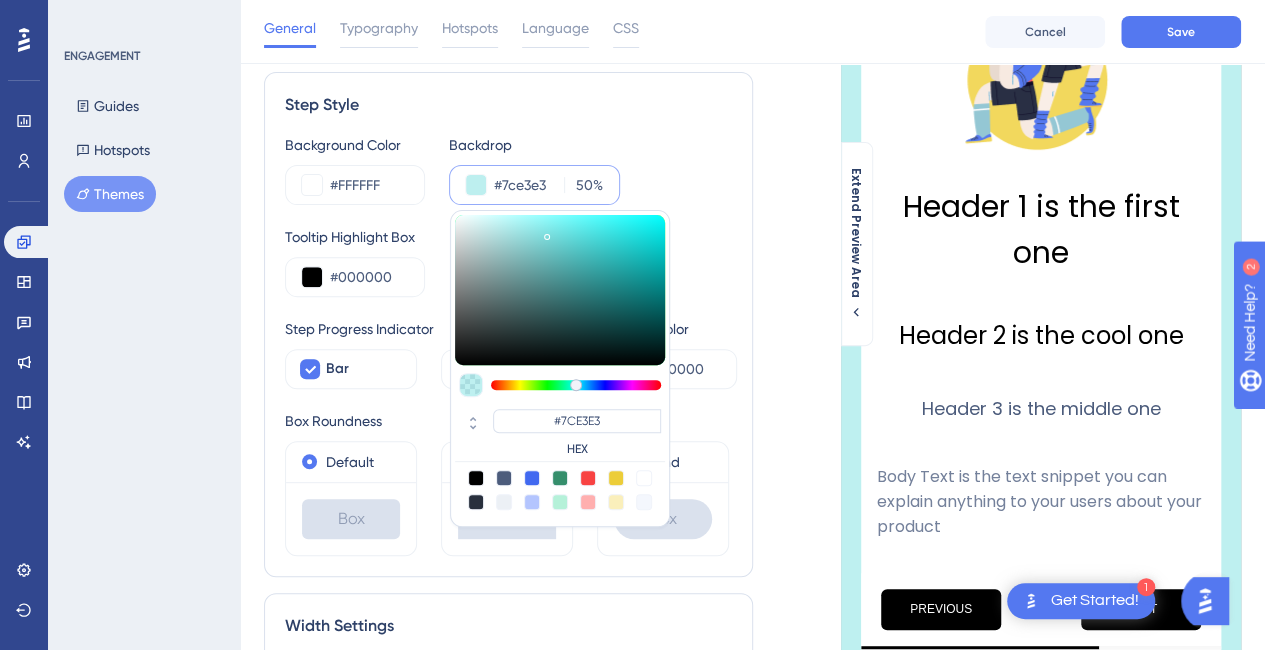 type on "#75e4e4" 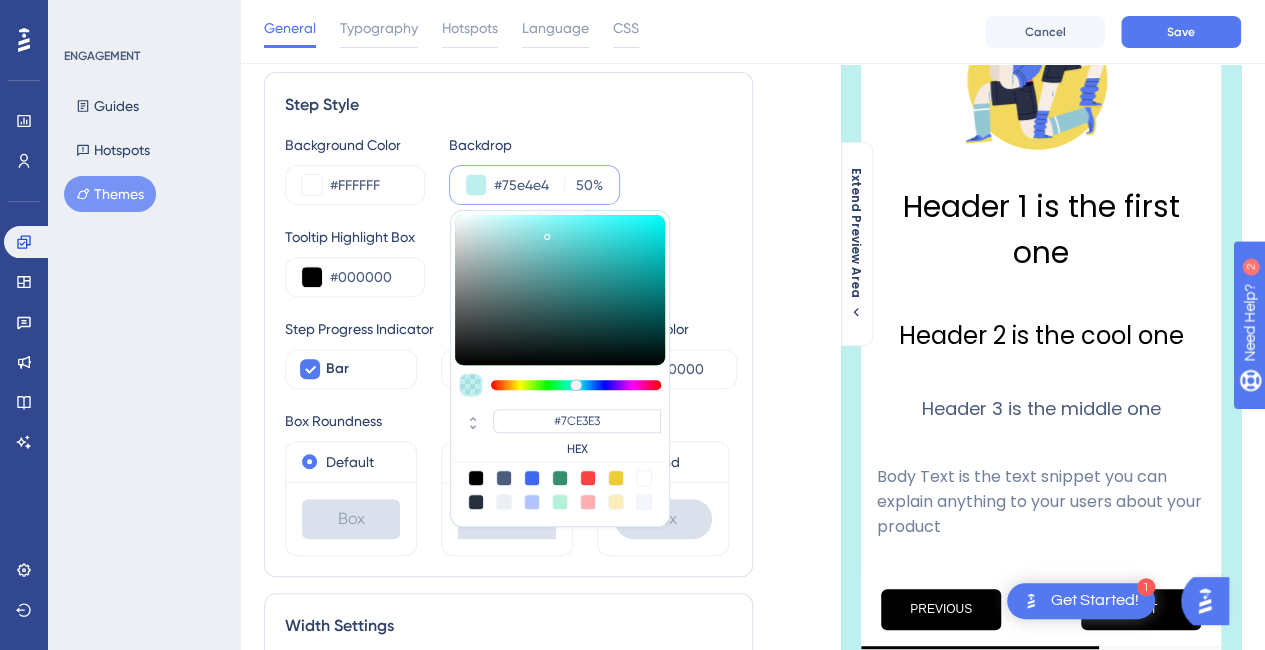 type on "#75E4E4" 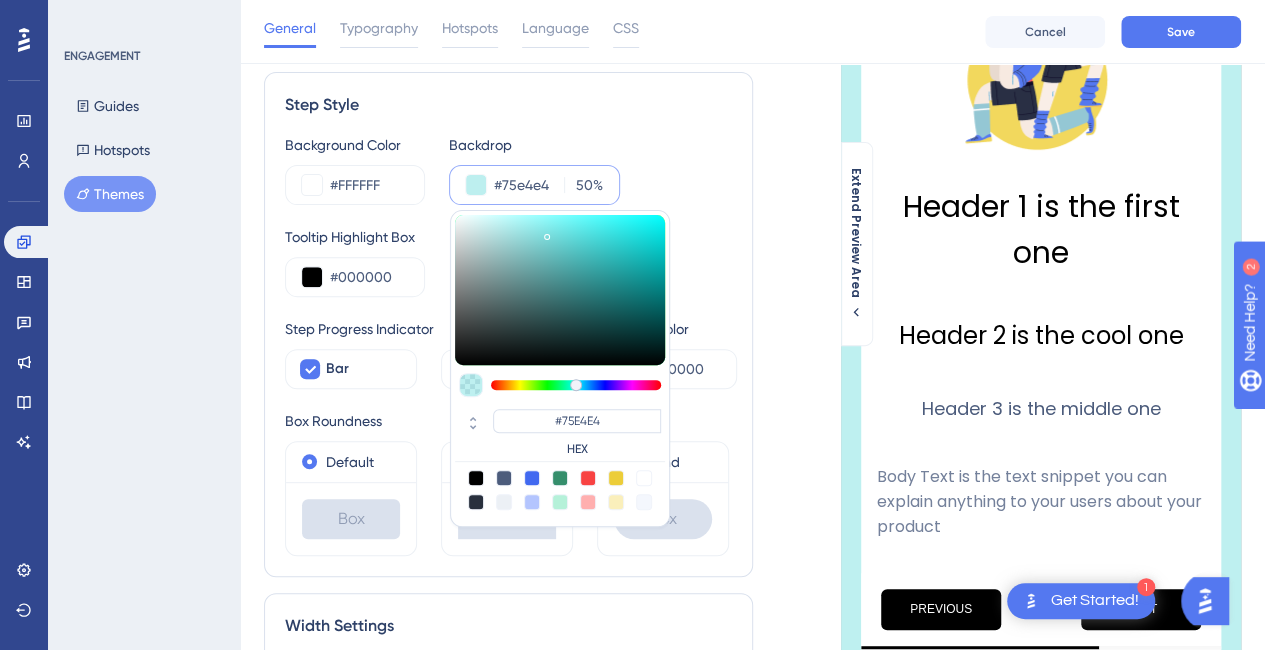type on "#74e4e4" 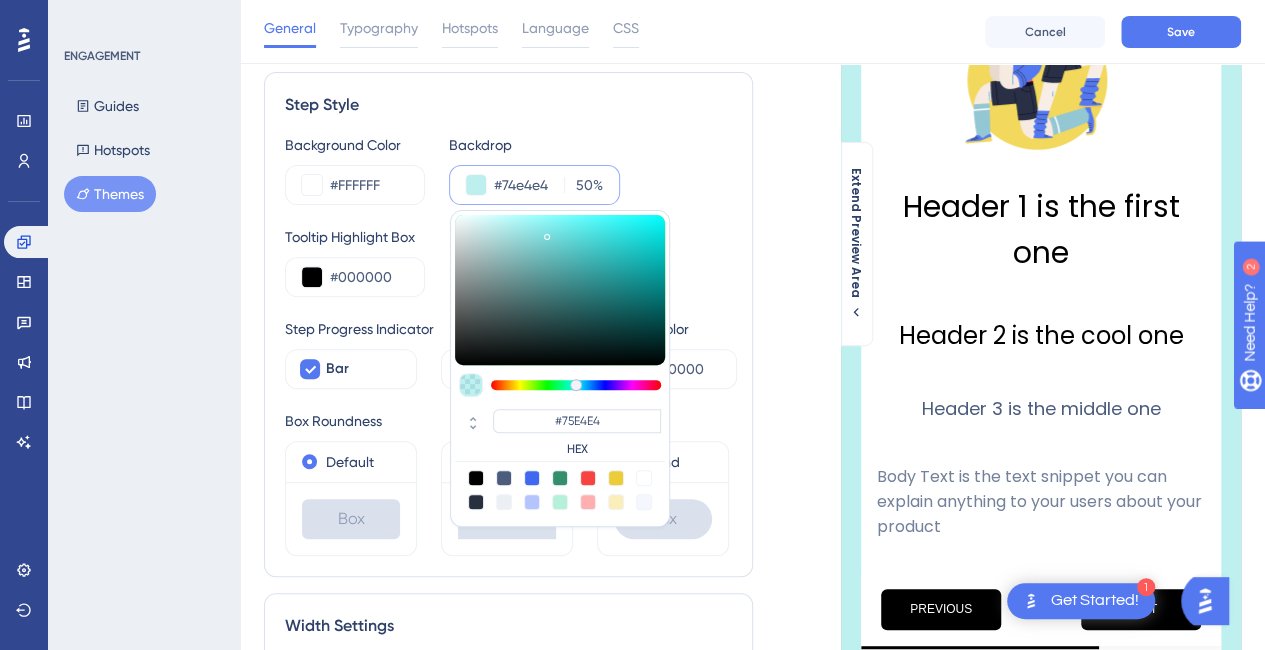 type on "#74E4E4" 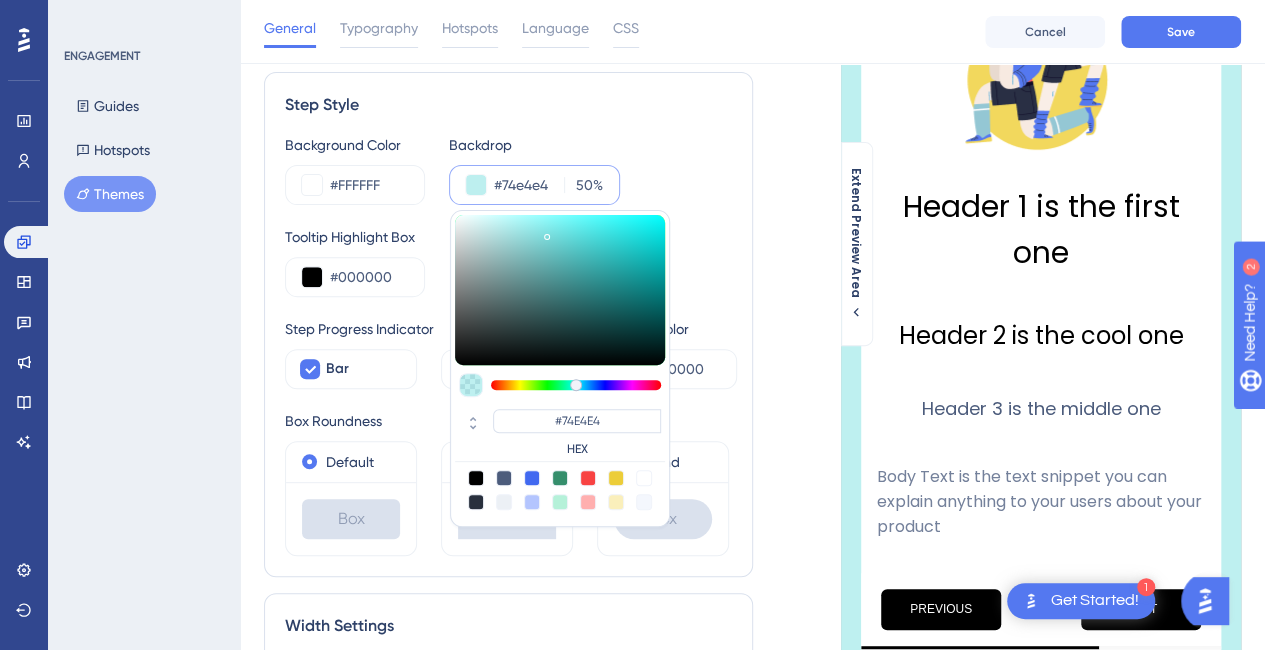 type on "#73e3e3" 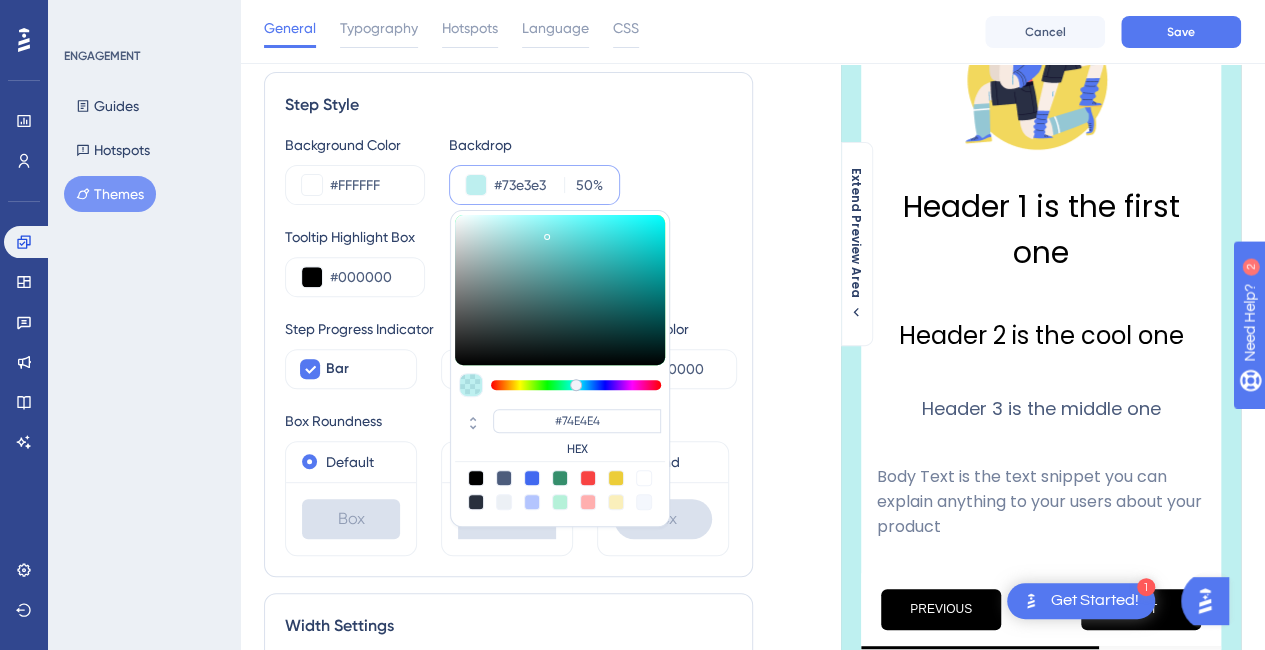 type on "#73E3E3" 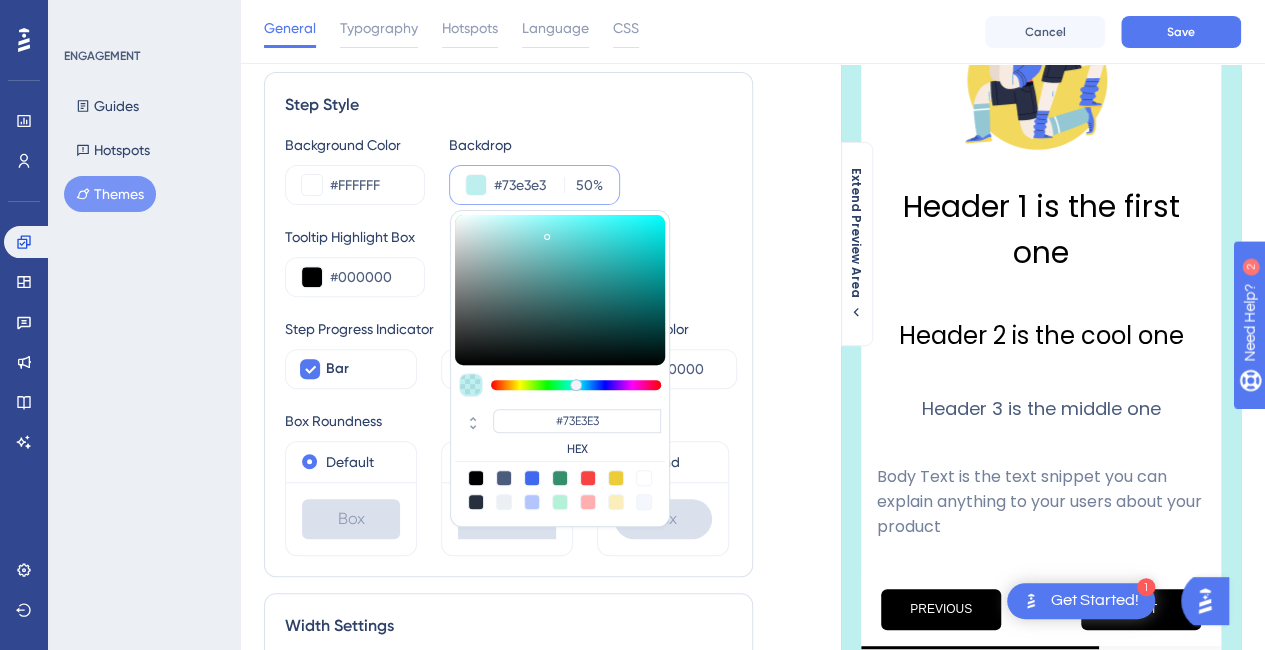 type on "#5e9191" 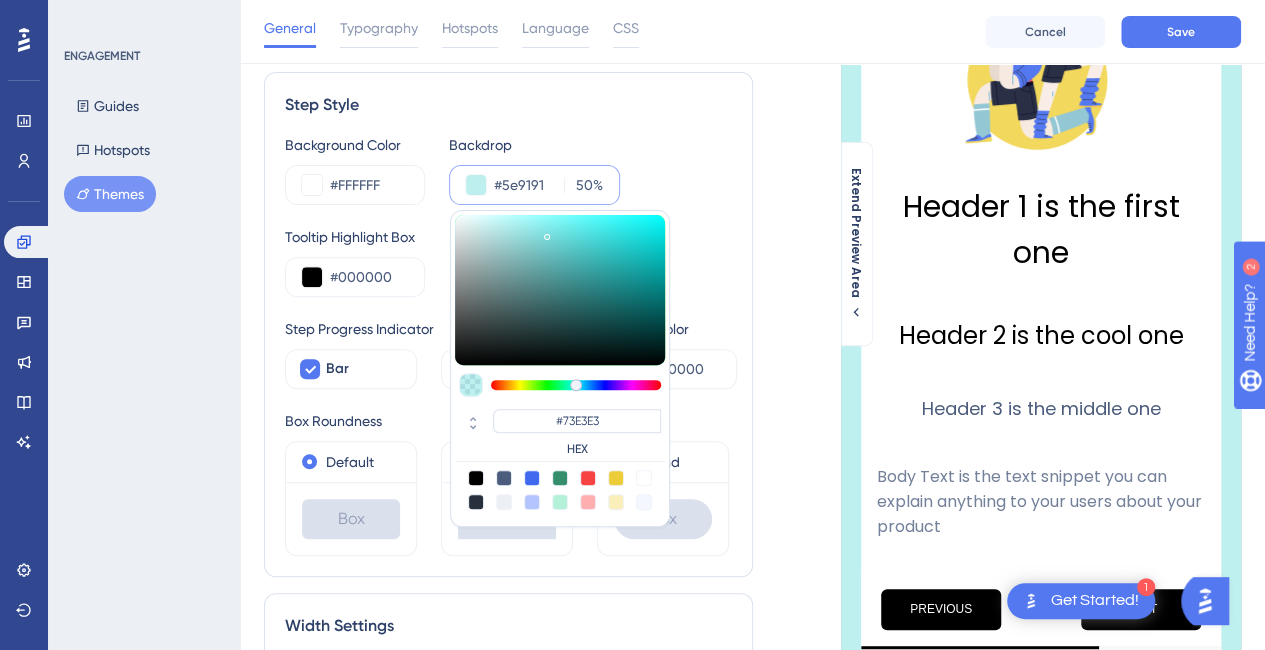 type on "#5E9191" 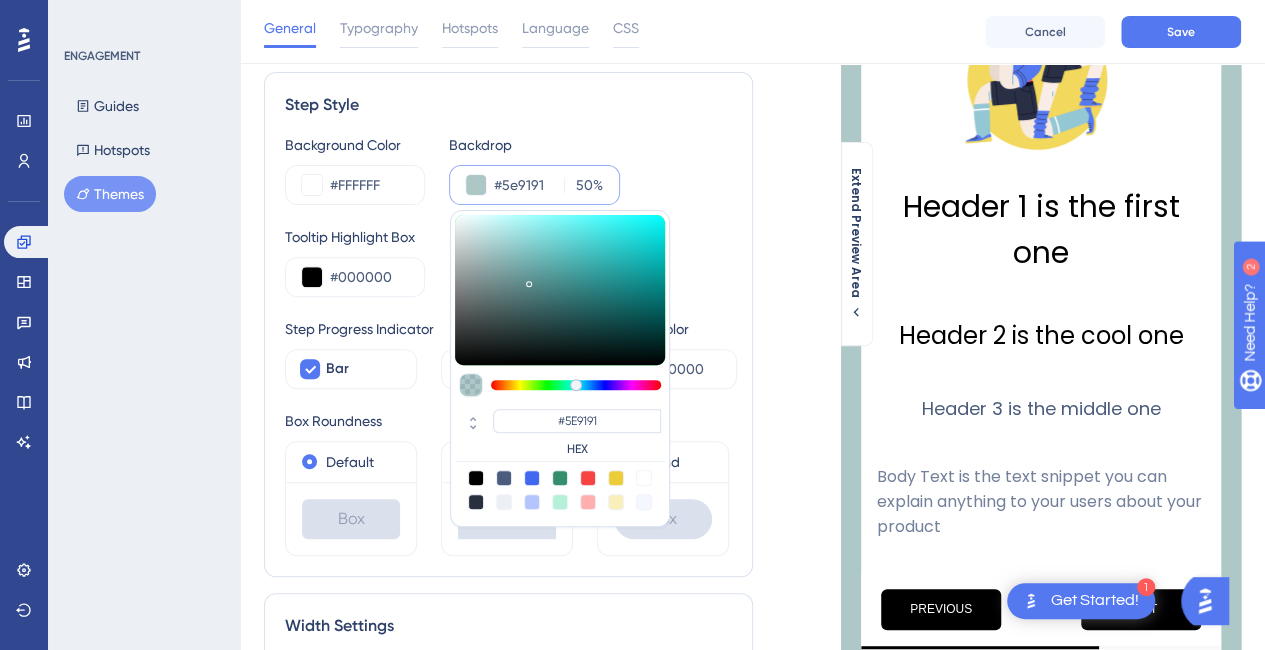type on "#303a3a" 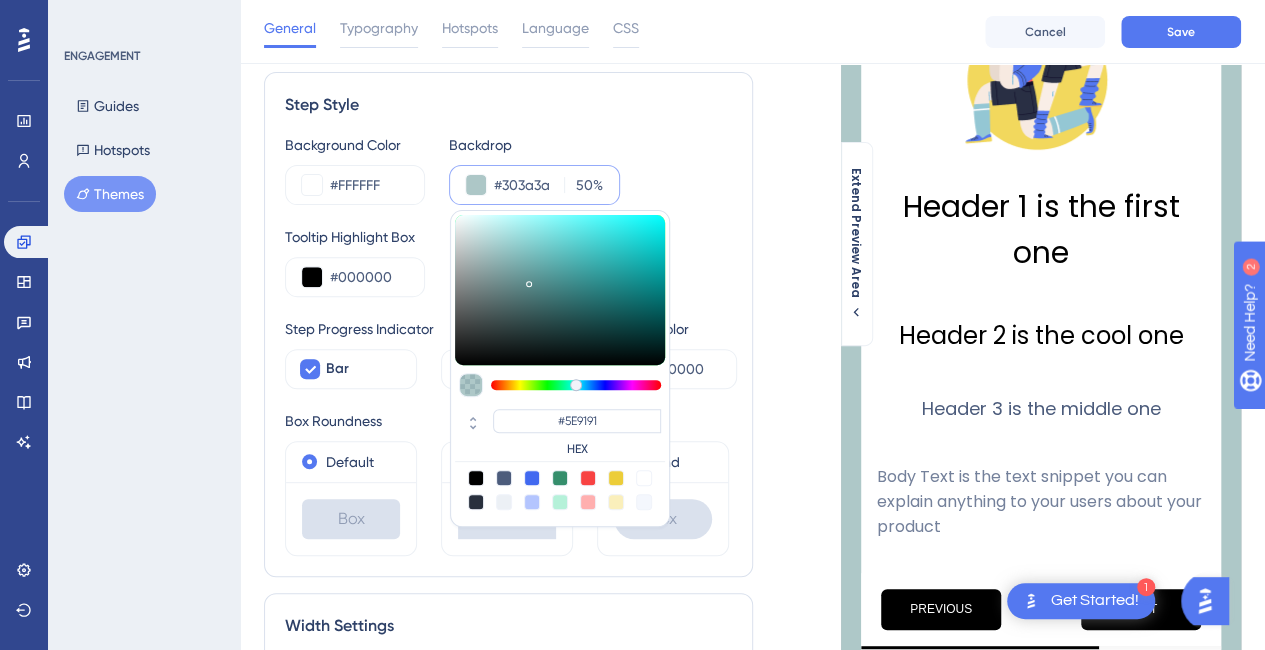 type on "#303A3A" 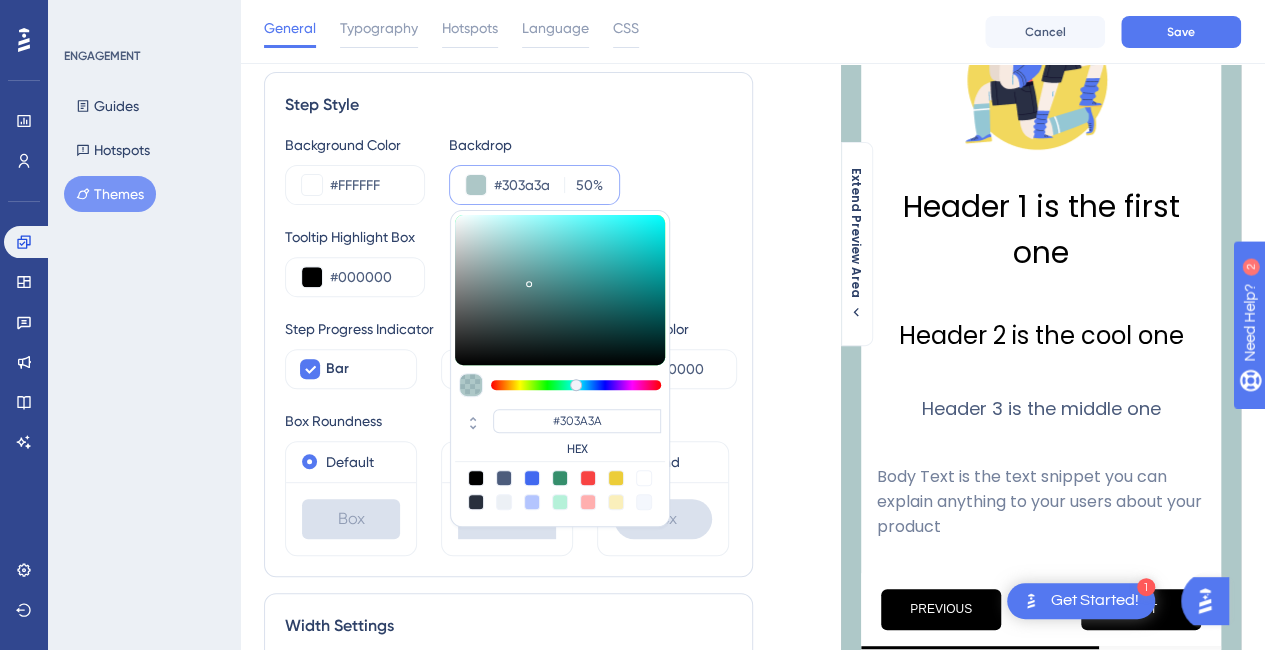 type on "#212626" 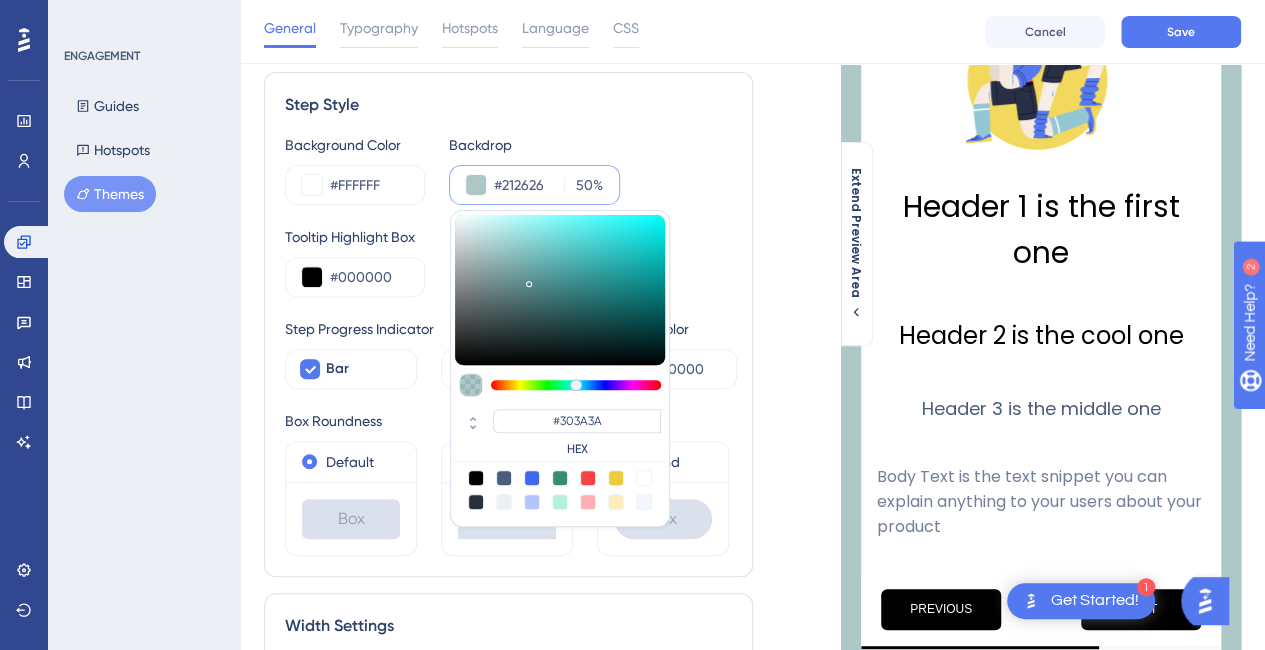 type on "#212626" 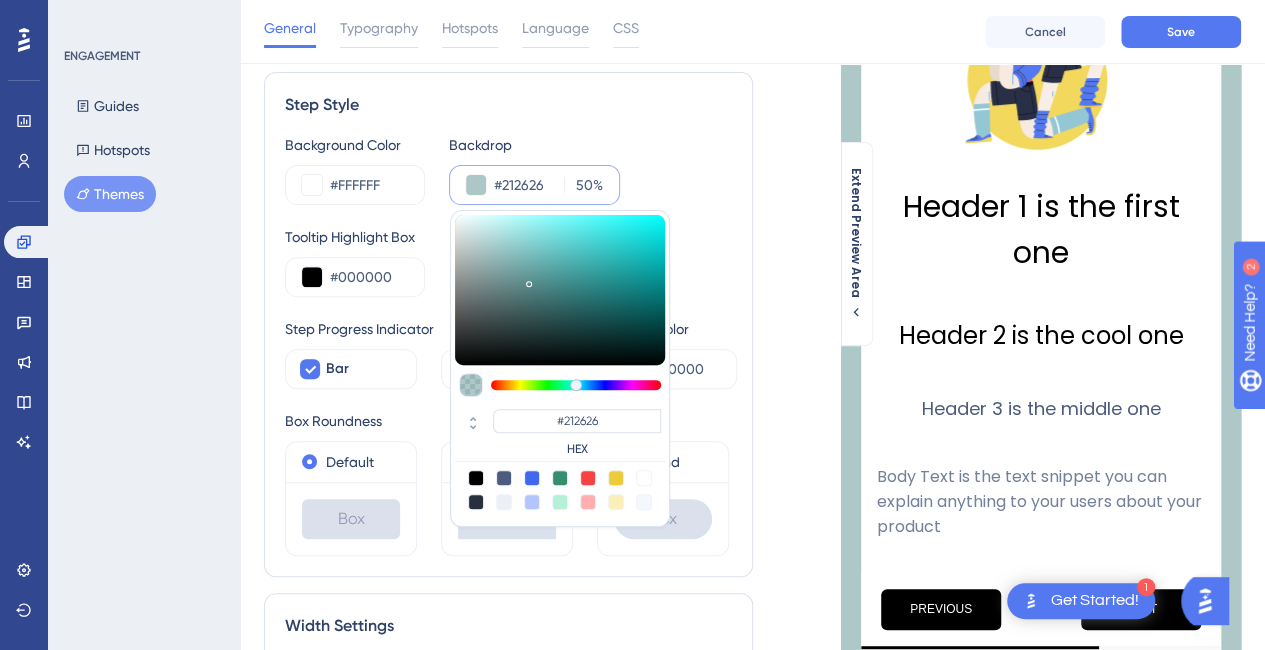 type on "#1f2424" 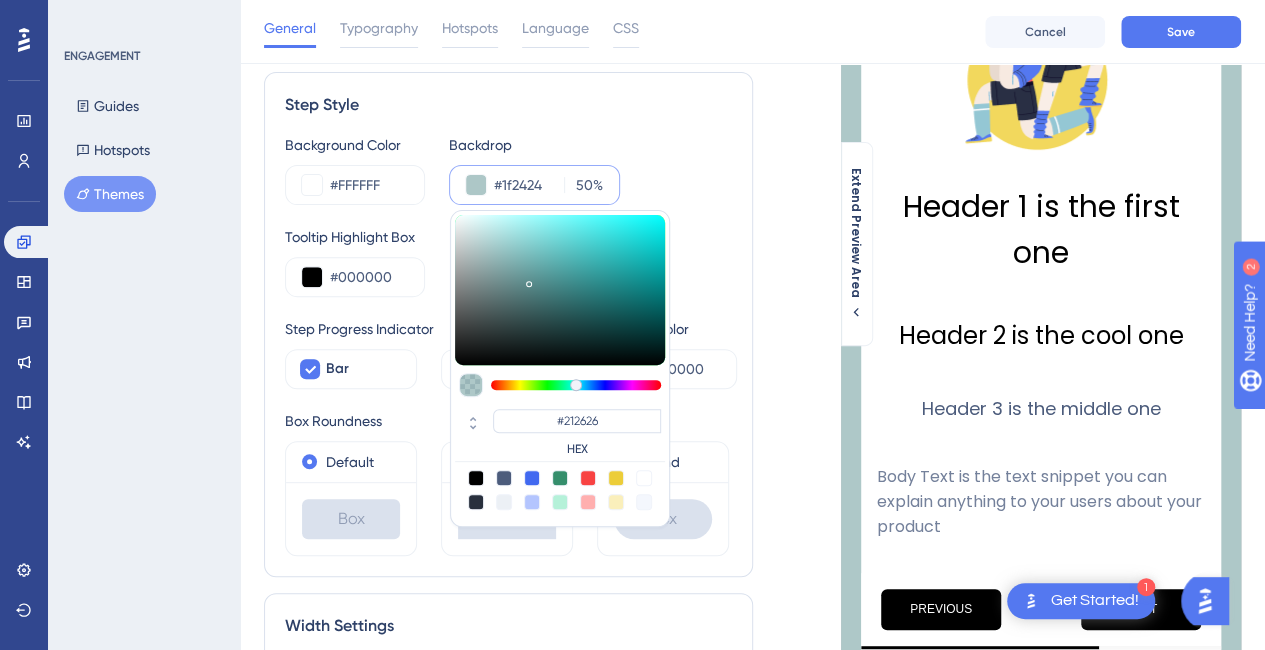 type on "#1F2424" 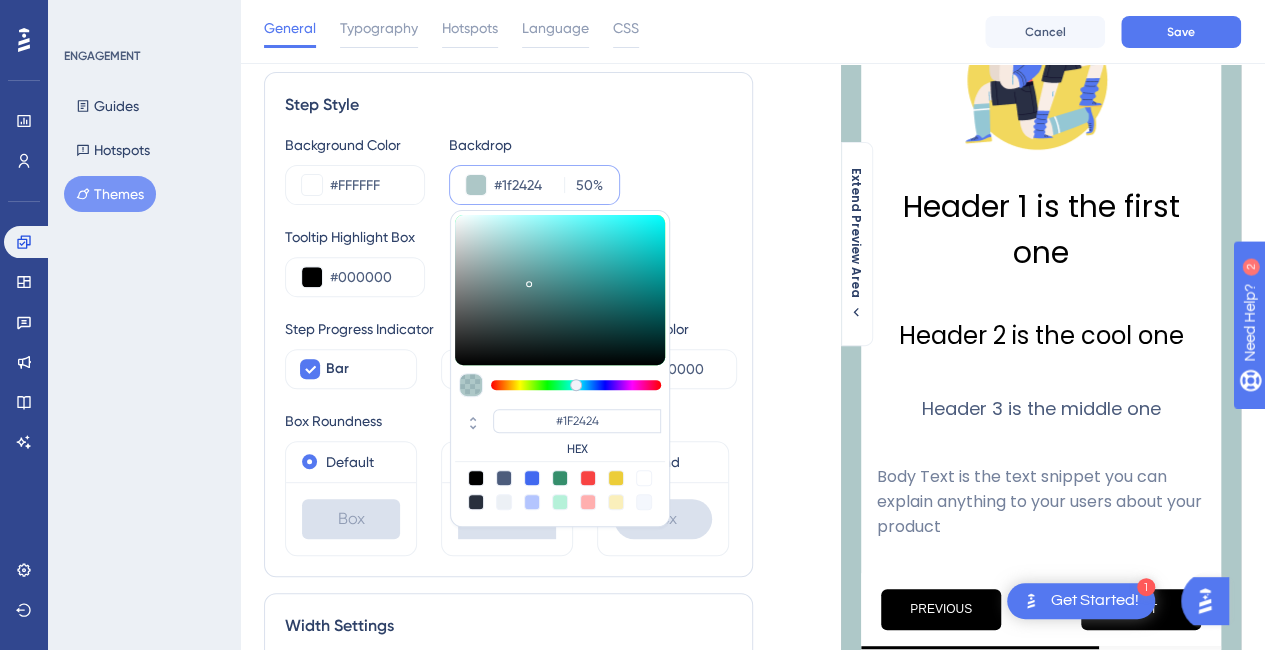 type on "#151818" 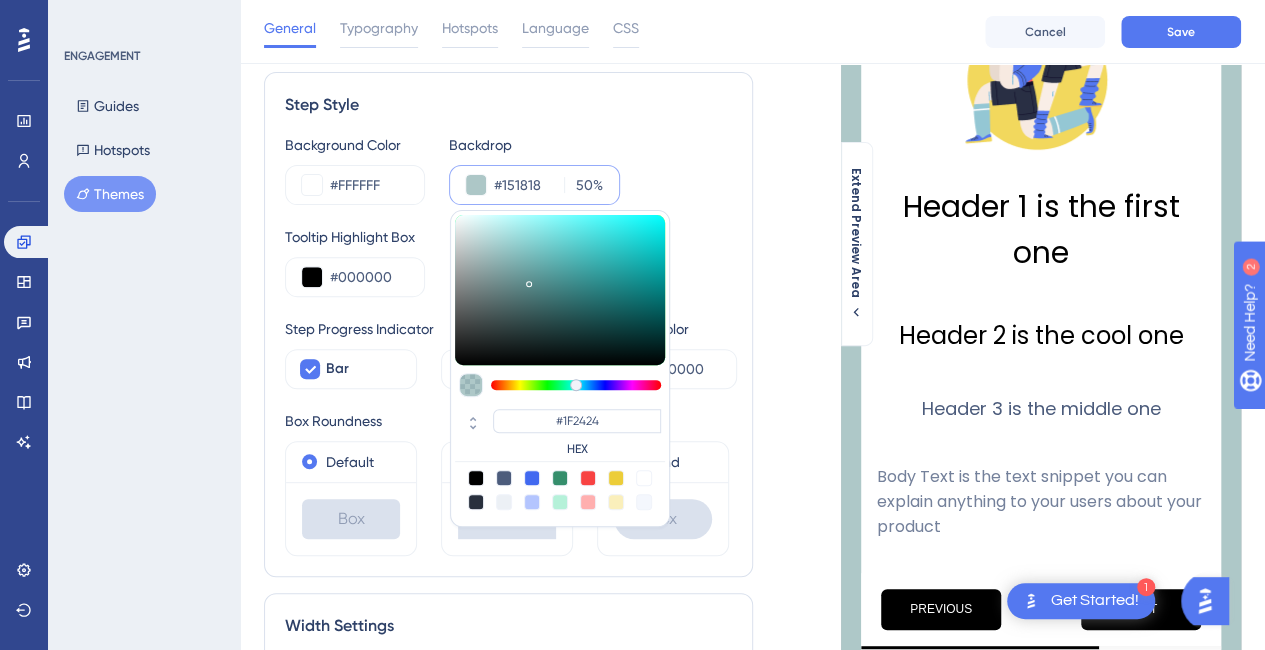 type on "#151818" 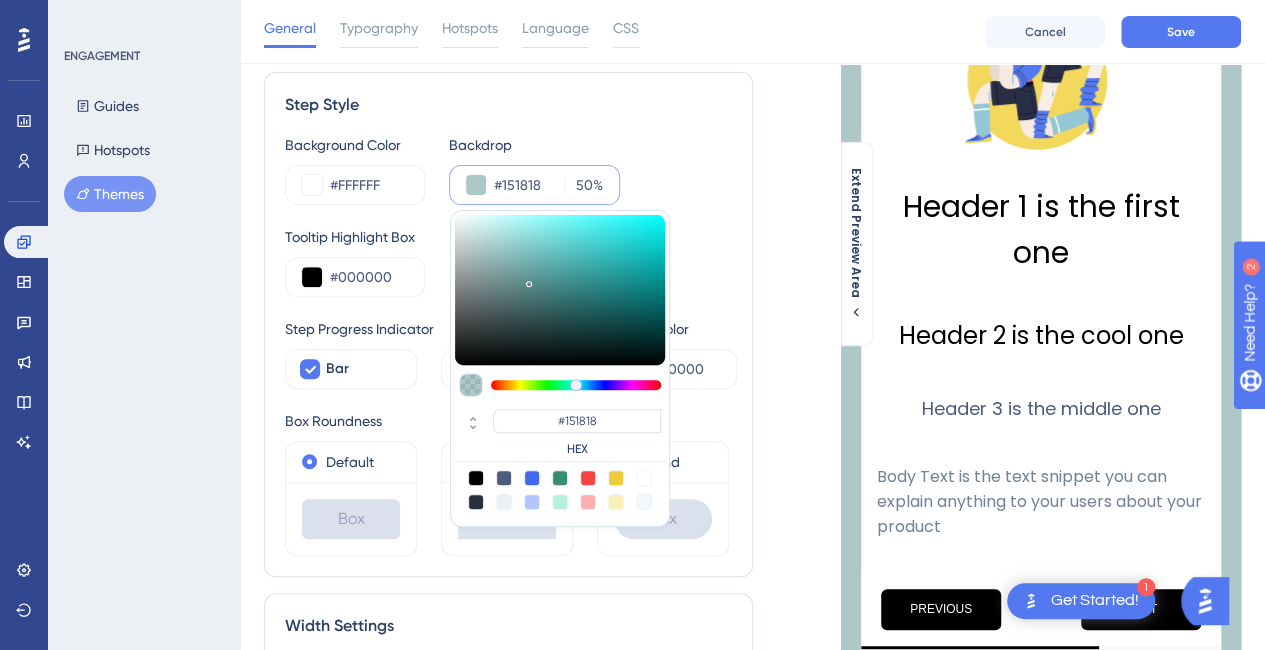 type on "#0b0c0c" 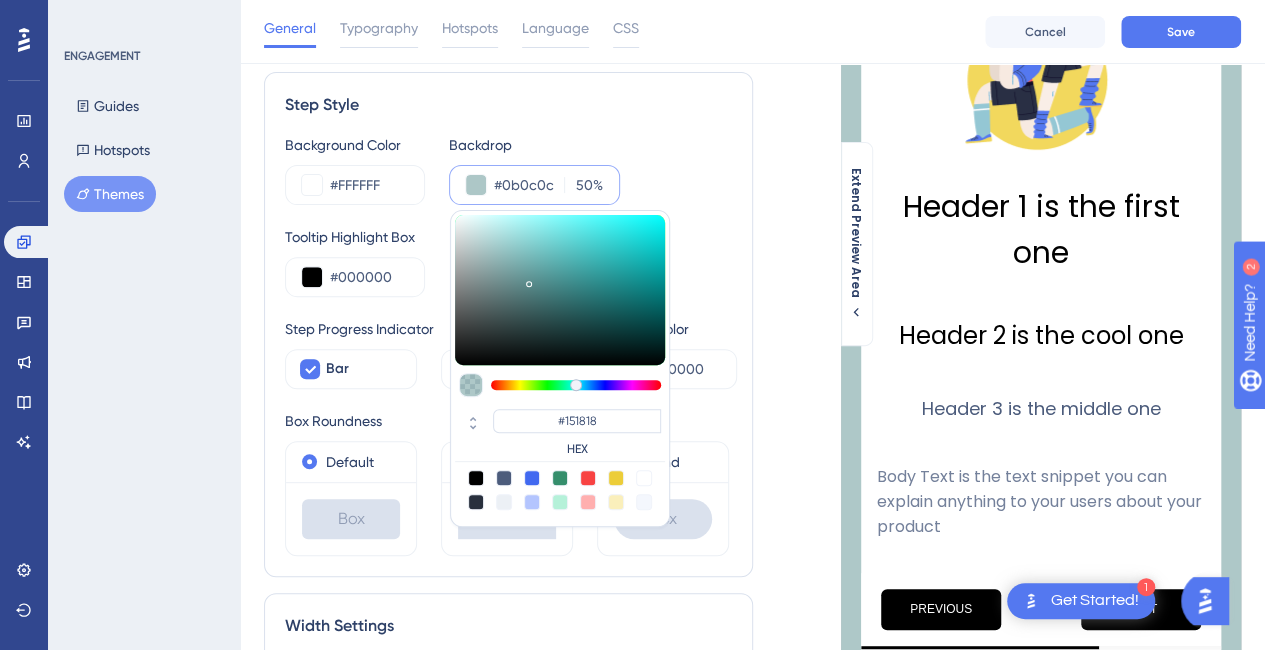 type on "#0B0C0C" 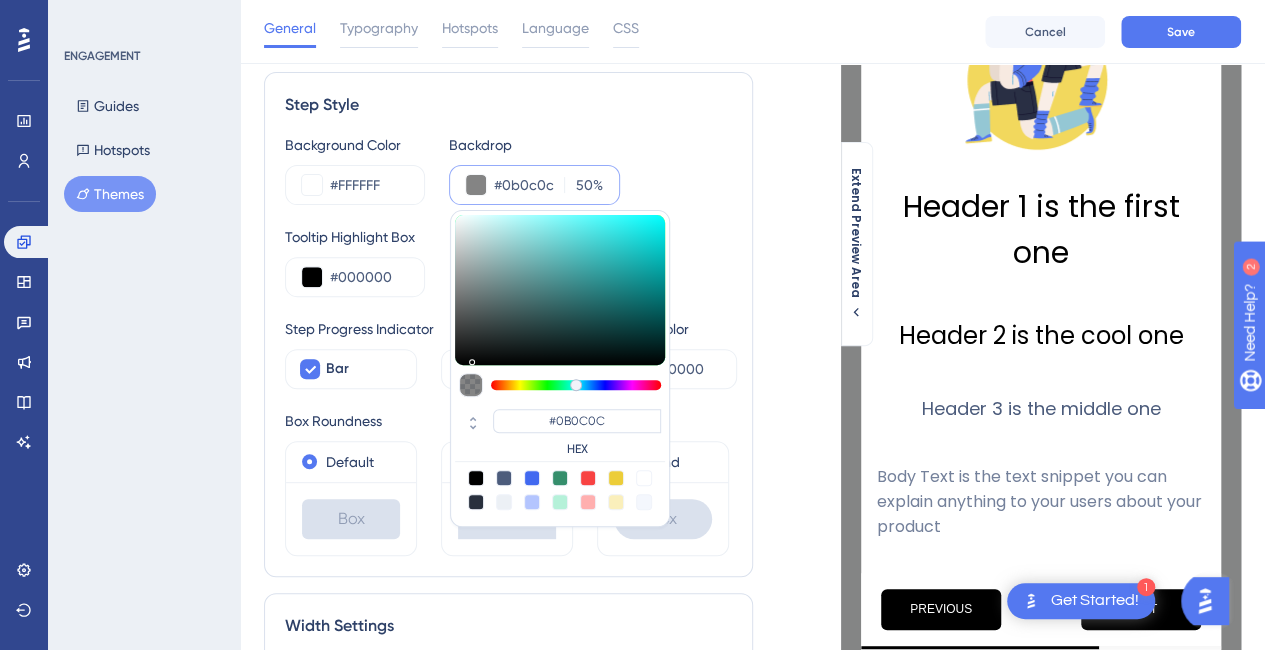 type on "#040404" 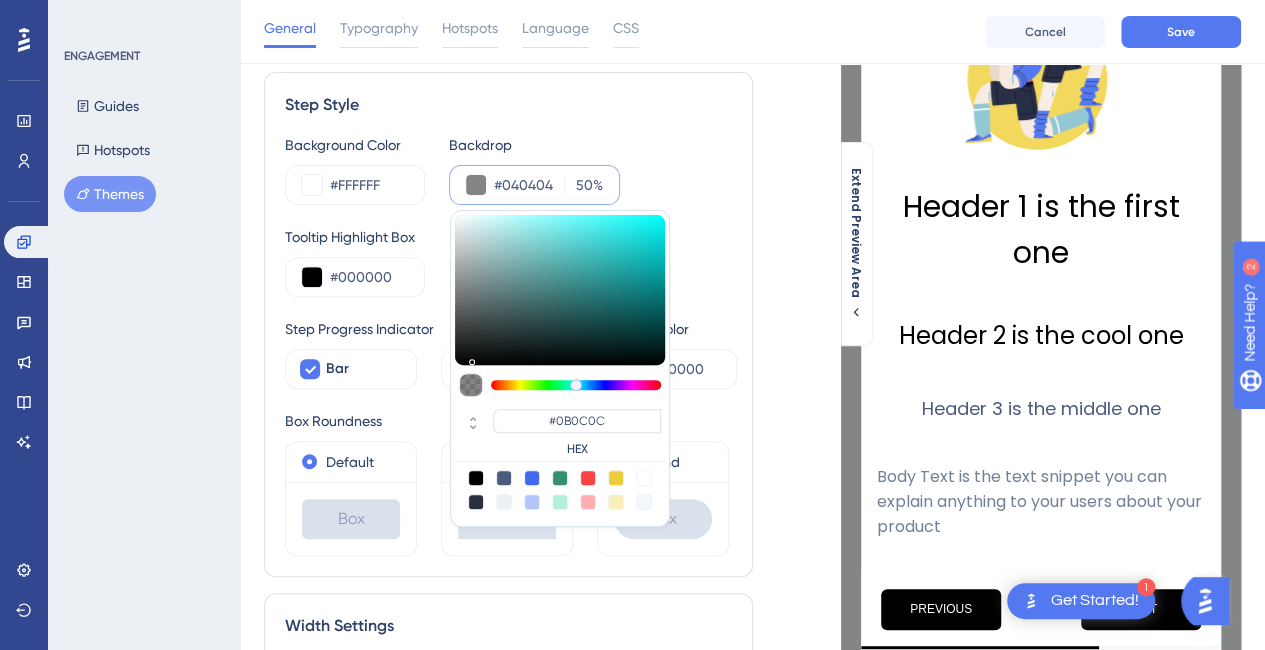 type on "#040404" 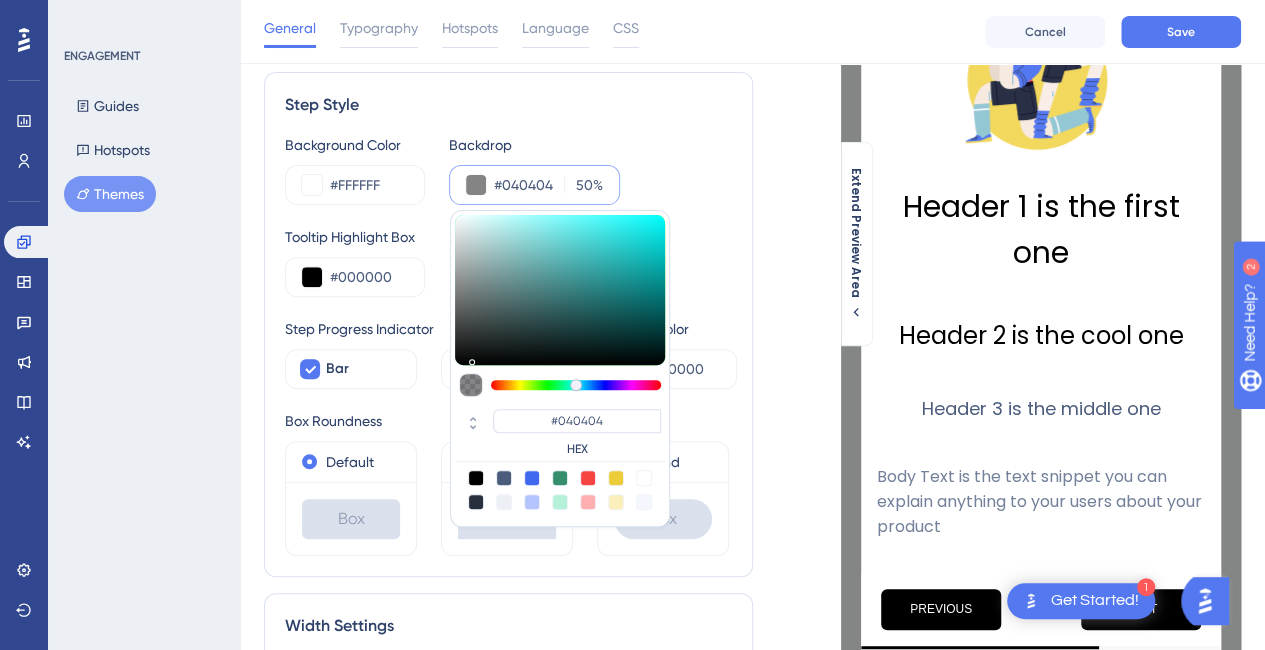 type on "#020202" 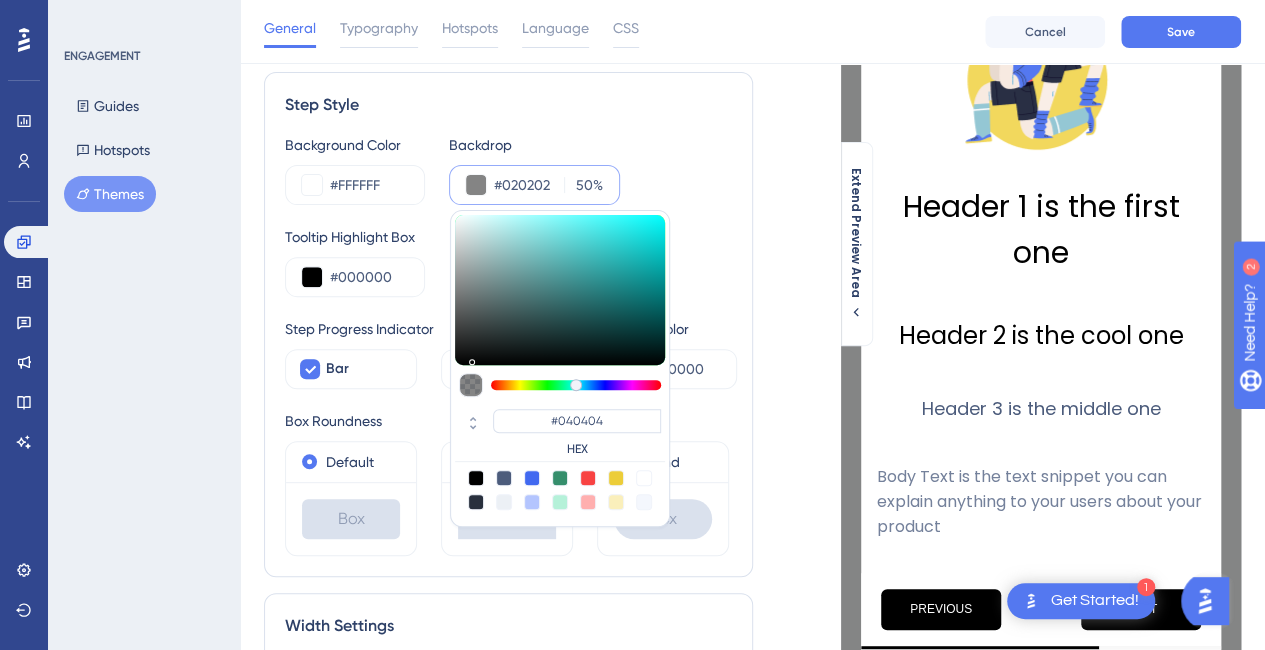 type on "#020202" 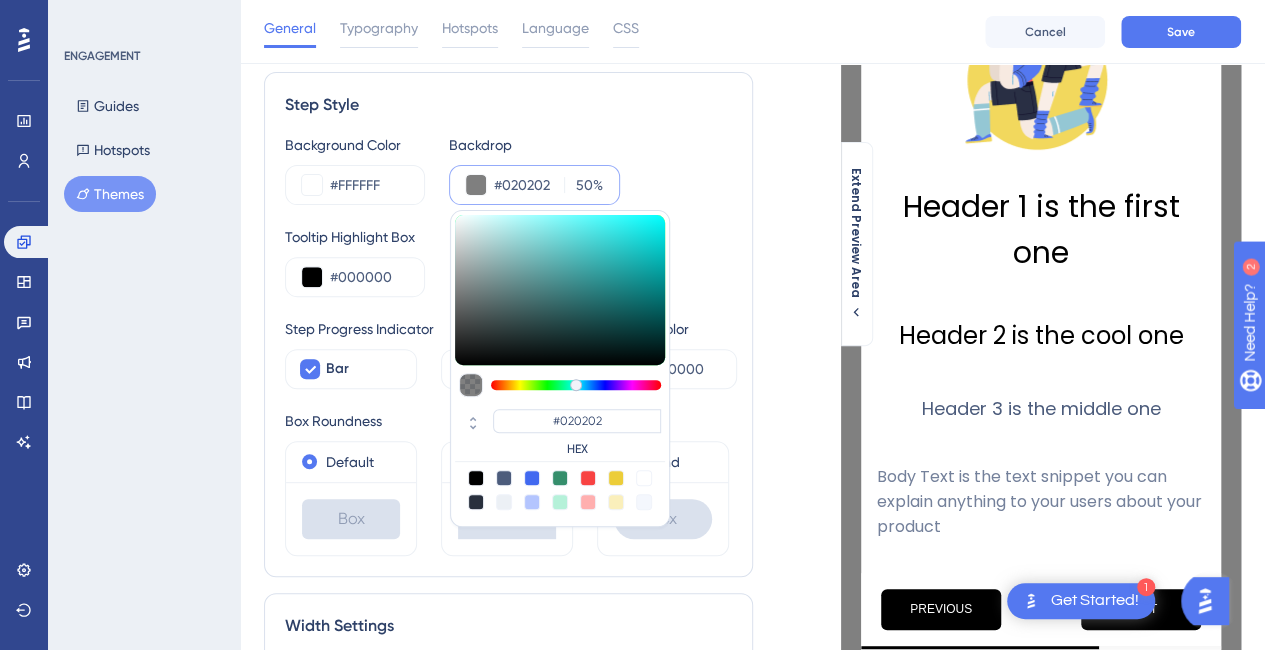 type on "#040404" 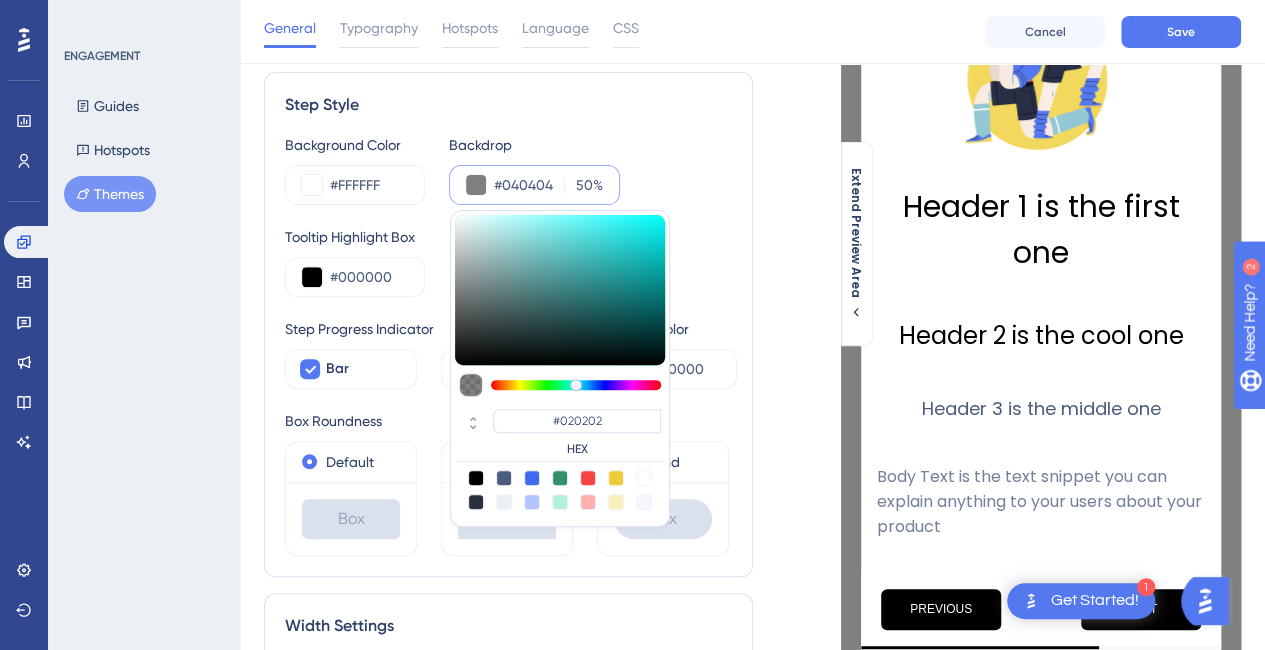 type on "#040404" 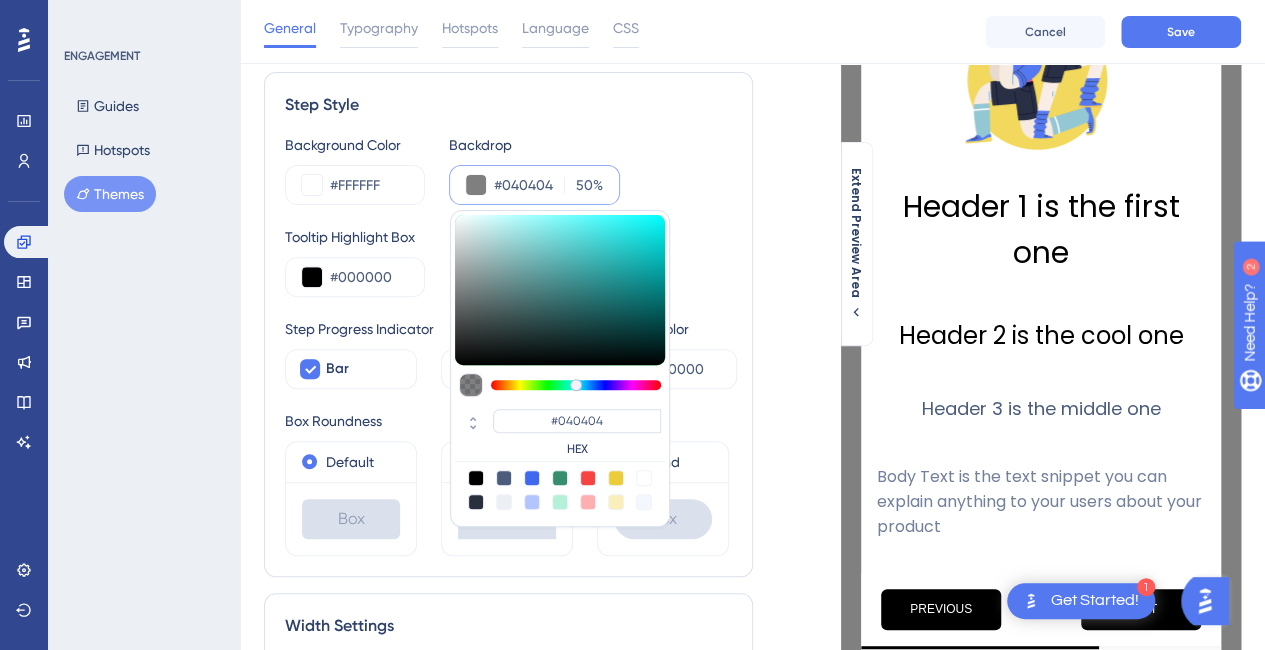 type on "#101212" 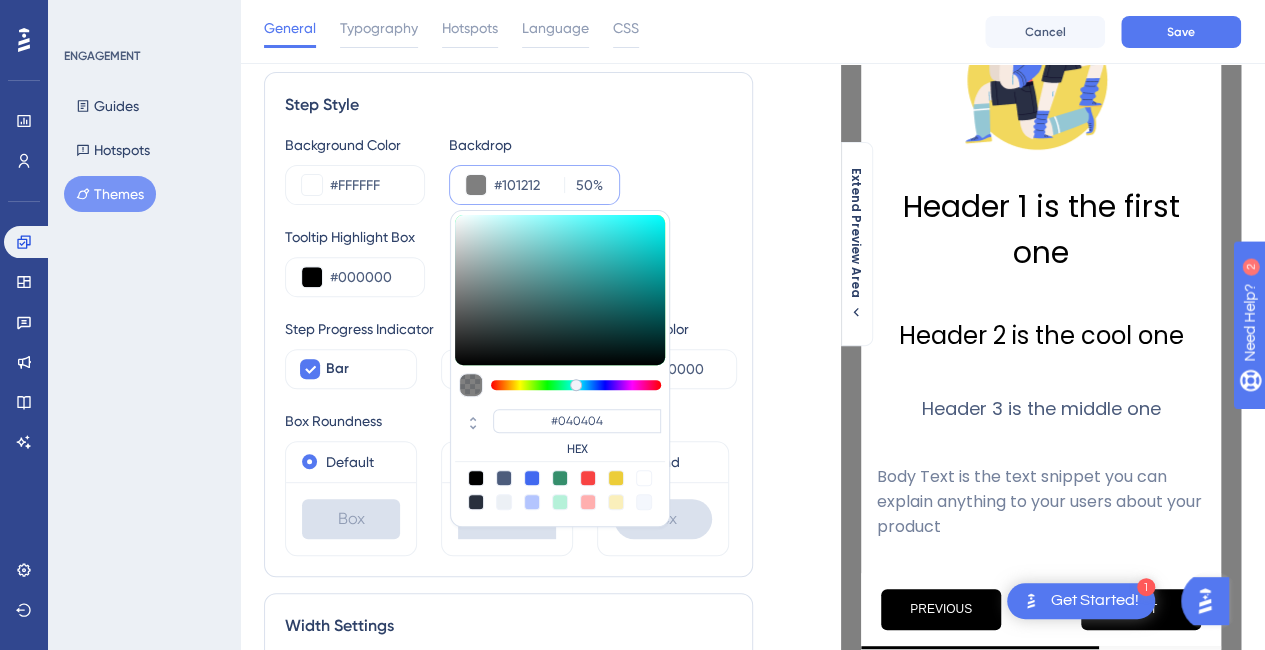 type on "#101212" 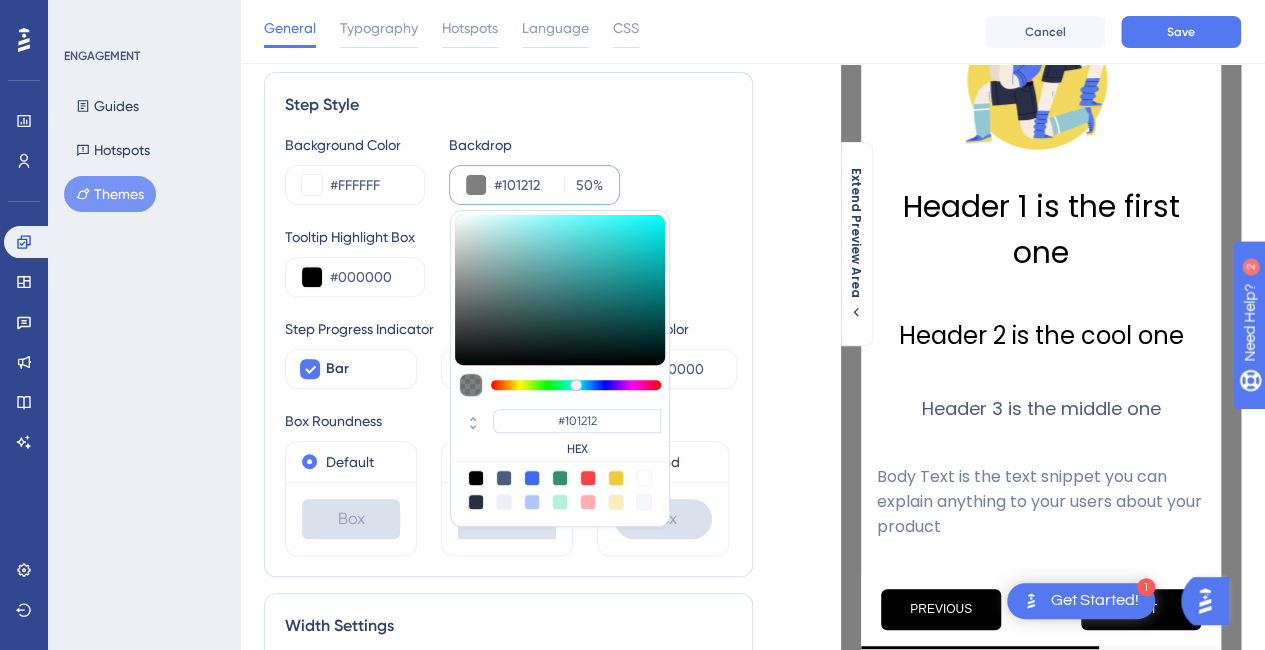 type on "#333e3e" 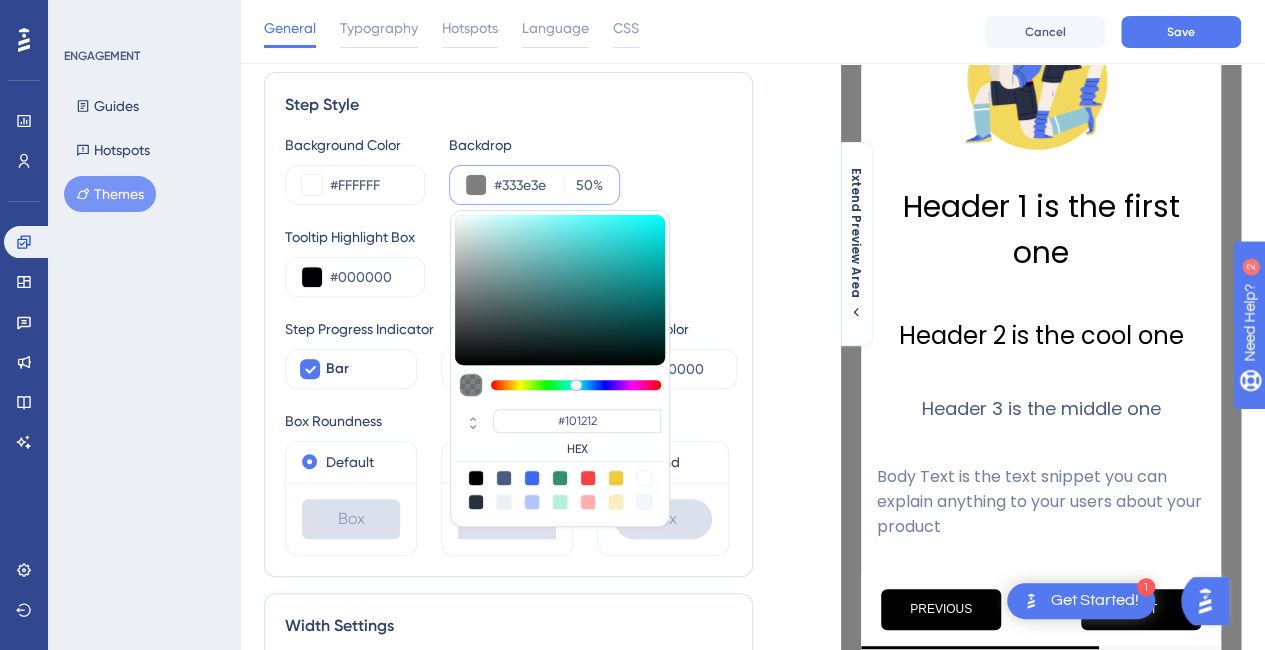 type on "#333E3E" 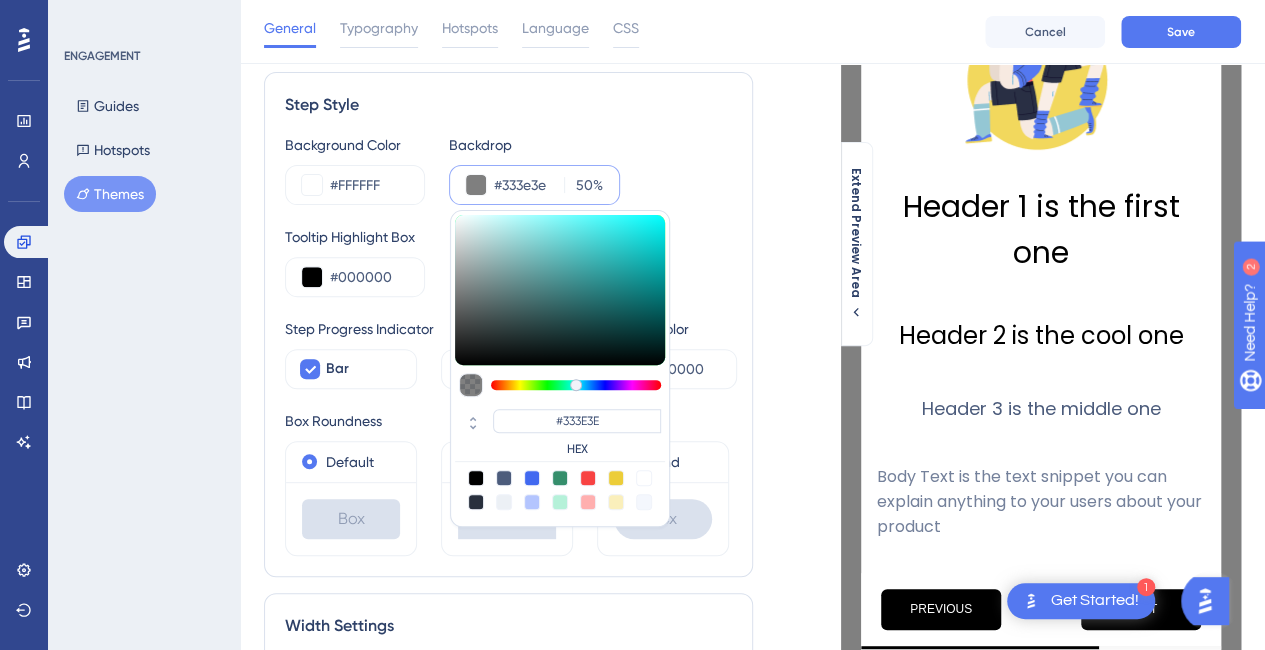 type on "#488c8c" 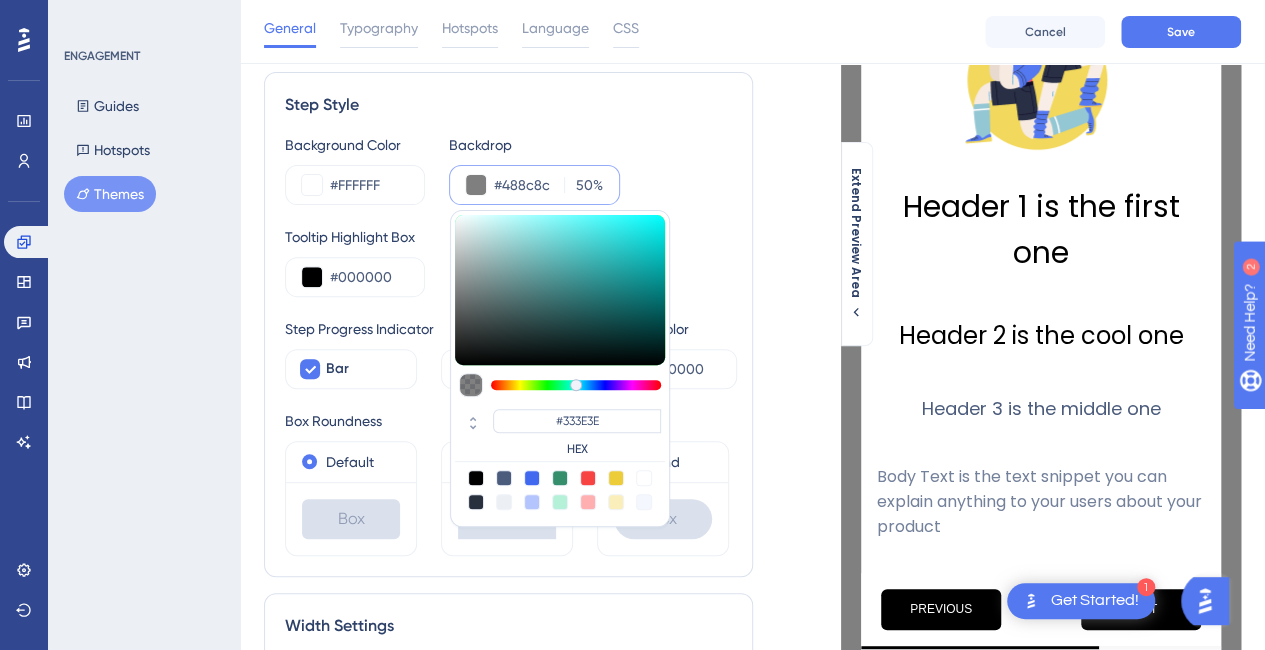 type on "#488C8C" 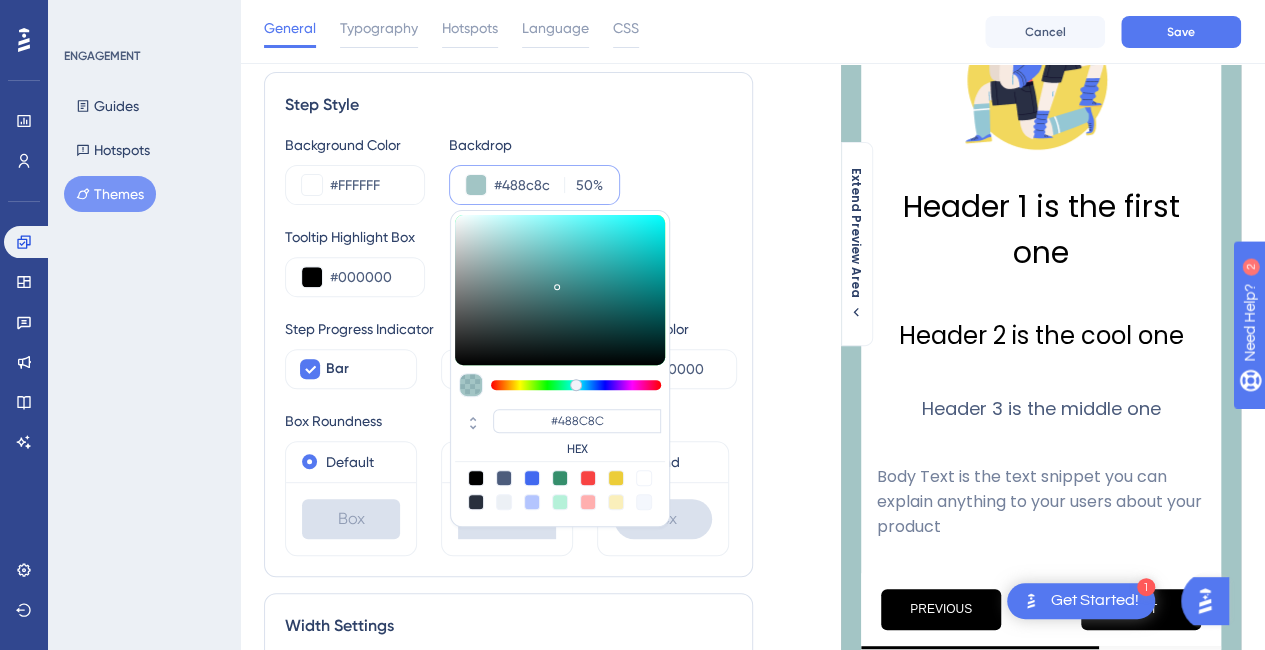 type on "#3db5b5" 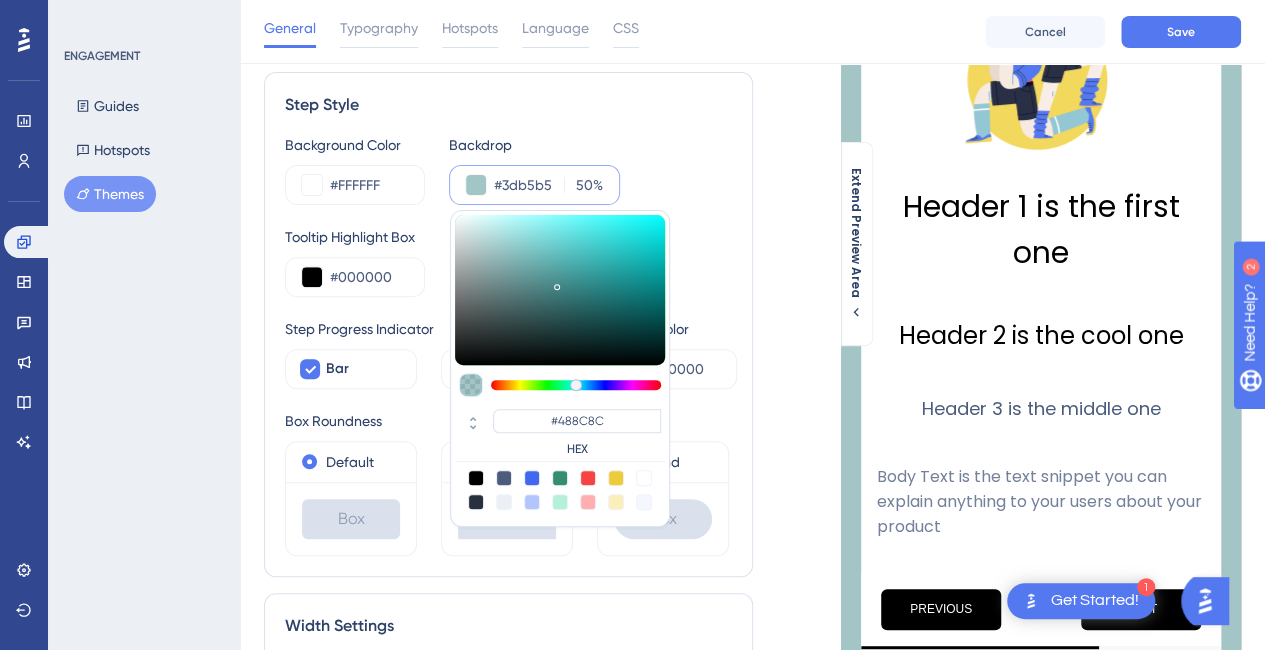 type on "#3DB5B5" 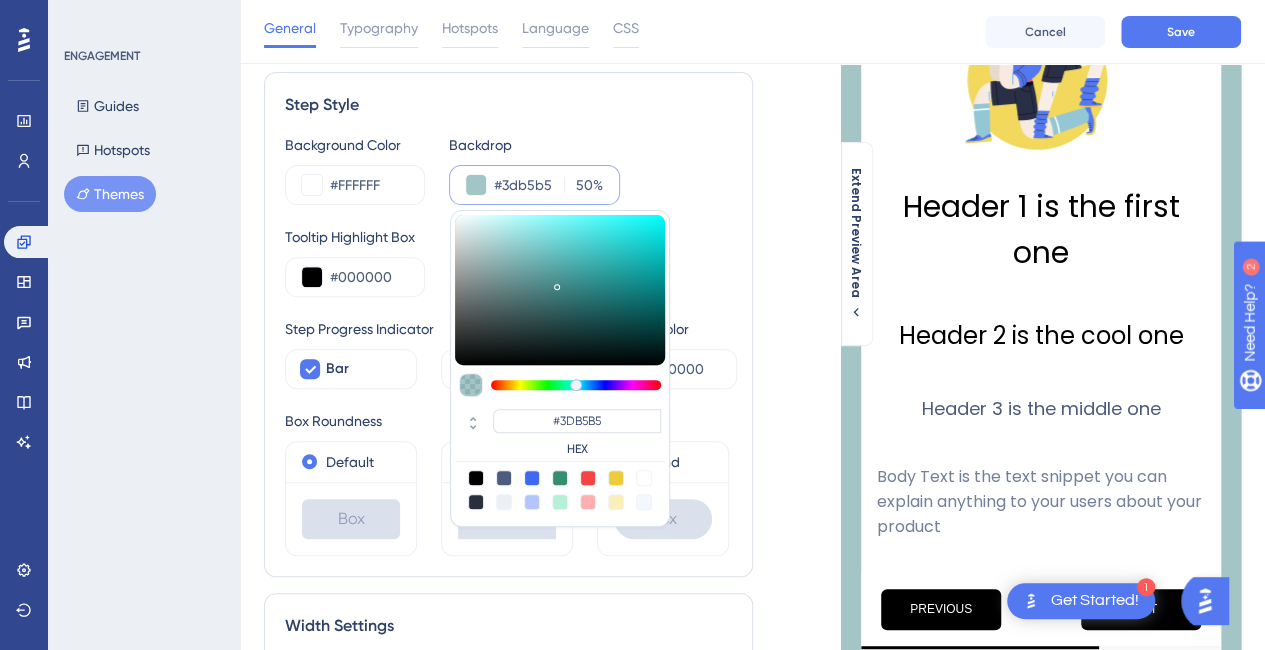 type on "#2ae8e8" 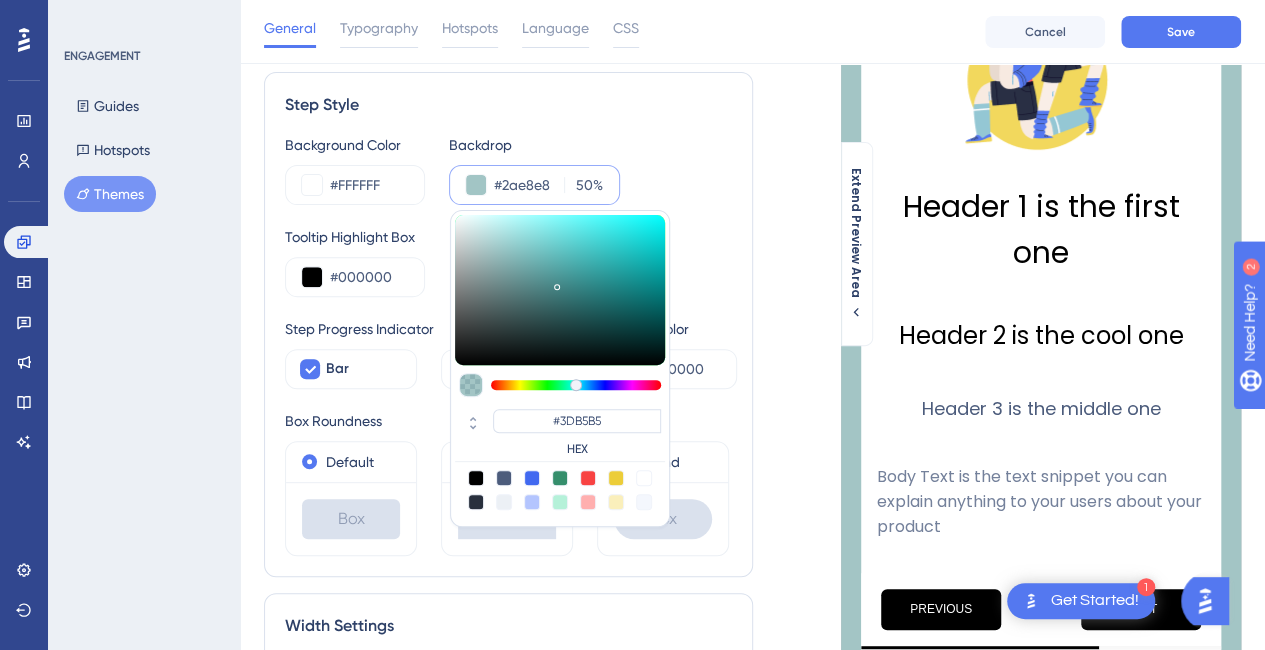 type on "#2AE8E8" 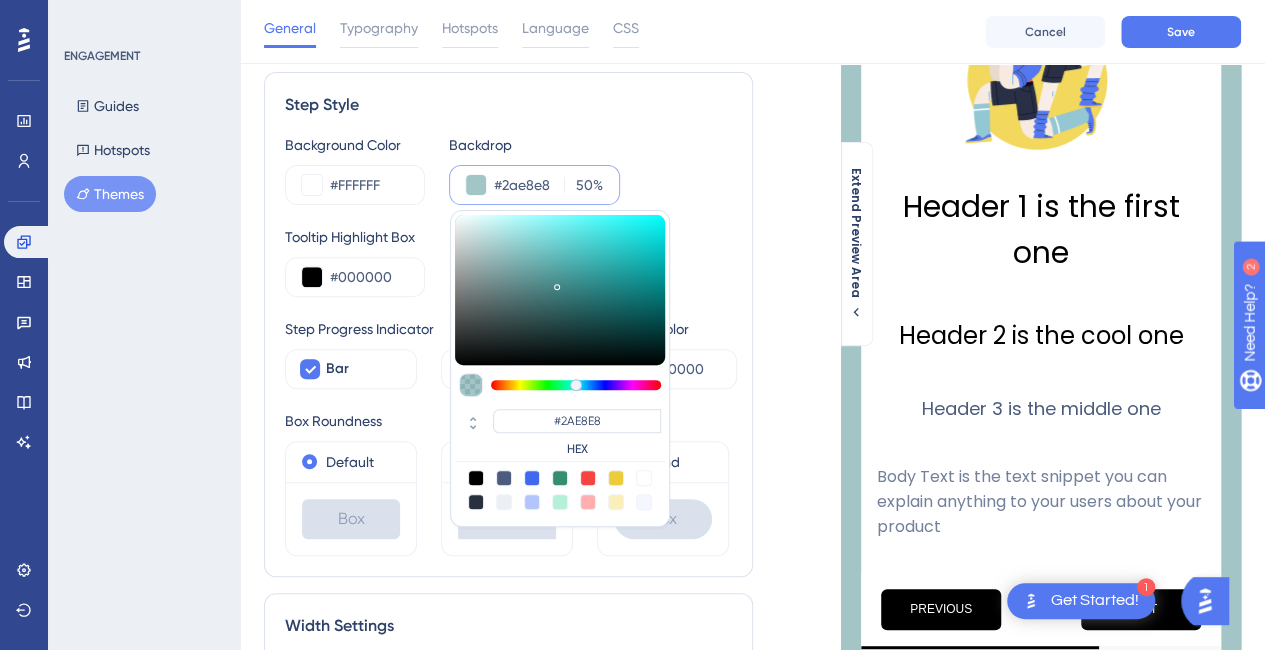 type on "#1dffff" 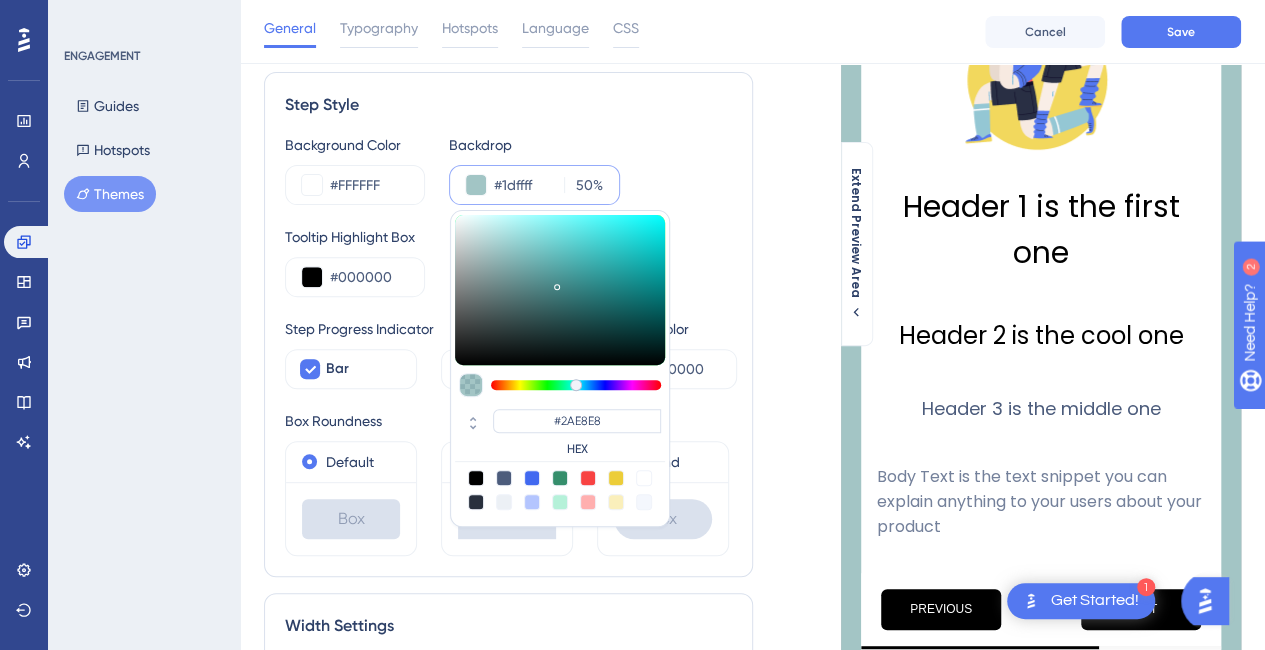 type on "#1DFFFF" 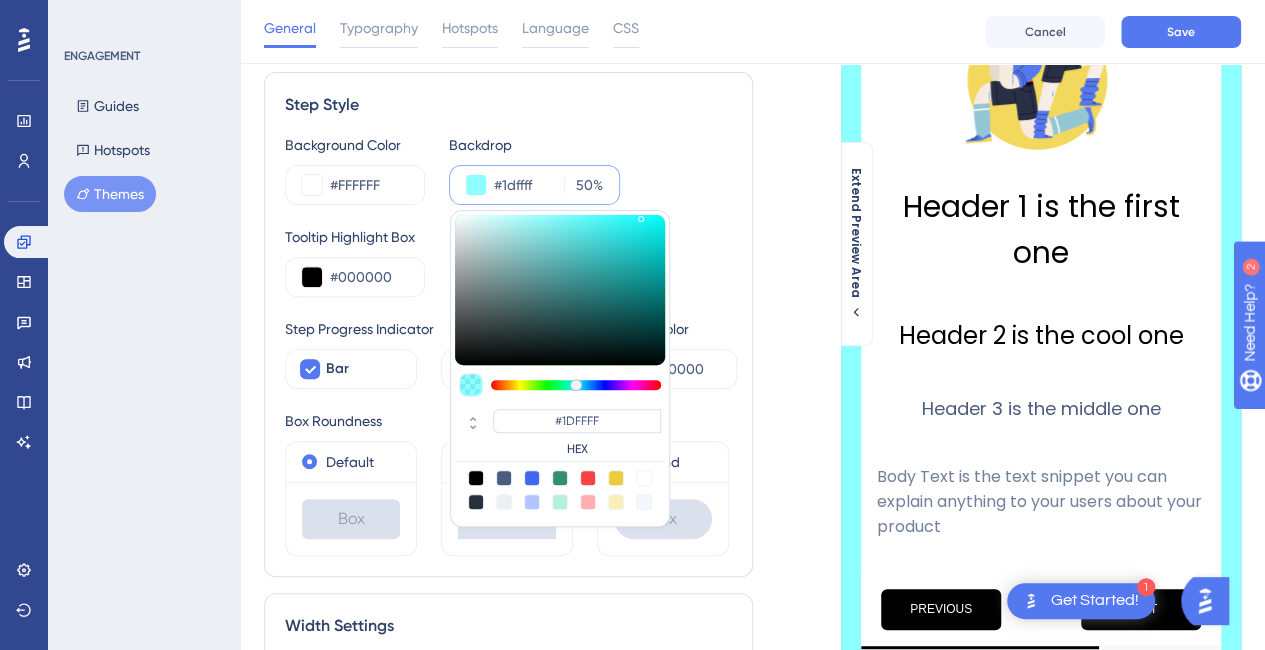 type on "#26e8e8" 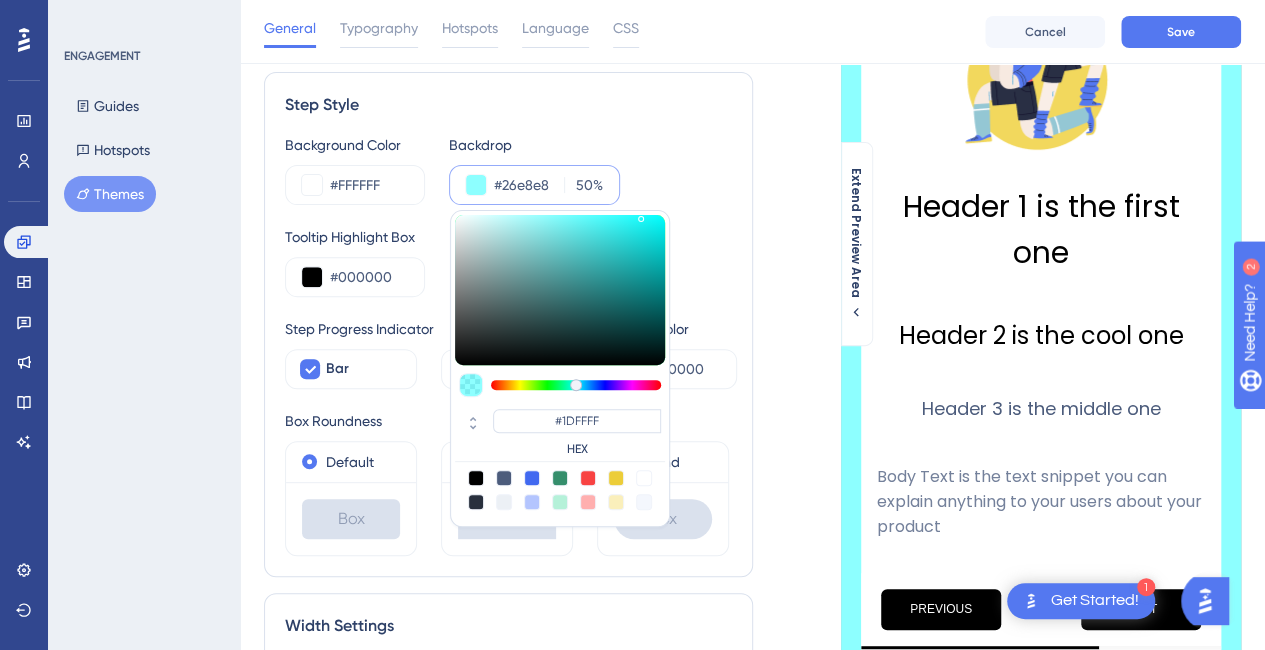 type on "#26E8E8" 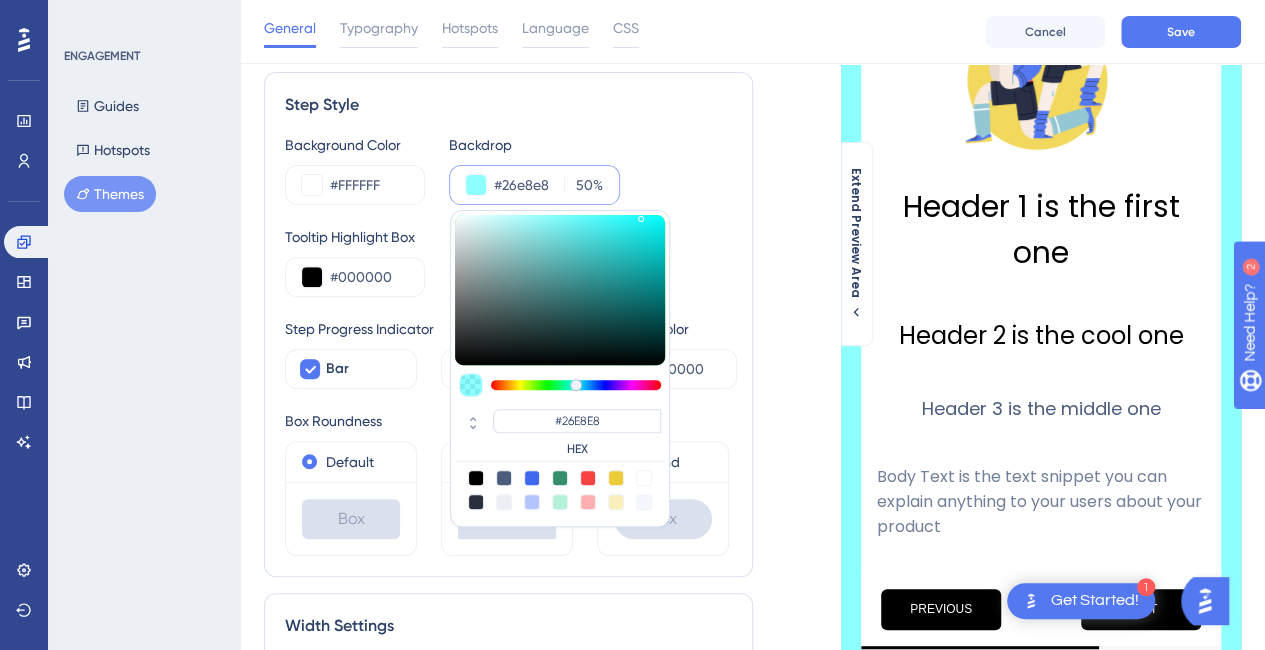 type on "#368f8f" 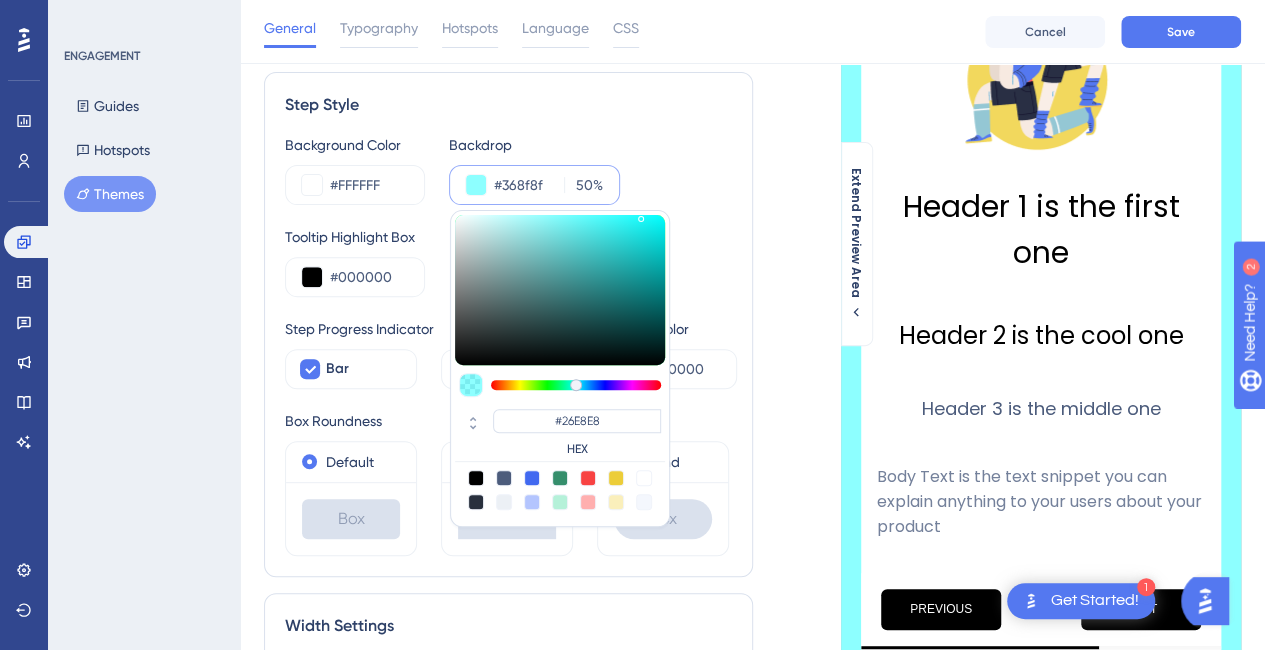 type on "#368F8F" 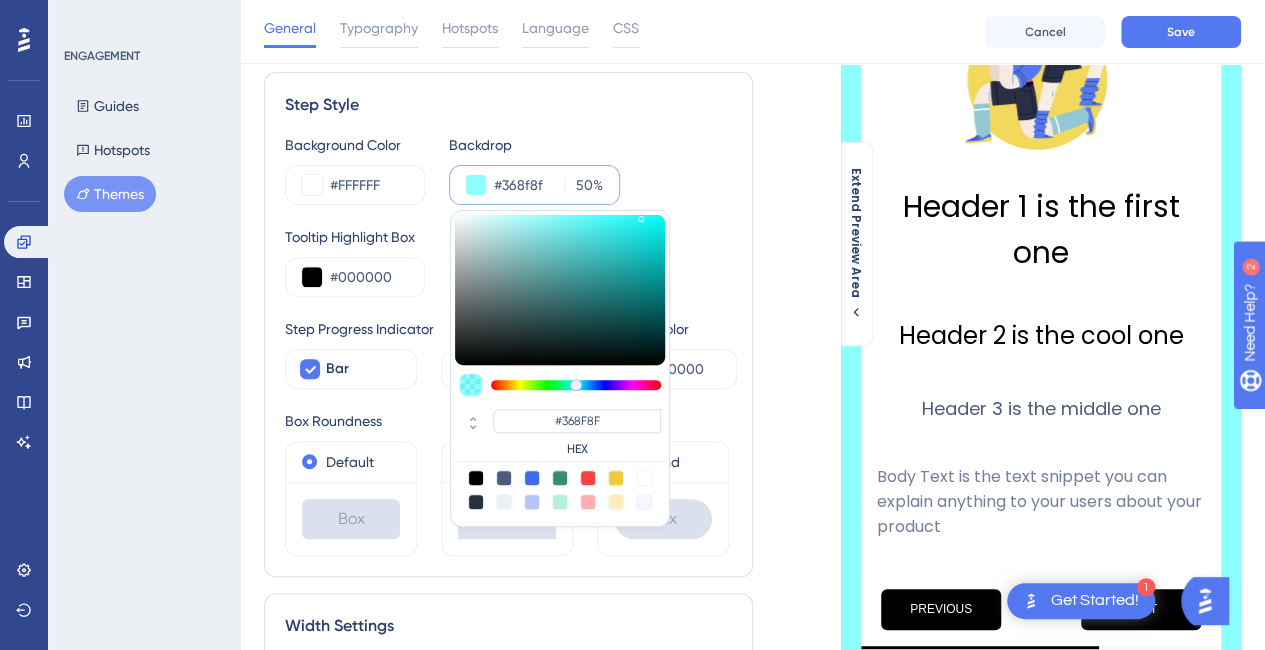 type on "#357b7b" 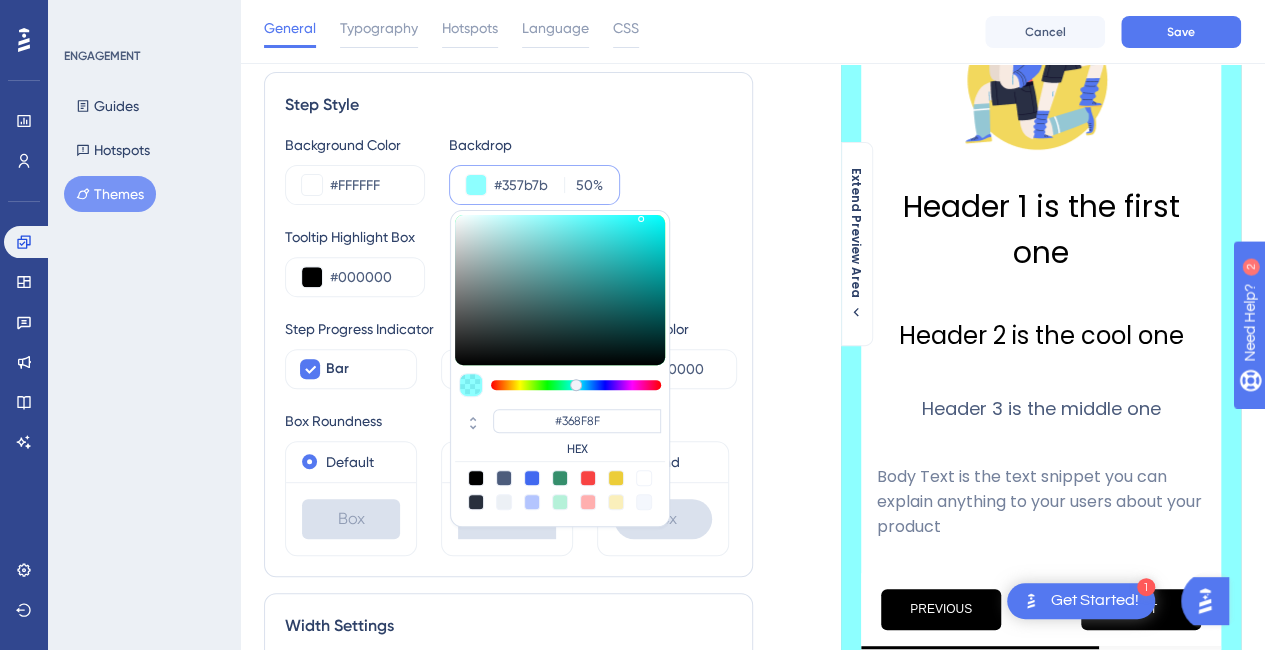 type on "#357B7B" 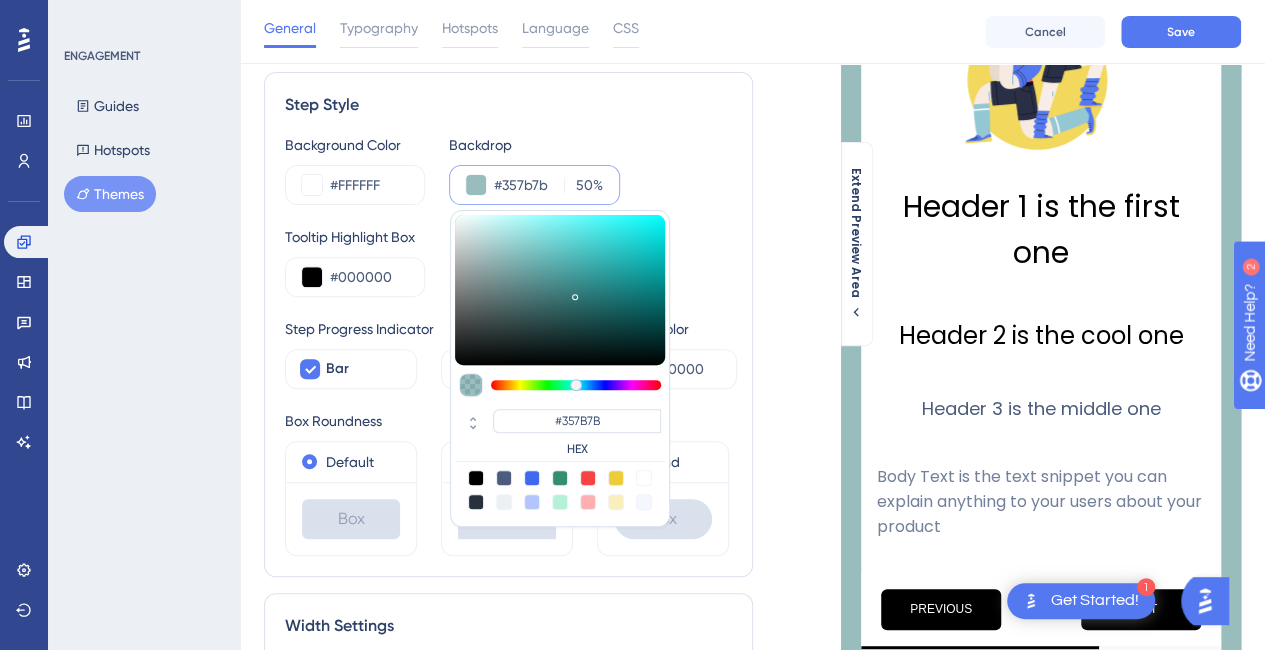 type on "#347878" 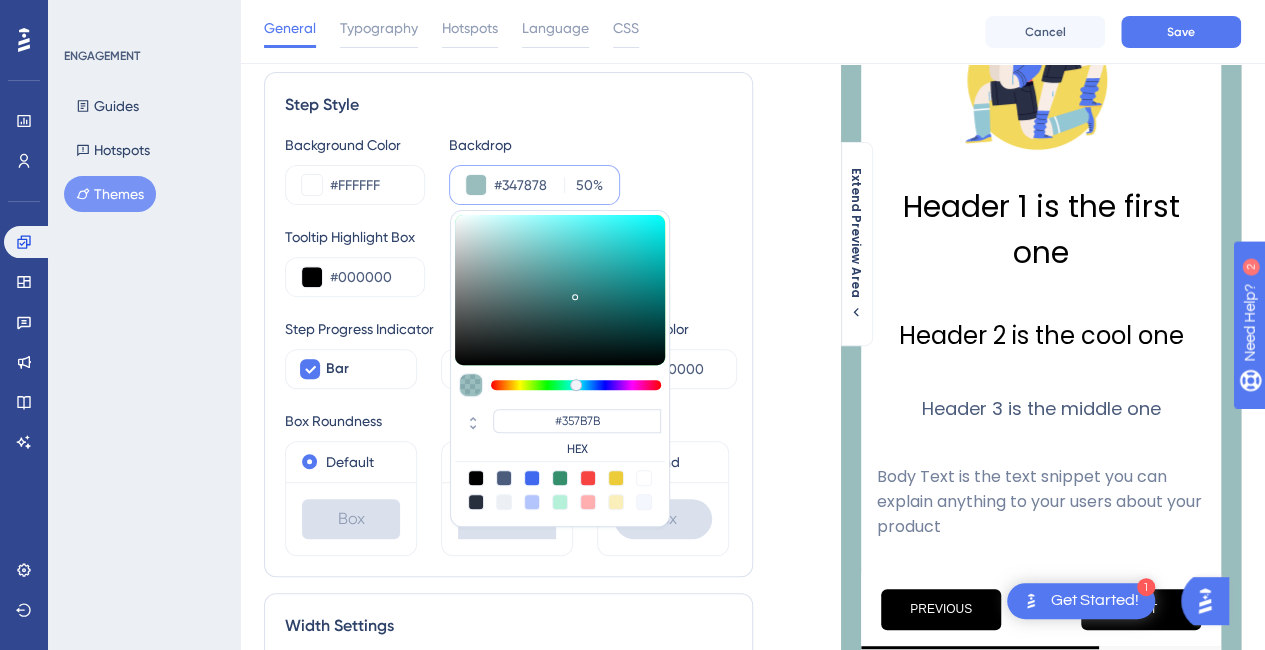 type on "#347878" 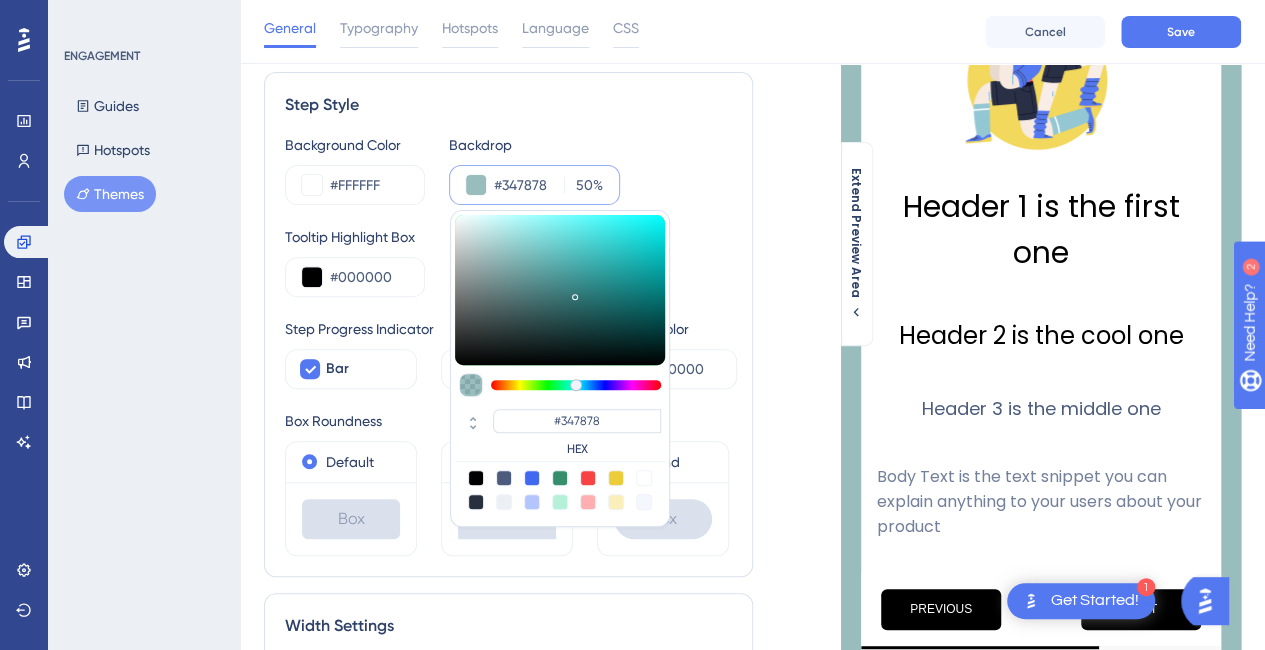 type on "#326767" 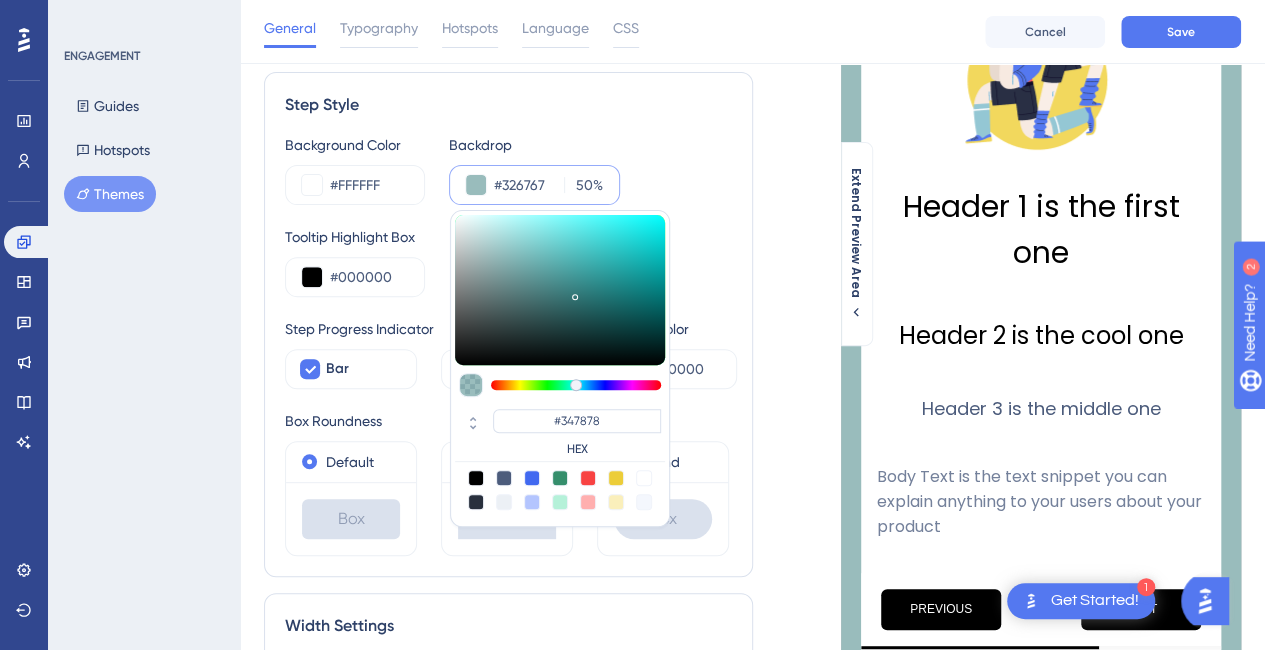 type on "#326767" 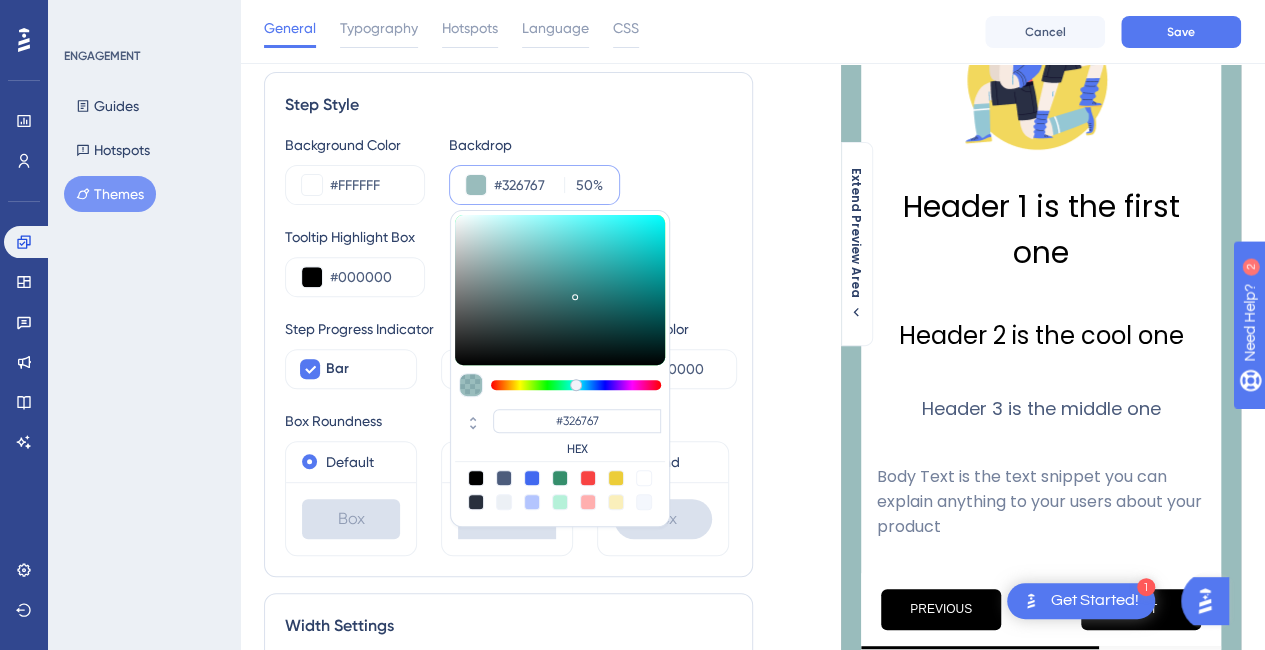 type on "#294141" 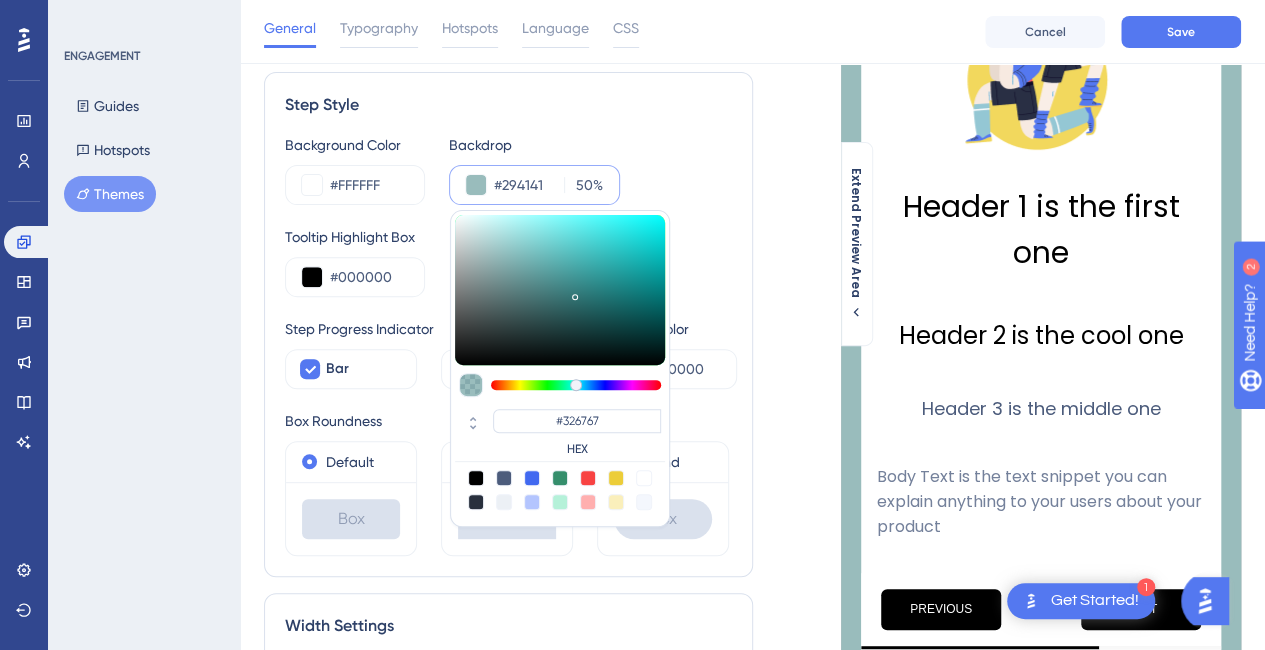 type on "#294141" 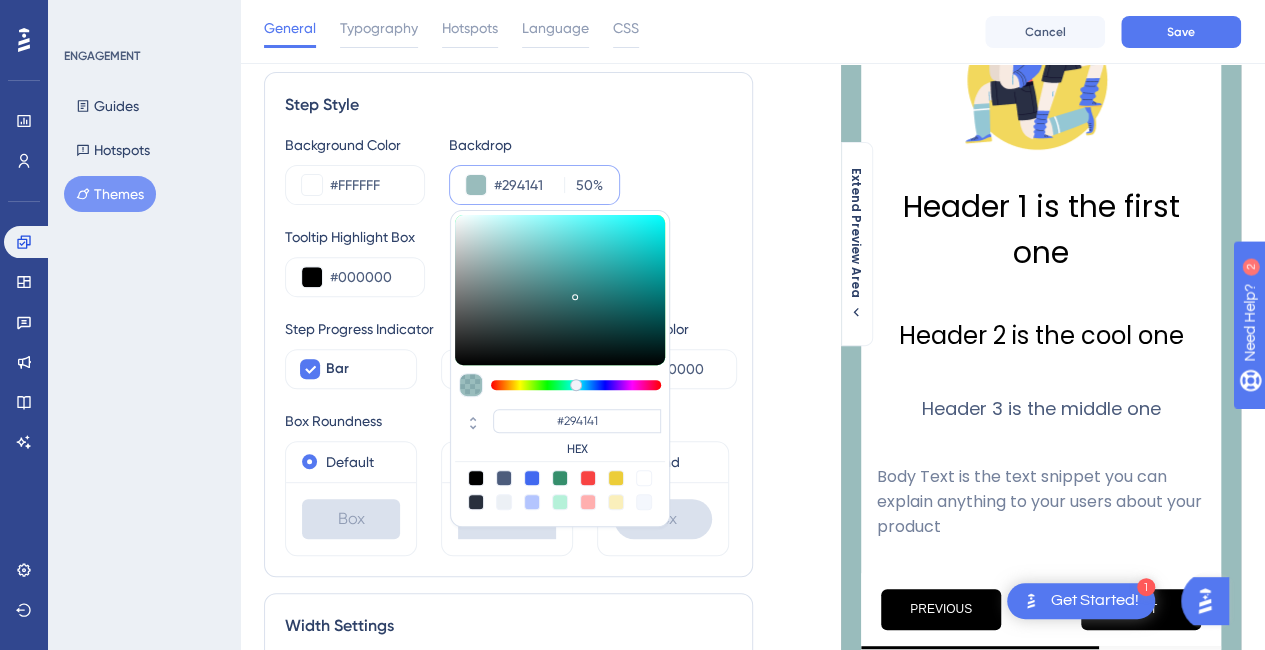 type on "#0f1212" 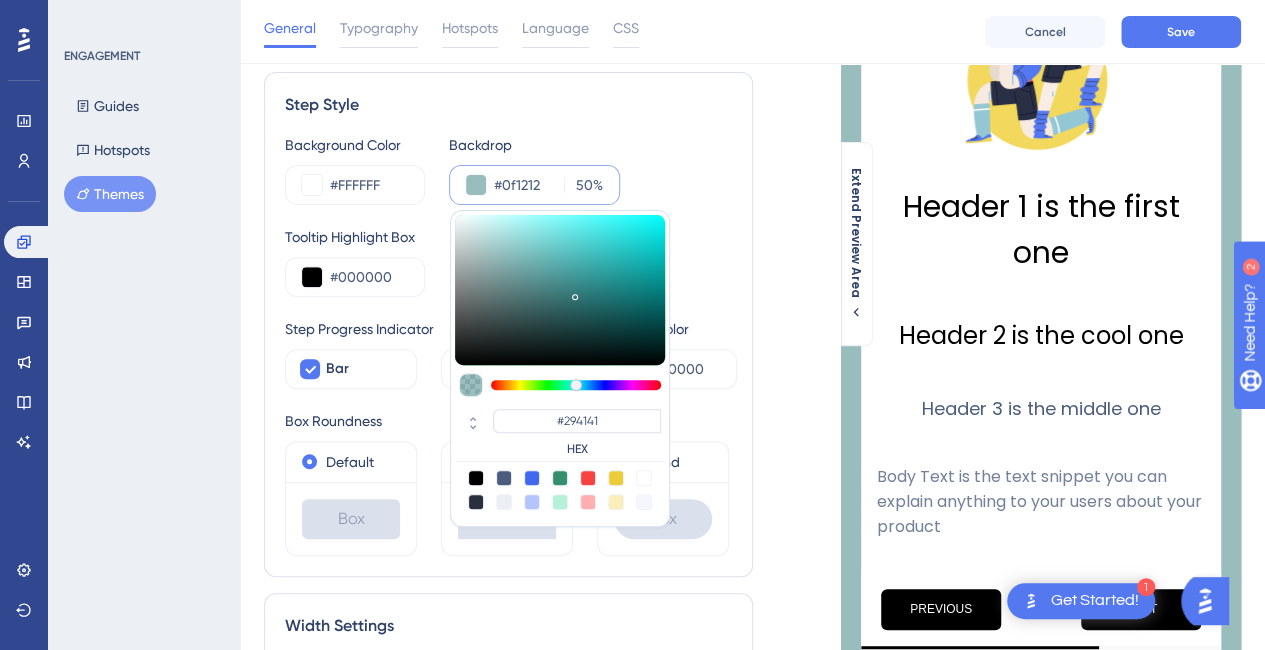 type on "#0F1212" 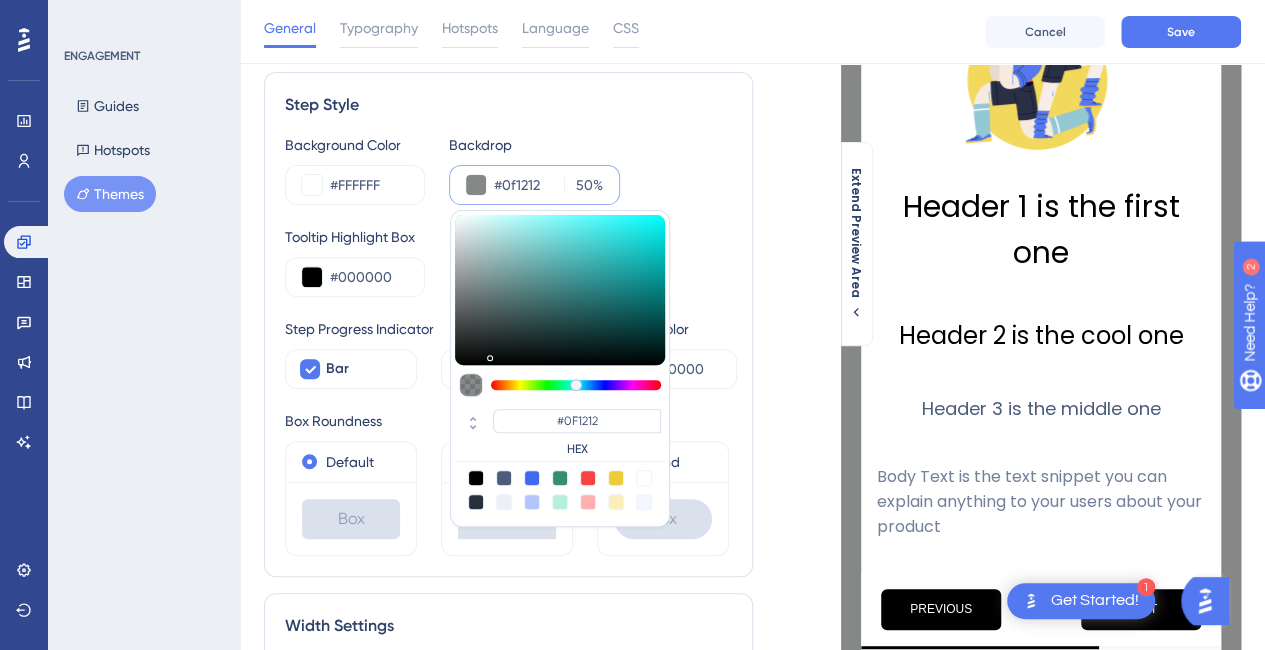 type on "#000000" 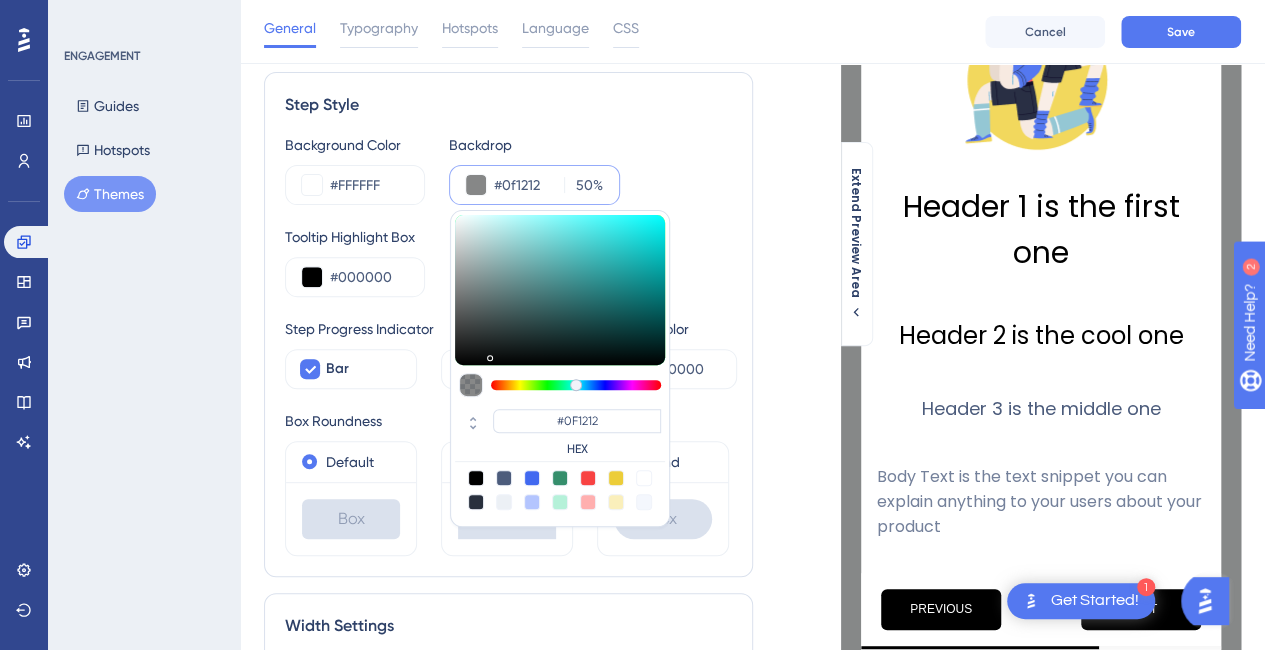 type on "#000000" 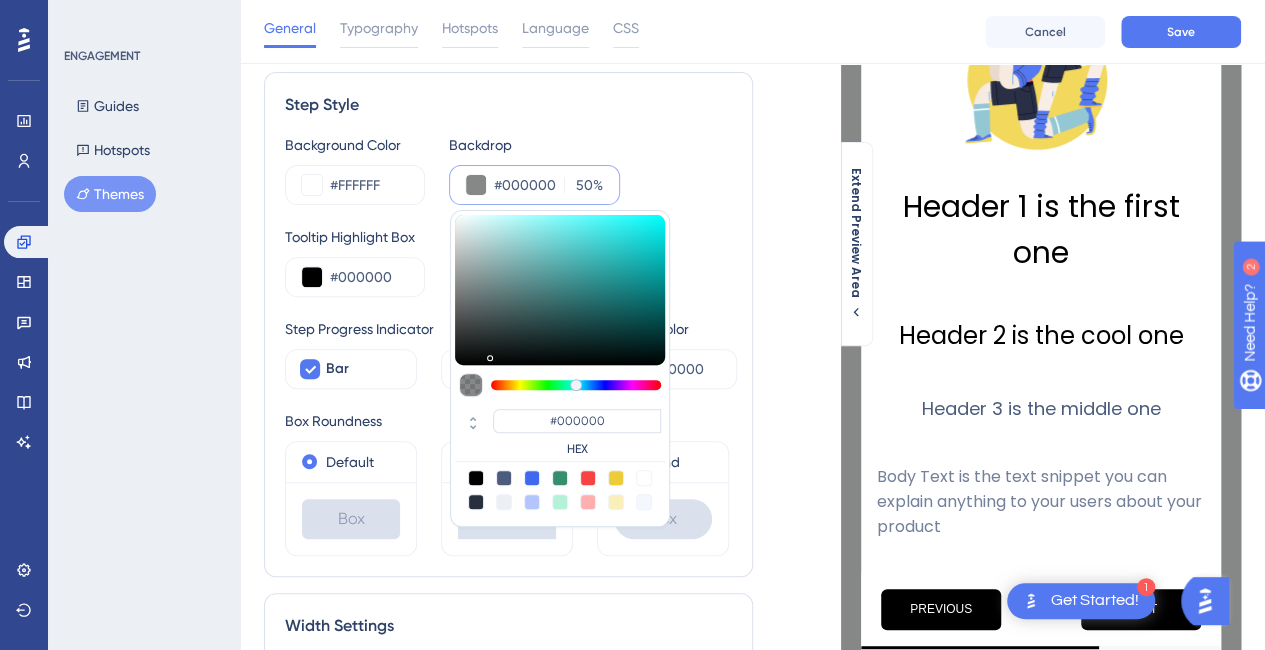 type on "#0f1010" 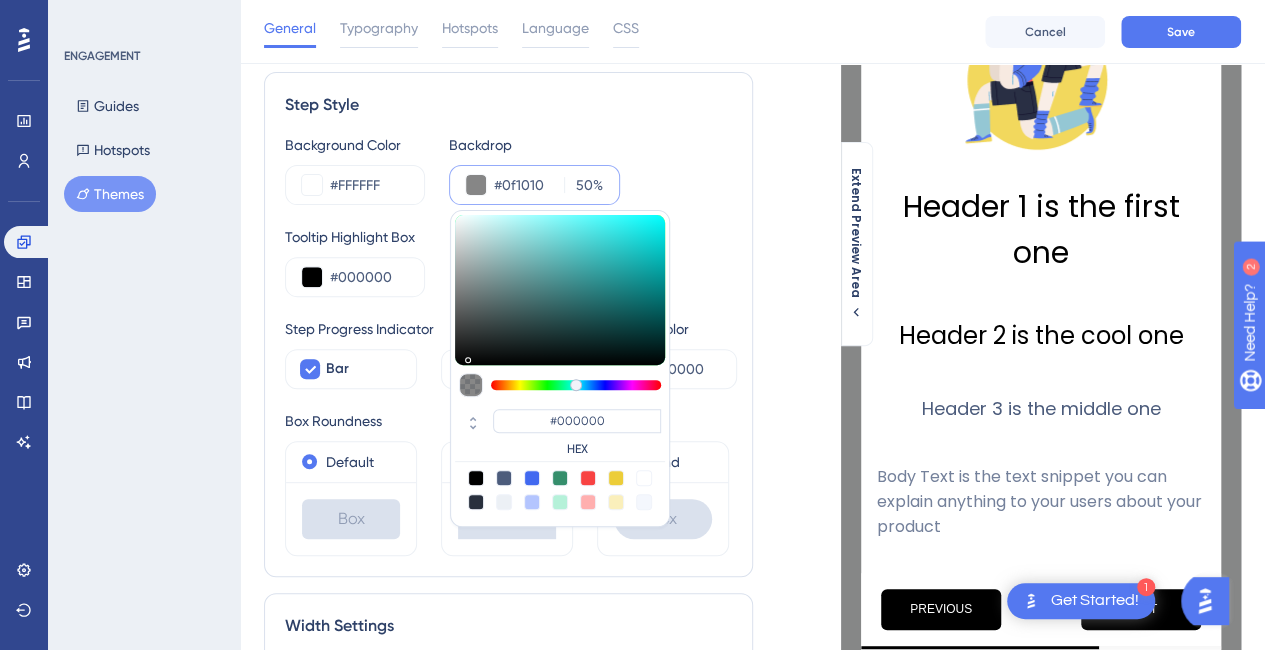 type on "#0F1010" 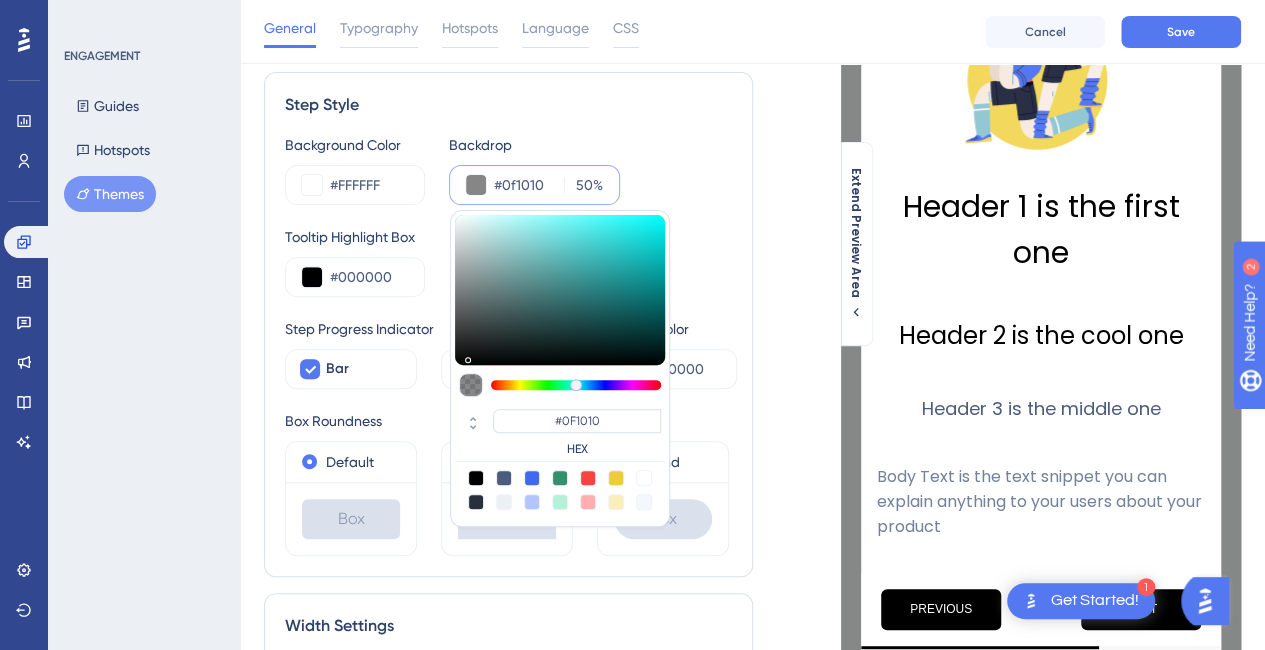 type on "#1e2323" 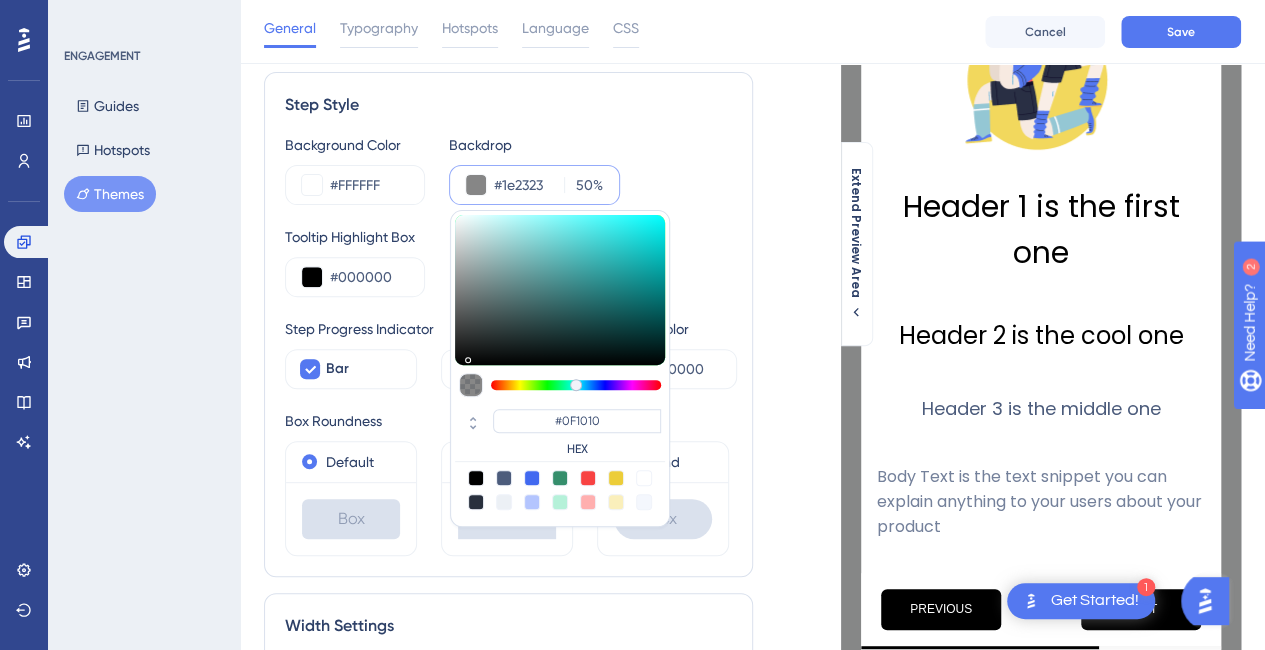 type on "#1E2323" 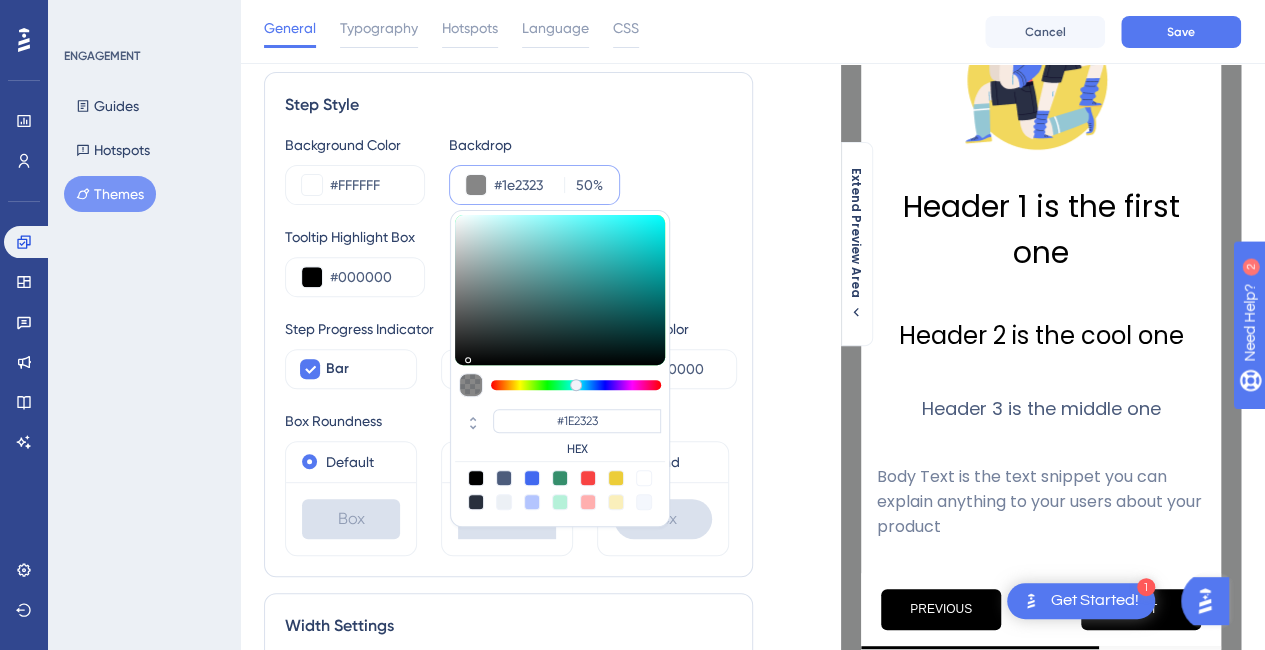 type on "#436868" 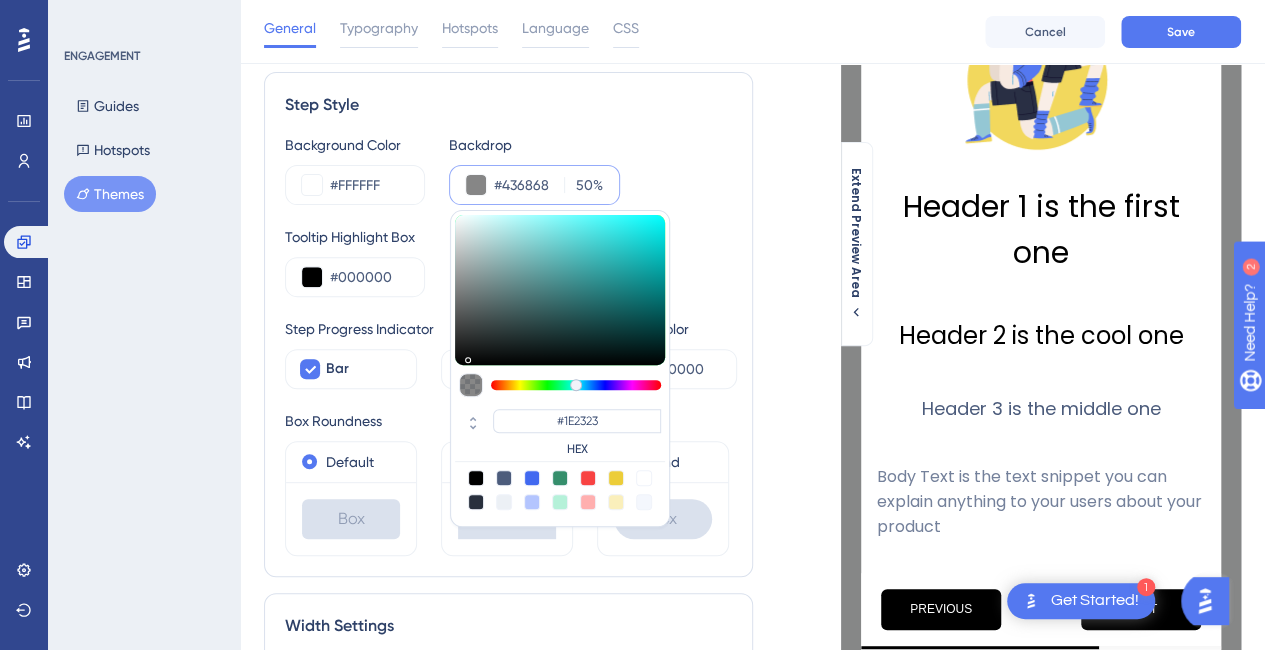 type on "#436868" 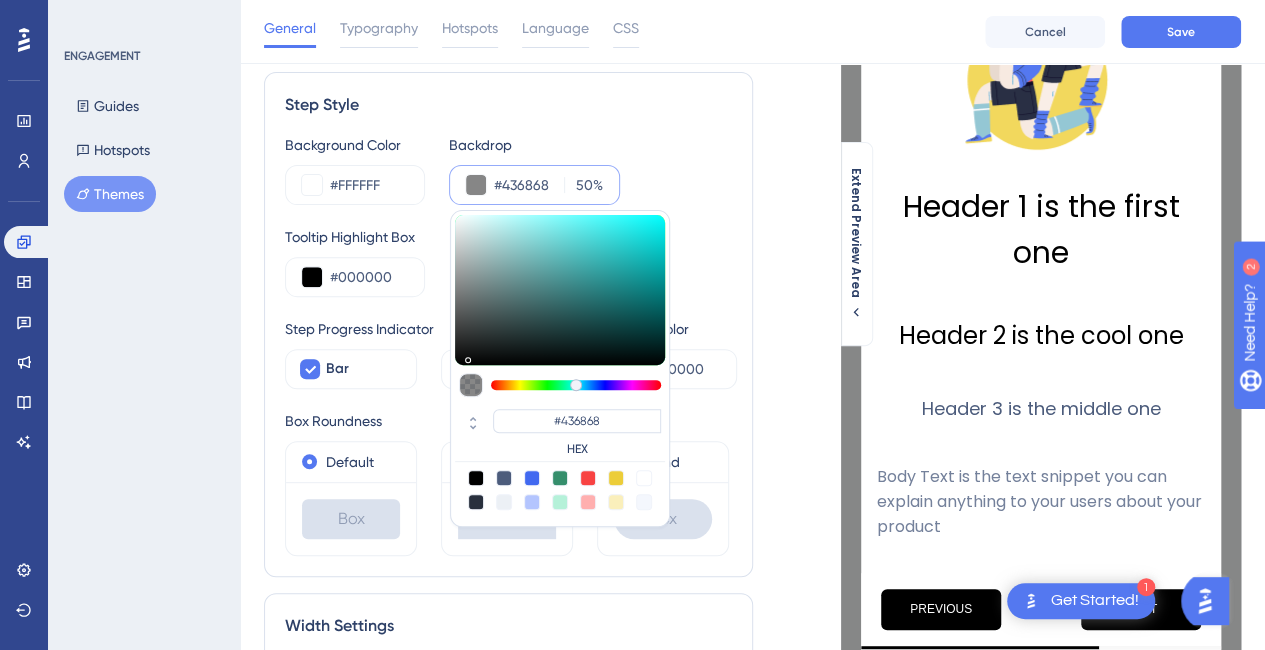 type on "#45a4a4" 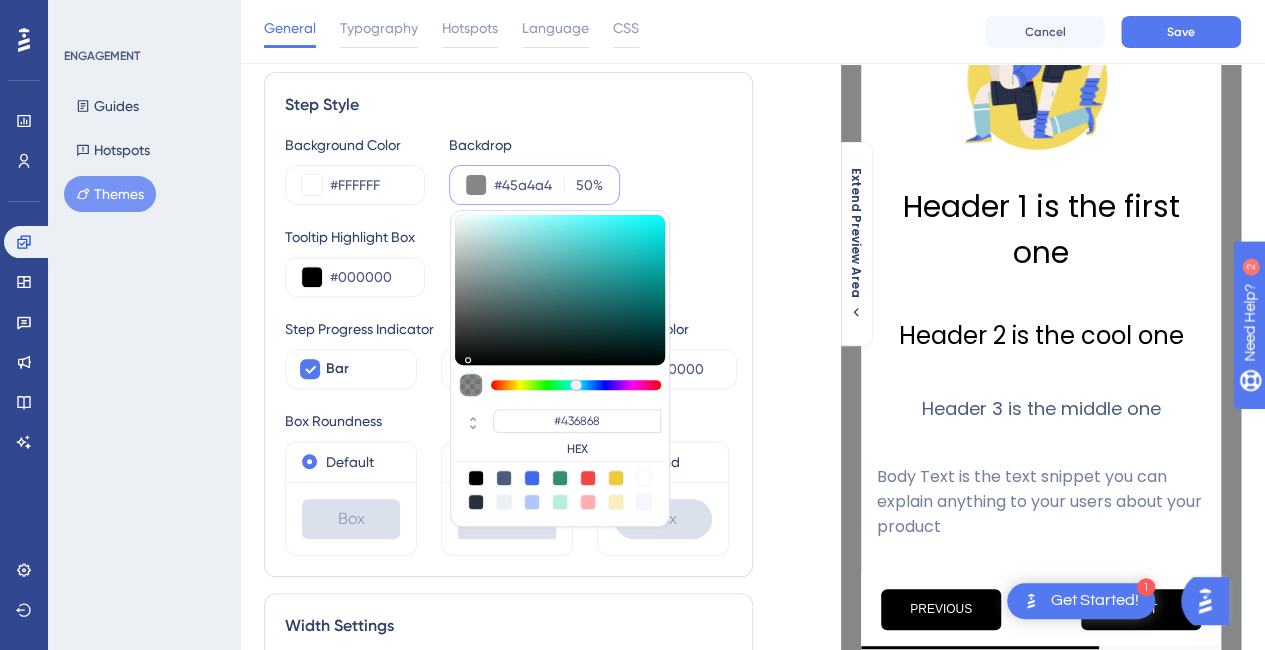 type on "#45A4A4" 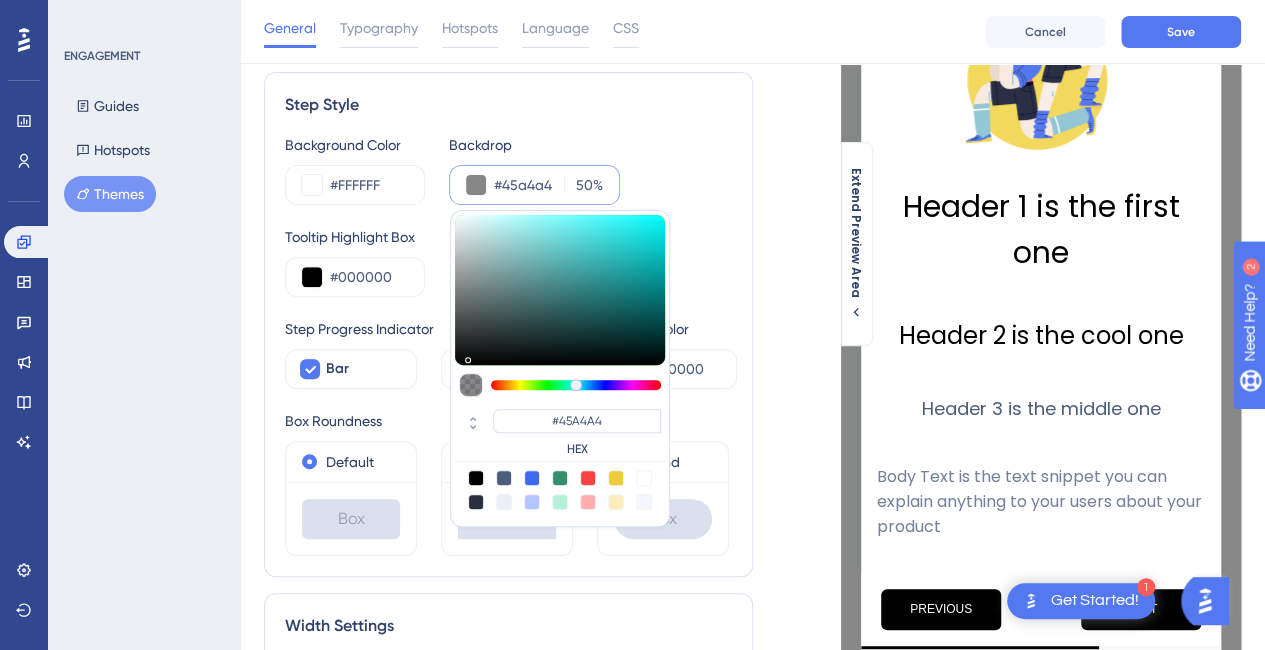 type on "#3cc6c6" 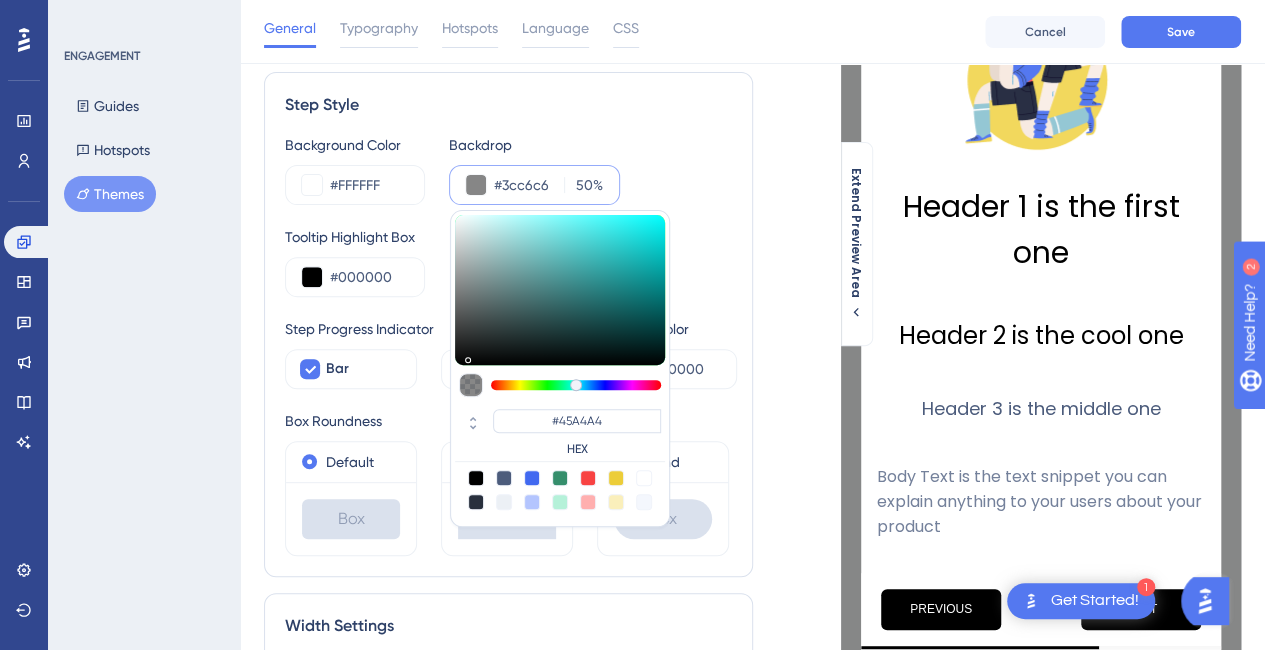 type on "#3CC6C6" 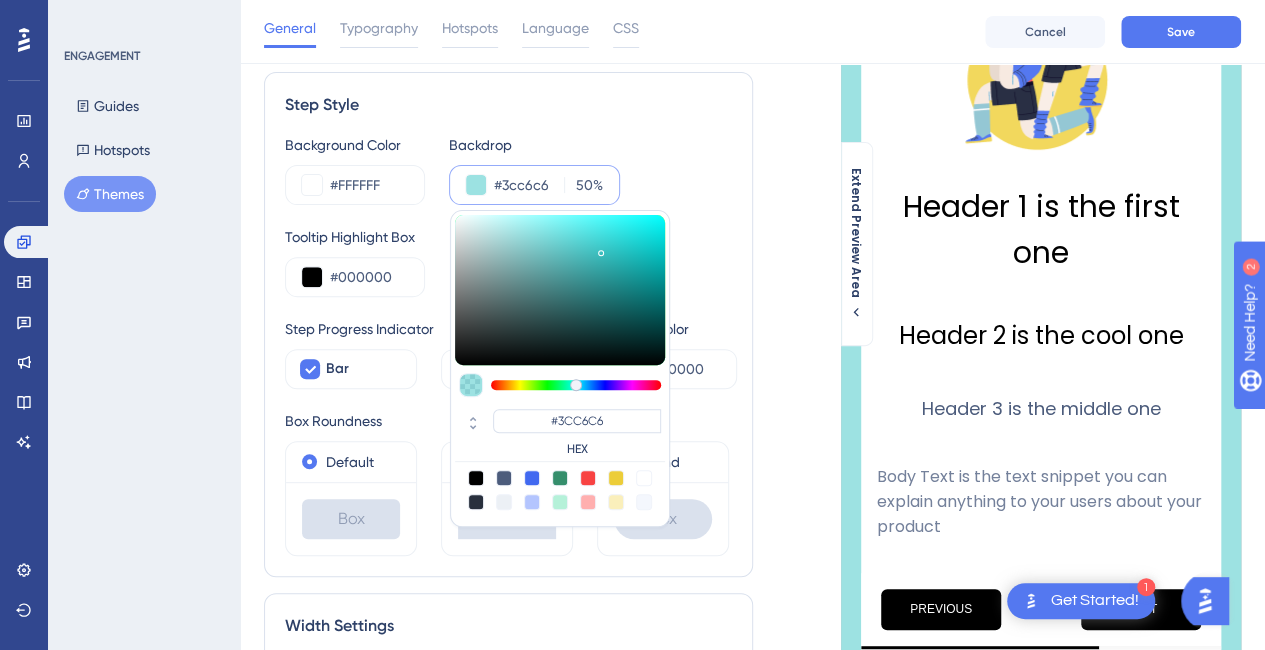 type on "#28f9f9" 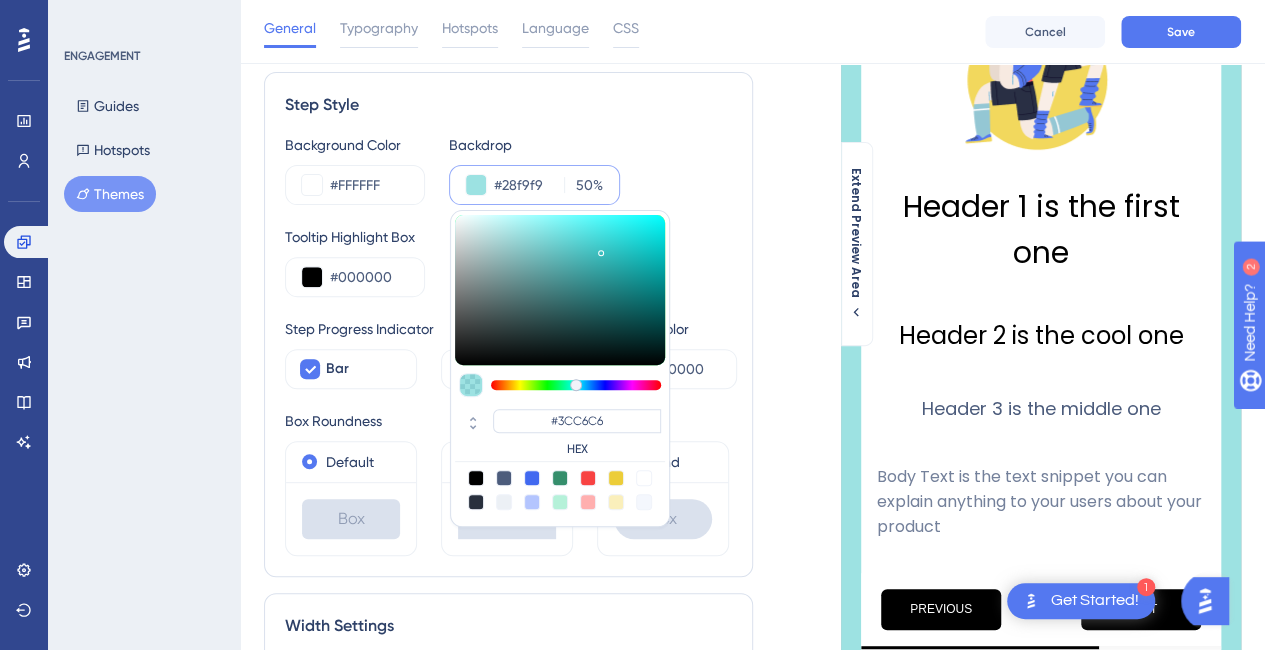 type on "#28F9F9" 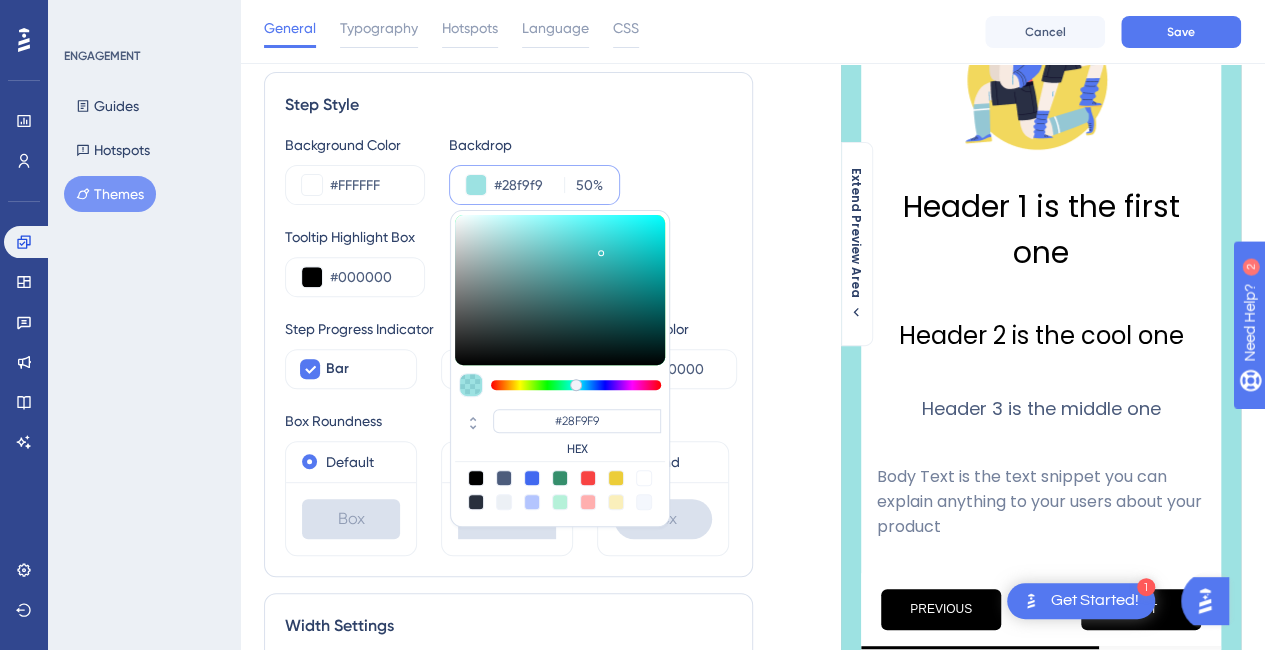 type on "#18ffff" 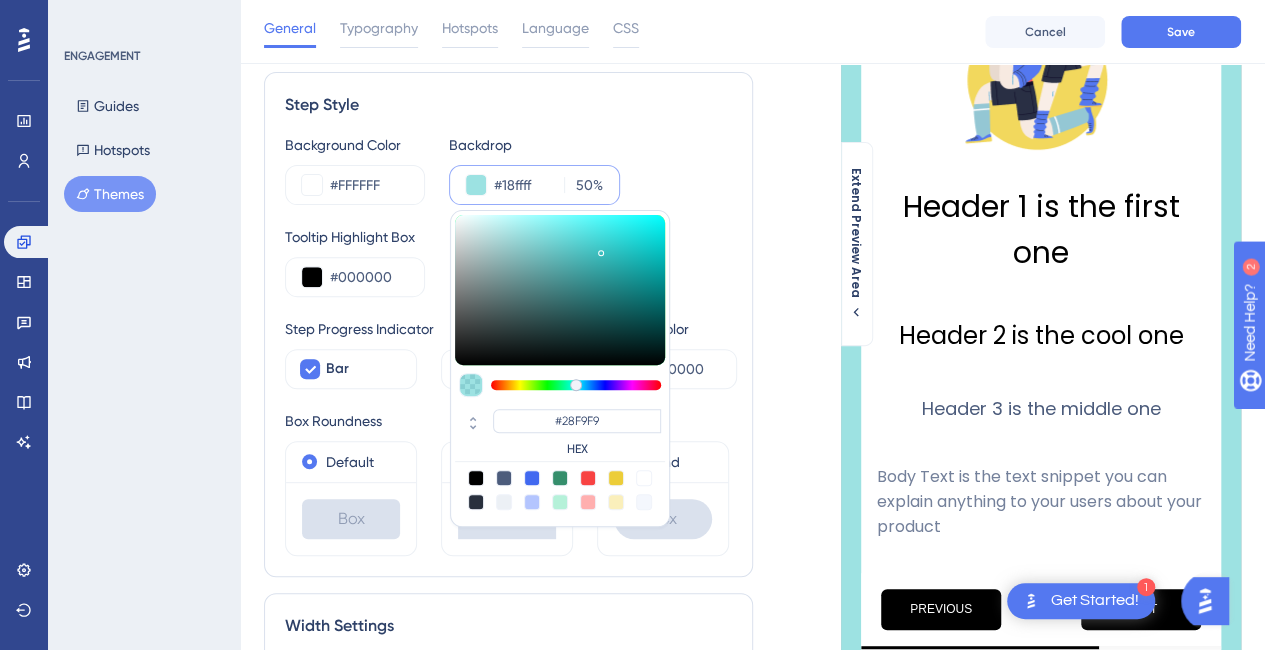 type on "#18FFFF" 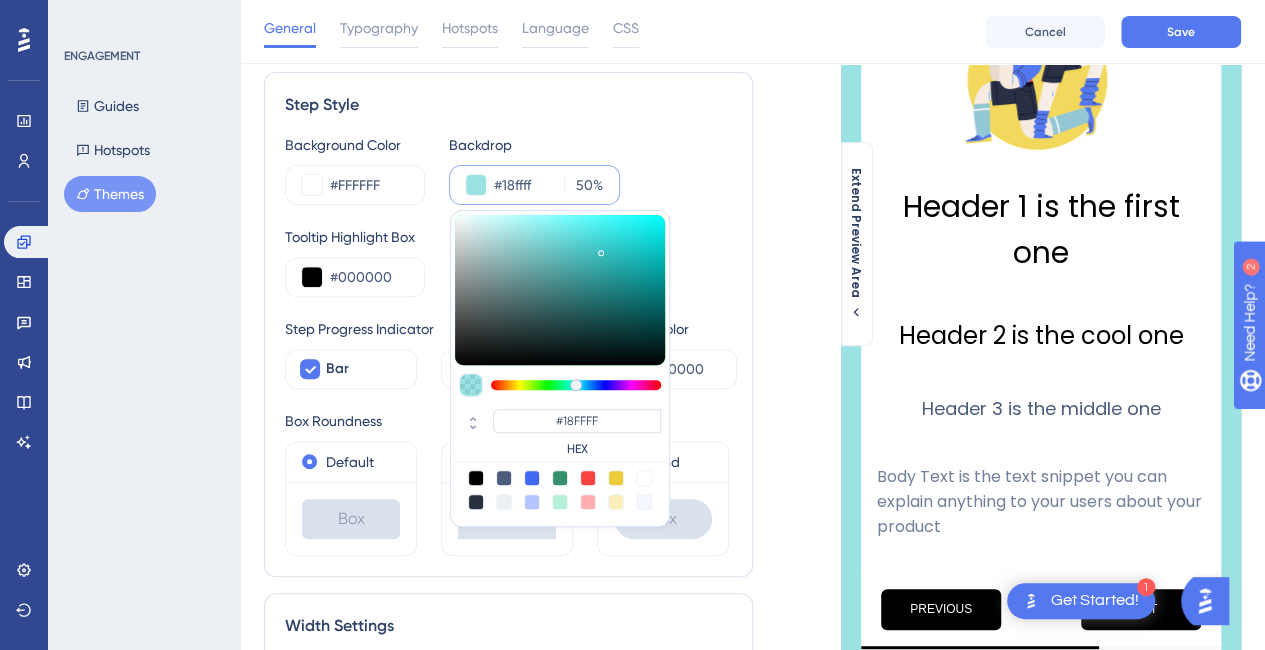 type on "#0fffff" 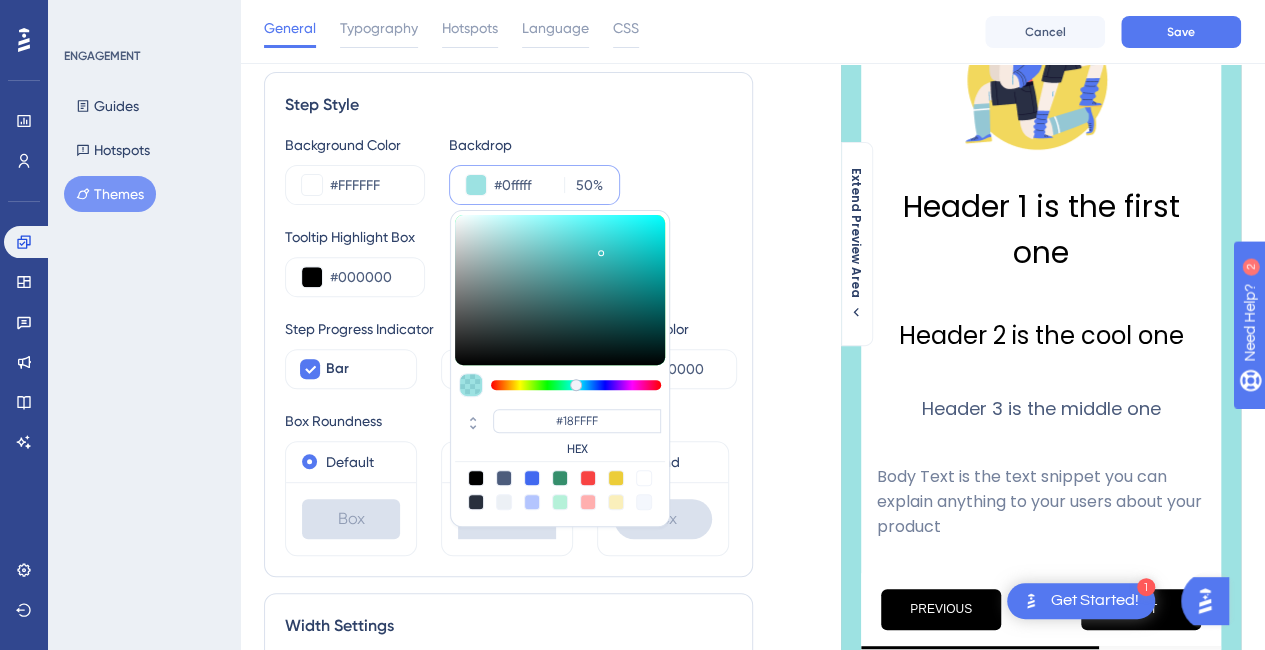 type on "#0FFFFF" 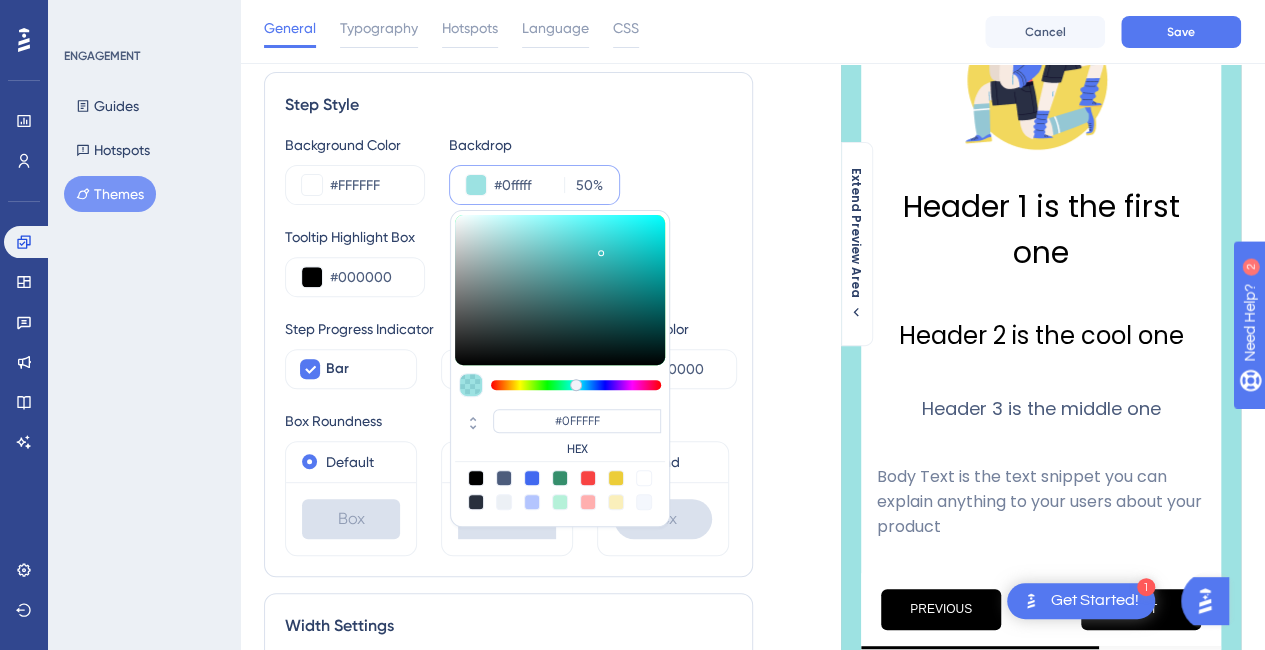 type on "#02ffff" 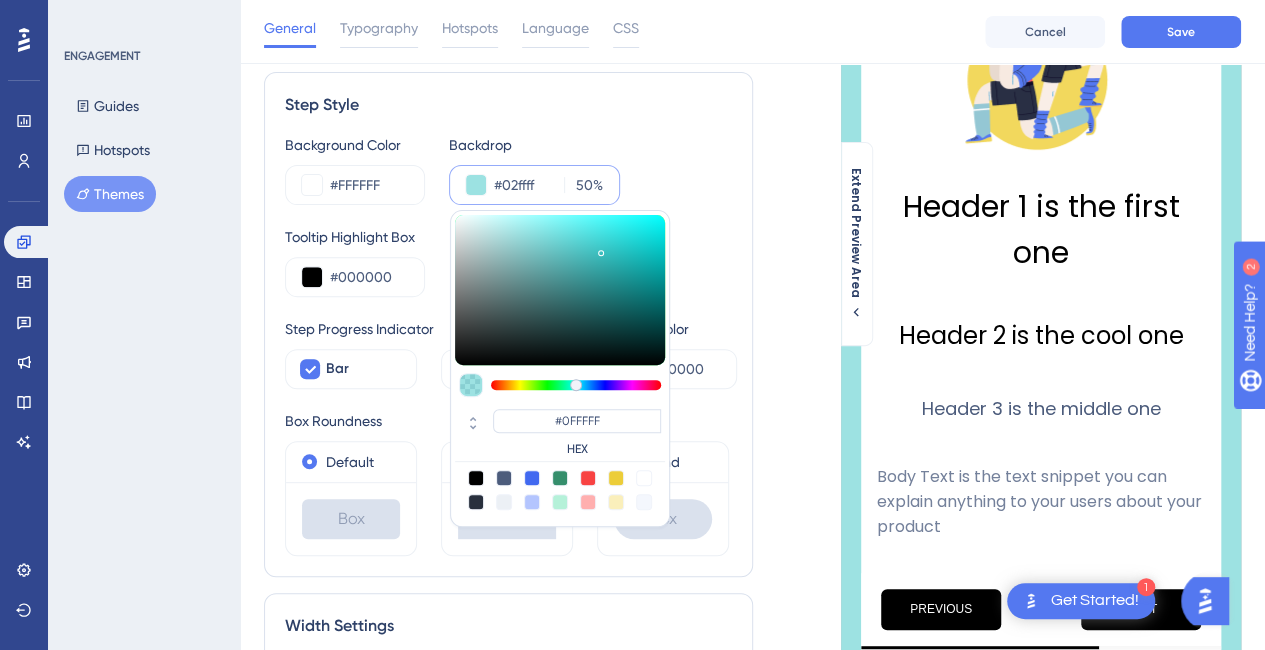 type on "#02FFFF" 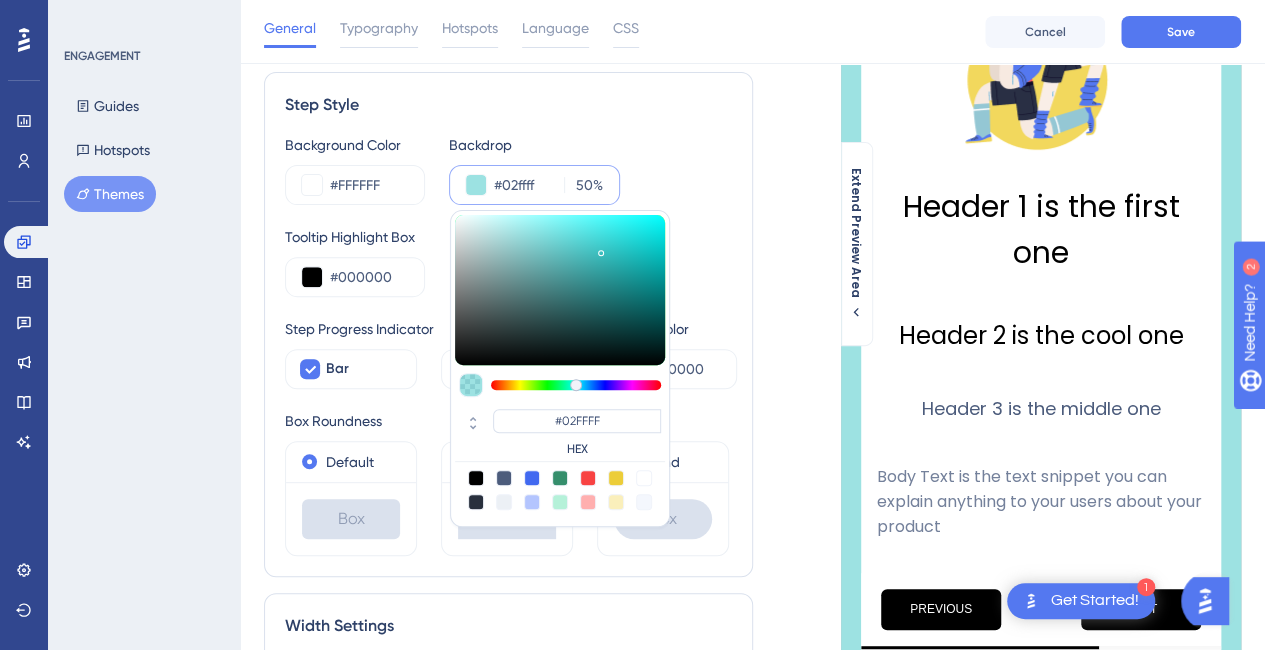 type on "#00ffff" 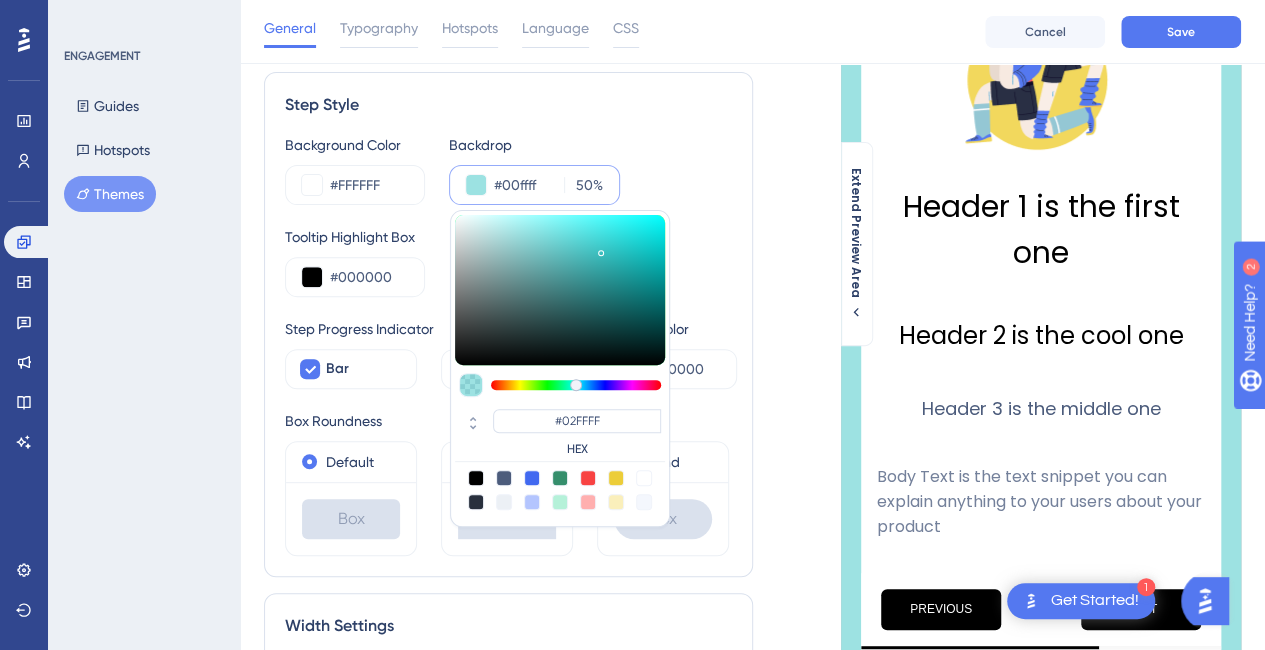type on "#00FFFF" 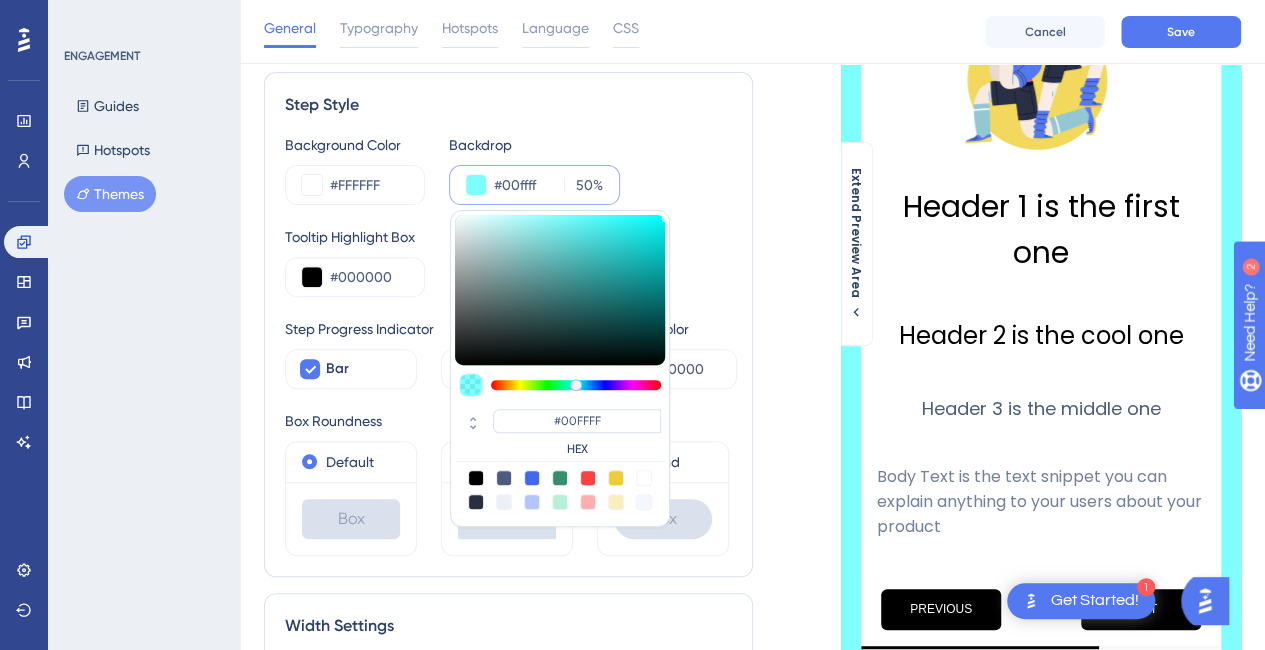 type on "#05ffff" 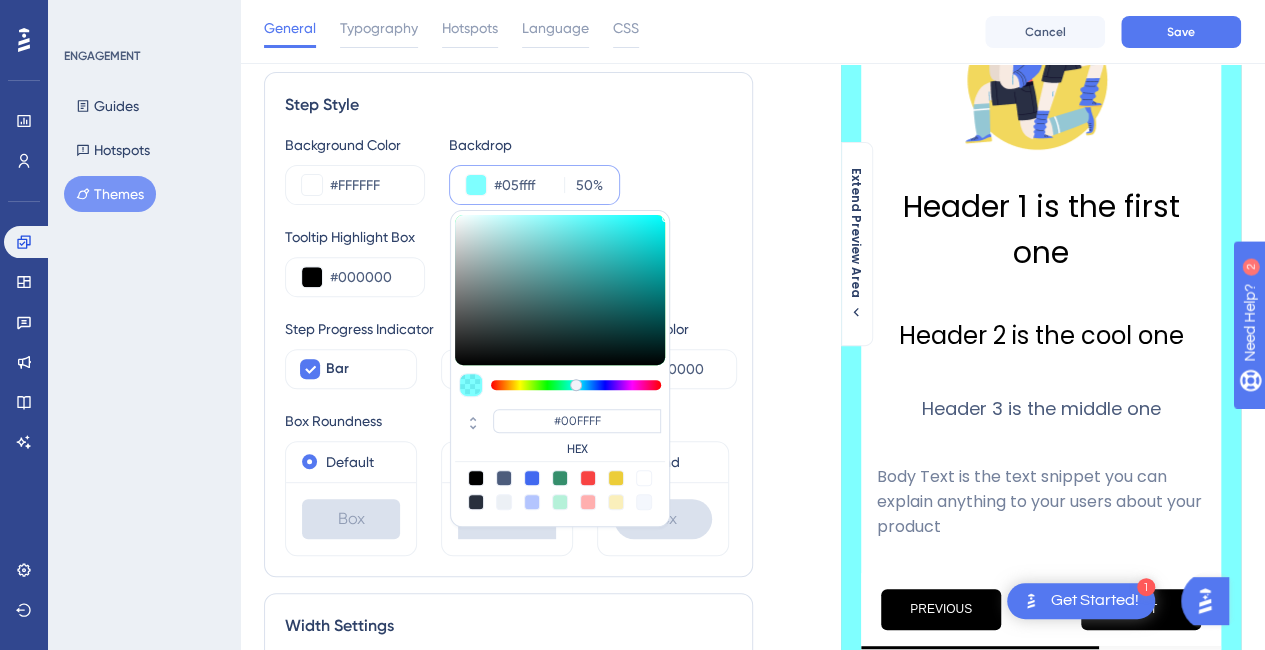 type on "#05FFFF" 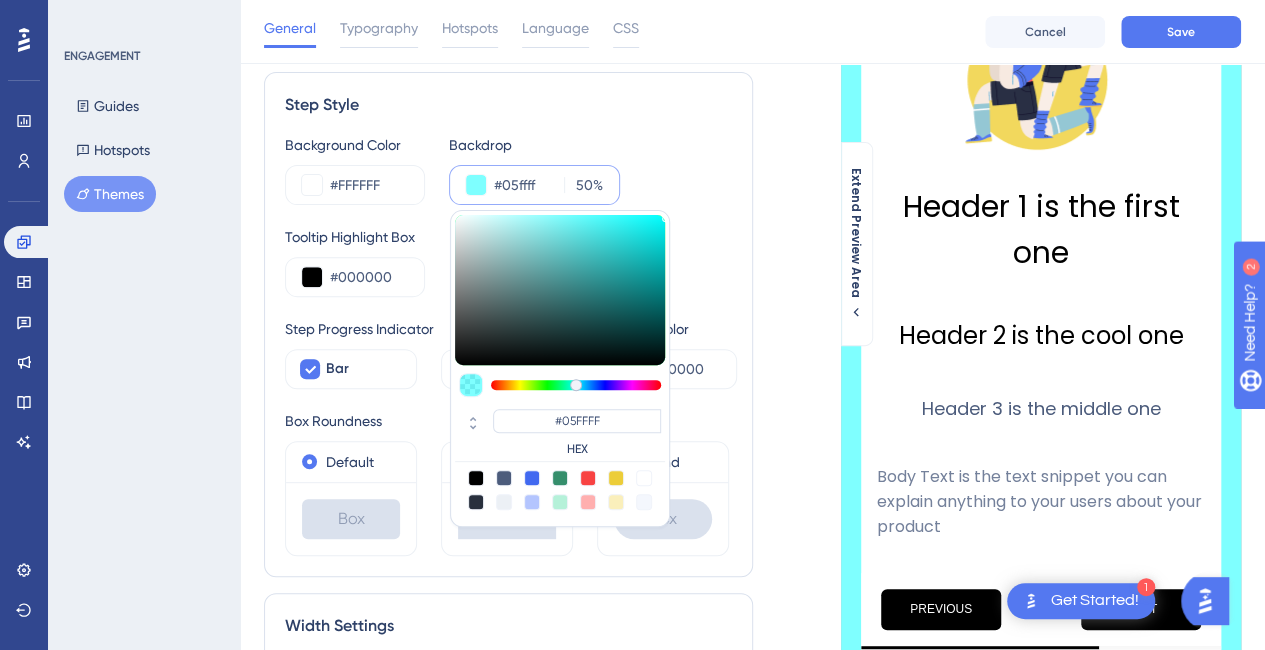 type on "#0cffff" 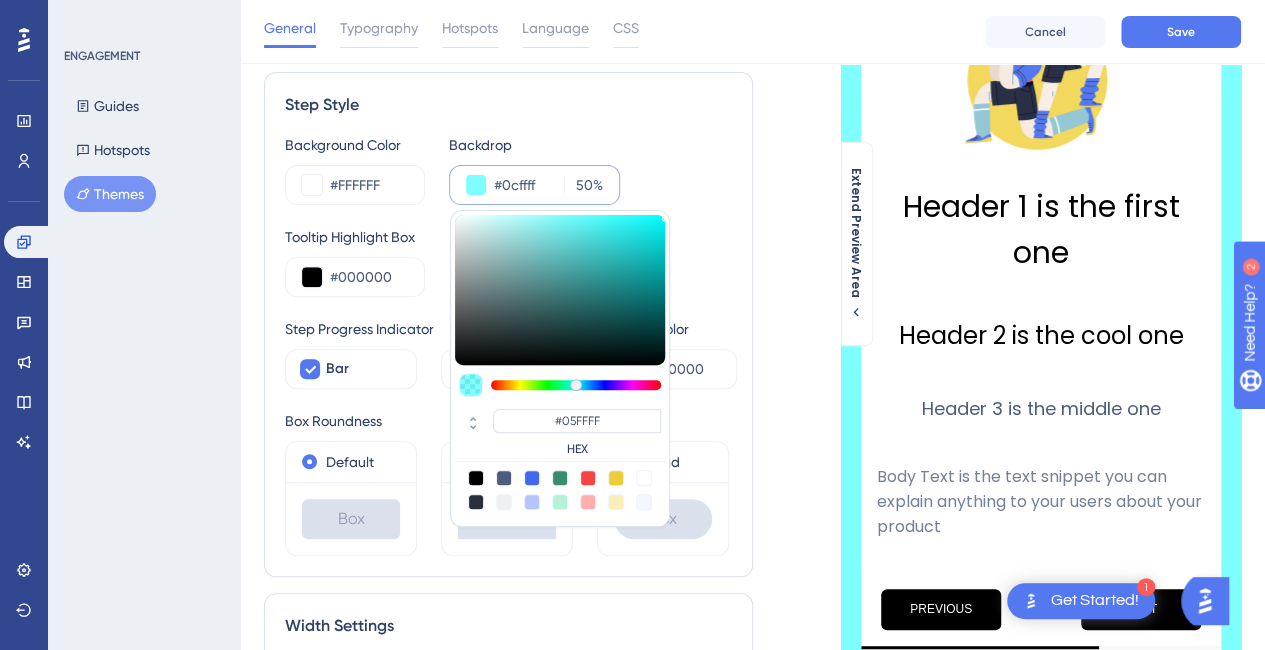type on "#0CFFFF" 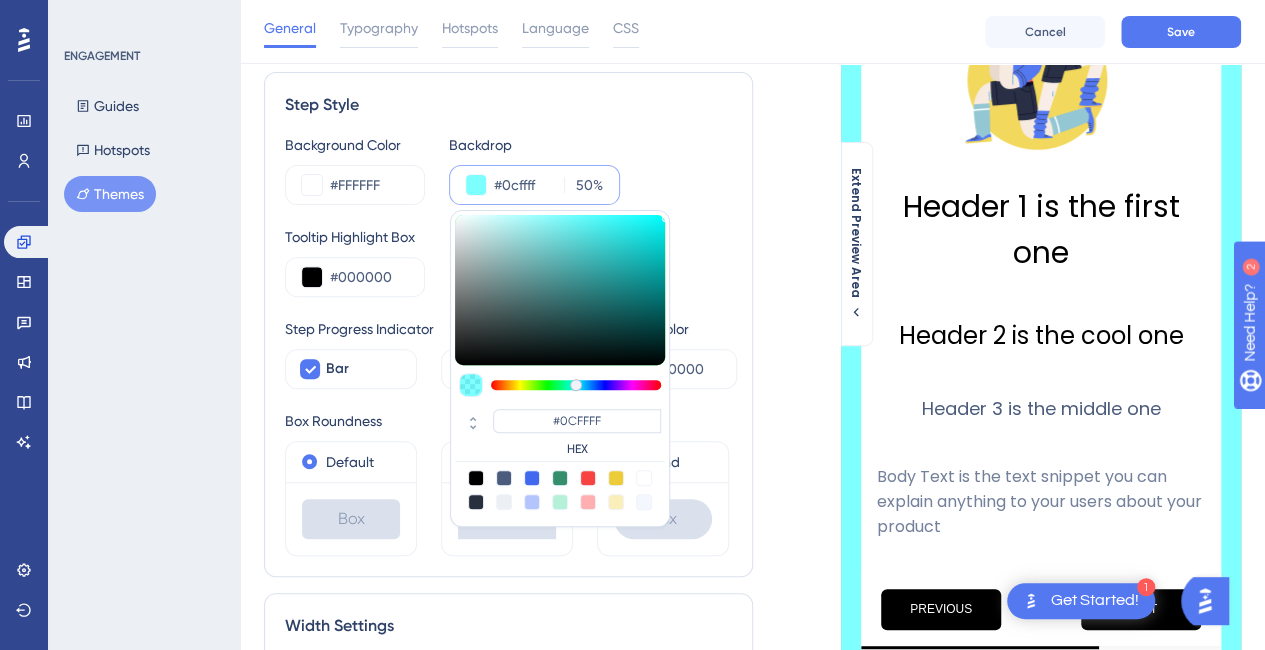 type 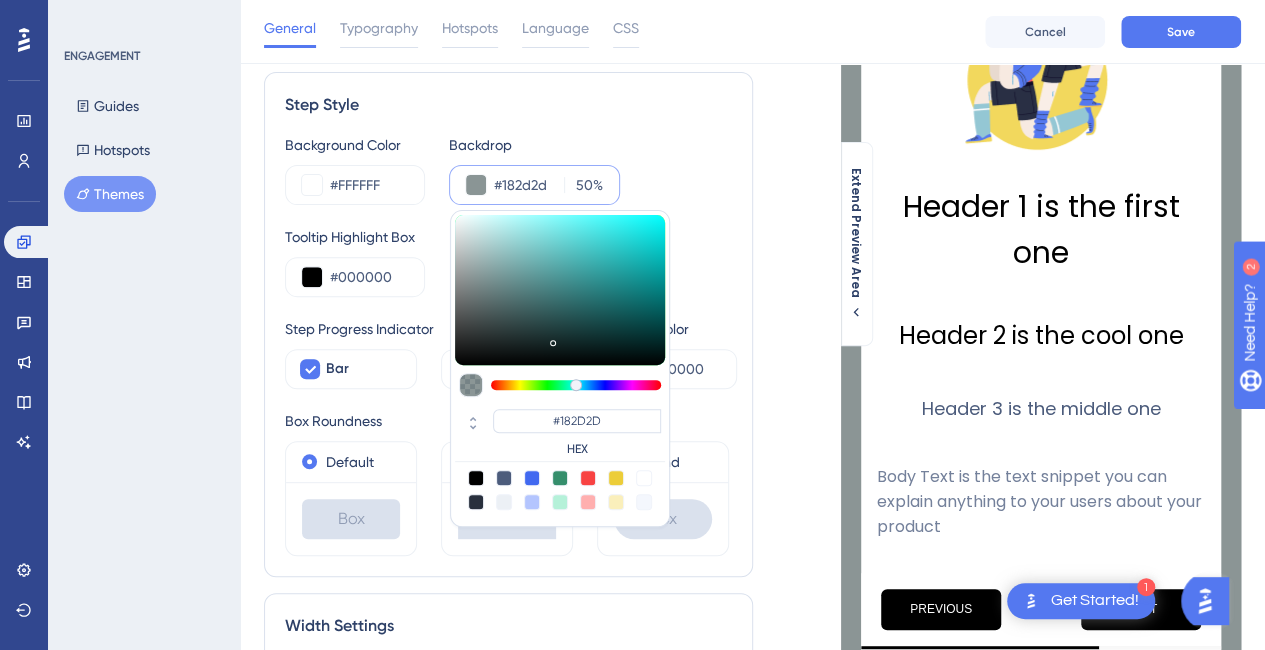 click at bounding box center (560, 290) 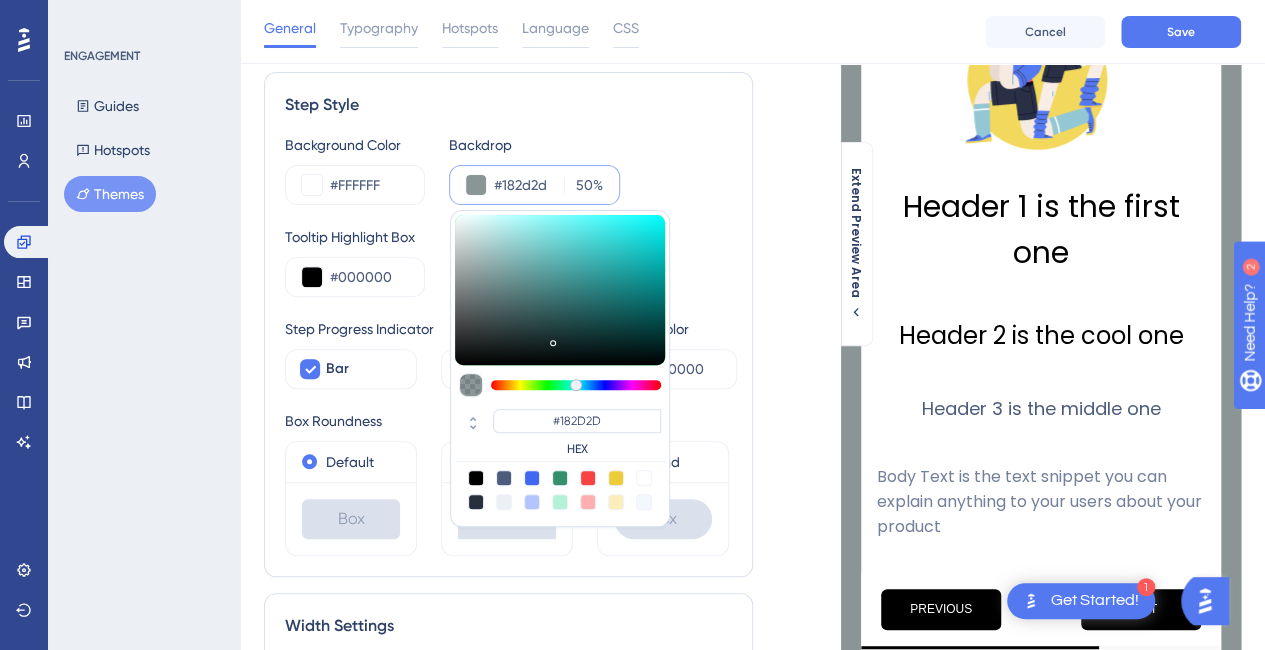 drag, startPoint x: 575, startPoint y: 389, endPoint x: 650, endPoint y: 377, distance: 75.95393 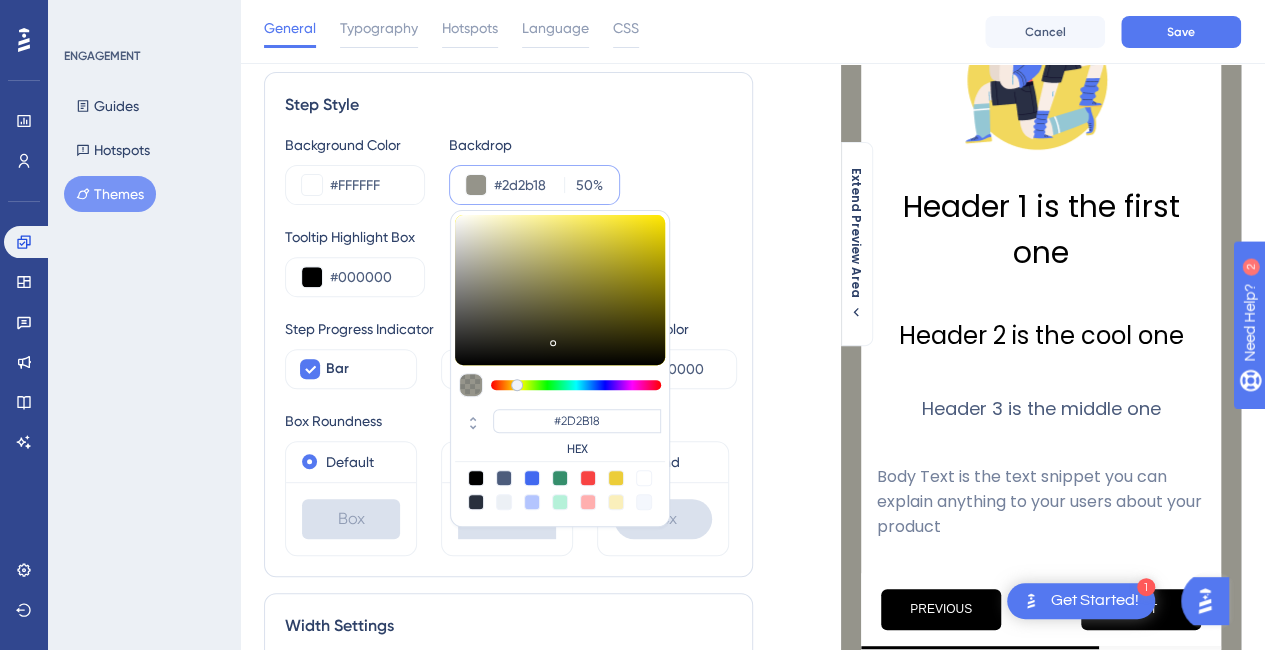drag, startPoint x: 636, startPoint y: 380, endPoint x: 516, endPoint y: 389, distance: 120.33703 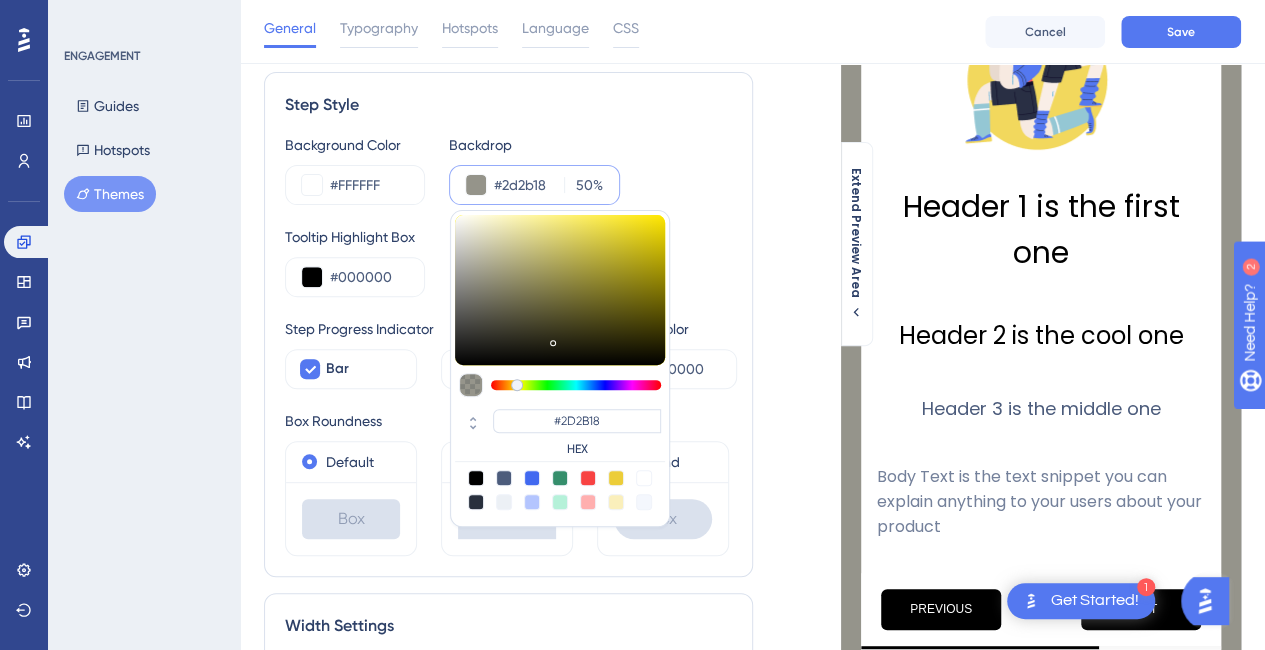 click at bounding box center (560, 385) 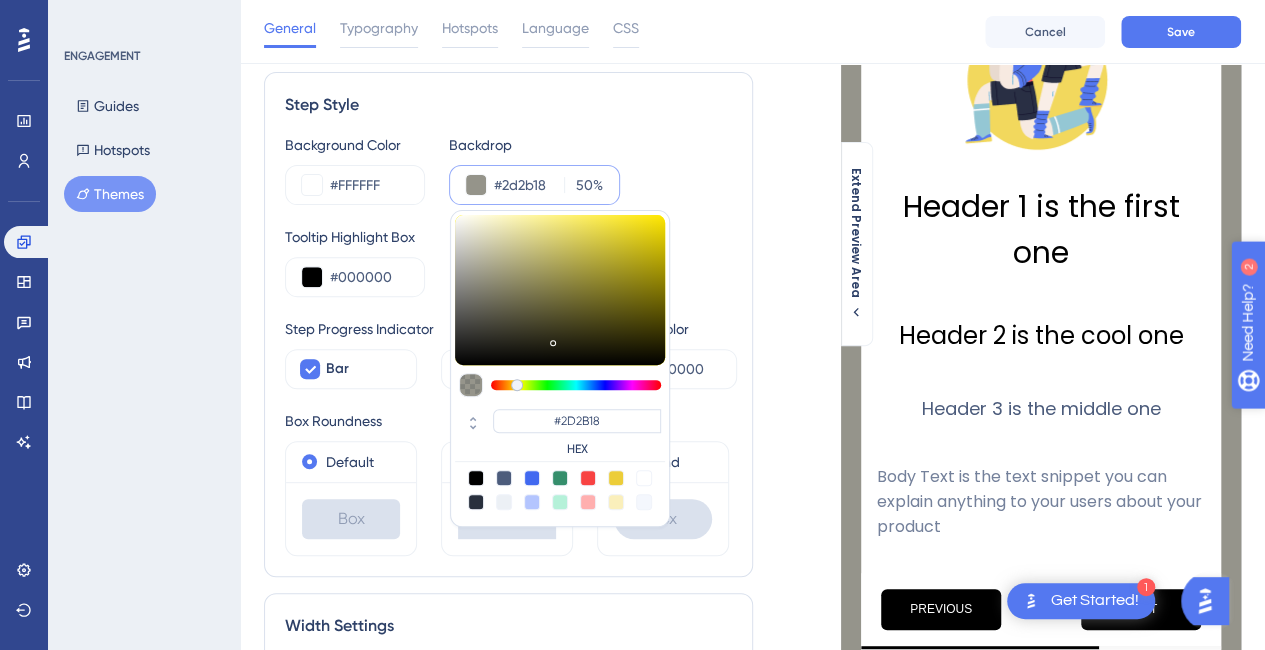 click on "Need Help?" at bounding box center [1317, 425] 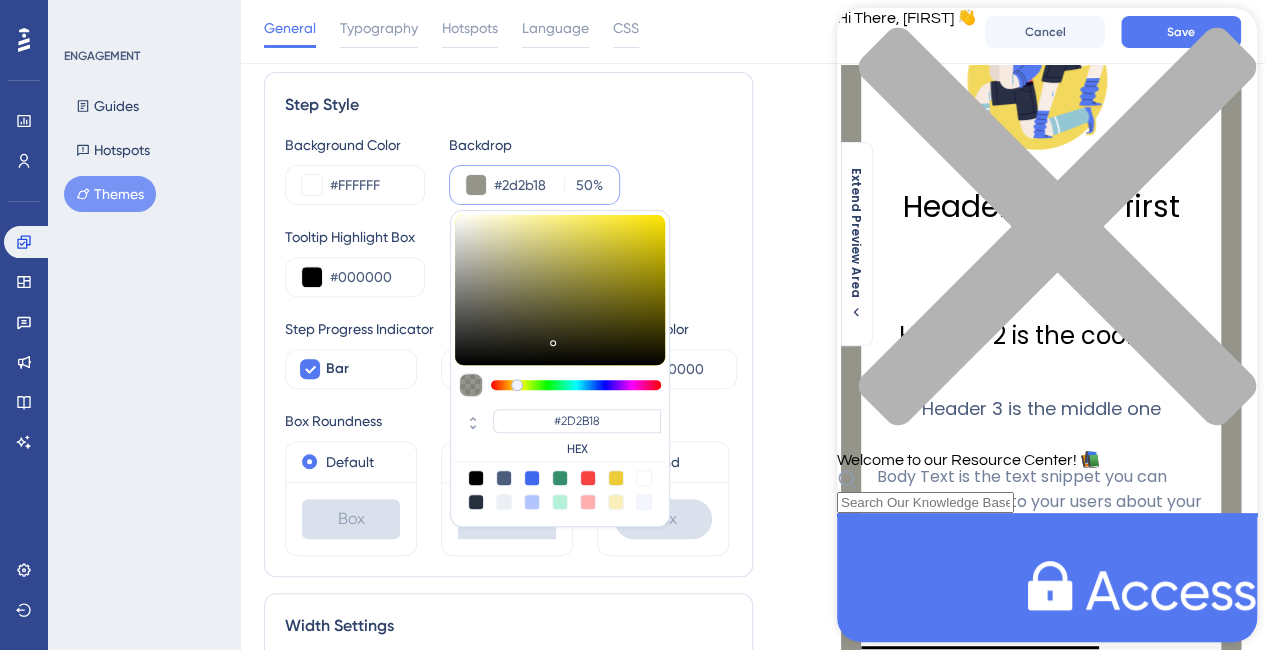 scroll, scrollTop: 844, scrollLeft: 0, axis: vertical 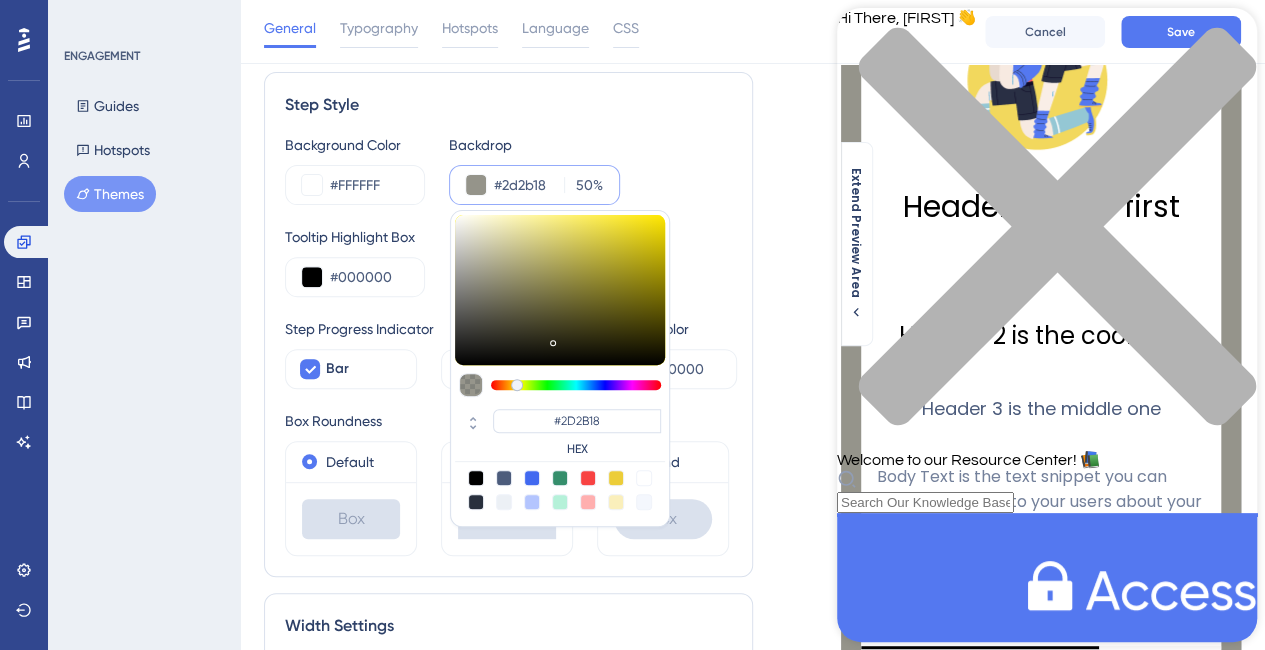 click 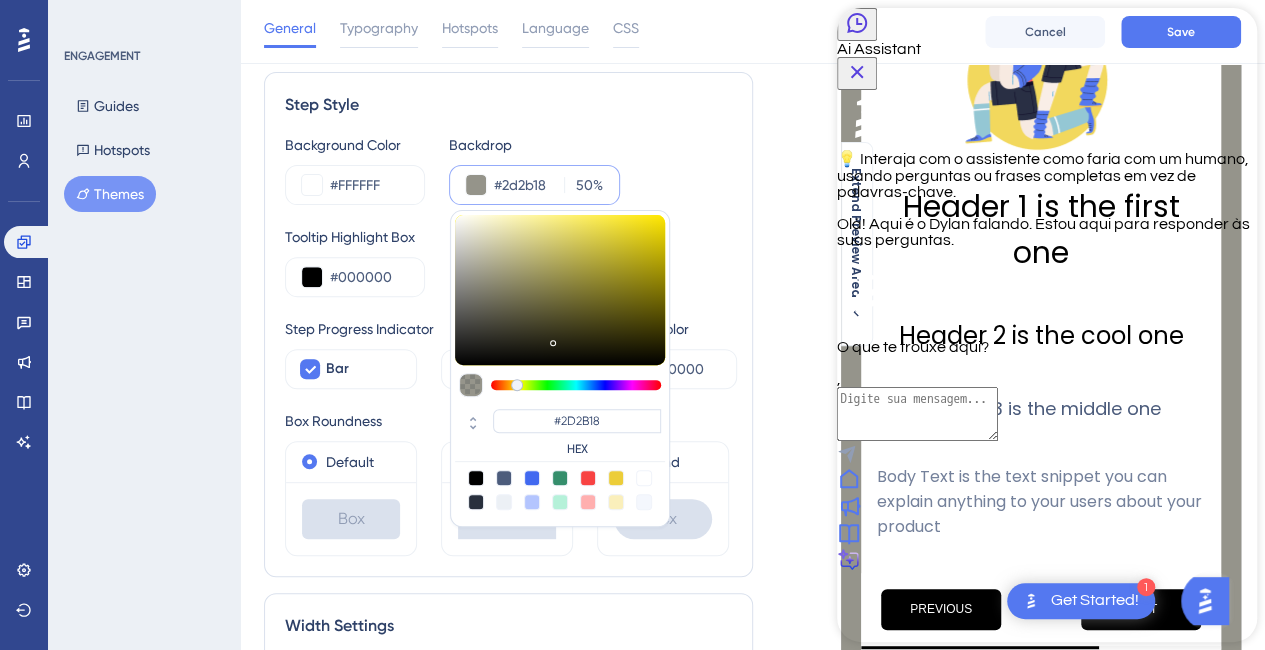 click at bounding box center (917, 414) 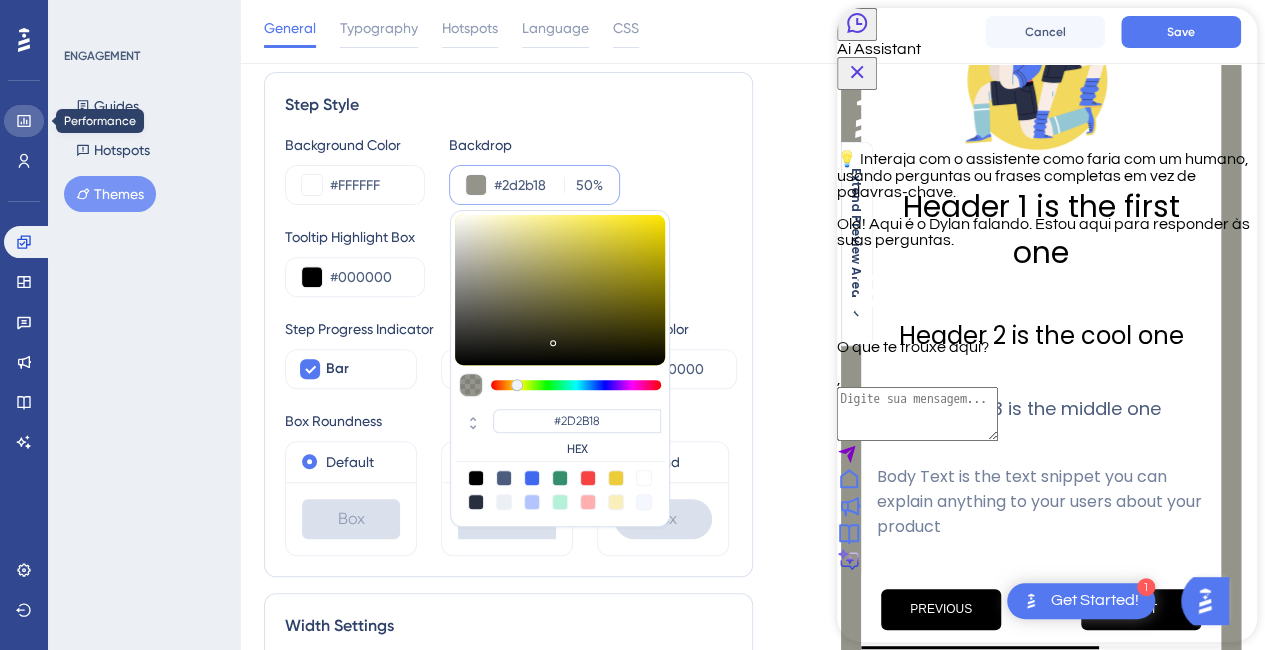 click 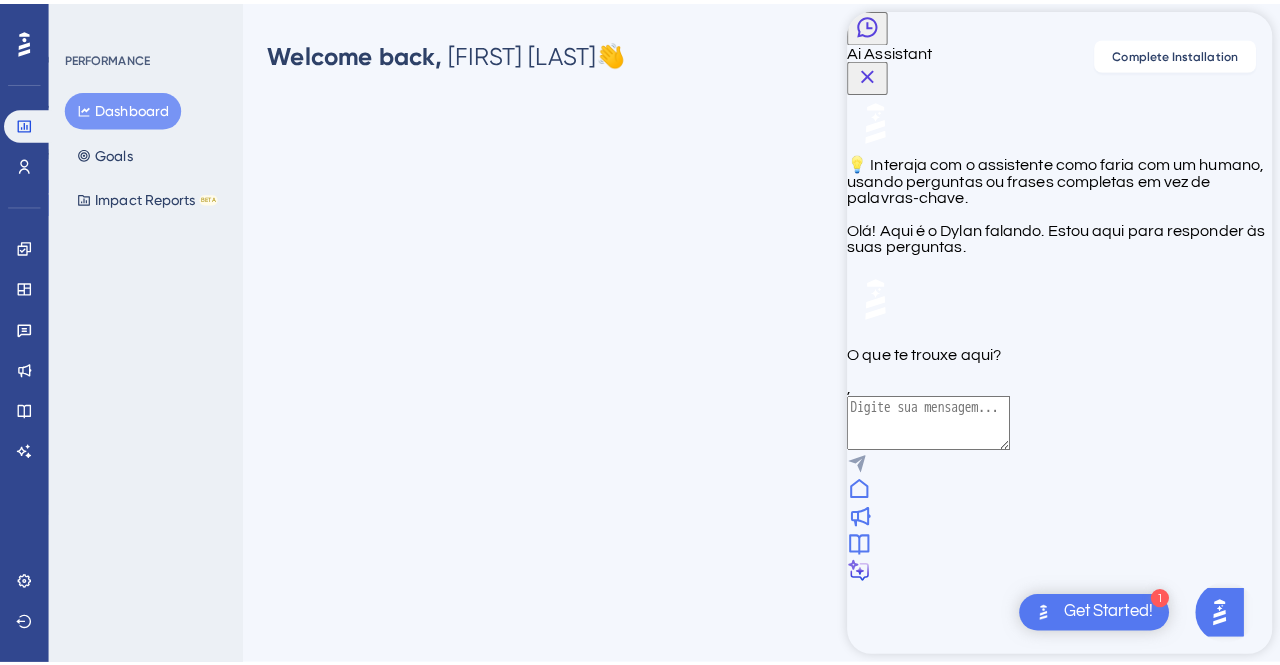 scroll, scrollTop: 0, scrollLeft: 0, axis: both 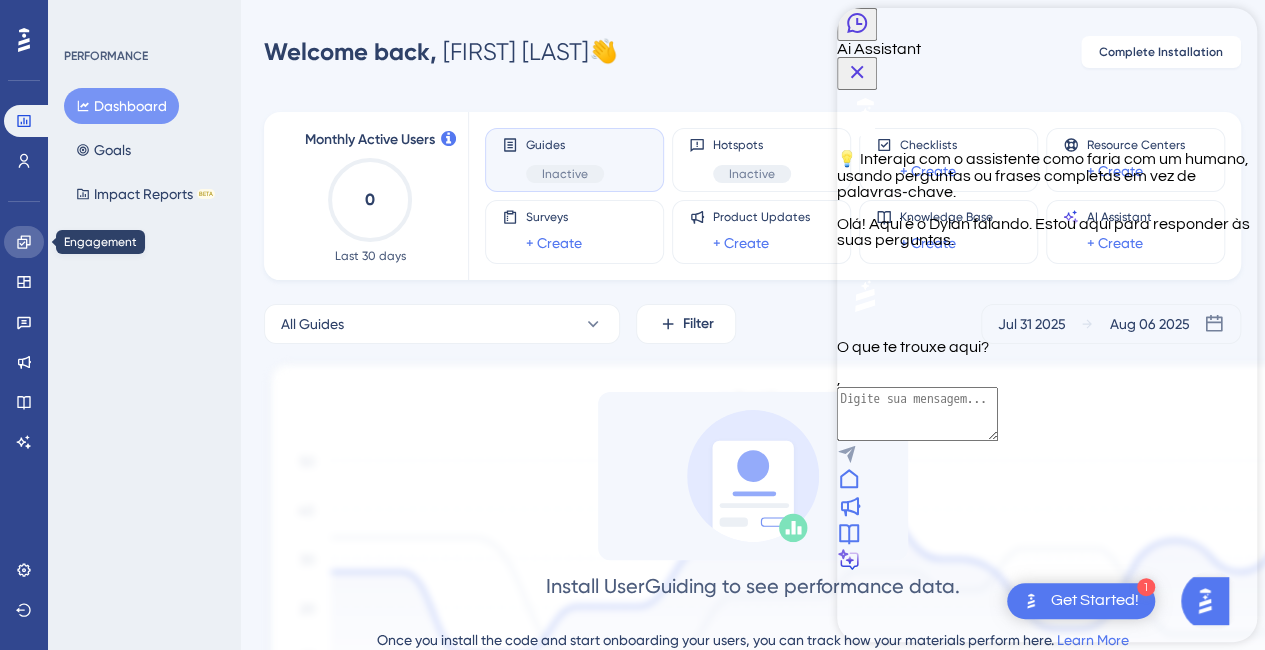 click 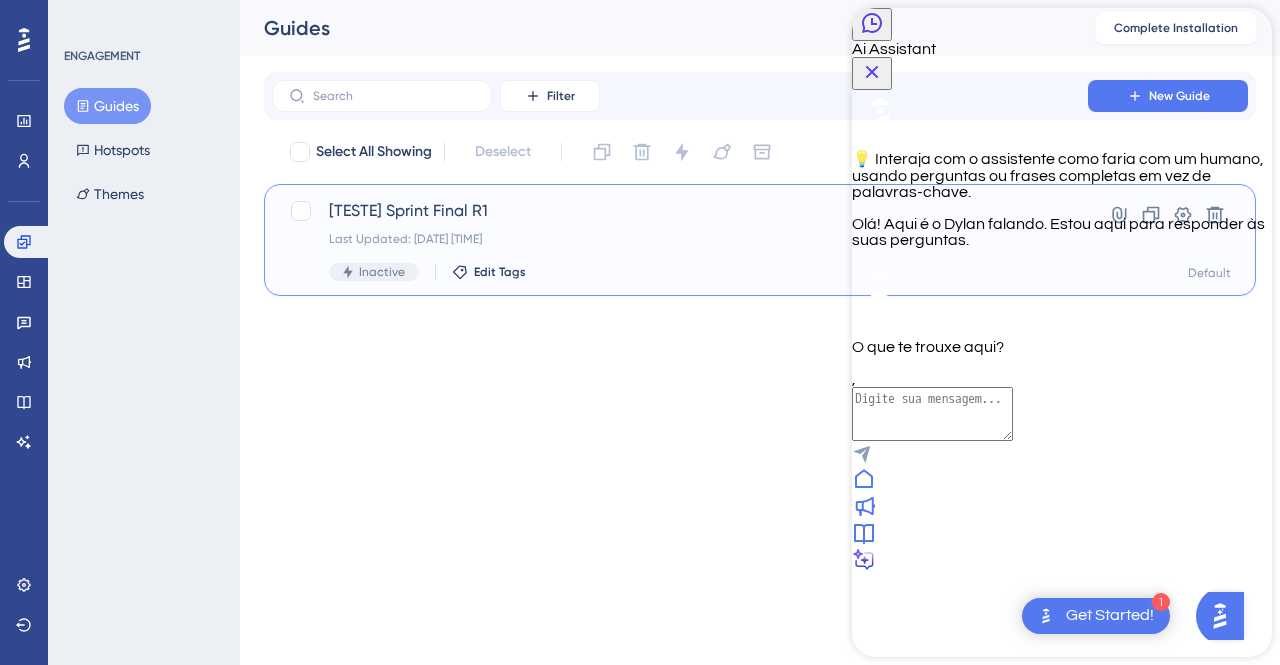 click on "Last Updated: 05 de ago. de 2025 06:48 PM" at bounding box center [680, 239] 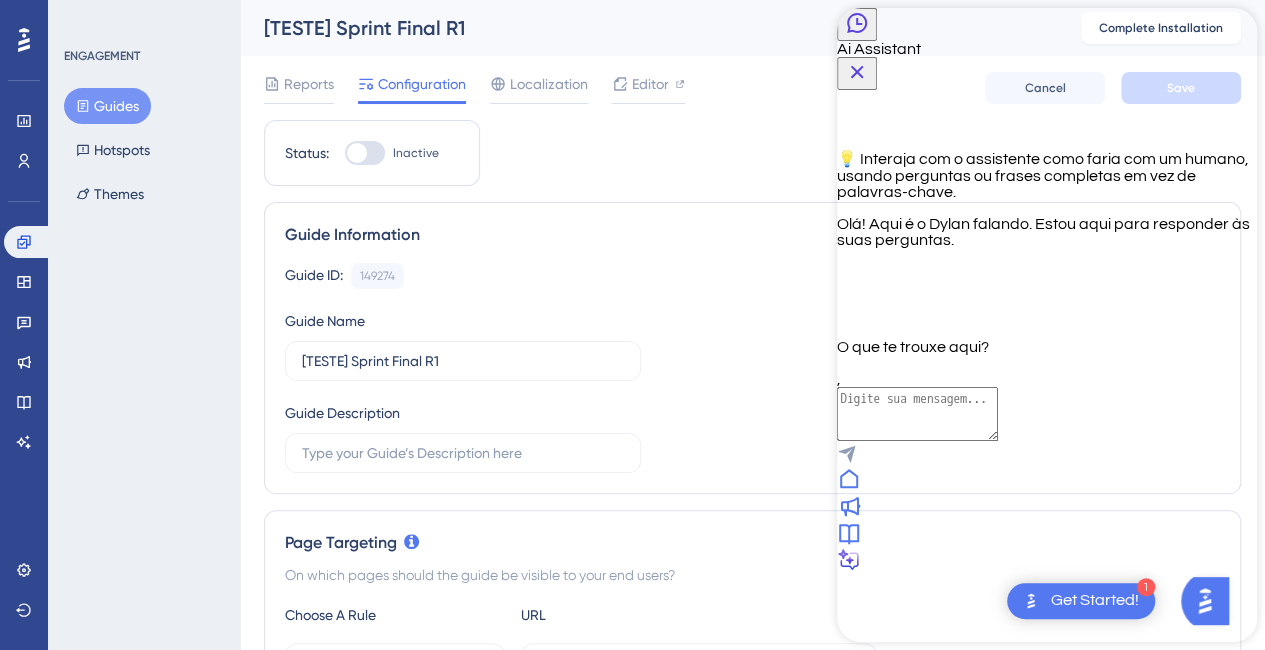 click at bounding box center (917, 414) 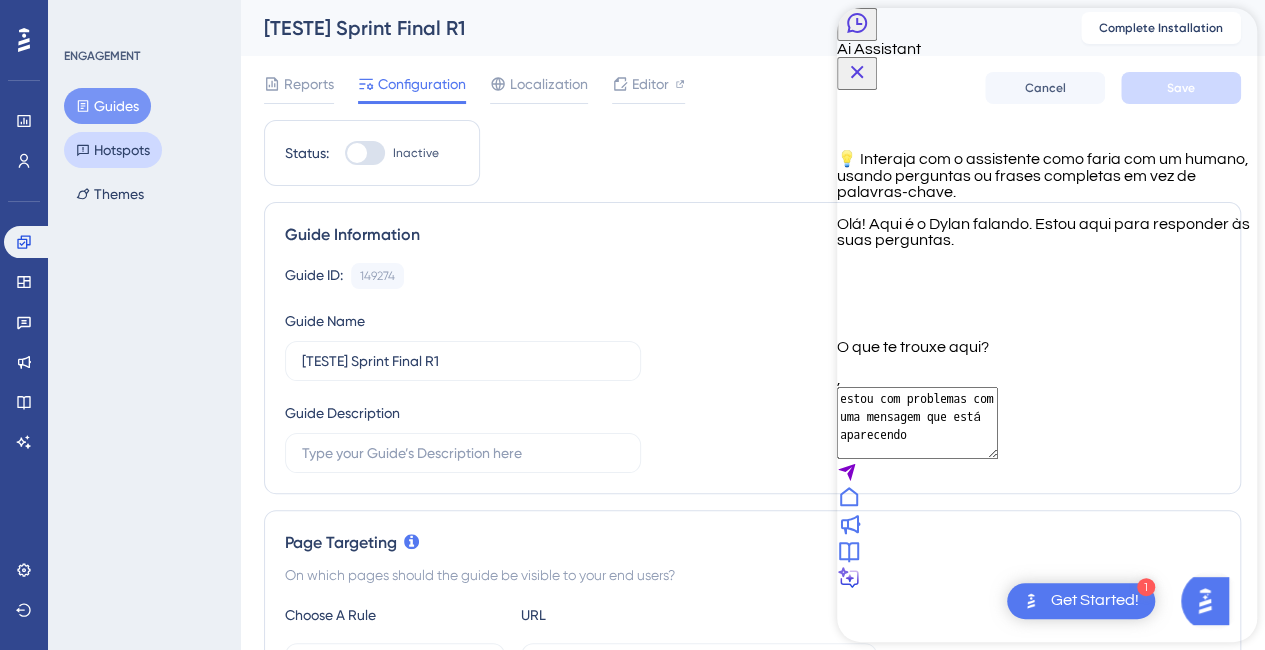 click on "Hotspots" at bounding box center [113, 150] 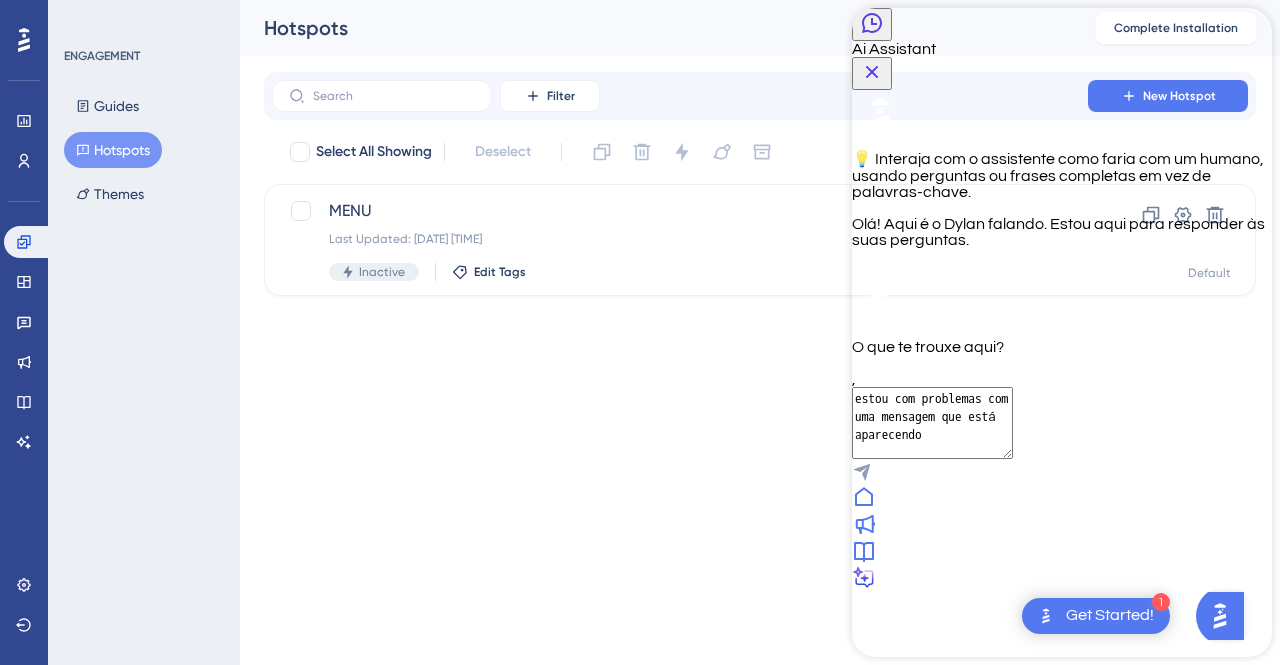 click on "ENGAGEMENT Guides Hotspots Themes" at bounding box center (145, 130) 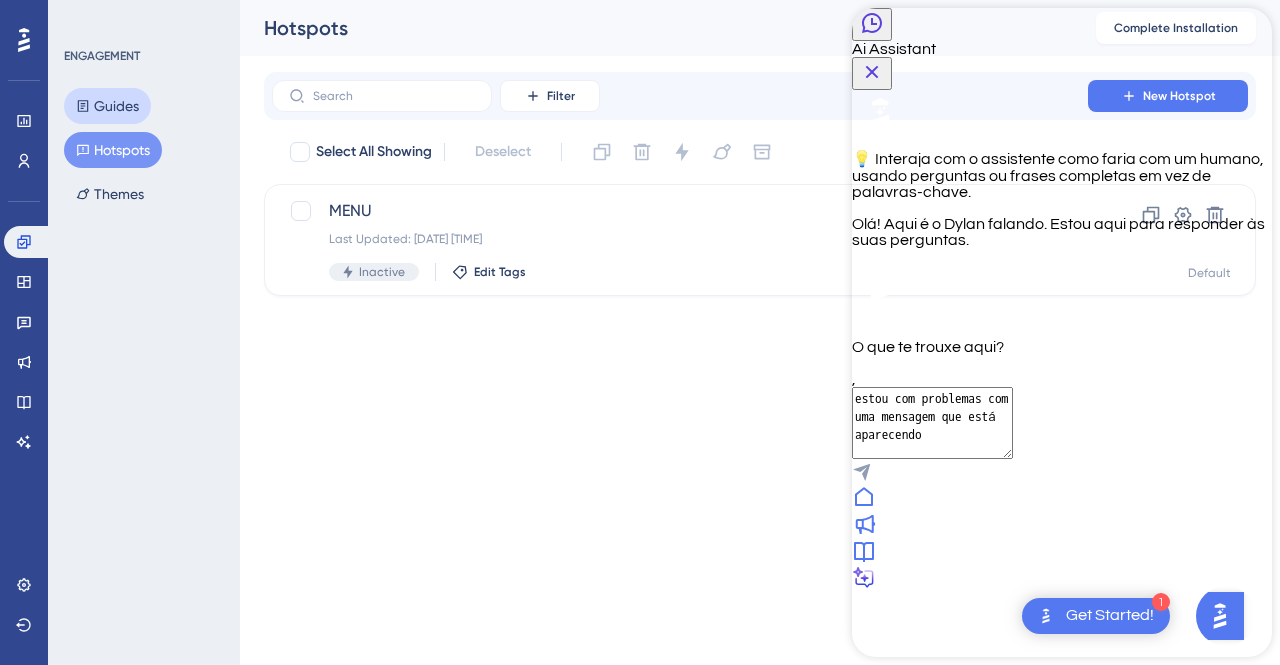 click on "Guides" at bounding box center [107, 106] 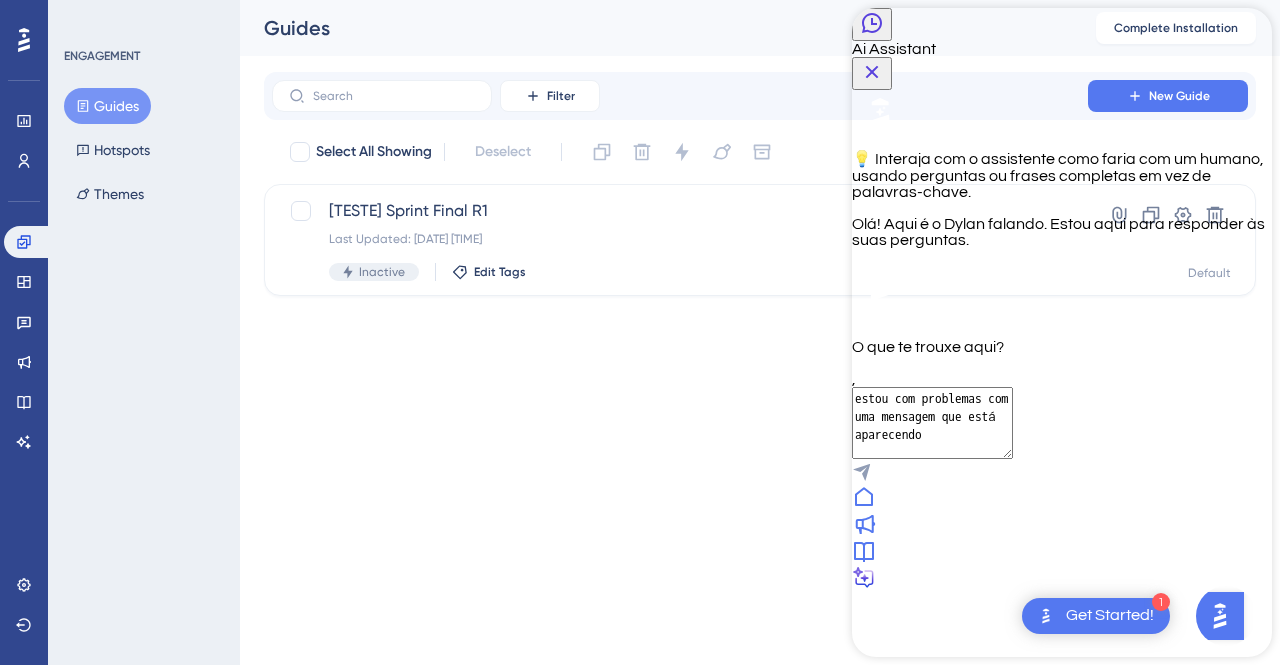 click on "Ai Assistant" at bounding box center [894, 49] 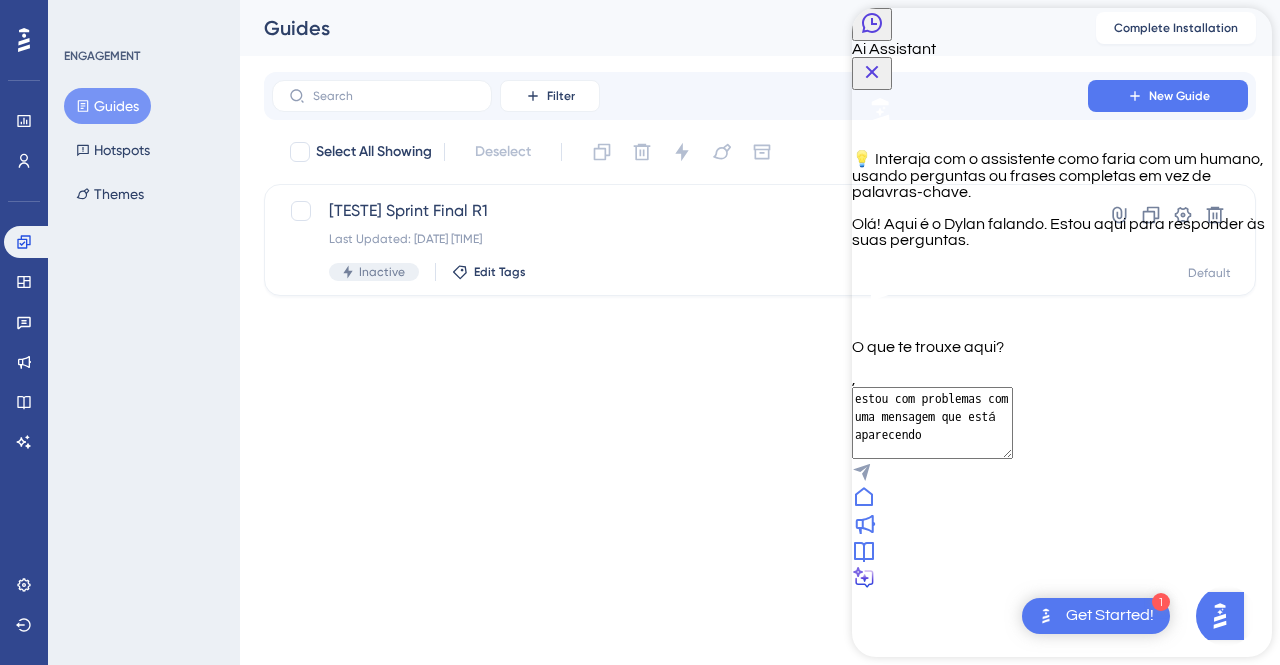 click 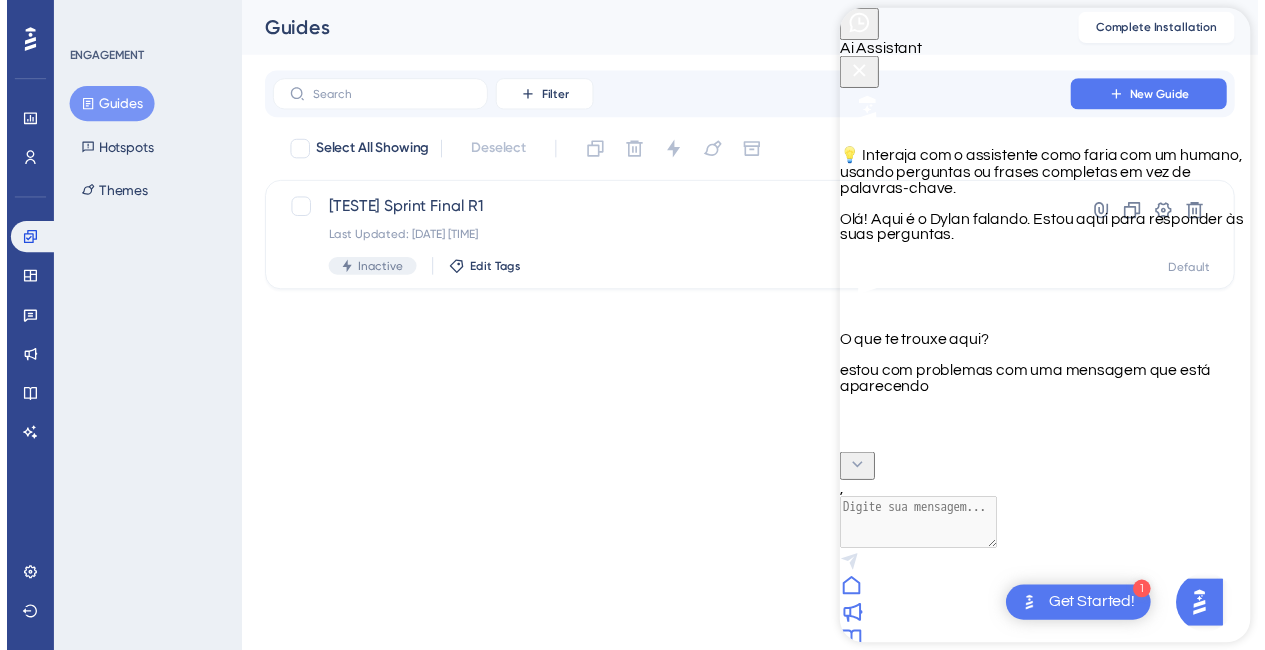 scroll, scrollTop: 70, scrollLeft: 0, axis: vertical 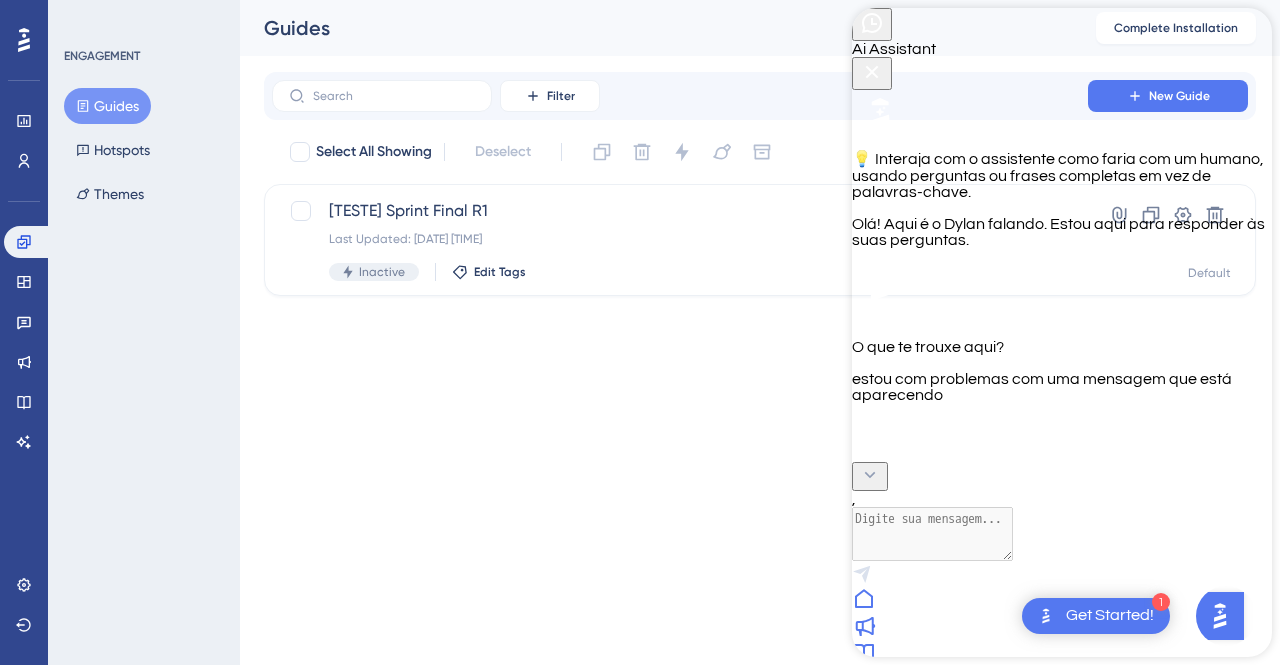 click 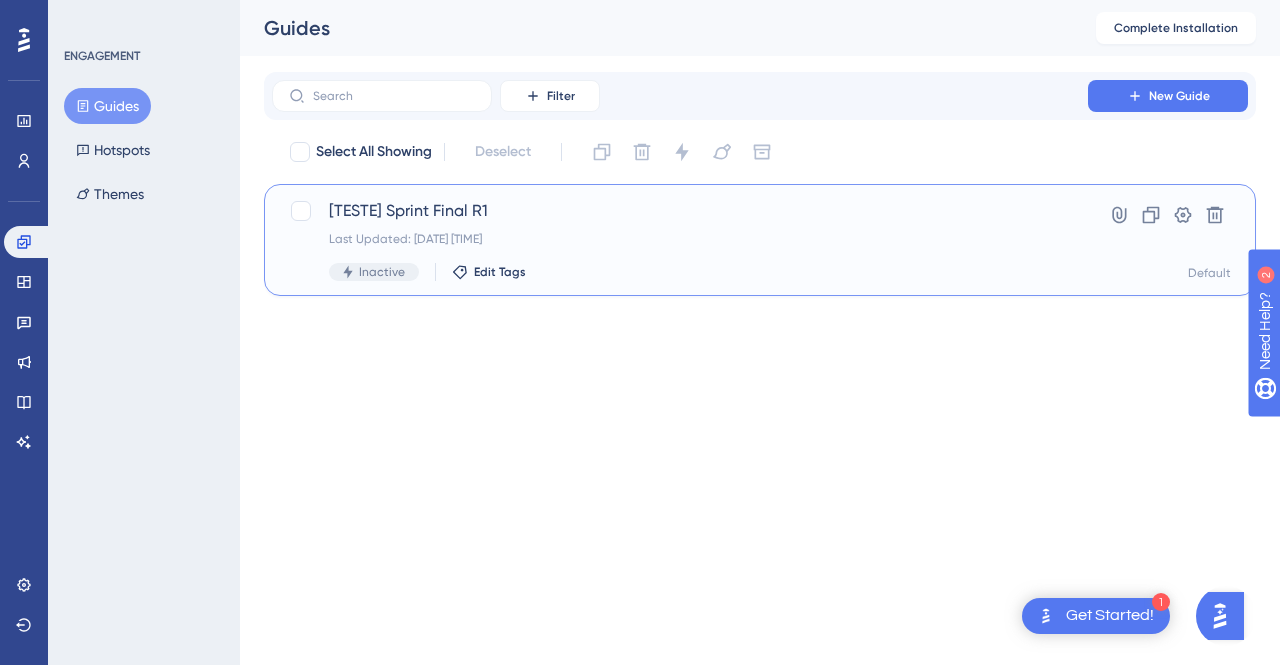 click on "[TESTE] Sprint Final R1" at bounding box center [680, 211] 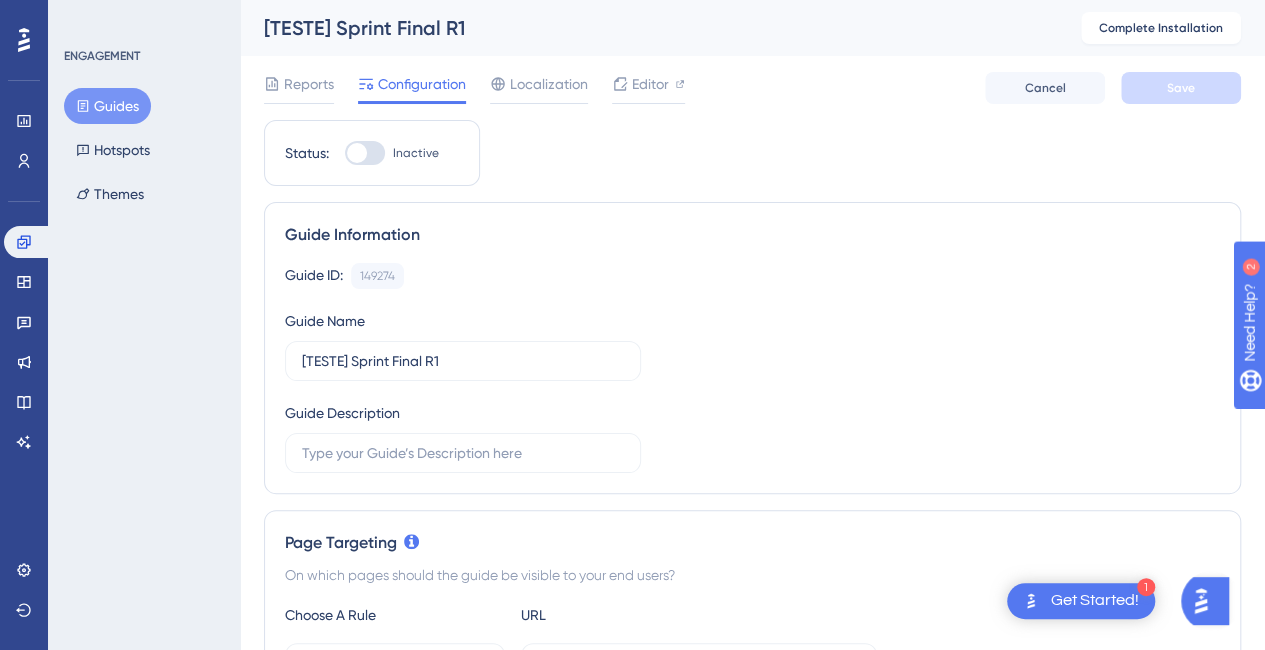 click at bounding box center (1201, 601) 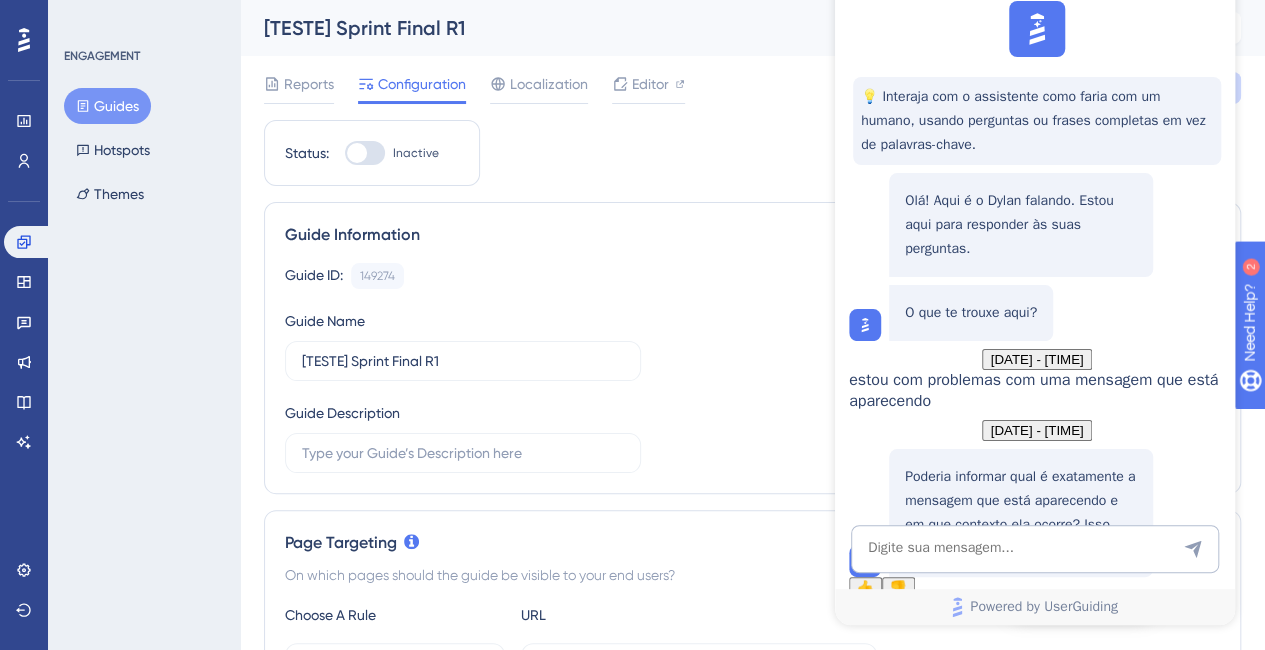 scroll, scrollTop: 0, scrollLeft: 0, axis: both 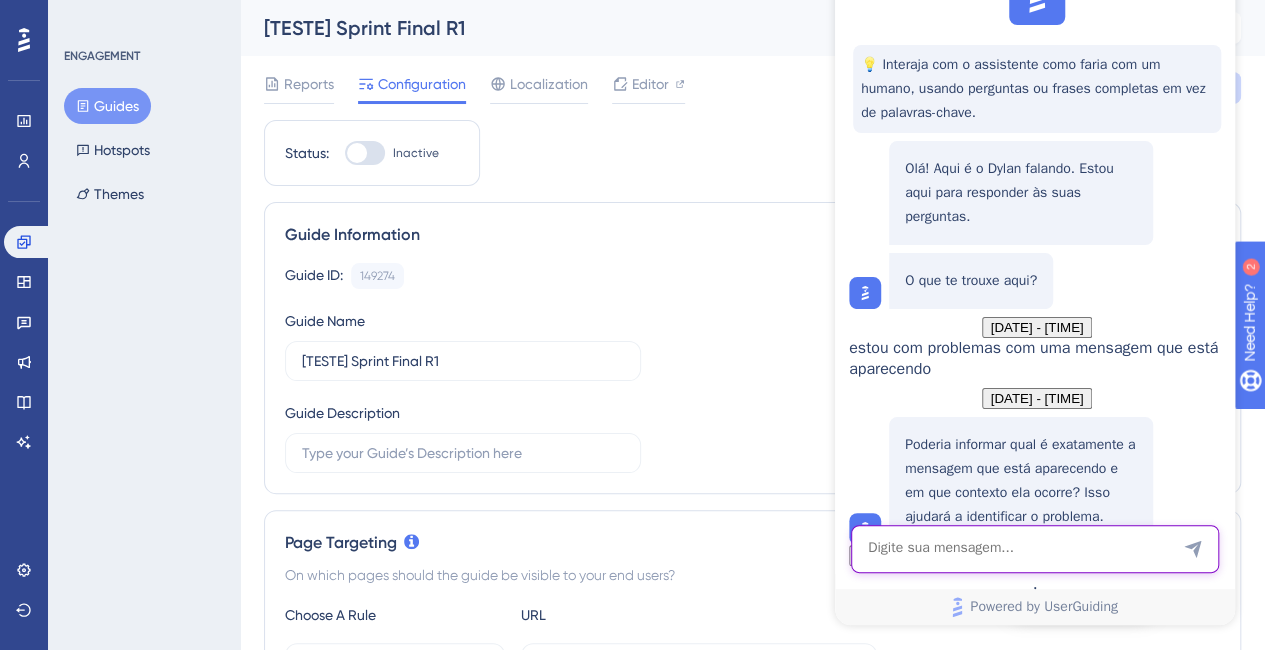 click at bounding box center (1035, 549) 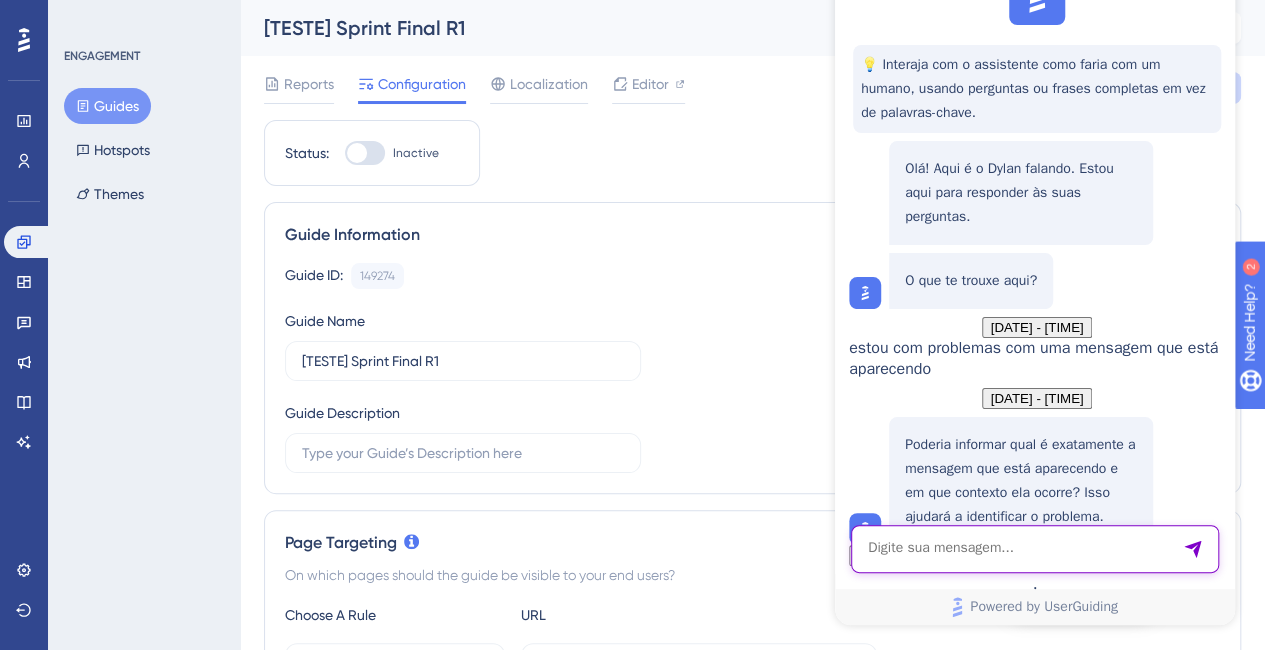 paste on "Targeting not matched
Targeting configurations not matching with the current URL.
Learn More" 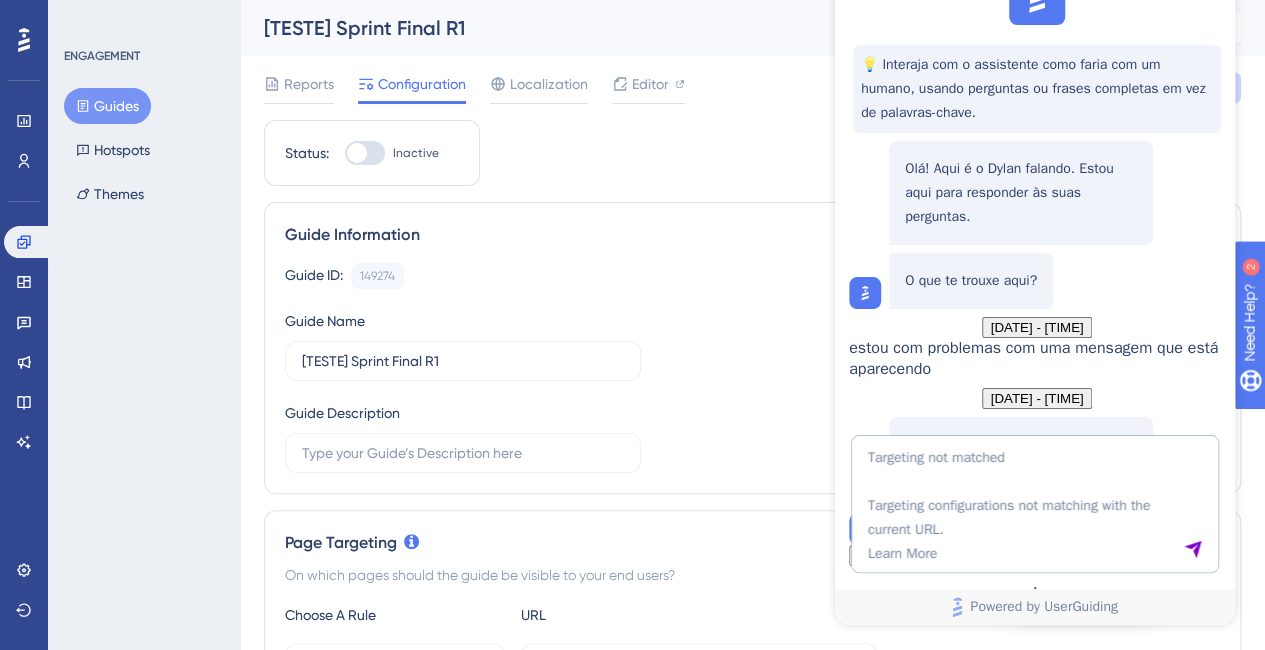 click 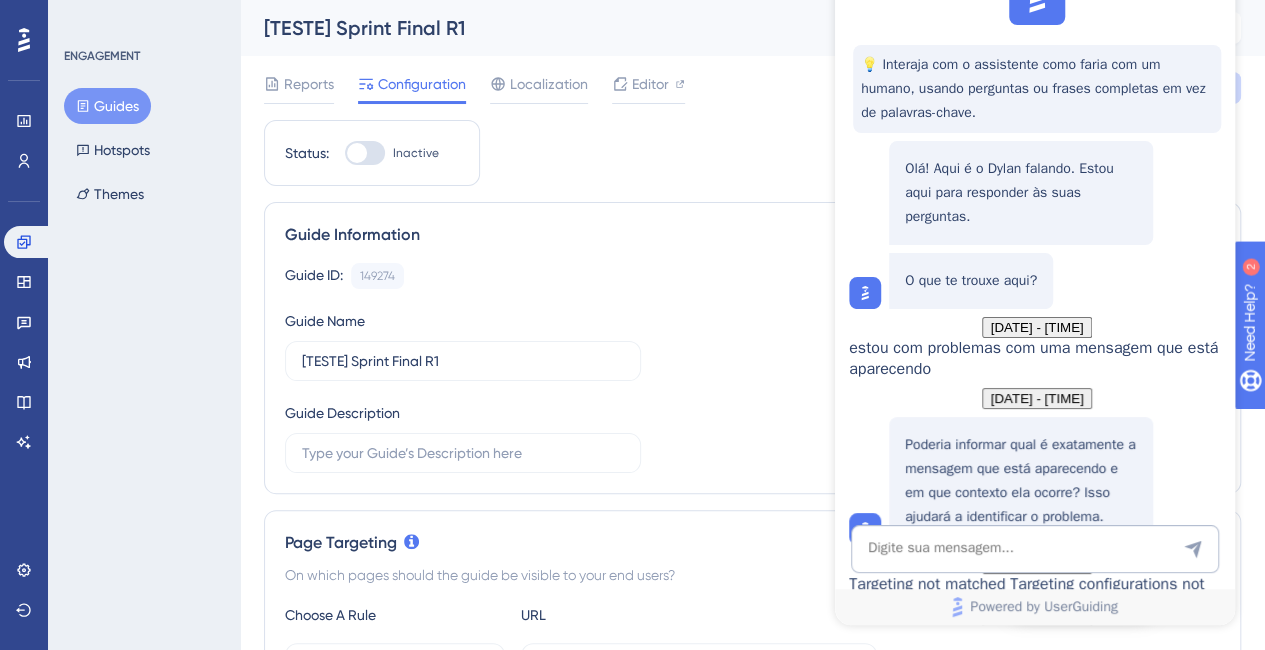 scroll, scrollTop: 874, scrollLeft: 0, axis: vertical 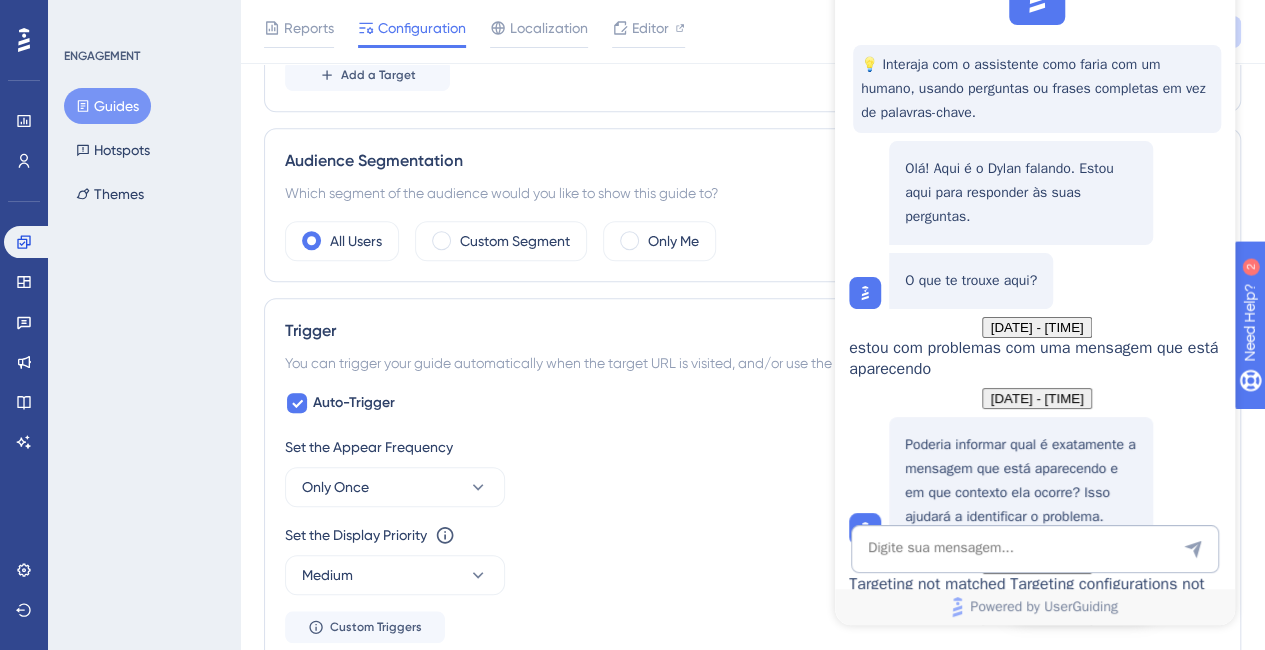 drag, startPoint x: 1272, startPoint y: 148, endPoint x: 399, endPoint y: 412, distance: 912.04443 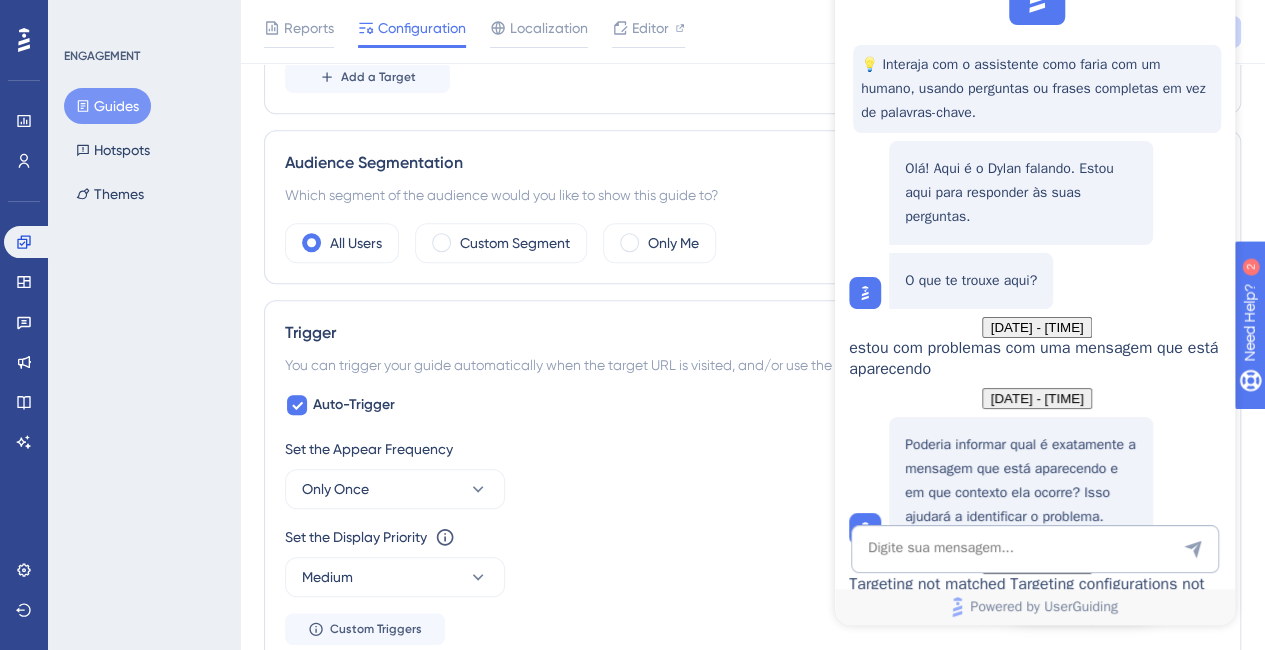 scroll, scrollTop: 874, scrollLeft: 0, axis: vertical 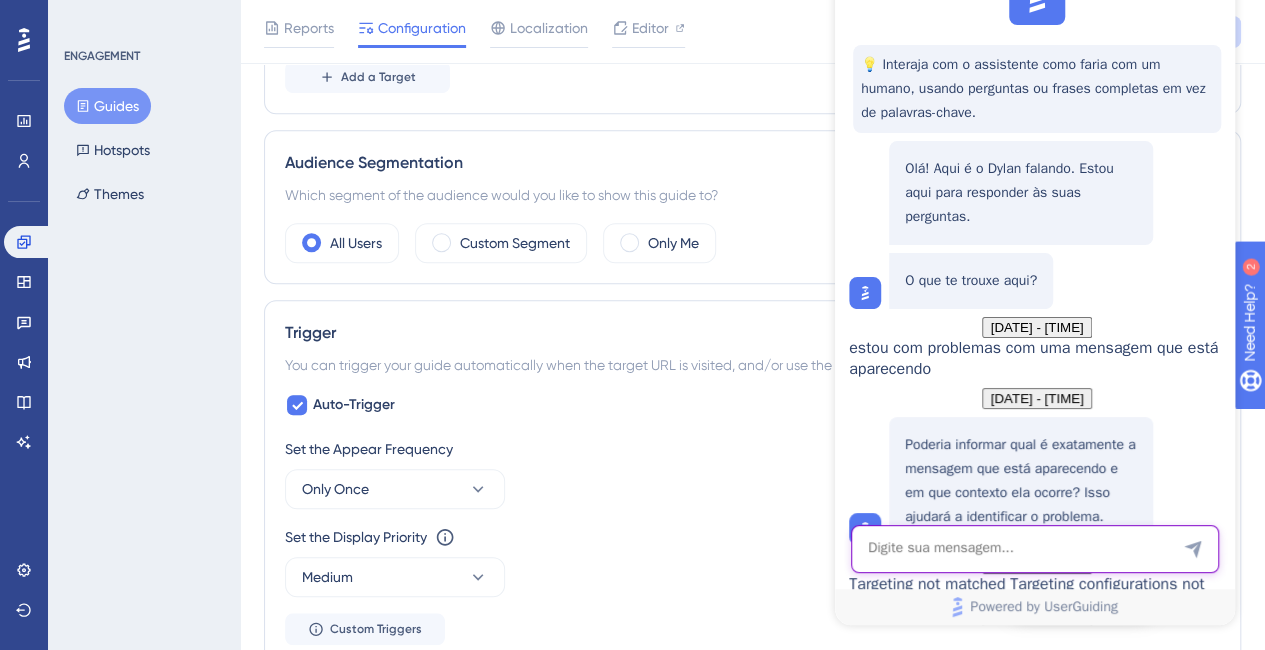 click at bounding box center (1035, 549) 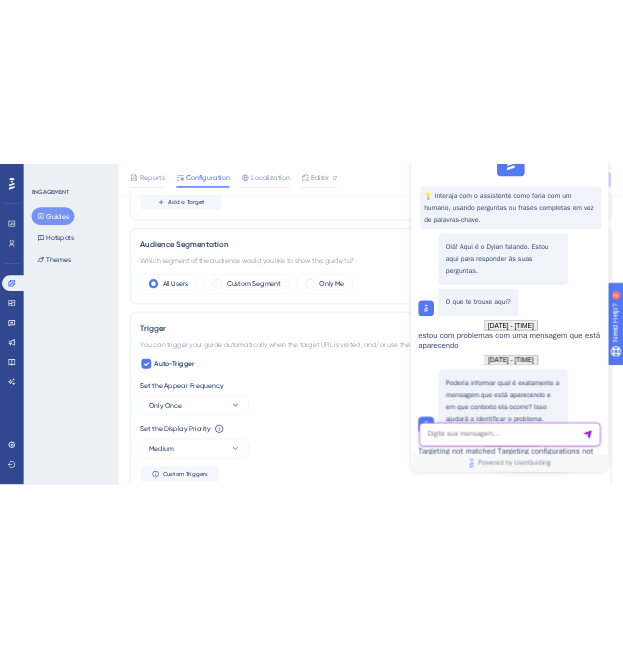 scroll, scrollTop: 874, scrollLeft: 0, axis: vertical 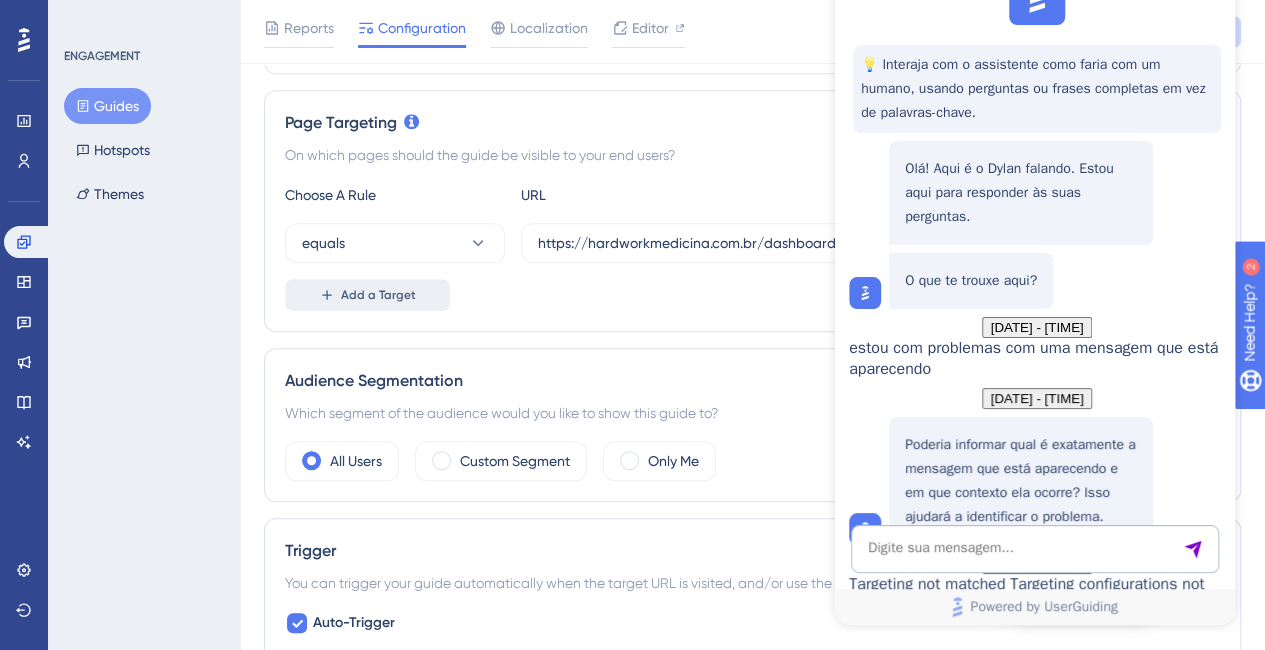 click on "Add a Target" at bounding box center (378, 295) 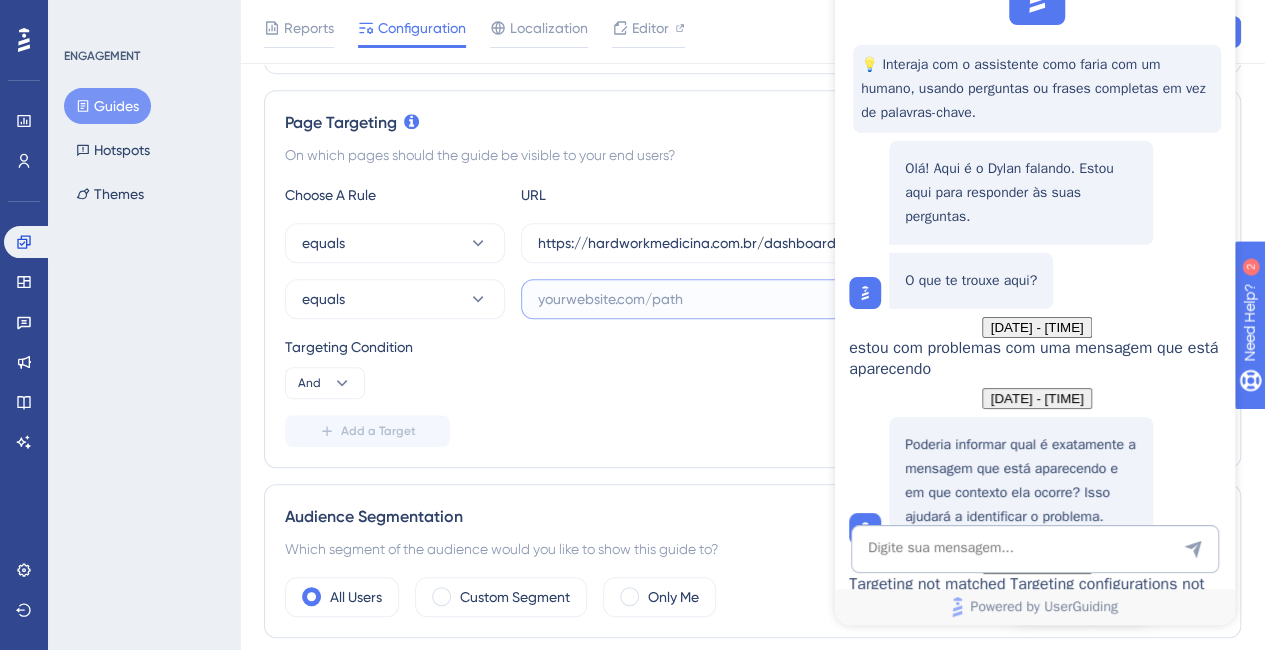 click at bounding box center (699, 299) 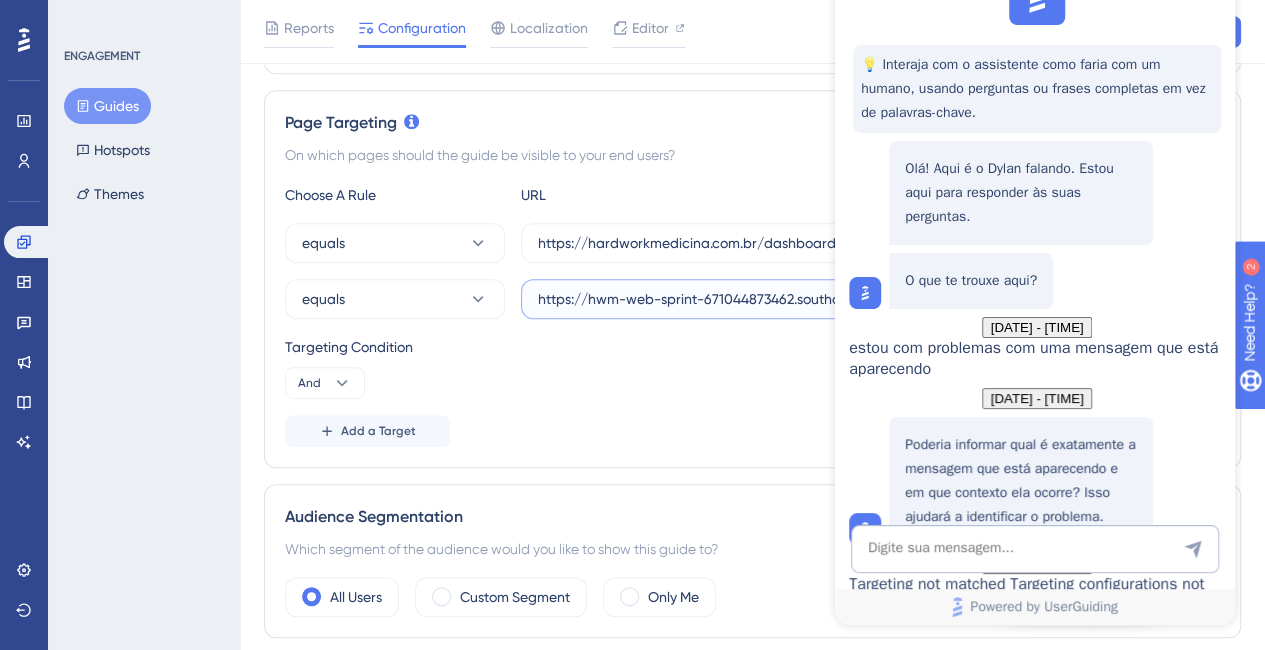 scroll, scrollTop: 0, scrollLeft: 318, axis: horizontal 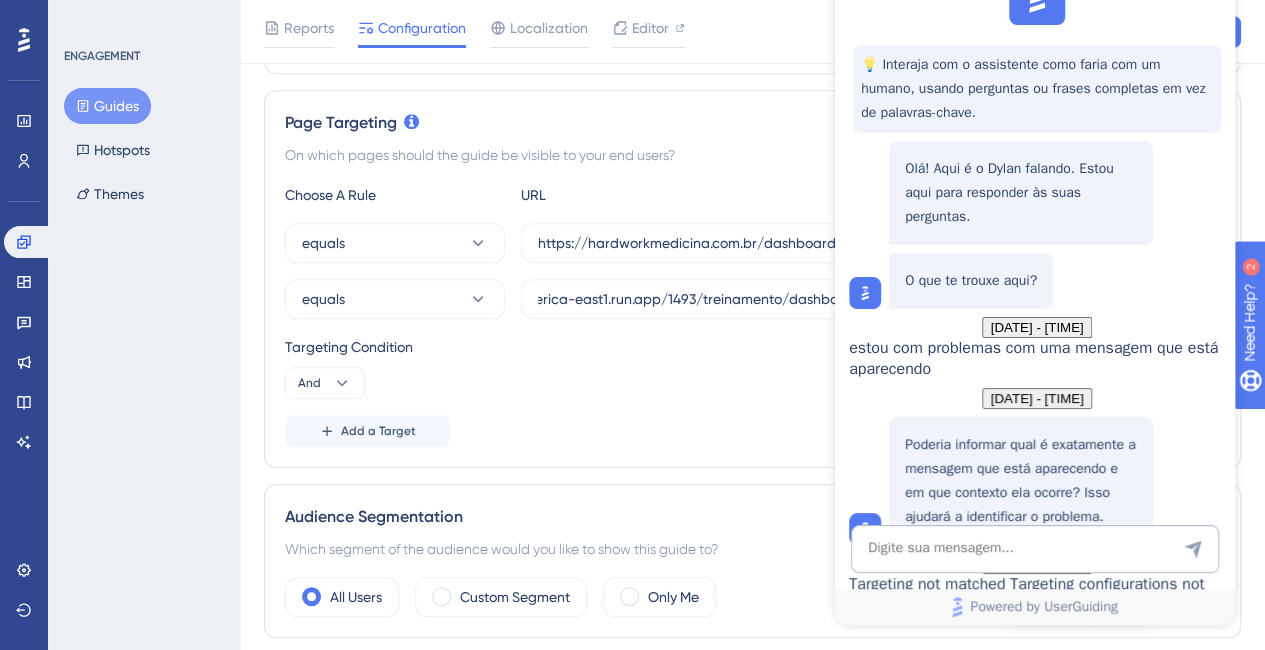 click on "💡 Interaja com o assistente como faria com um humano, usando perguntas ou frases completas em vez de palavras-chave. Olá! Aqui é o Dylan falando. Estou aqui para responder às suas perguntas. O que te trouxe aqui? 6 de agosto de 2025 - 17:41 estou com problemas com uma mensagem que está aparecendo  6 de agosto de 2025 - 17:41 Poderia informar qual é exatamente a mensagem que está aparecendo e em que contexto ela ocorre? Isso ajudará a identificar o problema. 6 de agosto de 2025 - 17:42 Targeting not matched
Targeting configurations not matching with the current URL.
Learn More 6 de agosto de 2025 - 17:42 Fontes Redirection settings Triggering Materials Using Regex 👍 👎" at bounding box center (1035, 549) 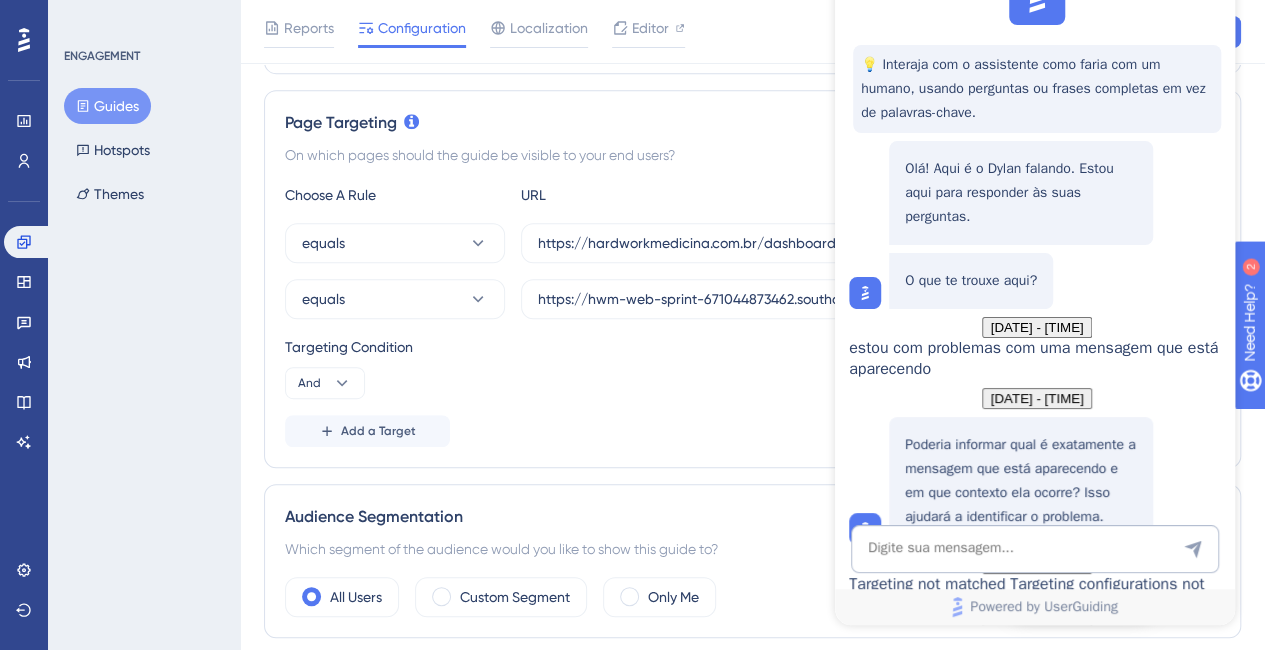 drag, startPoint x: 1228, startPoint y: 431, endPoint x: 1221, endPoint y: 125, distance: 306.08005 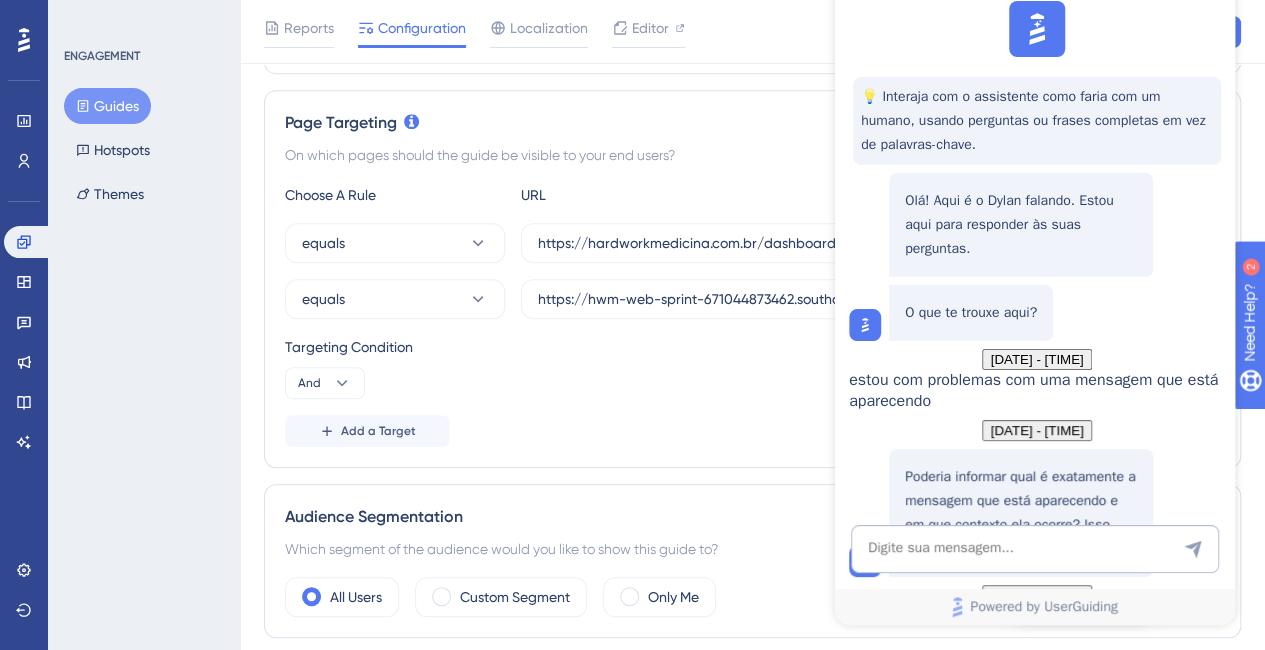 click on "💡 Interaja com o assistente como faria com um humano, usando perguntas ou frases completas em vez de palavras-chave. Olá! Aqui é o Dylan falando. Estou aqui para responder às suas perguntas. O que te trouxe aqui? 6 de agosto de 2025 - 17:41 estou com problemas com uma mensagem que está aparecendo  6 de agosto de 2025 - 17:41 Poderia informar qual é exatamente a mensagem que está aparecendo e em que contexto ela ocorre? Isso ajudará a identificar o problema. 6 de agosto de 2025 - 17:42 Targeting not matched
Targeting configurations not matching with the current URL.
Learn More 6 de agosto de 2025 - 17:42 Fontes Redirection settings Triggering Materials Using Regex 👍 👎" at bounding box center (1033, 581) 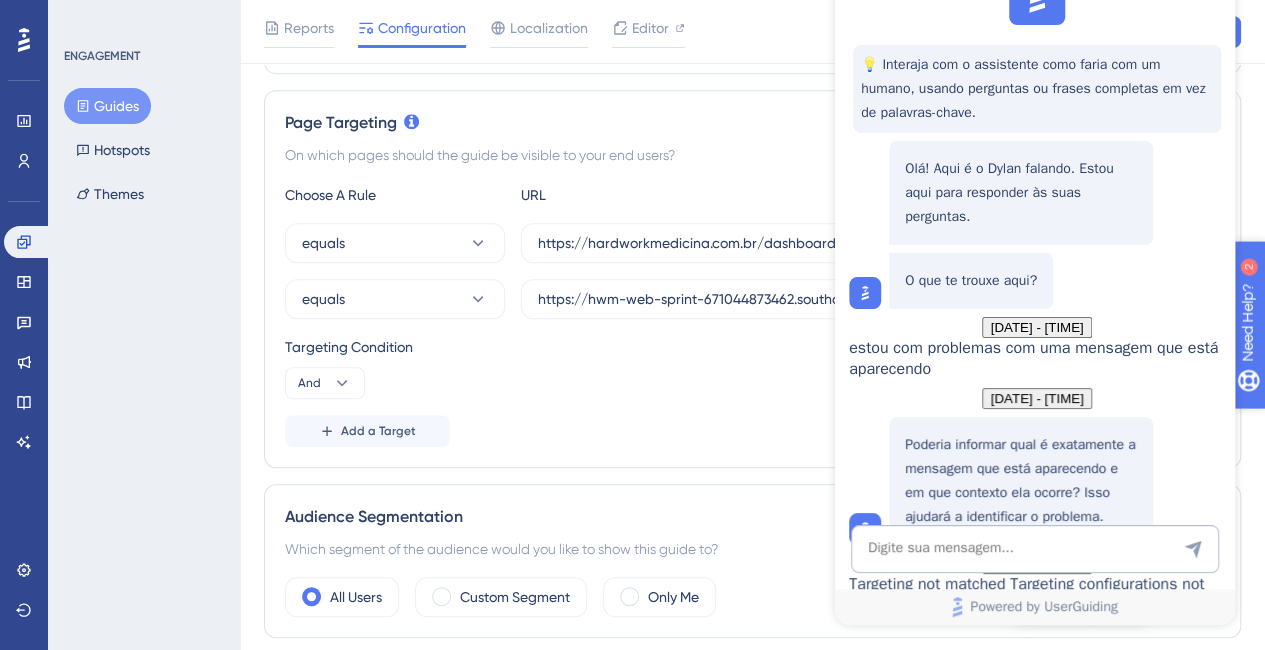 scroll, scrollTop: 874, scrollLeft: 0, axis: vertical 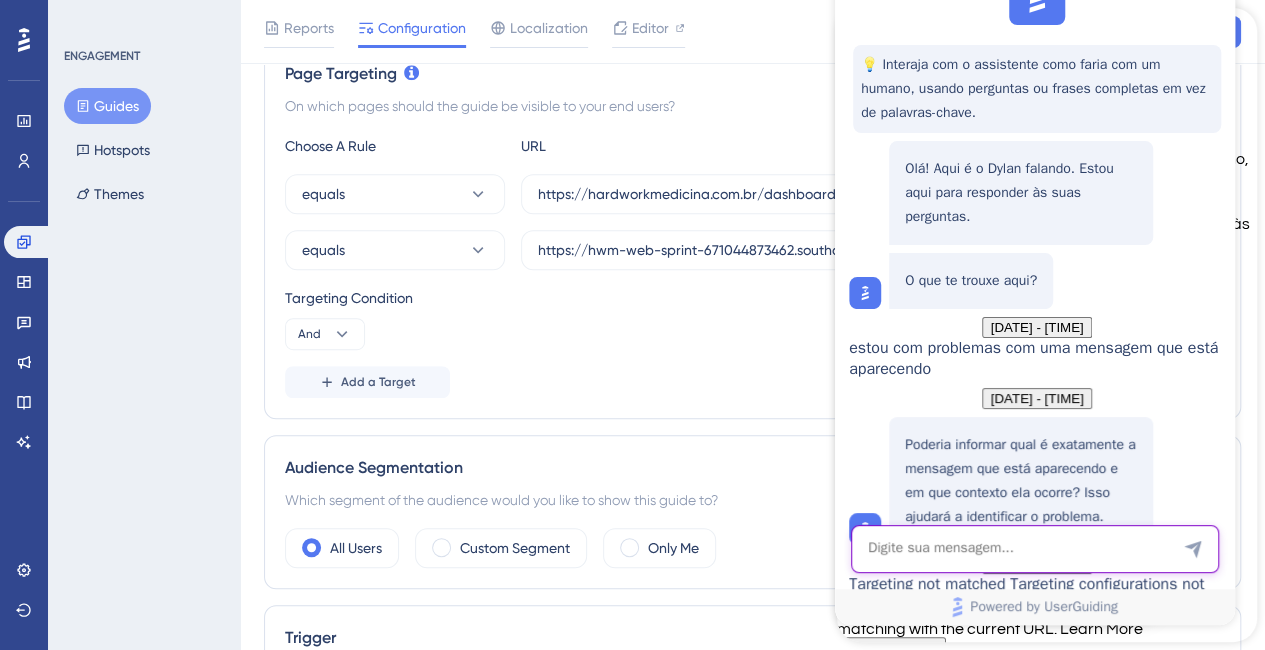 click at bounding box center [1035, 549] 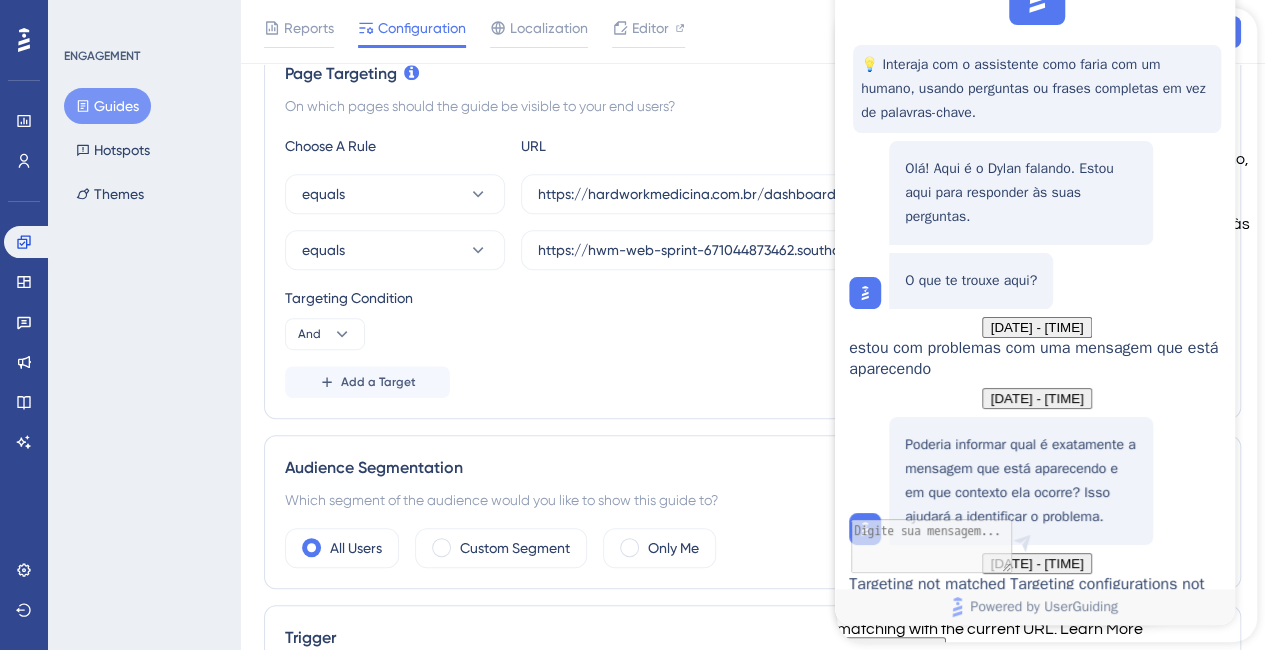 scroll, scrollTop: 1006, scrollLeft: 0, axis: vertical 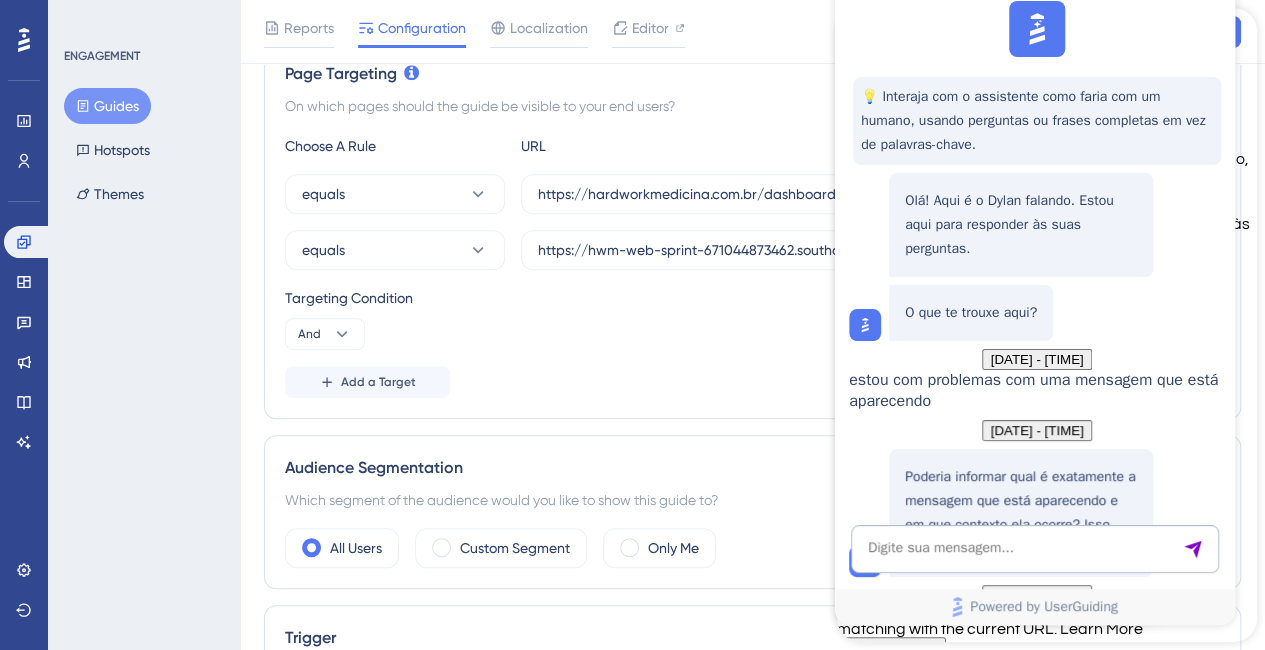 click on "💡 Interaja com o assistente como faria com um humano, usando perguntas ou frases completas em vez de palavras-chave. Olá! Aqui é o Dylan falando. Estou aqui para responder às suas perguntas. O que te trouxe aqui? 6 de agosto de 2025 - 17:41 estou com problemas com uma mensagem que está aparecendo  6 de agosto de 2025 - 17:41 Poderia informar qual é exatamente a mensagem que está aparecendo e em que contexto ela ocorre? Isso ajudará a identificar o problema. 6 de agosto de 2025 - 17:42 Targeting not matched
Targeting configurations not matching with the current URL.
Learn More 6 de agosto de 2025 - 17:42 Fontes Redirection settings Triggering Materials Using Regex 6 de agosto de 2025 - 17:47 ok 6 de agosto de 2025 - 17:48 Ok, se precisar de mais ajuda, estou à disposição. 👍 👎" at bounding box center [1033, 665] 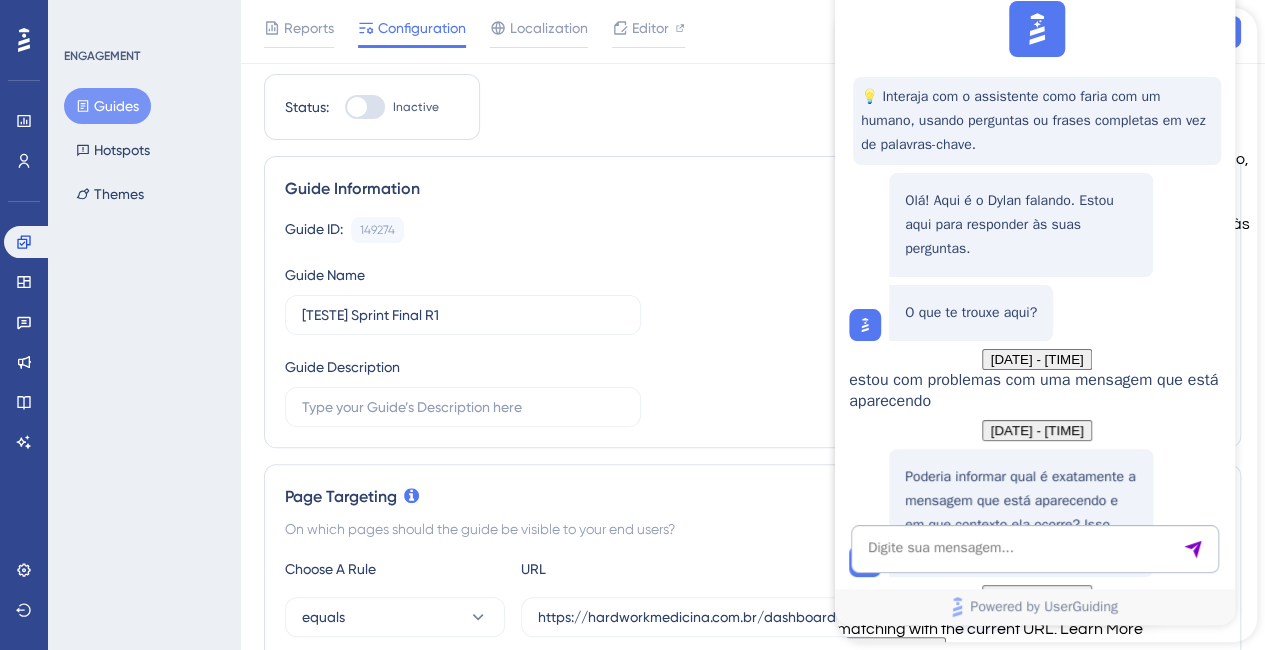 scroll, scrollTop: 0, scrollLeft: 0, axis: both 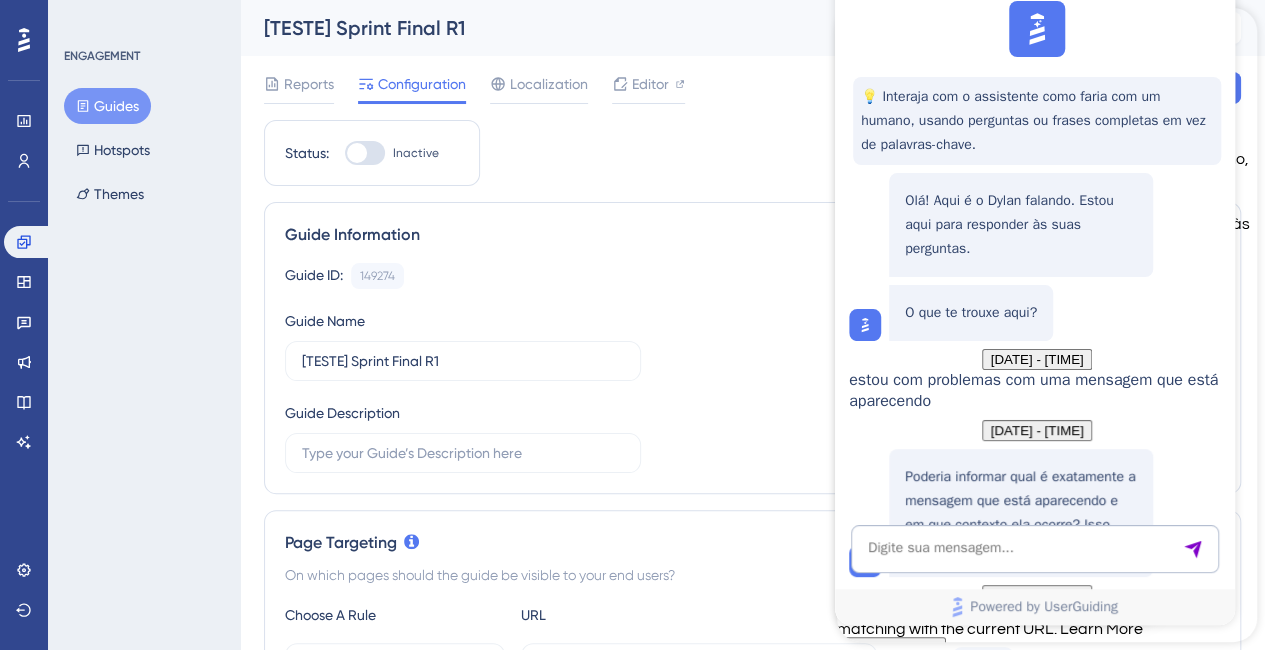 click at bounding box center [851, 1350] 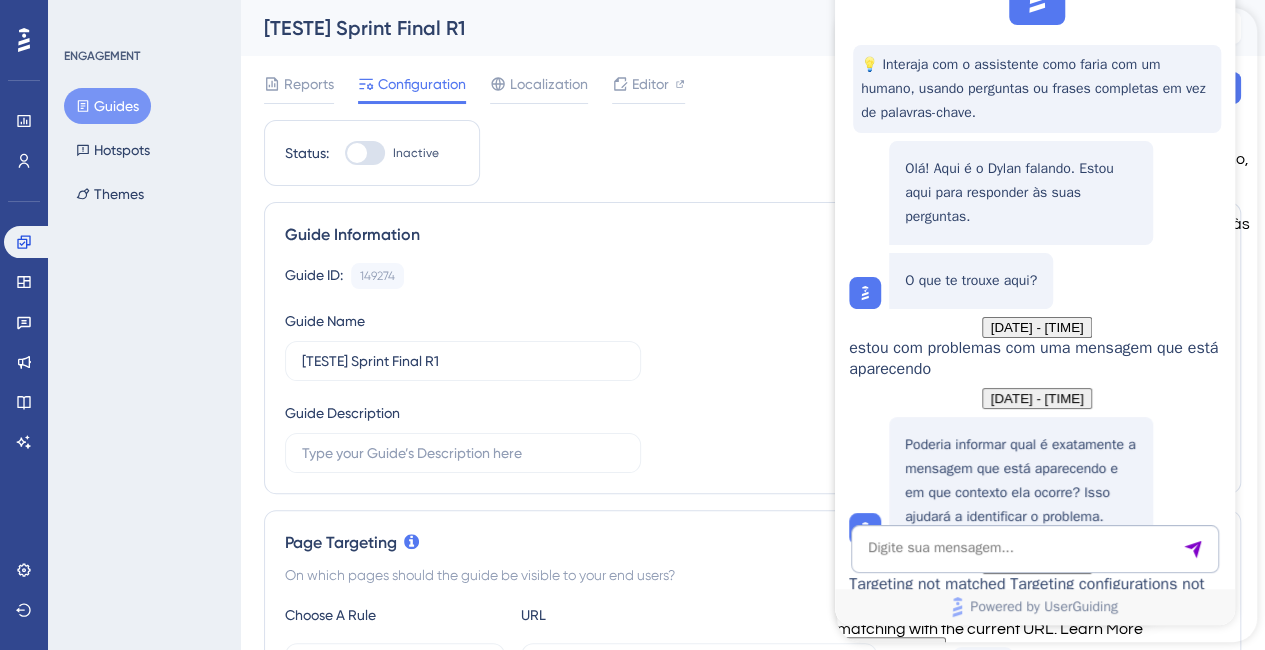 scroll, scrollTop: 1122, scrollLeft: 0, axis: vertical 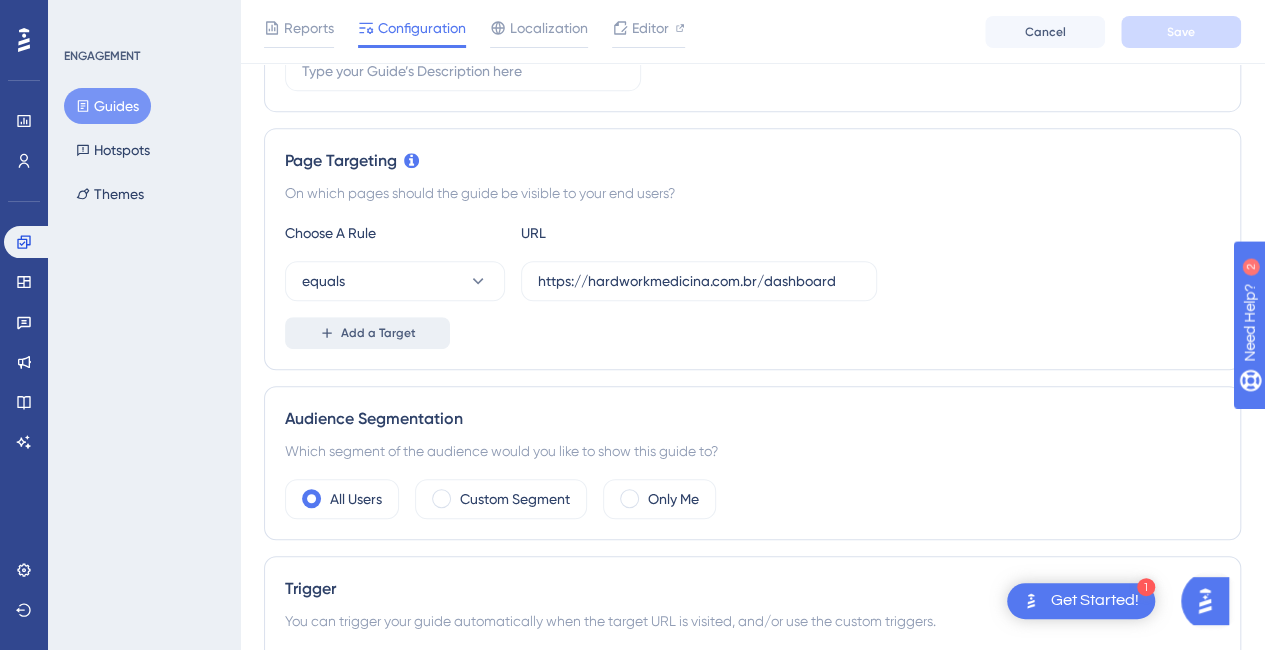 click on "Add a Target" at bounding box center [378, 333] 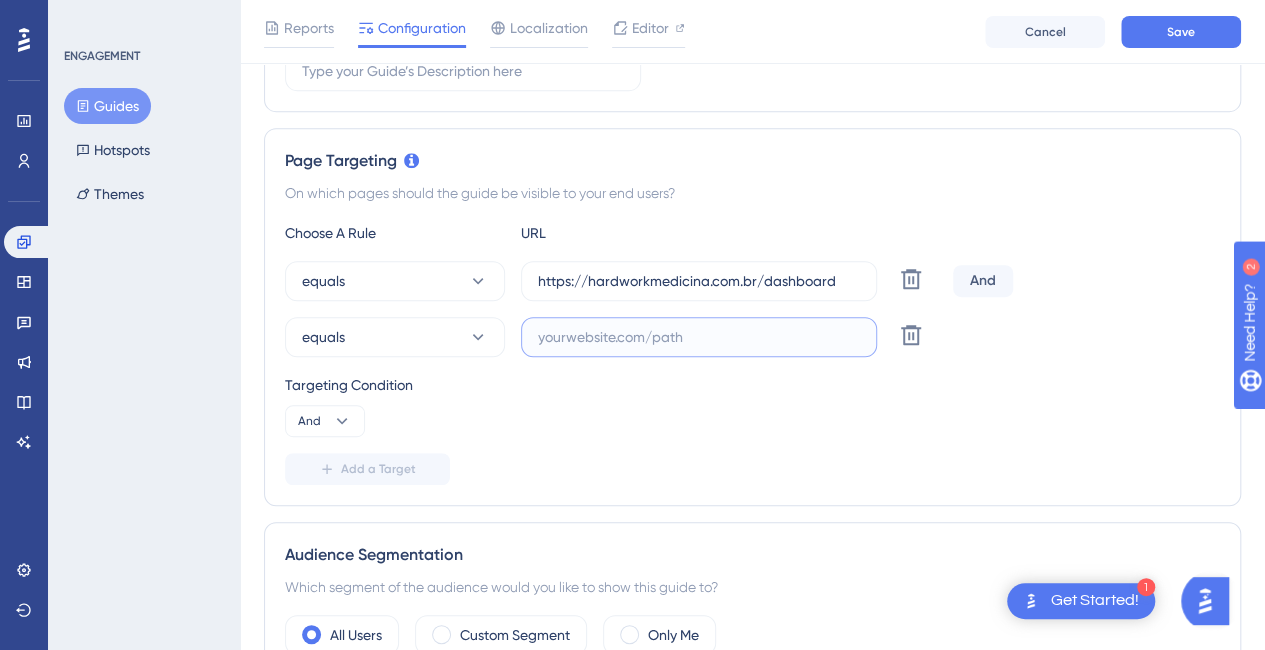 click at bounding box center (699, 337) 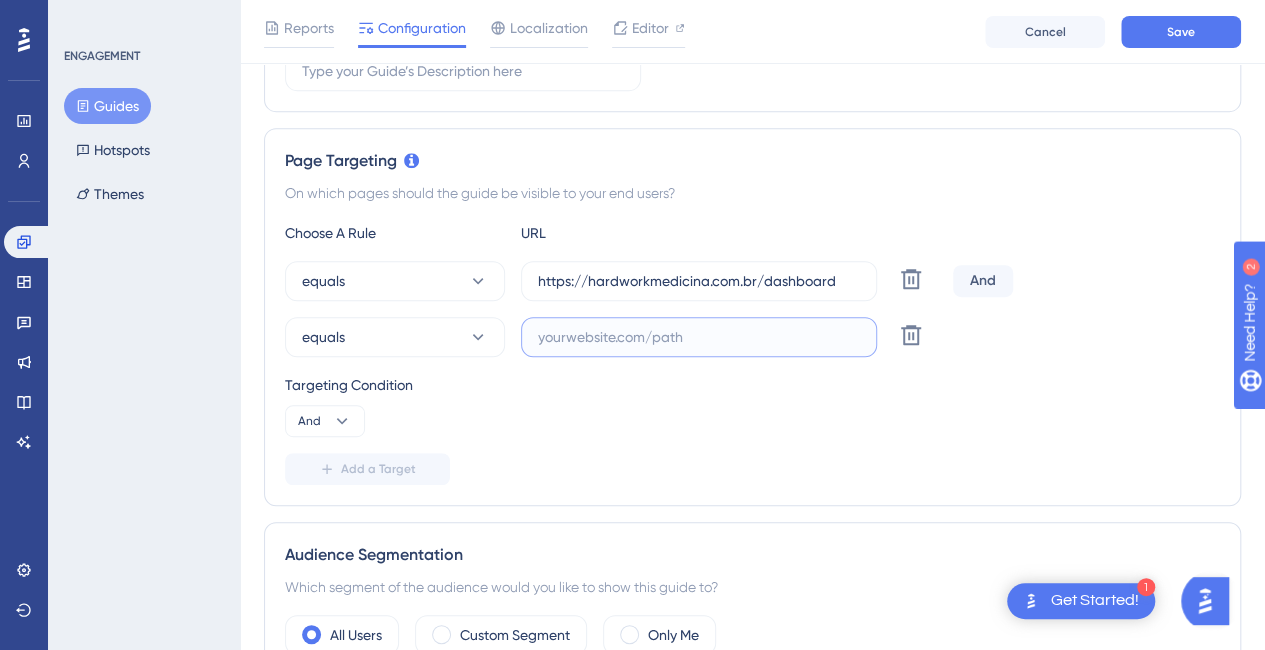 paste on "https://hwm-web-sprint-671044873462.southamerica-east1.run.app/1493/treinamento/dashboard" 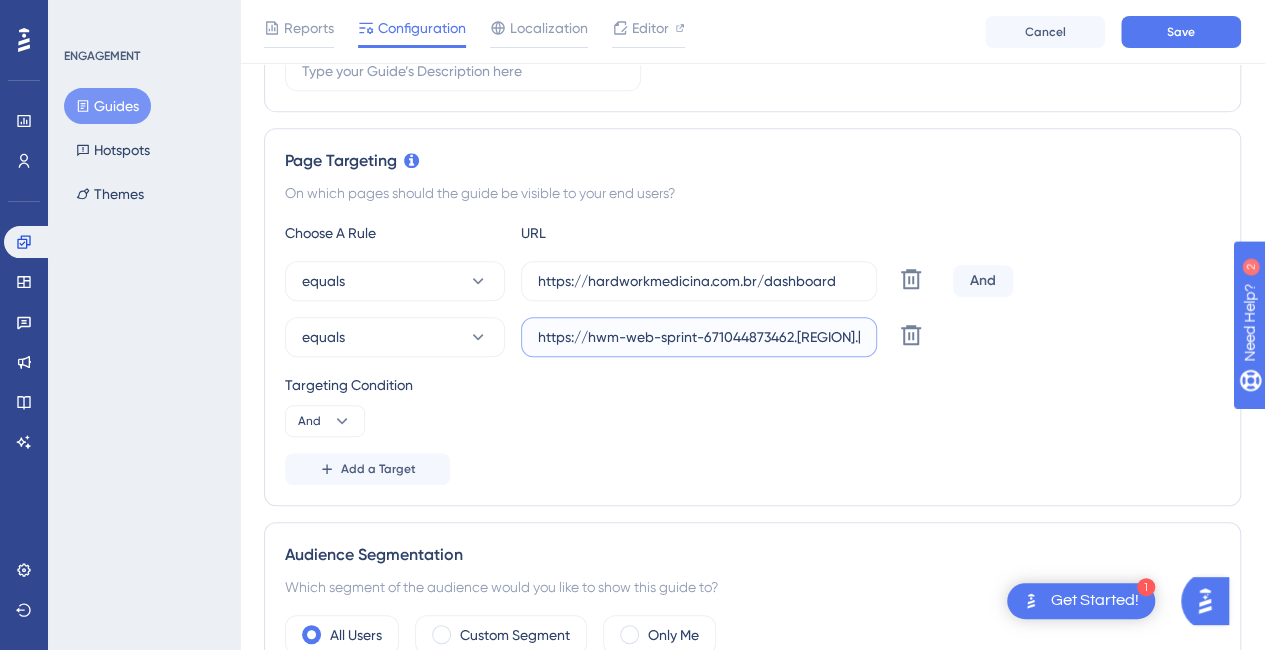 scroll, scrollTop: 0, scrollLeft: 318, axis: horizontal 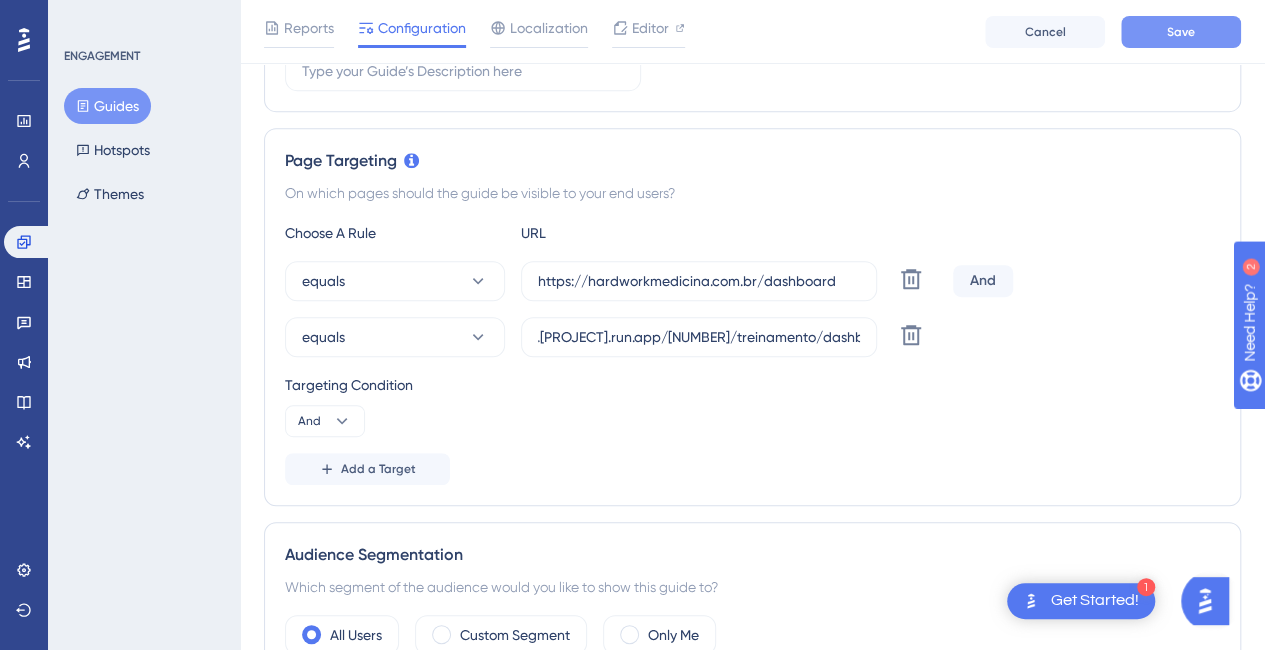 click on "Save" at bounding box center [1181, 32] 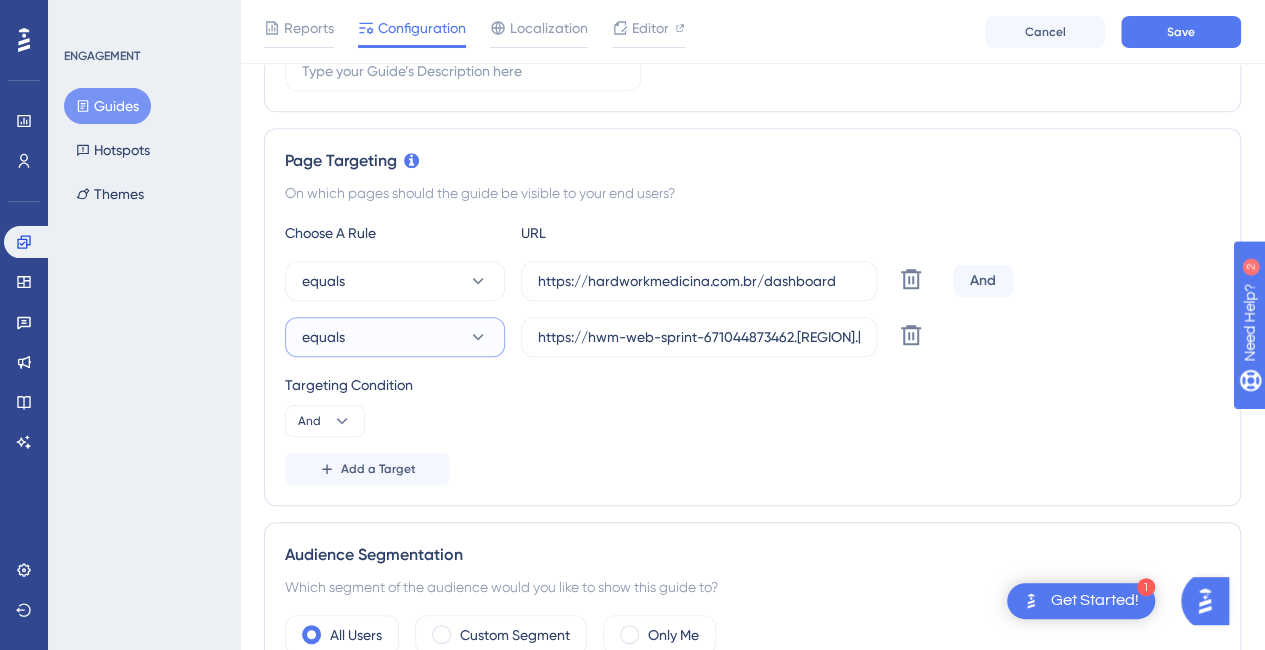 click 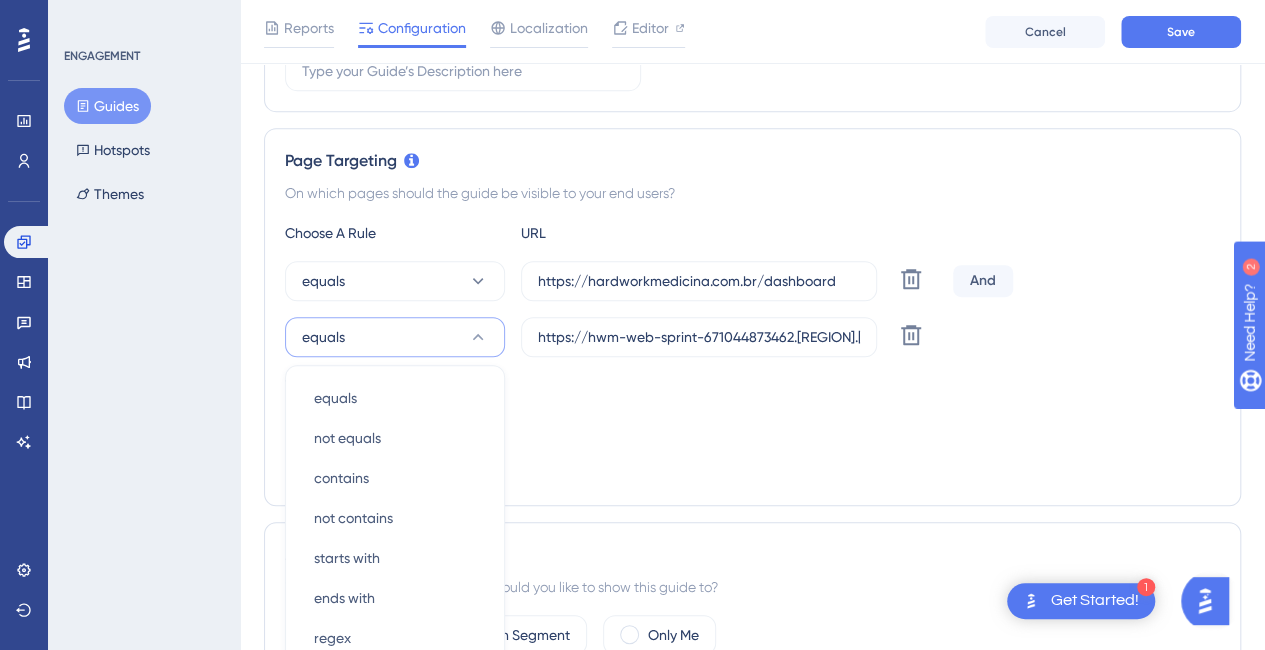 scroll, scrollTop: 578, scrollLeft: 0, axis: vertical 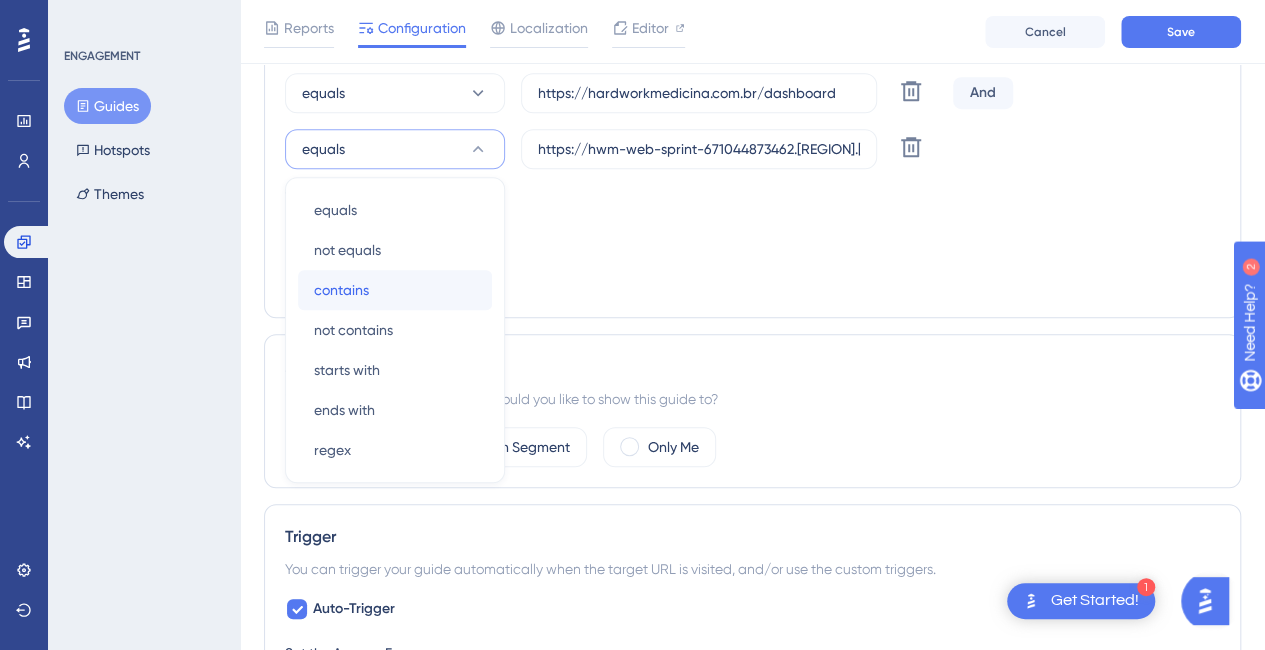 click on "contains contains" at bounding box center (395, 290) 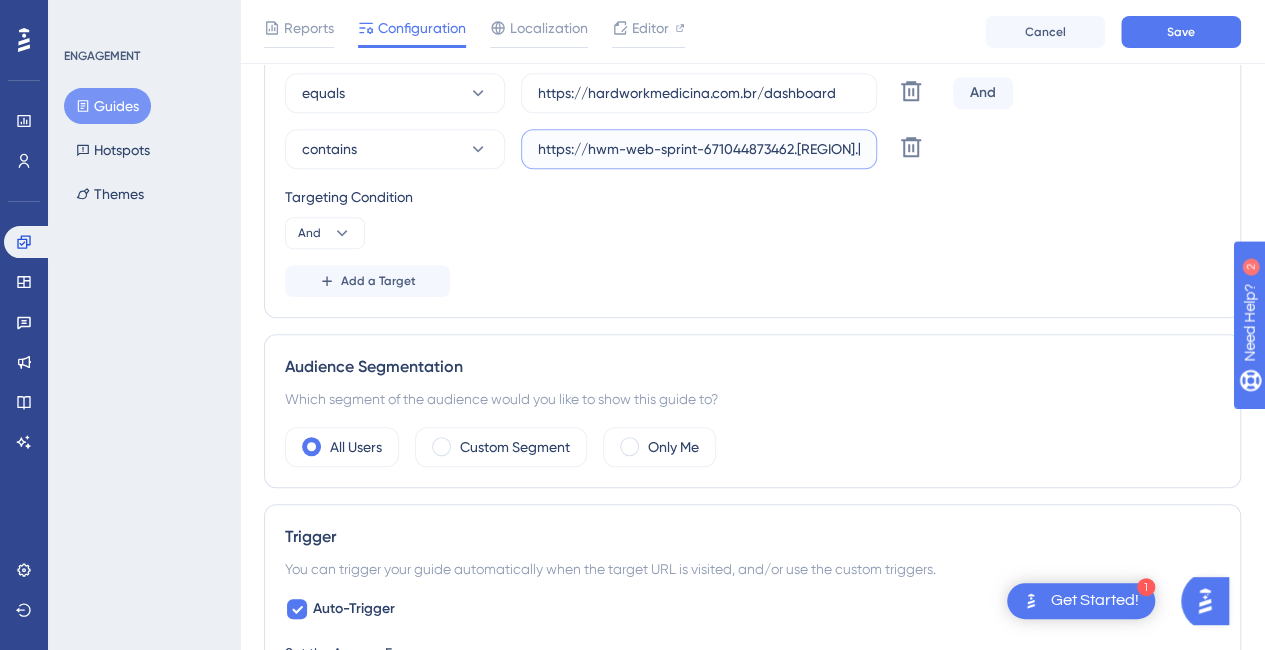 drag, startPoint x: 588, startPoint y: 149, endPoint x: 514, endPoint y: 145, distance: 74.10803 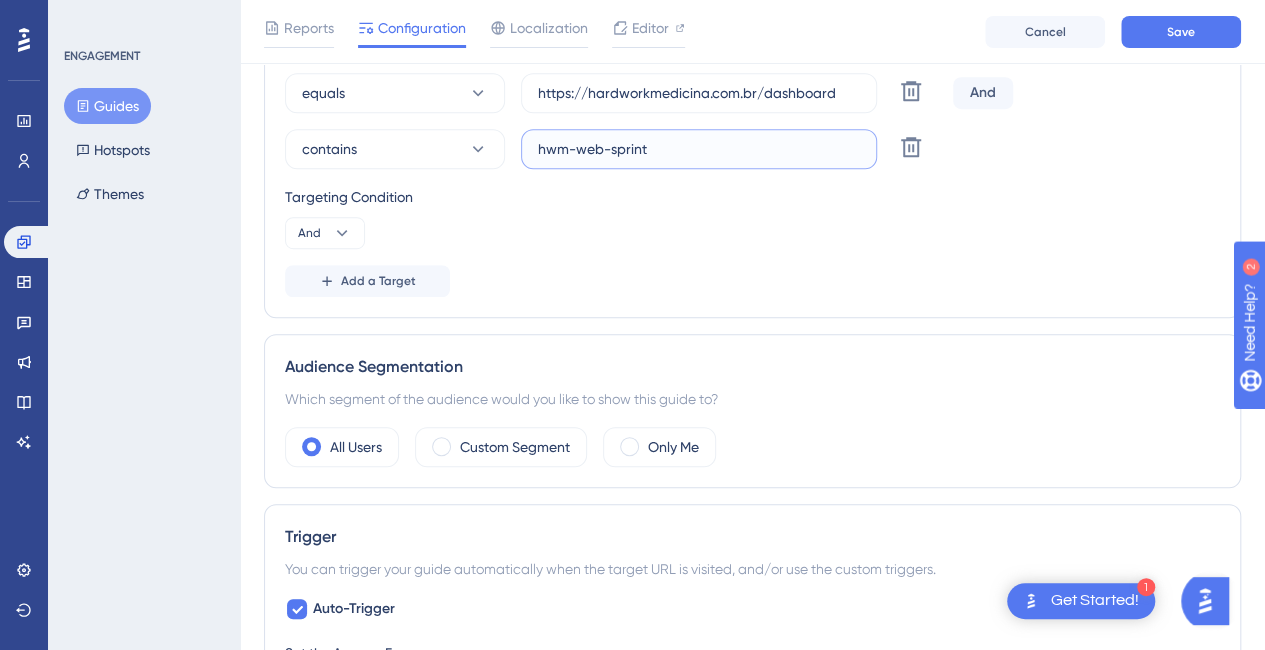 scroll, scrollTop: 0, scrollLeft: 0, axis: both 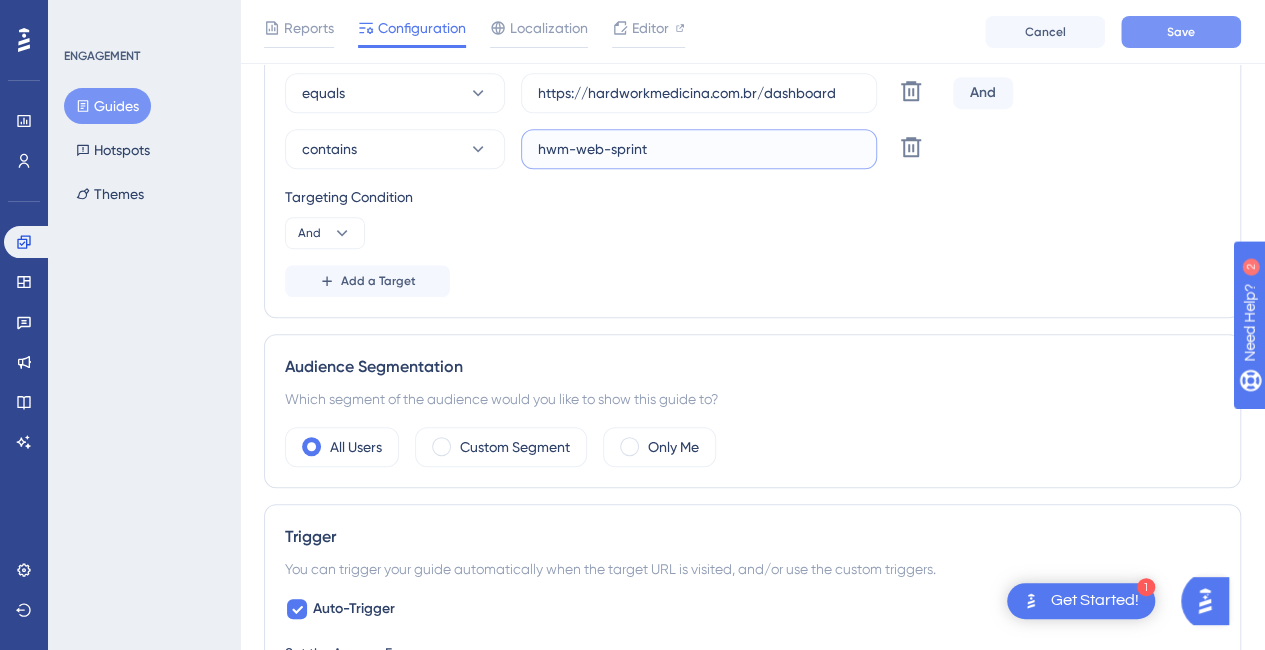type on "hwm-web-sprint" 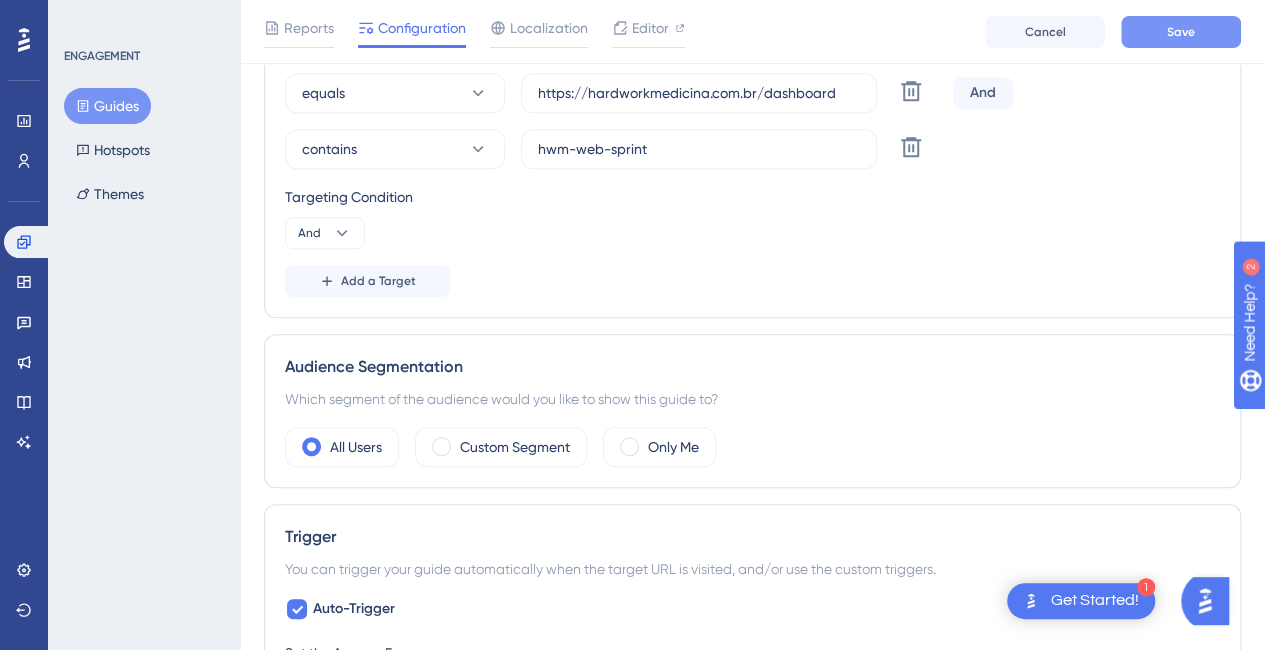 click on "Save" at bounding box center [1181, 32] 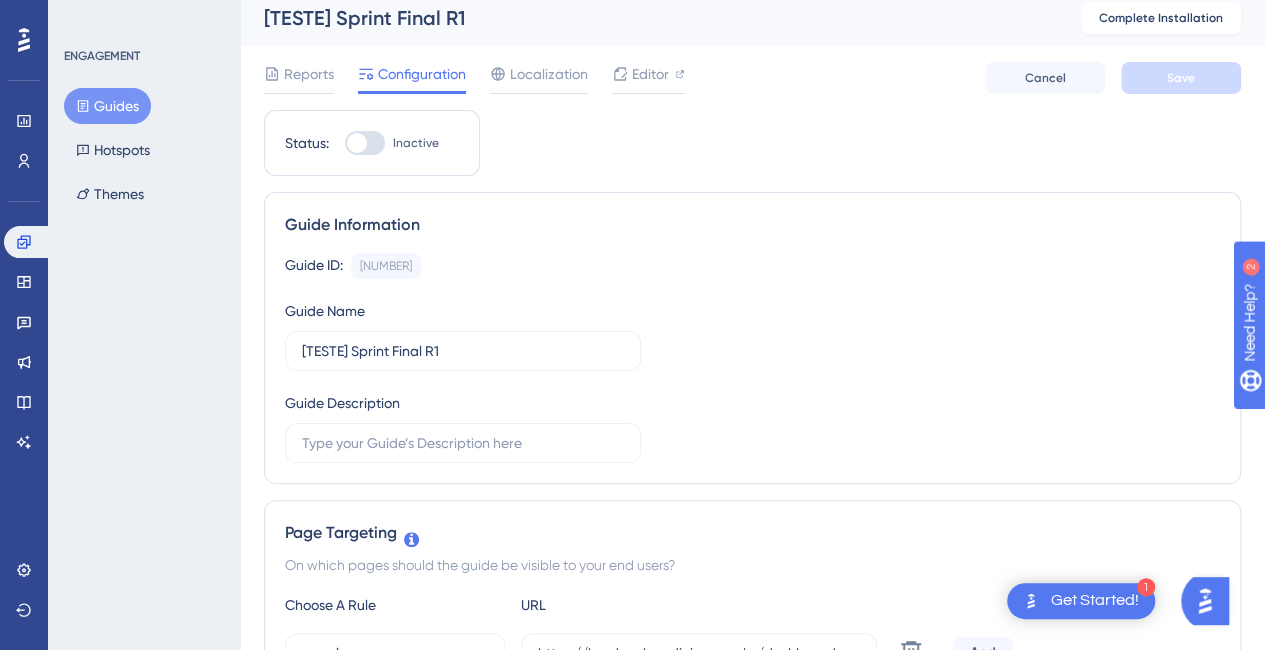 scroll, scrollTop: 0, scrollLeft: 0, axis: both 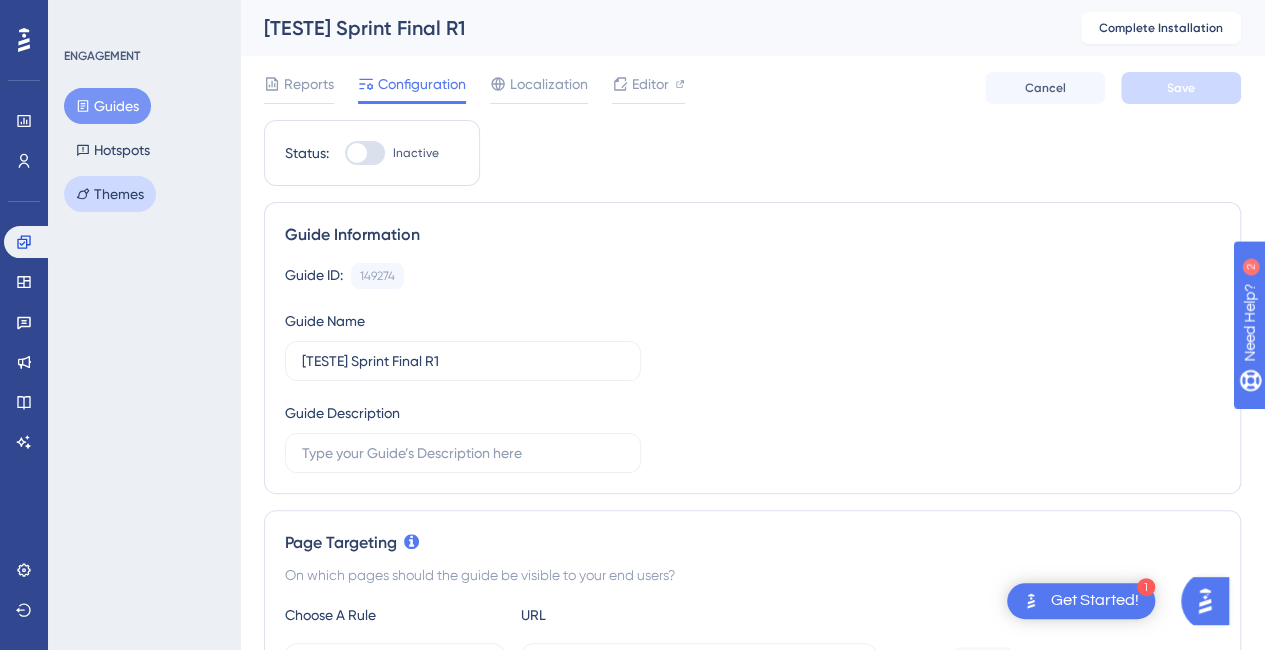 click on "Themes" at bounding box center [110, 194] 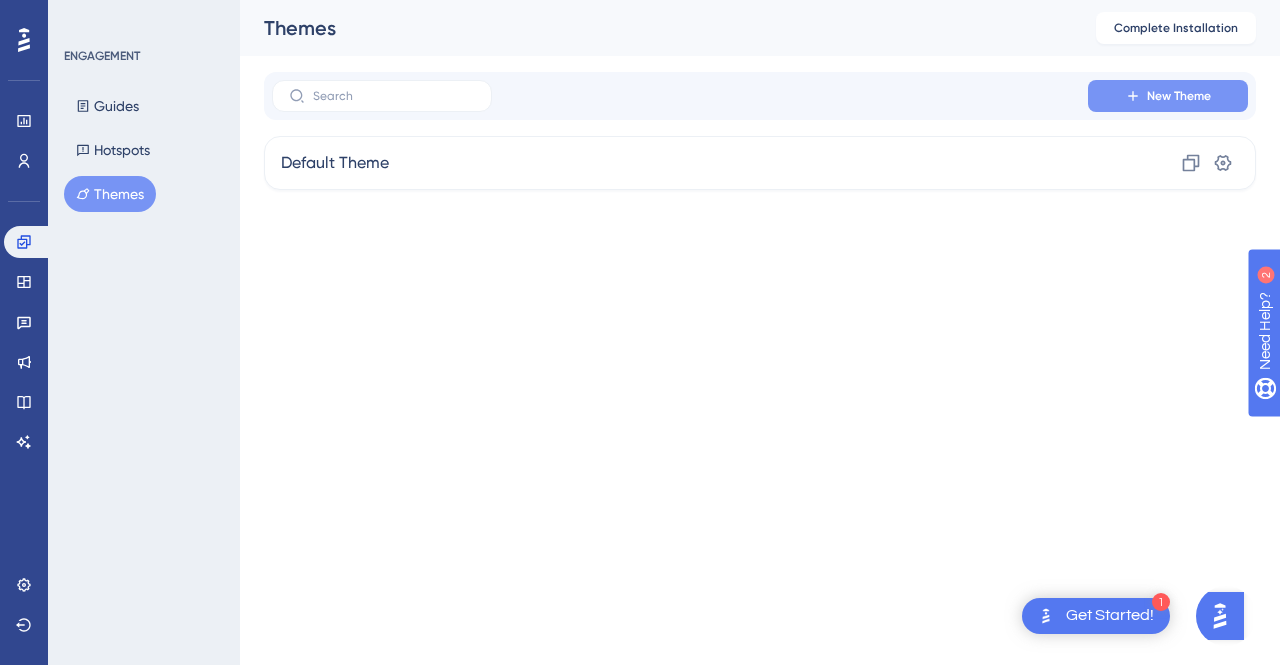 click on "New Theme" at bounding box center [1179, 96] 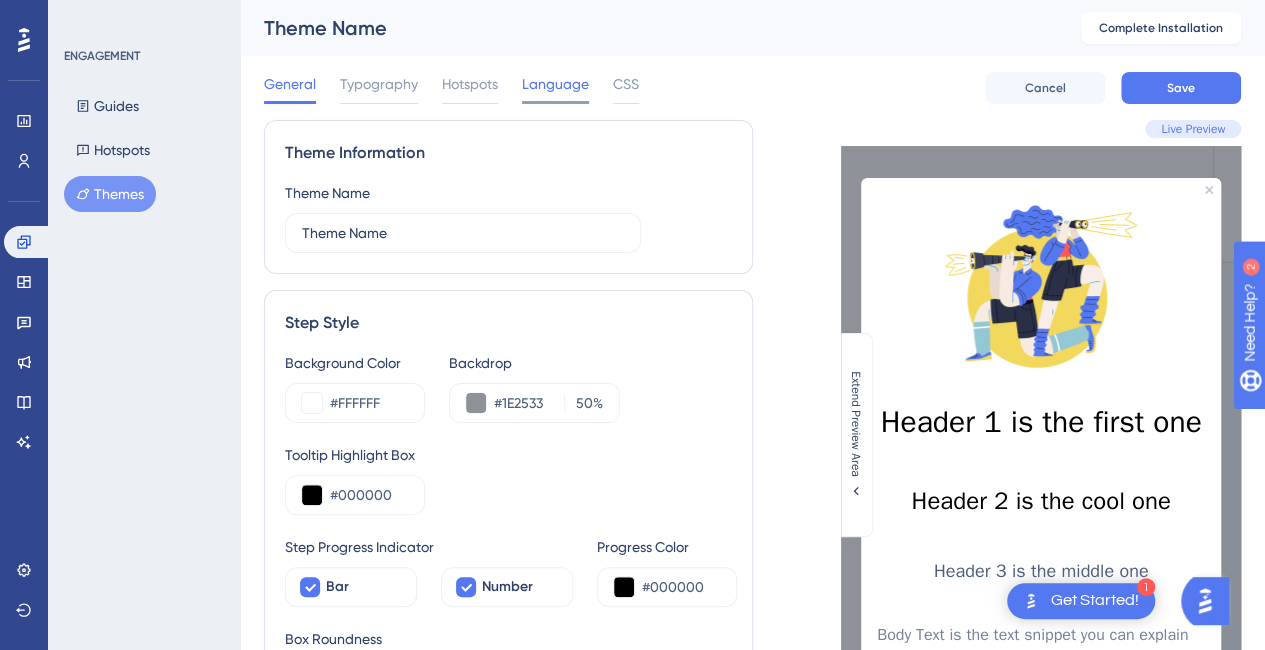 click on "Language" at bounding box center [555, 84] 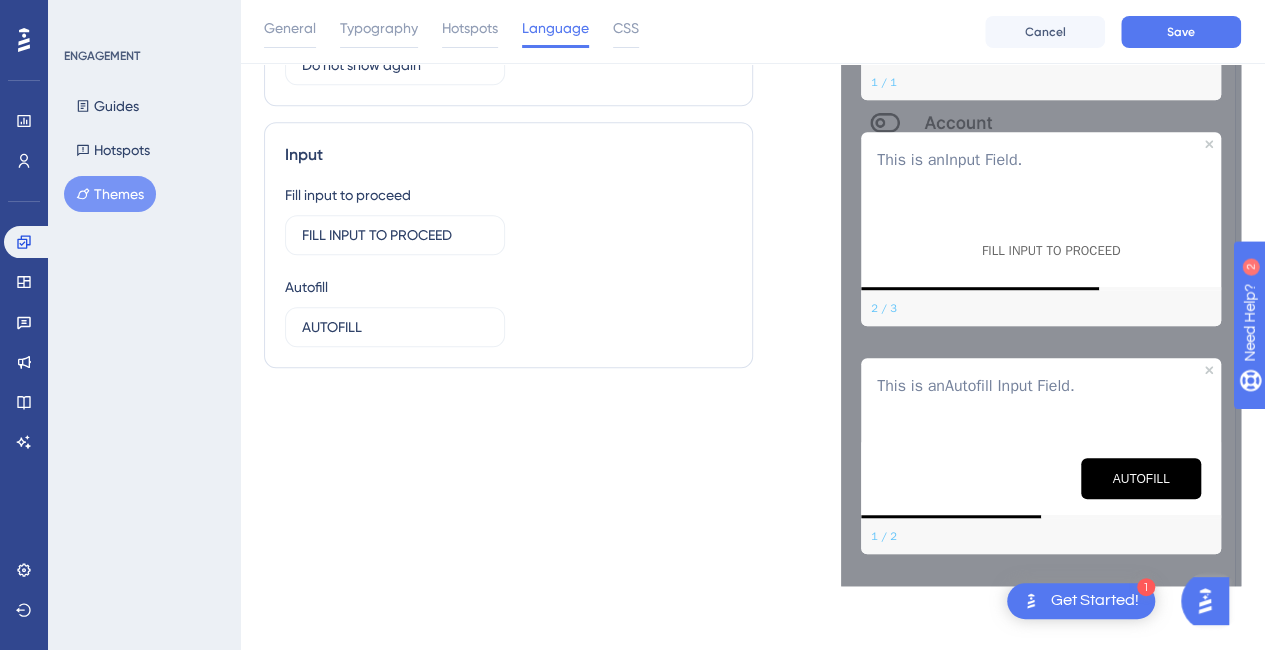 scroll, scrollTop: 0, scrollLeft: 0, axis: both 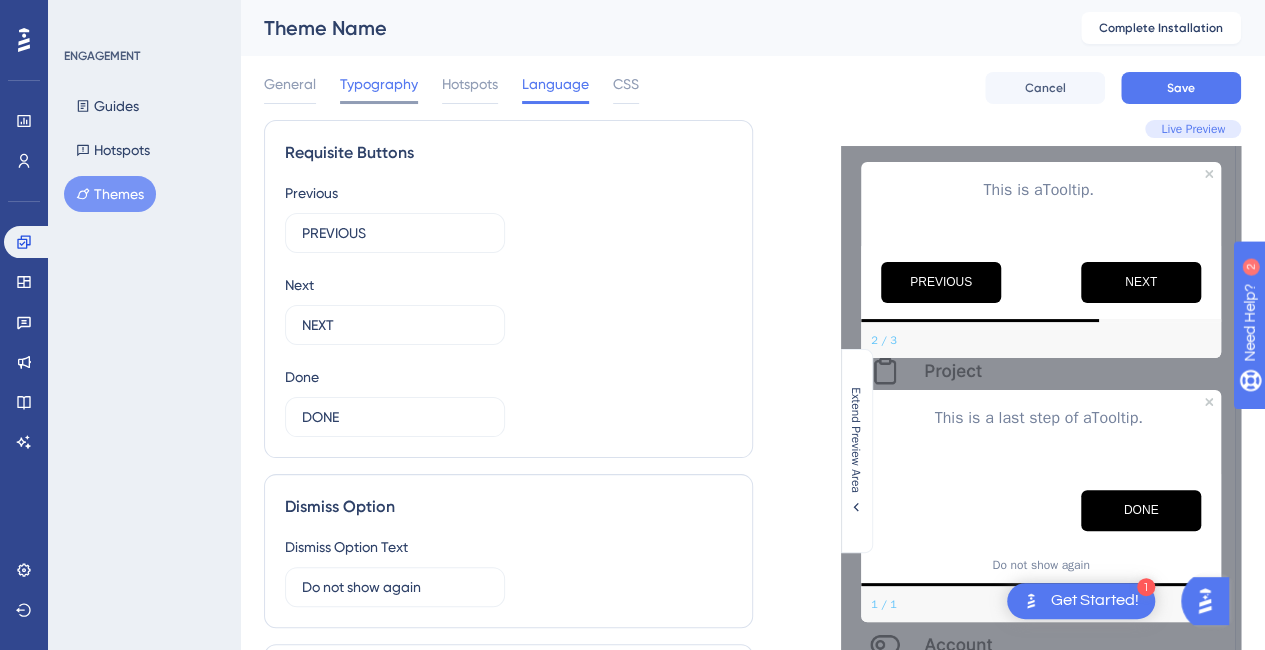click on "Typography" at bounding box center (379, 84) 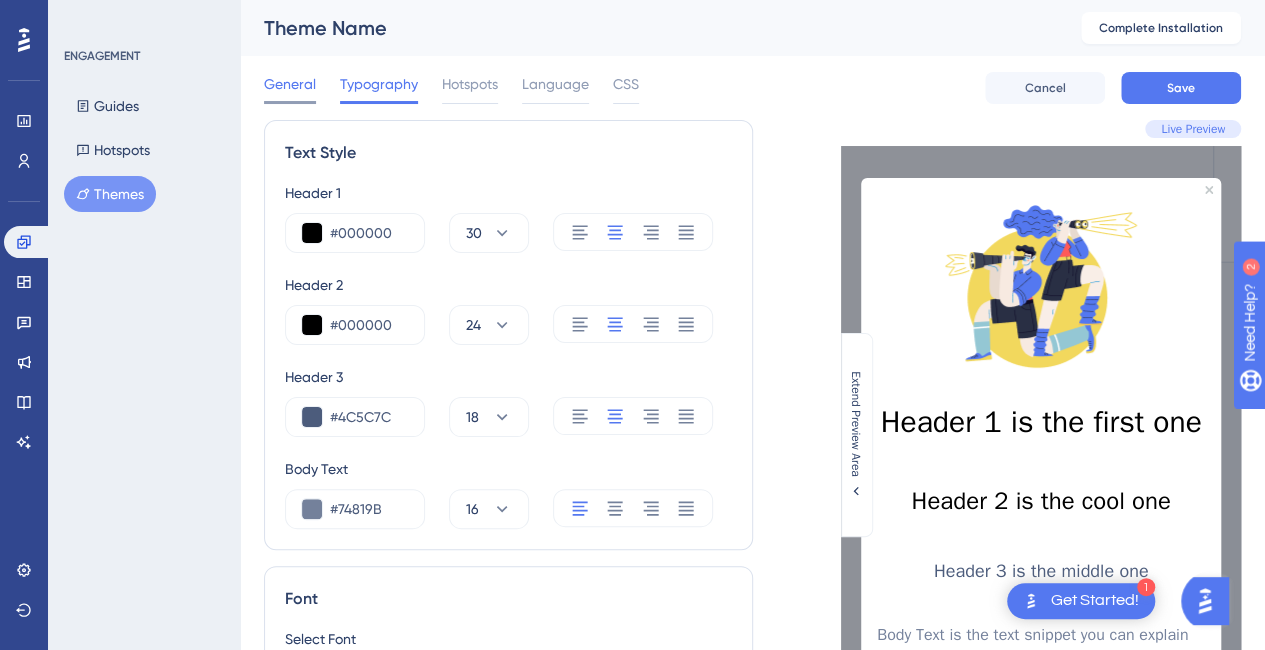 click on "General" at bounding box center (290, 84) 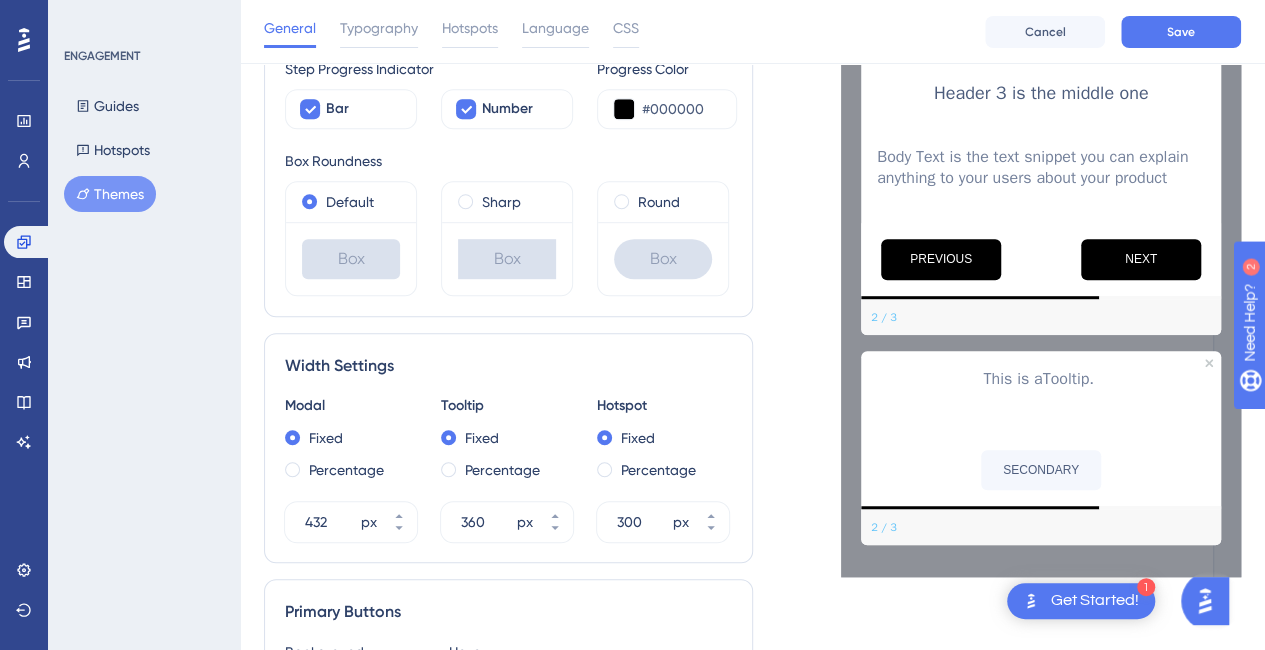 scroll, scrollTop: 0, scrollLeft: 0, axis: both 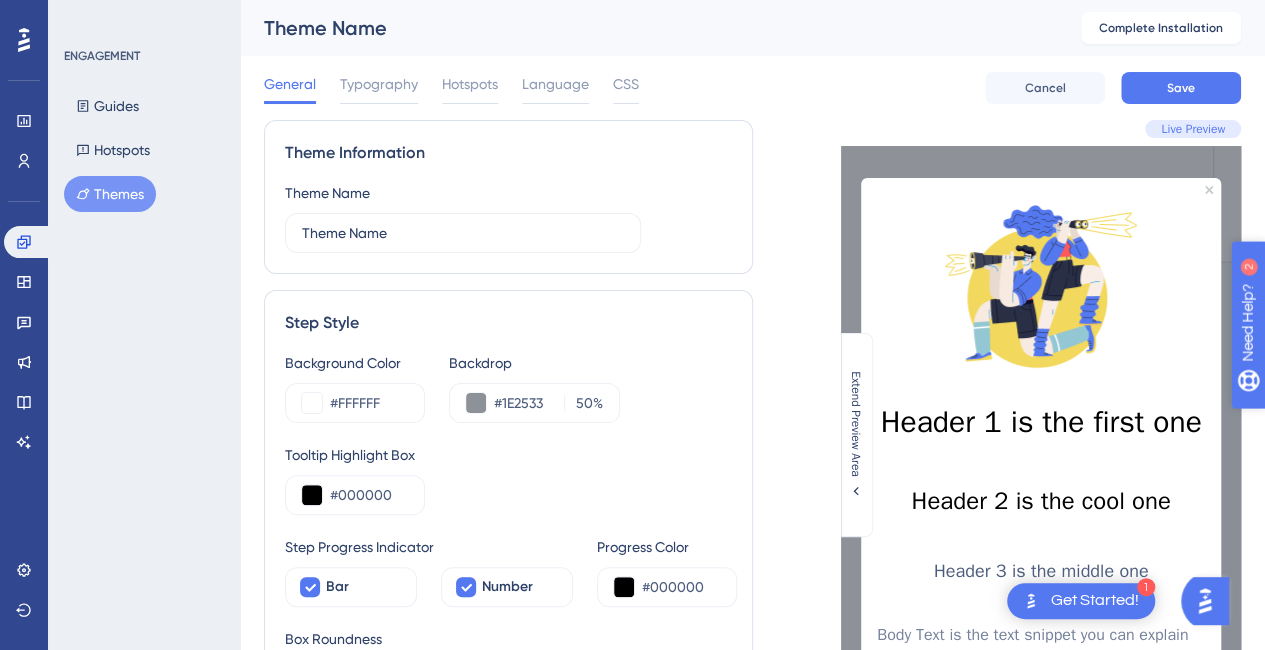 click on "Need Help?" at bounding box center (1317, 425) 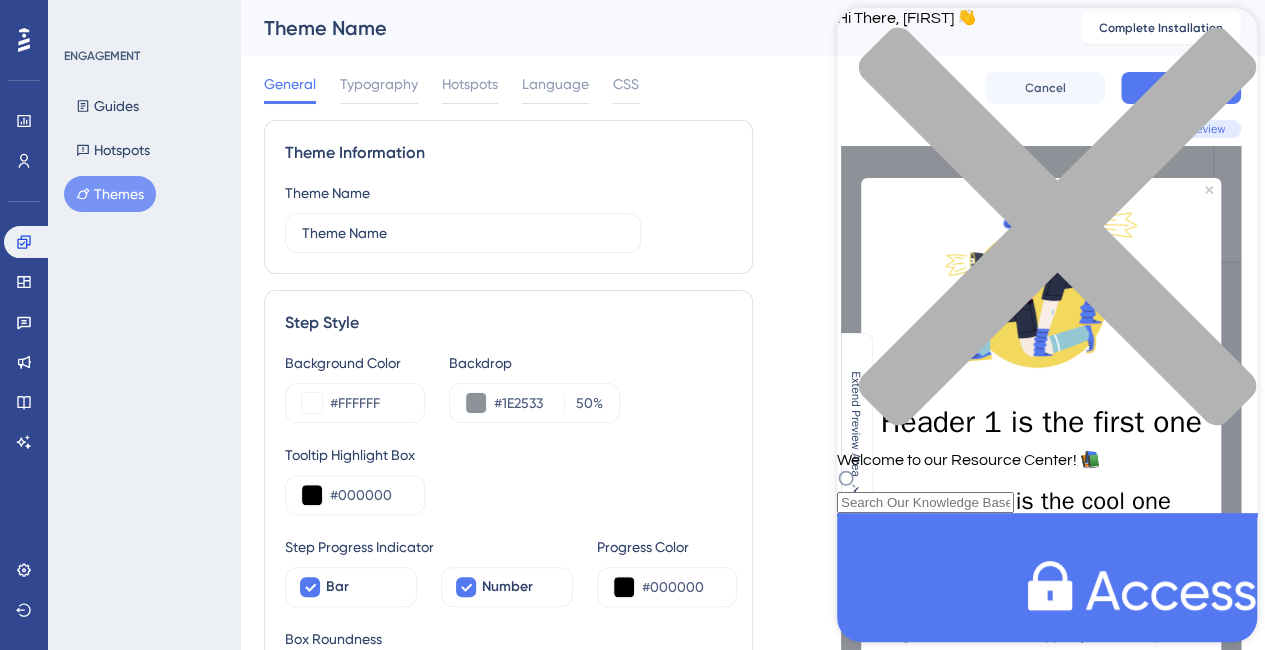 scroll, scrollTop: 200, scrollLeft: 0, axis: vertical 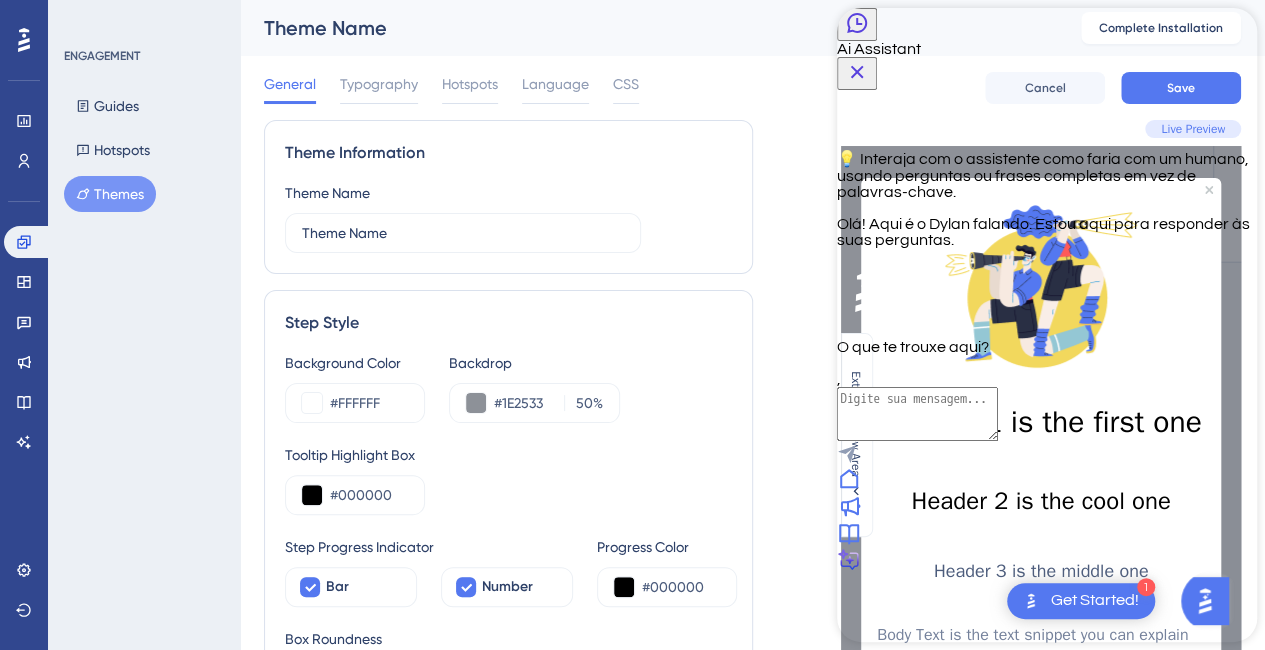 click at bounding box center (917, 414) 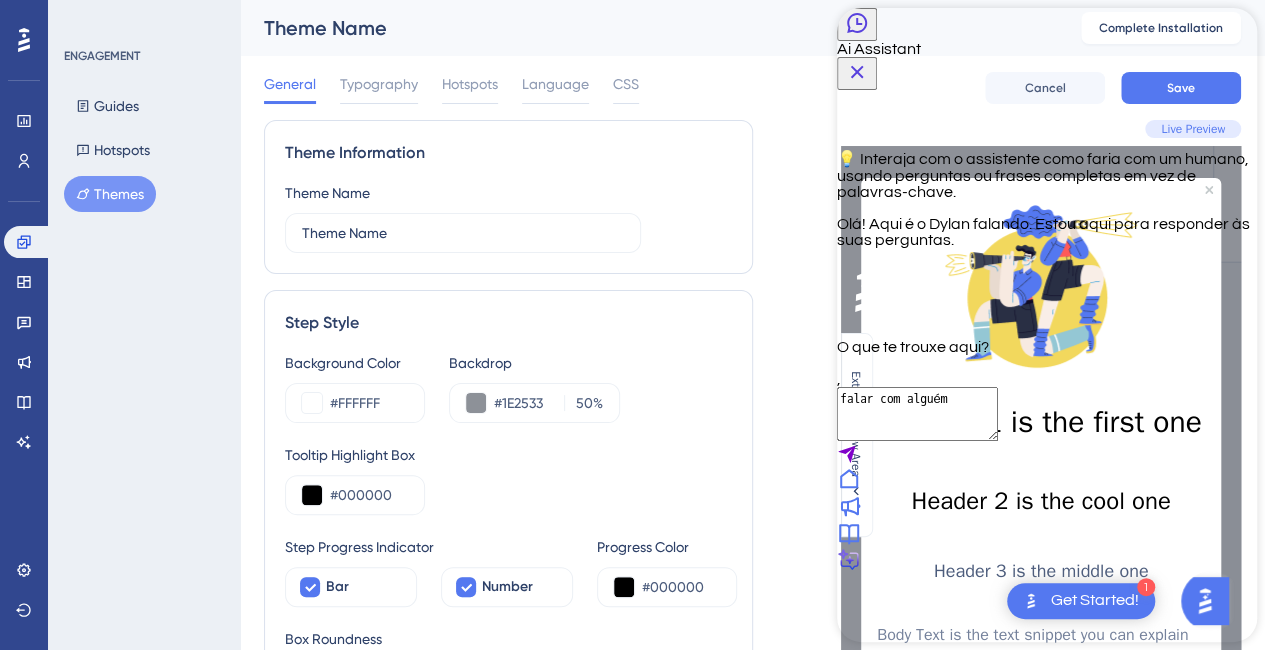 type on "falar com alguém" 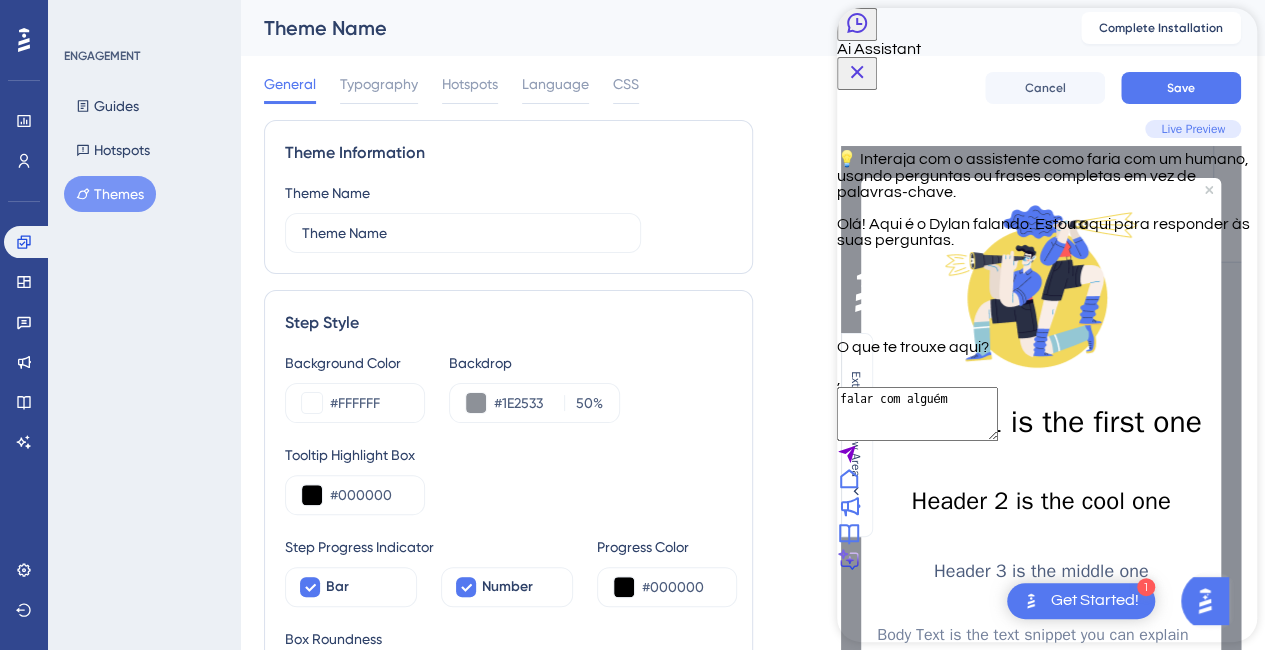 type 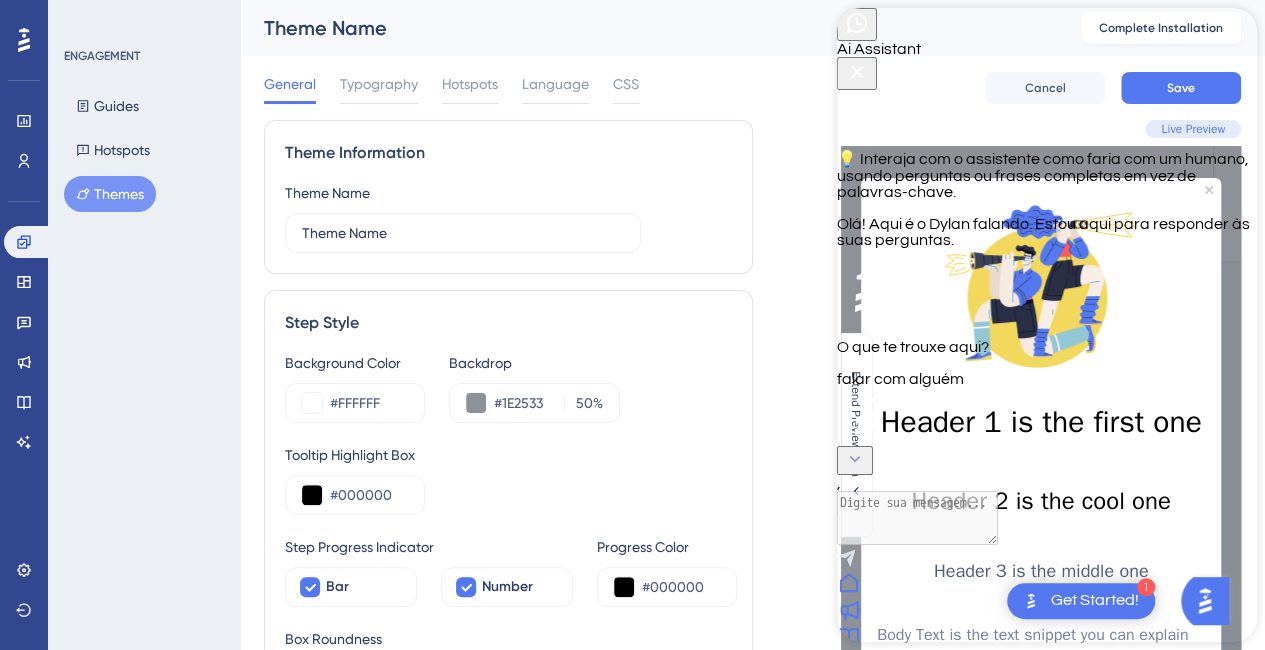 scroll, scrollTop: 62, scrollLeft: 0, axis: vertical 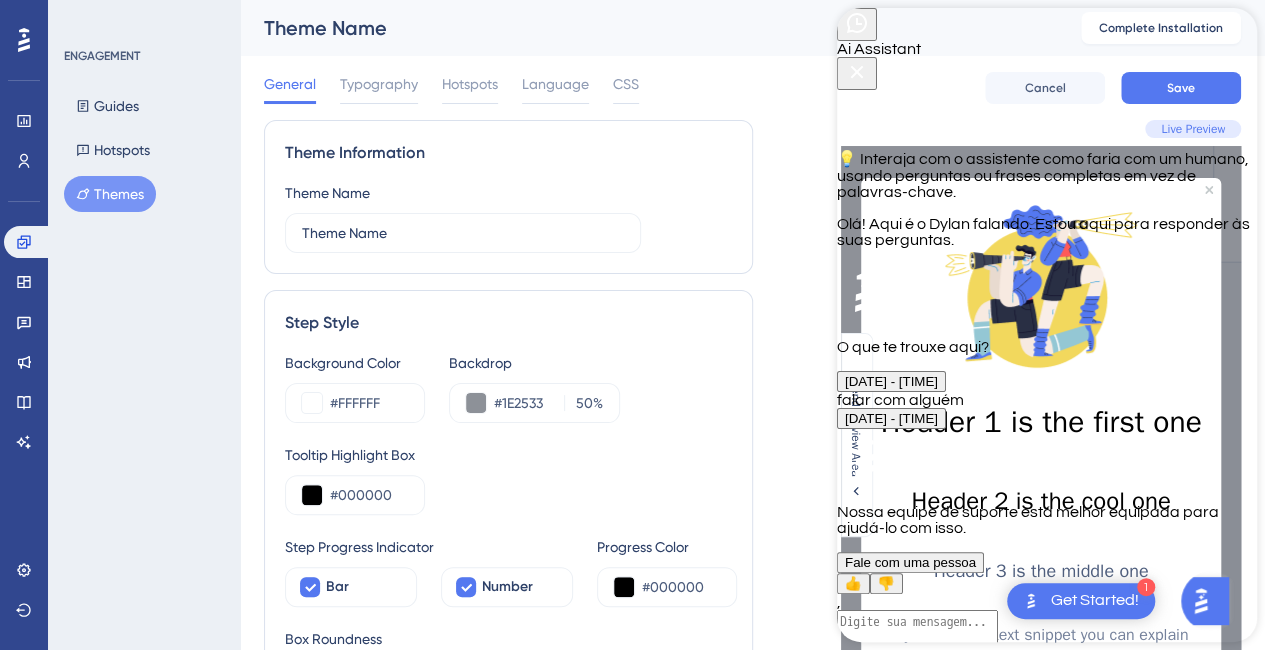 click on "Fale com uma pessoa" at bounding box center (910, 562) 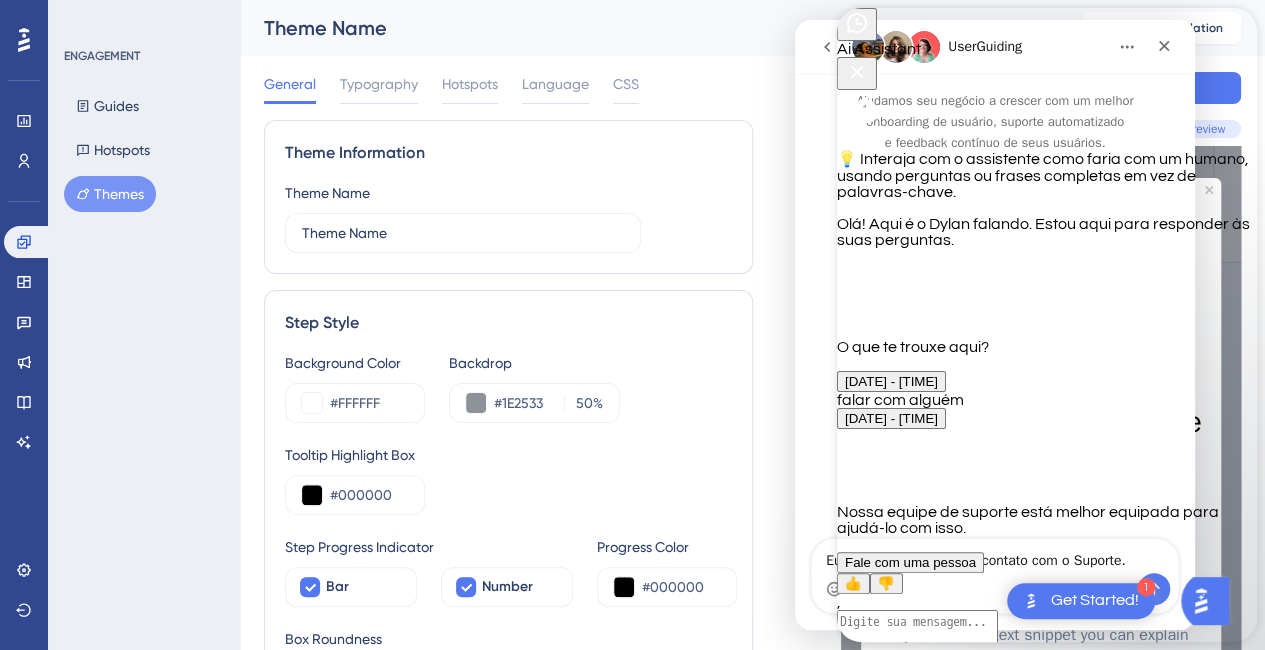 scroll, scrollTop: 0, scrollLeft: 0, axis: both 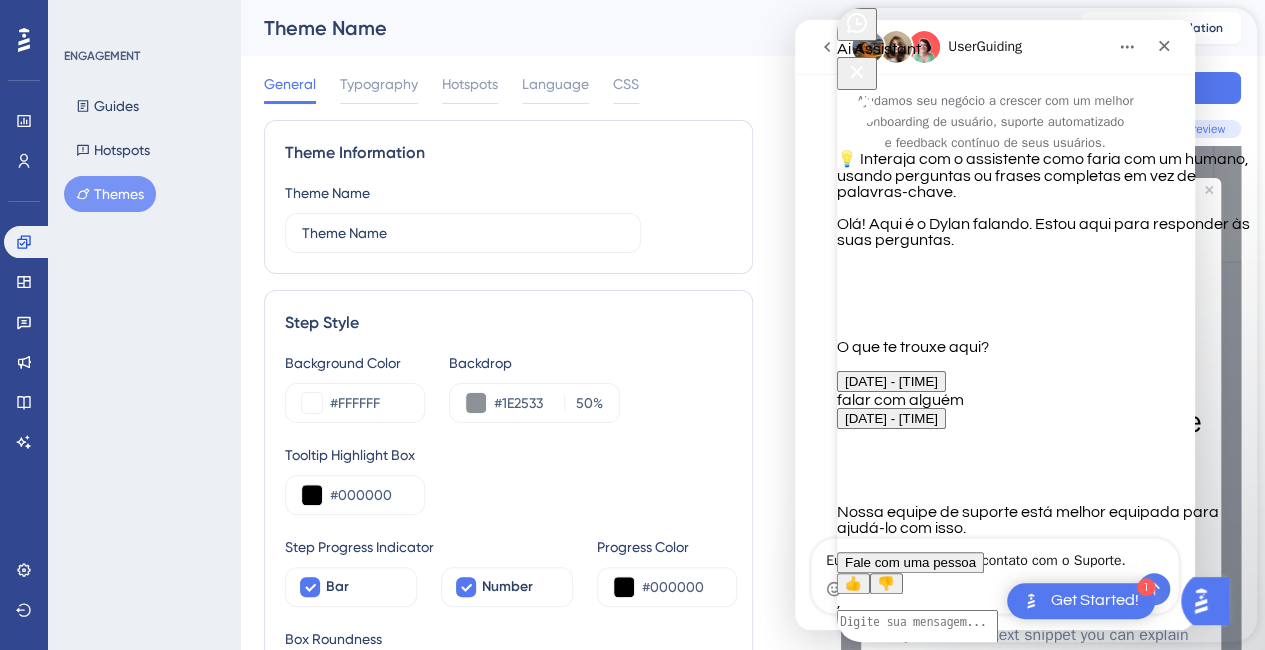 click 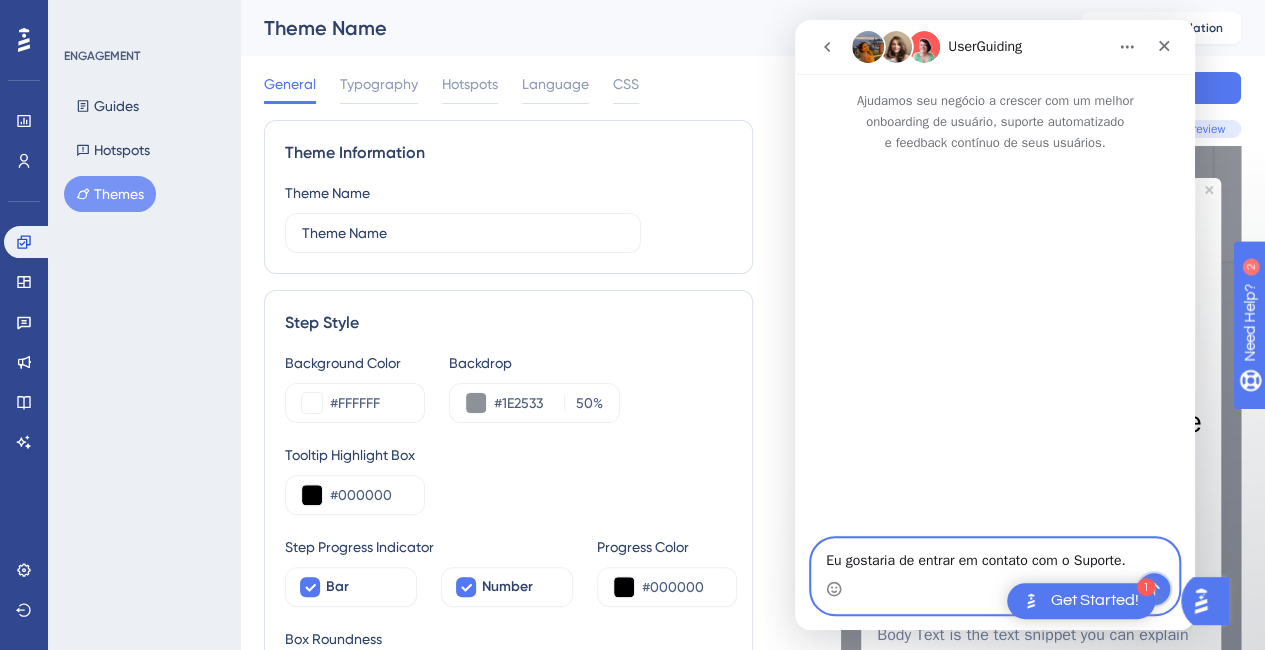 click at bounding box center [1154, 589] 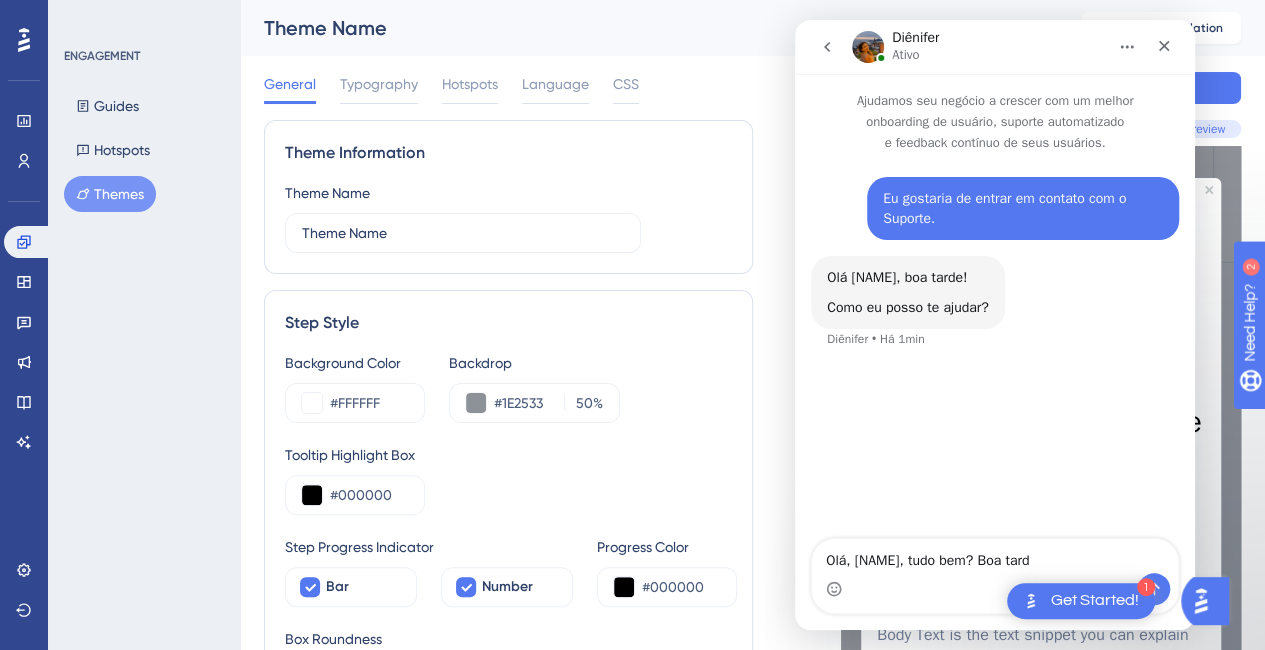 type on "Olá, Diênifer, tudo bem? Boa tarde" 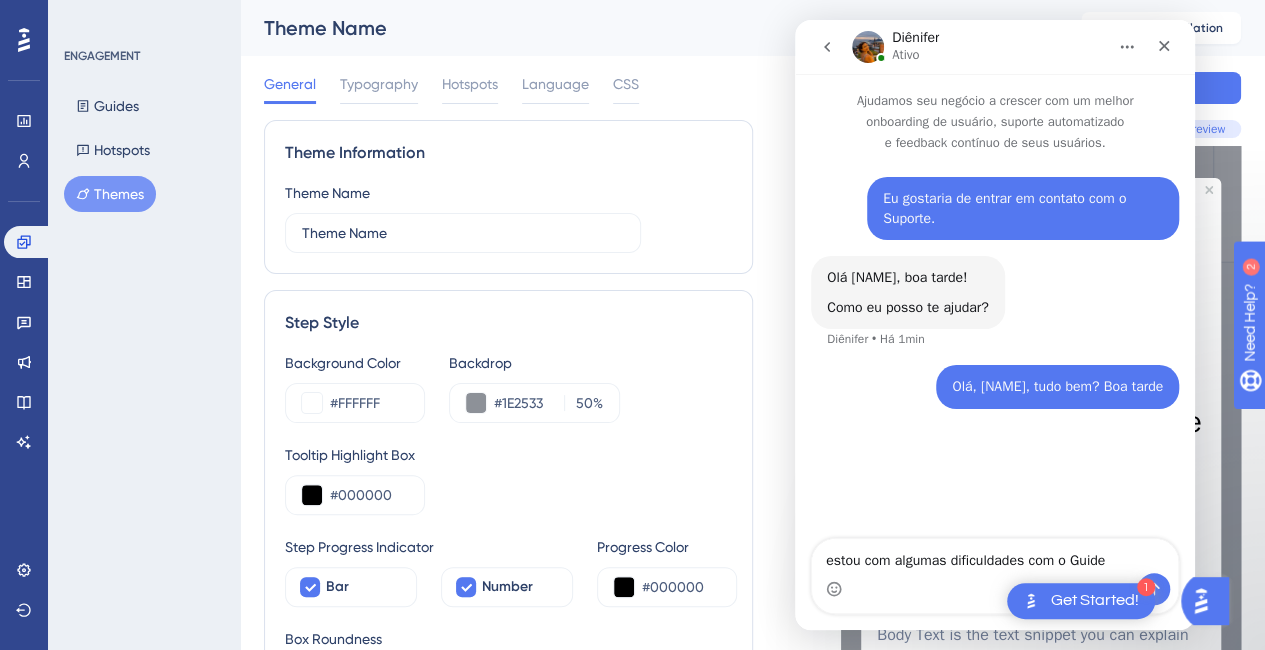 type on "estou com algumas dificuldades com o Guides" 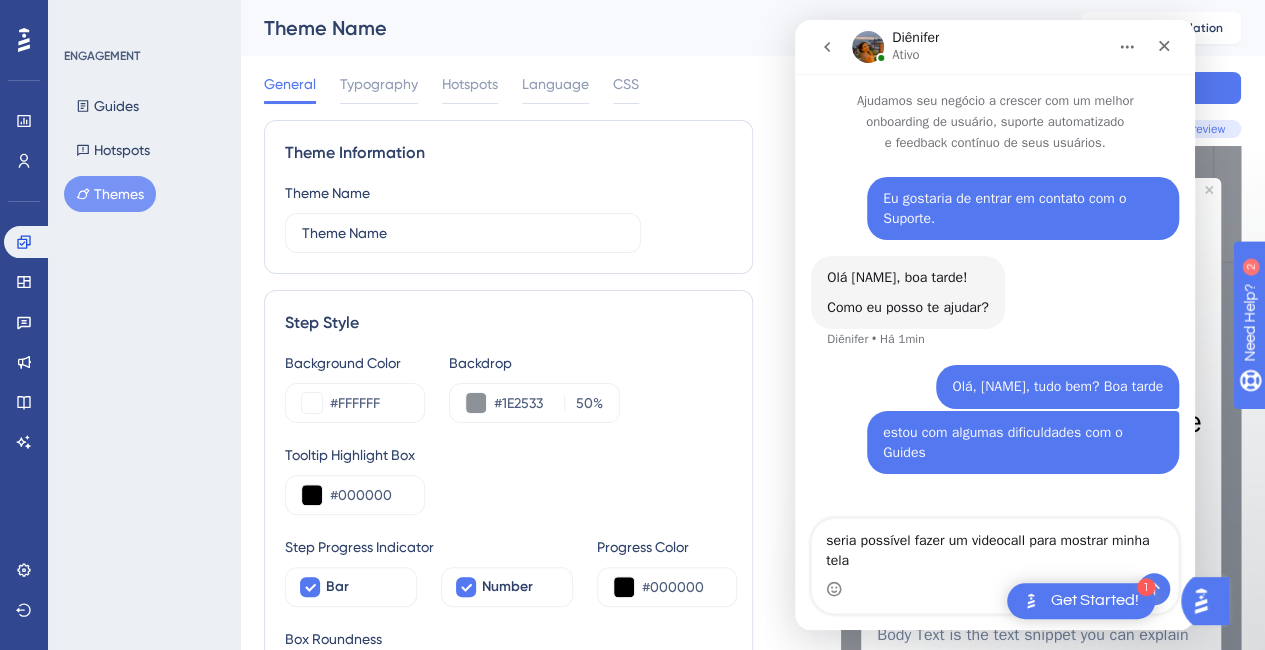 type on "seria possível fazer um videocall para mostrar minha tela?" 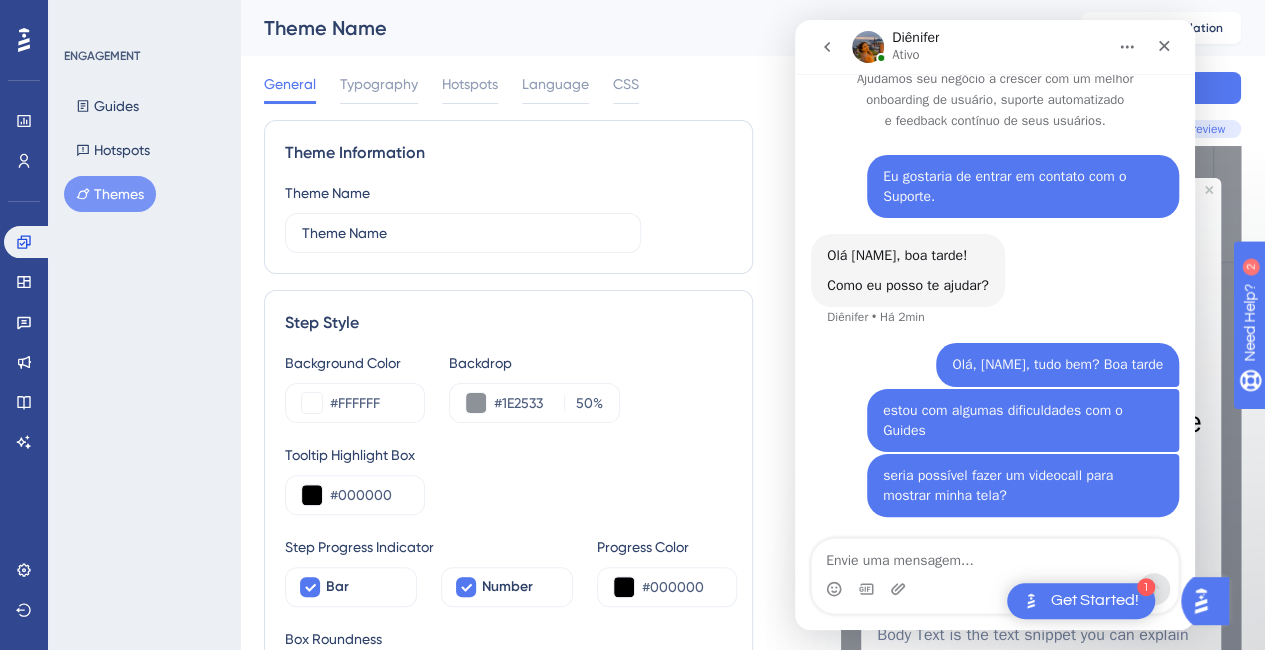 scroll, scrollTop: 98, scrollLeft: 0, axis: vertical 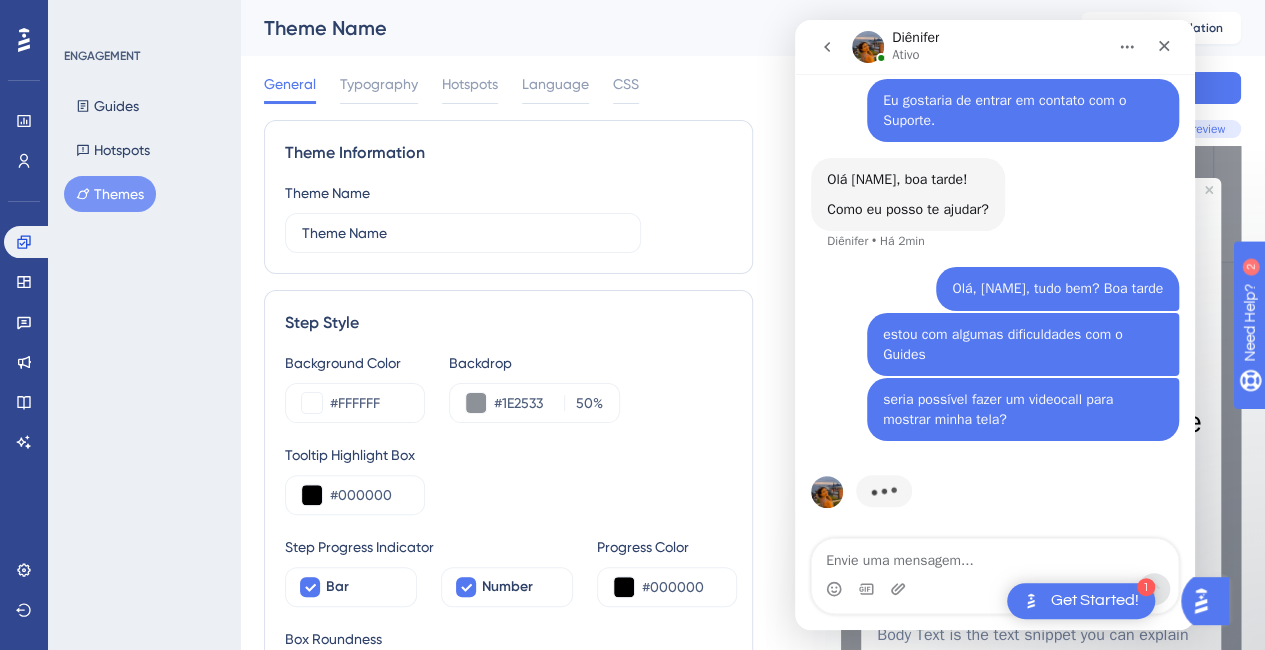click on "seria possível fazer um videocall para mostrar minha tela? João    •   Há 1min" at bounding box center [995, 421] 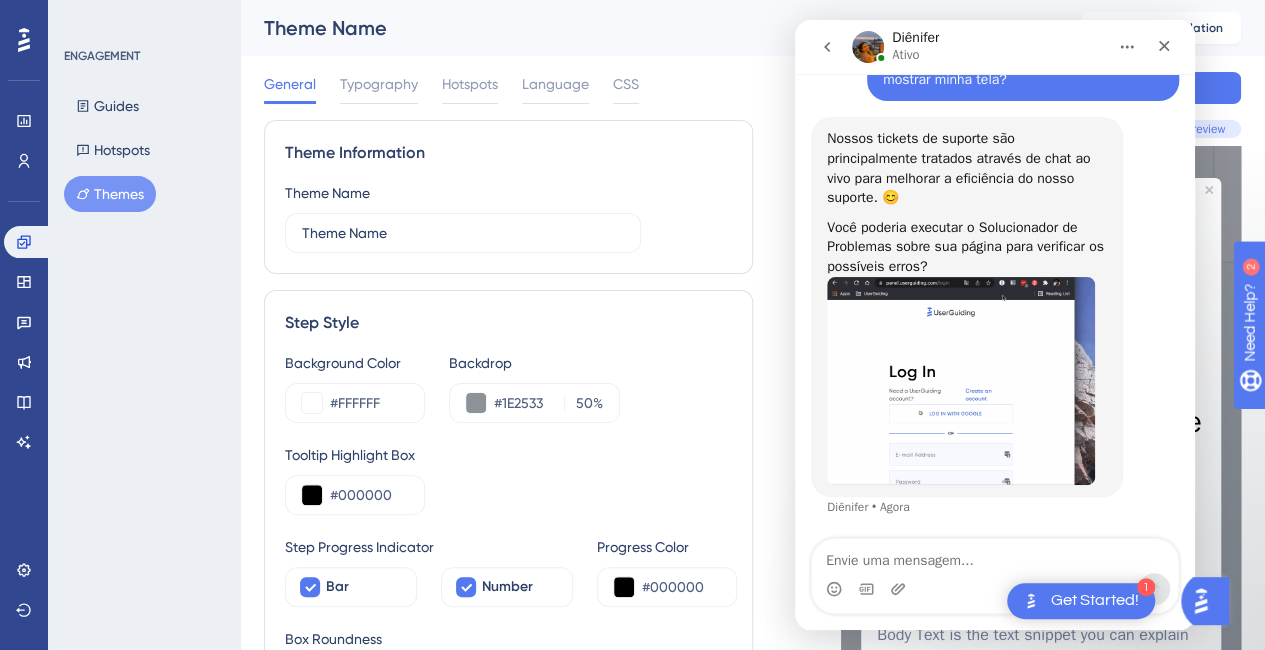 scroll, scrollTop: 398, scrollLeft: 0, axis: vertical 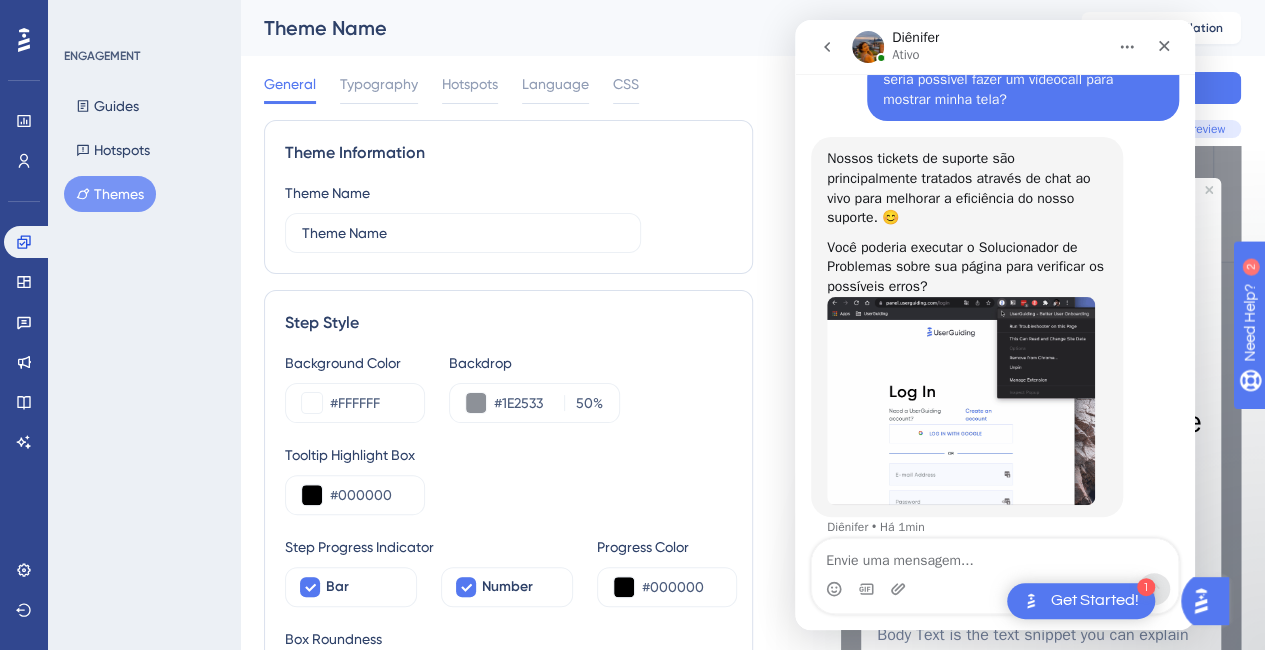 drag, startPoint x: 1194, startPoint y: 415, endPoint x: 1181, endPoint y: 351, distance: 65.30697 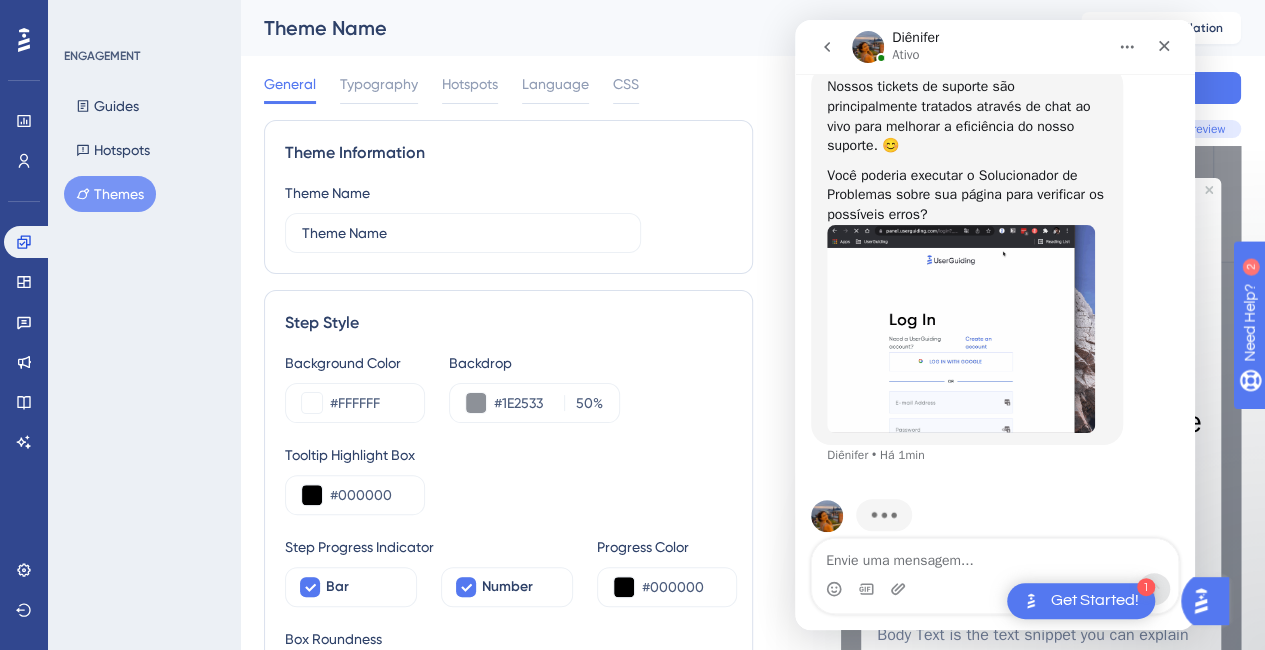 scroll, scrollTop: 474, scrollLeft: 0, axis: vertical 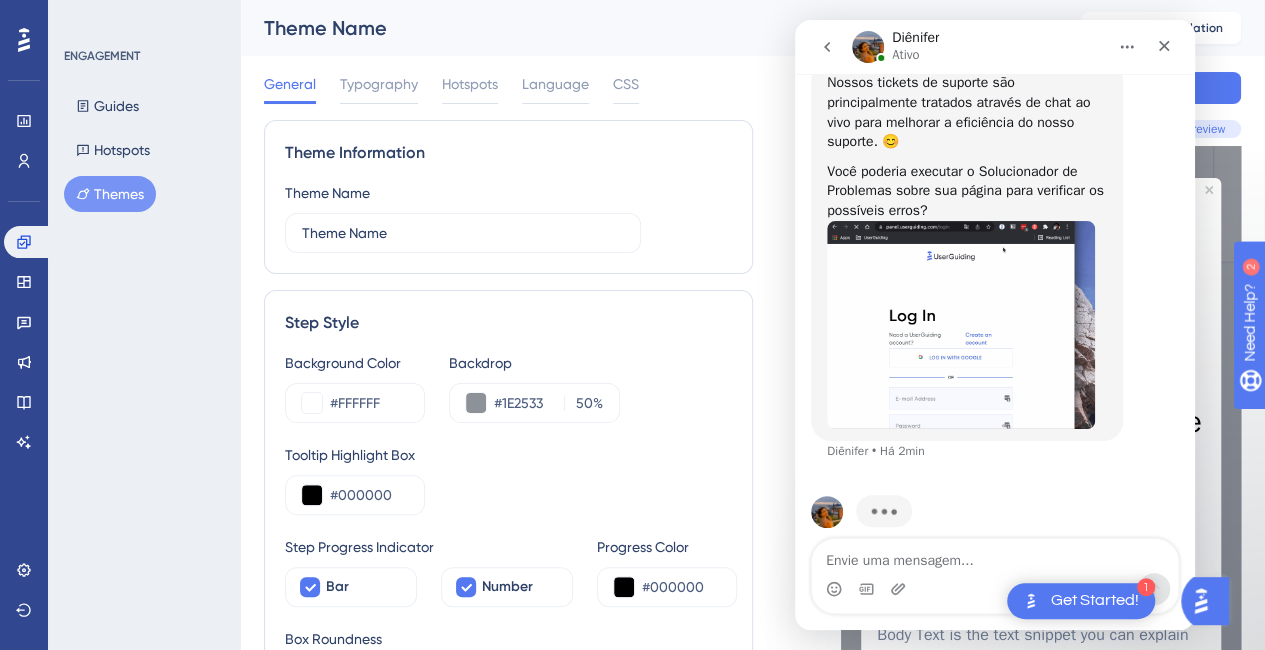 click at bounding box center [961, 325] 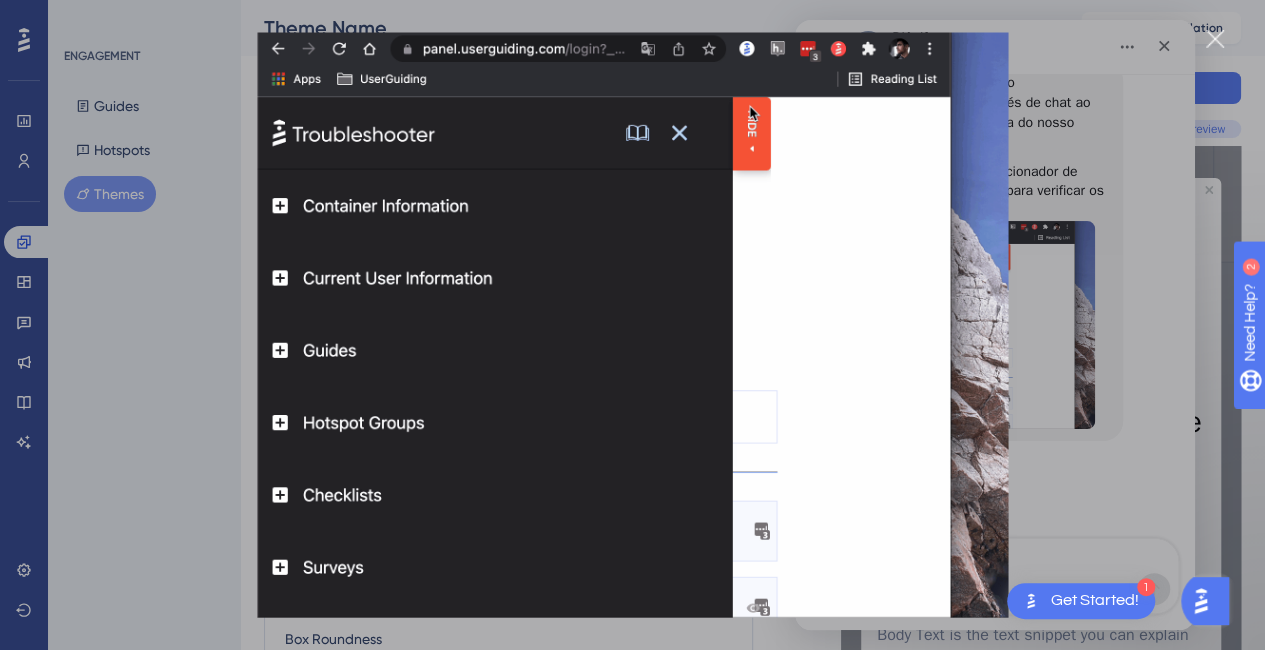scroll, scrollTop: 0, scrollLeft: 0, axis: both 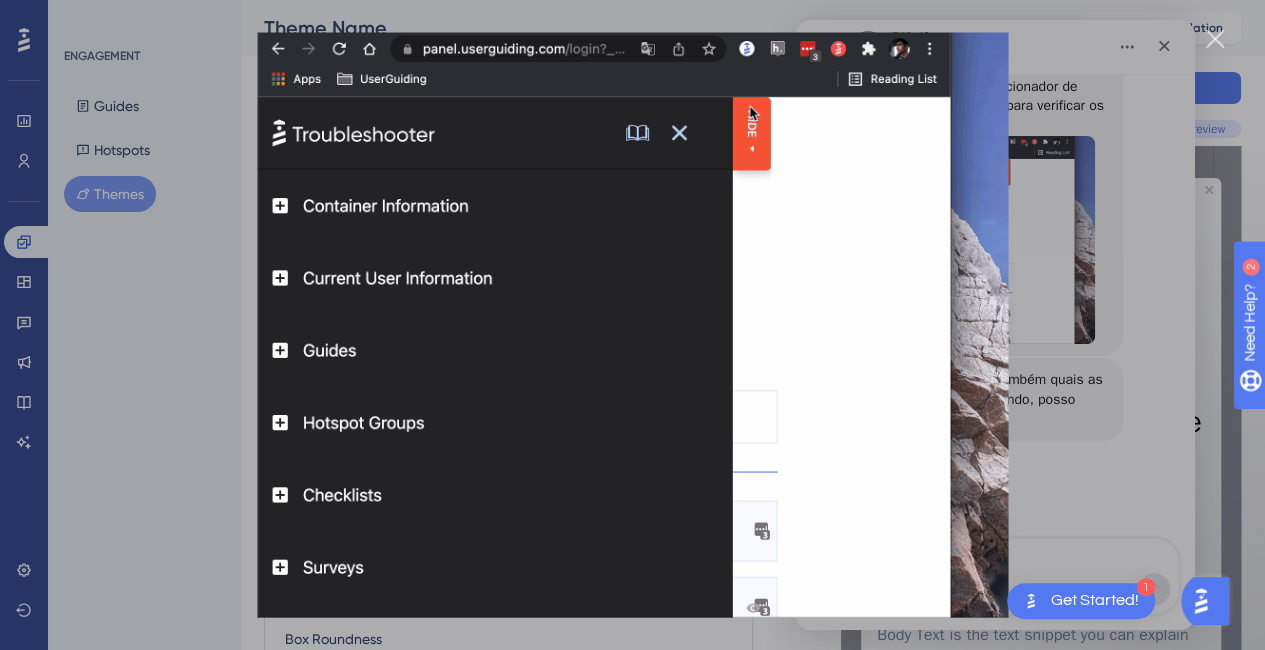 click at bounding box center [632, 325] 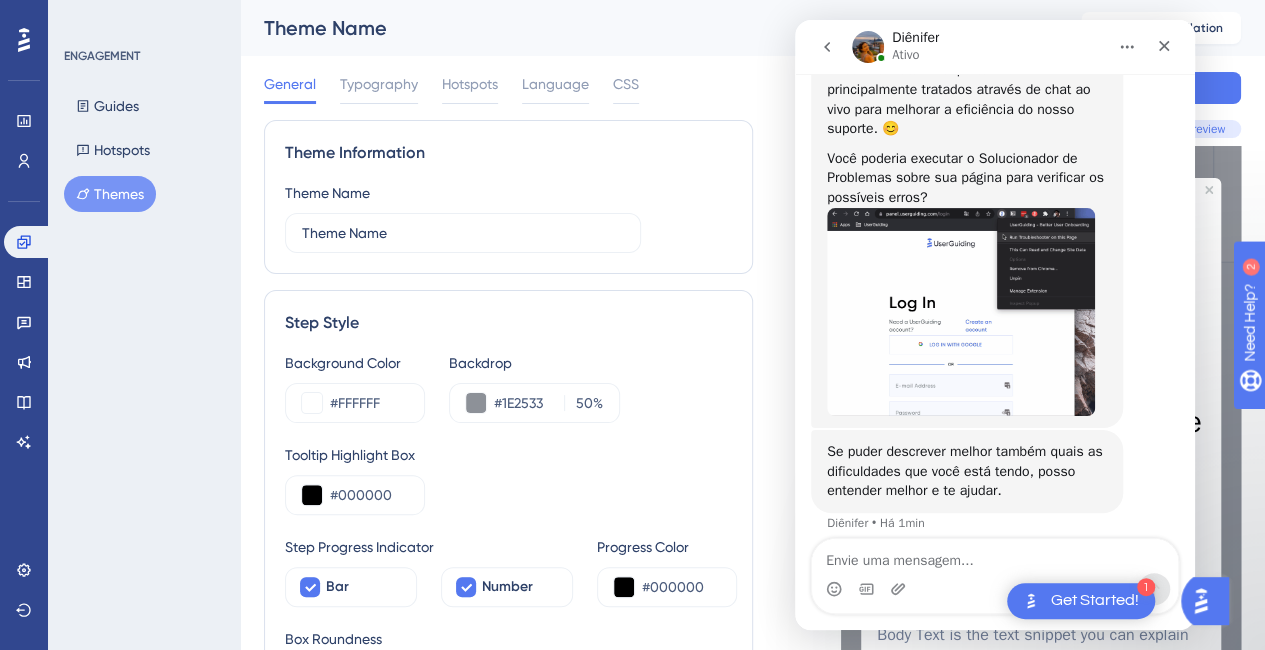 scroll, scrollTop: 559, scrollLeft: 0, axis: vertical 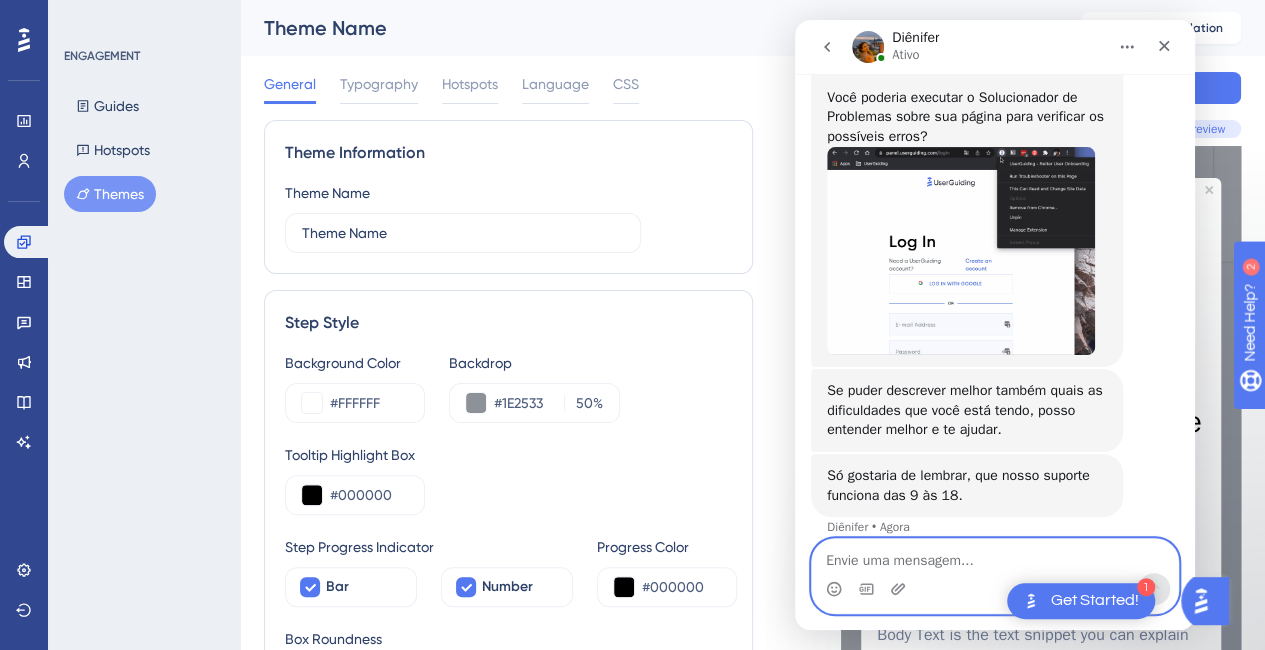 click at bounding box center (995, 556) 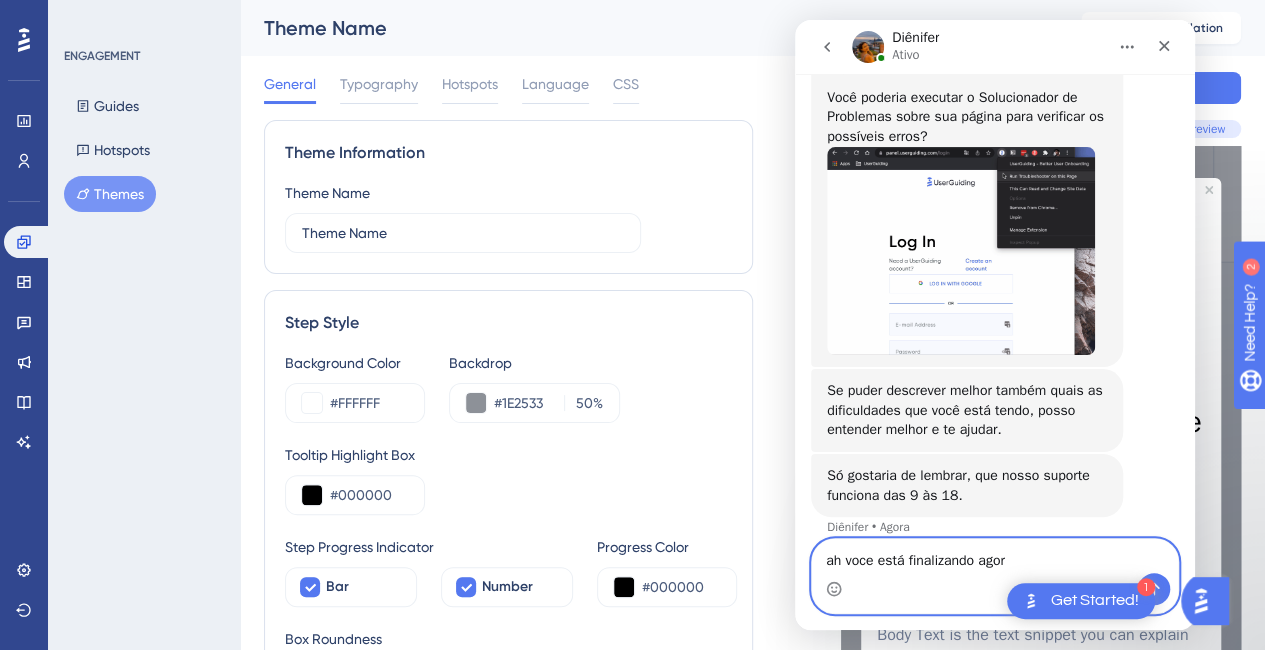 type on "ah voce está finalizando agora" 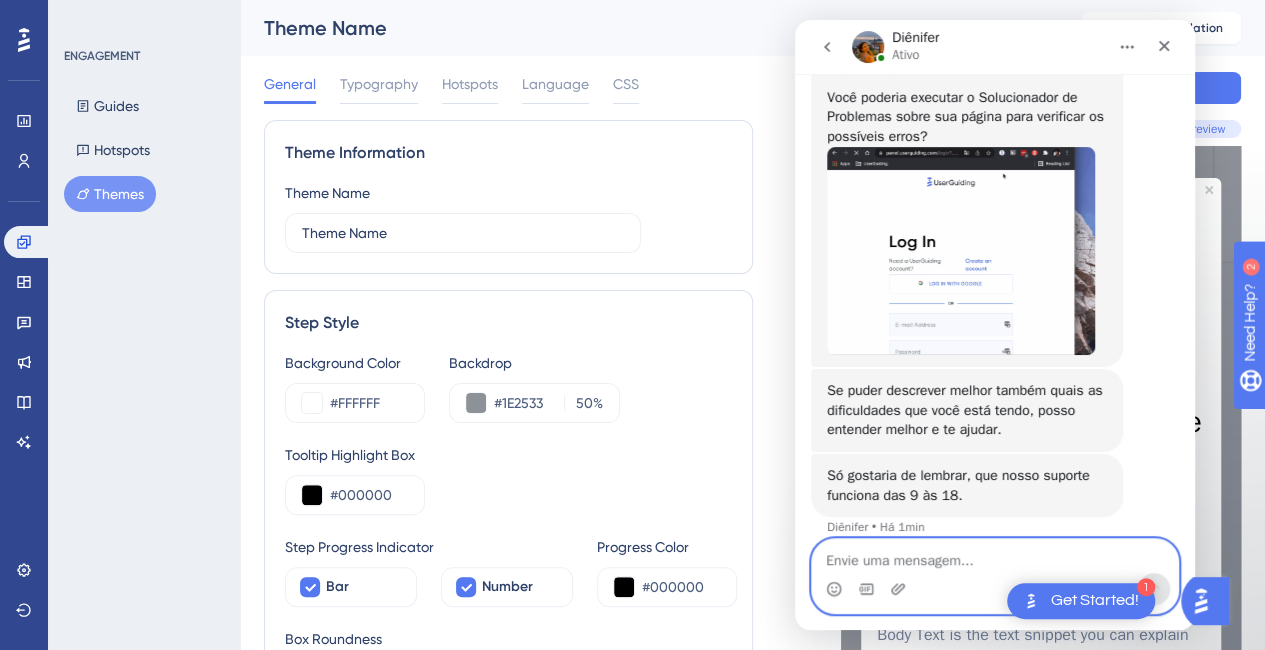 scroll, scrollTop: 607, scrollLeft: 0, axis: vertical 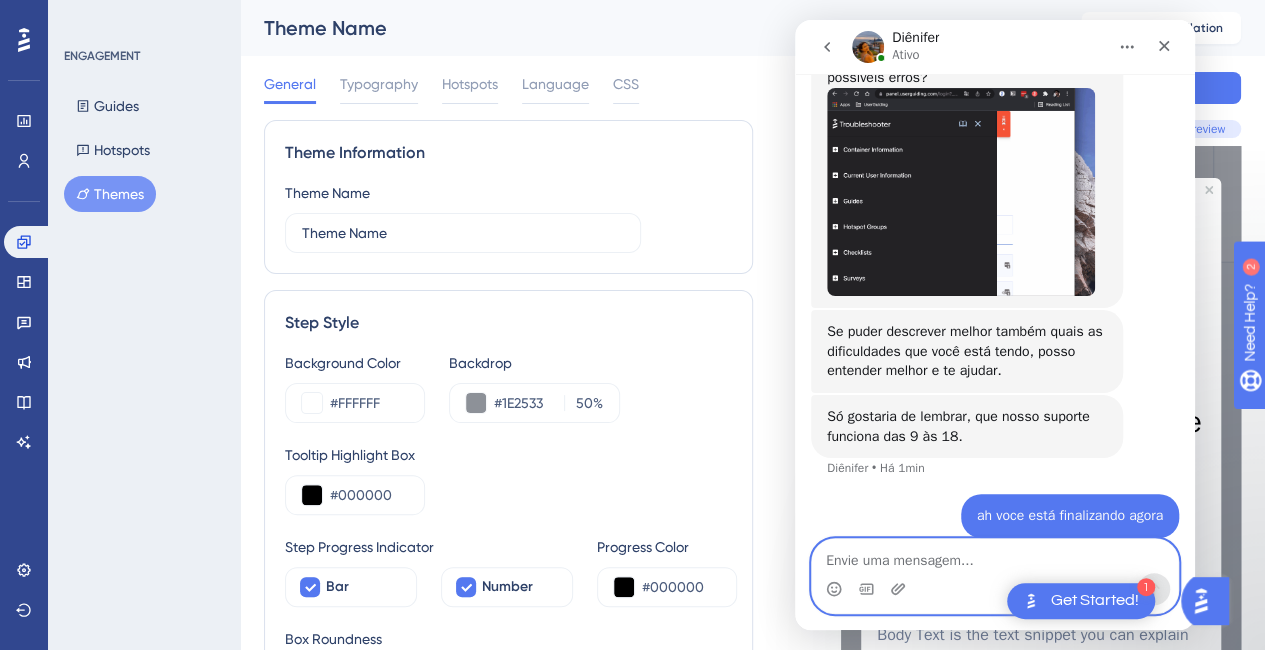 click at bounding box center [995, 556] 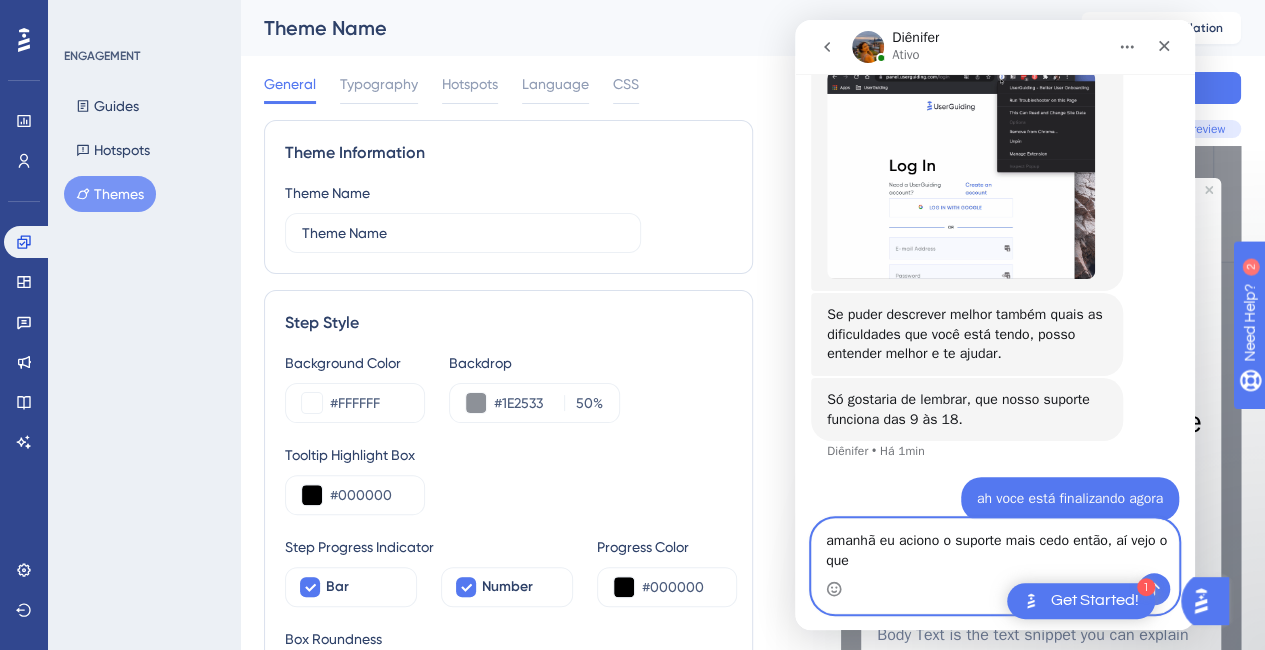 scroll, scrollTop: 627, scrollLeft: 0, axis: vertical 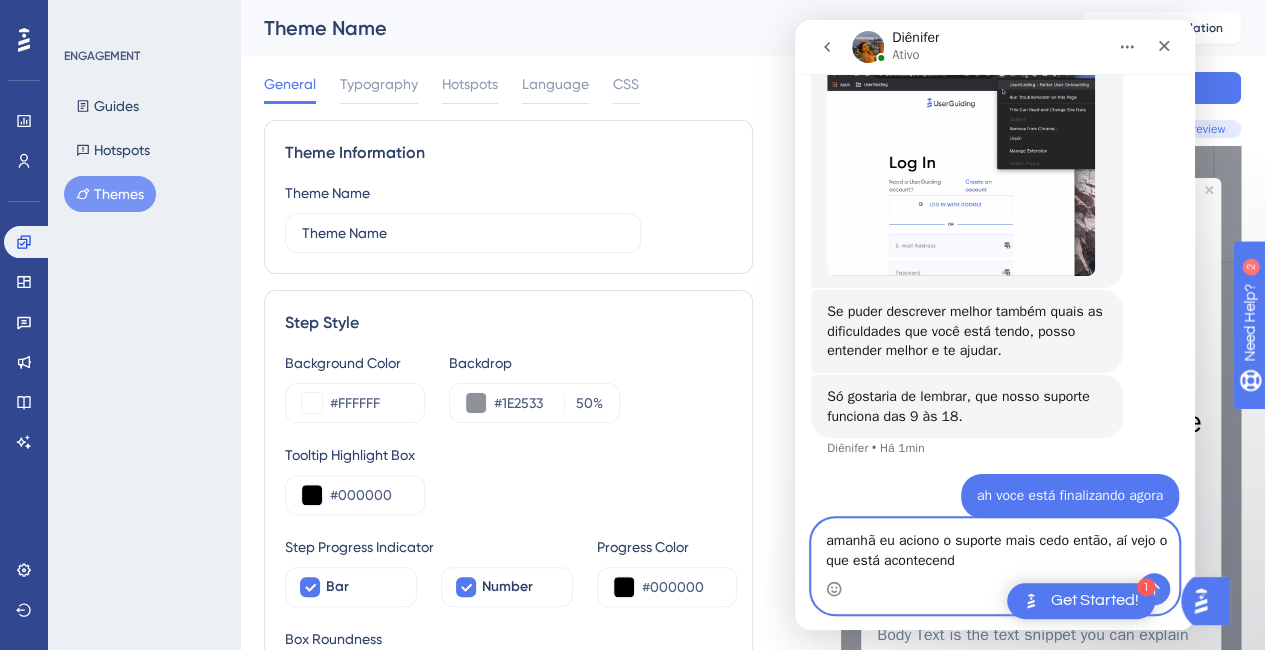 type on "amanhã eu aciono o suporte mais cedo então, aí vejo o que está acontecendo" 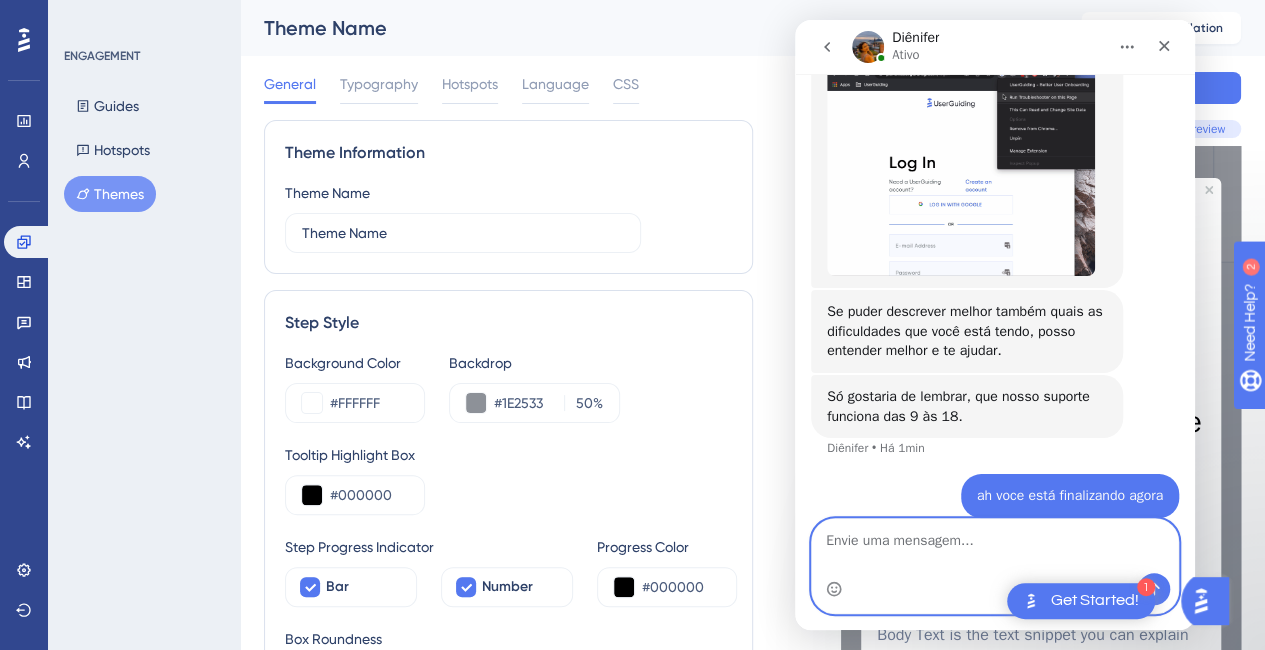scroll, scrollTop: 672, scrollLeft: 0, axis: vertical 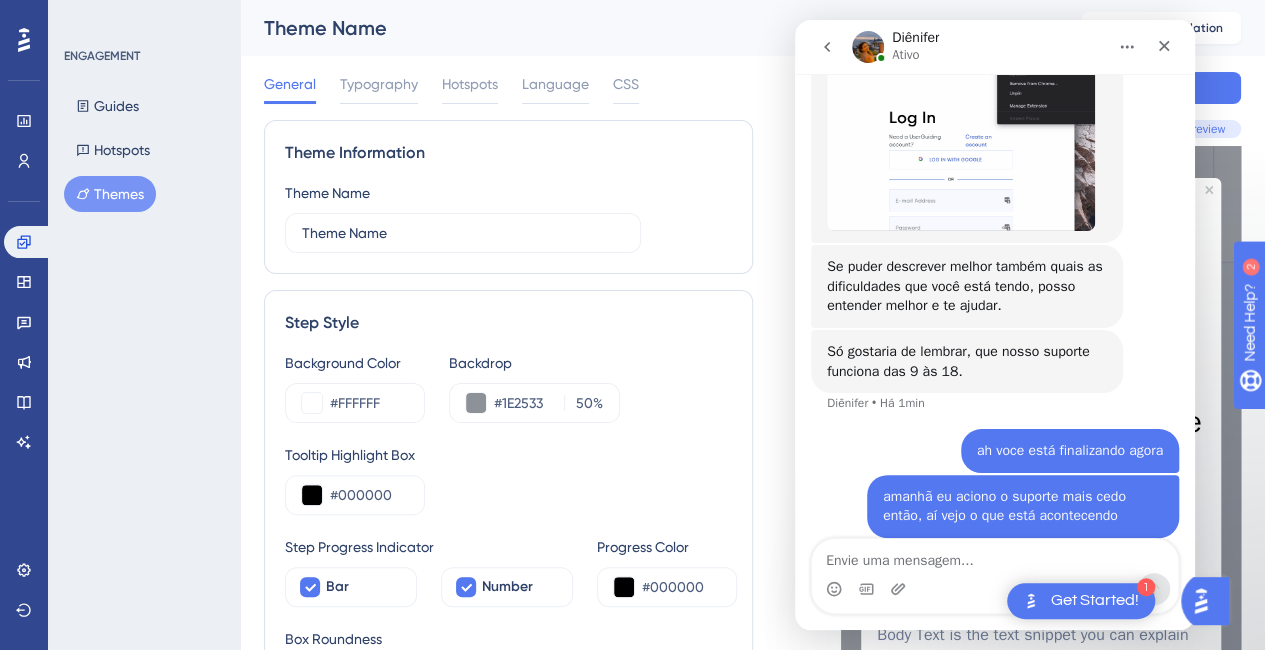 click at bounding box center (961, 127) 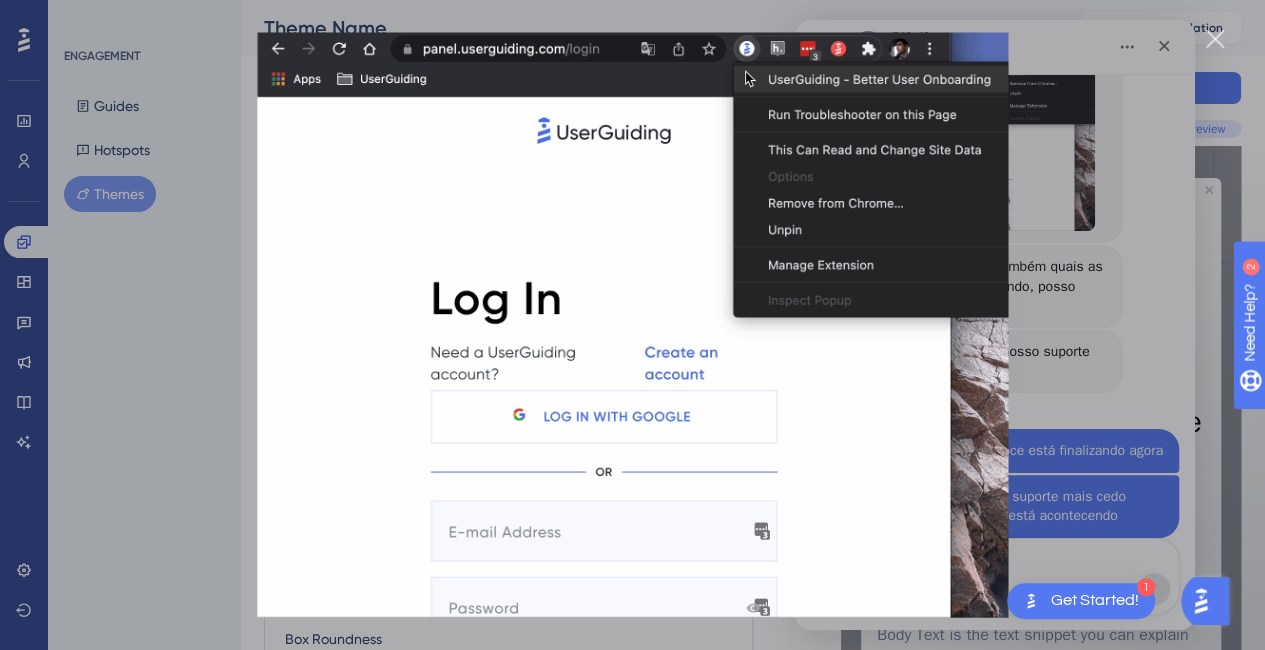 scroll, scrollTop: 0, scrollLeft: 0, axis: both 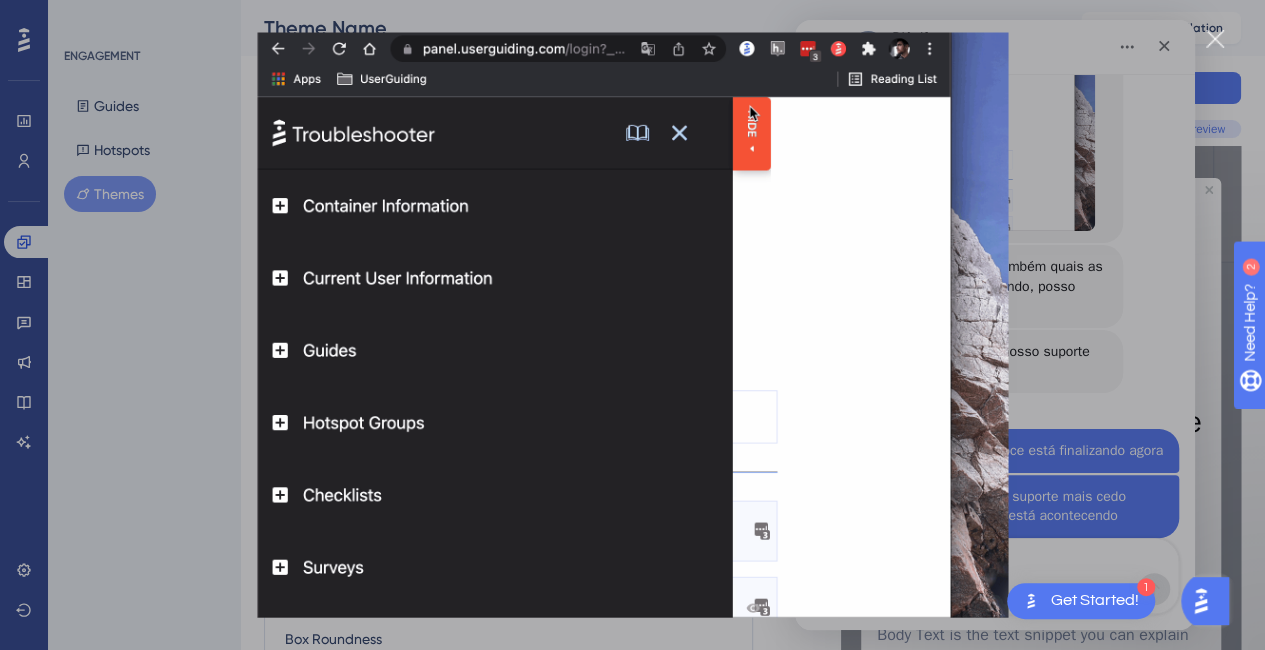 click at bounding box center [632, 325] 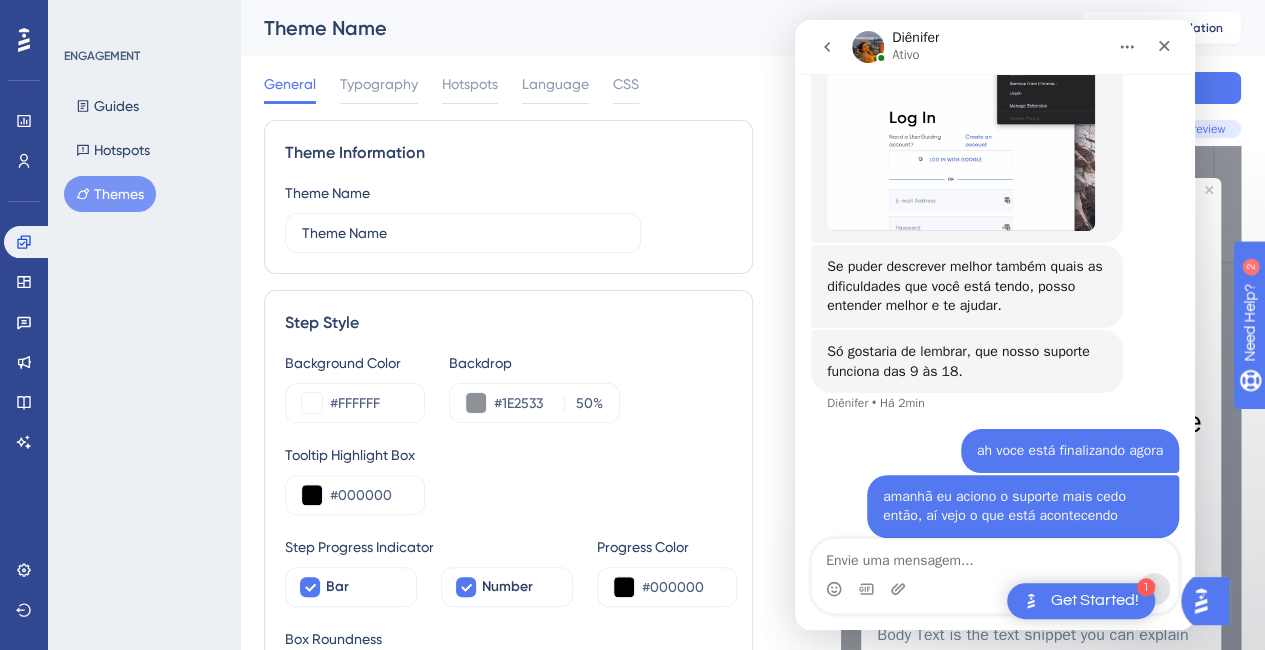 scroll, scrollTop: 600, scrollLeft: 0, axis: vertical 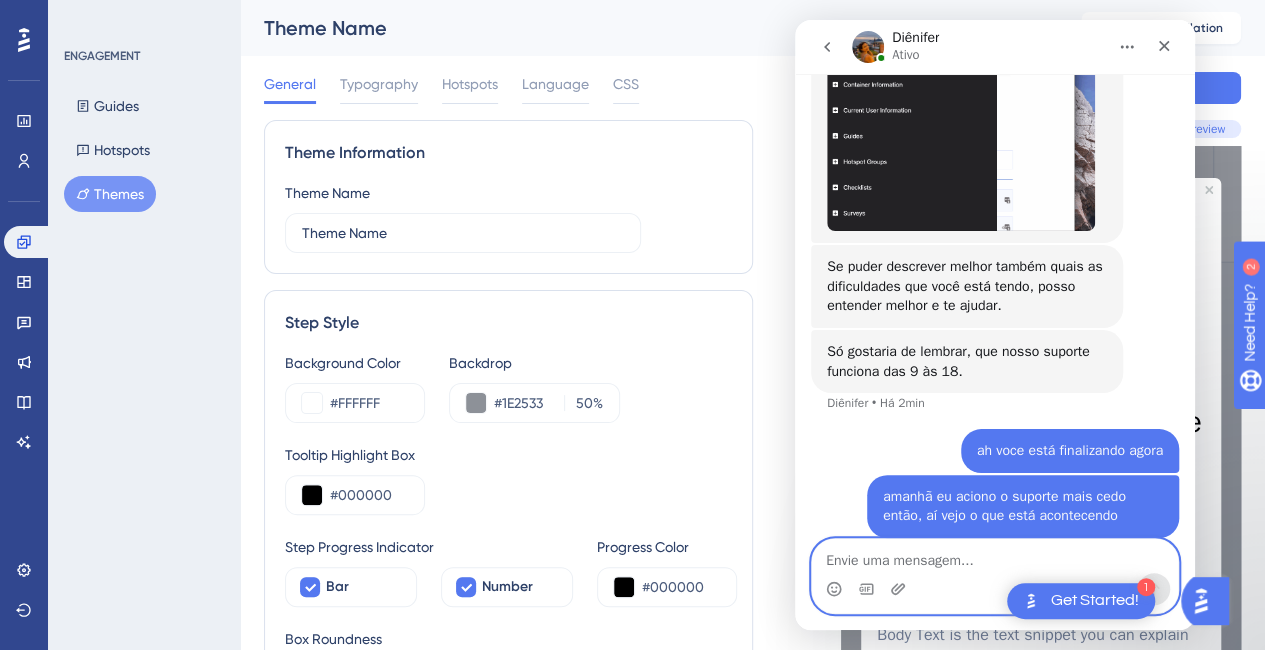 click at bounding box center [995, 556] 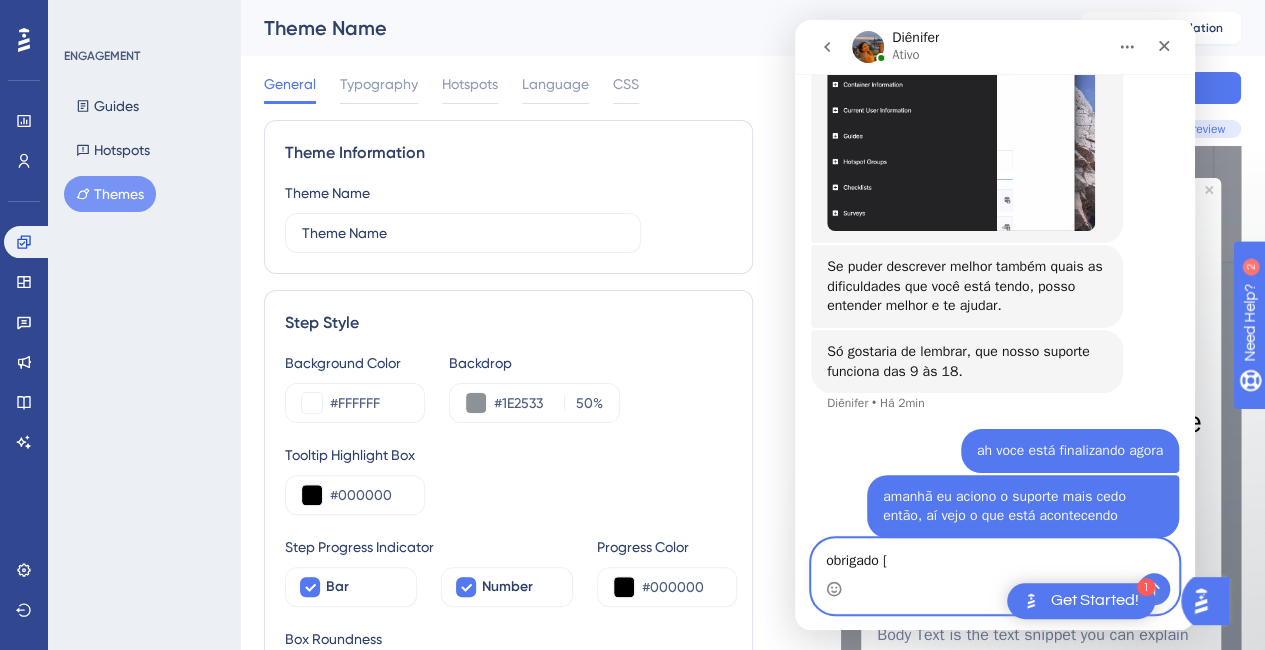 type on "obrigado [=" 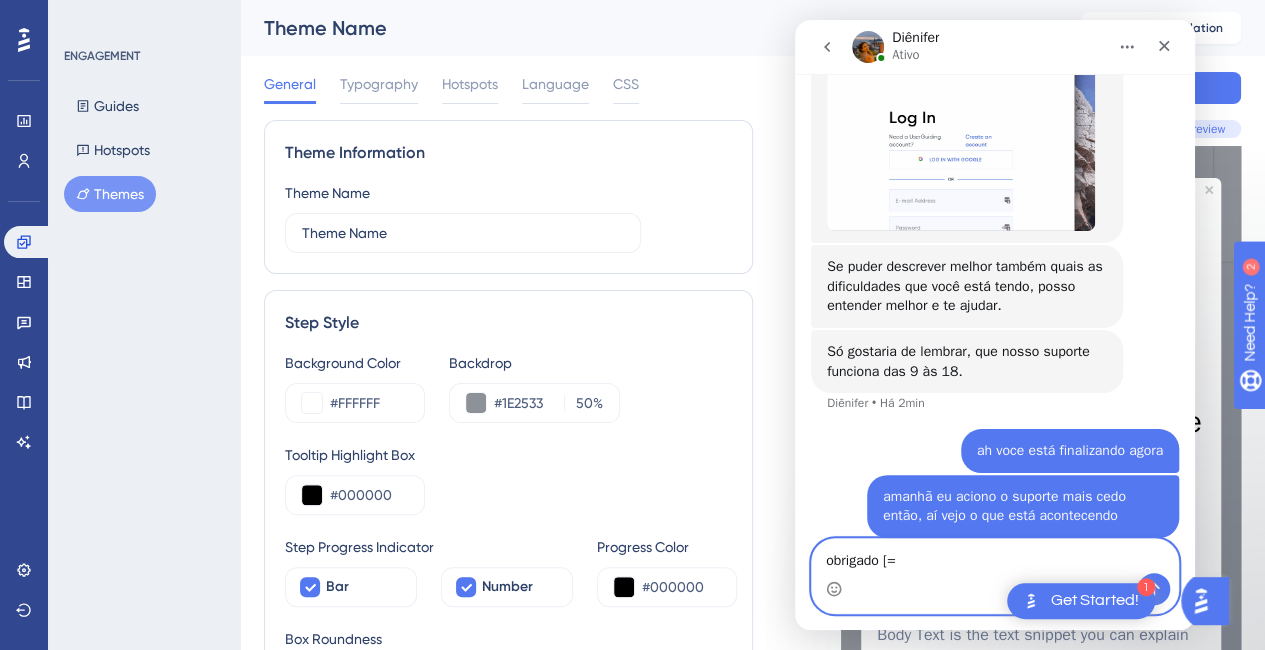 type 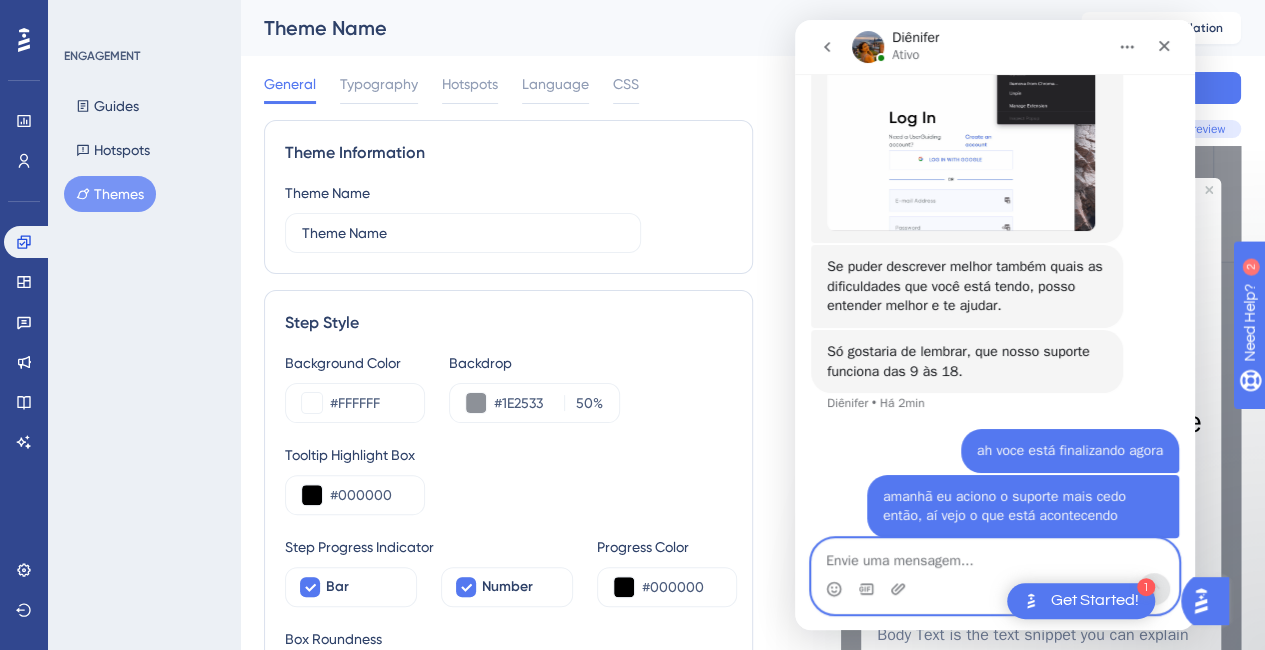 scroll, scrollTop: 718, scrollLeft: 0, axis: vertical 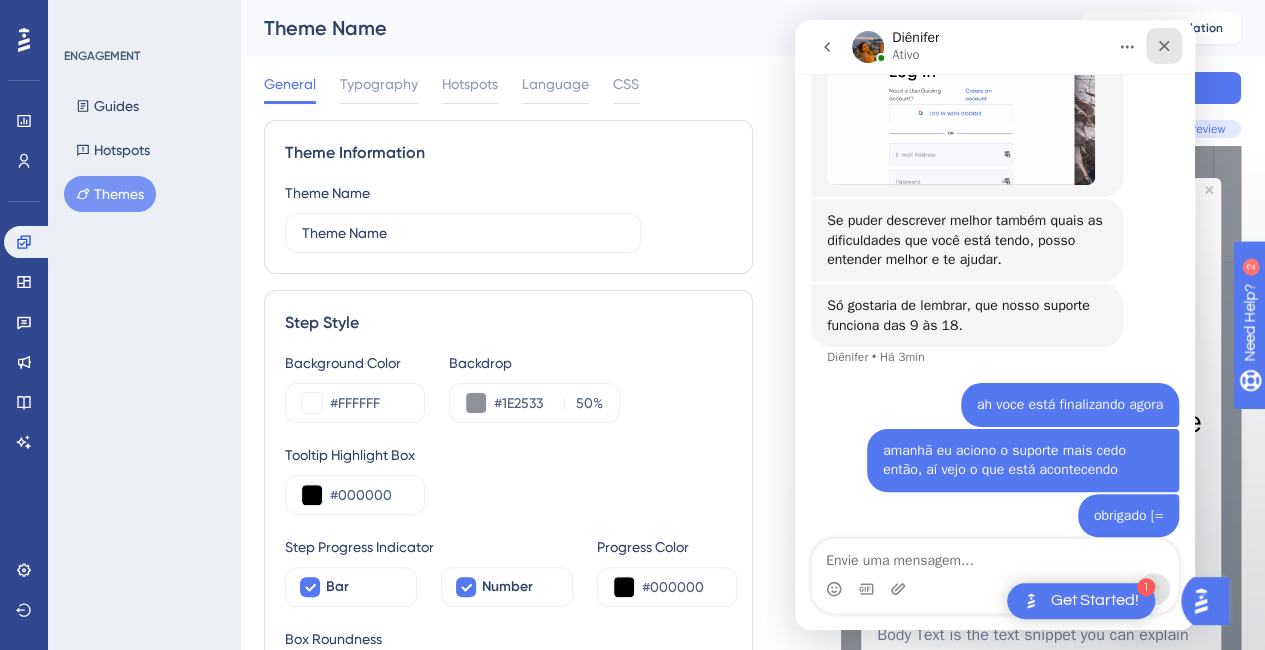 click 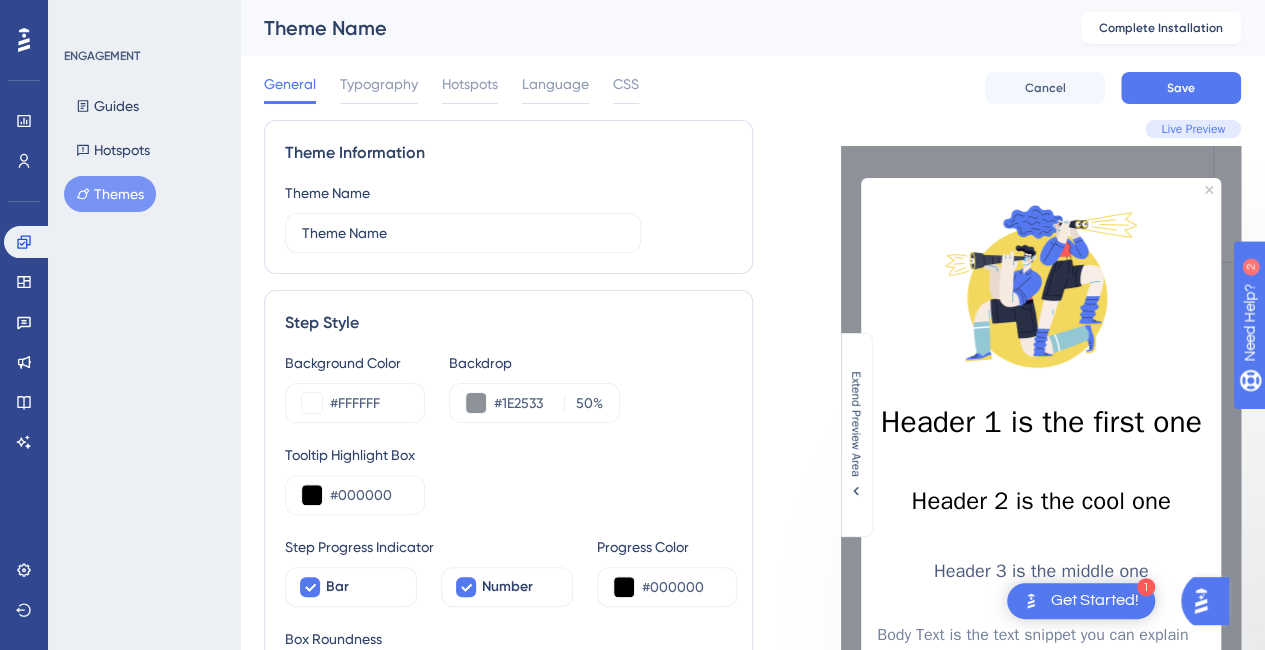 scroll, scrollTop: 0, scrollLeft: 0, axis: both 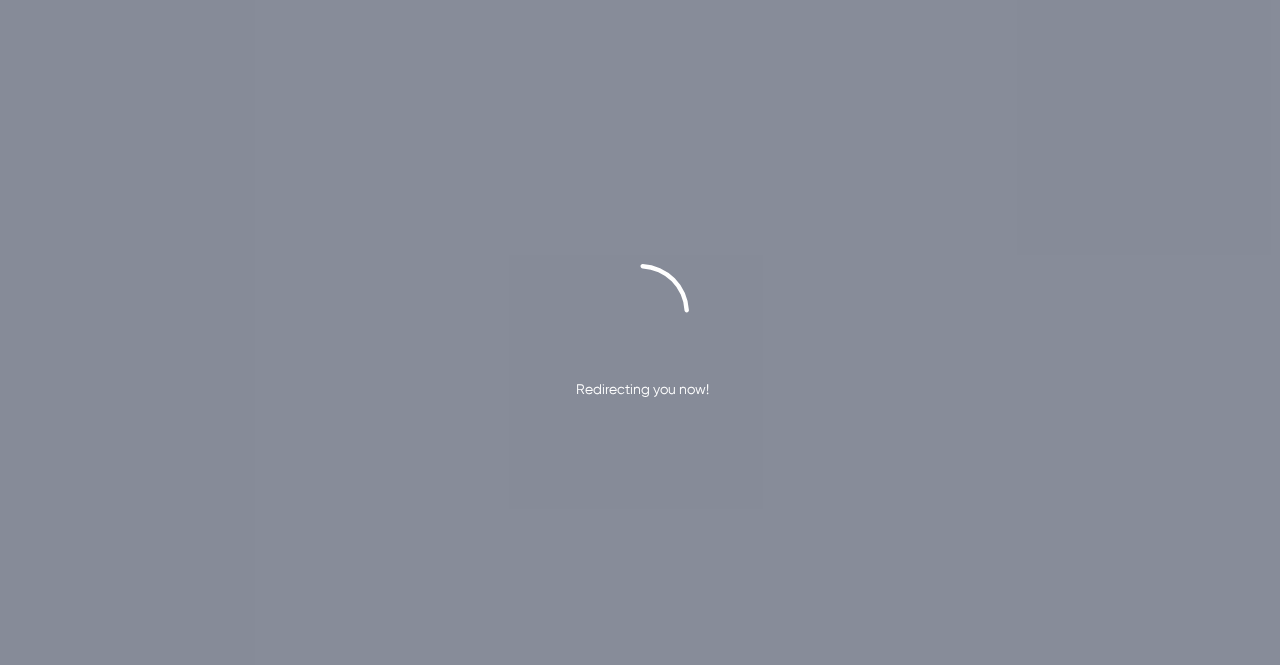 click on "Redirecting you now!" at bounding box center (640, 332) 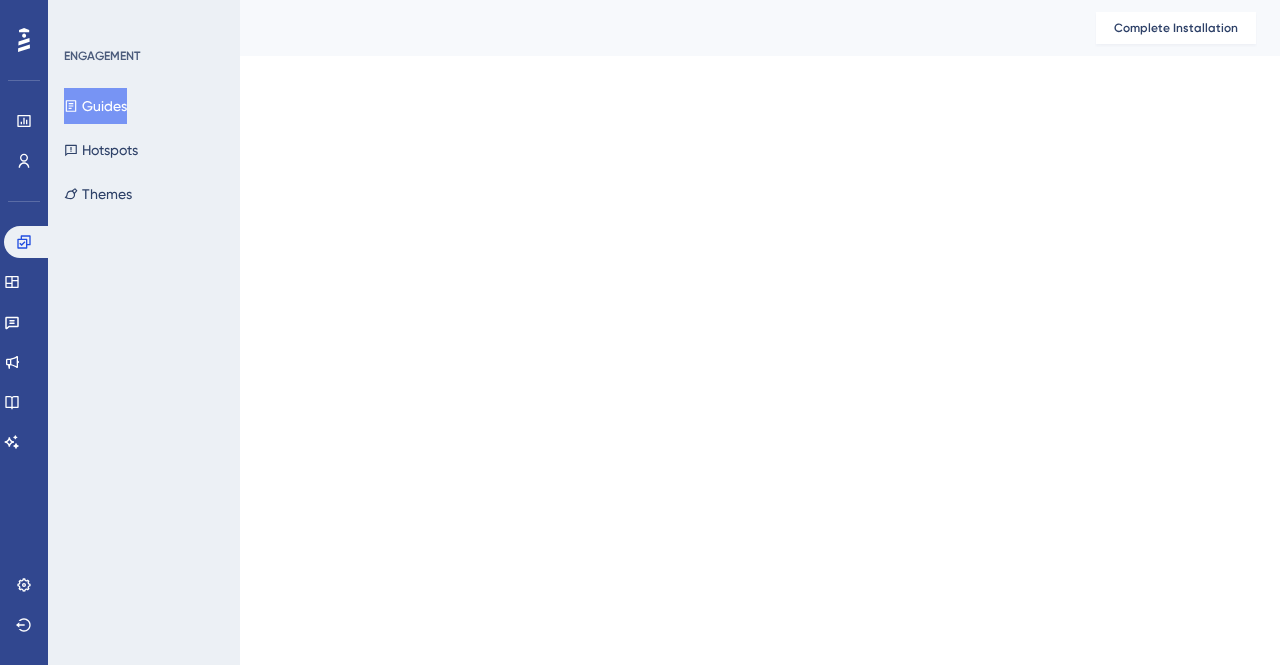 scroll, scrollTop: 0, scrollLeft: 0, axis: both 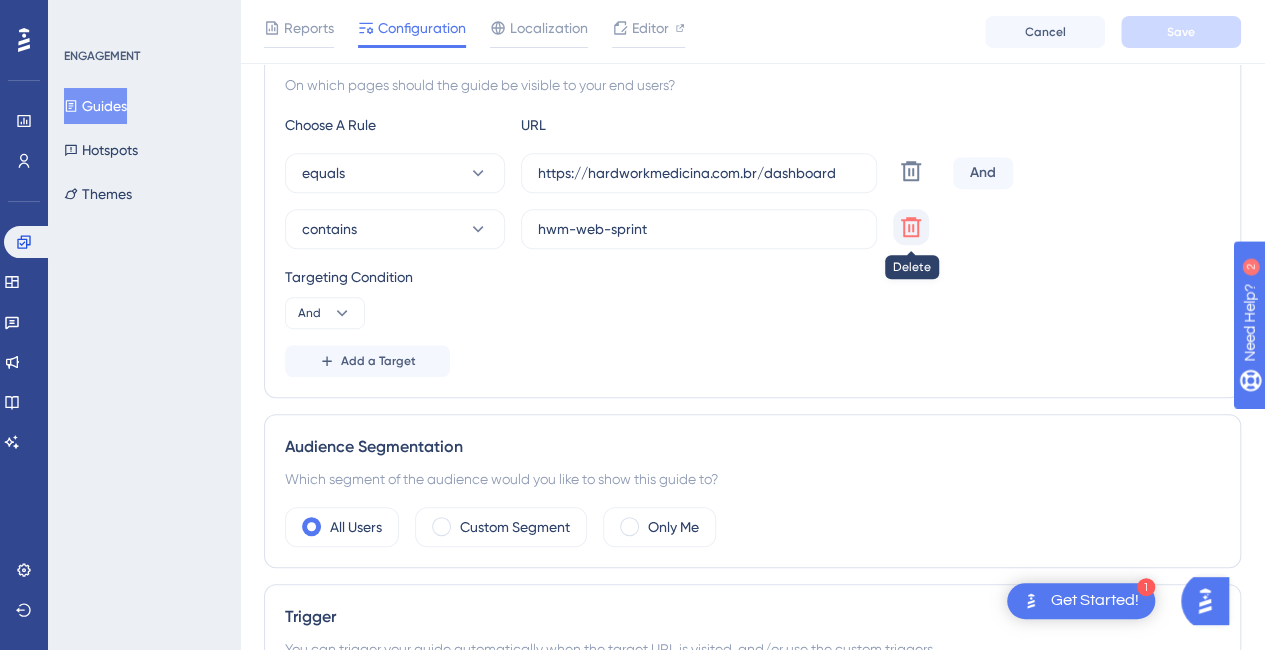 click 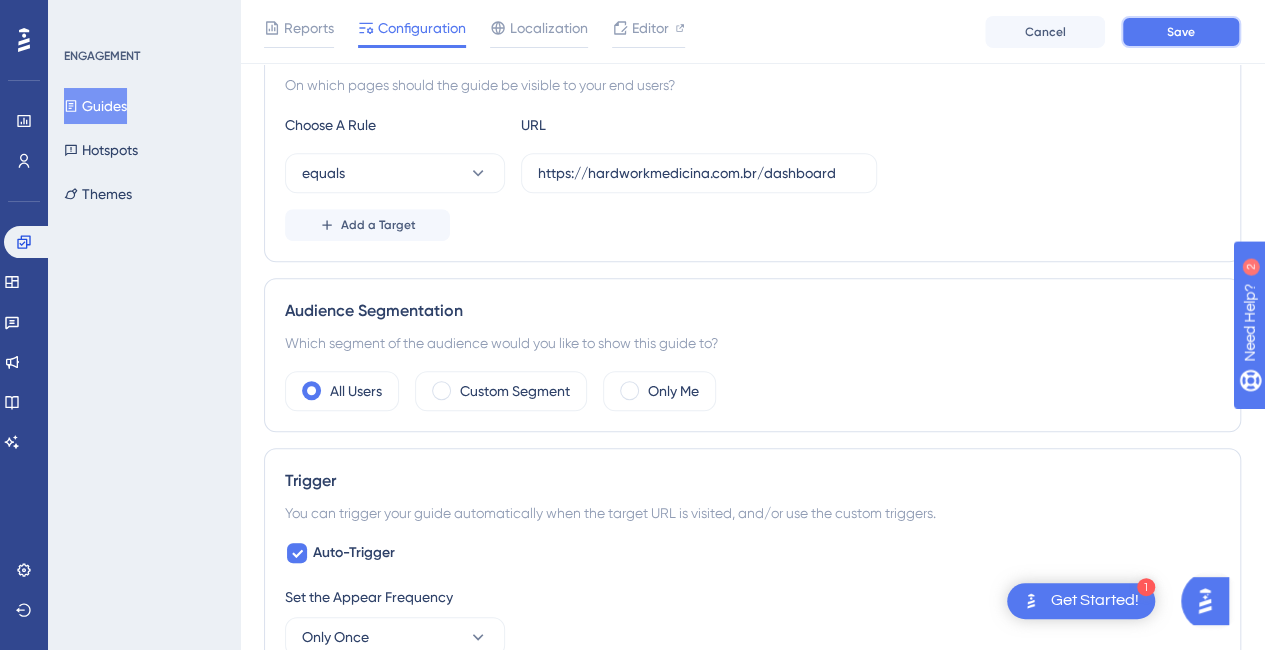 click on "Save" at bounding box center (1181, 32) 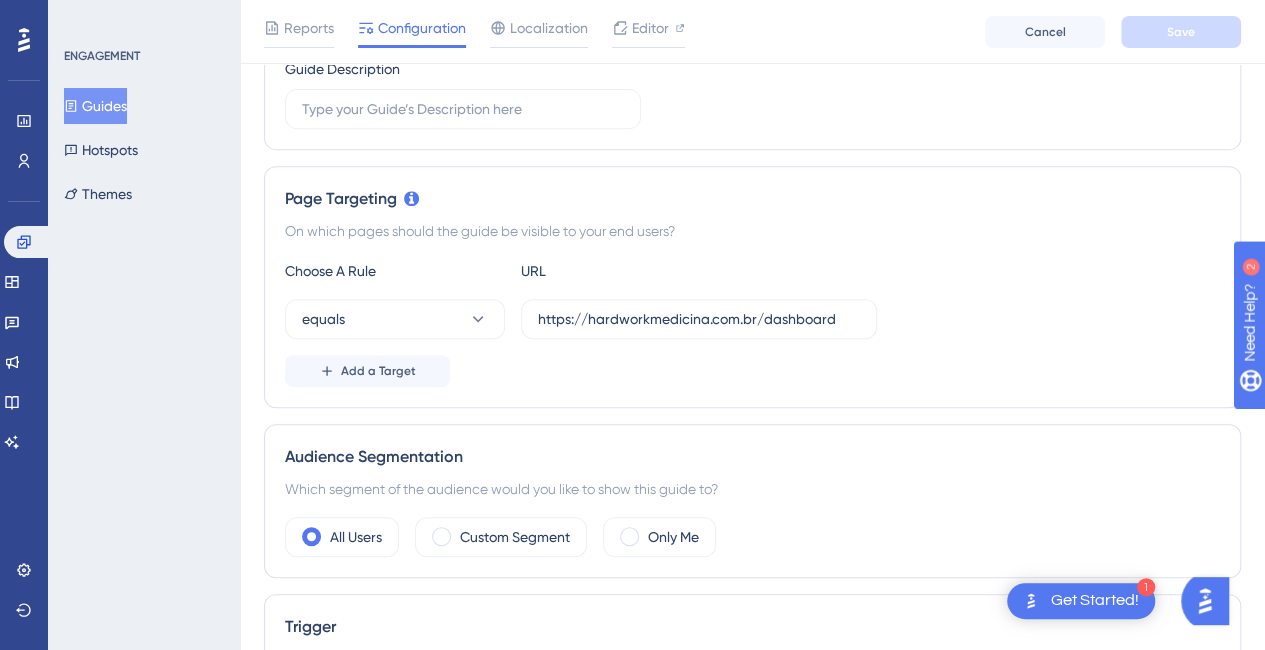scroll, scrollTop: 0, scrollLeft: 0, axis: both 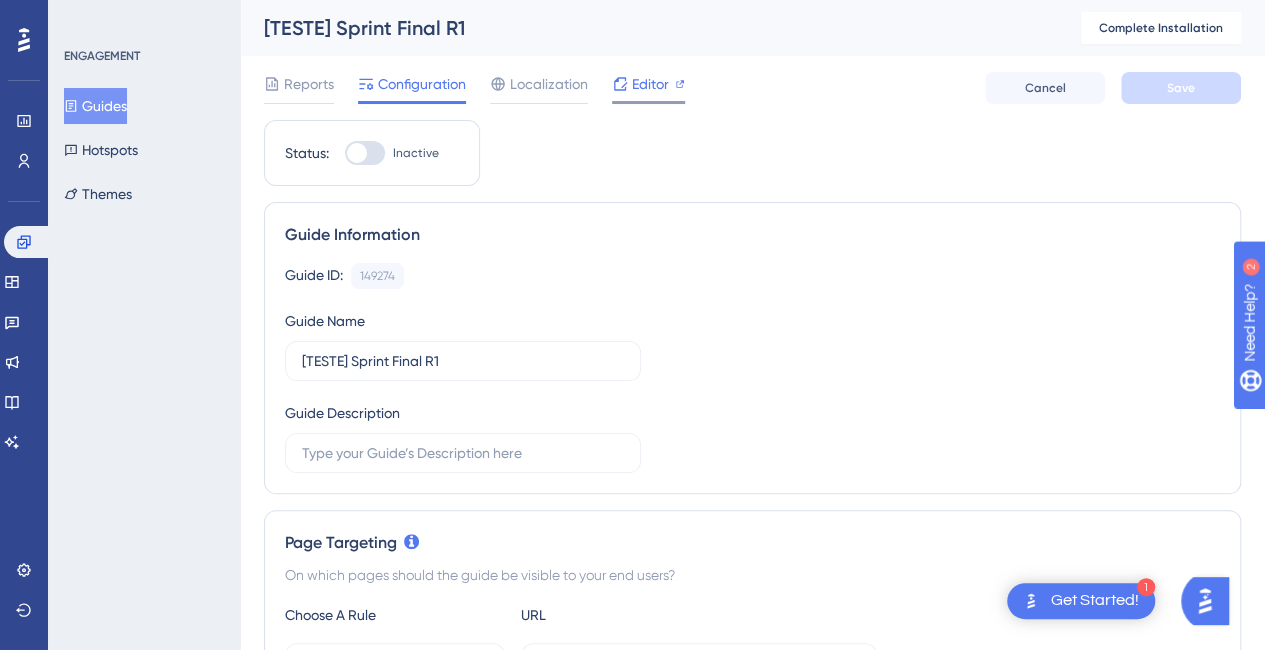 click on "Editor" at bounding box center (650, 84) 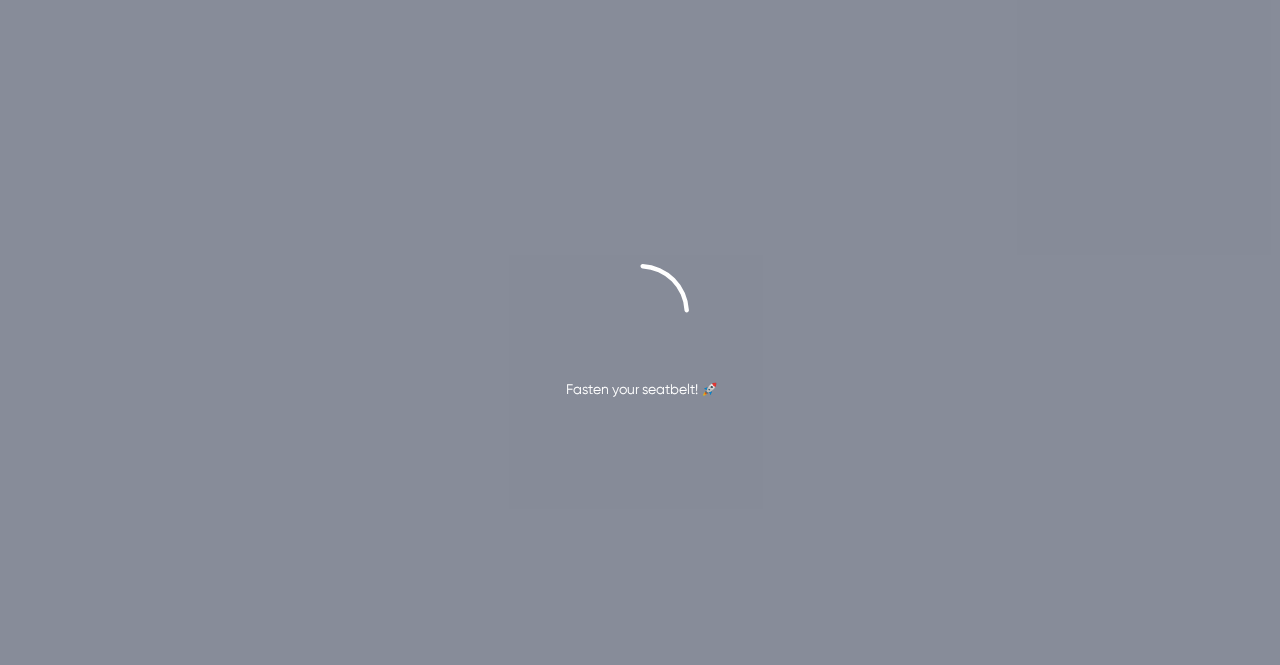 scroll, scrollTop: 0, scrollLeft: 0, axis: both 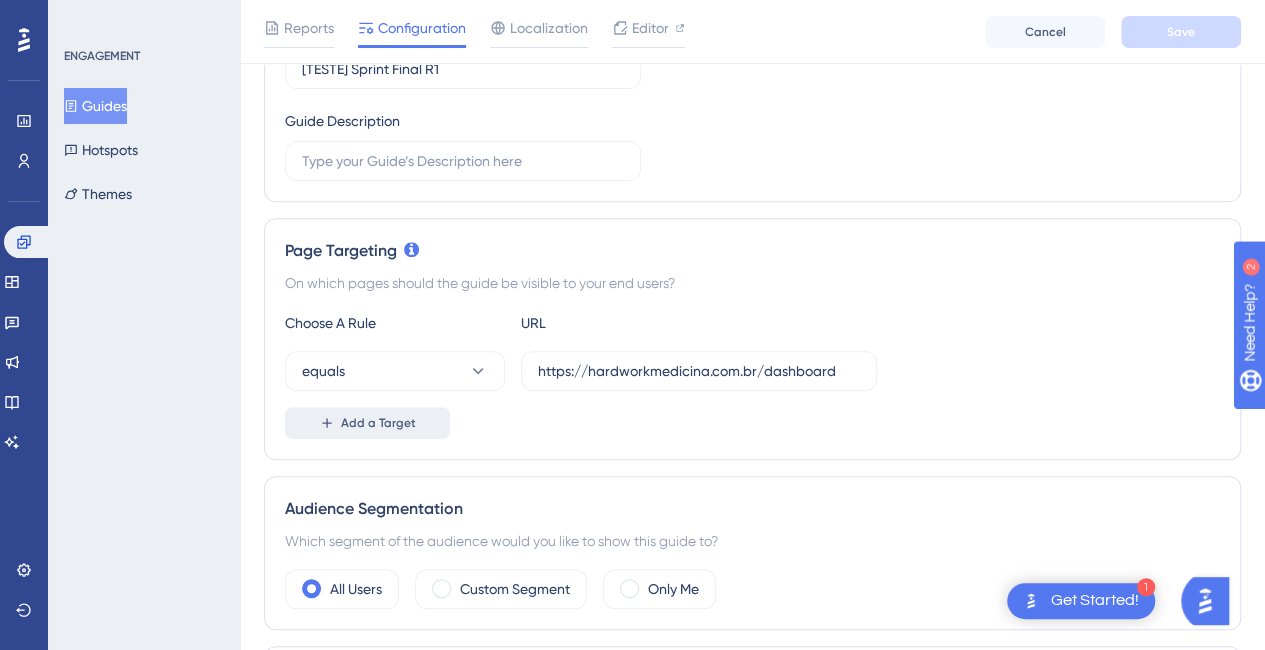 click on "Add a Target" at bounding box center (378, 423) 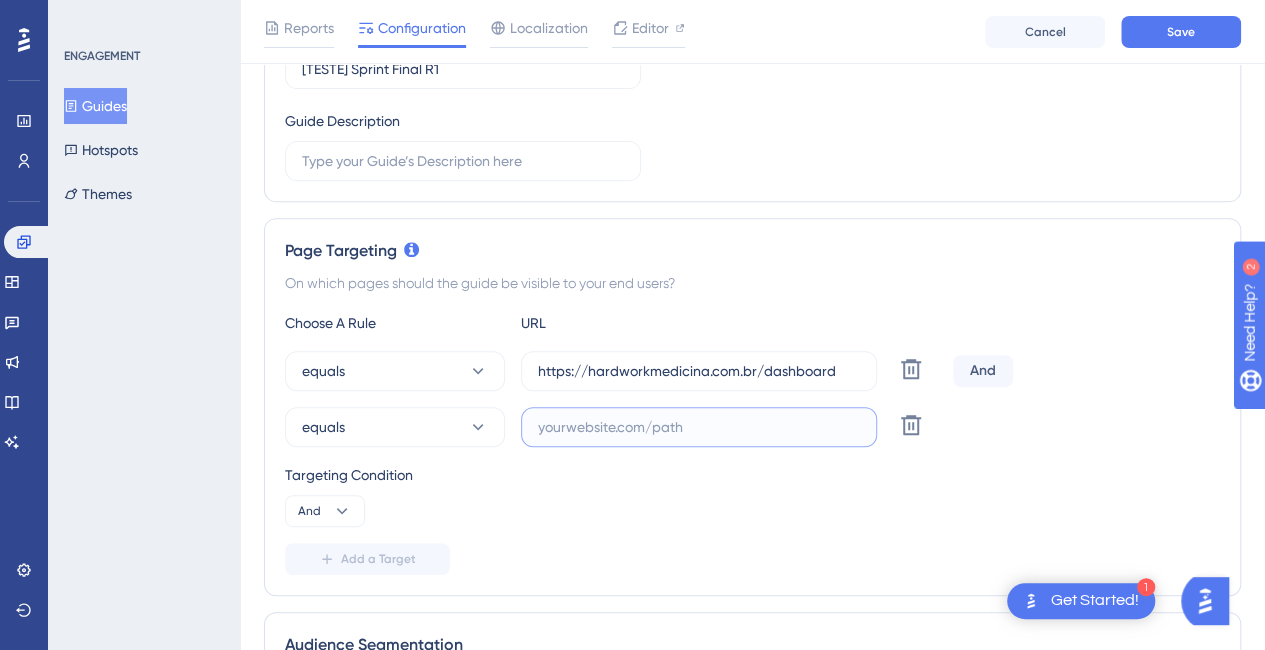 click at bounding box center [699, 427] 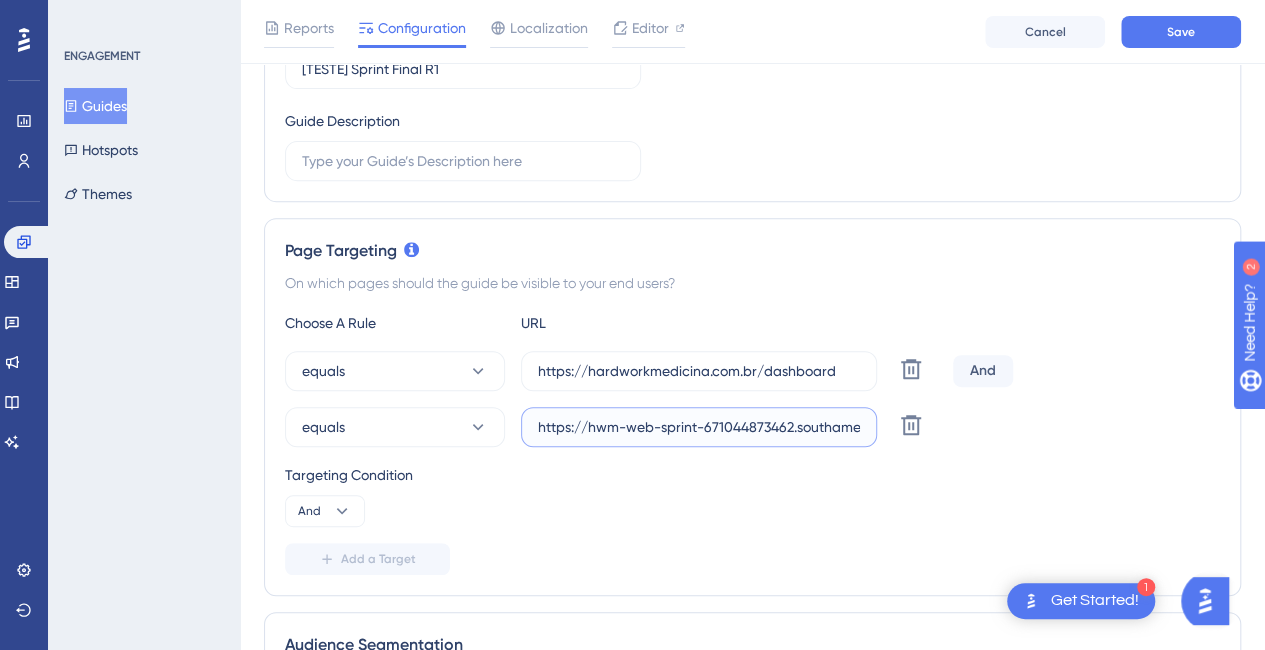 scroll, scrollTop: 0, scrollLeft: 318, axis: horizontal 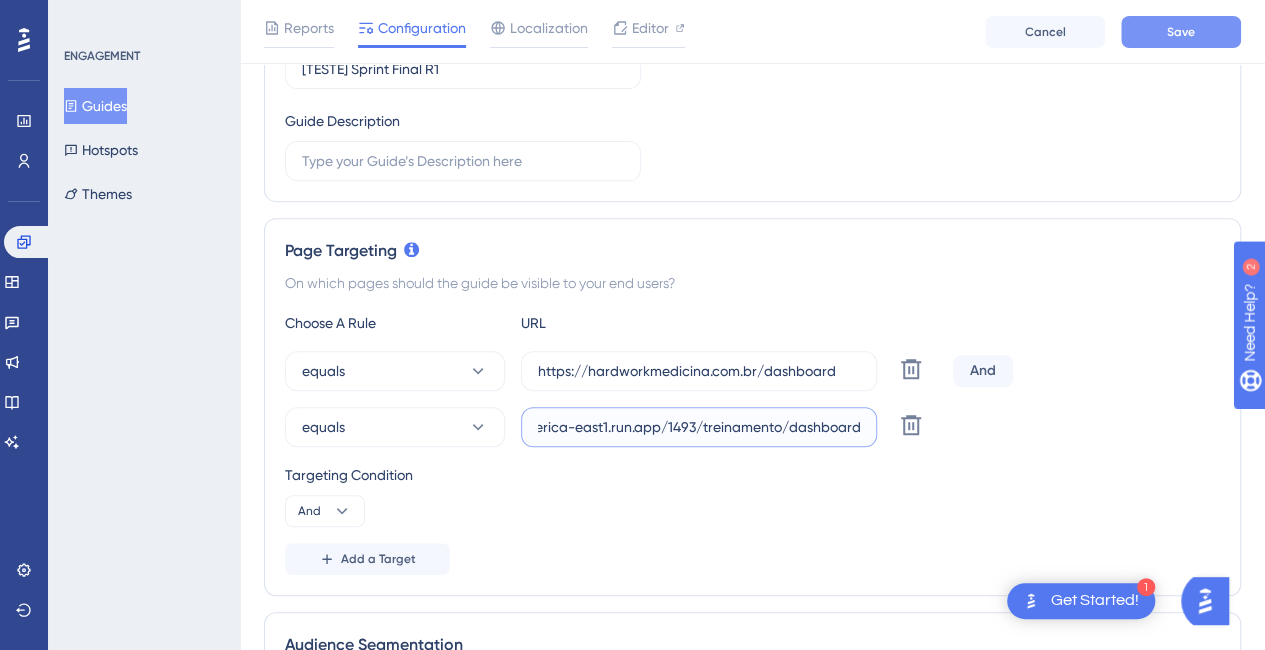 type on "https://hwm-web-sprint-671044873462.southamerica-east1.run.app/1493/treinamento/dashboard" 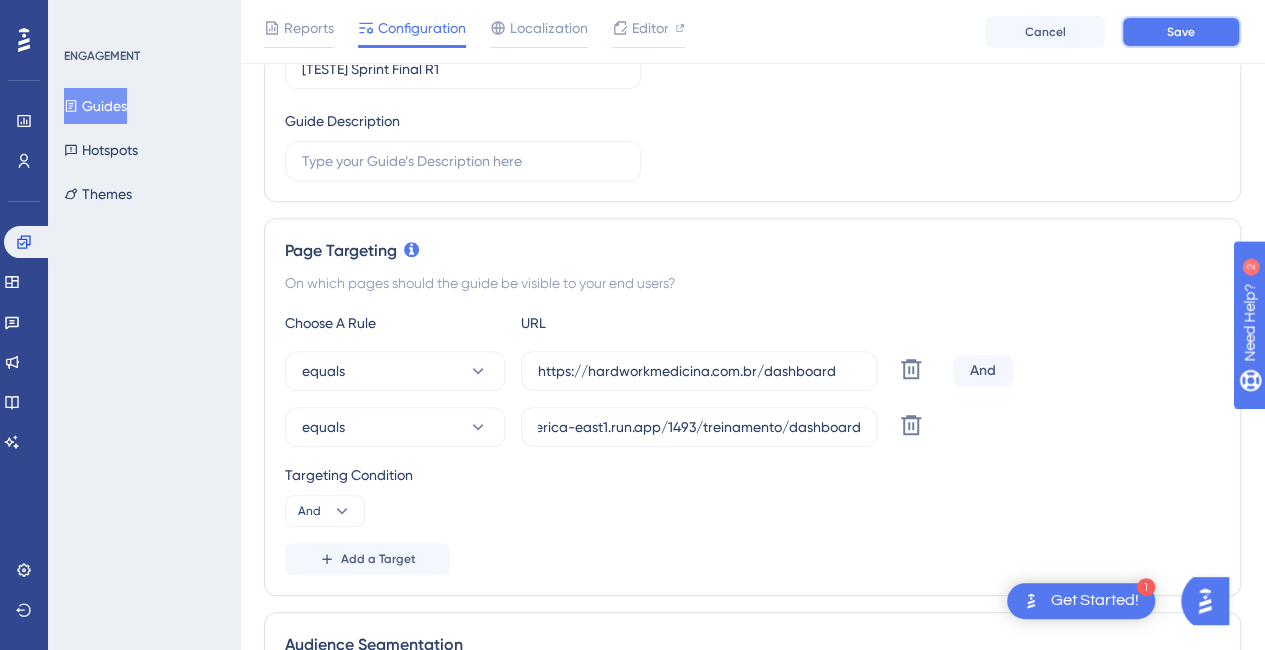 click on "Save" at bounding box center (1181, 32) 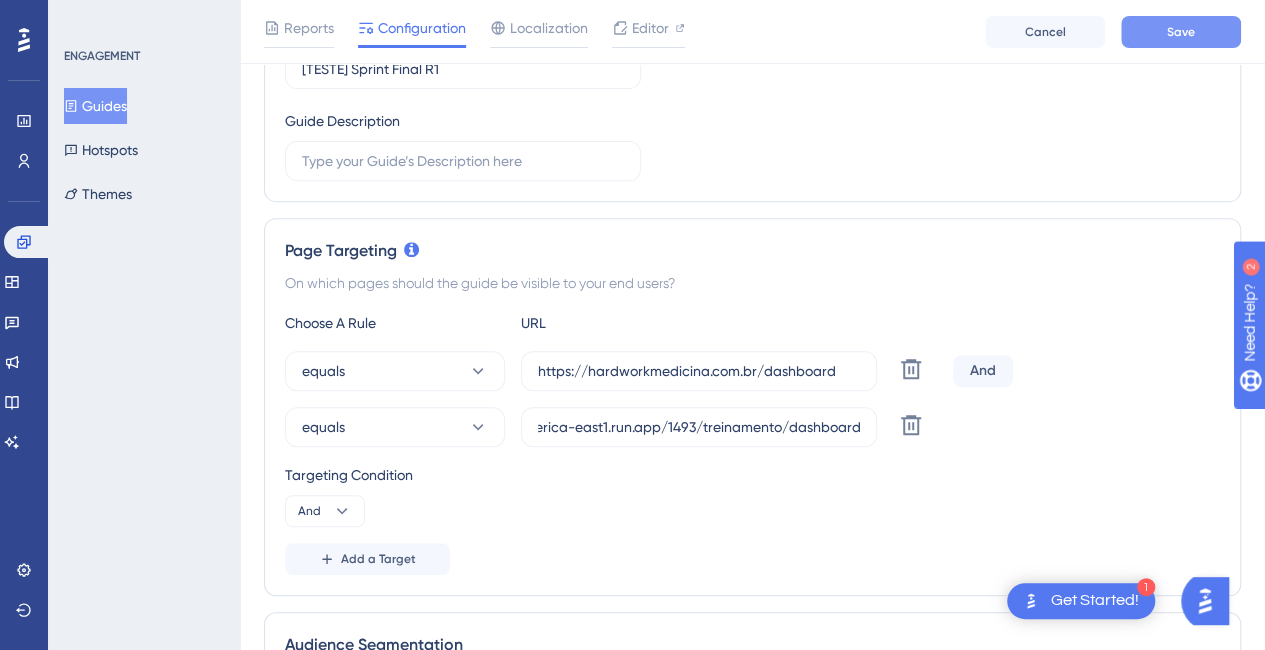scroll, scrollTop: 0, scrollLeft: 0, axis: both 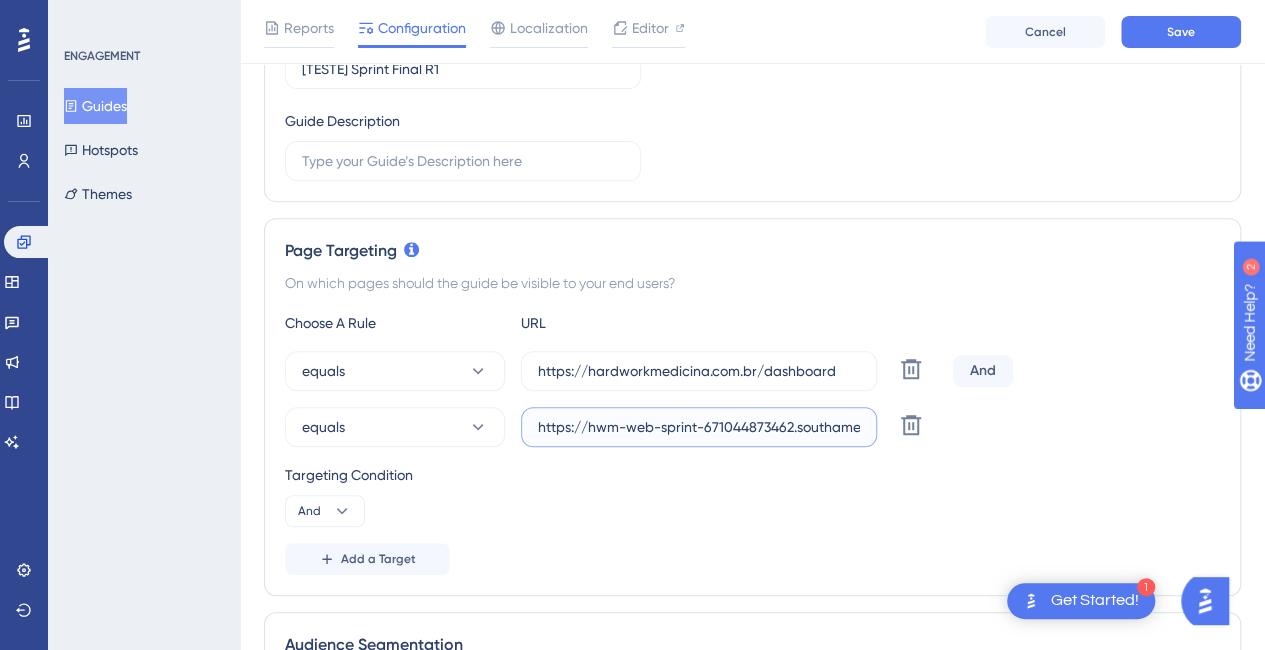 click on "https://hwm-web-sprint-671044873462.southamerica-east1.run.app/1493/treinamento/dashboard" at bounding box center (699, 427) 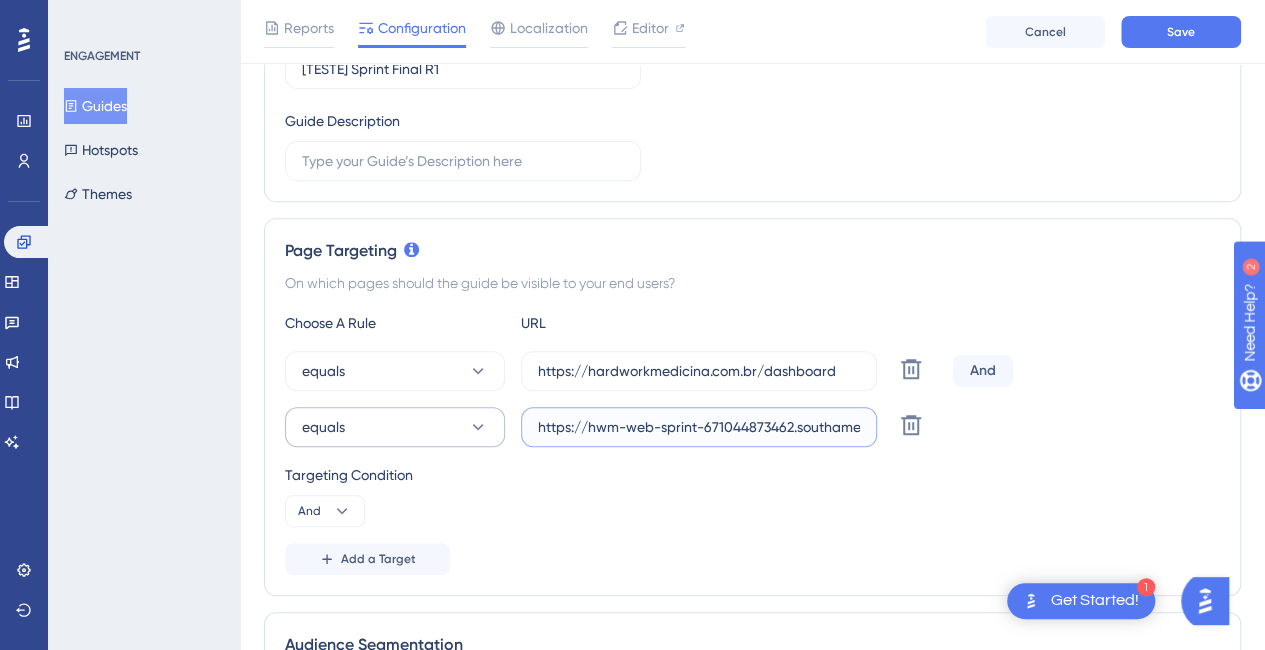 drag, startPoint x: 712, startPoint y: 421, endPoint x: 403, endPoint y: 415, distance: 309.05826 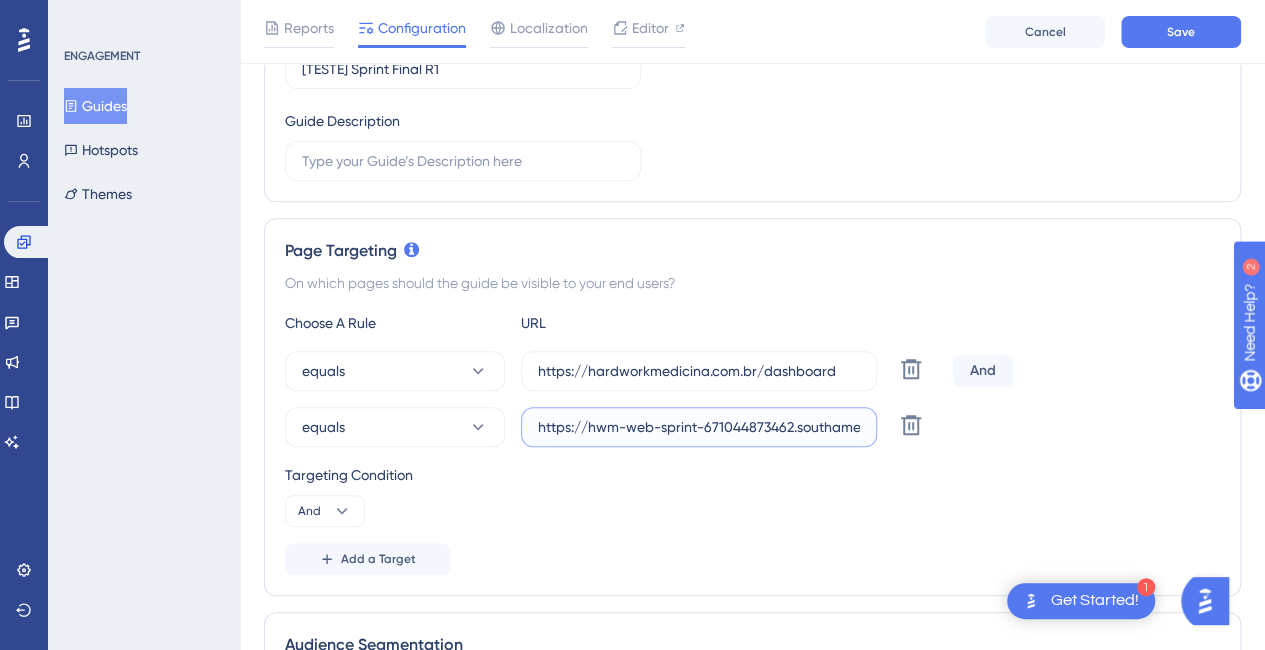 click on "https://hwm-web-sprint-671044873462.southamerica-east1.run.app/1493/treinamento/dashboard" at bounding box center [699, 427] 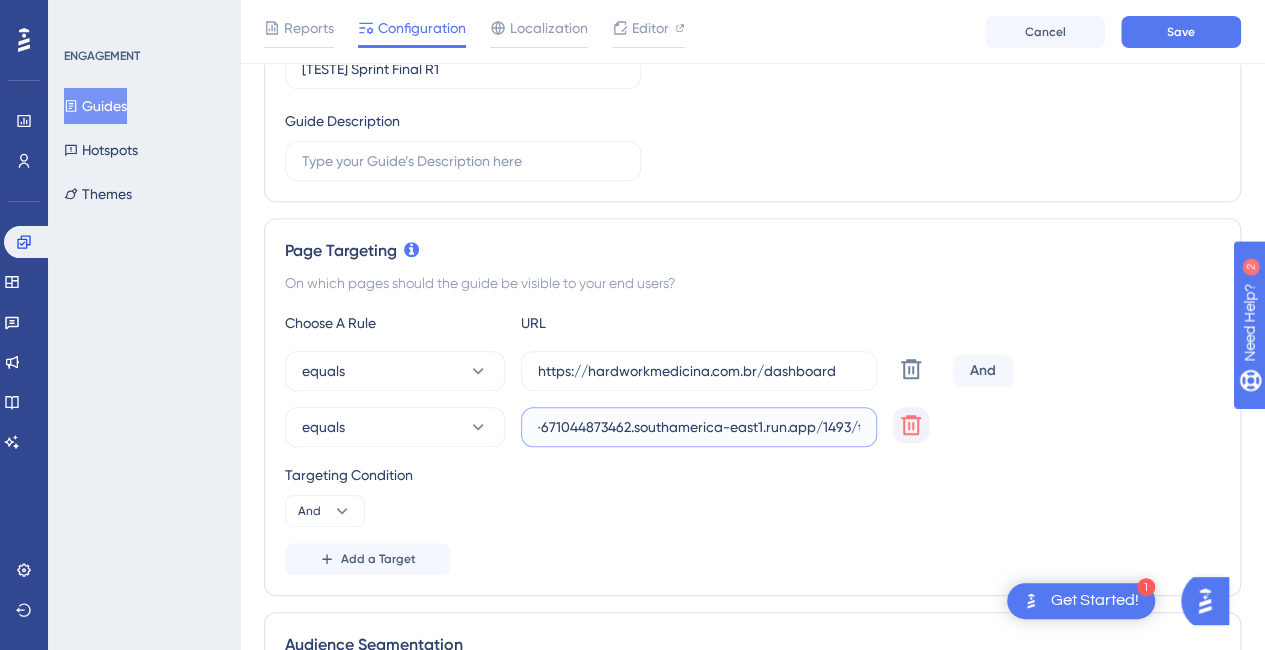 scroll, scrollTop: 0, scrollLeft: 318, axis: horizontal 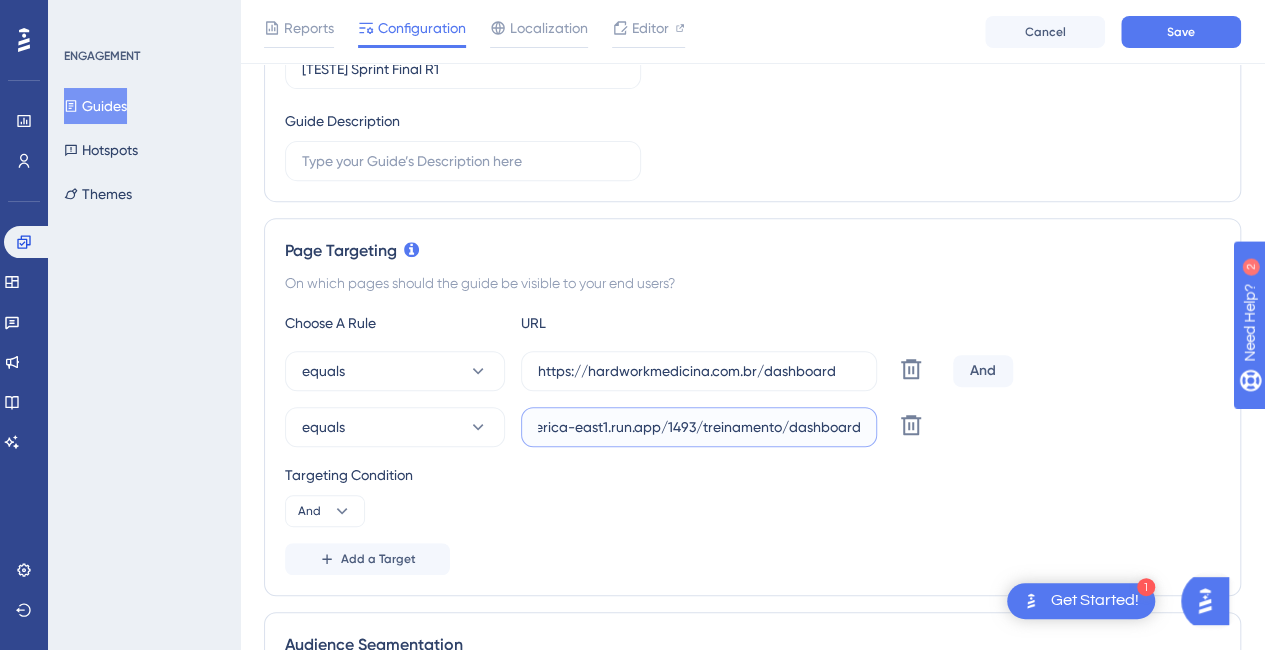 drag, startPoint x: 838, startPoint y: 427, endPoint x: 1008, endPoint y: 434, distance: 170.14406 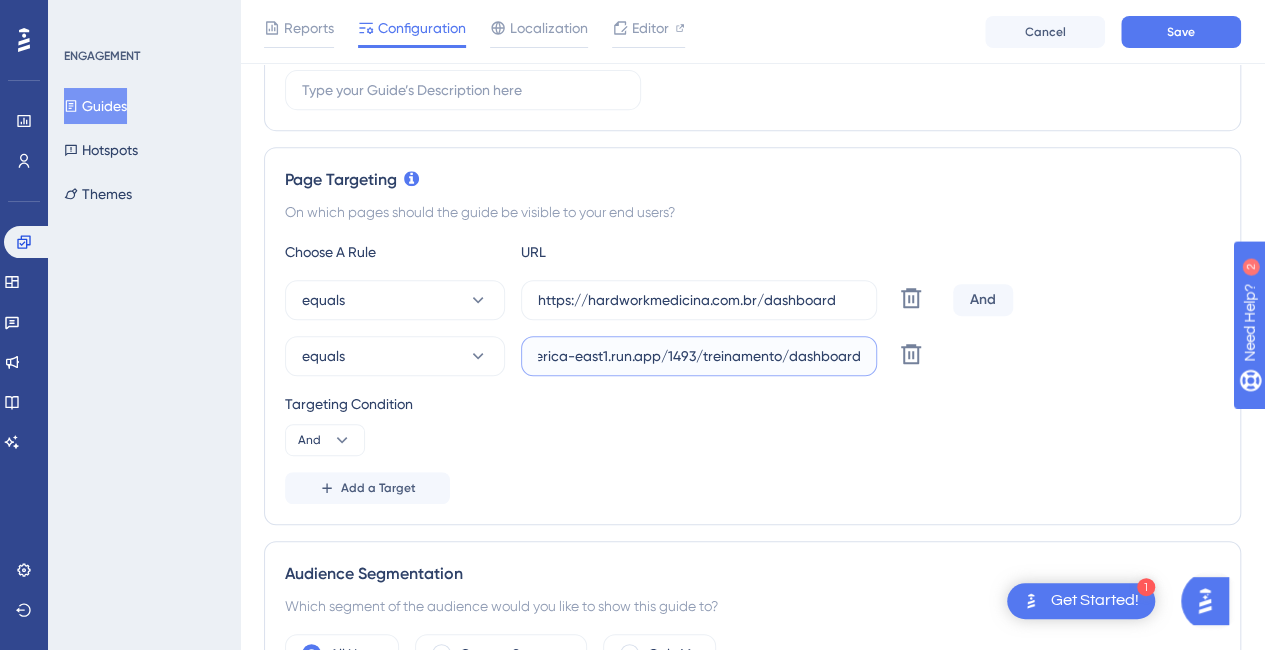 scroll, scrollTop: 400, scrollLeft: 0, axis: vertical 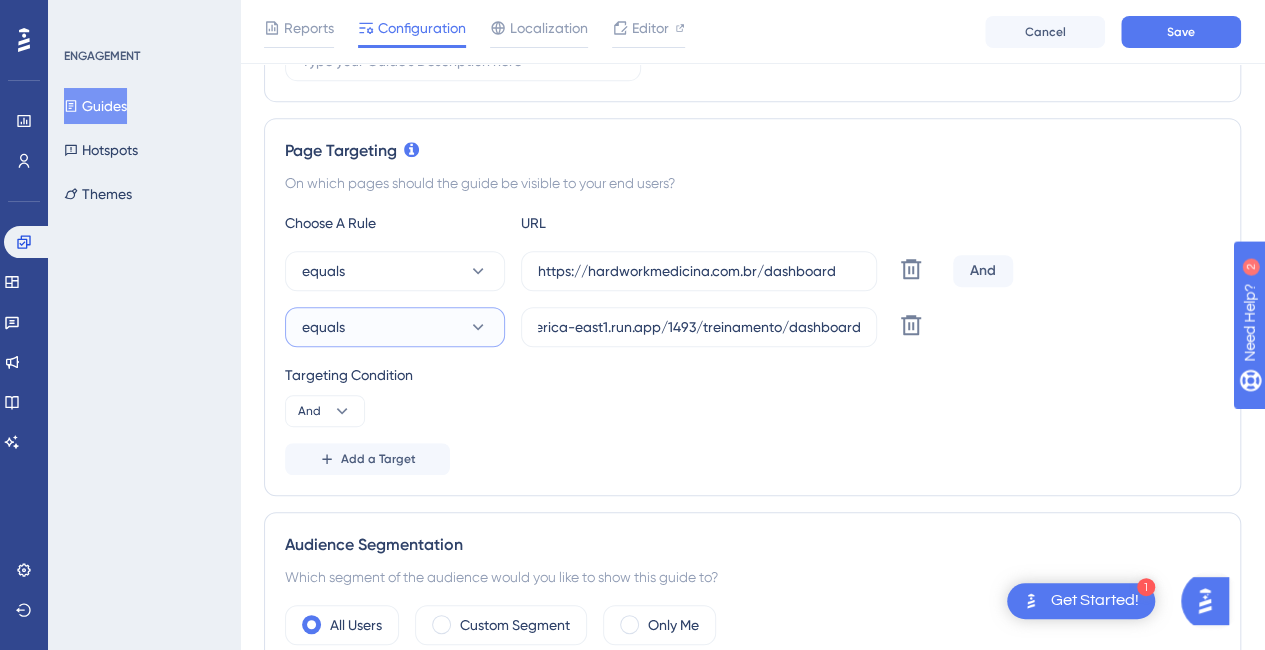 click on "equals" at bounding box center (395, 327) 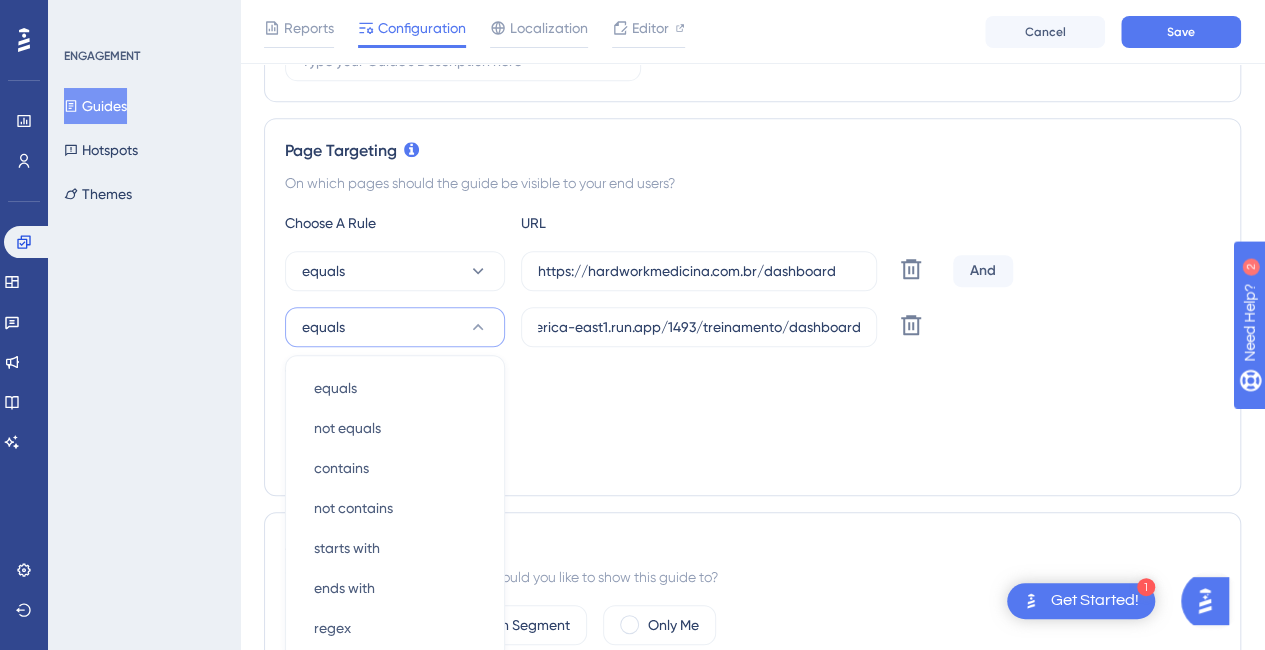 scroll, scrollTop: 0, scrollLeft: 0, axis: both 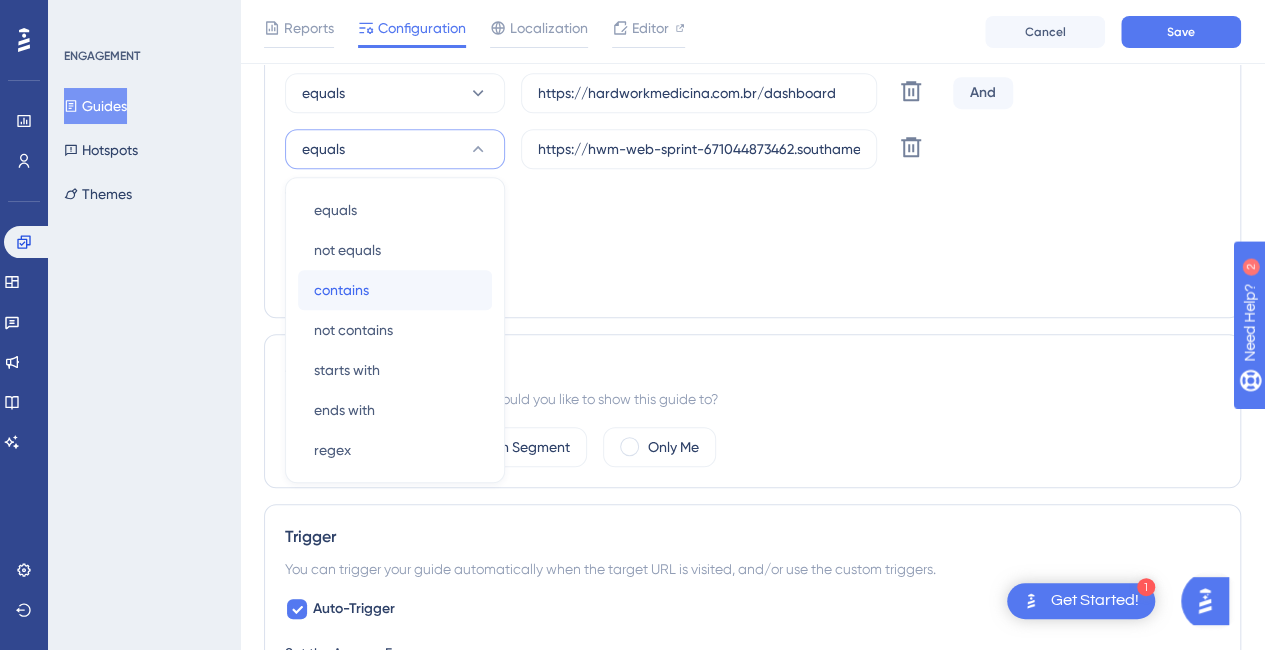 click on "contains contains" at bounding box center [395, 290] 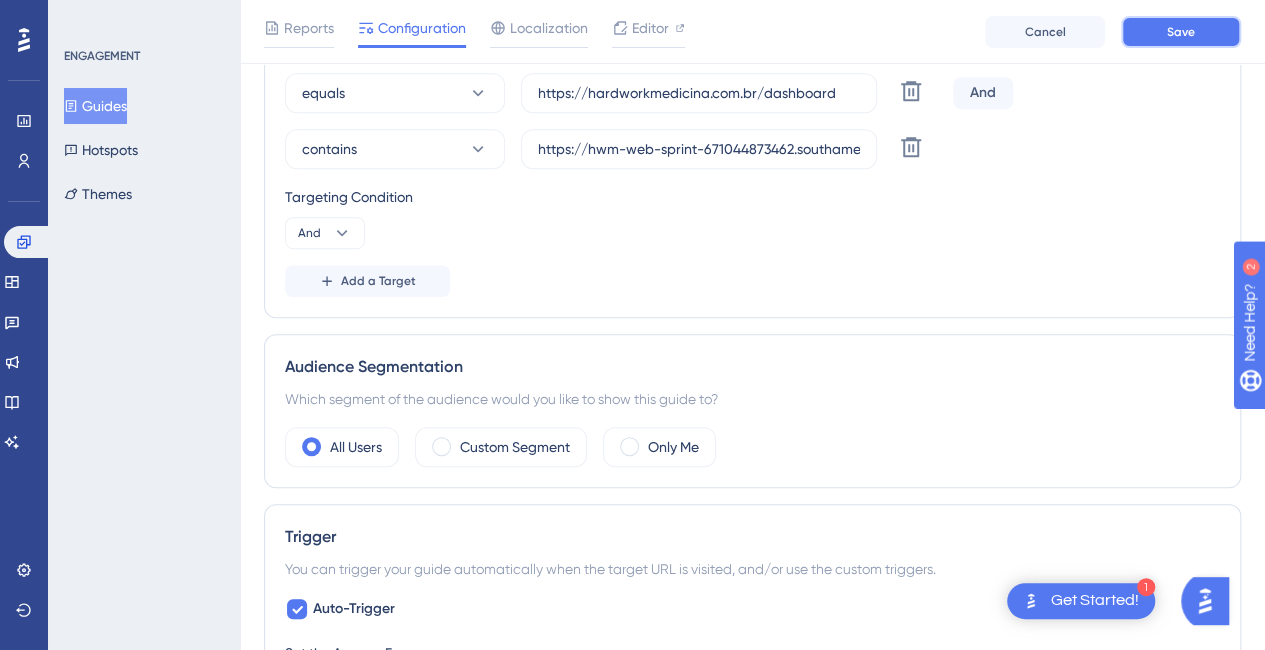 click on "Save" at bounding box center (1181, 32) 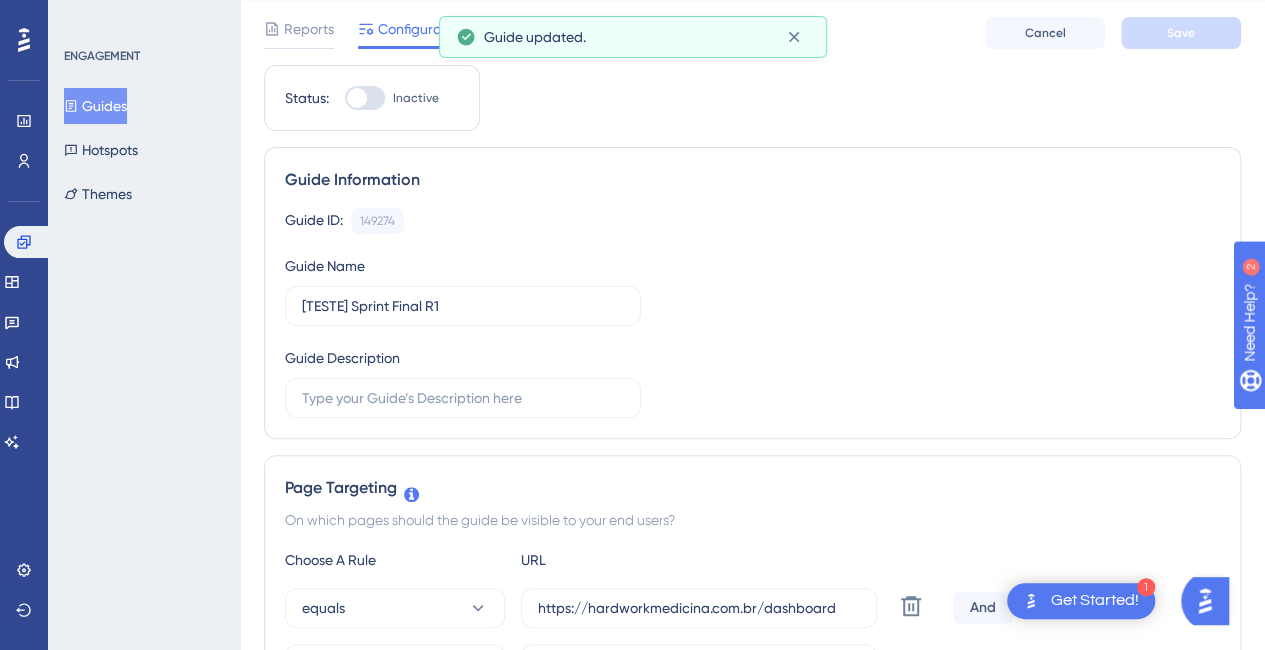 scroll, scrollTop: 0, scrollLeft: 0, axis: both 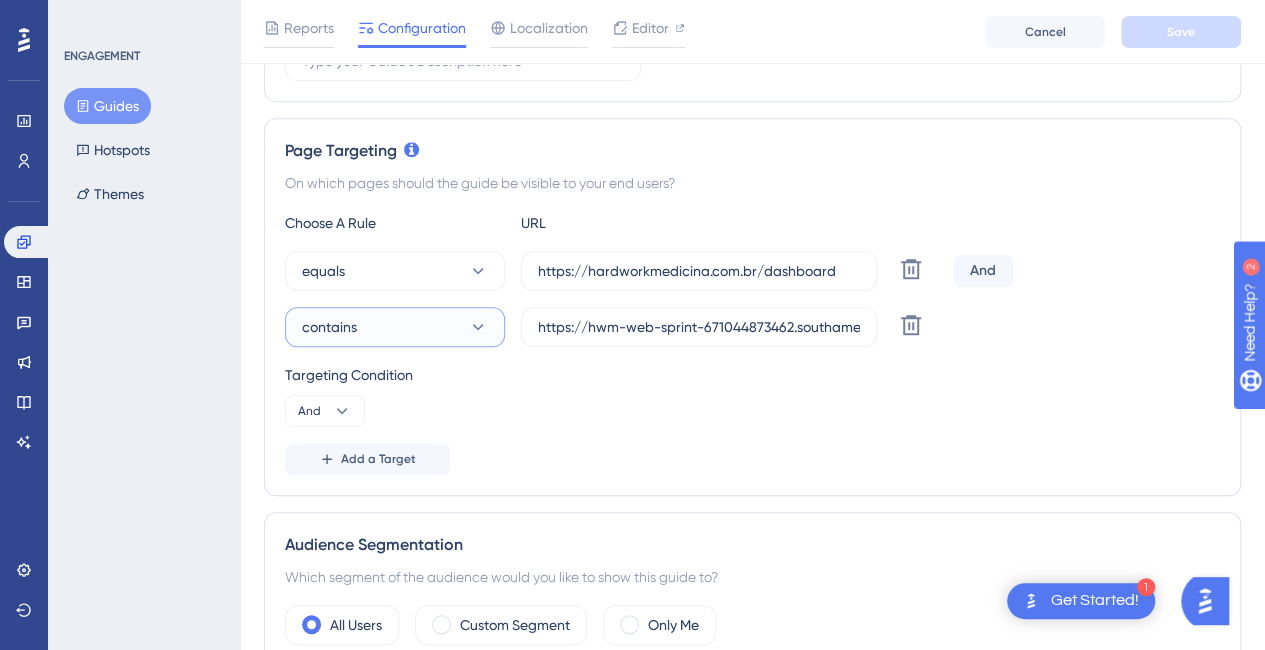 click on "contains" at bounding box center [395, 327] 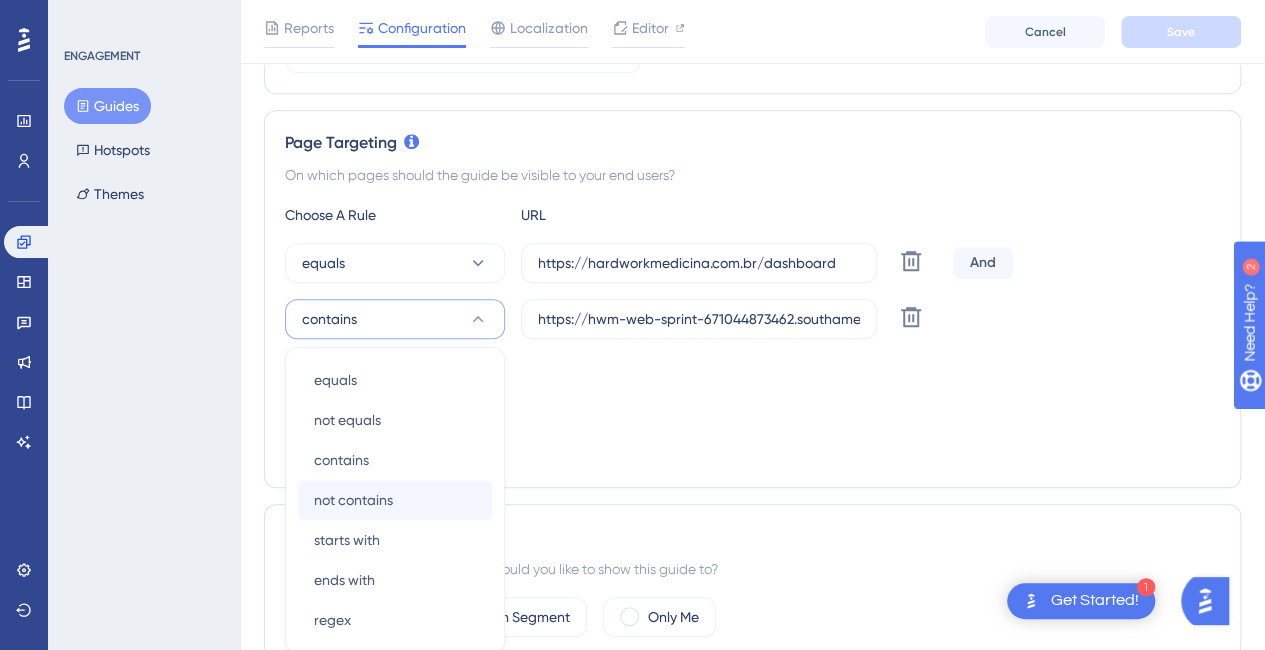scroll, scrollTop: 578, scrollLeft: 0, axis: vertical 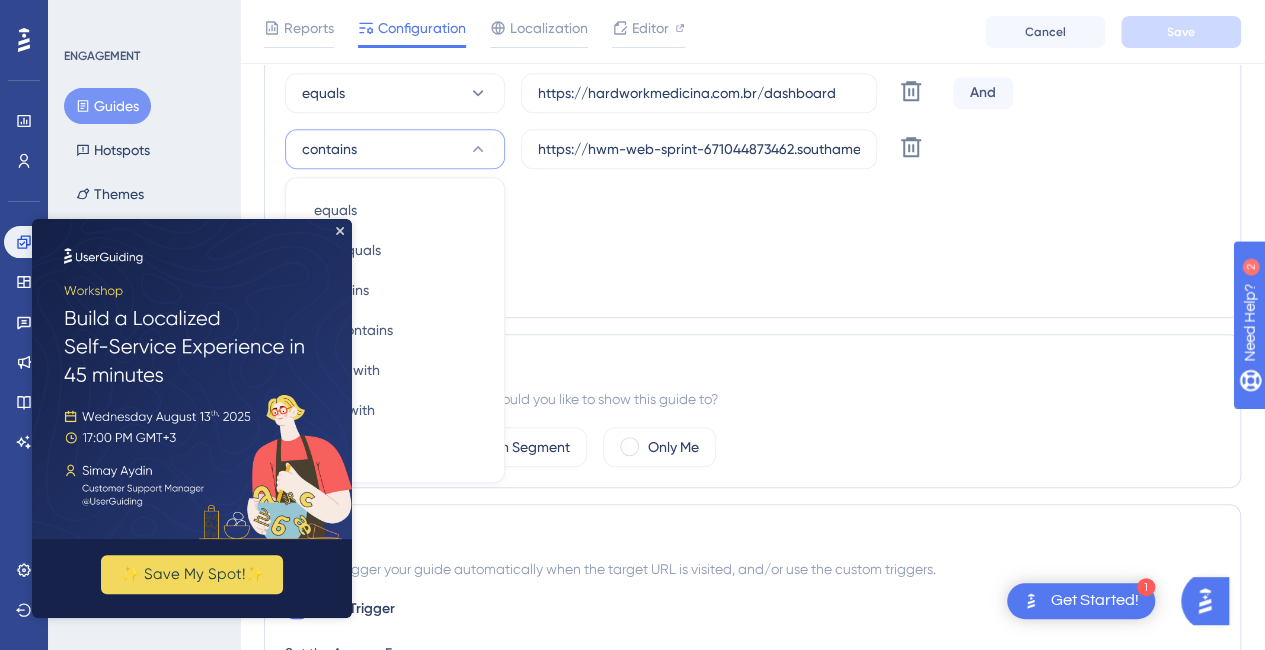 click on "✨ Save My Spot!✨" at bounding box center (192, 418) 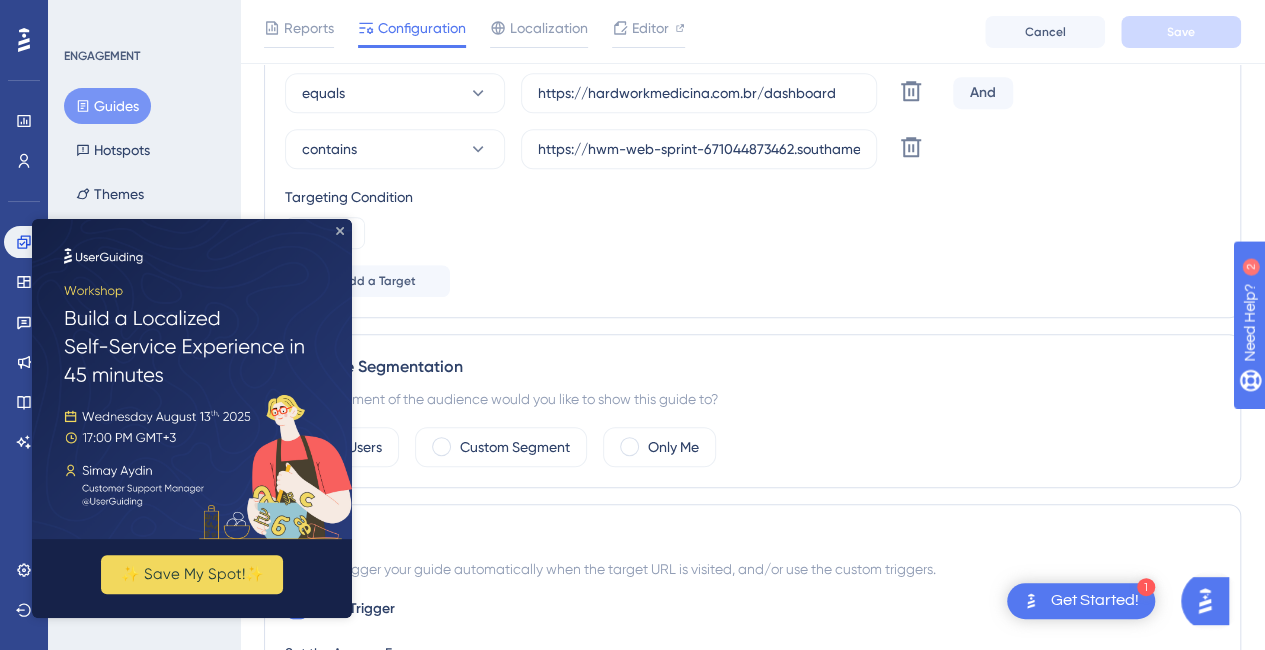 click 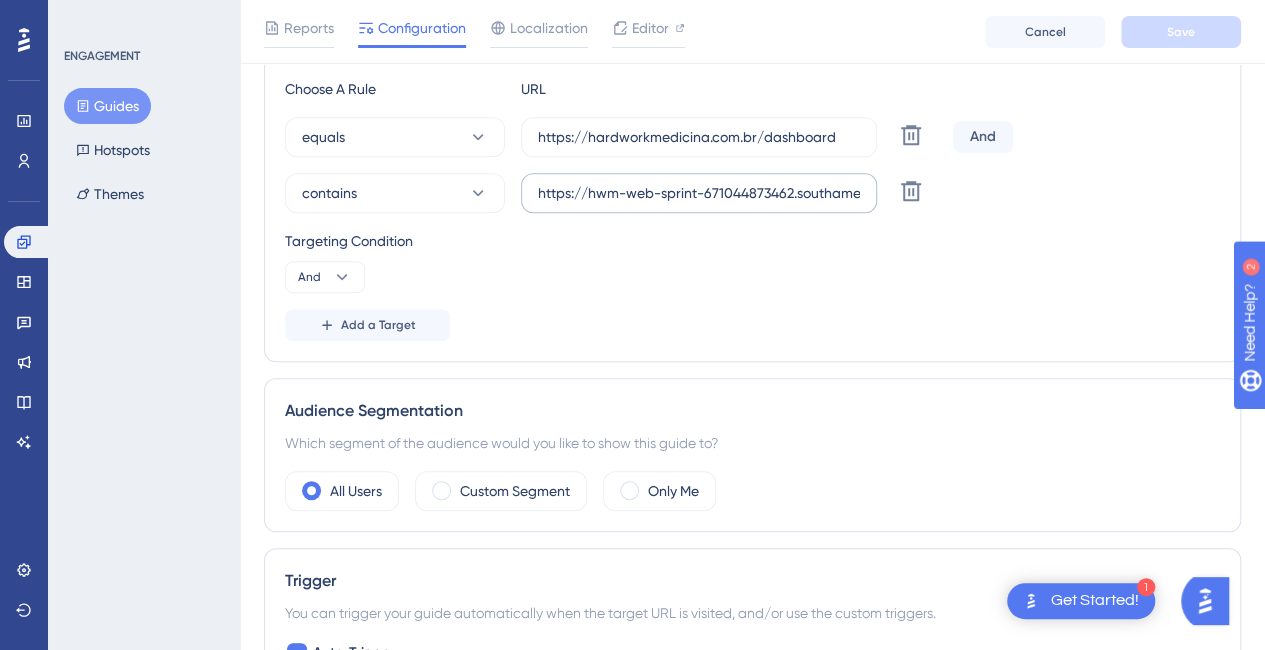 scroll, scrollTop: 478, scrollLeft: 0, axis: vertical 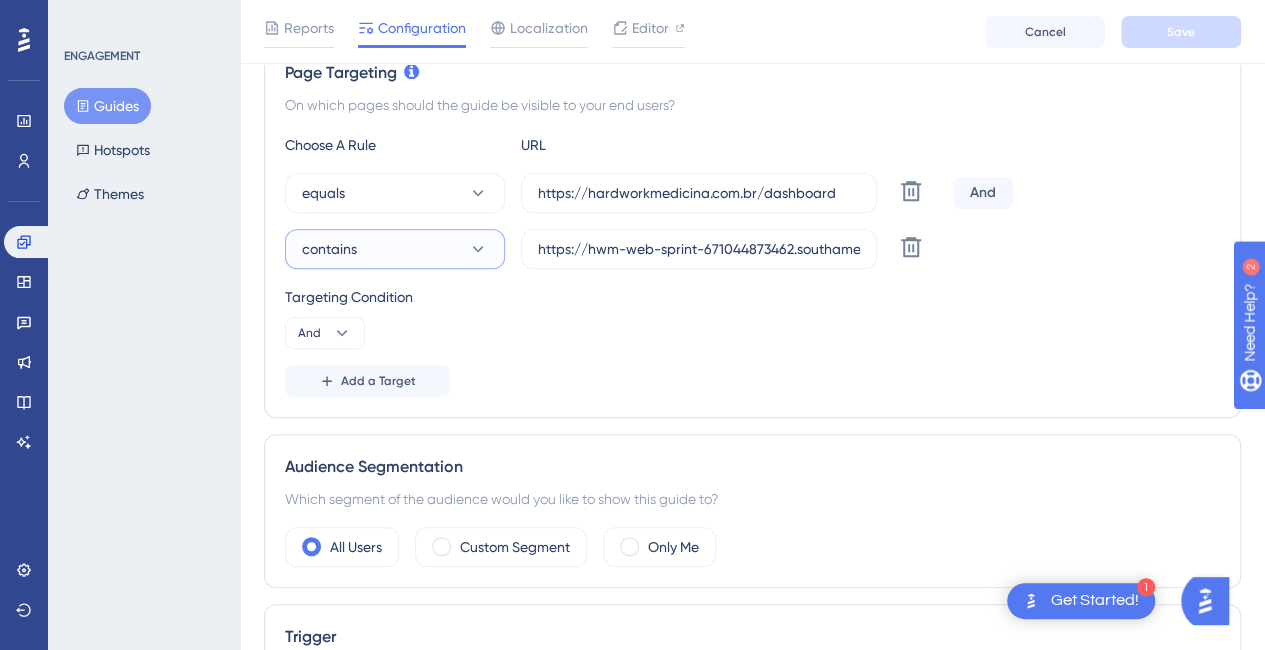 click 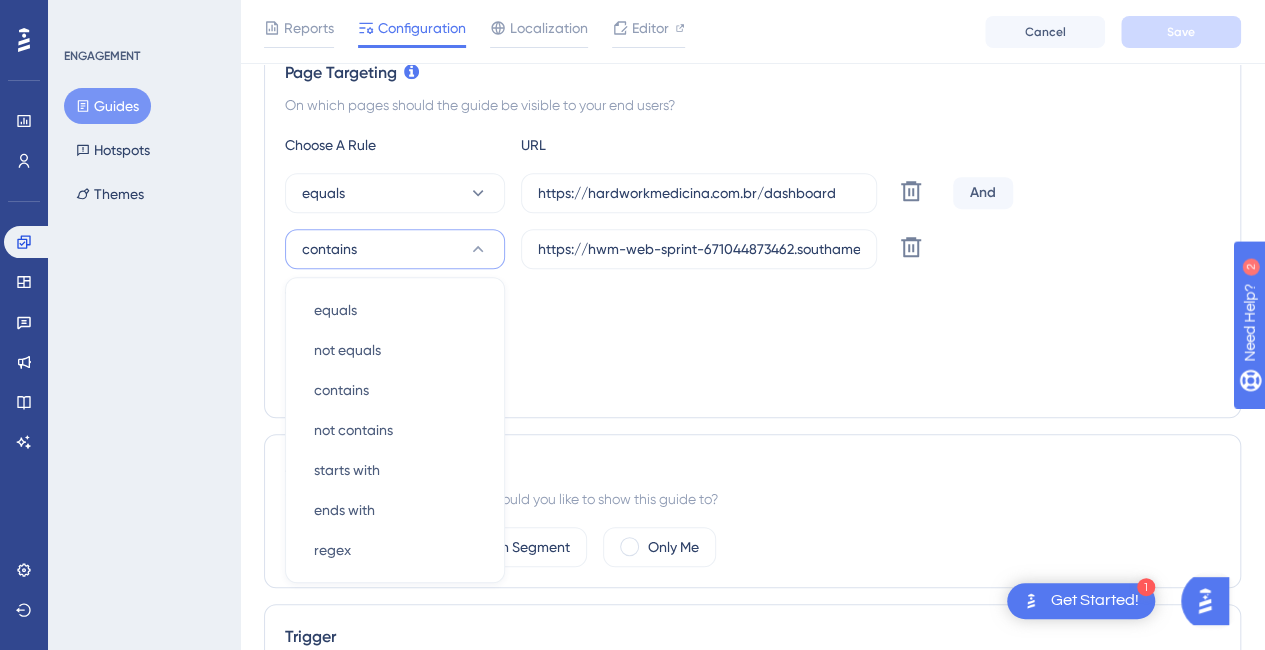 scroll, scrollTop: 580, scrollLeft: 0, axis: vertical 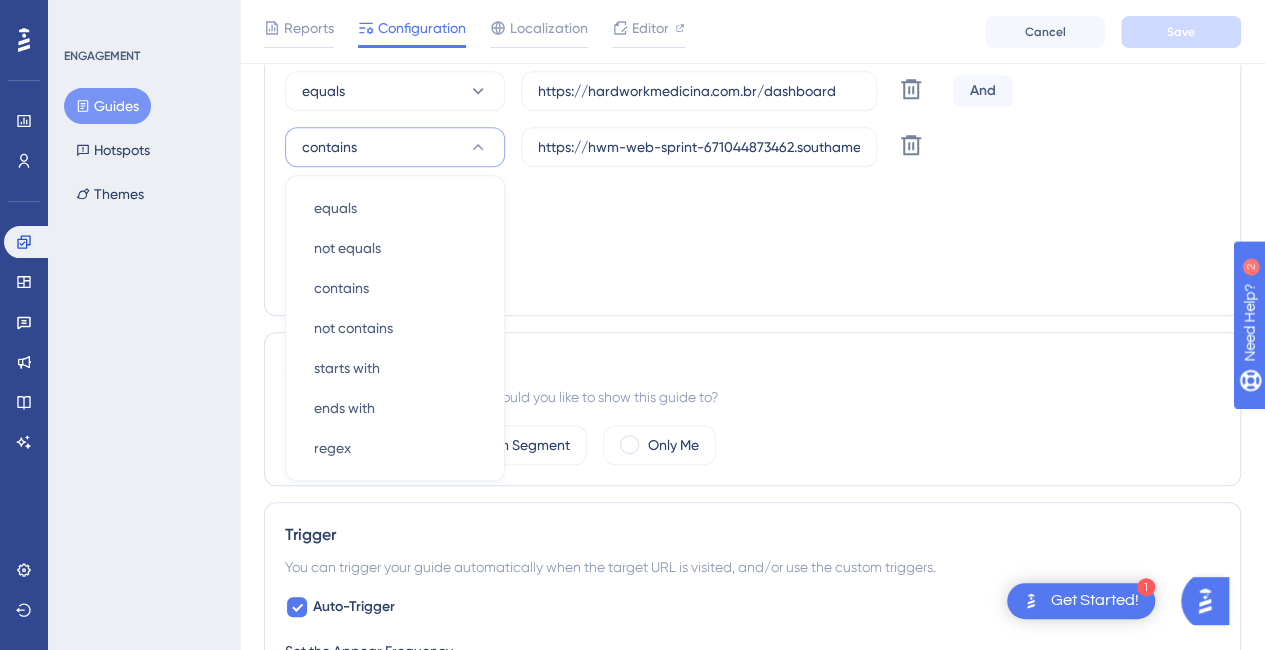 click on "Targeting Condition And" at bounding box center (752, 215) 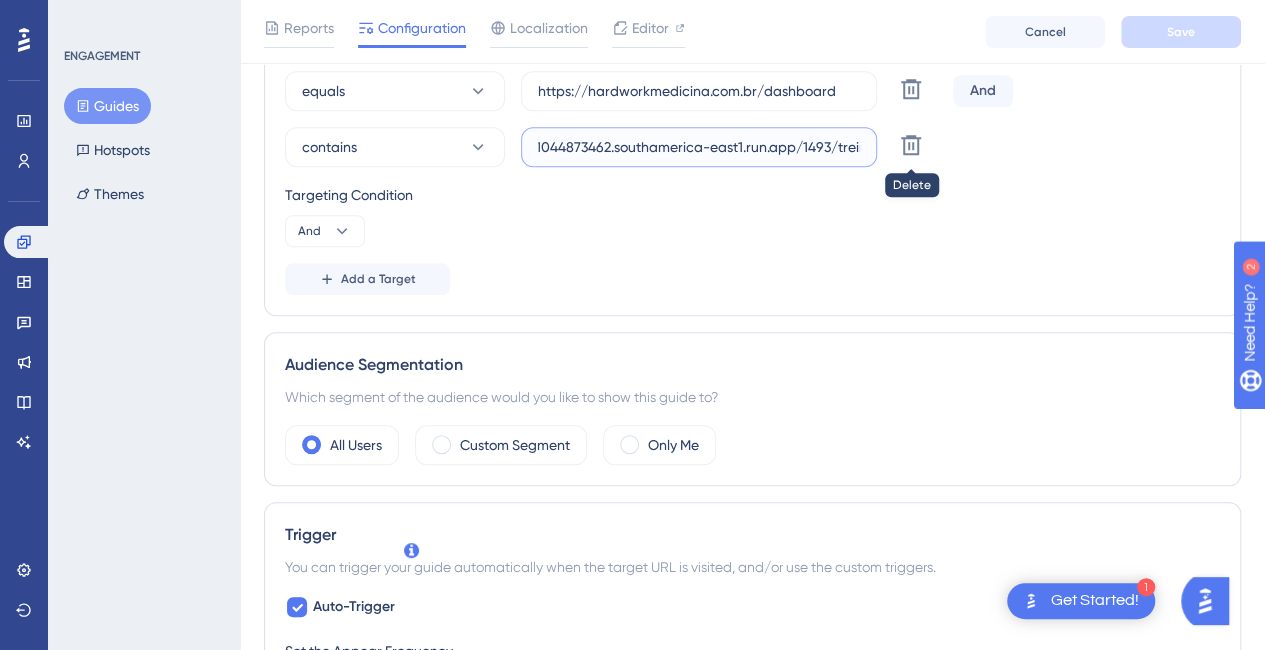scroll, scrollTop: 0, scrollLeft: 318, axis: horizontal 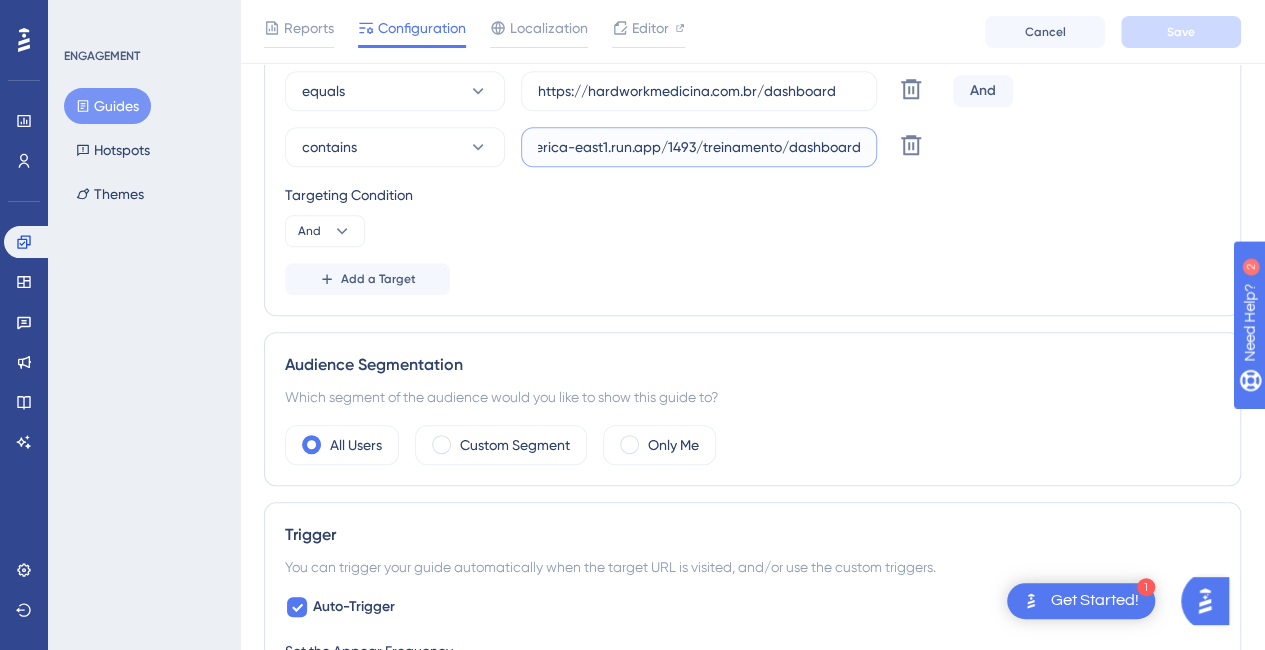 drag, startPoint x: 676, startPoint y: 143, endPoint x: 1116, endPoint y: 133, distance: 440.11362 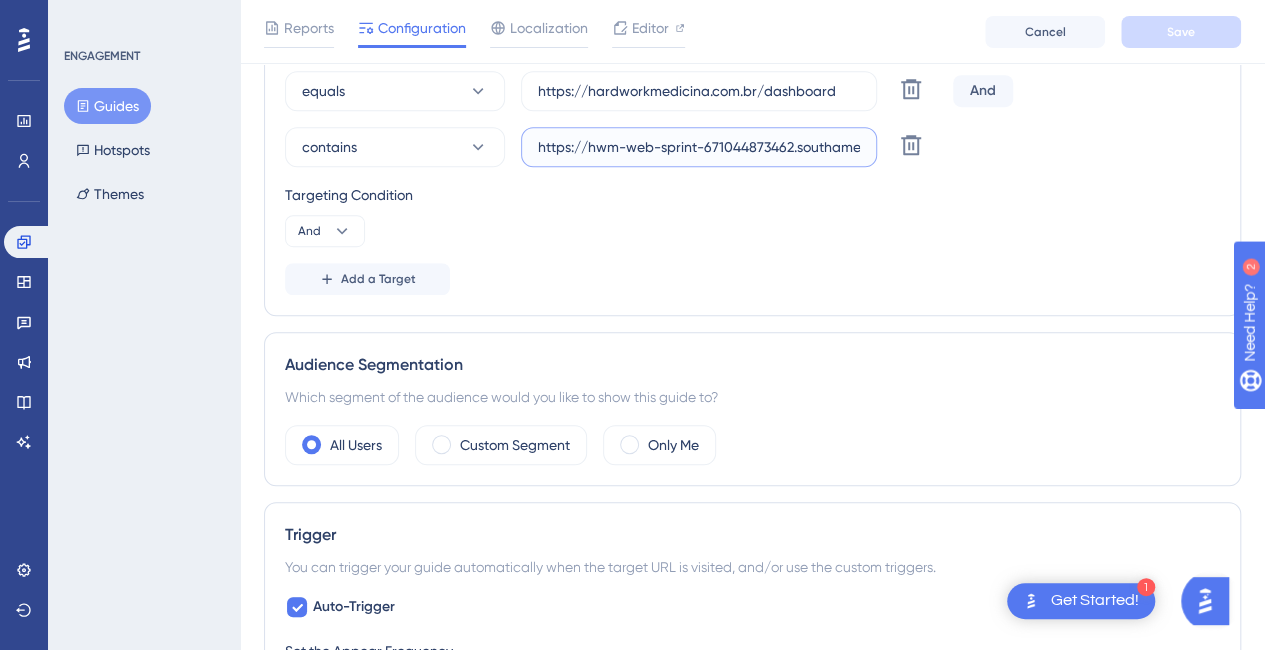 drag, startPoint x: 820, startPoint y: 139, endPoint x: 268, endPoint y: 136, distance: 552.0082 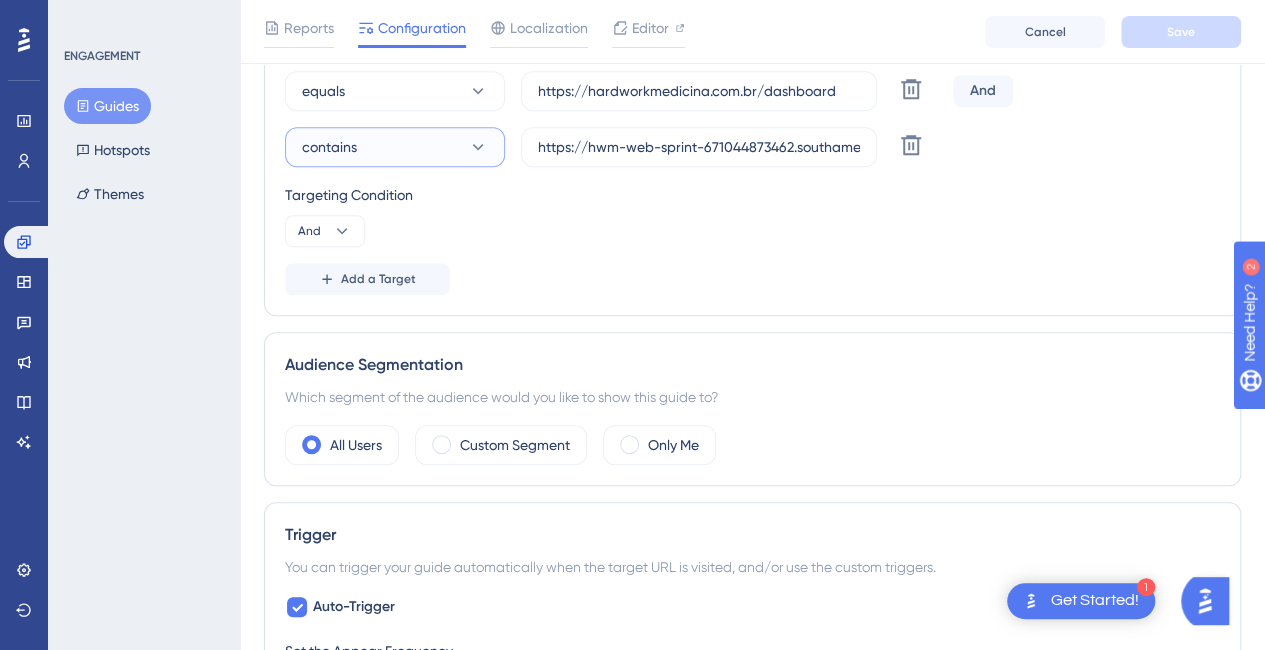 click on "contains" at bounding box center [395, 147] 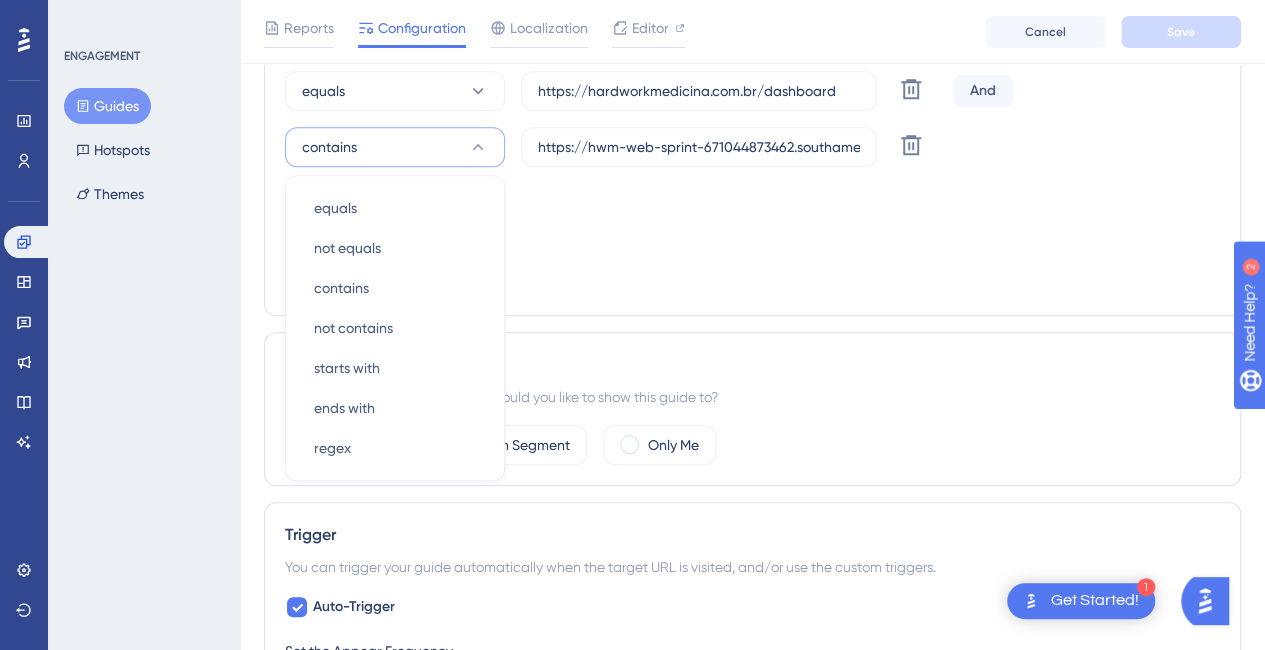 scroll, scrollTop: 568, scrollLeft: 0, axis: vertical 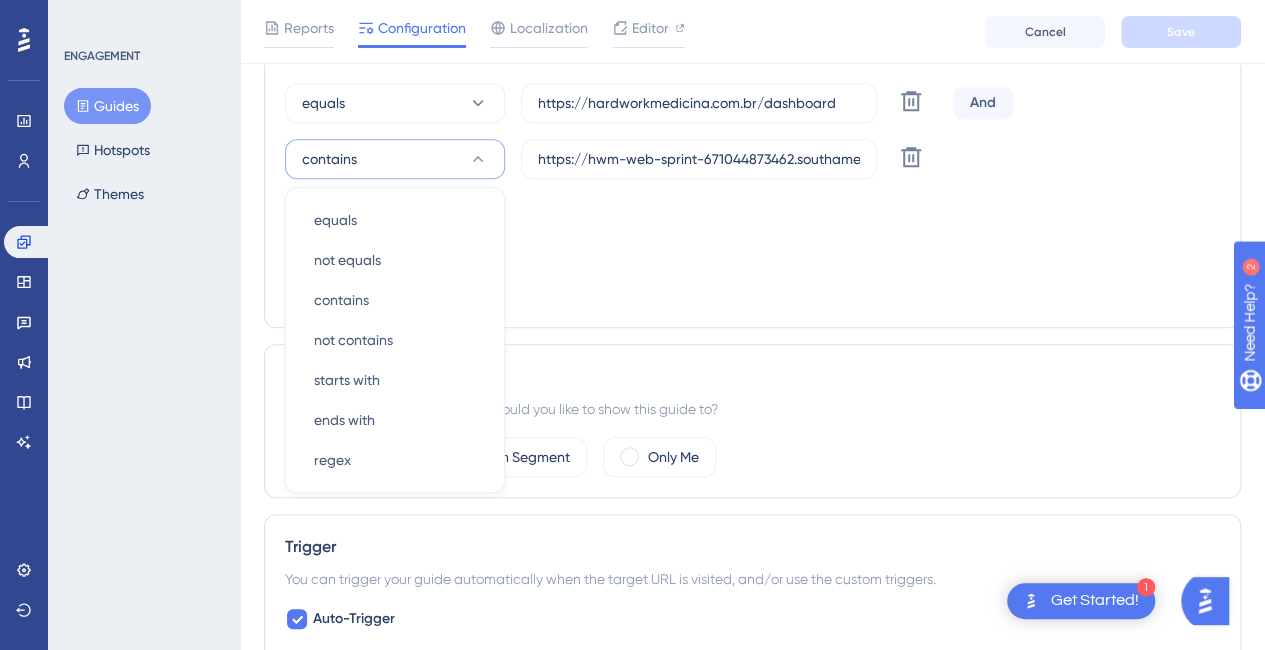 click on "Add a Target" at bounding box center (752, 291) 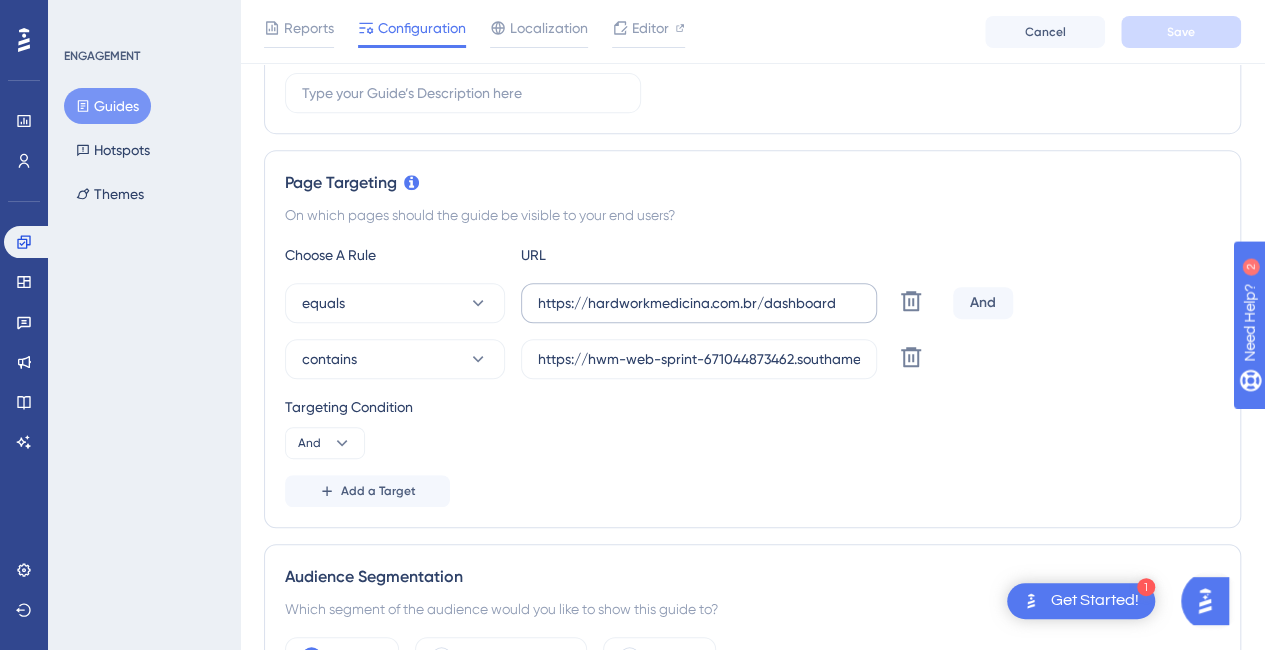 scroll, scrollTop: 168, scrollLeft: 0, axis: vertical 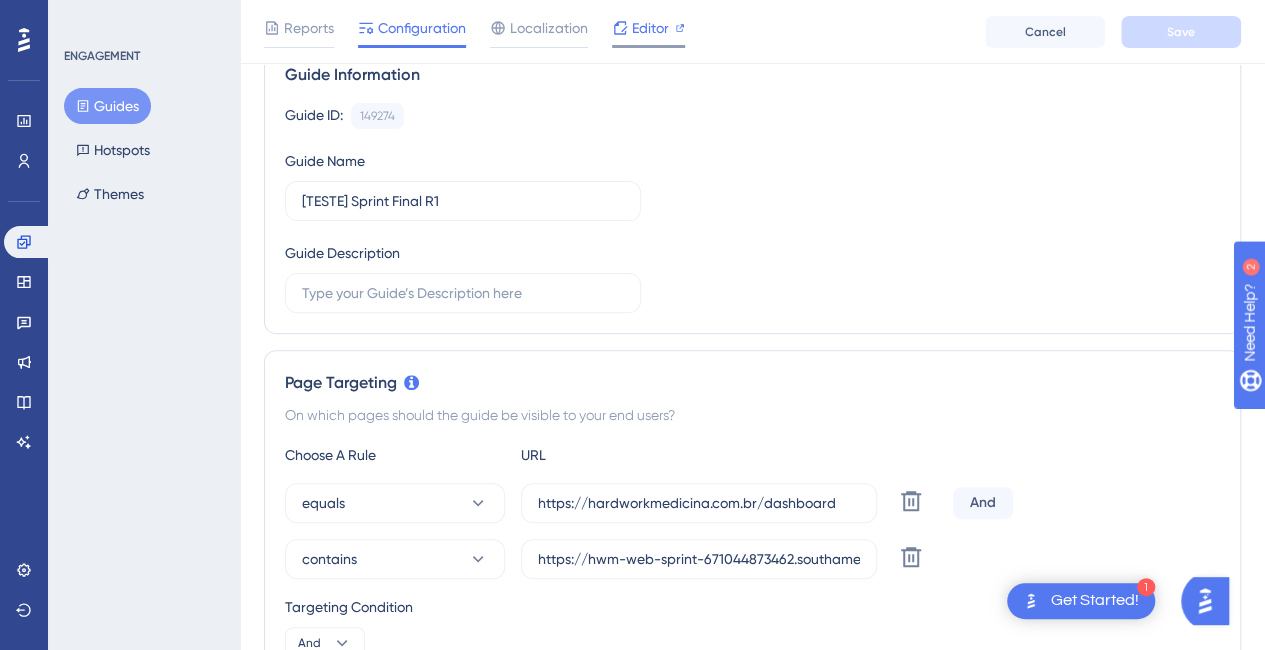 click on "Editor" at bounding box center [650, 28] 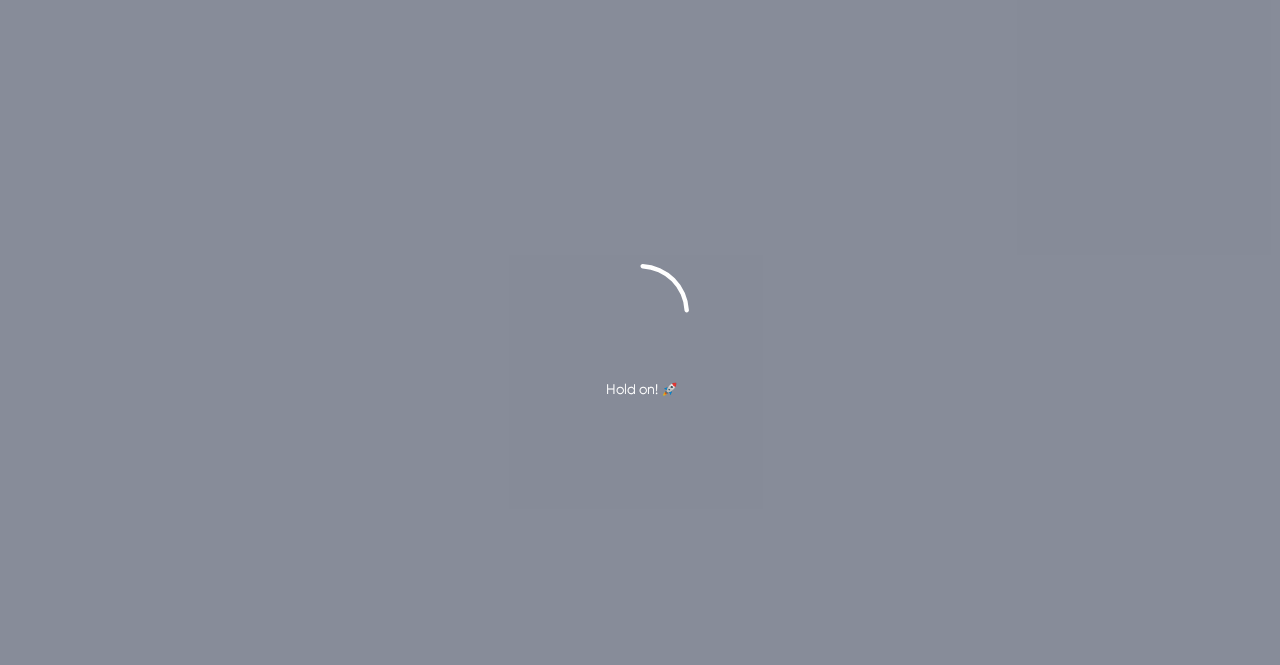 scroll, scrollTop: 0, scrollLeft: 0, axis: both 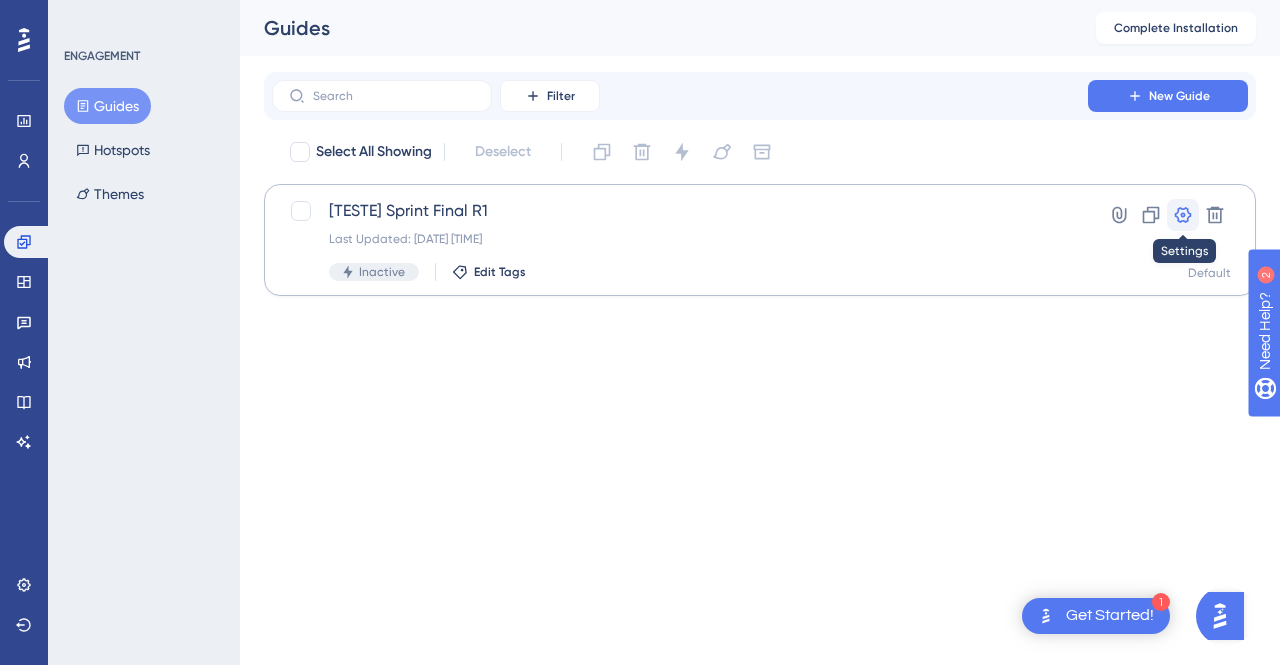 click 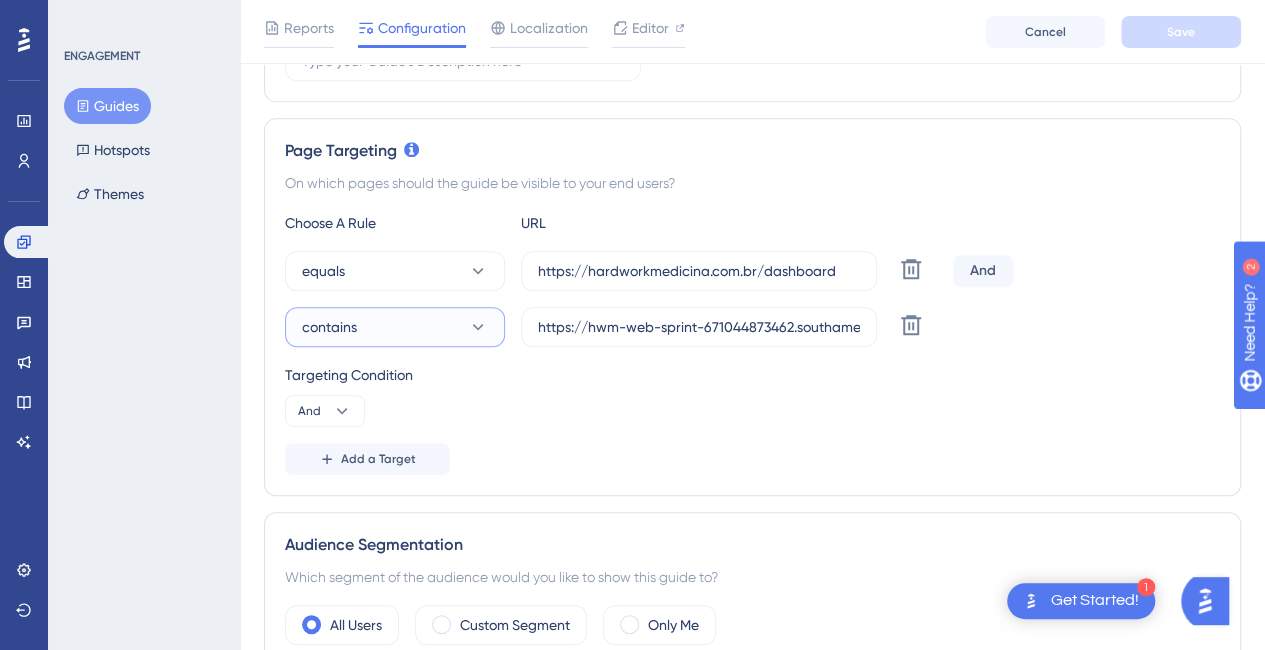 click 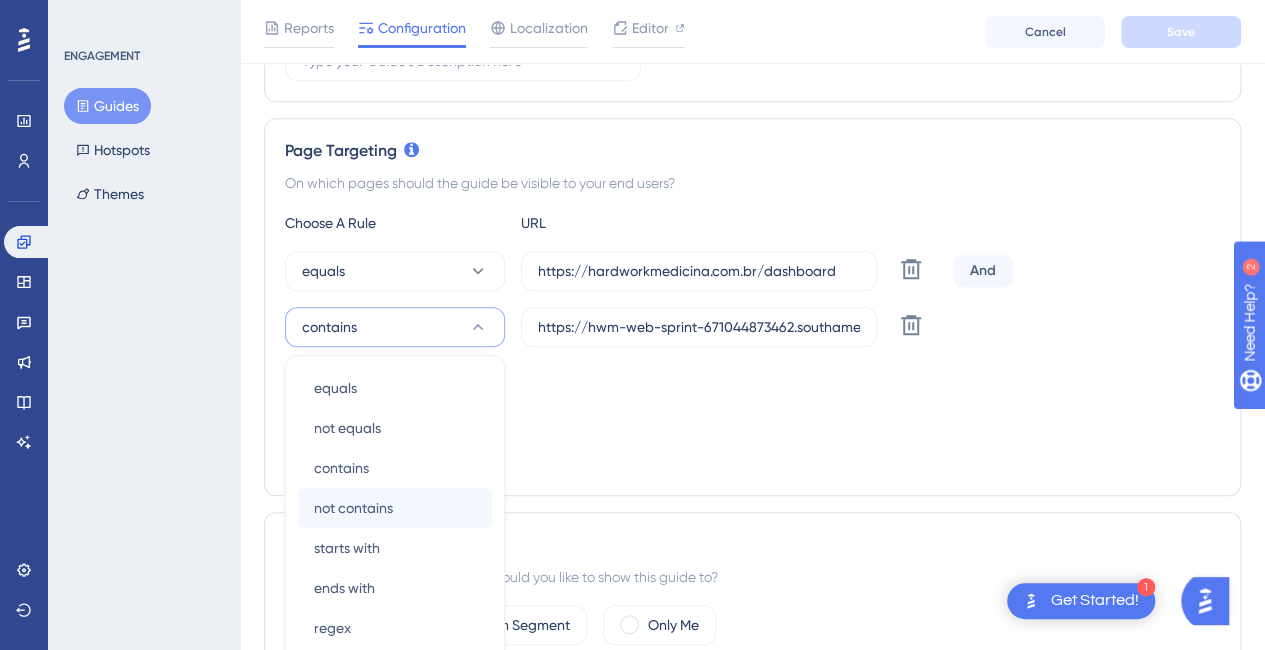 scroll, scrollTop: 580, scrollLeft: 0, axis: vertical 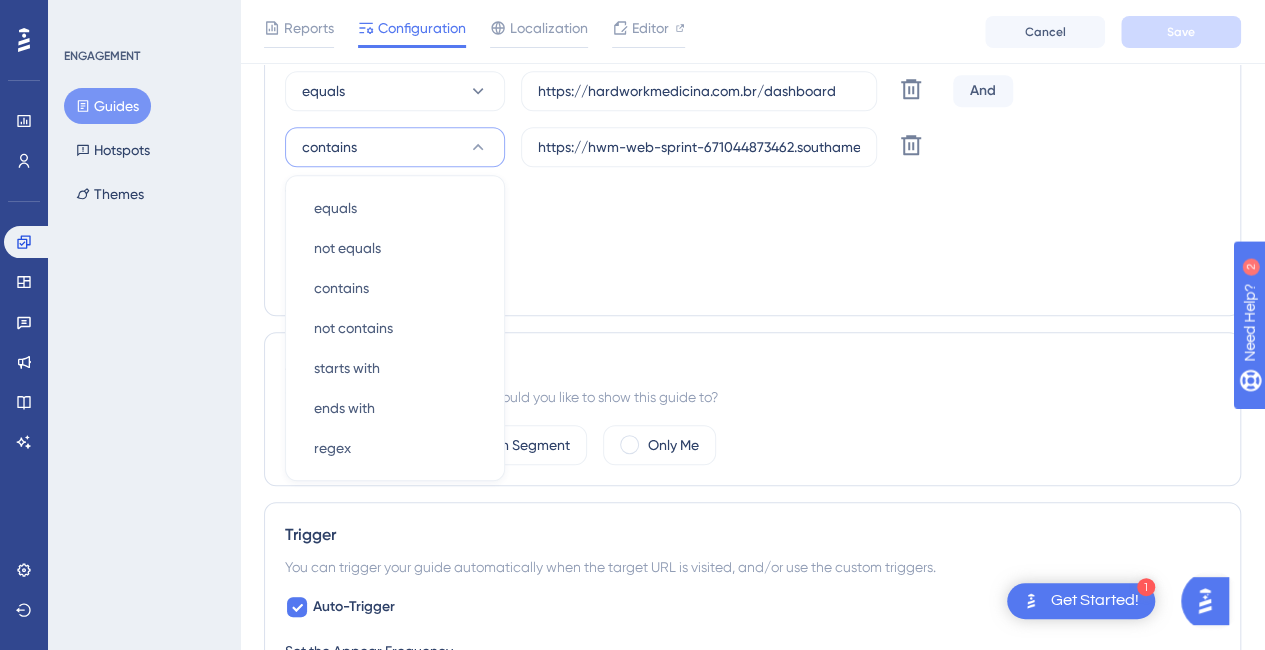 click on "Choose A Rule URL equals https://hardworkmedicina.com.br/dashboard Delete And contains equals equals not equals not equals contains contains not contains not contains starts with starts with ends with ends with regex regex https://hwm-web-sprint-671044873462.southamerica-east1.run.app/1493/treinamento/dashboard Delete Targeting Condition And Add a Target" at bounding box center [752, 163] 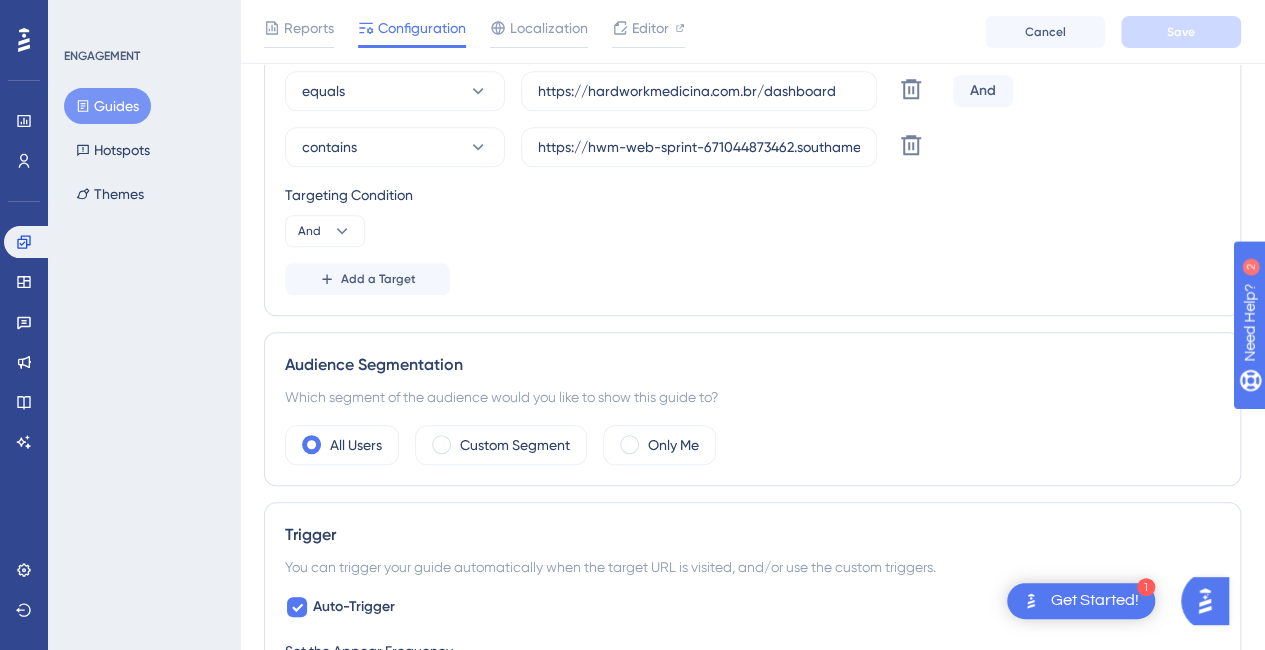 click on "And" at bounding box center (983, 91) 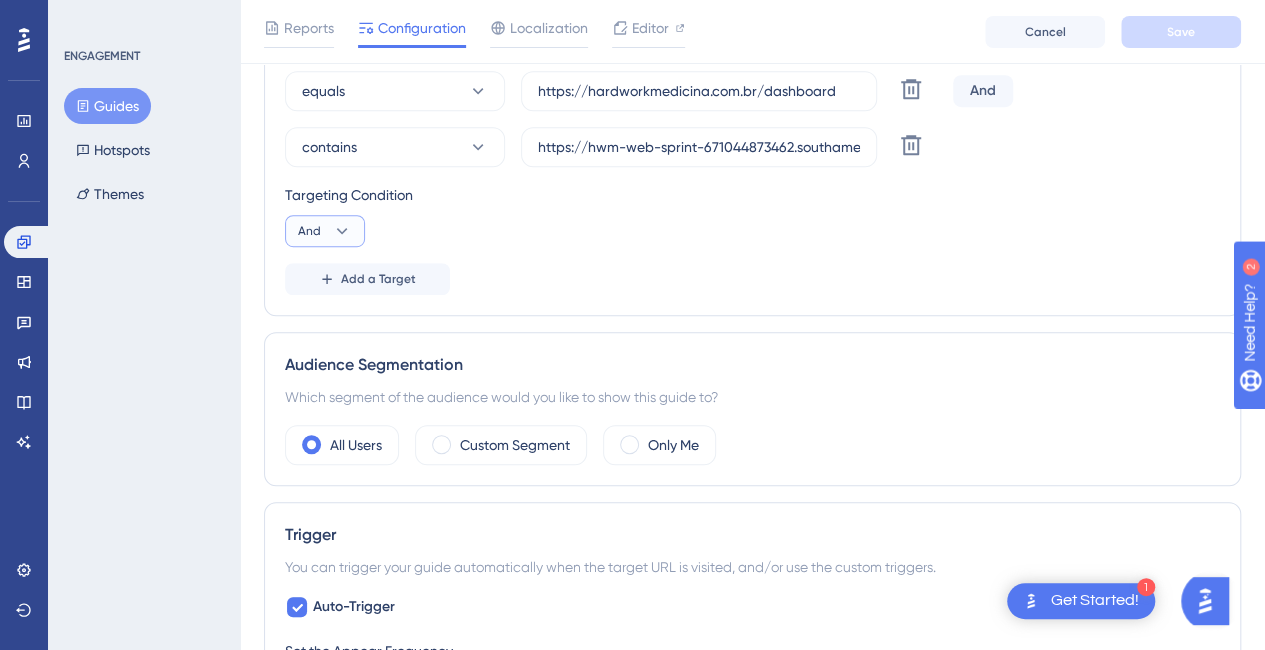 click on "And" at bounding box center (325, 231) 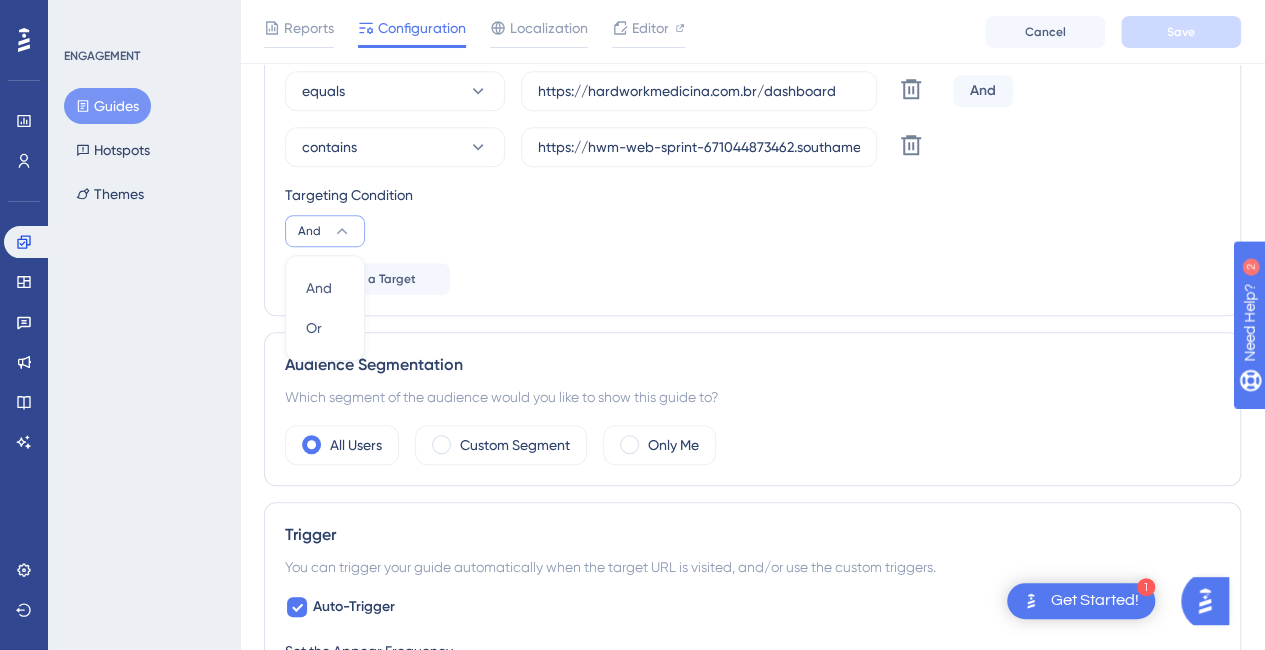 click on "Targeting Condition And And And Or Or" at bounding box center [752, 215] 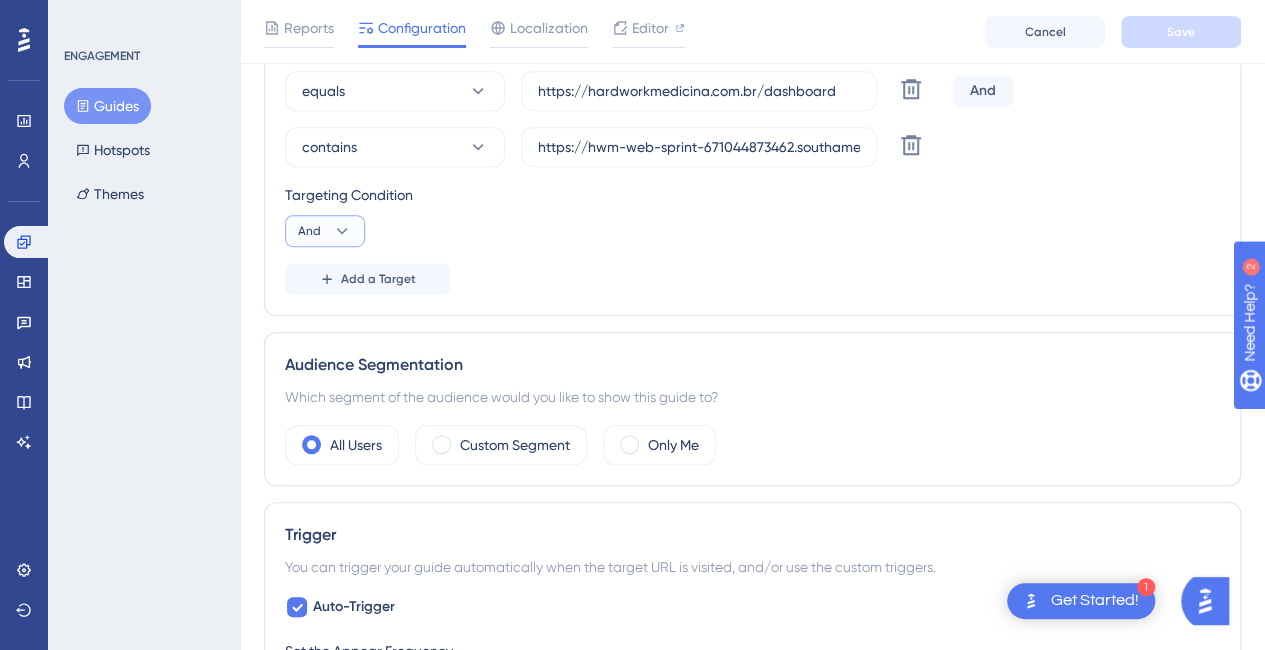 click on "And" at bounding box center (325, 231) 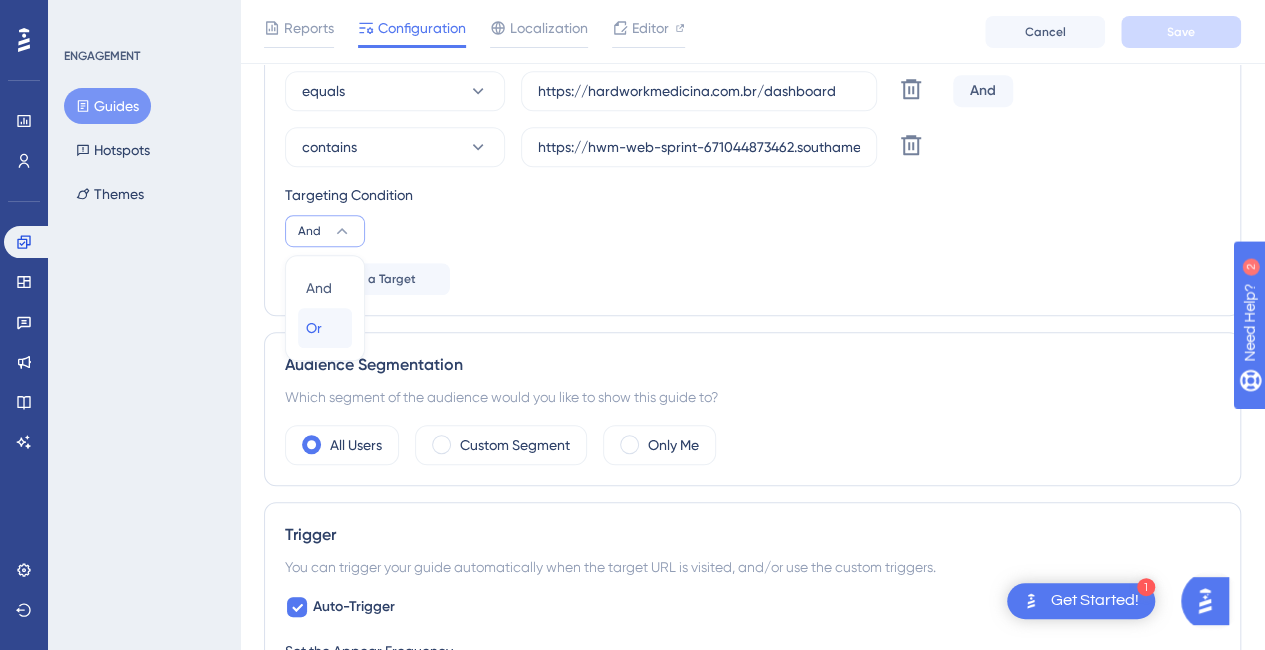 click on "Or Or" at bounding box center [325, 328] 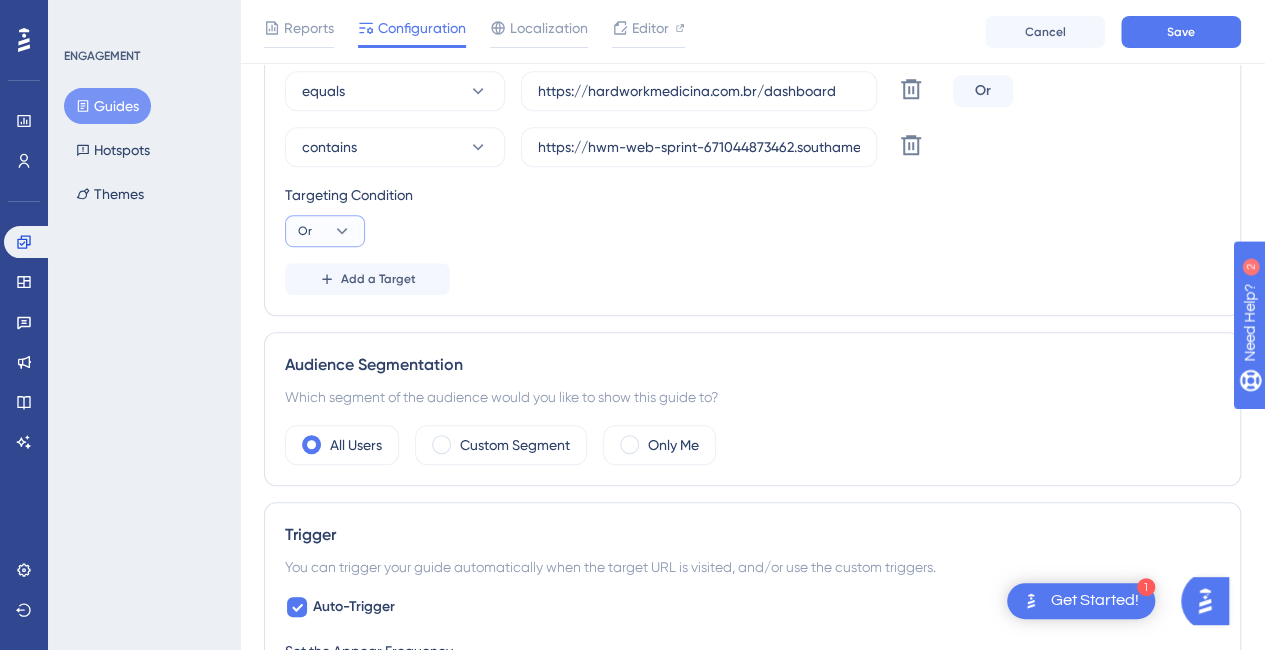 drag, startPoint x: 364, startPoint y: 233, endPoint x: 322, endPoint y: 233, distance: 42 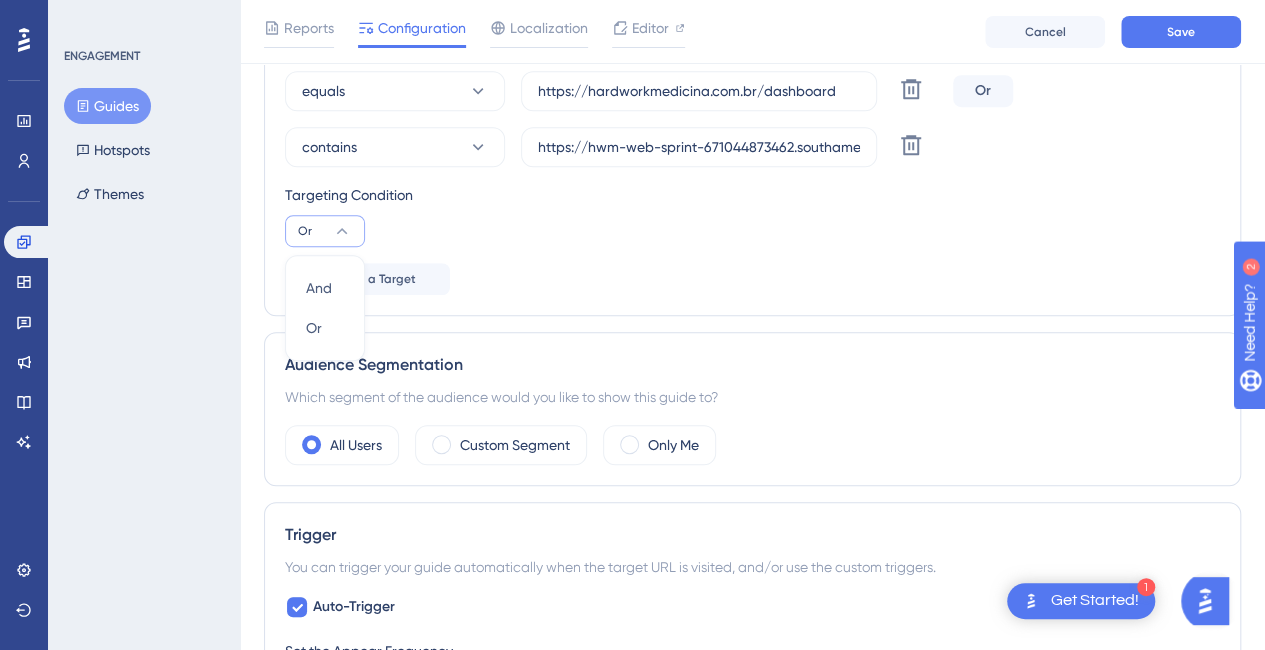 click on "Or" at bounding box center [325, 231] 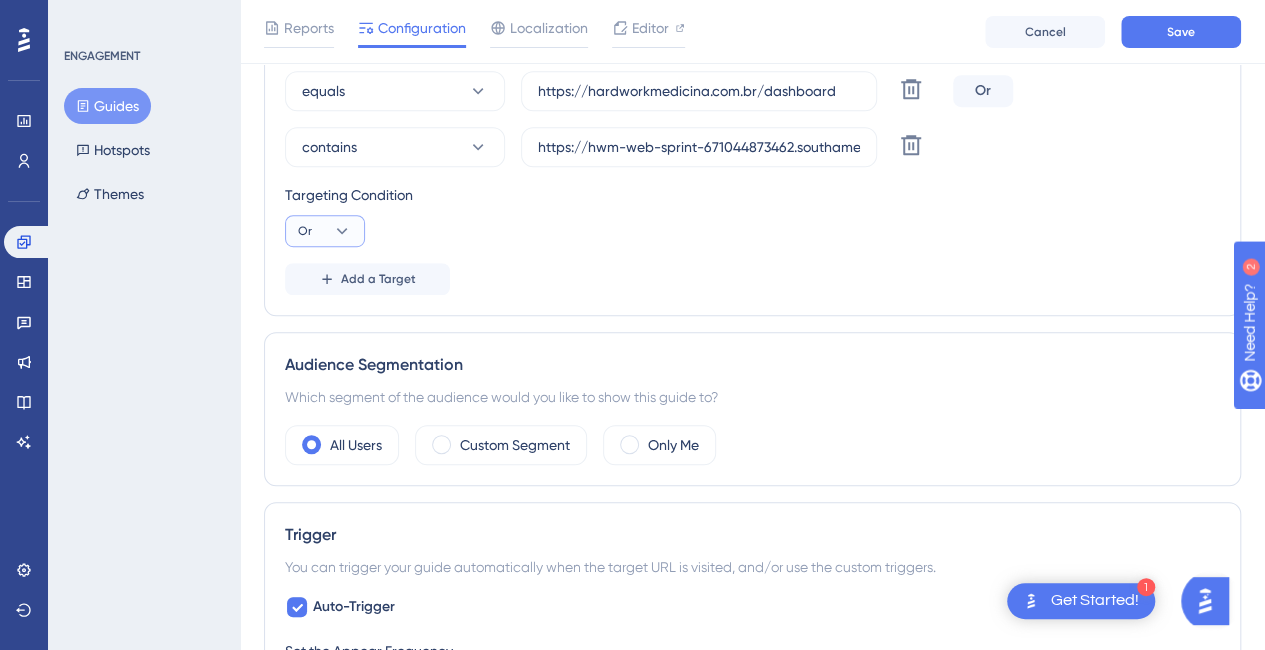 click 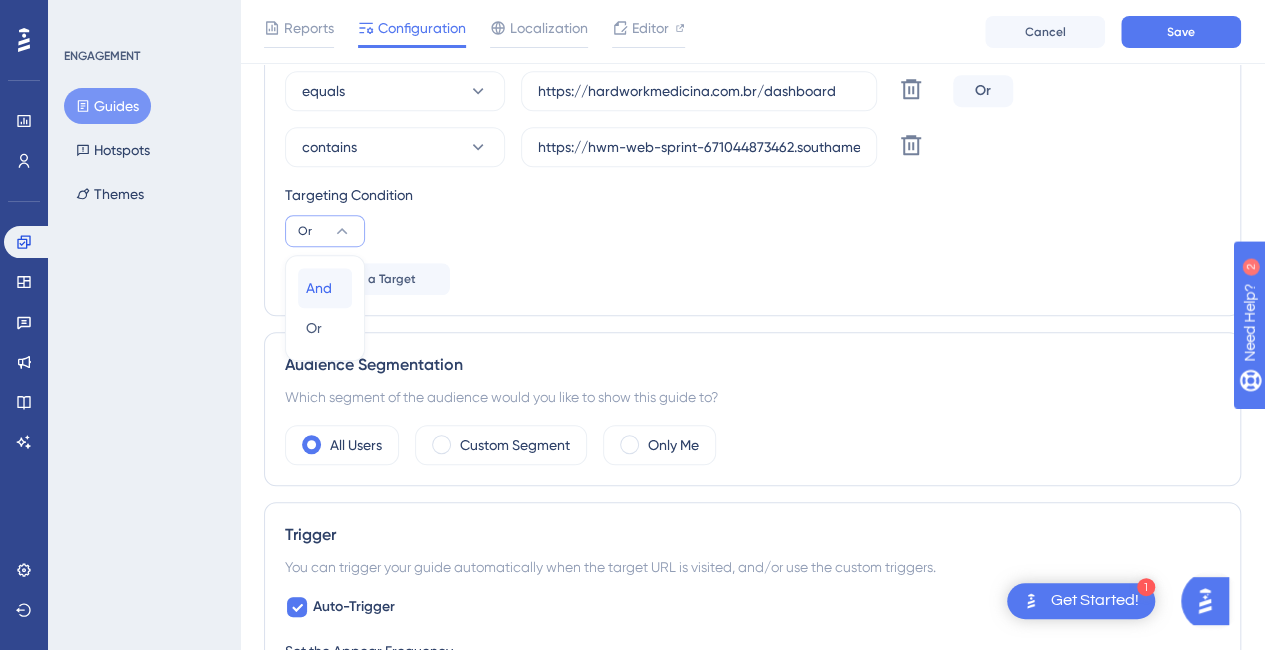 click on "And And" at bounding box center (325, 288) 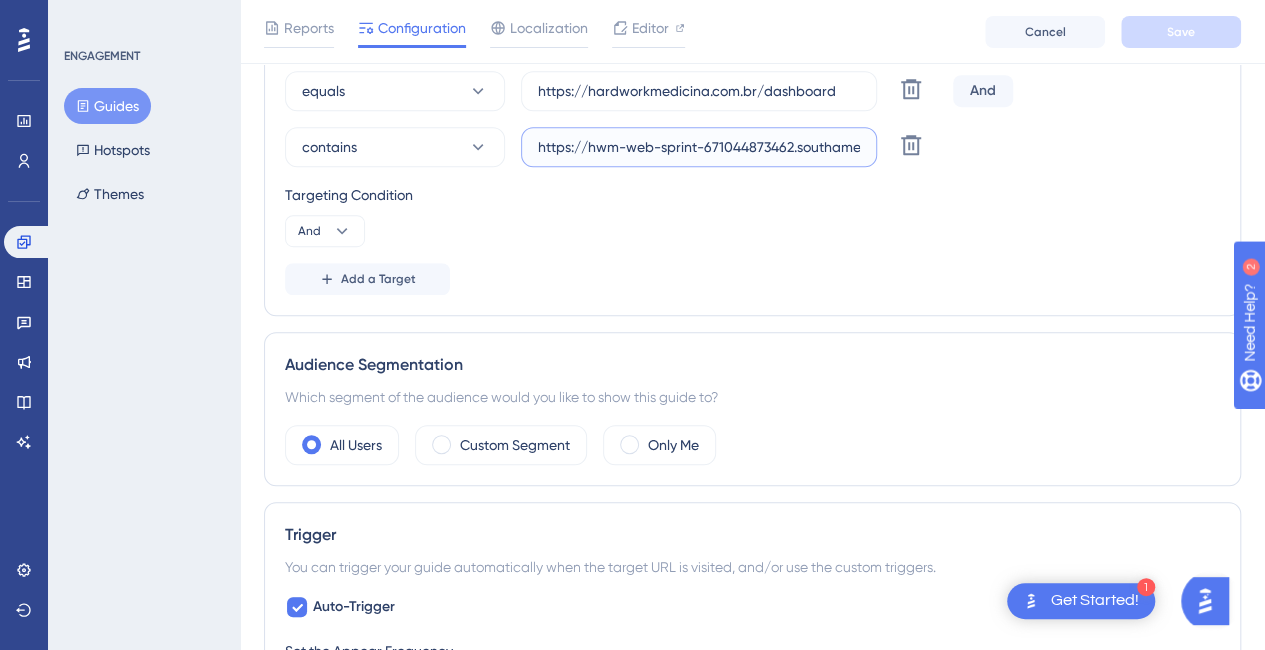 click on "https://hwm-web-sprint-671044873462.southamerica-east1.run.app/1493/treinamento/dashboard" at bounding box center (699, 147) 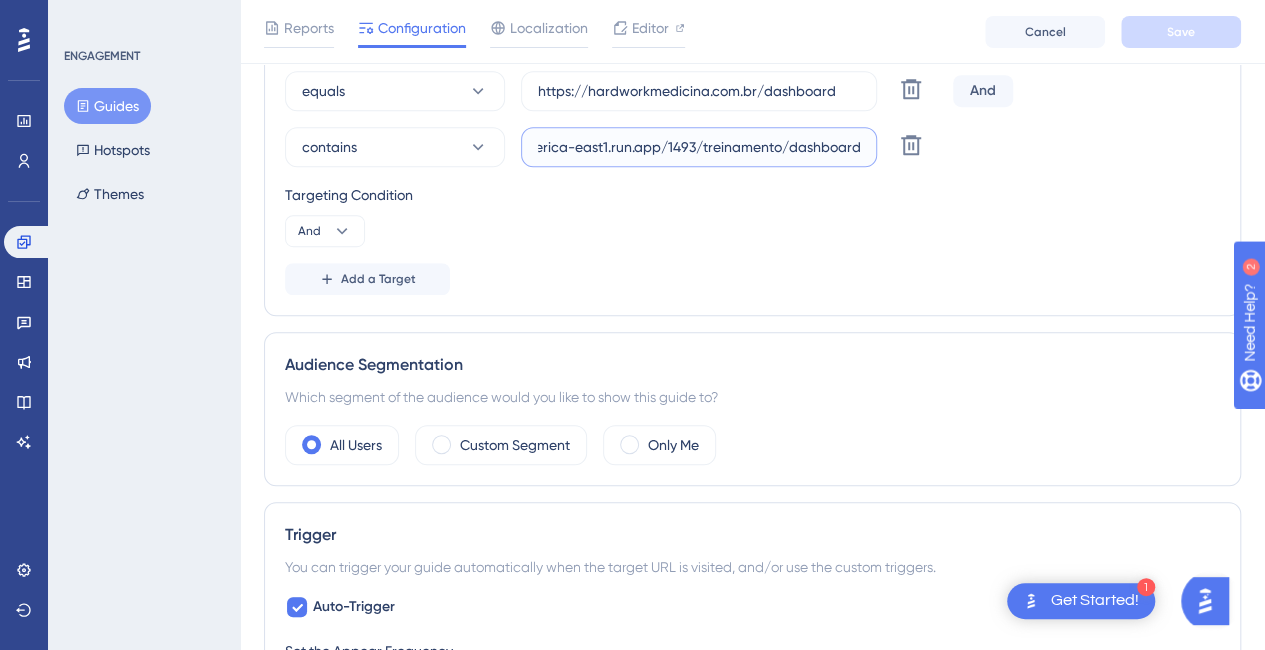 scroll, scrollTop: 0, scrollLeft: 0, axis: both 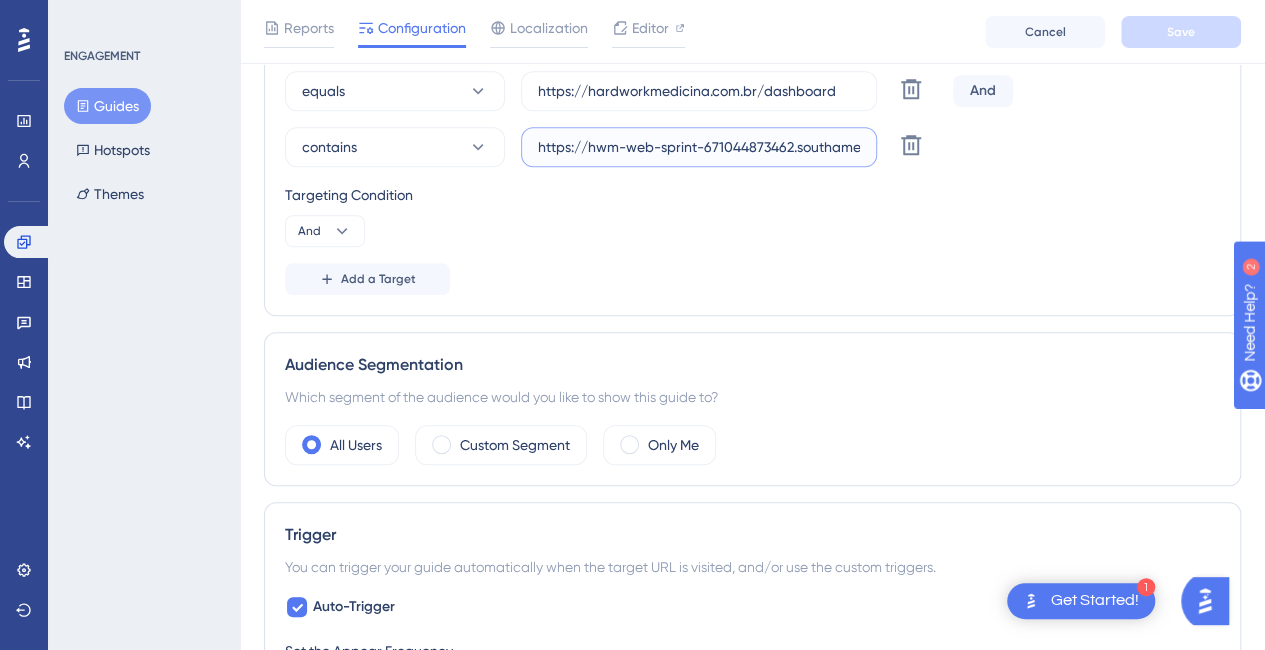 drag, startPoint x: 814, startPoint y: 149, endPoint x: 204, endPoint y: 124, distance: 610.5121 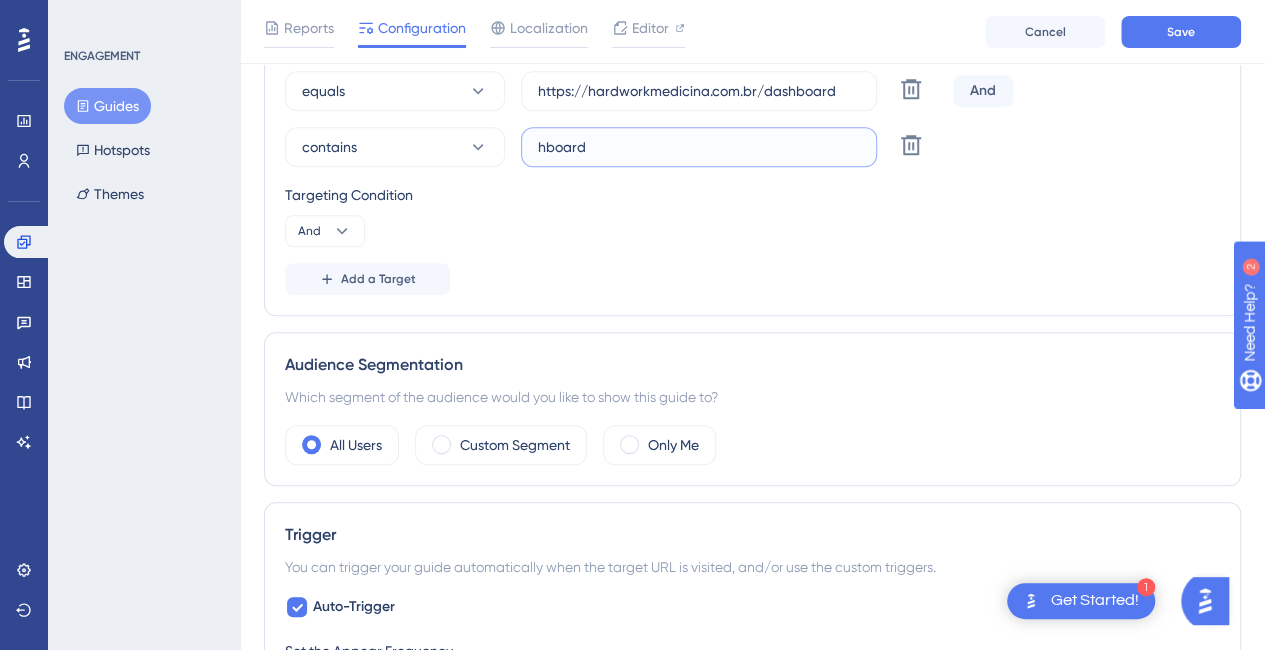 drag, startPoint x: 326, startPoint y: 139, endPoint x: 210, endPoint y: 138, distance: 116.00431 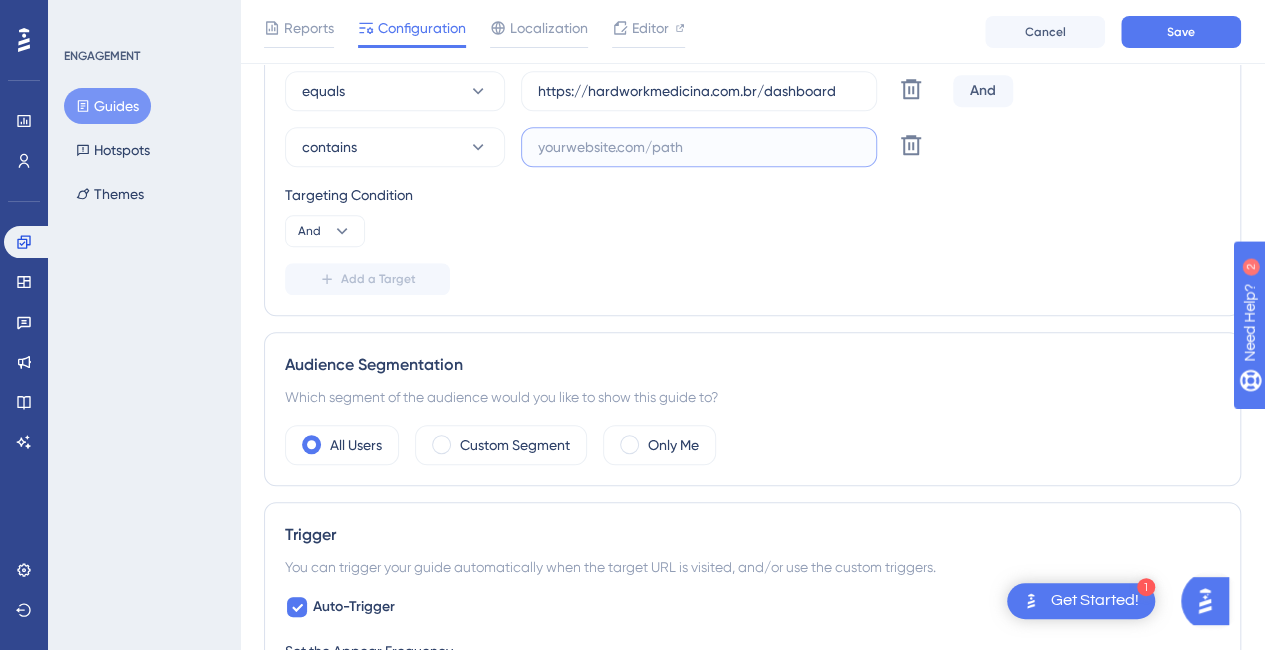 paste on "https://hwm-web-sprint-671044873462.southamerica-east1.run.app/1493/treinamento/dashboard" 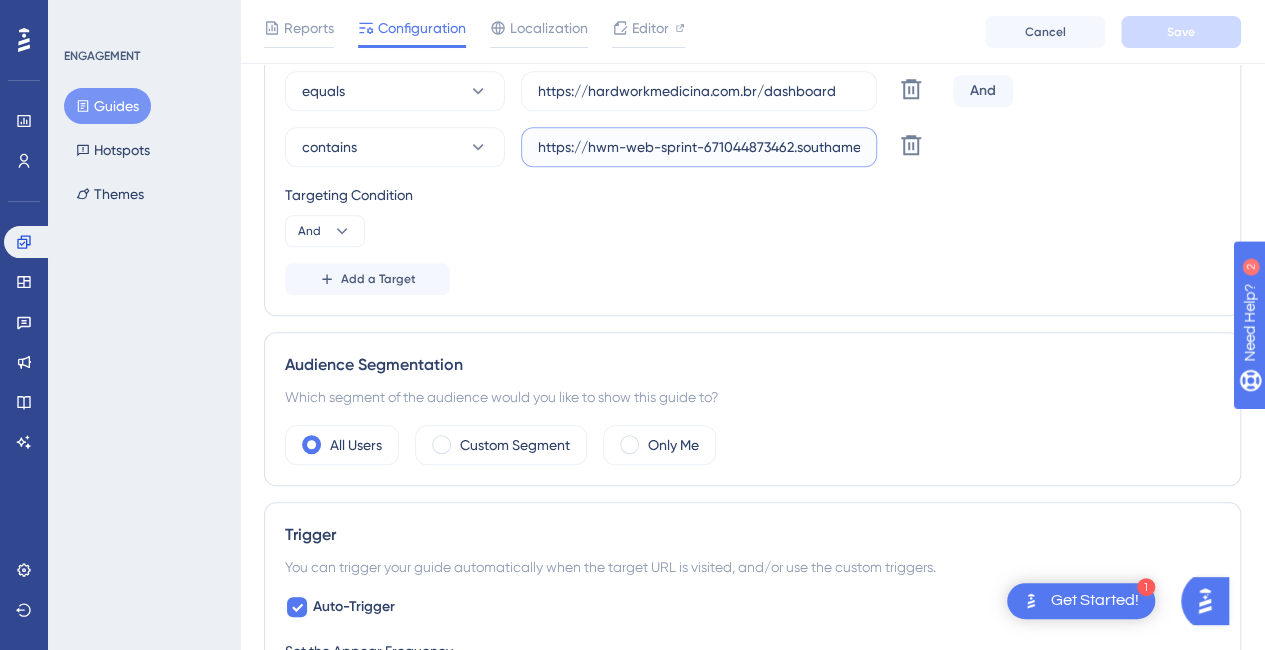 scroll, scrollTop: 0, scrollLeft: 318, axis: horizontal 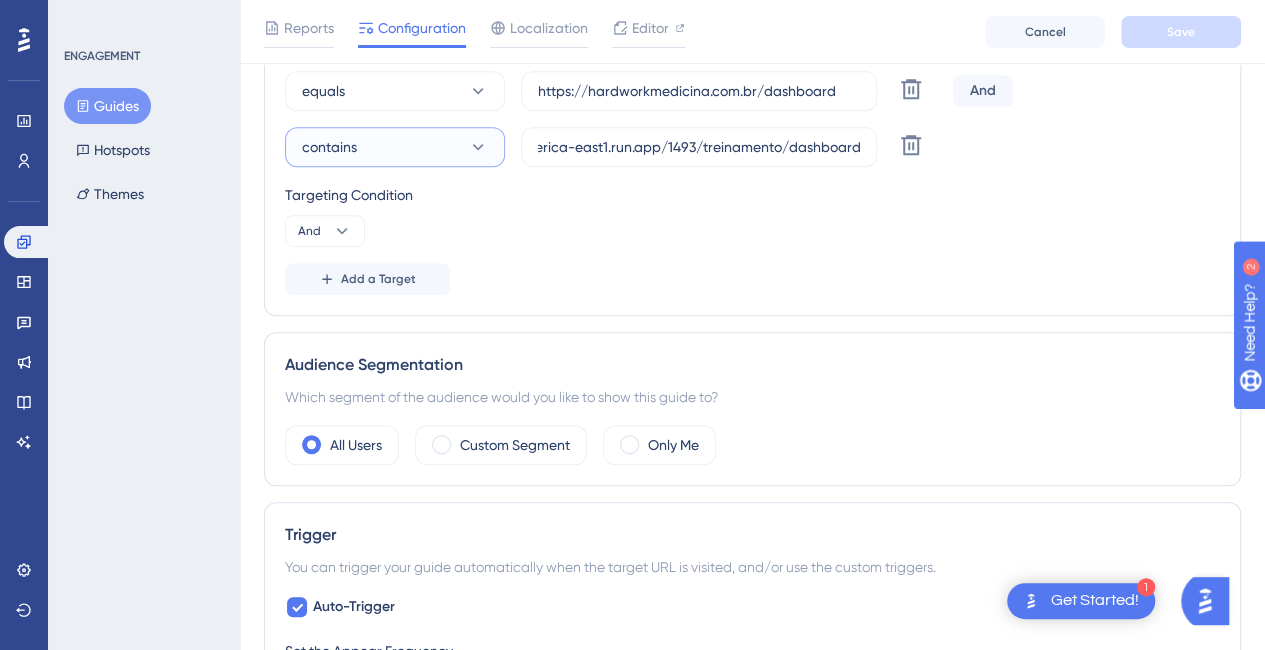 click on "contains" at bounding box center (395, 147) 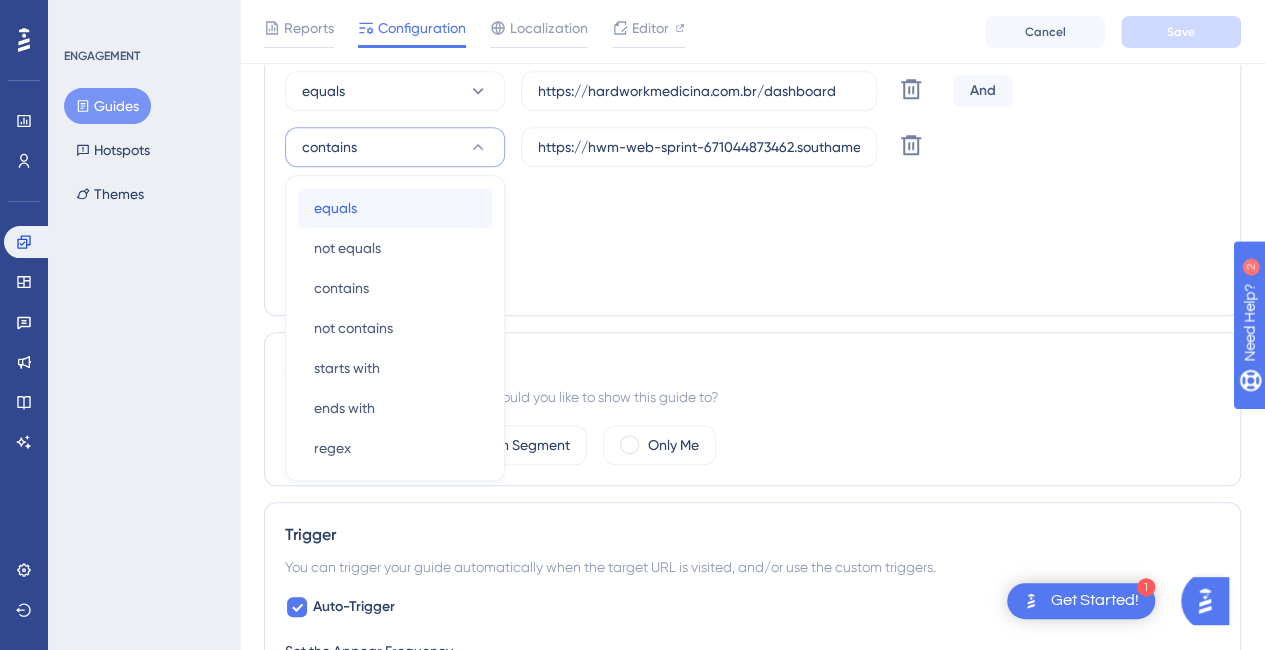 click on "equals equals" at bounding box center (395, 208) 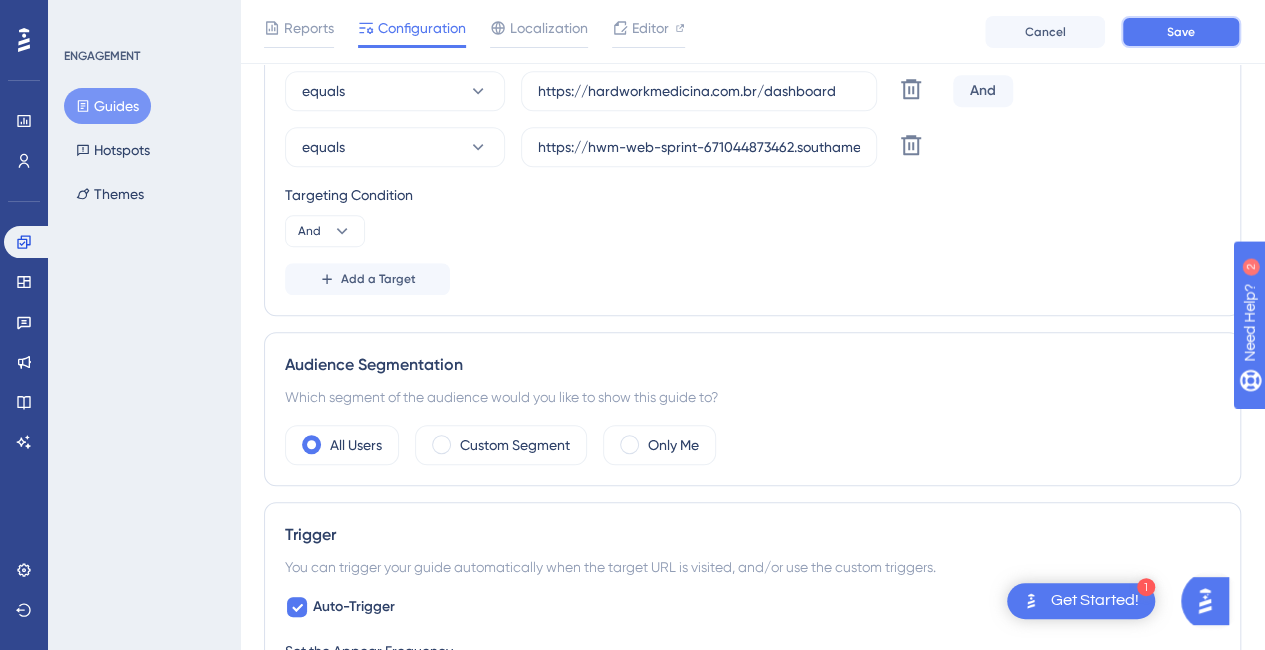 click on "Save" at bounding box center [1181, 32] 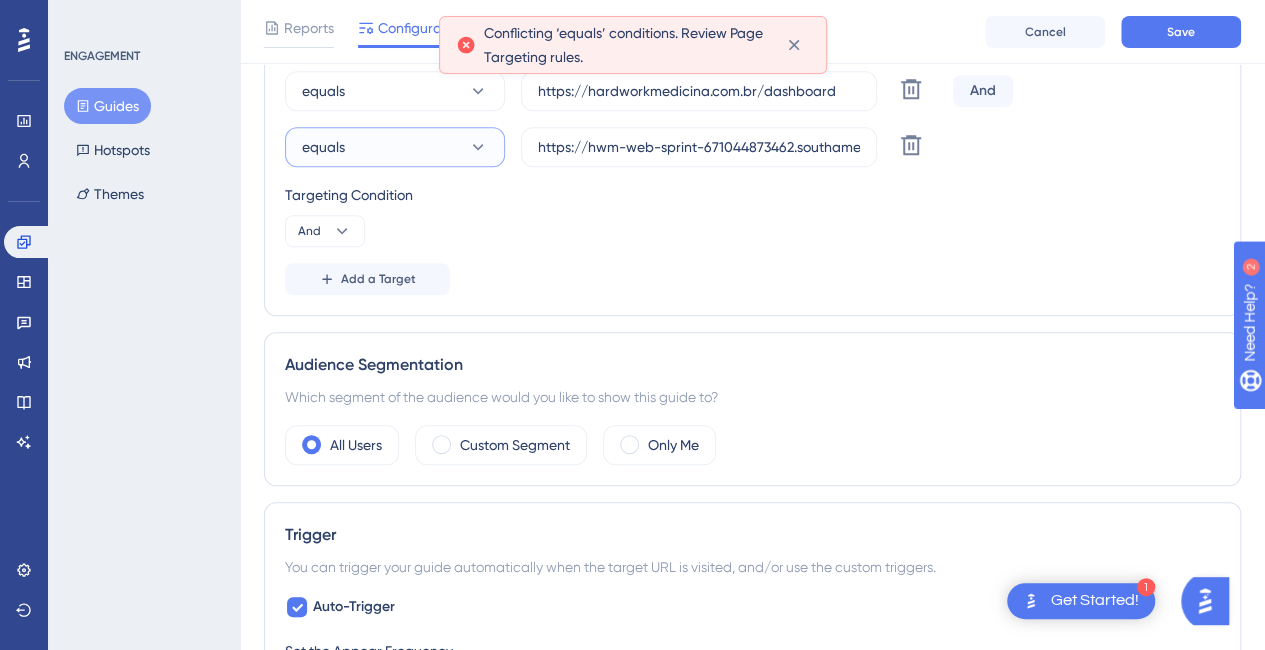 click on "equals" at bounding box center (395, 147) 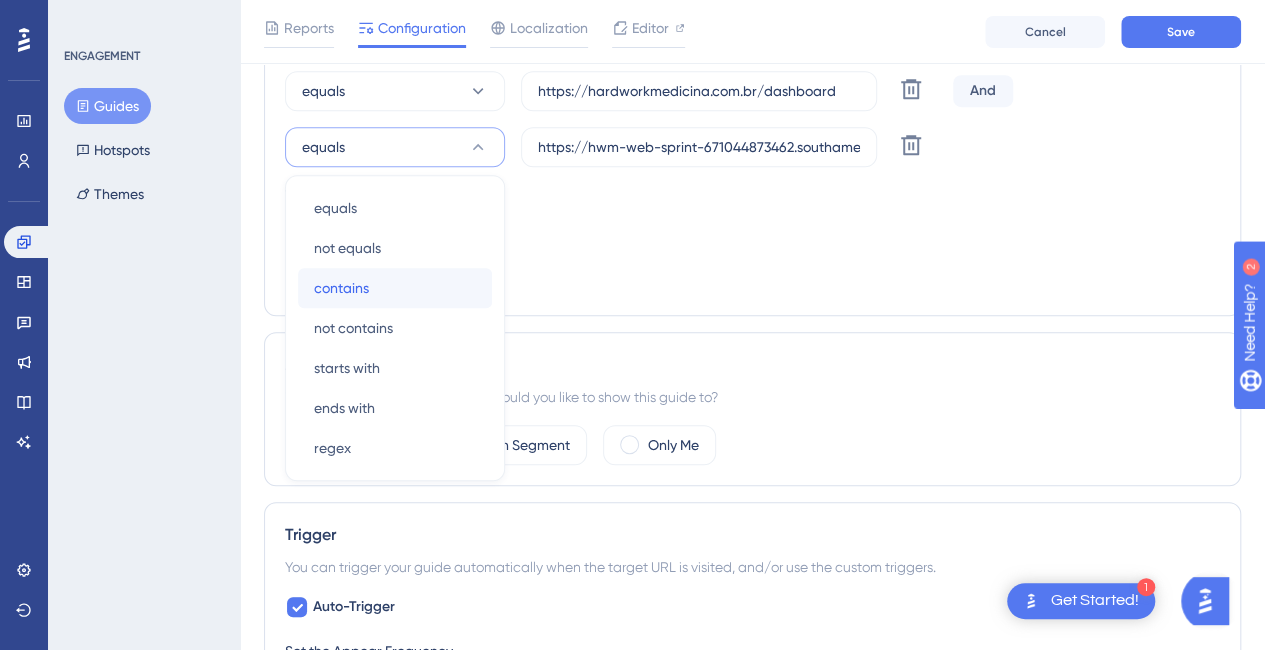 click on "contains contains" at bounding box center [395, 288] 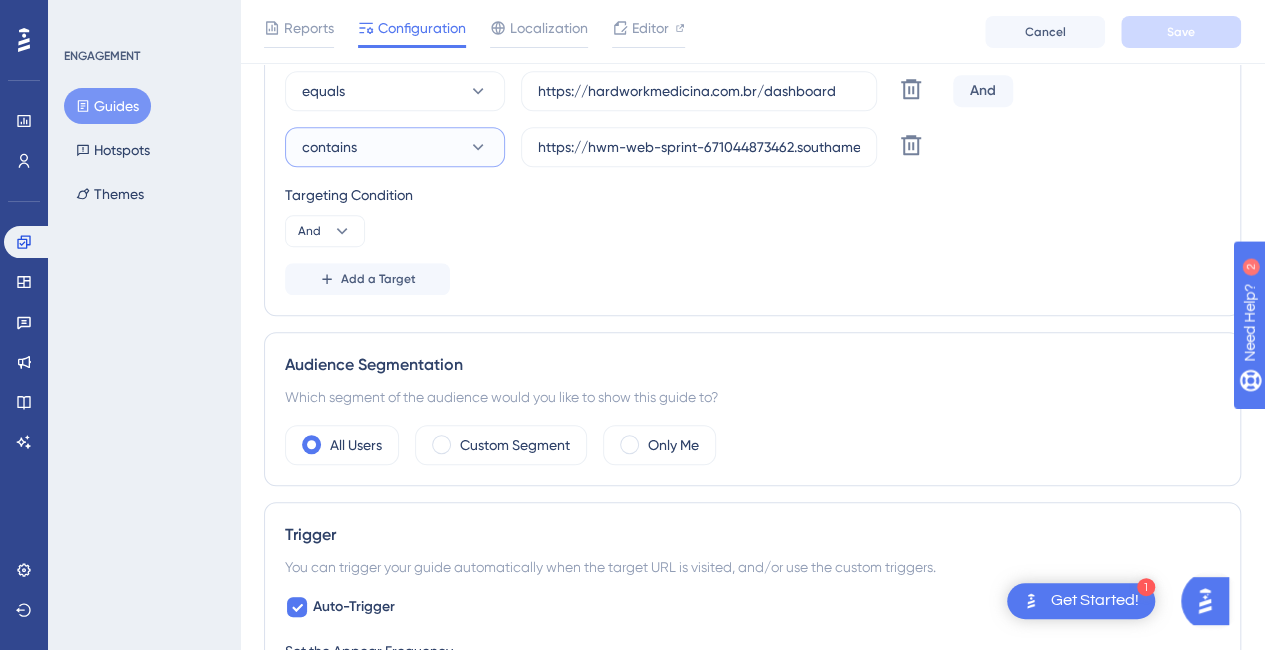 click on "contains" at bounding box center (395, 147) 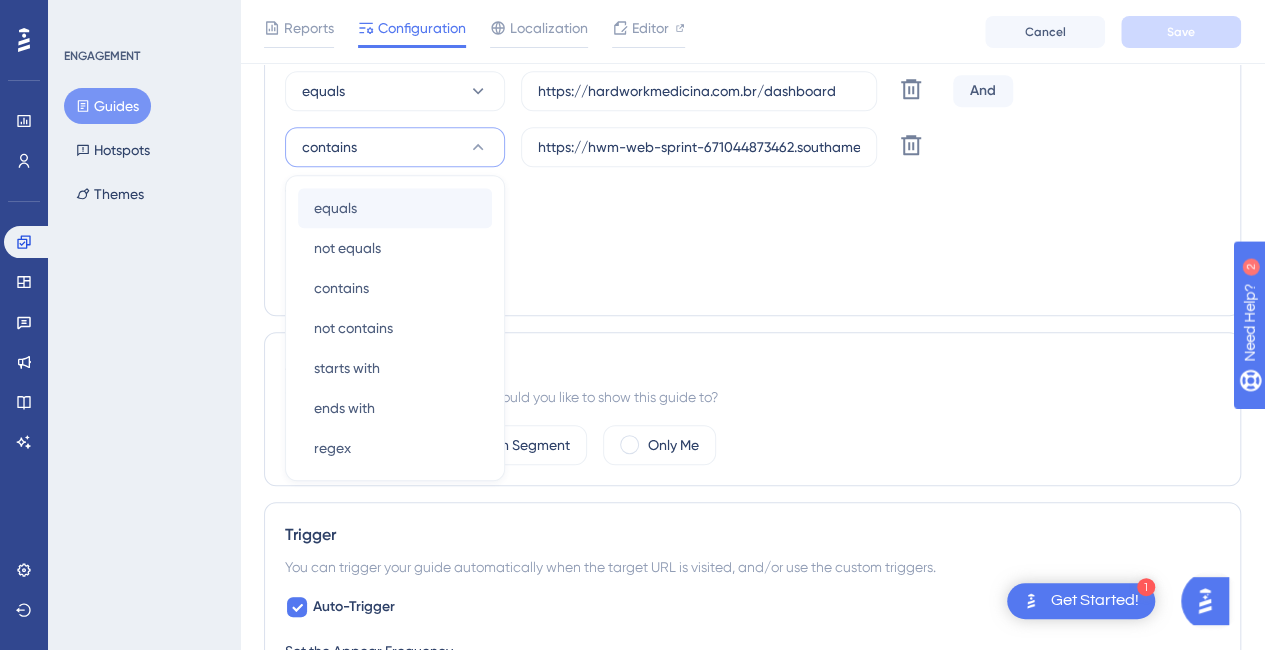 scroll, scrollTop: 580, scrollLeft: 0, axis: vertical 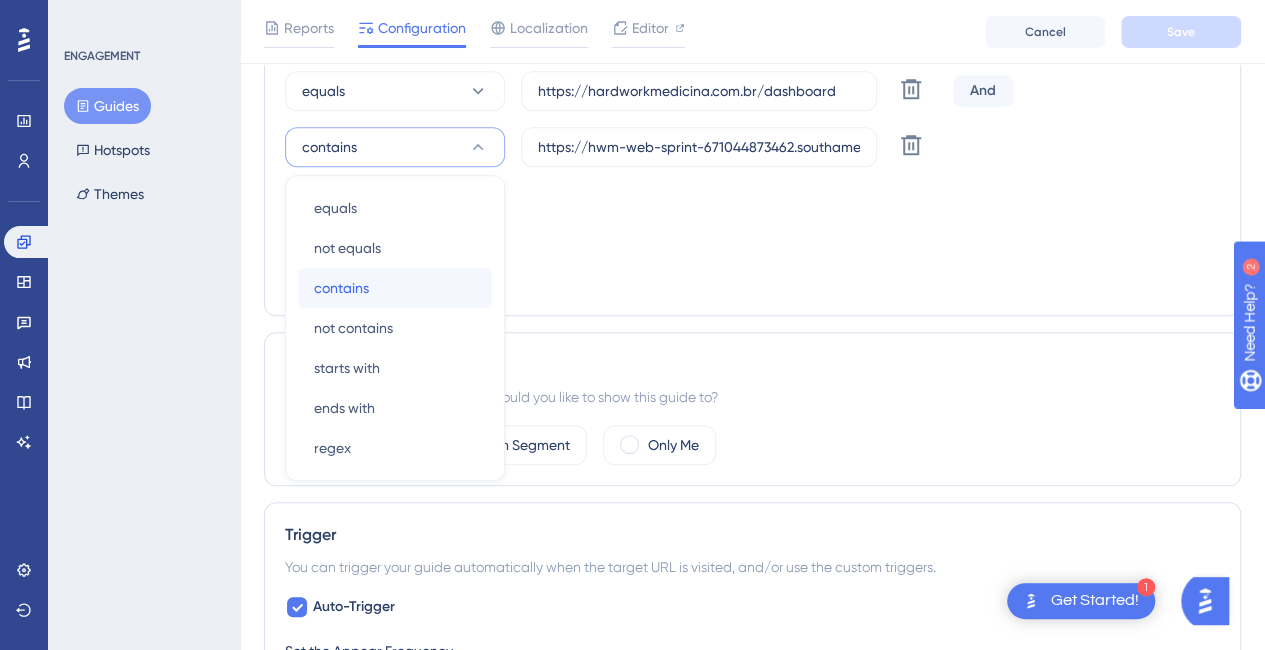 click on "contains contains" at bounding box center (395, 288) 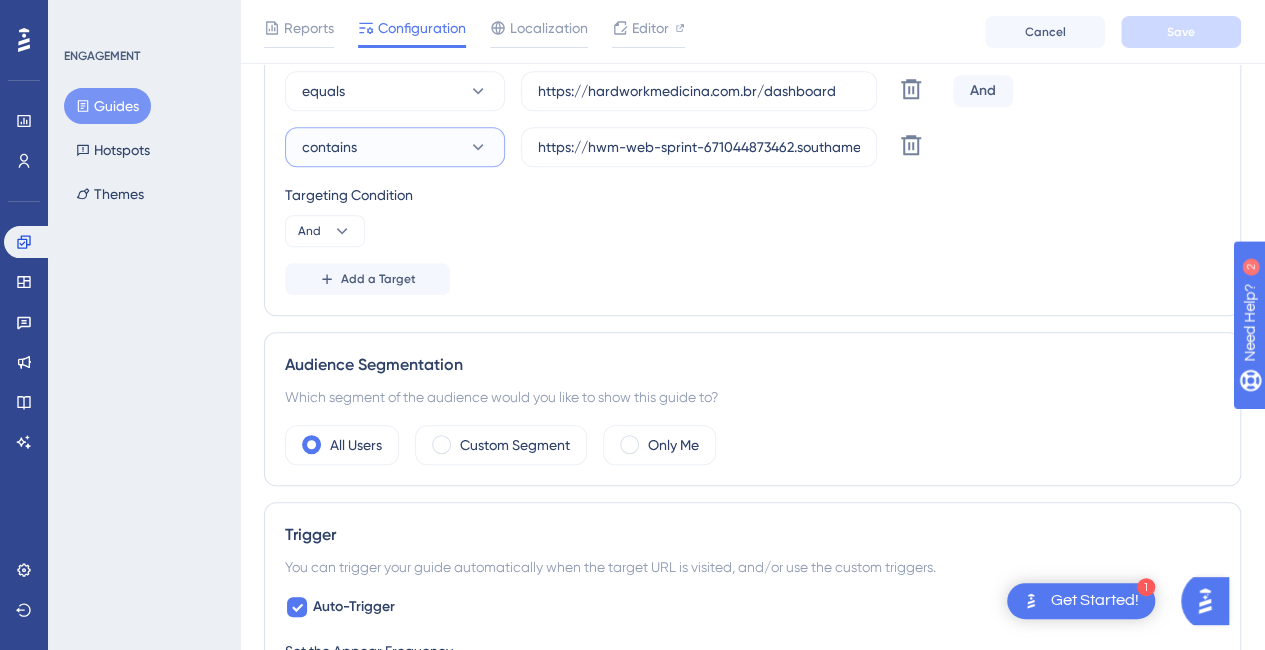 click on "contains" at bounding box center (395, 147) 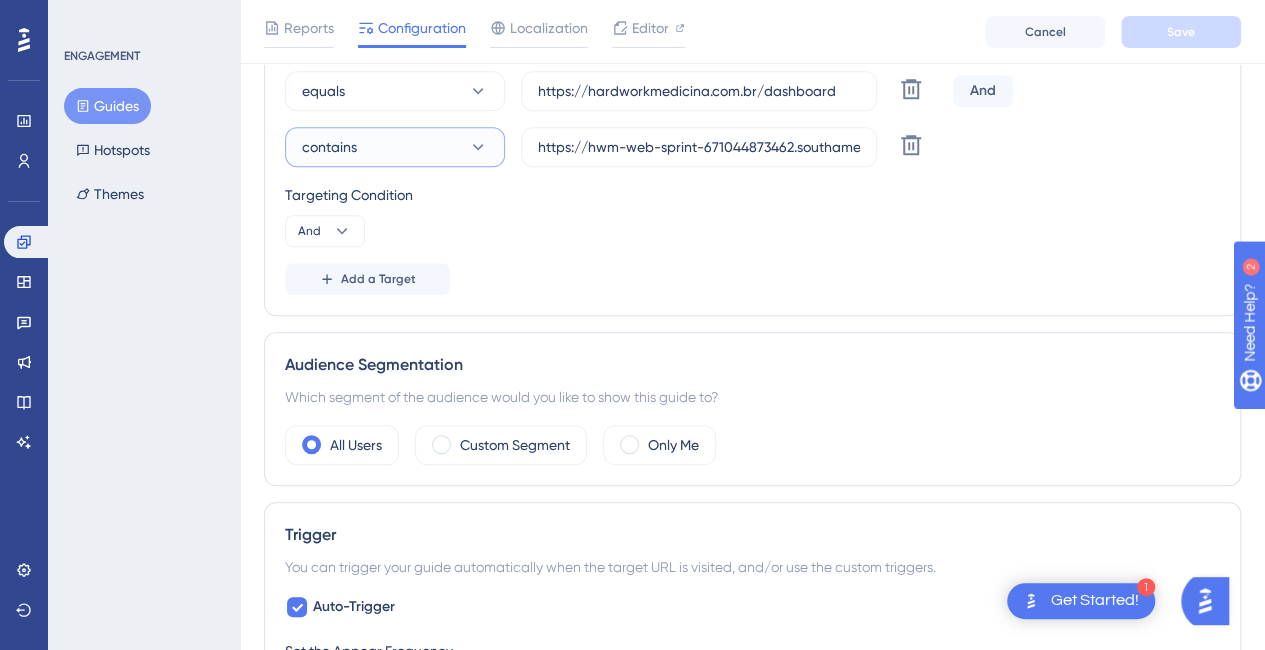 scroll, scrollTop: 580, scrollLeft: 0, axis: vertical 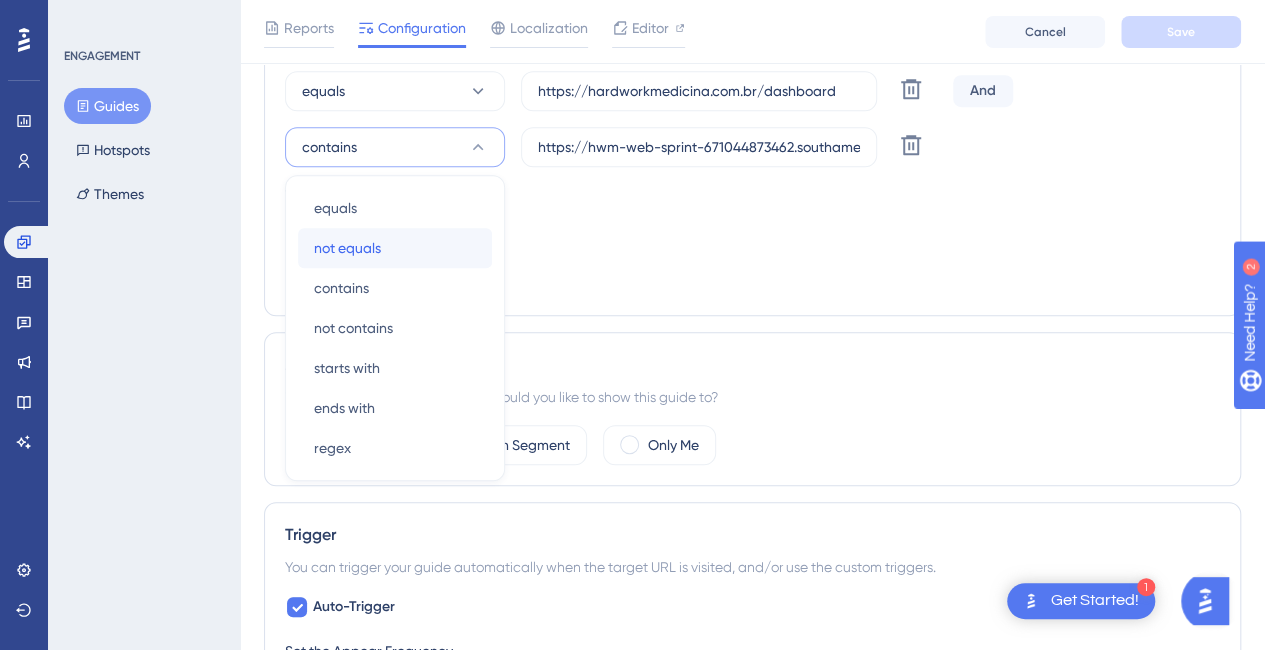 click on "not equals" at bounding box center (347, 248) 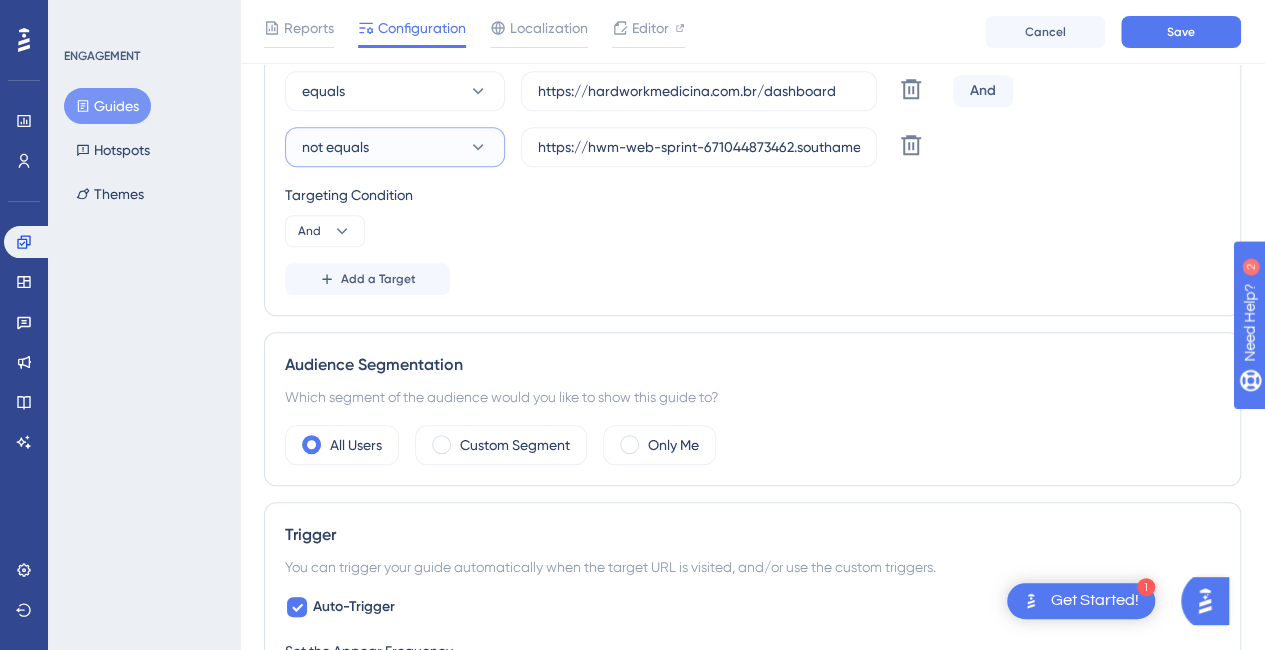 click on "not equals" at bounding box center [395, 147] 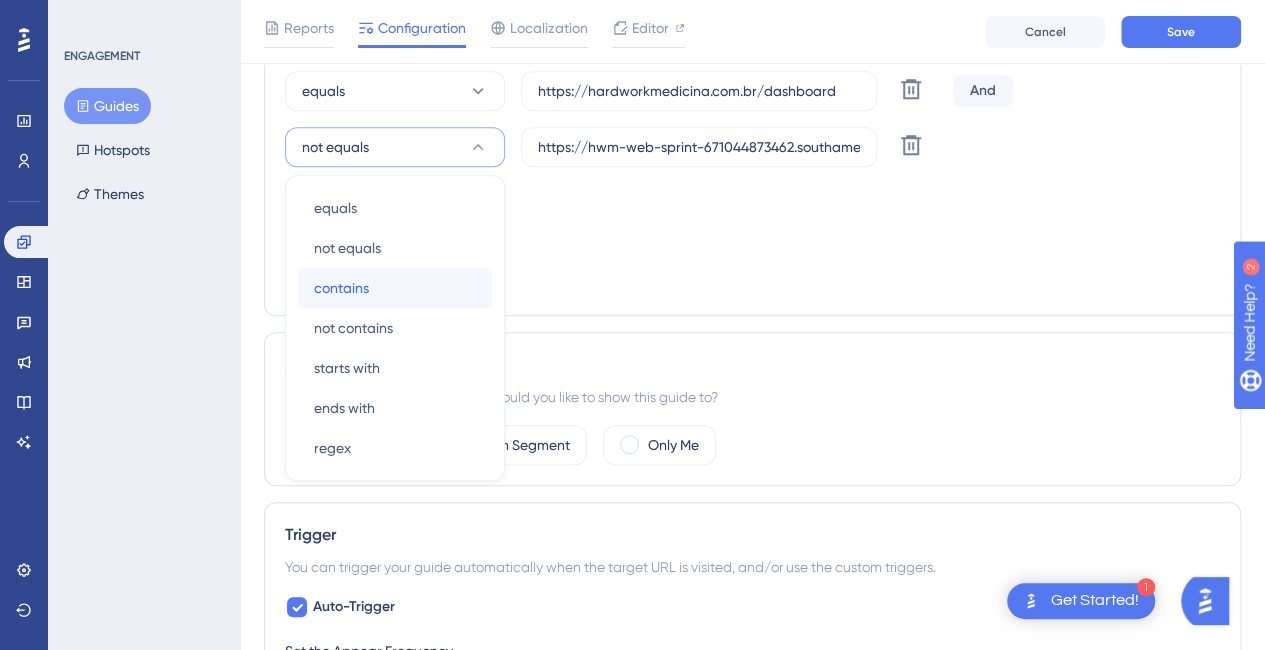 click on "contains" at bounding box center [341, 288] 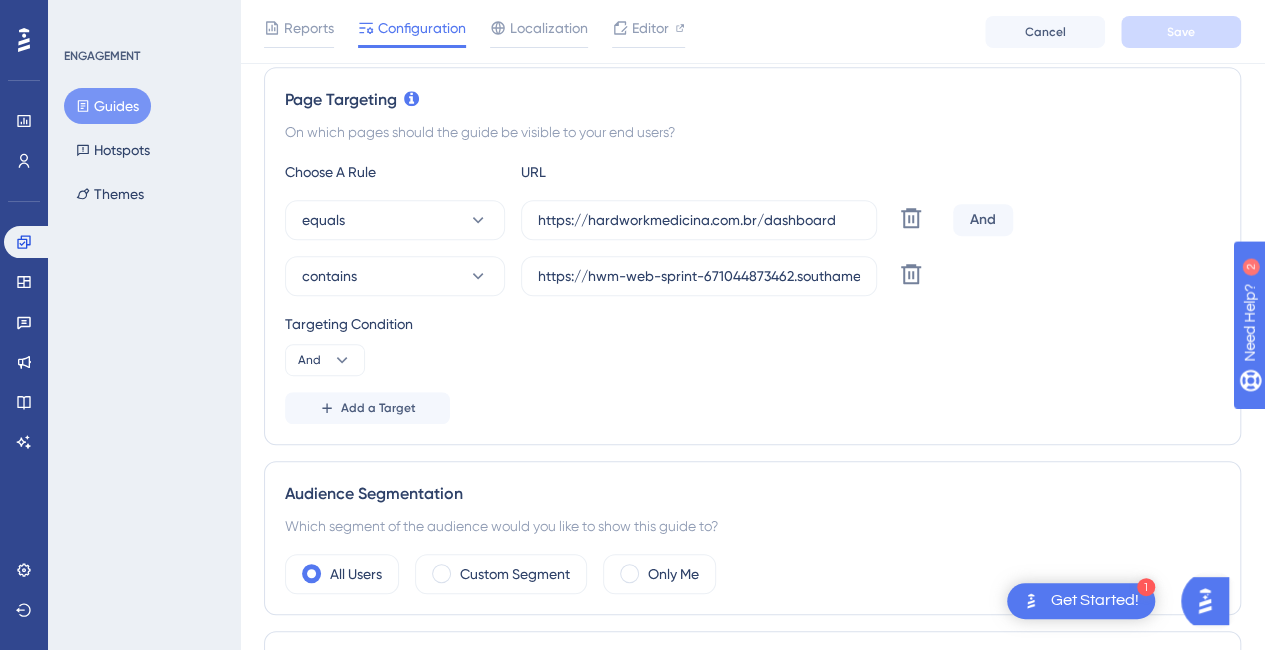 scroll, scrollTop: 480, scrollLeft: 0, axis: vertical 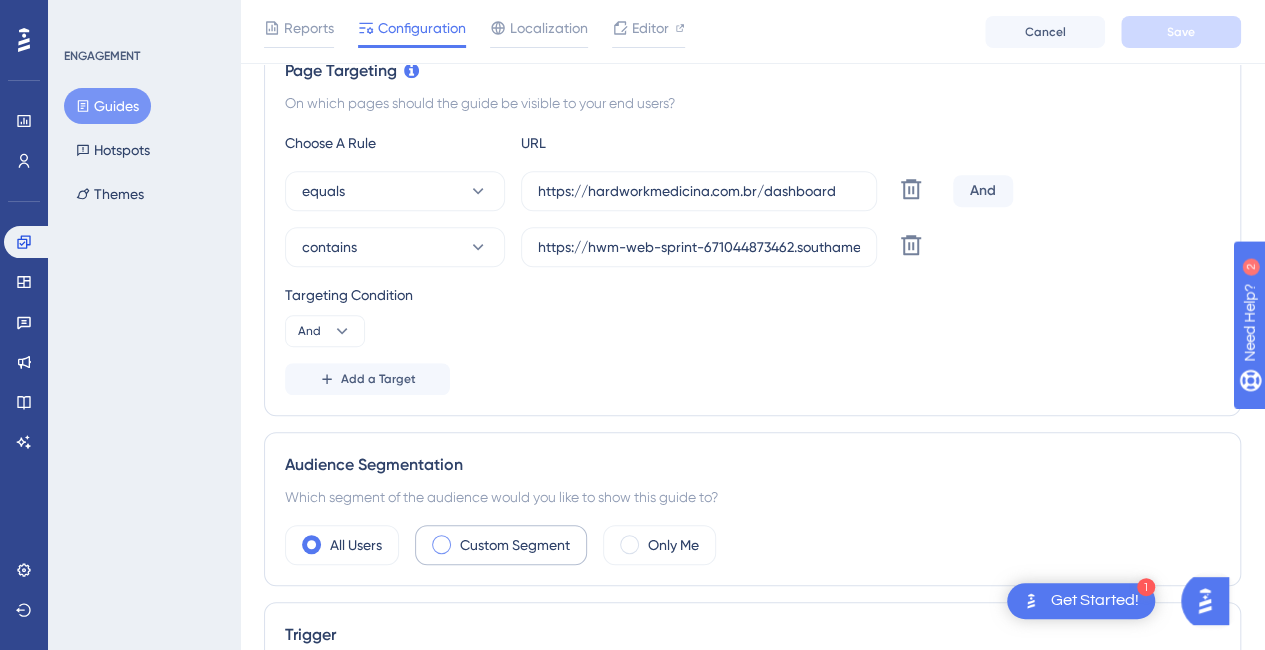 click on "Custom Segment" at bounding box center (515, 545) 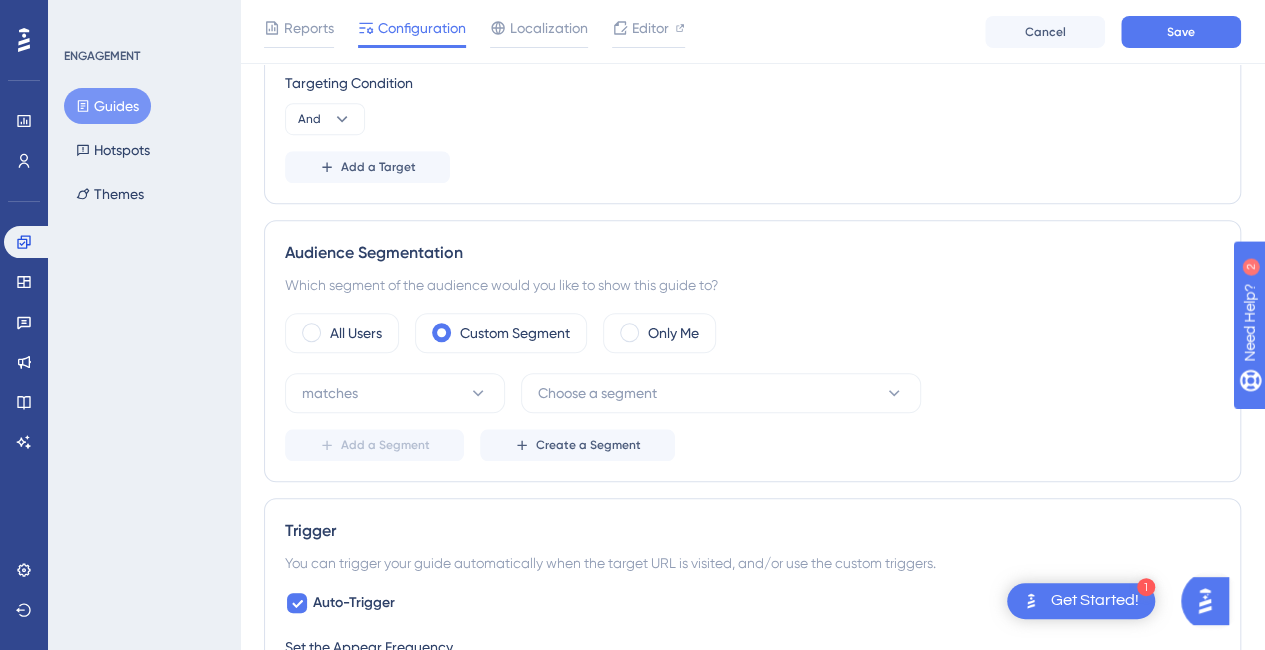 scroll, scrollTop: 780, scrollLeft: 0, axis: vertical 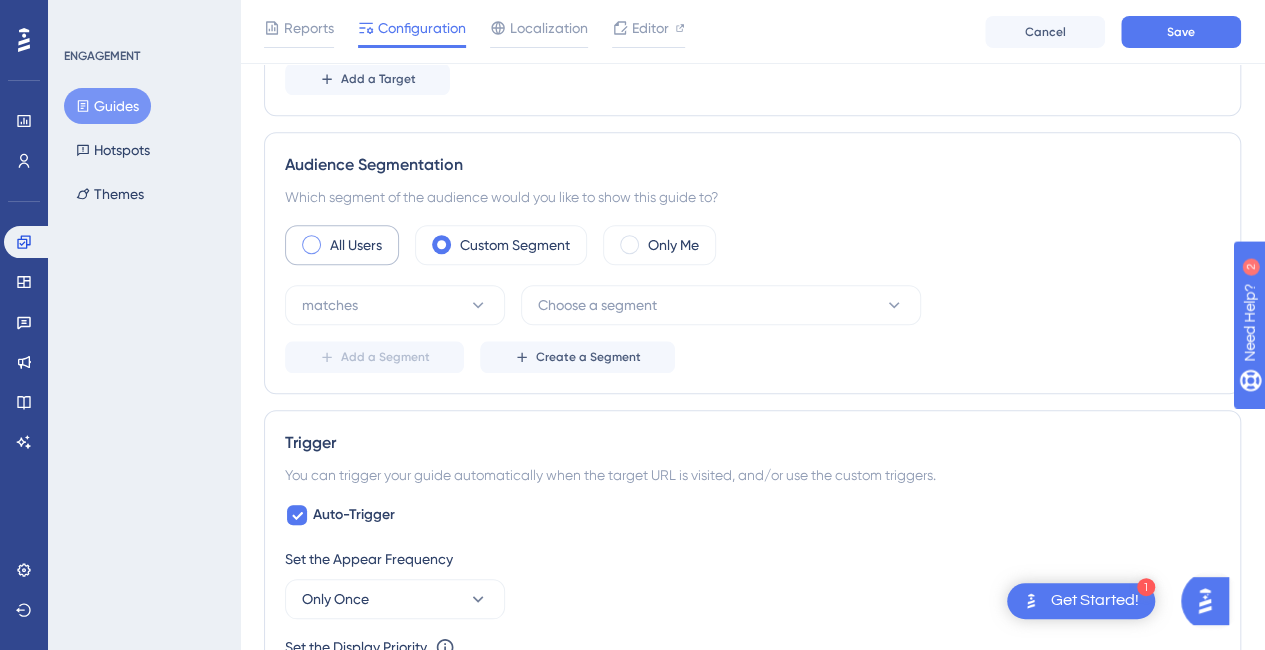 click on "All Users" at bounding box center [356, 245] 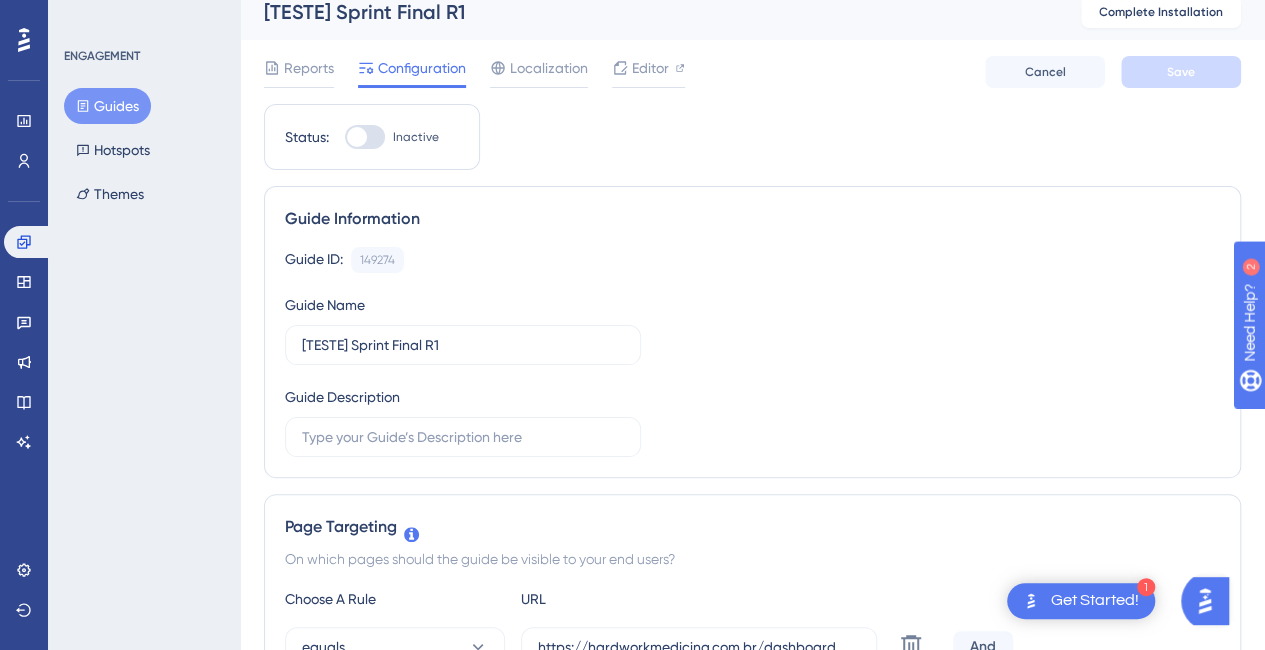 scroll, scrollTop: 0, scrollLeft: 0, axis: both 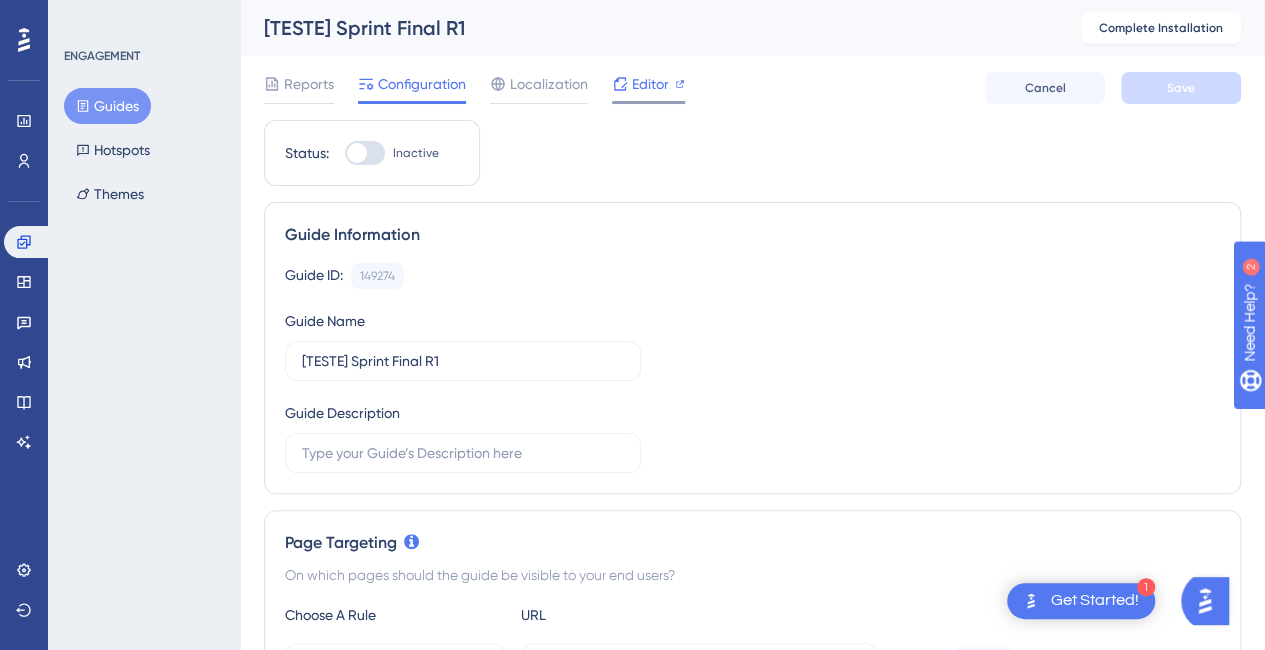 click on "Editor" at bounding box center (650, 84) 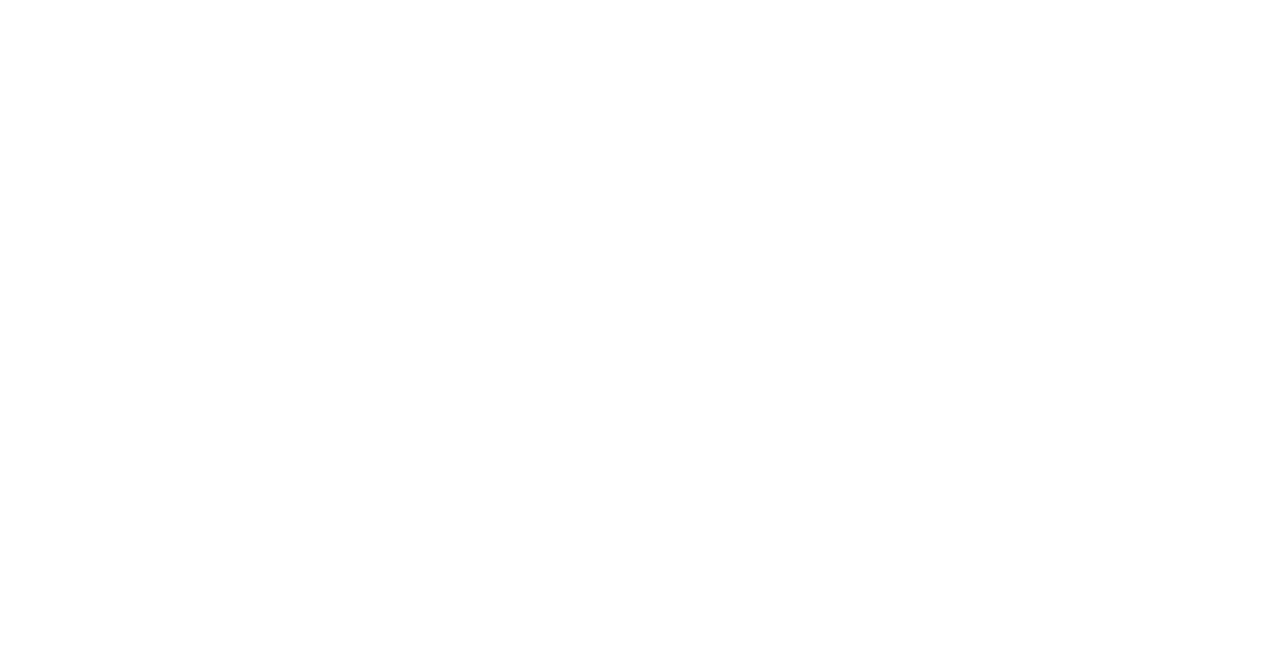 scroll, scrollTop: 0, scrollLeft: 0, axis: both 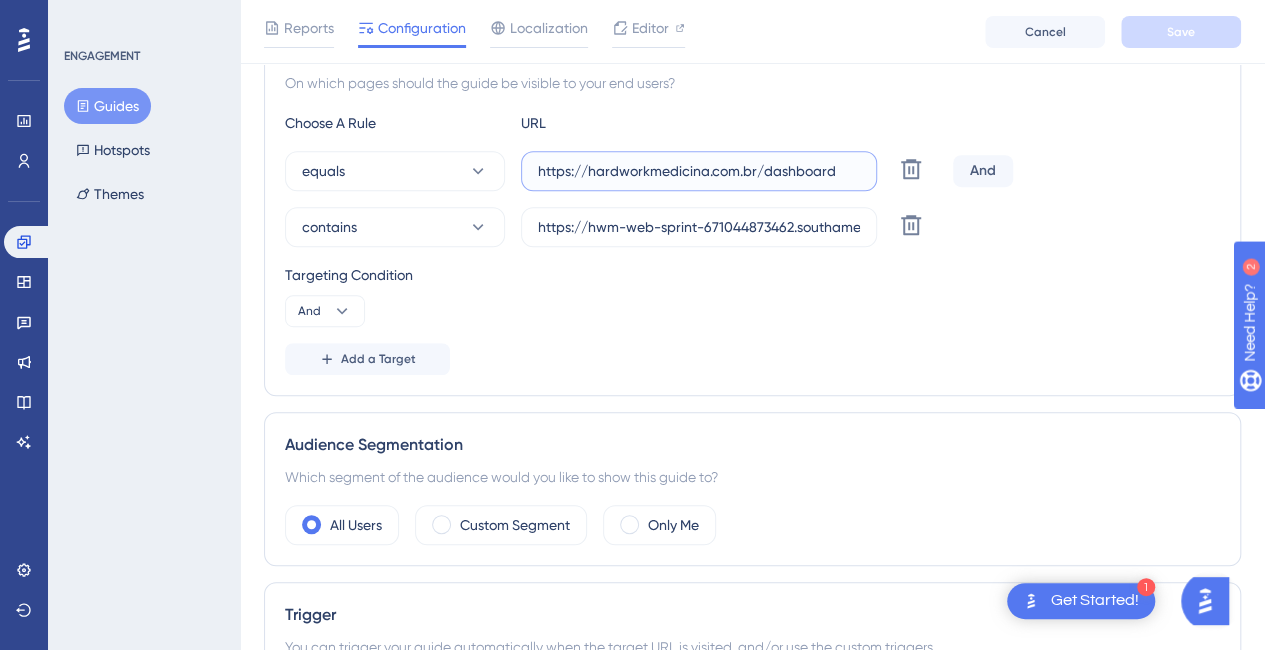 click on "https://hardworkmedicina.com.br/dashboard" at bounding box center [699, 171] 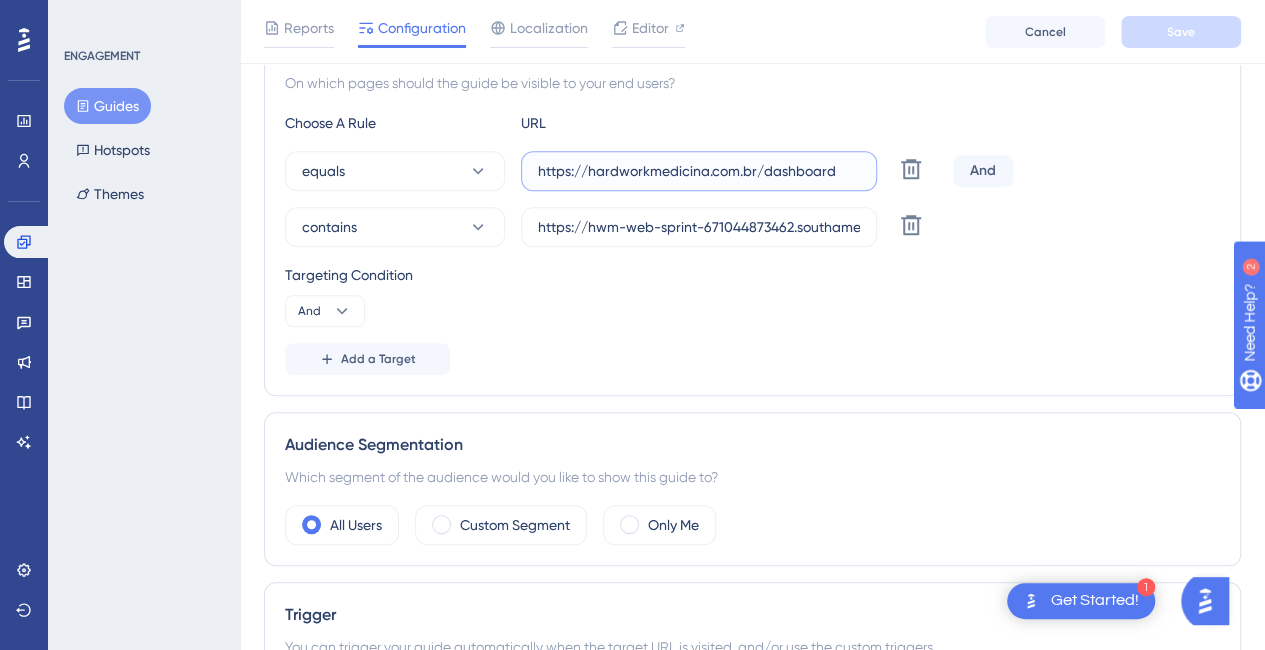 drag, startPoint x: 845, startPoint y: 171, endPoint x: 802, endPoint y: 158, distance: 44.922153 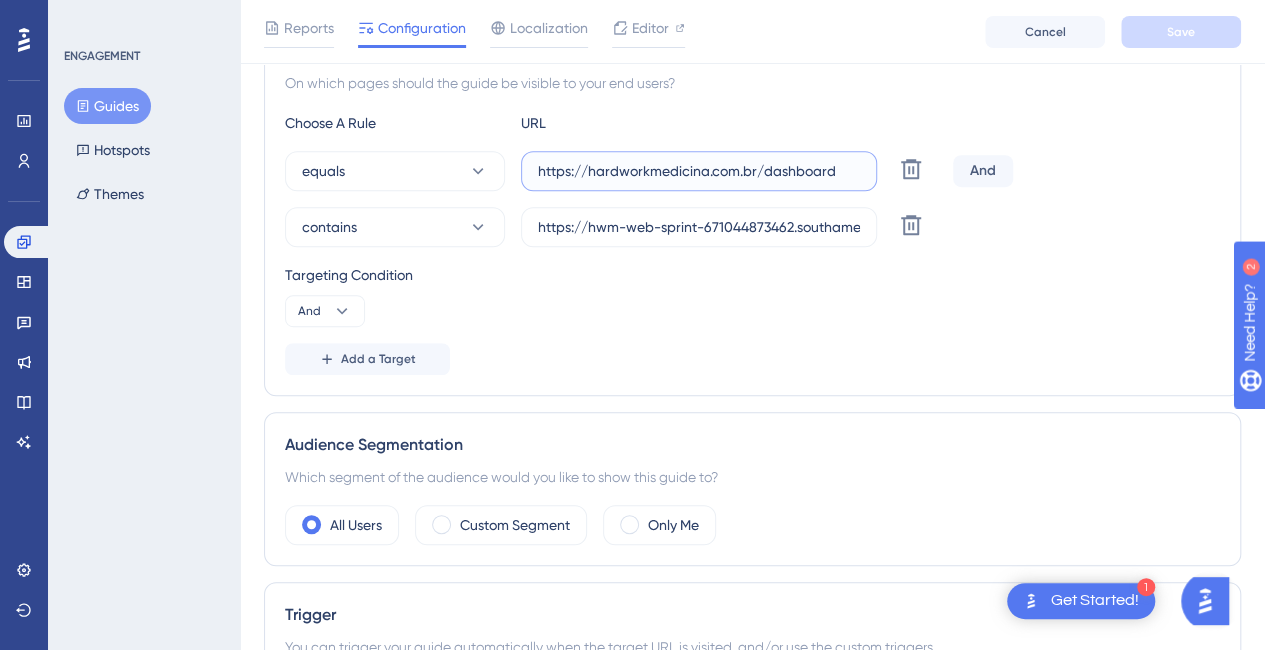 click on "https://hardworkmedicina.com.br/dashboard" at bounding box center [699, 171] 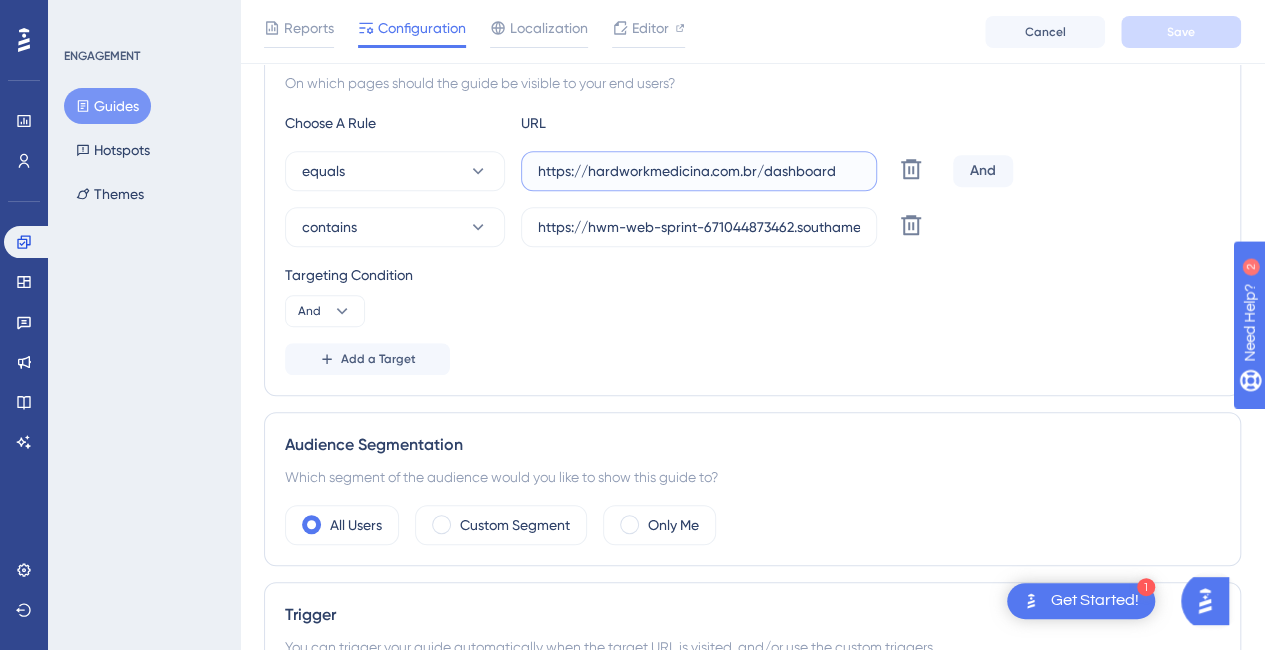 paste 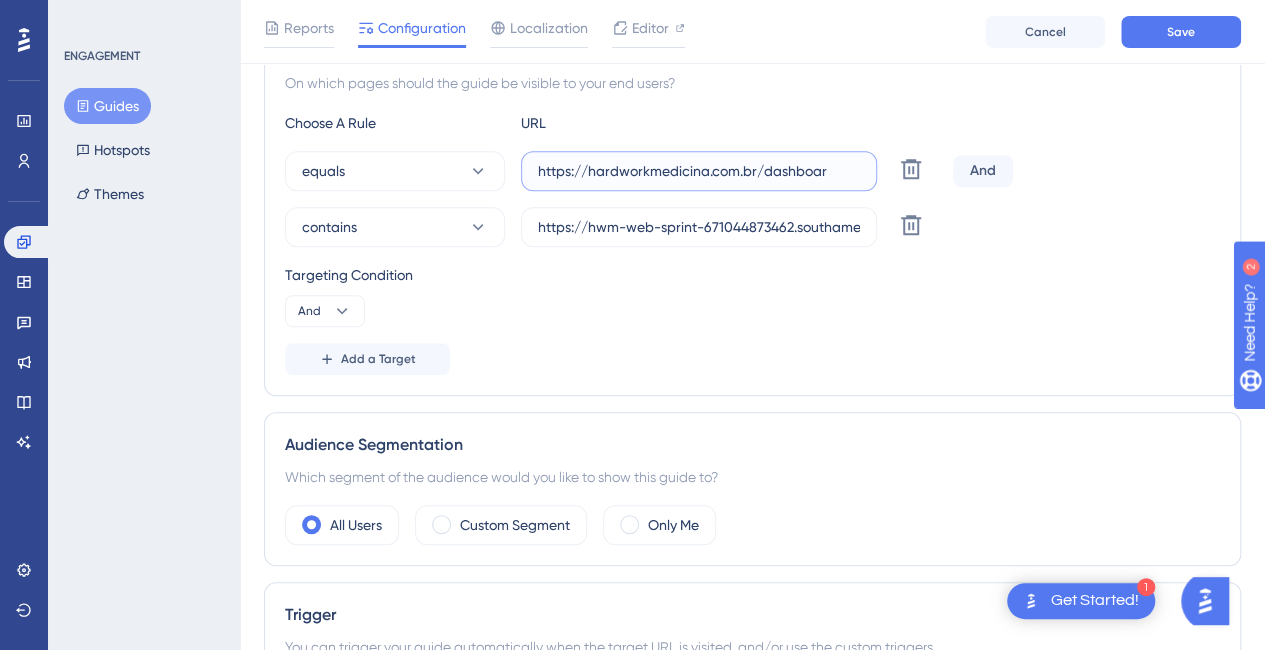 type on "https://hardworkmedicina.com.br/dashboard" 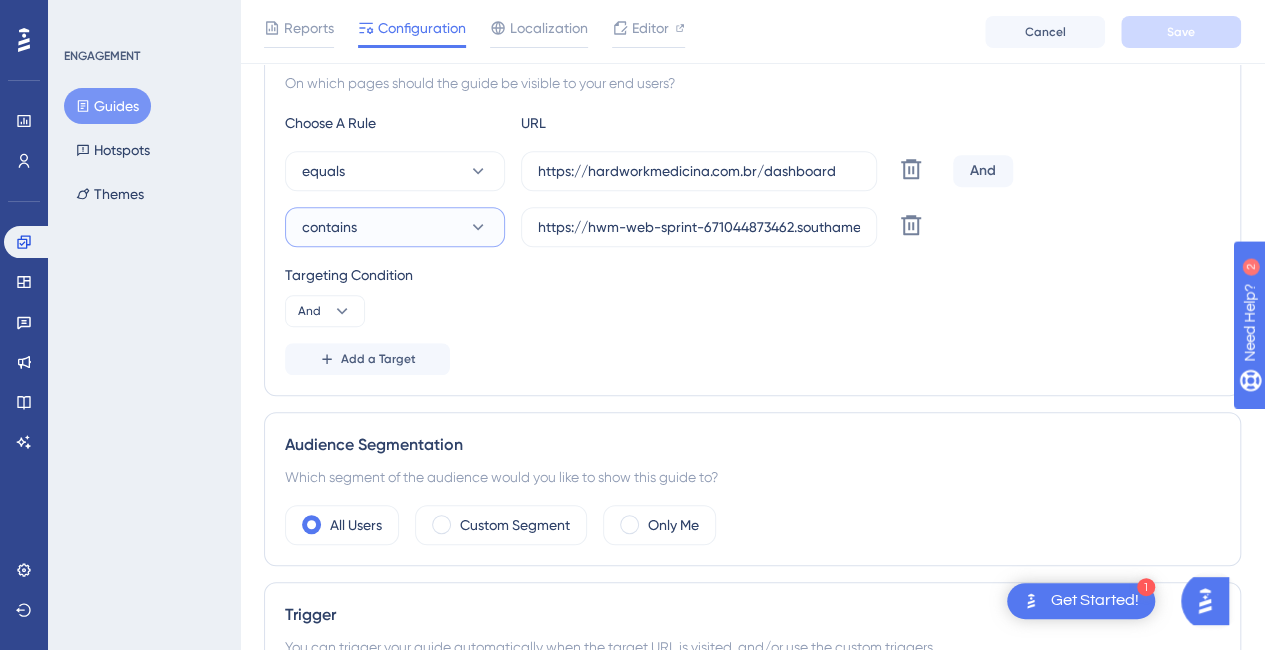 click on "contains" at bounding box center [395, 227] 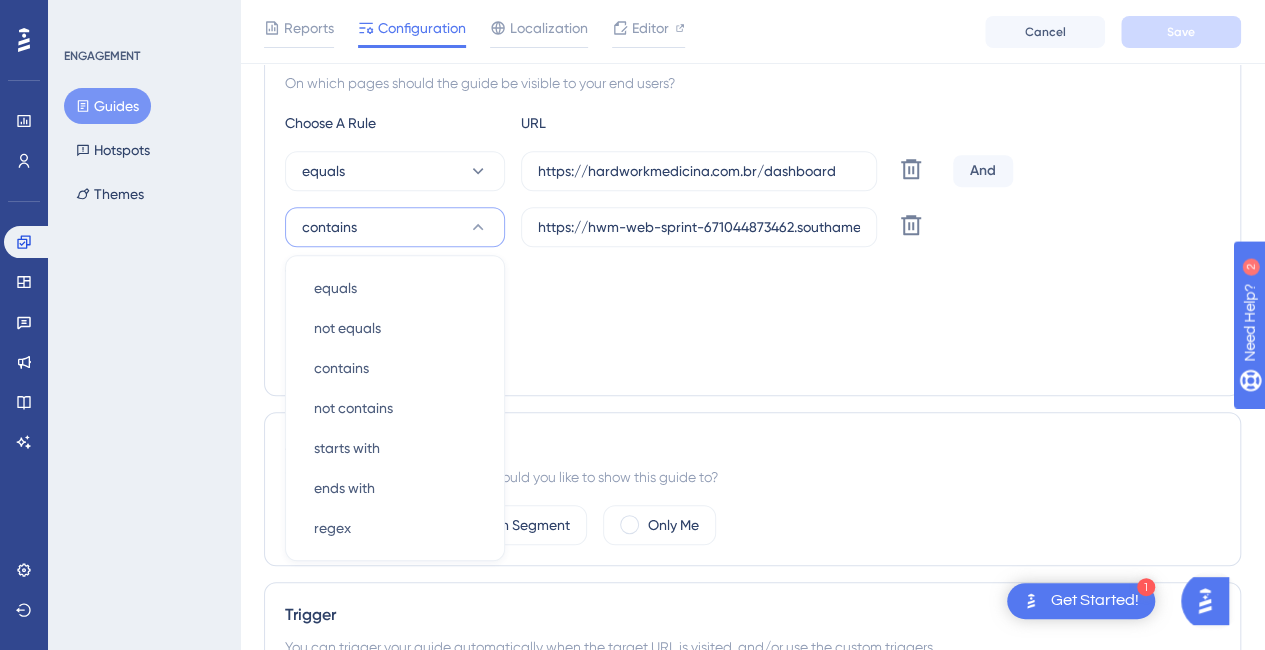 scroll, scrollTop: 580, scrollLeft: 0, axis: vertical 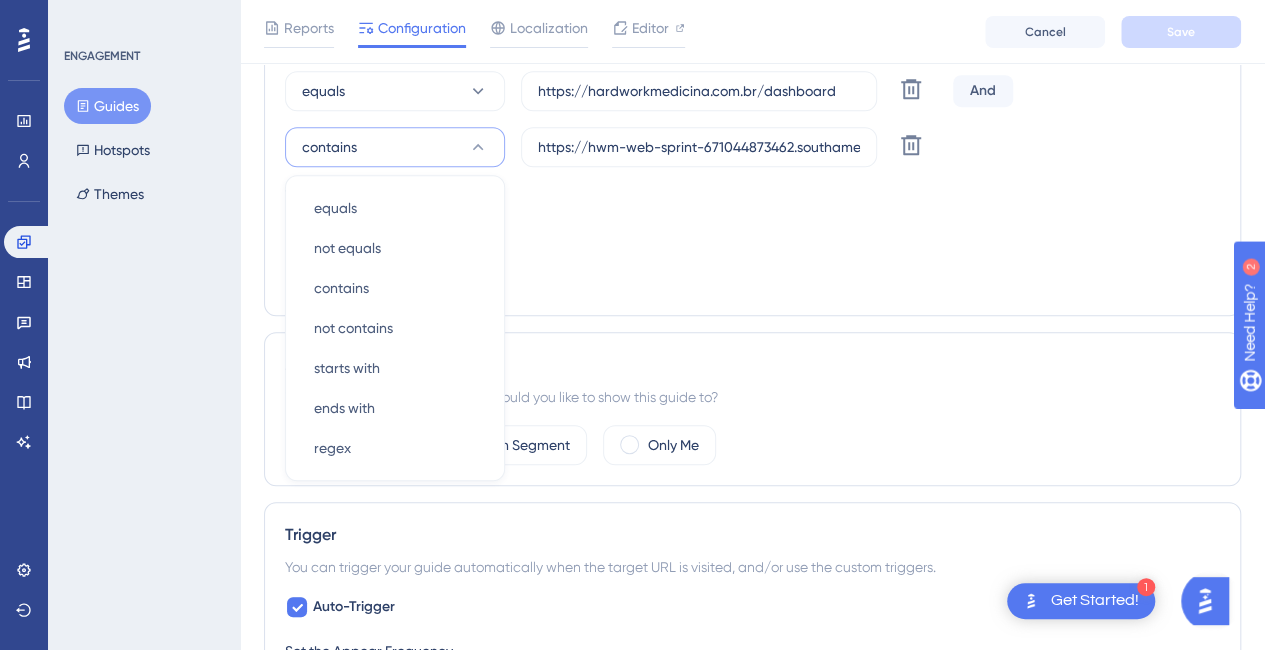 click on "Add a Target" at bounding box center (752, 279) 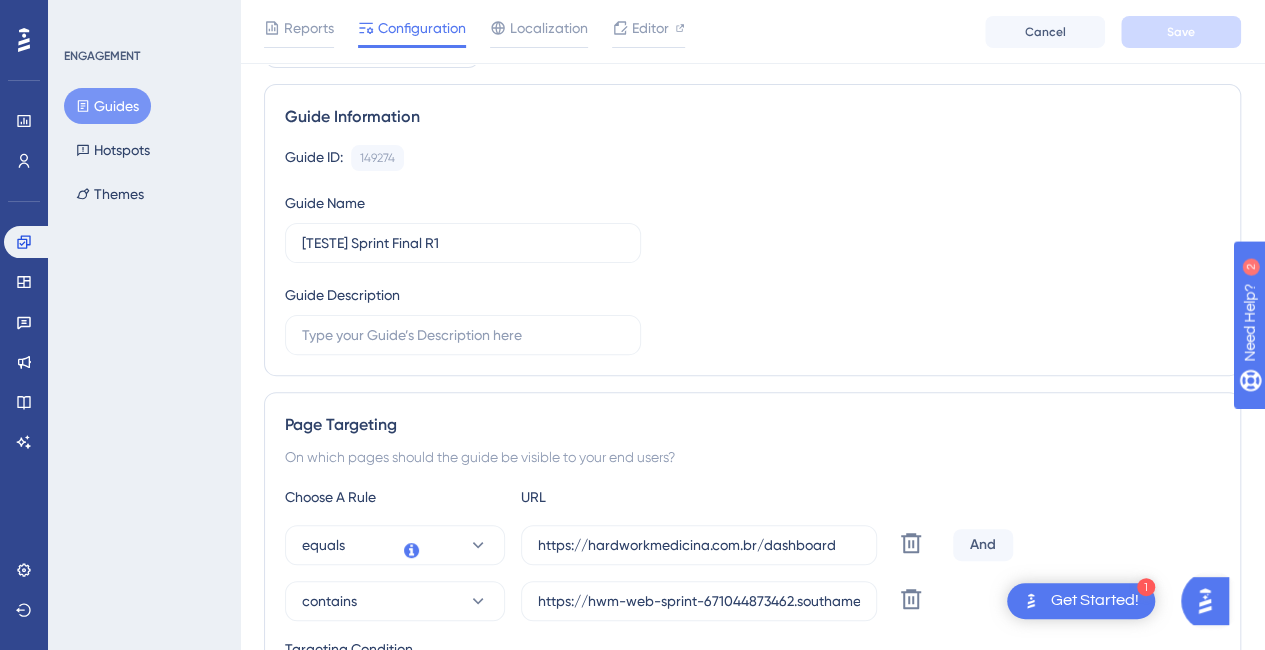 scroll, scrollTop: 0, scrollLeft: 0, axis: both 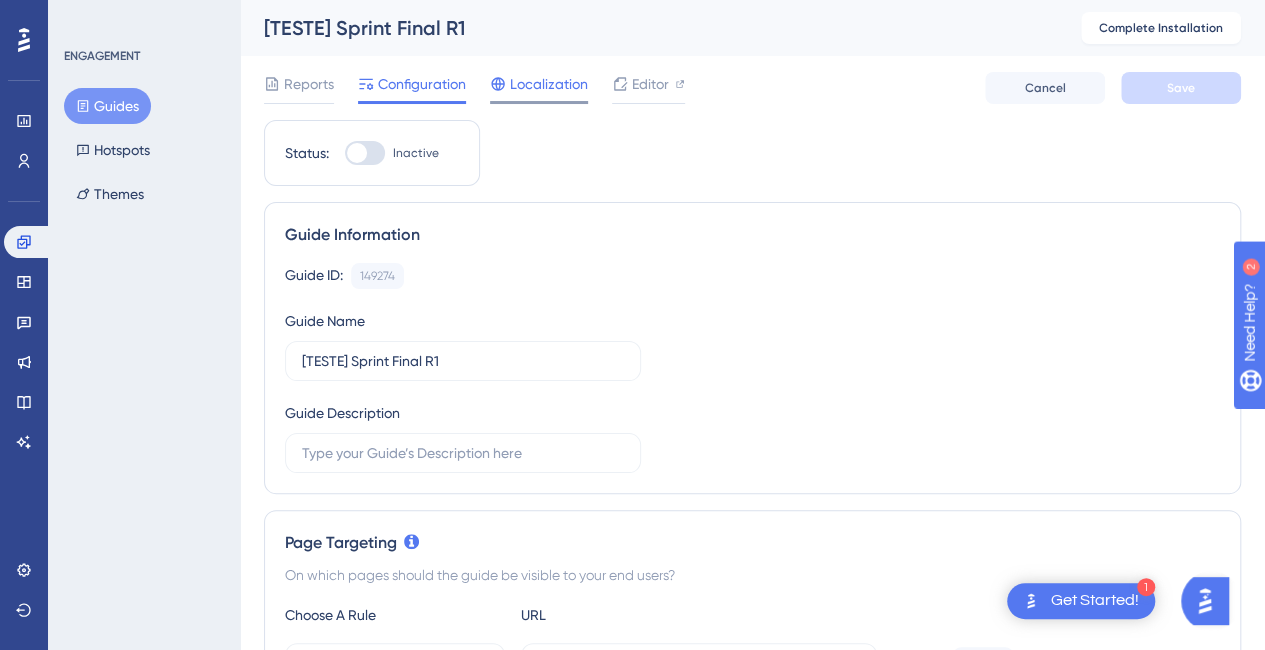 click on "Localization" at bounding box center [549, 84] 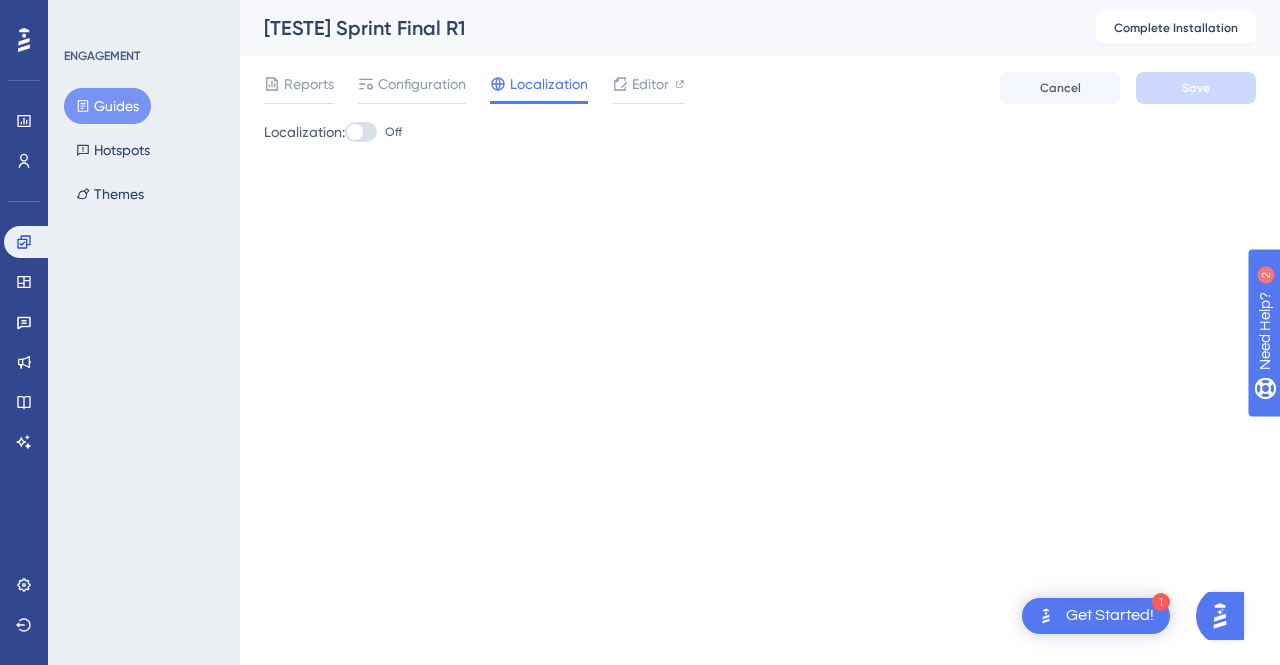 click at bounding box center [361, 132] 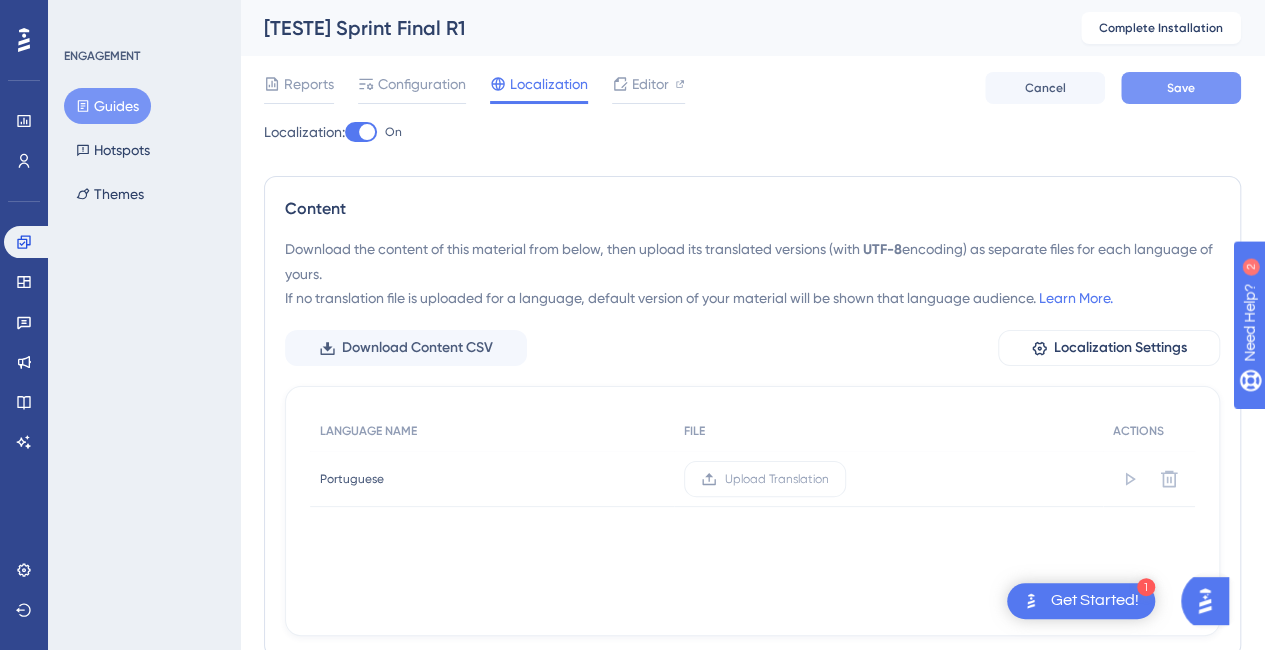 click on "Save" at bounding box center [1181, 88] 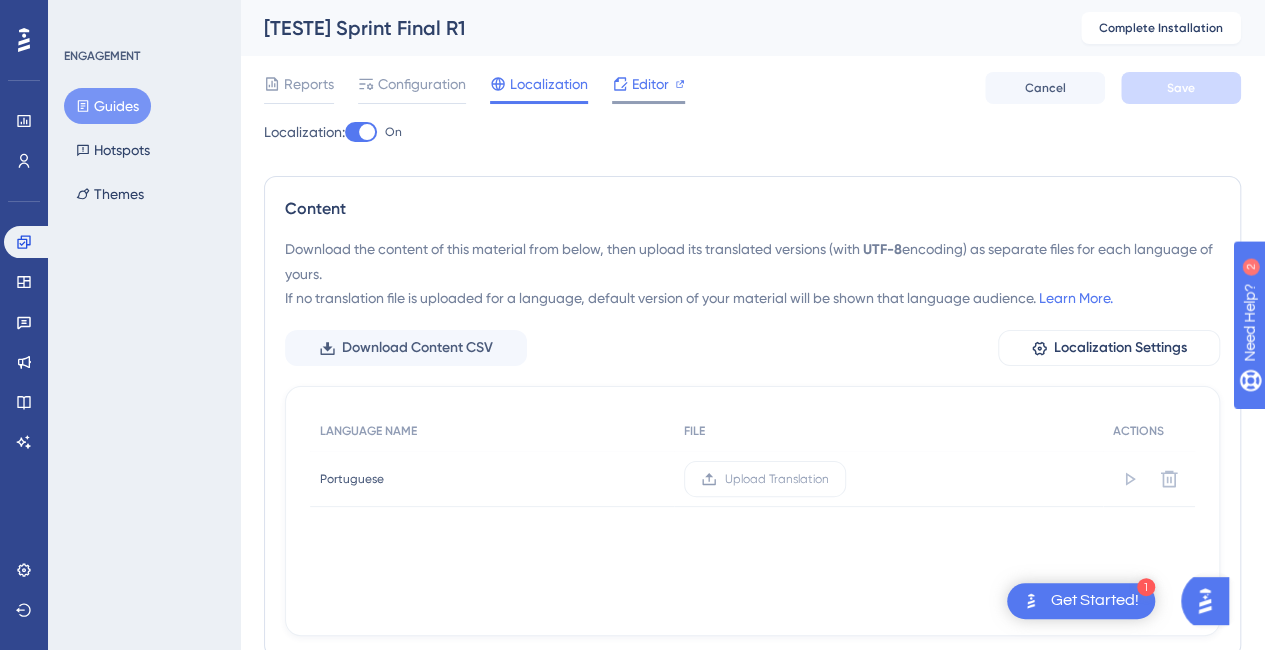 click on "Editor" at bounding box center [650, 84] 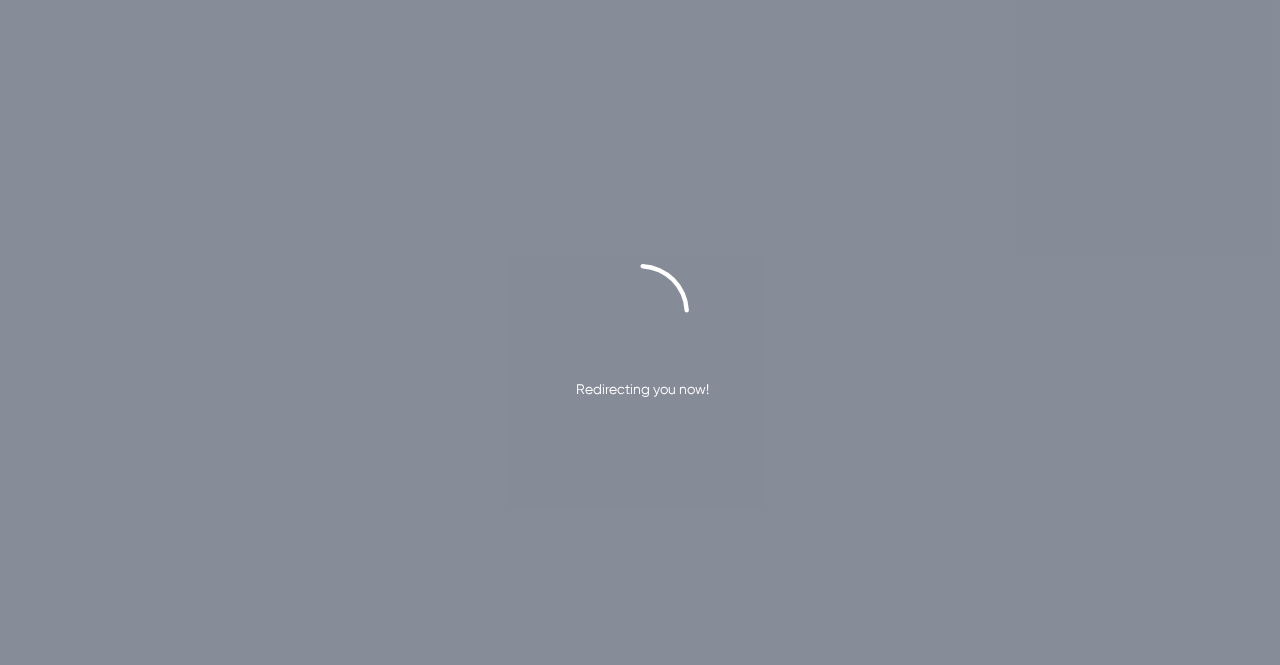 scroll, scrollTop: 0, scrollLeft: 0, axis: both 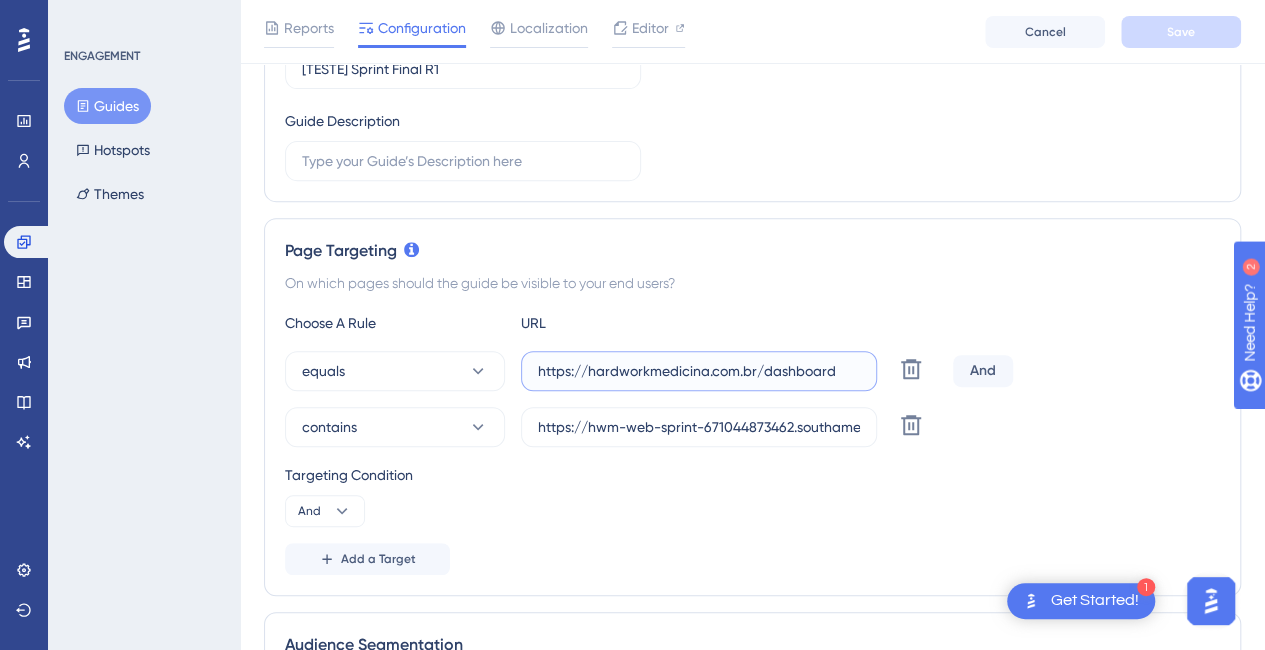 click on "https://hardworkmedicina.com.br/dashboard" at bounding box center (699, 371) 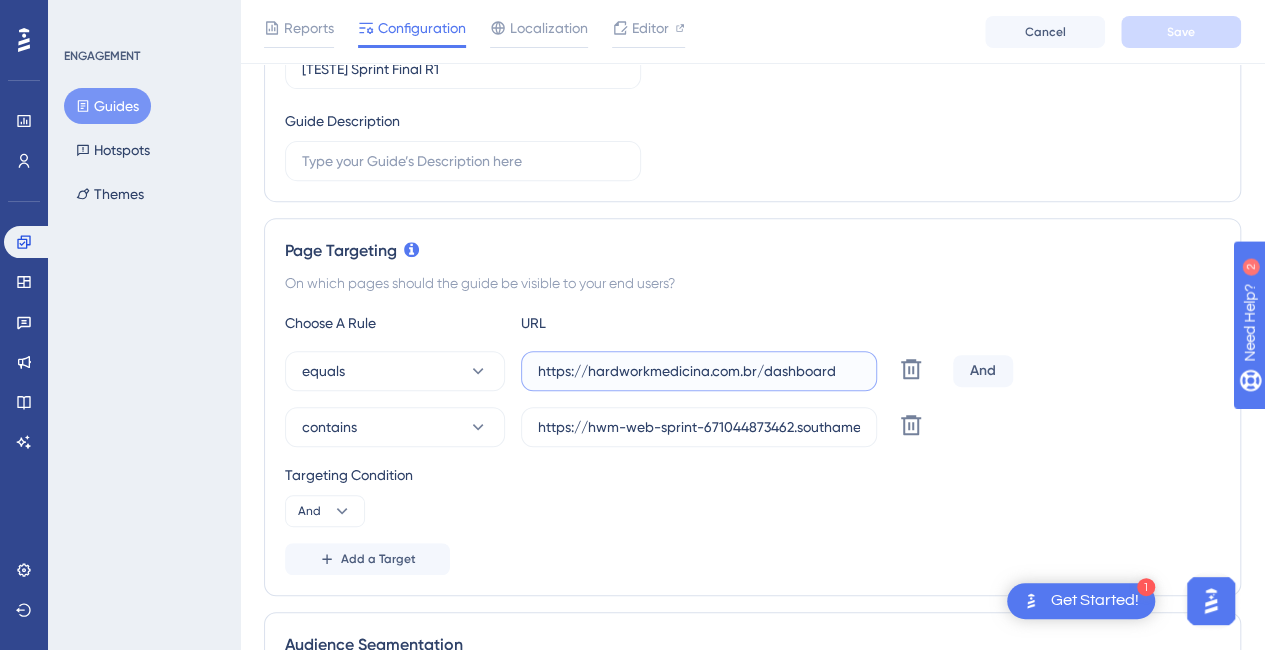 drag, startPoint x: 811, startPoint y: 363, endPoint x: 214, endPoint y: 335, distance: 597.65625 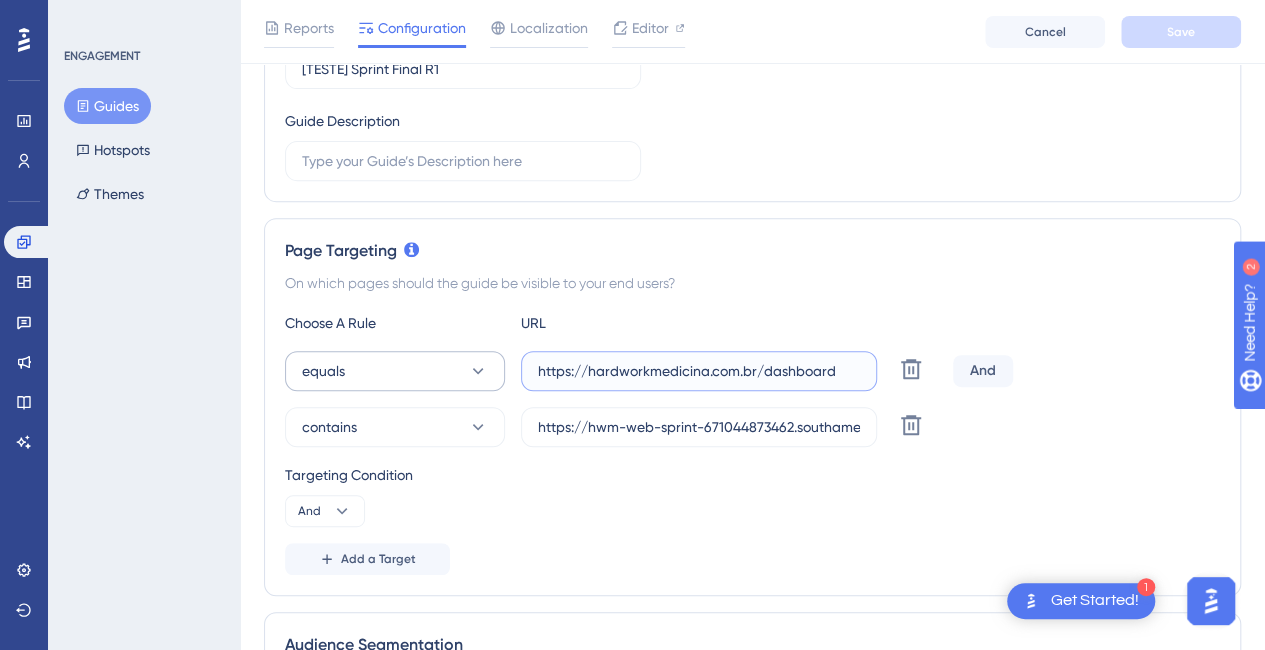 drag, startPoint x: 584, startPoint y: 367, endPoint x: 475, endPoint y: 367, distance: 109 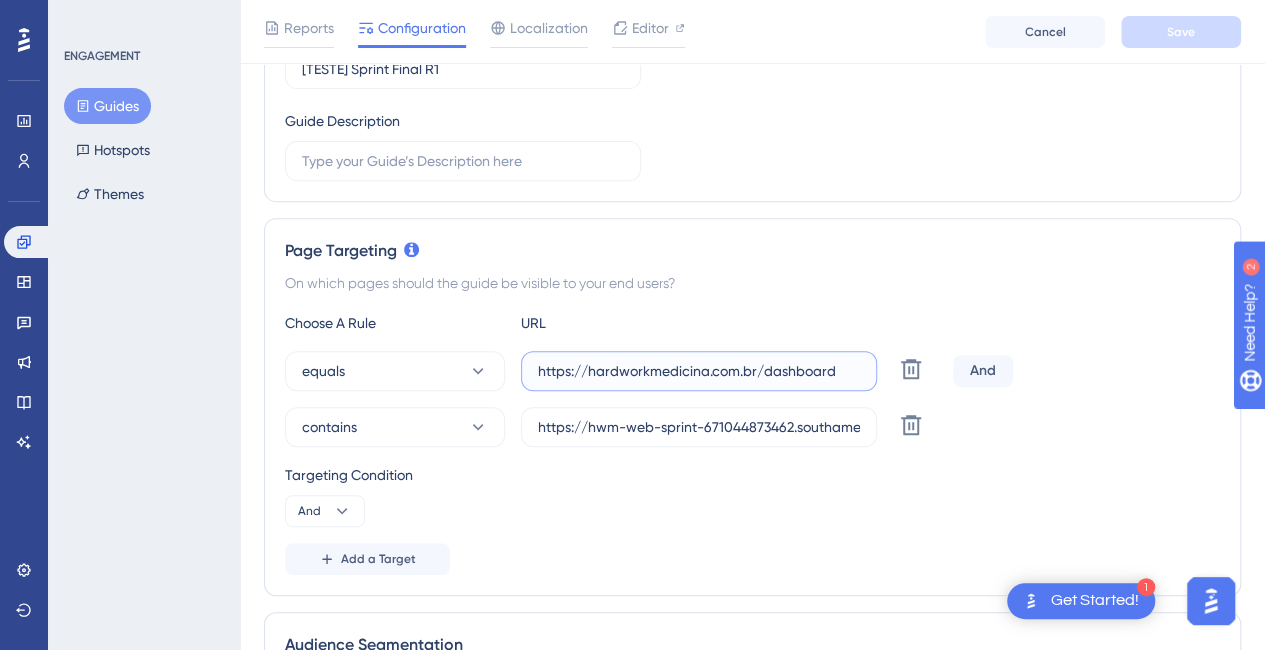 click on "https://hardworkmedicina.com.br/dashboard" at bounding box center [699, 371] 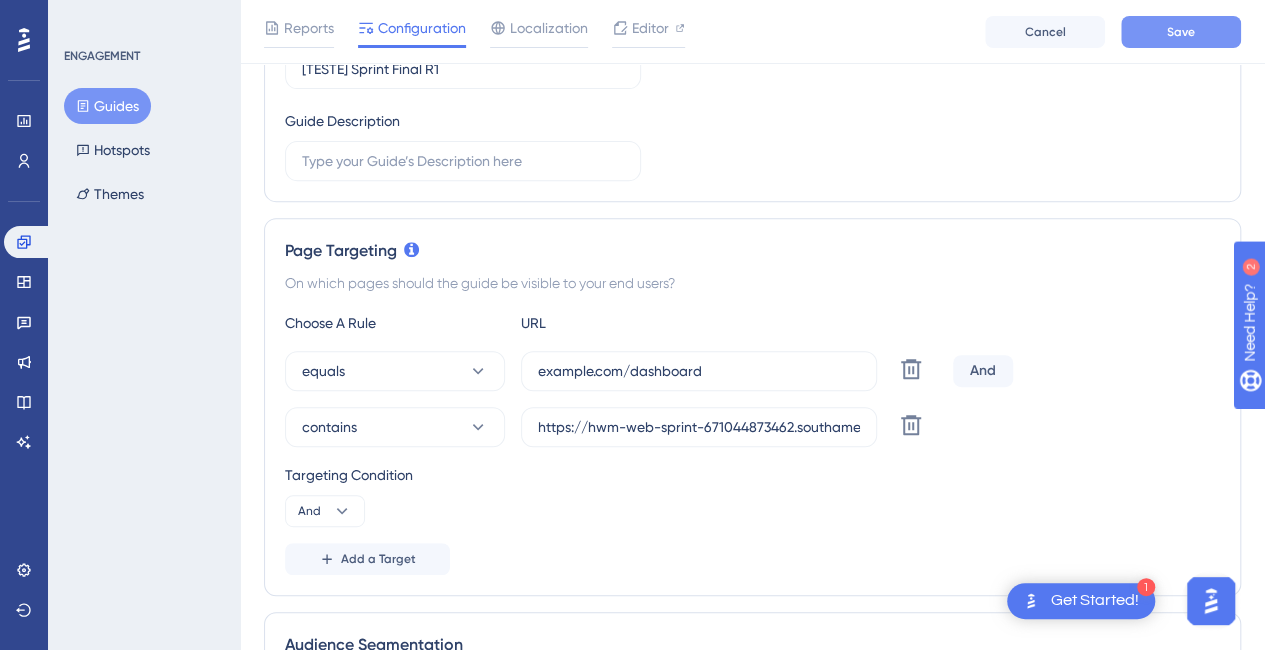 click on "Save" at bounding box center (1181, 32) 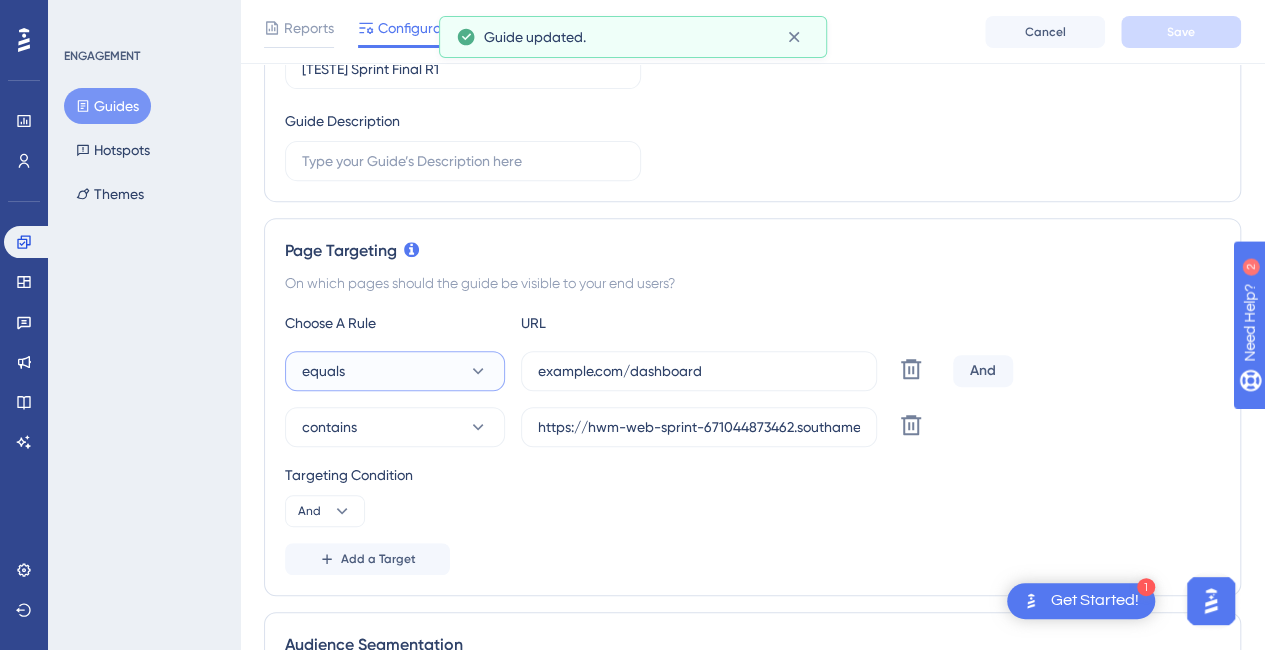 click on "equals" at bounding box center (395, 371) 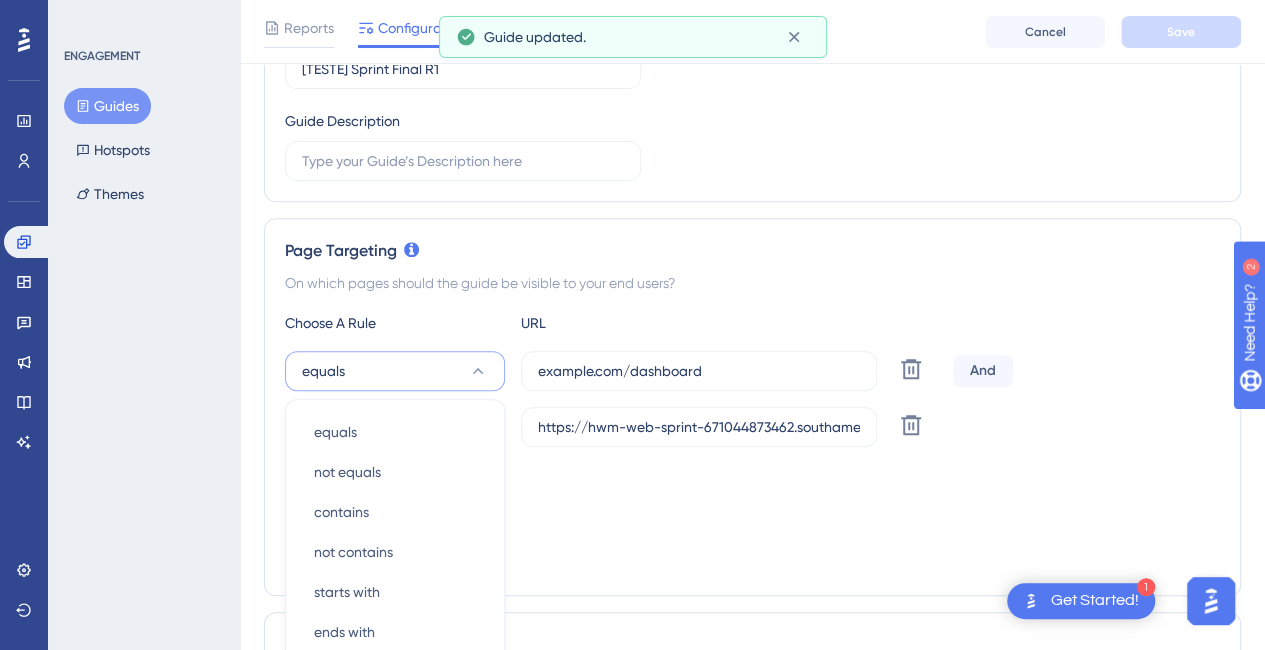 scroll, scrollTop: 524, scrollLeft: 0, axis: vertical 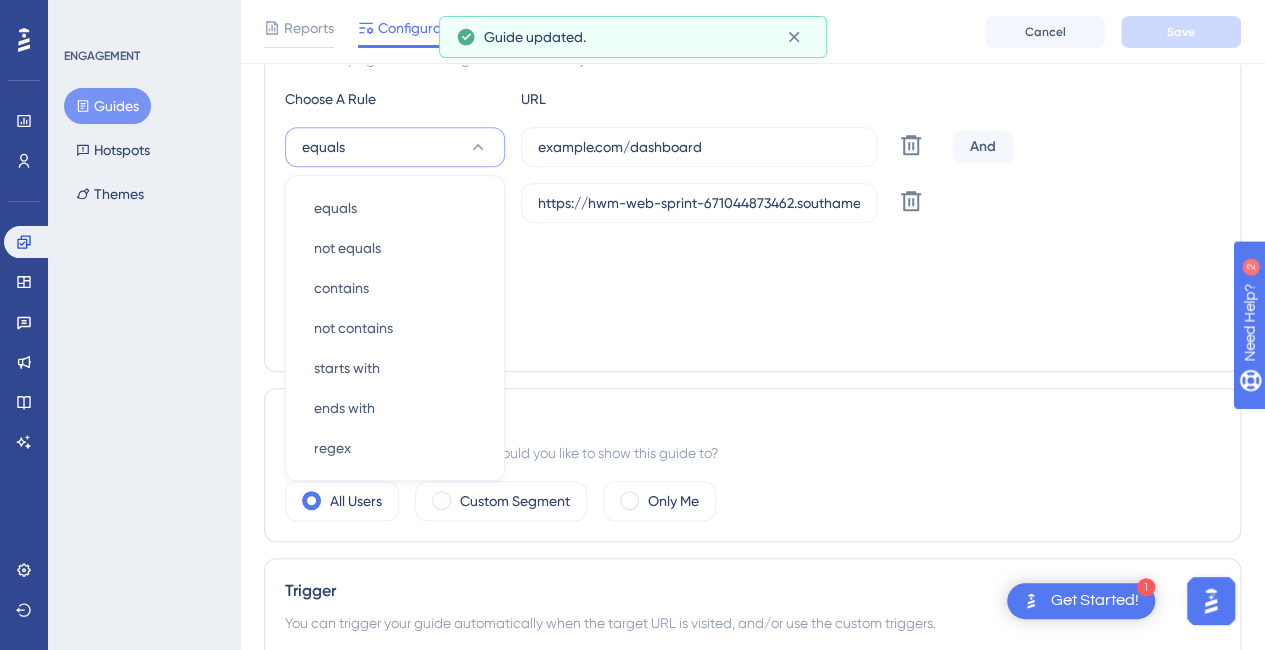 click on "Choose A Rule URL equals equals equals not equals not equals contains contains not contains not contains starts with starts with ends with ends with regex regex hardworkmedicina.com.br/dashboard Delete And contains https://hwm-web-sprint-671044873462.southamerica-east1.run.app/1493/treinamento/dashboard Delete Targeting Condition And Add a Target" at bounding box center (752, 219) 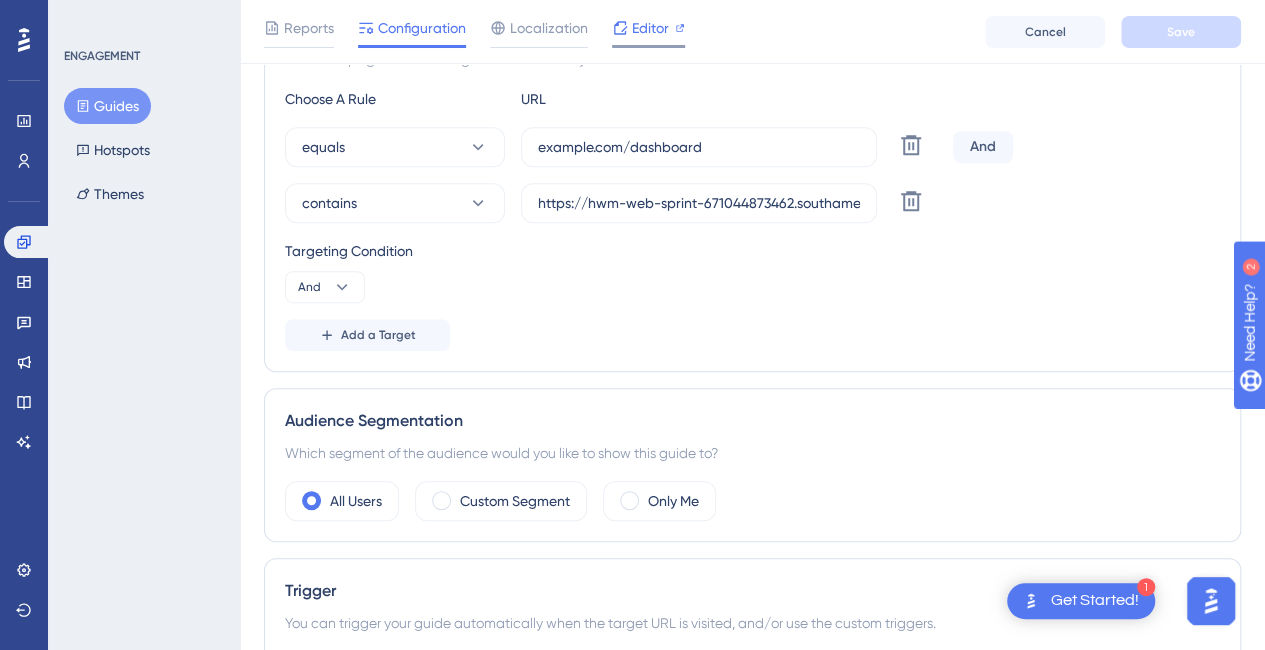 click on "Editor" at bounding box center (650, 28) 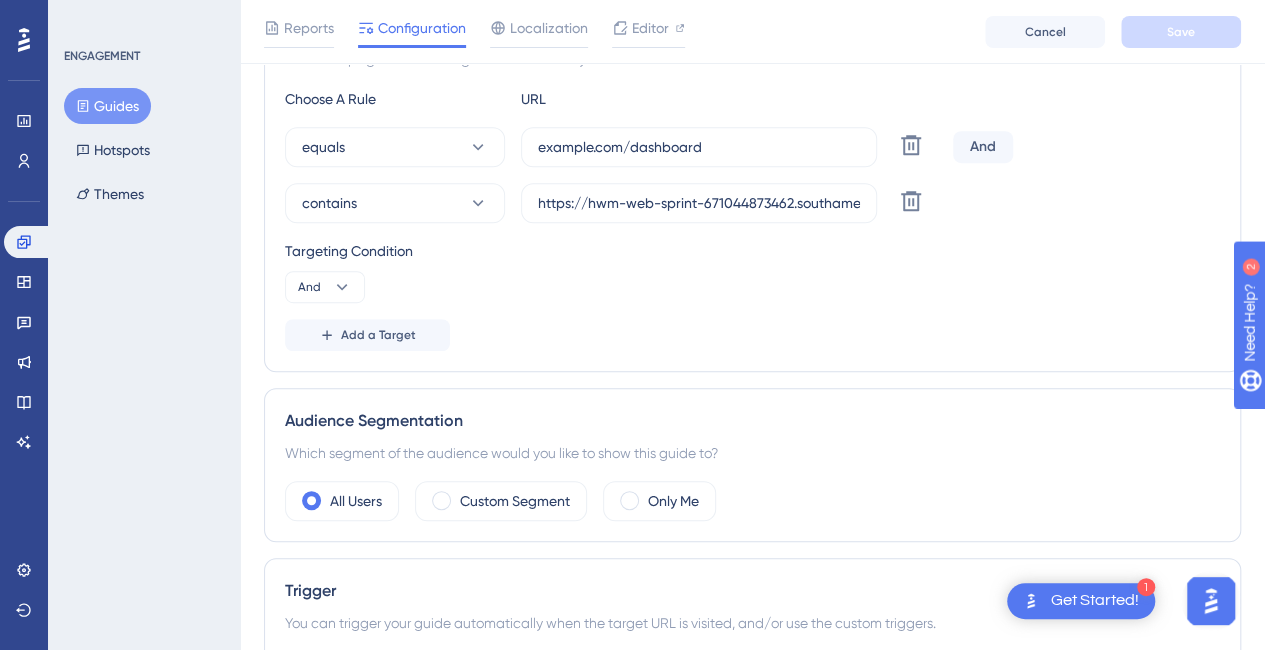 scroll, scrollTop: 324, scrollLeft: 0, axis: vertical 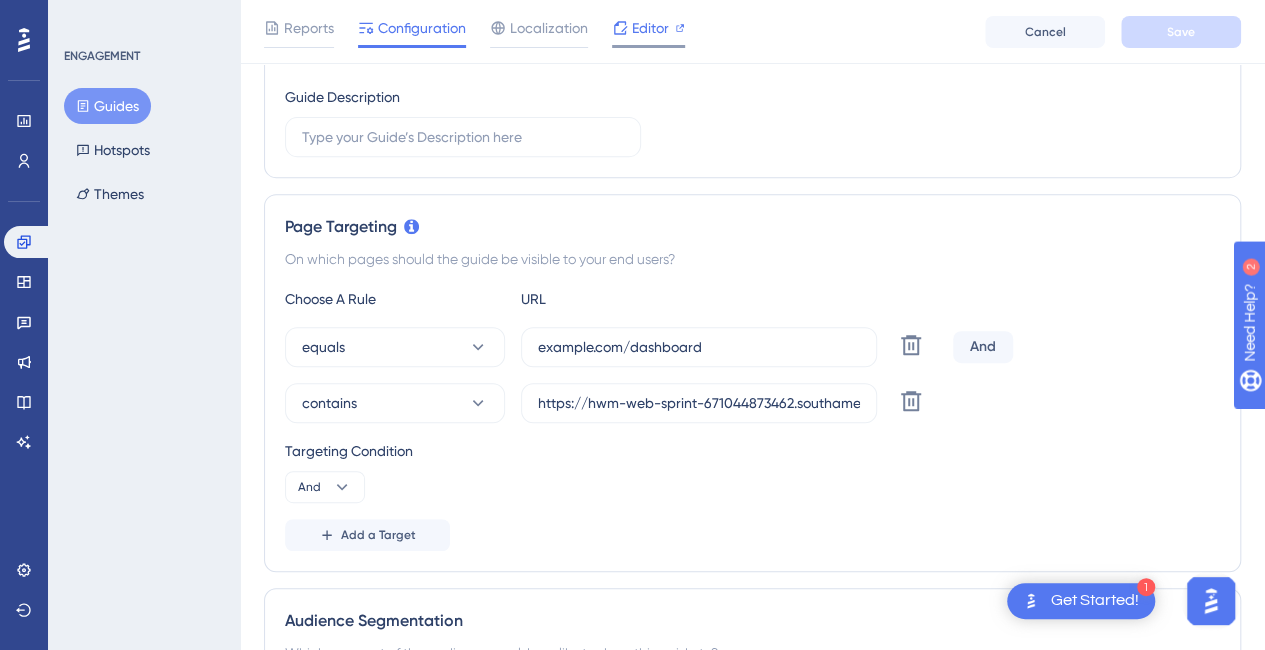 click on "Editor" at bounding box center (648, 32) 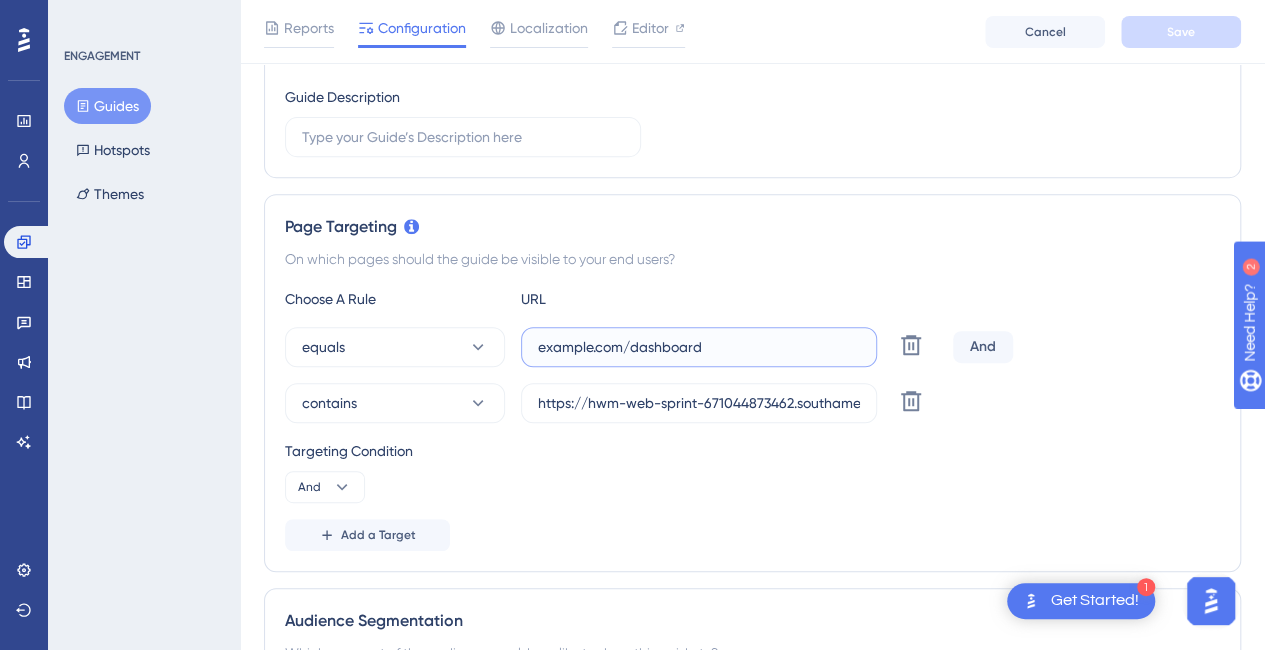 drag, startPoint x: 844, startPoint y: 337, endPoint x: 298, endPoint y: 308, distance: 546.7696 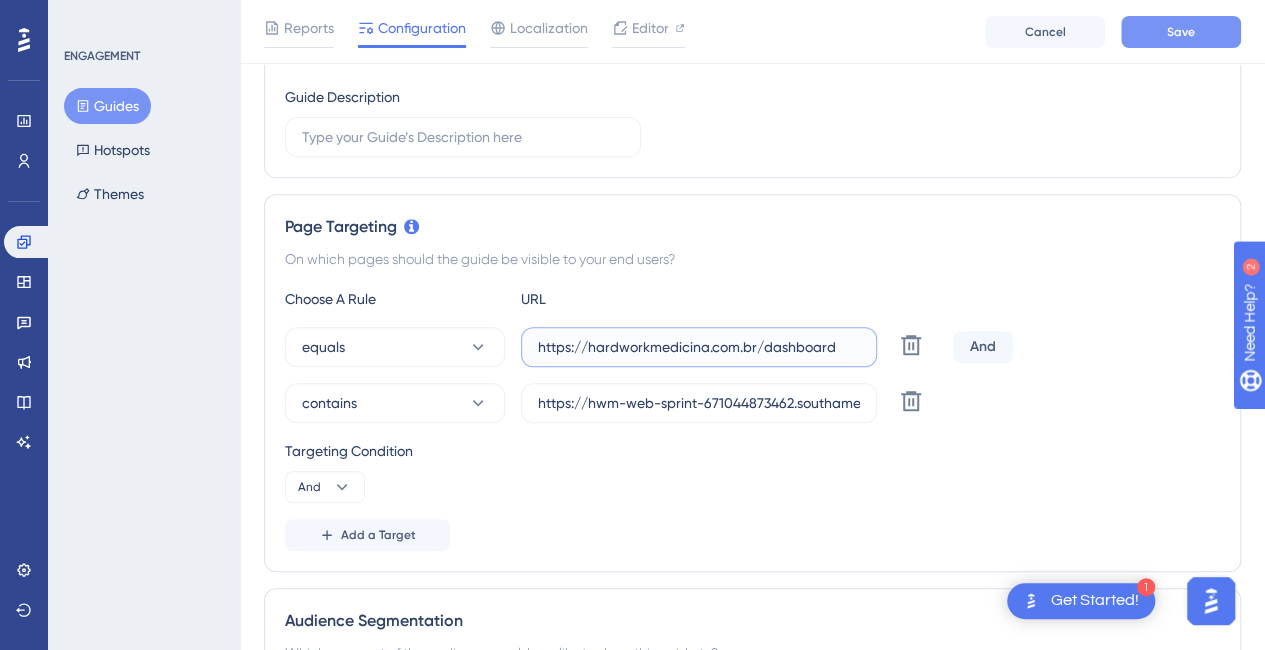 type on "https://hardworkmedicina.com.br/dashboard" 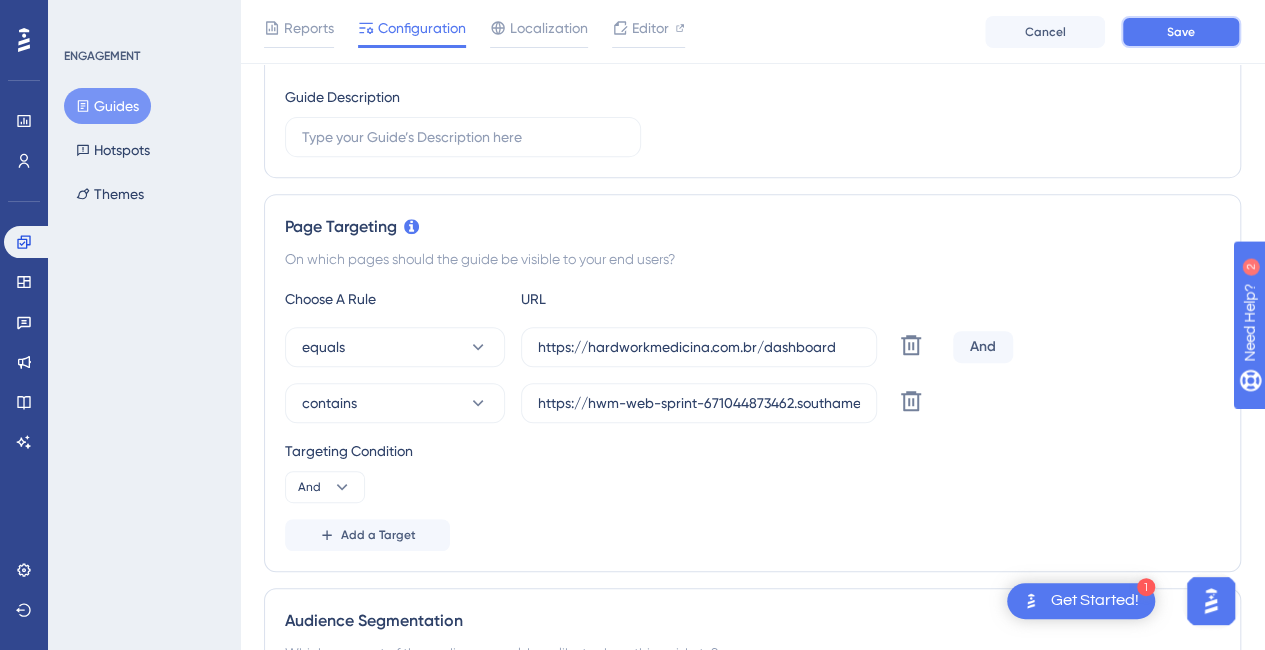 click on "Save" at bounding box center (1181, 32) 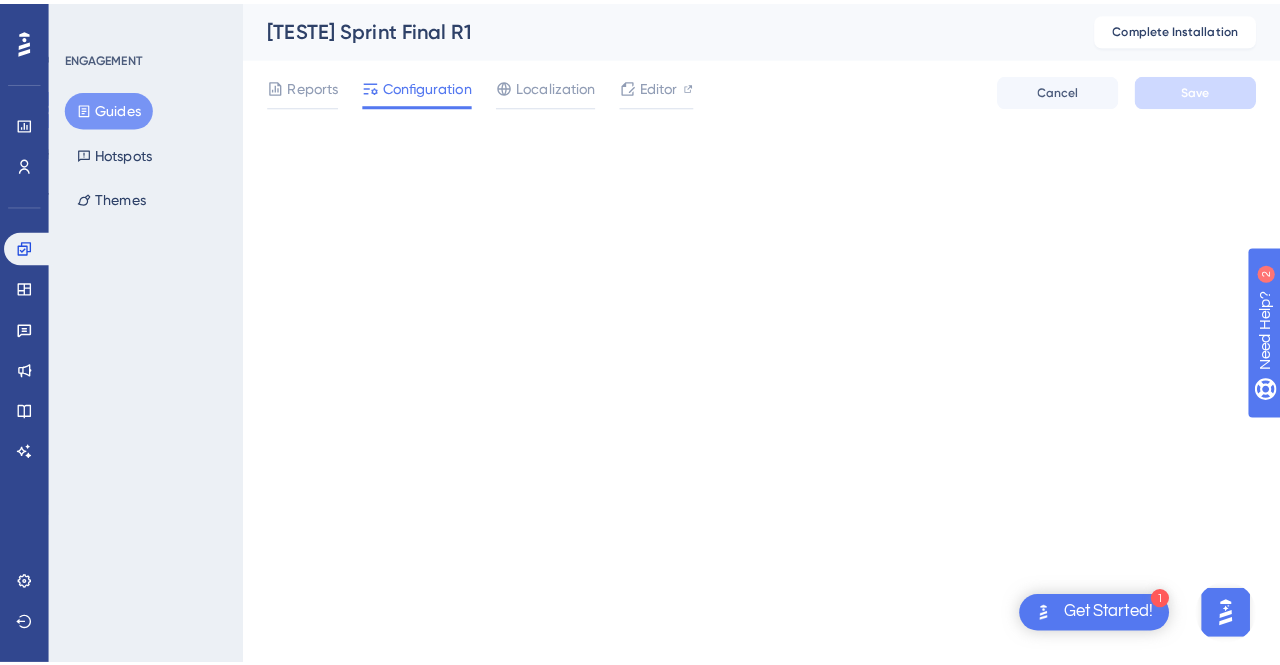 scroll, scrollTop: 0, scrollLeft: 0, axis: both 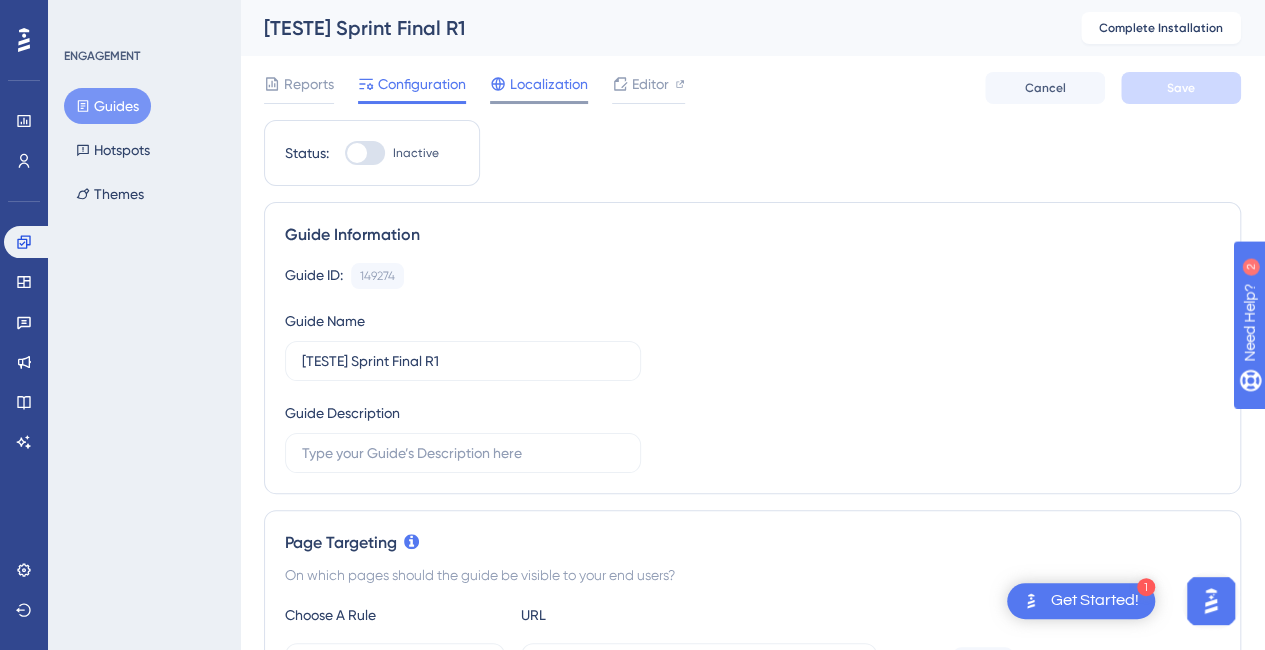 click on "Localization" at bounding box center [549, 84] 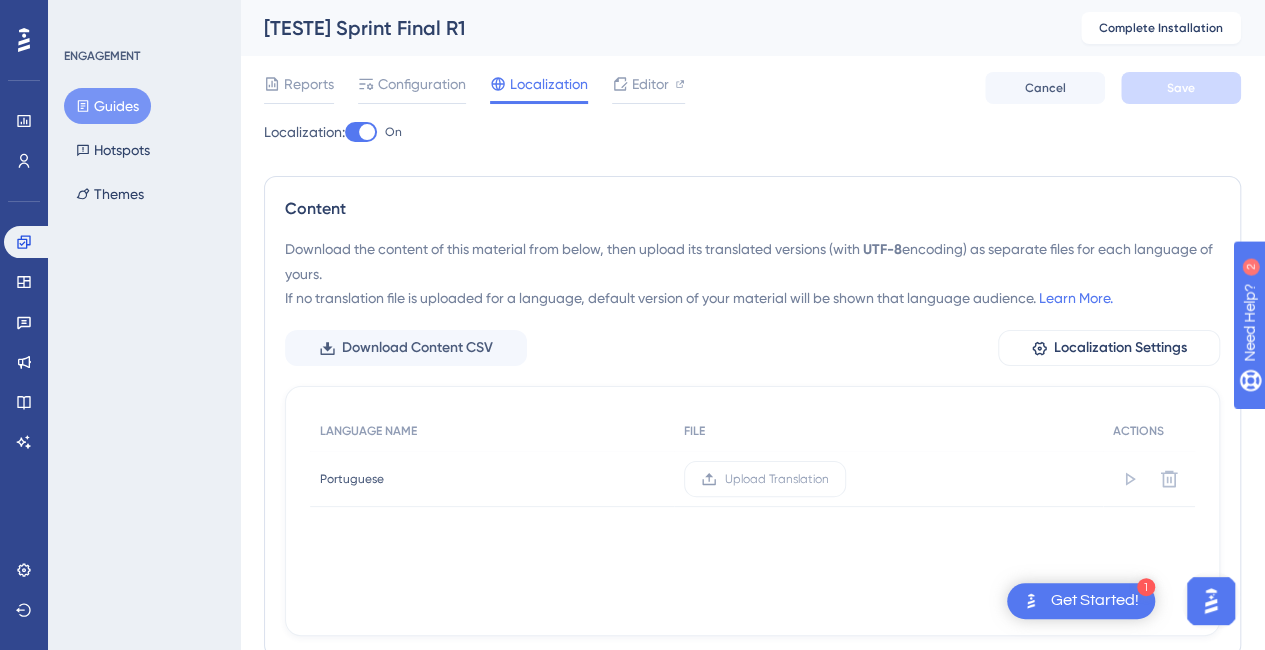 click at bounding box center (367, 132) 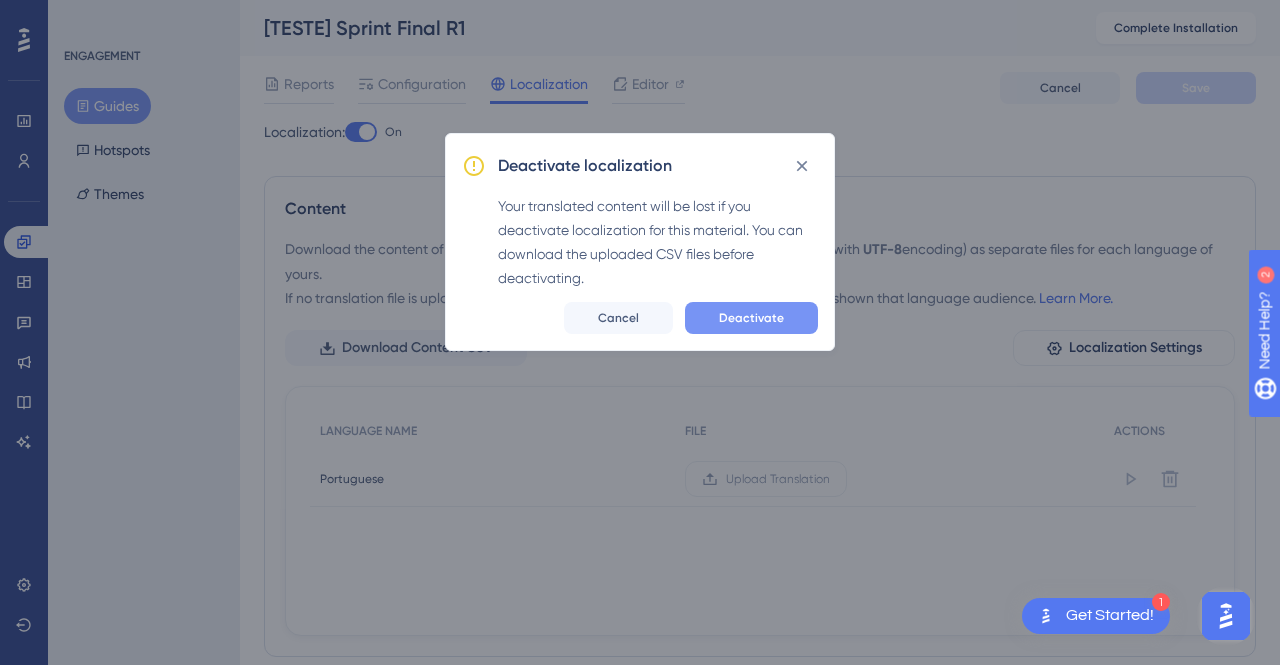 click on "Deactivate" at bounding box center (751, 318) 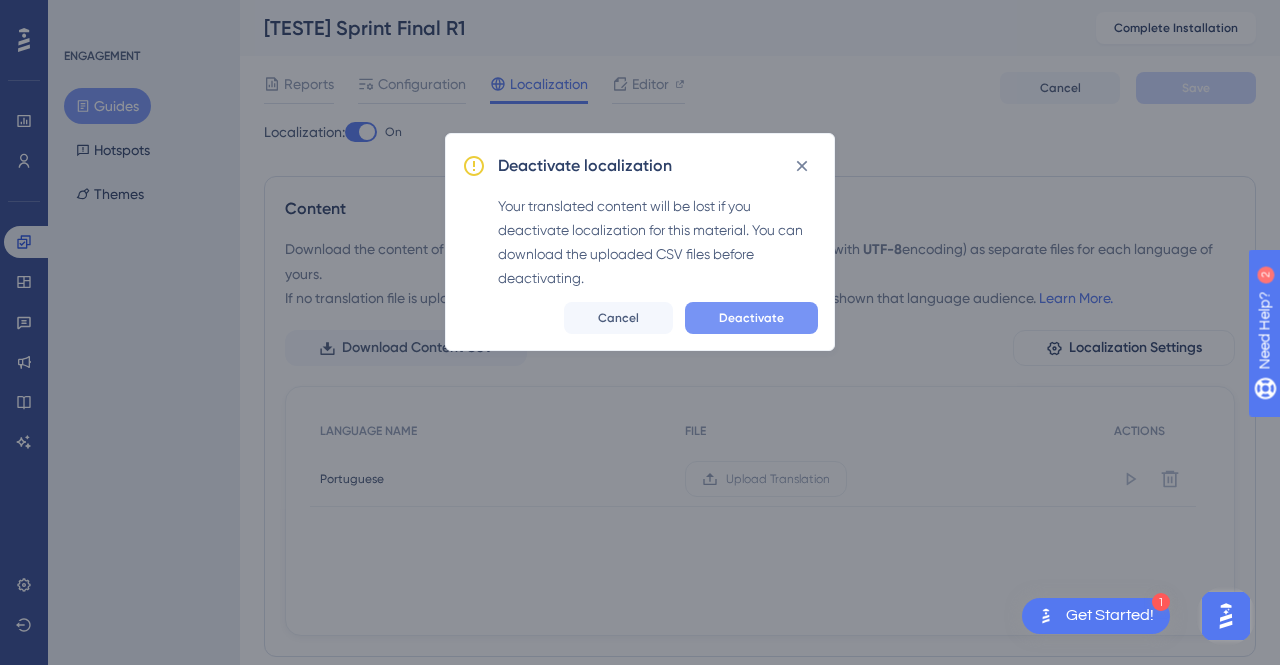 checkbox on "false" 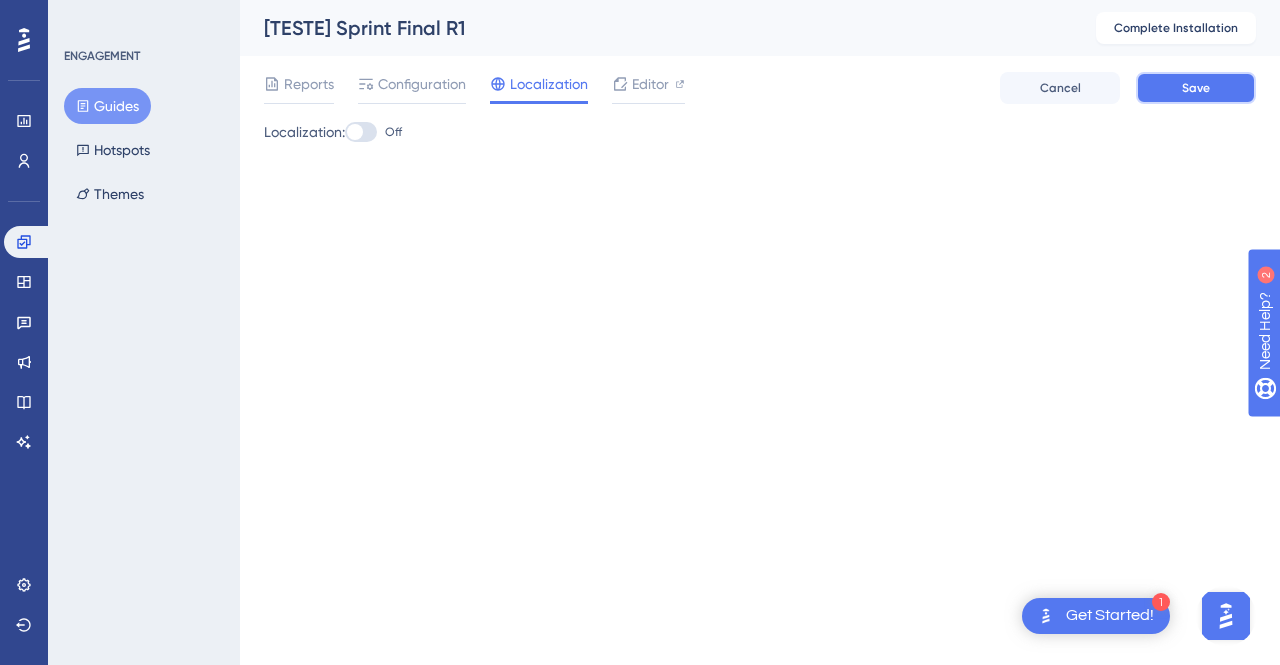 click on "Save" at bounding box center (1196, 88) 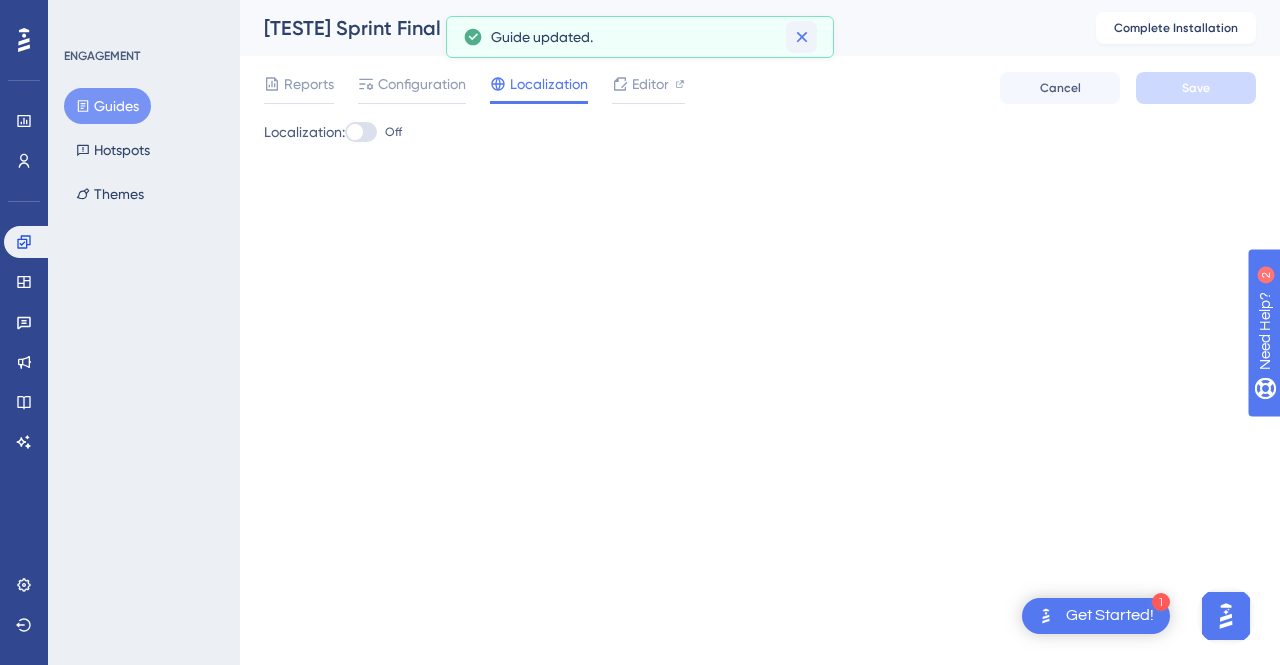 click 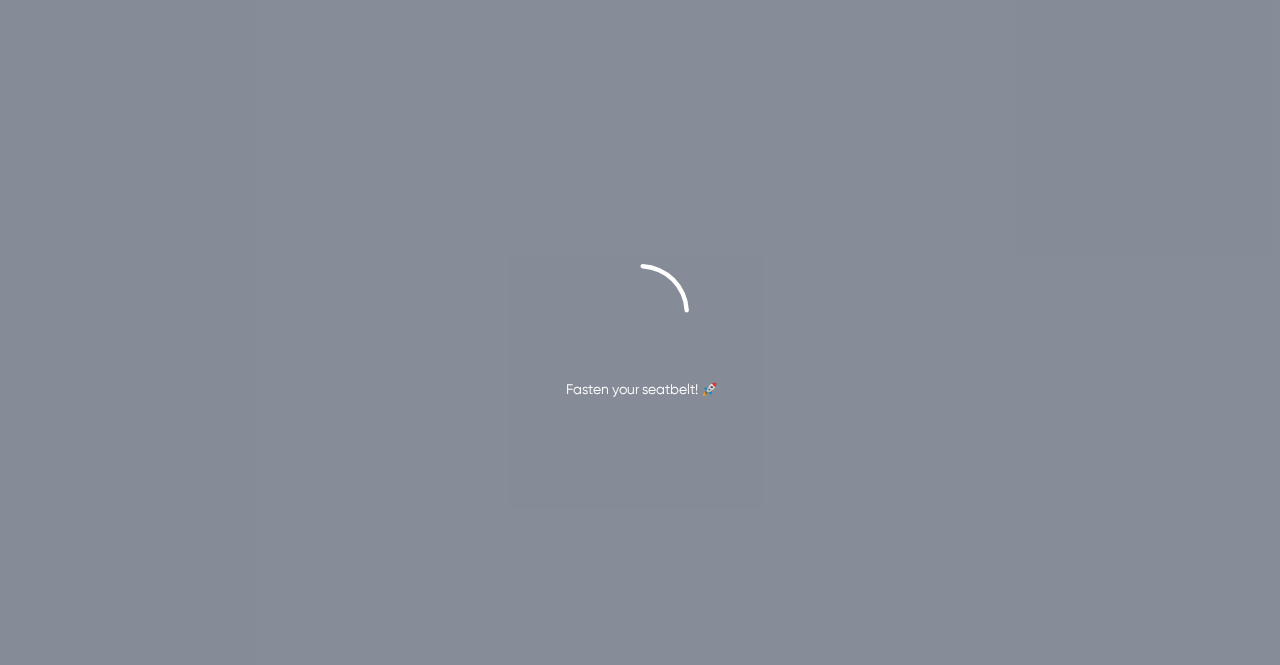 scroll, scrollTop: 0, scrollLeft: 0, axis: both 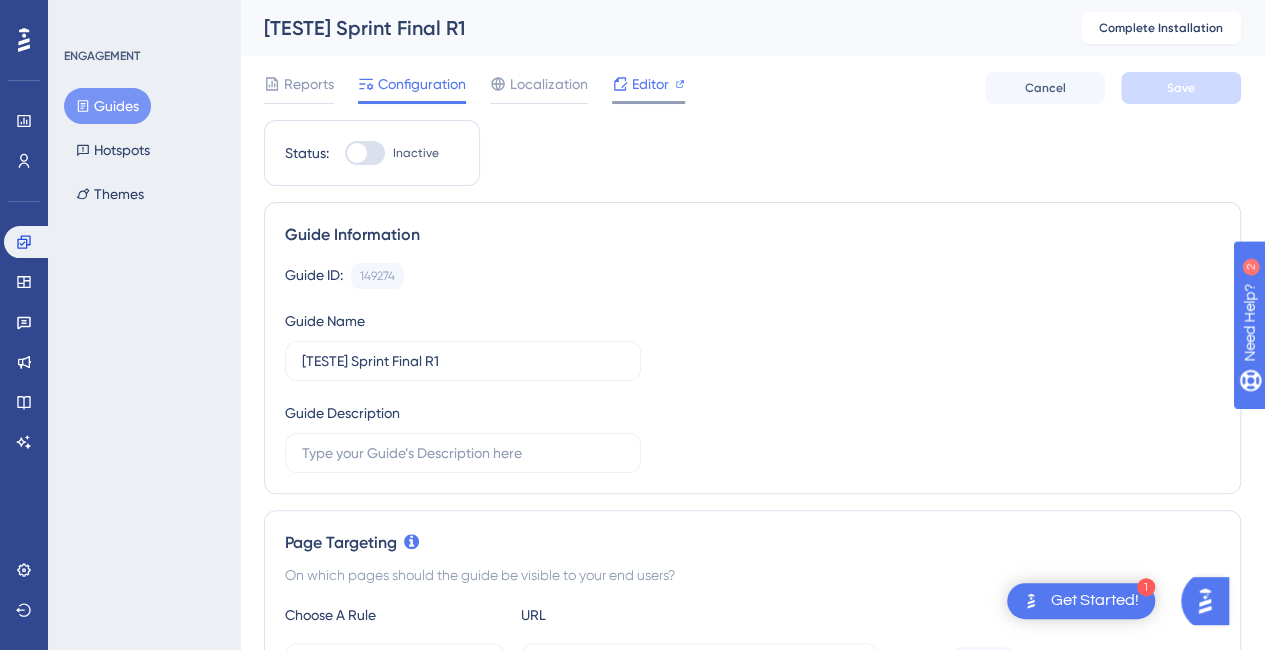click on "Editor" at bounding box center (650, 84) 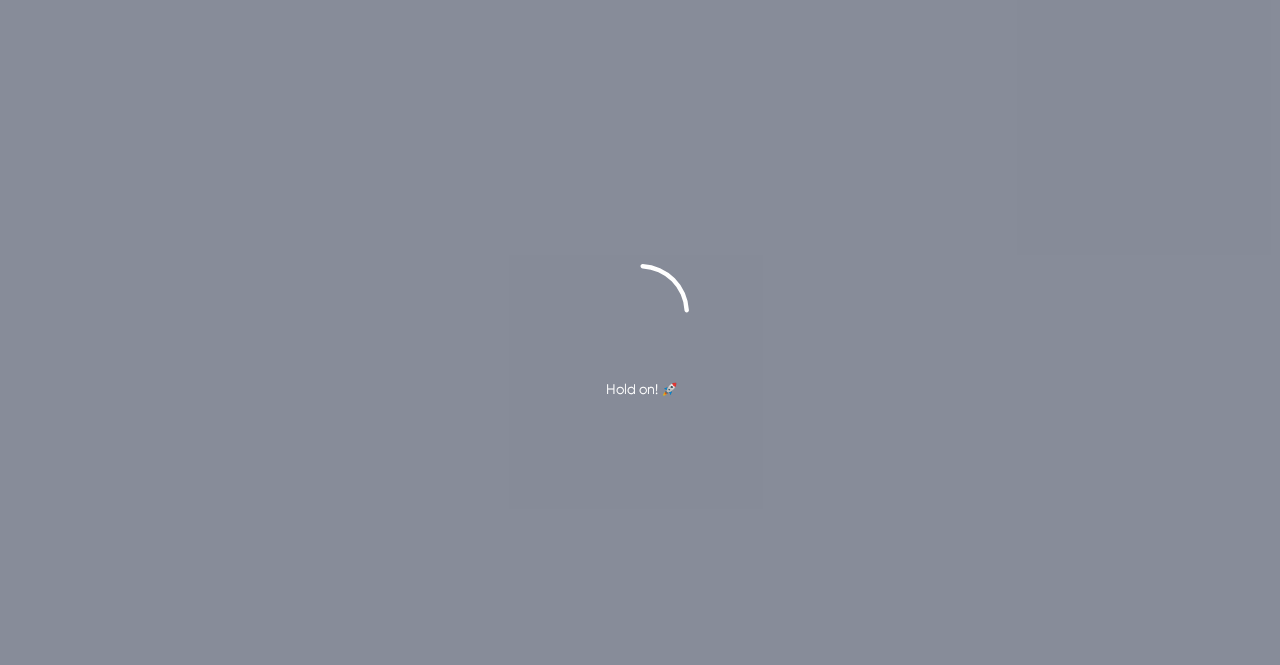 scroll, scrollTop: 0, scrollLeft: 0, axis: both 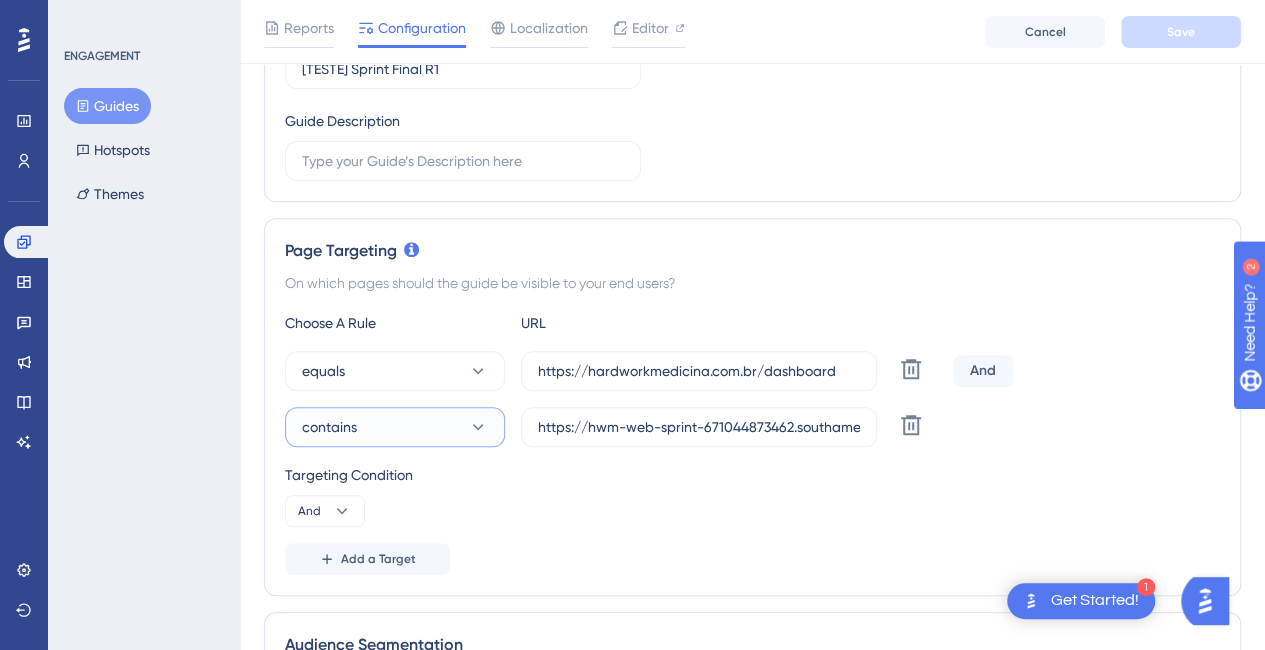click on "contains" at bounding box center (395, 427) 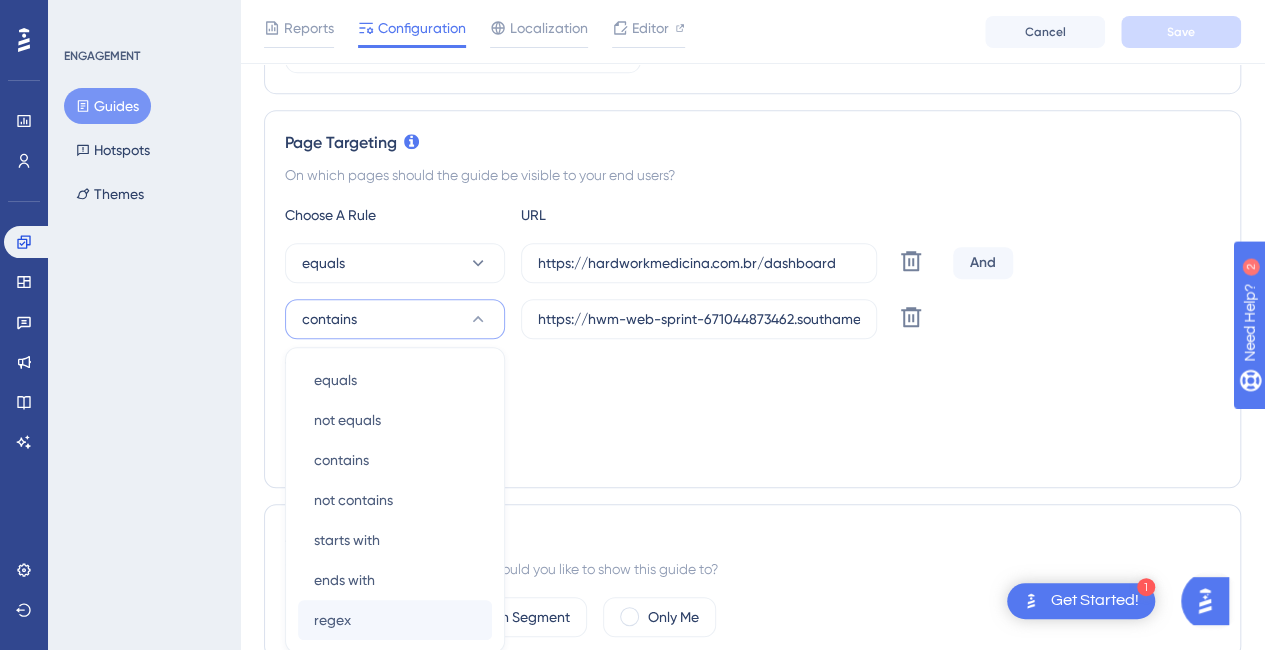 scroll, scrollTop: 578, scrollLeft: 0, axis: vertical 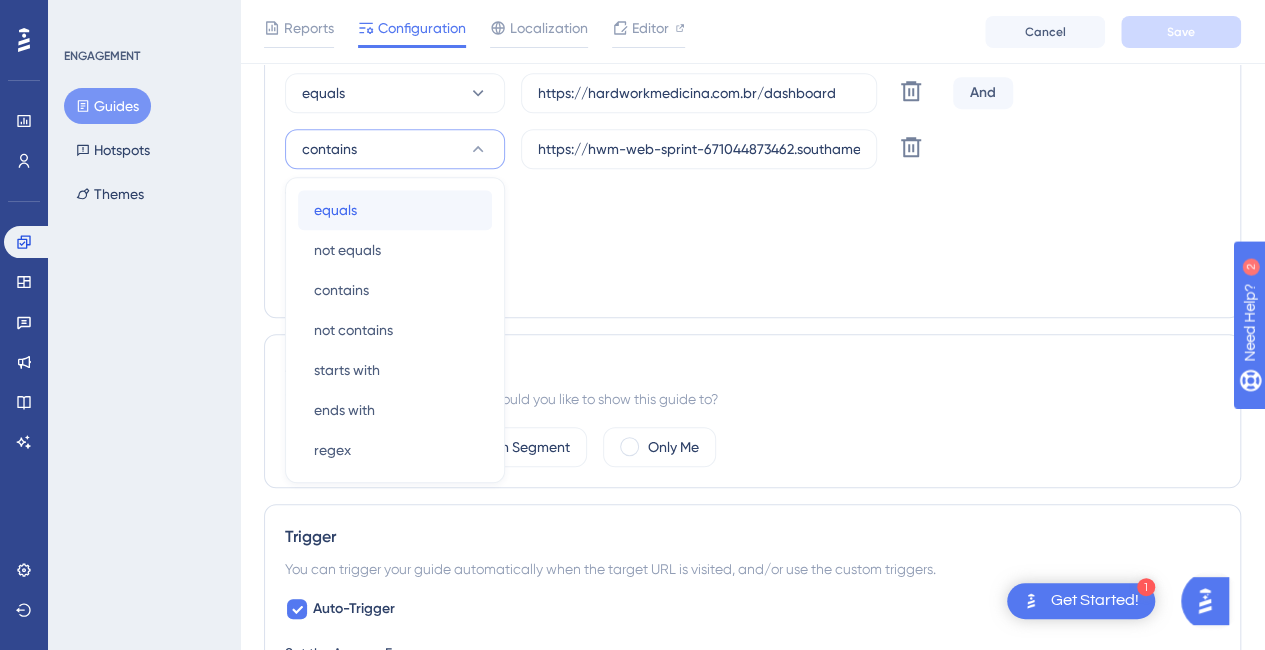 click on "equals equals" at bounding box center [395, 210] 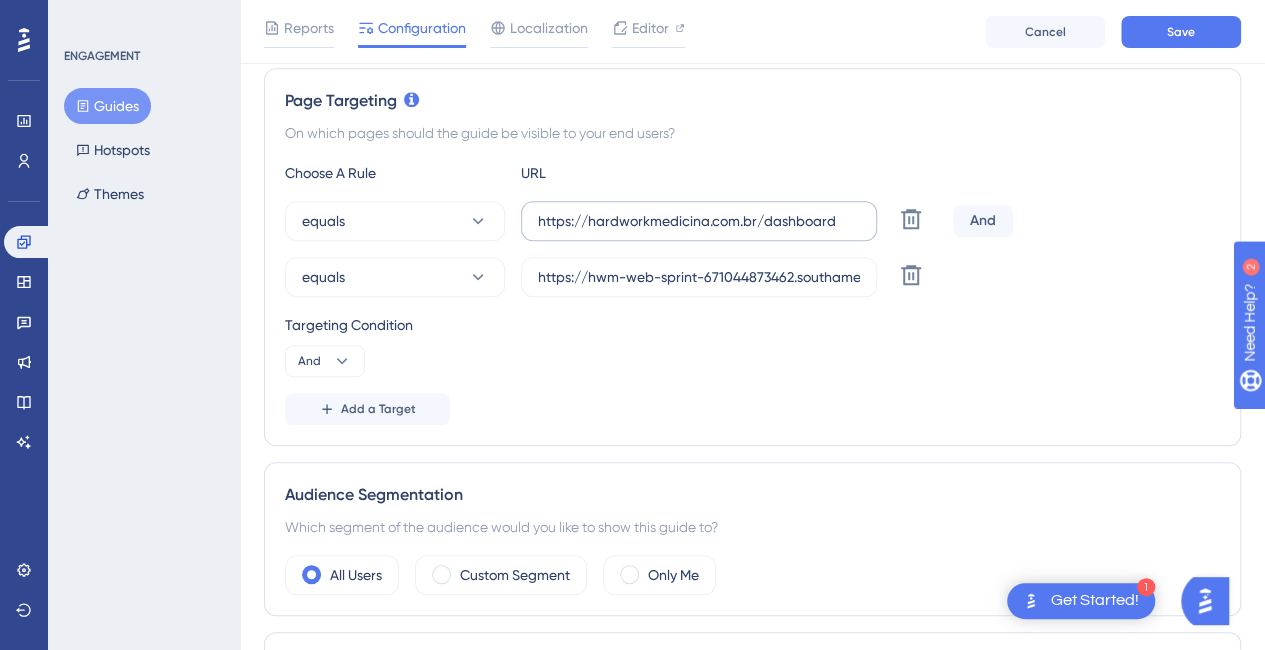 scroll, scrollTop: 378, scrollLeft: 0, axis: vertical 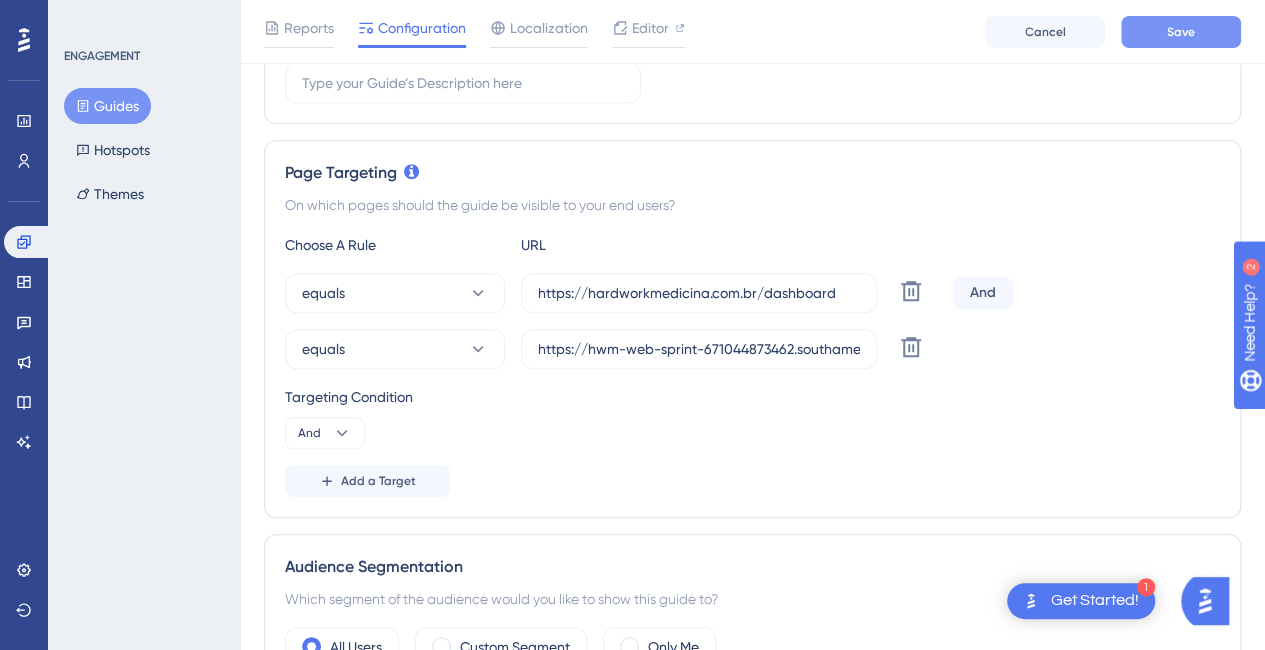click on "Save" at bounding box center (1181, 32) 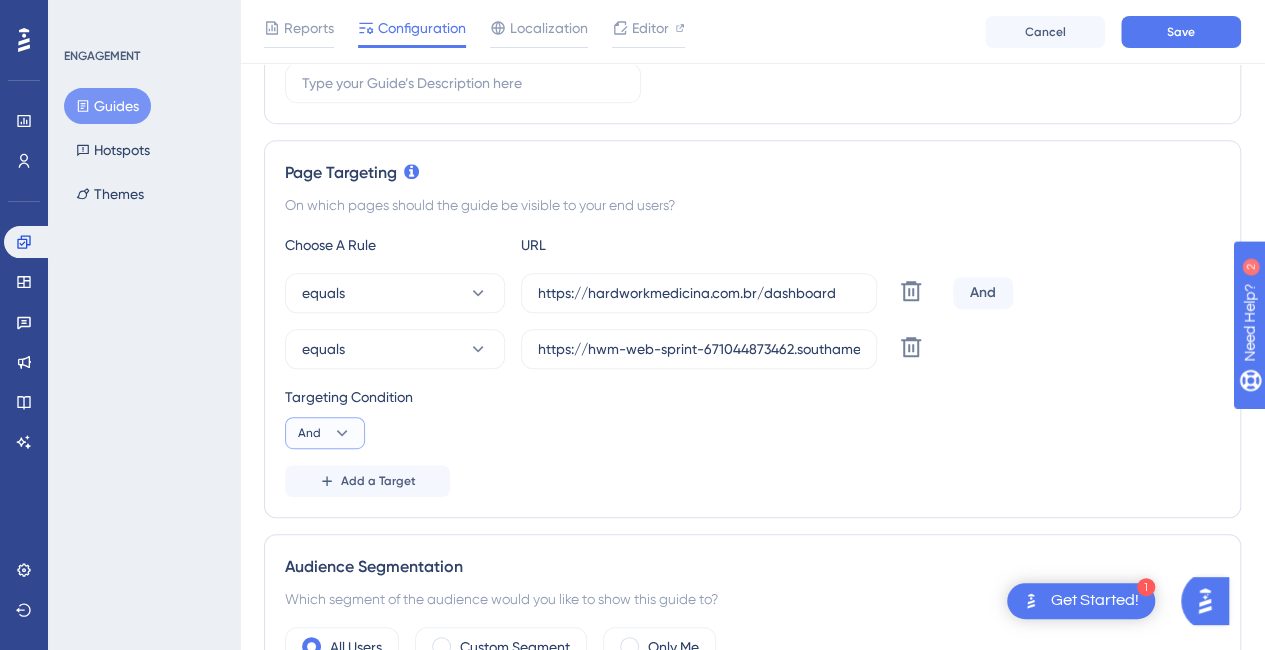click on "And" at bounding box center (325, 433) 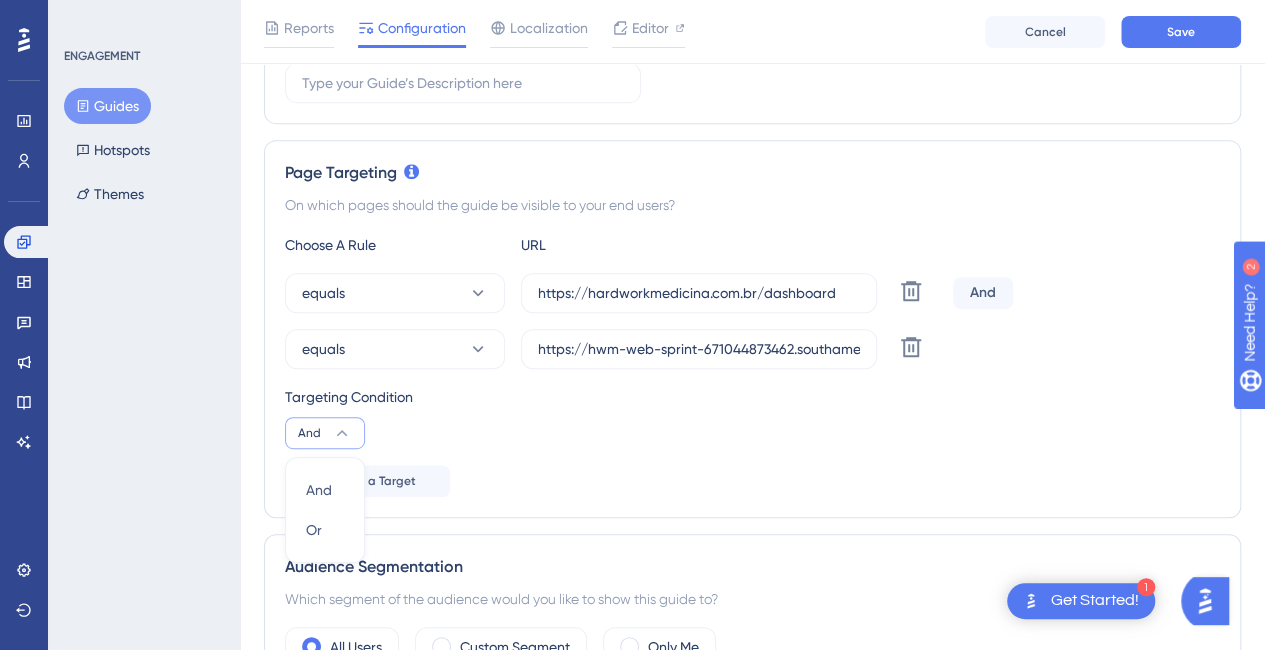 scroll, scrollTop: 560, scrollLeft: 0, axis: vertical 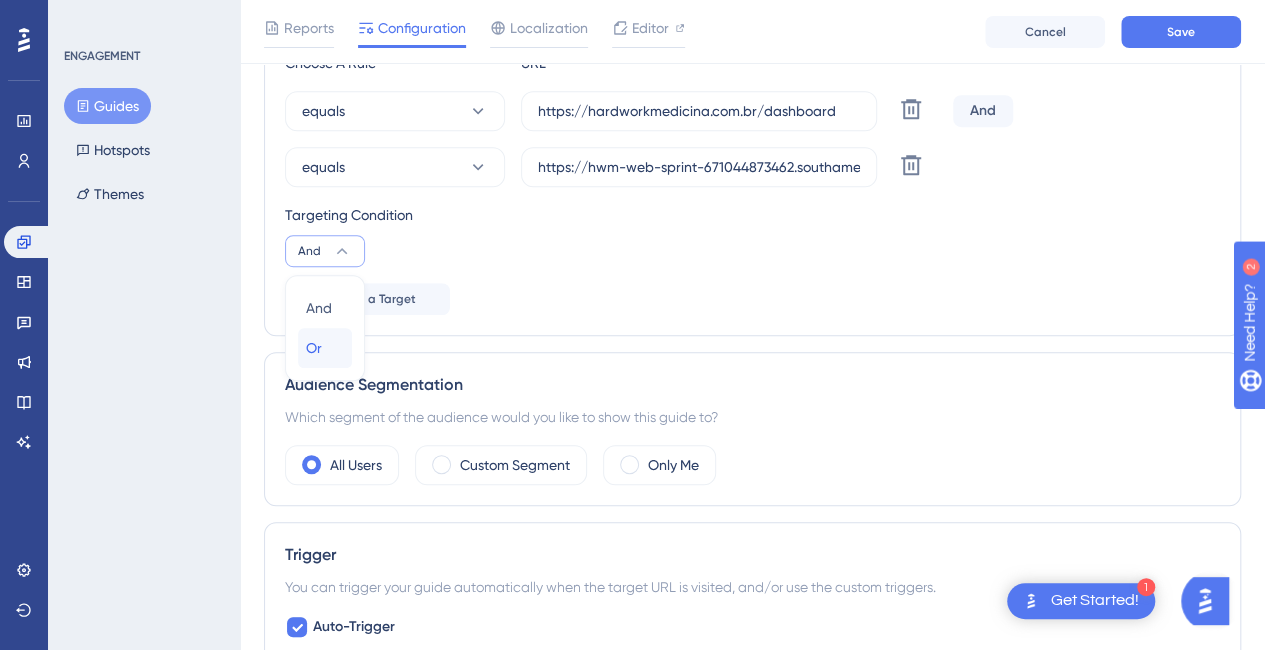 click on "Or" at bounding box center (314, 348) 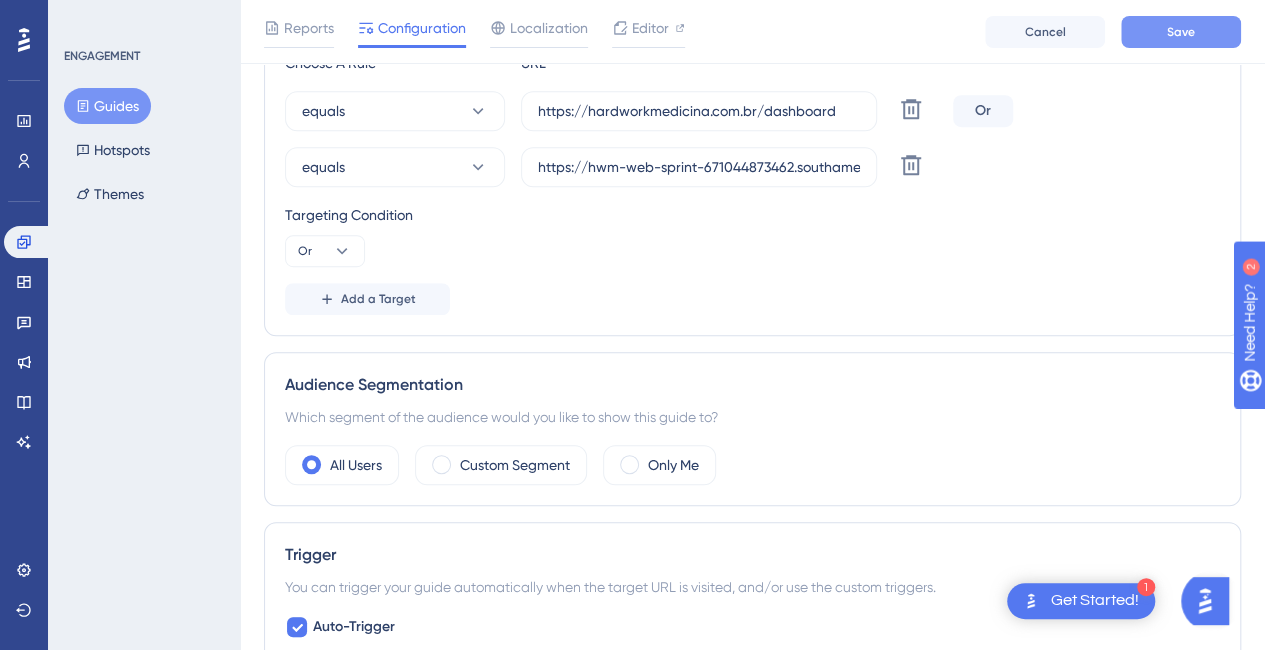 click on "Save" at bounding box center [1181, 32] 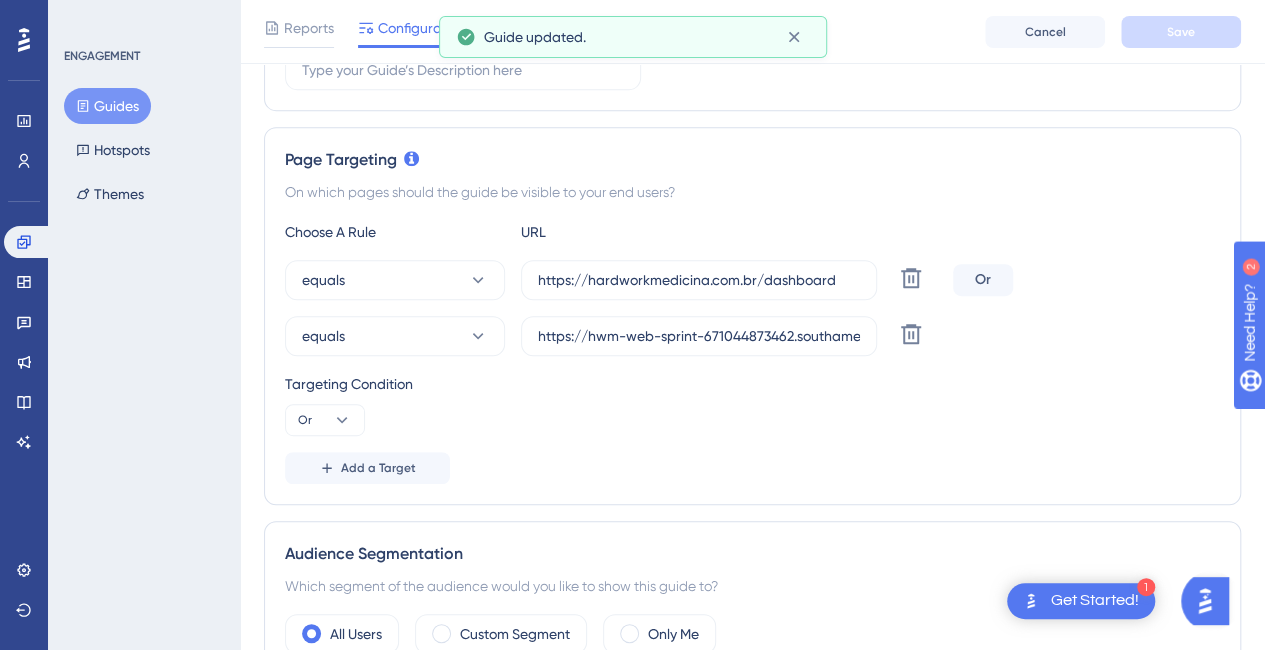 scroll, scrollTop: 360, scrollLeft: 0, axis: vertical 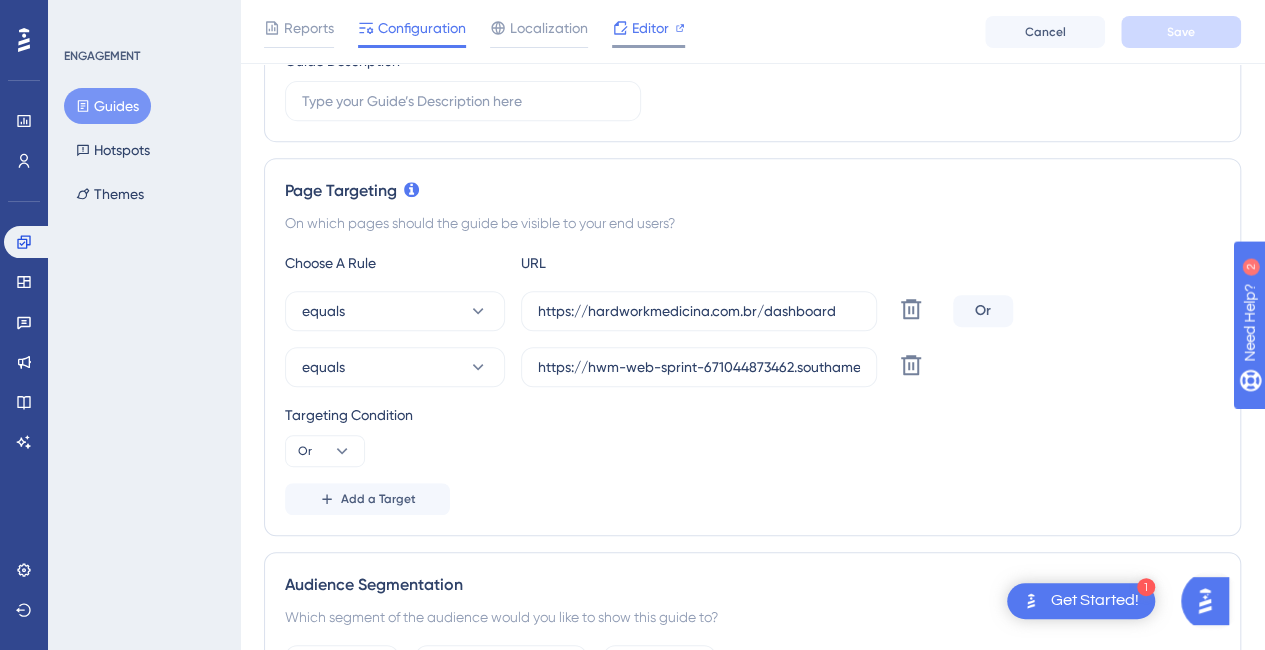 click on "Editor" at bounding box center (650, 28) 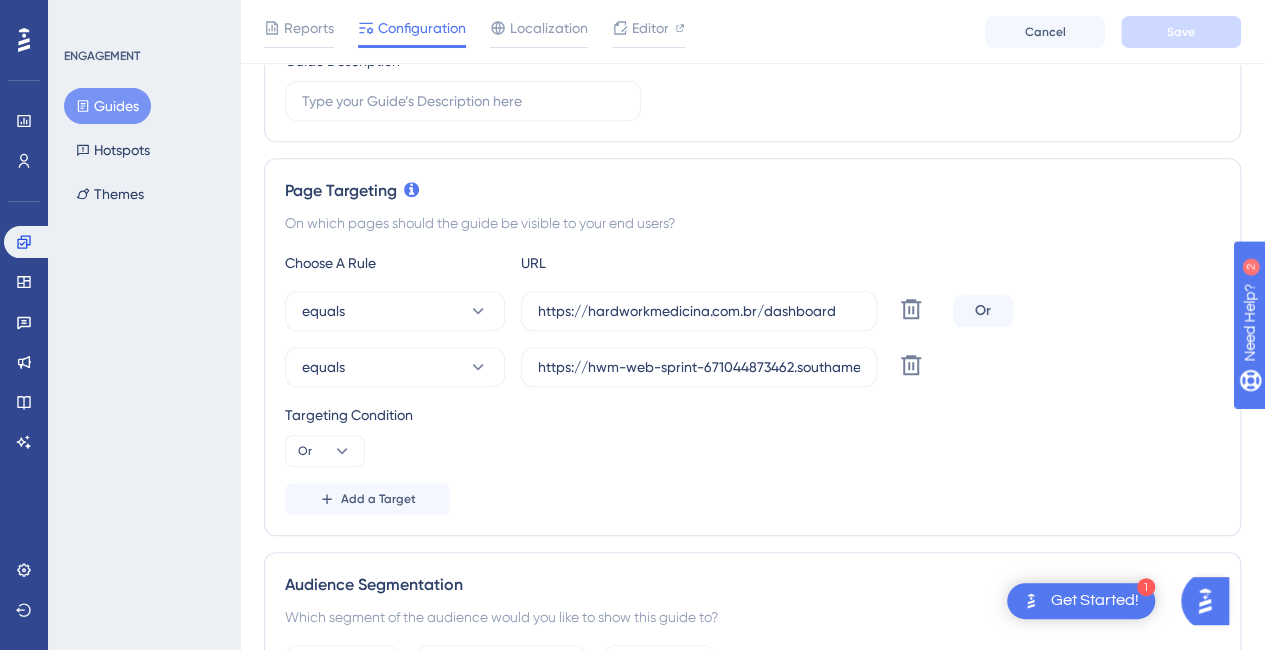 click on "Or" at bounding box center (983, 311) 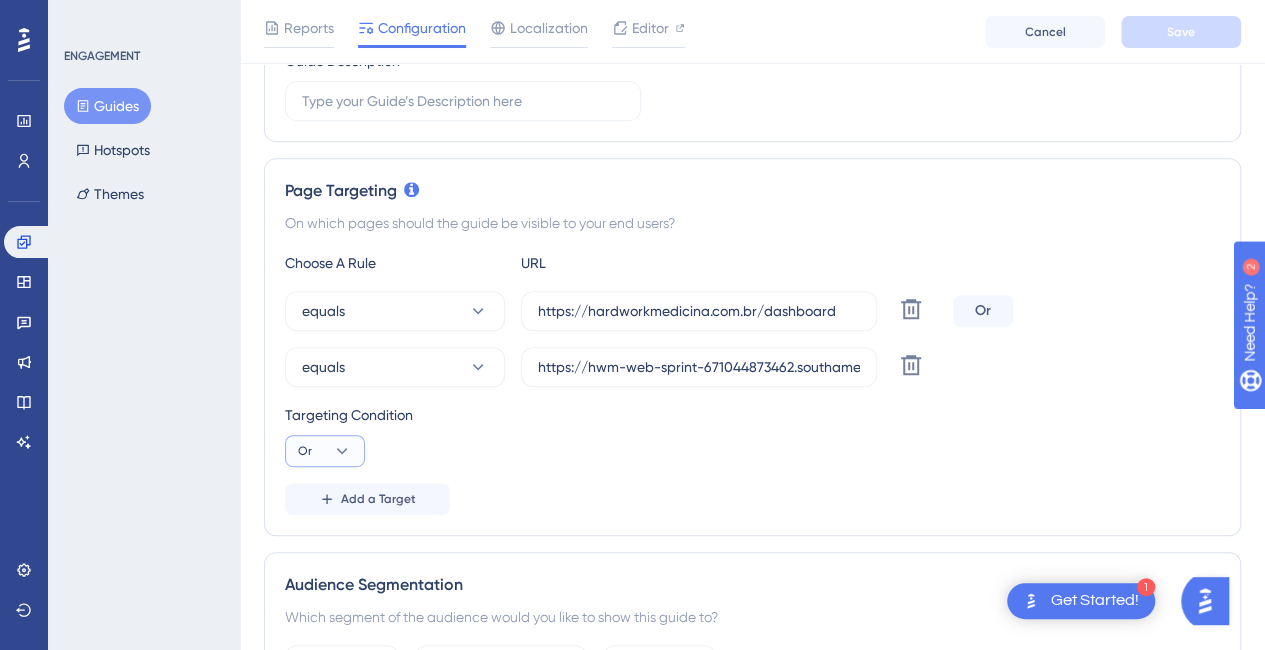 click on "Or" at bounding box center [325, 451] 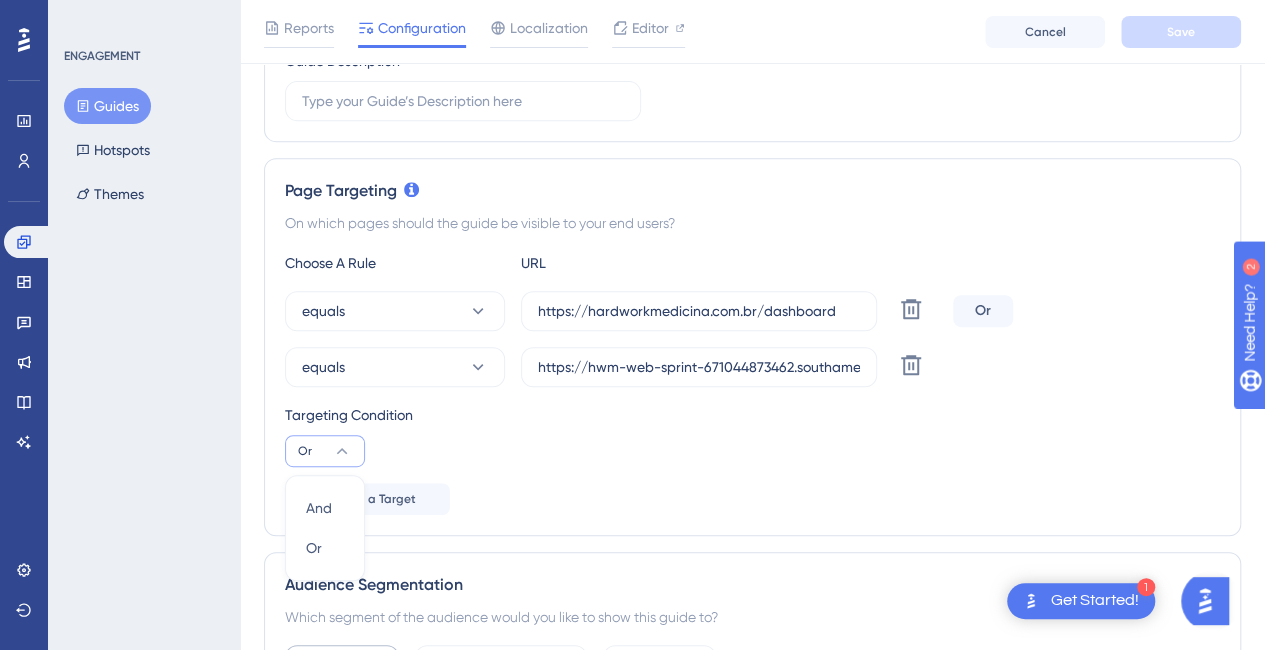 scroll, scrollTop: 560, scrollLeft: 0, axis: vertical 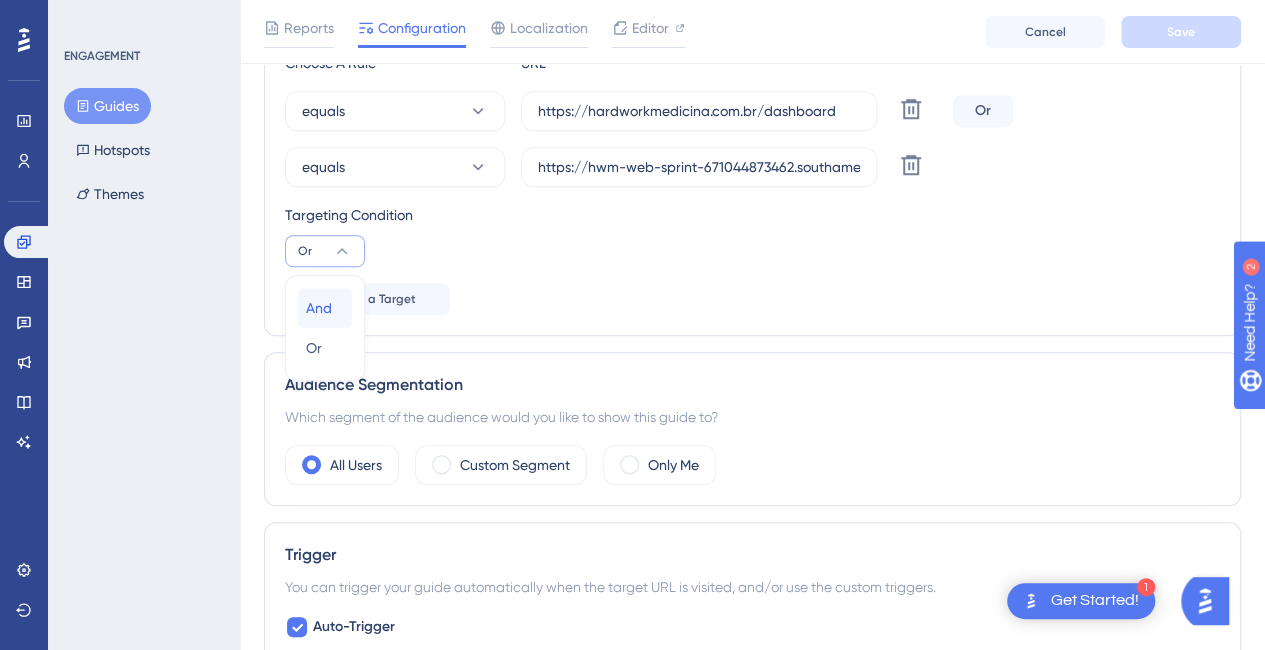click on "And" at bounding box center (319, 308) 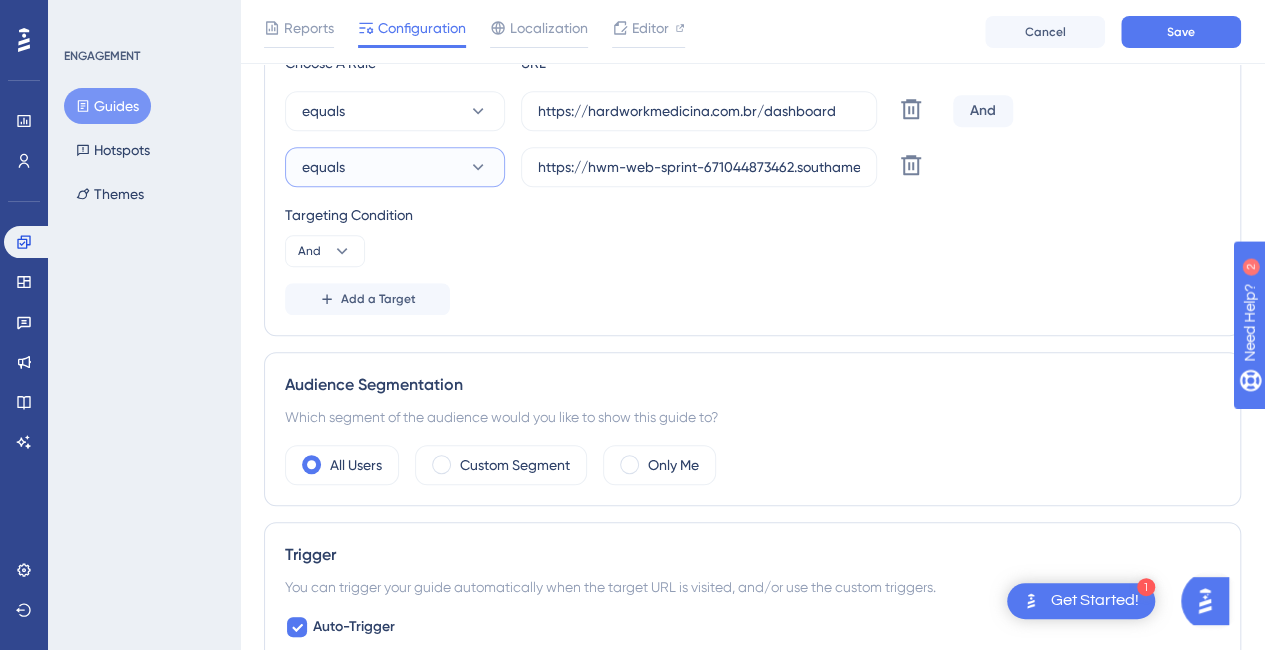 click on "equals" at bounding box center [395, 167] 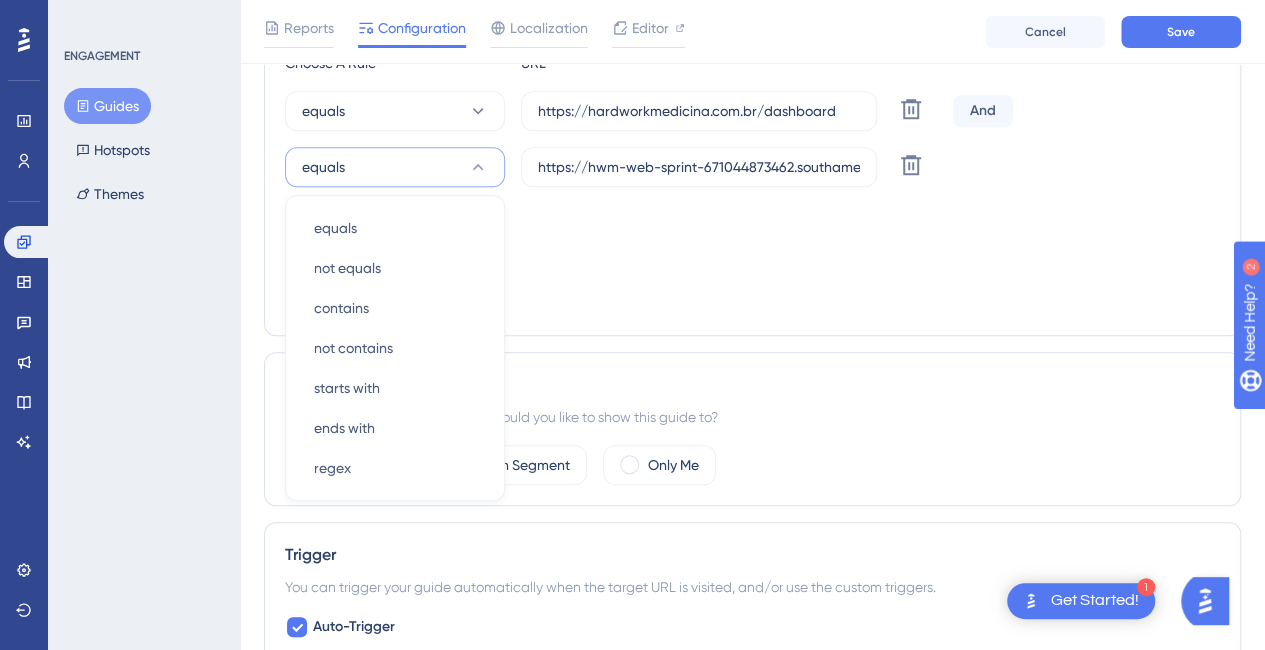 scroll, scrollTop: 578, scrollLeft: 0, axis: vertical 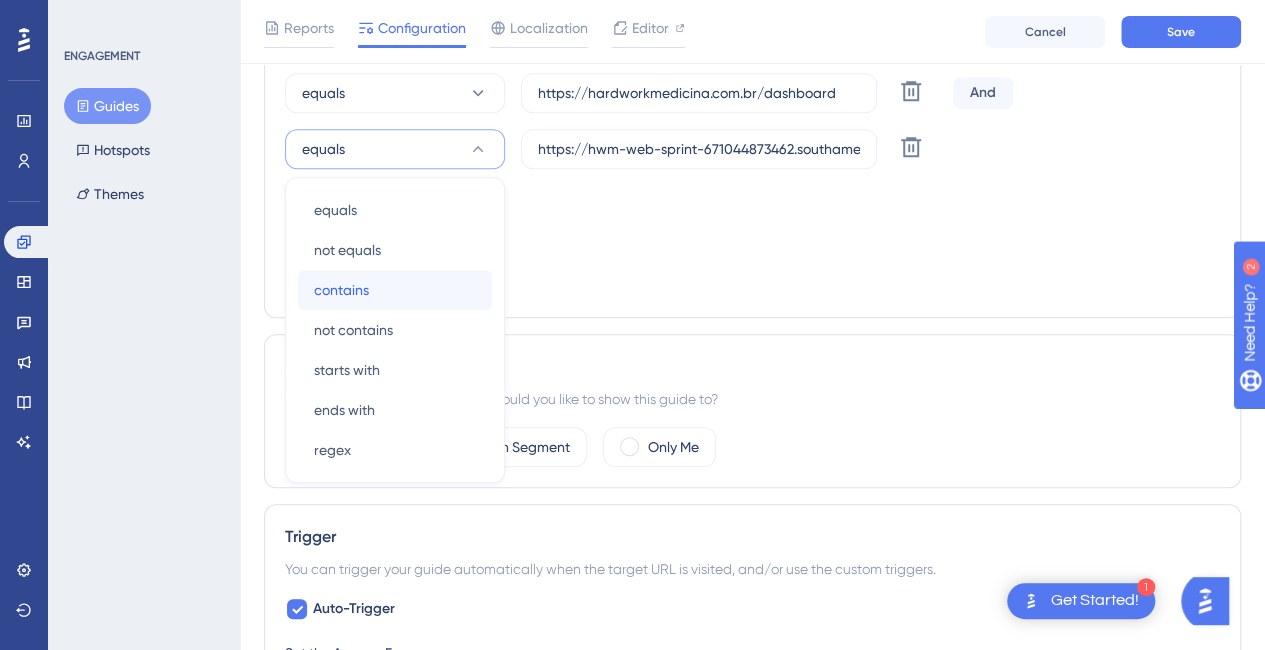 click on "contains contains" at bounding box center (395, 290) 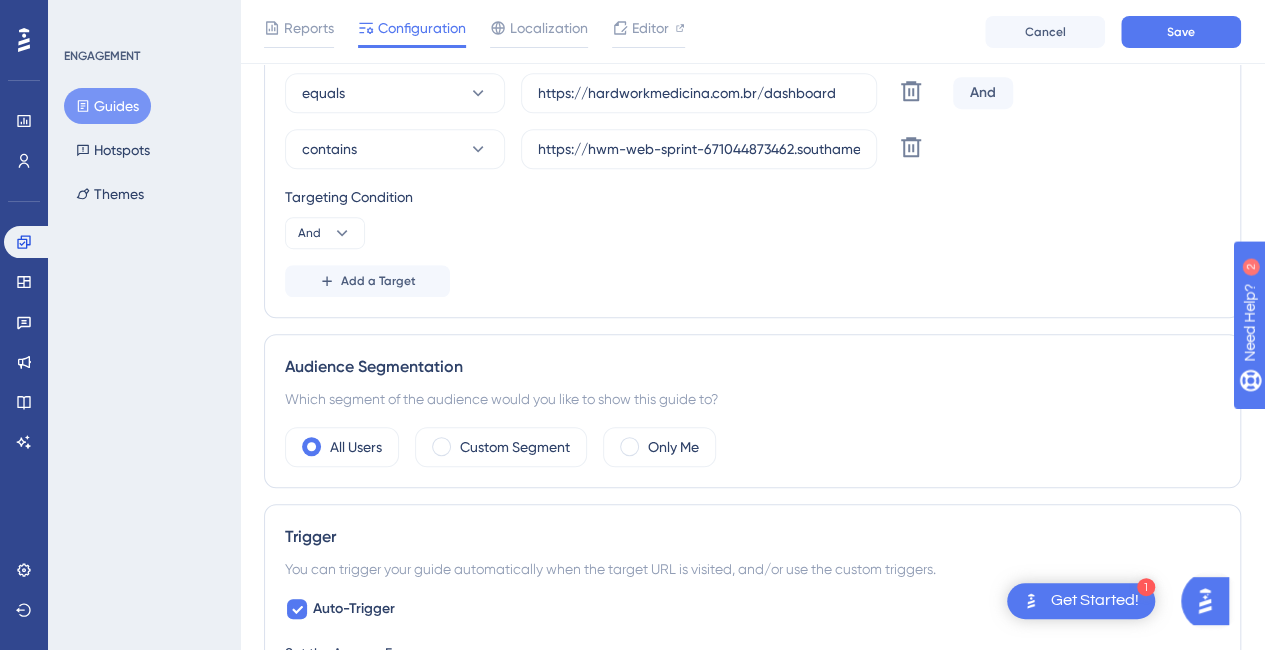 click on "Targeting Condition And" at bounding box center (752, 217) 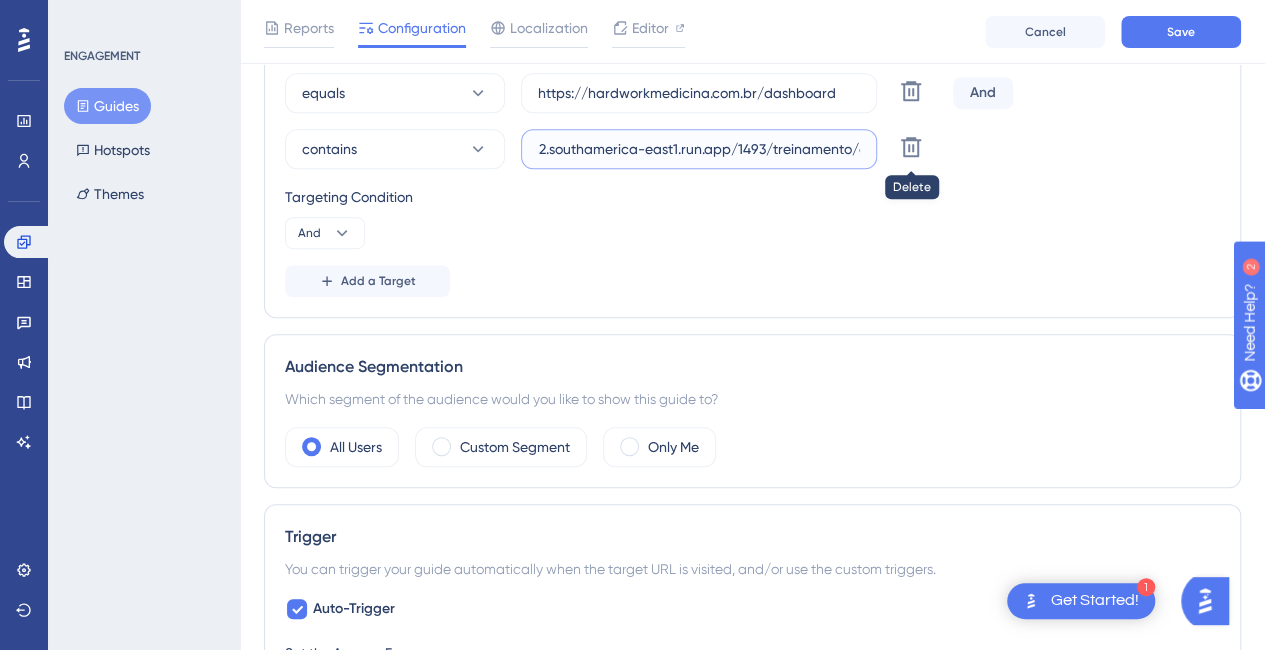 scroll, scrollTop: 0, scrollLeft: 318, axis: horizontal 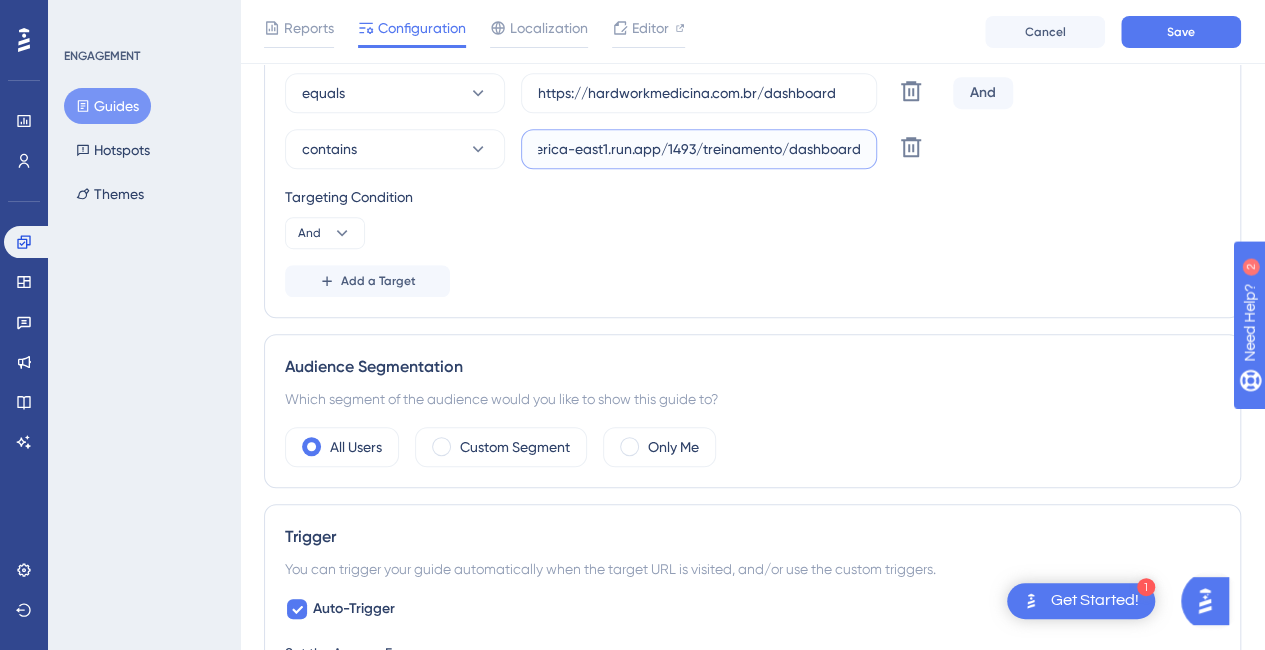 drag, startPoint x: 792, startPoint y: 147, endPoint x: 1054, endPoint y: 157, distance: 262.19077 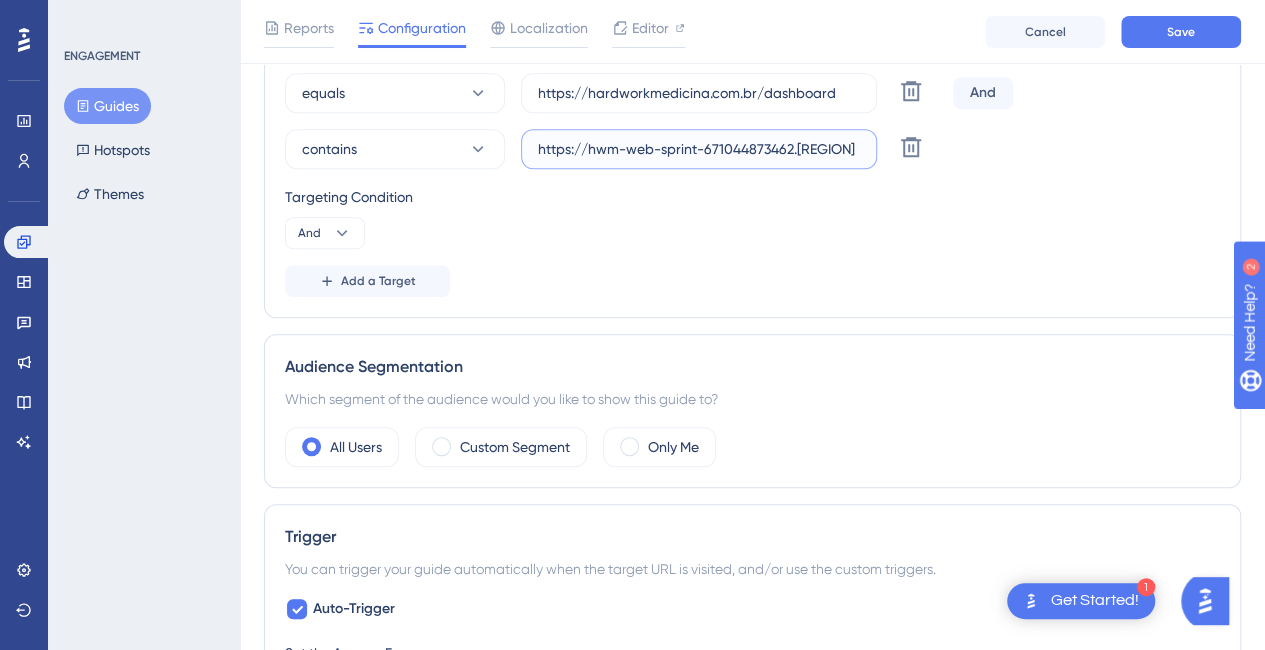 scroll, scrollTop: 0, scrollLeft: 0, axis: both 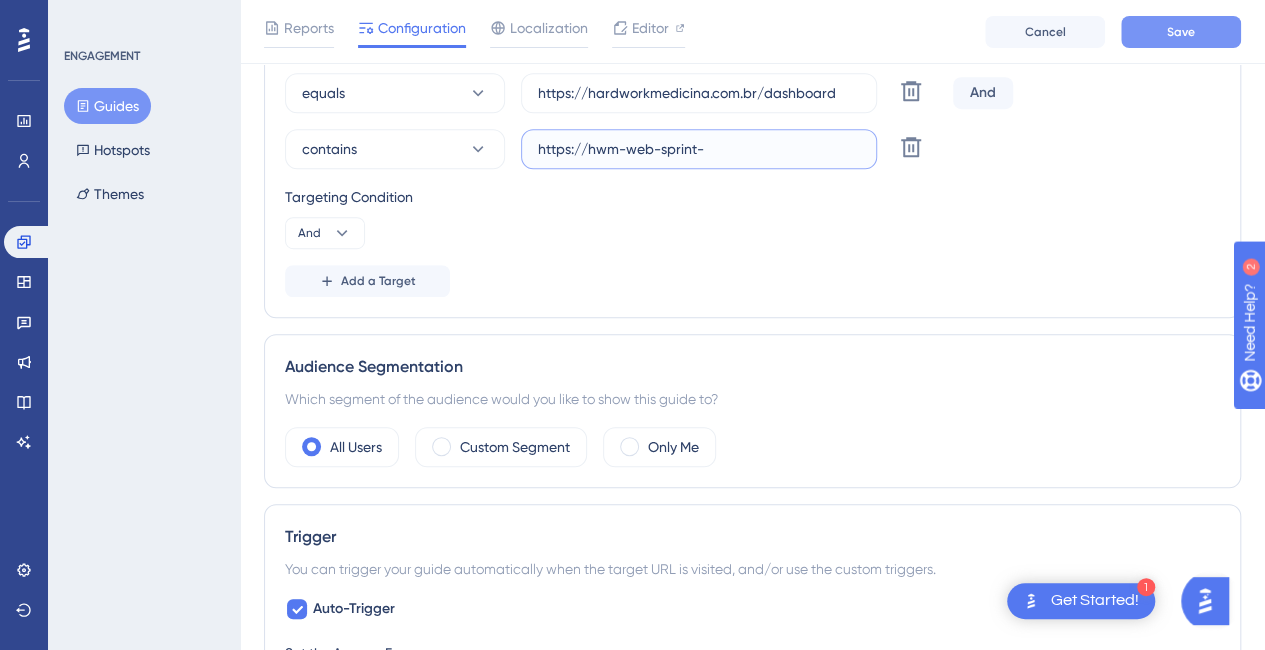 type on "https://hwm-web-sprint-" 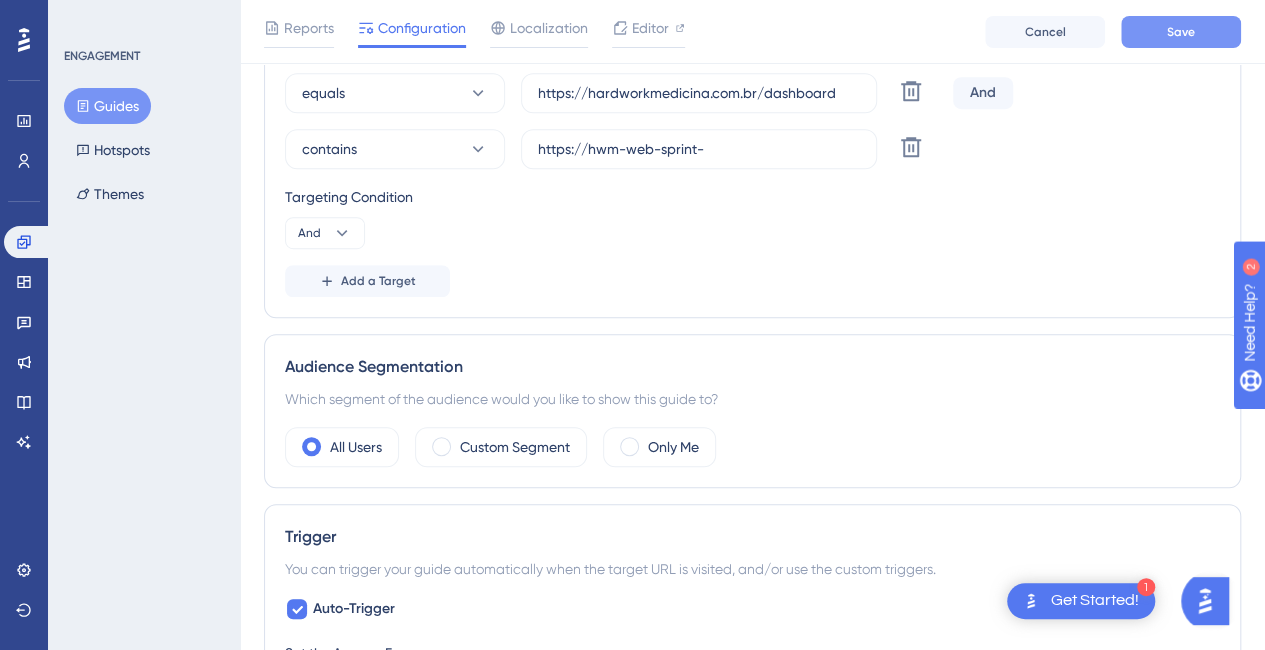 click on "Save" at bounding box center (1181, 32) 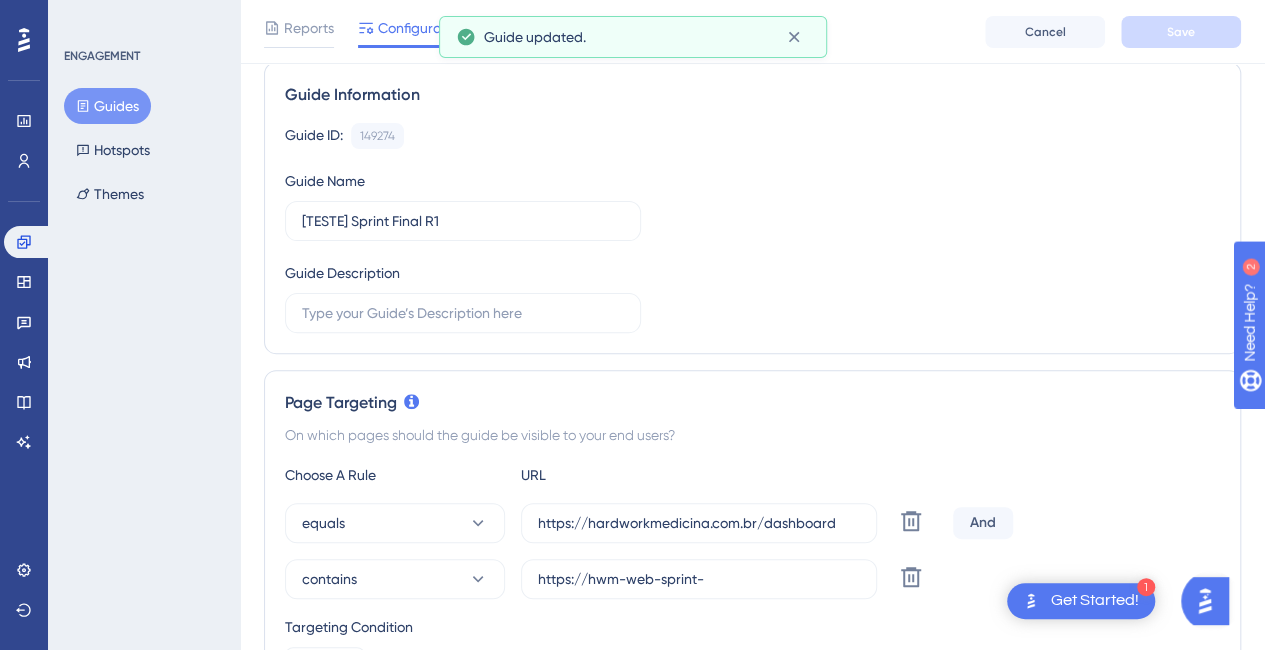 scroll, scrollTop: 0, scrollLeft: 0, axis: both 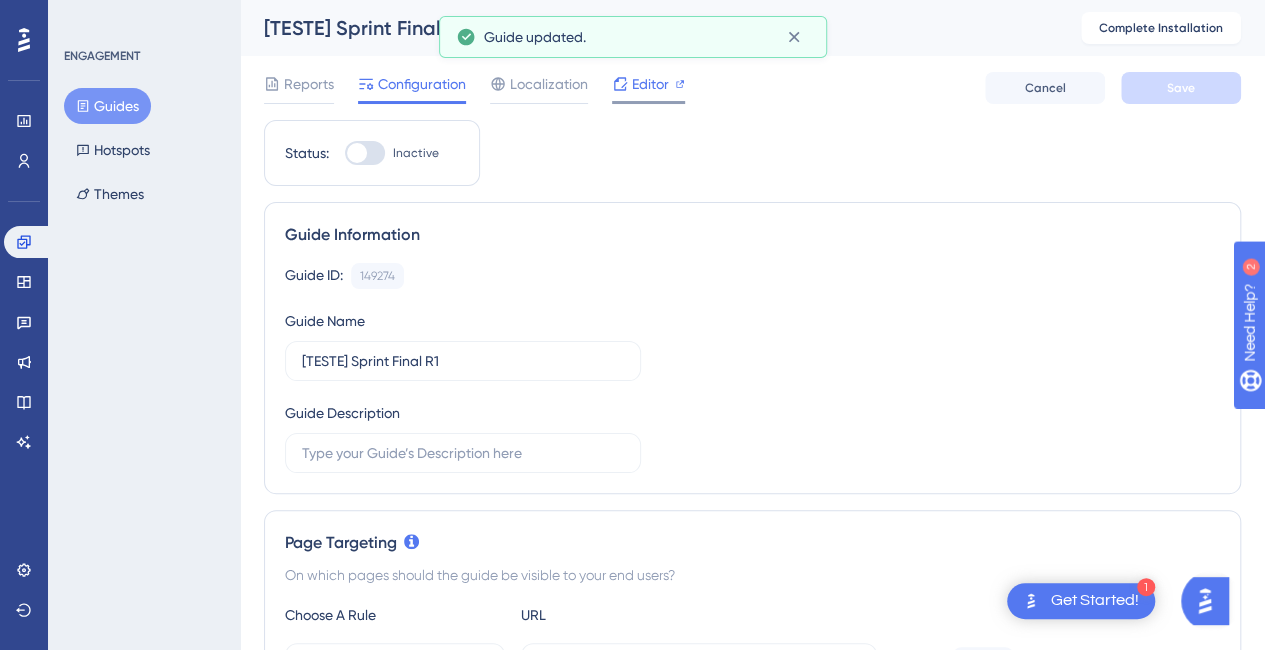 click on "Editor" at bounding box center (650, 84) 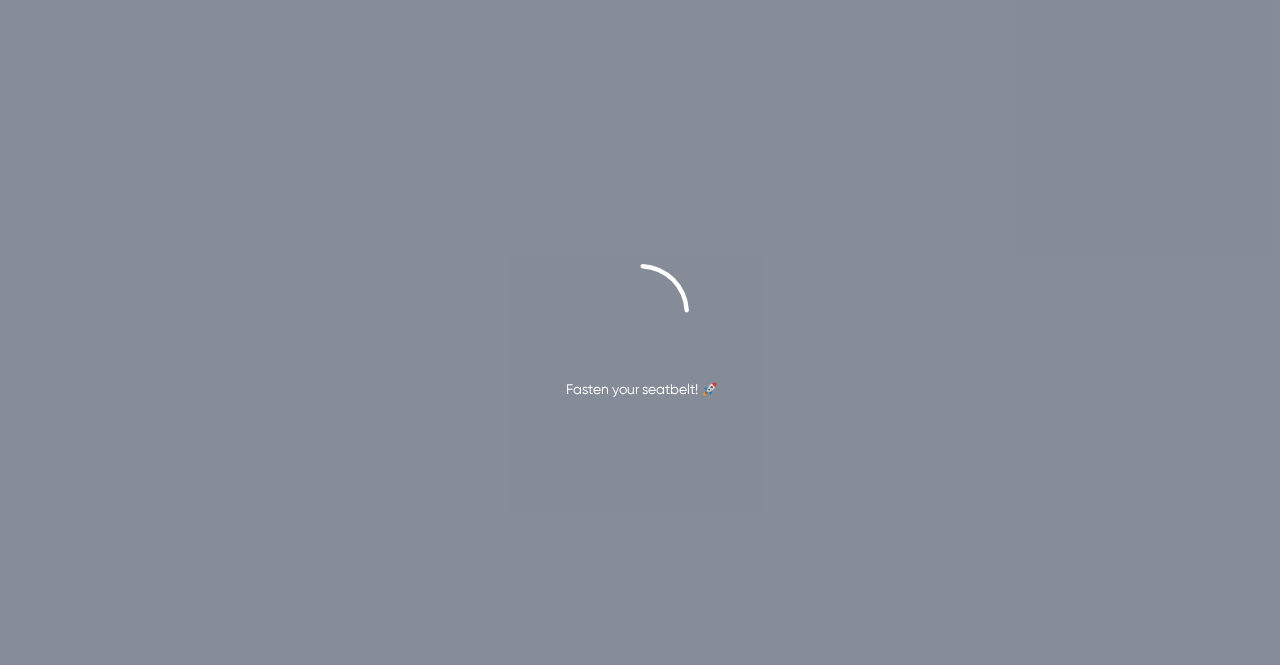 scroll, scrollTop: 0, scrollLeft: 0, axis: both 